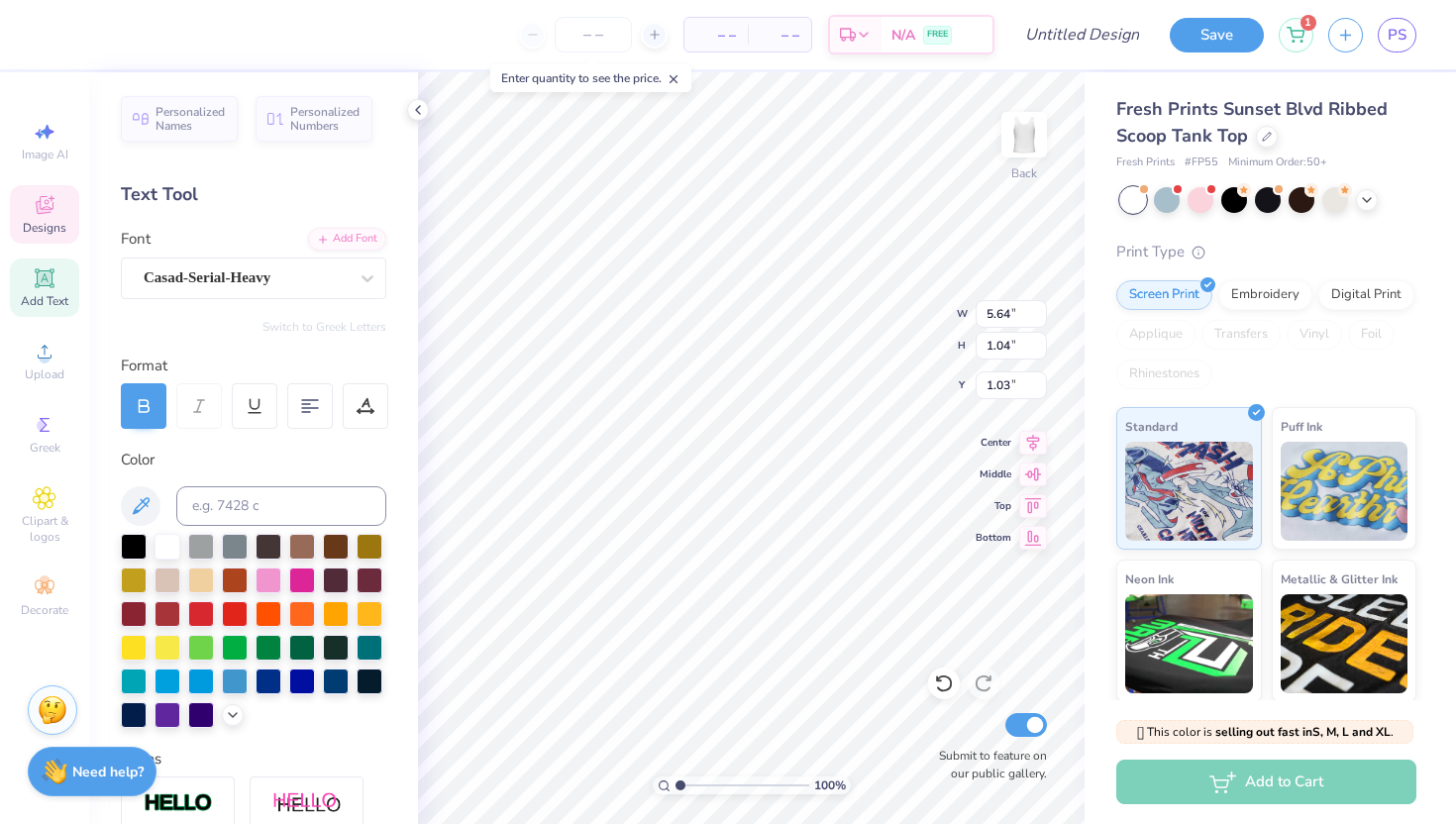 scroll, scrollTop: 0, scrollLeft: 0, axis: both 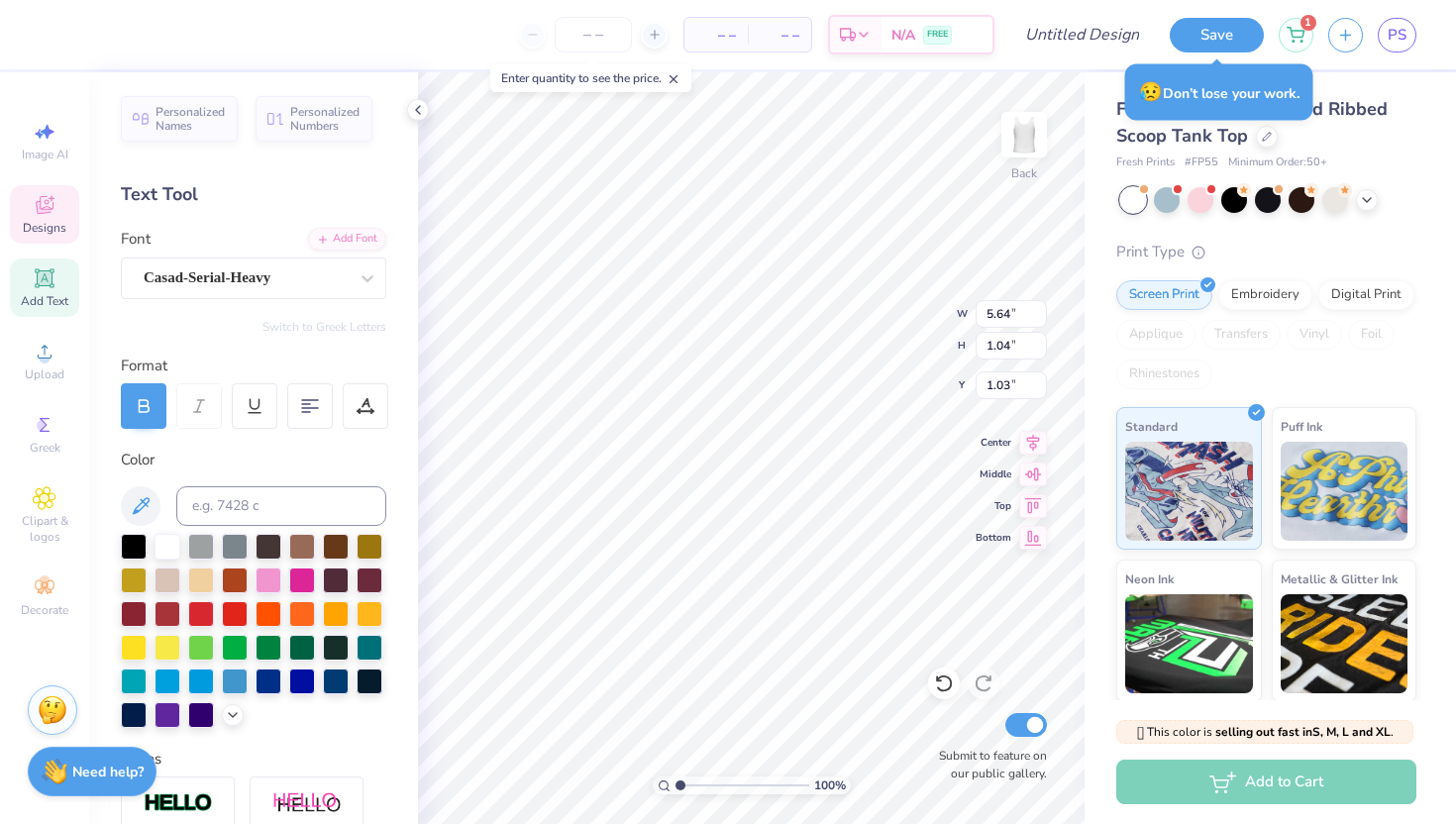 click 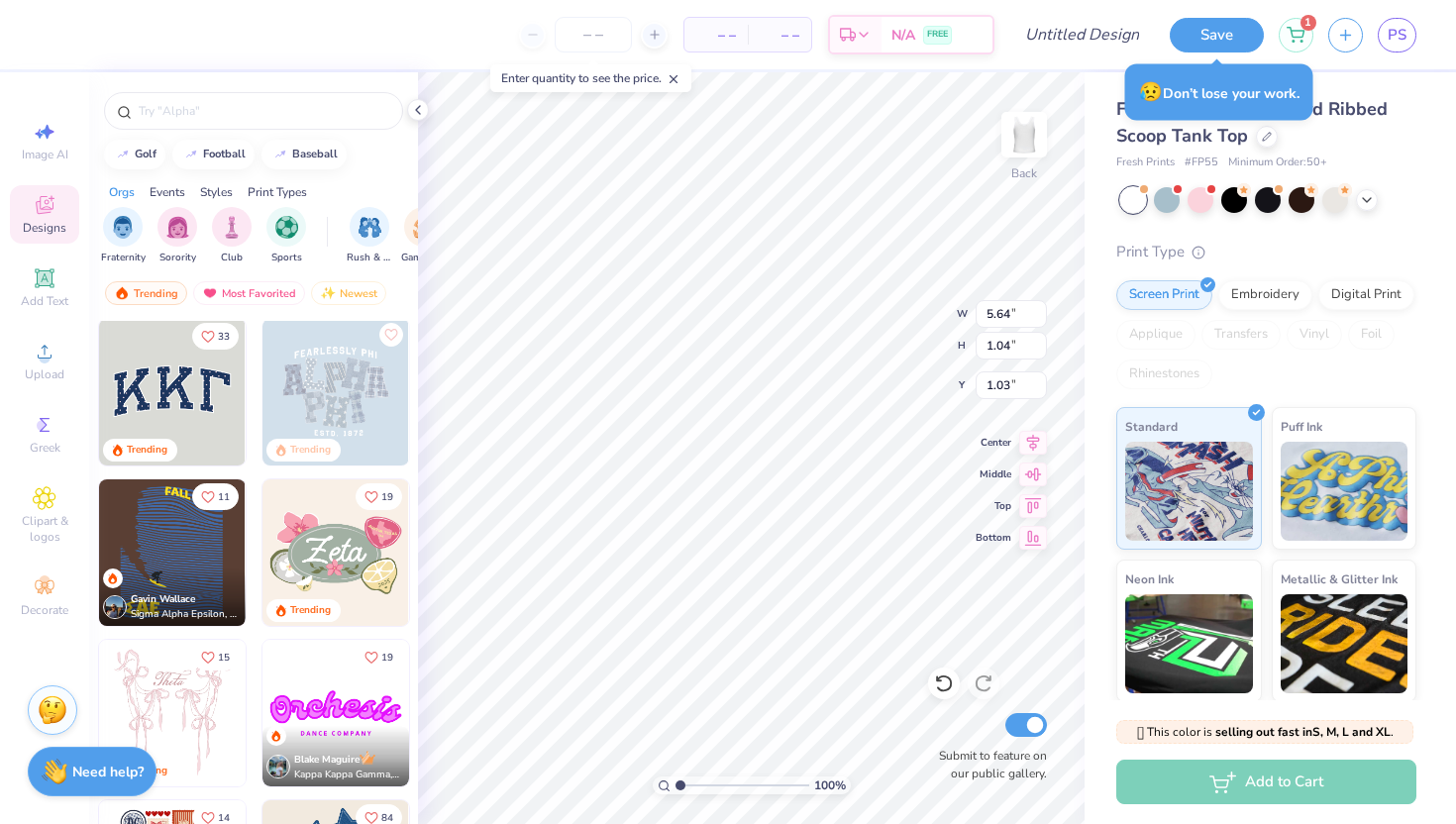 scroll, scrollTop: 0, scrollLeft: 0, axis: both 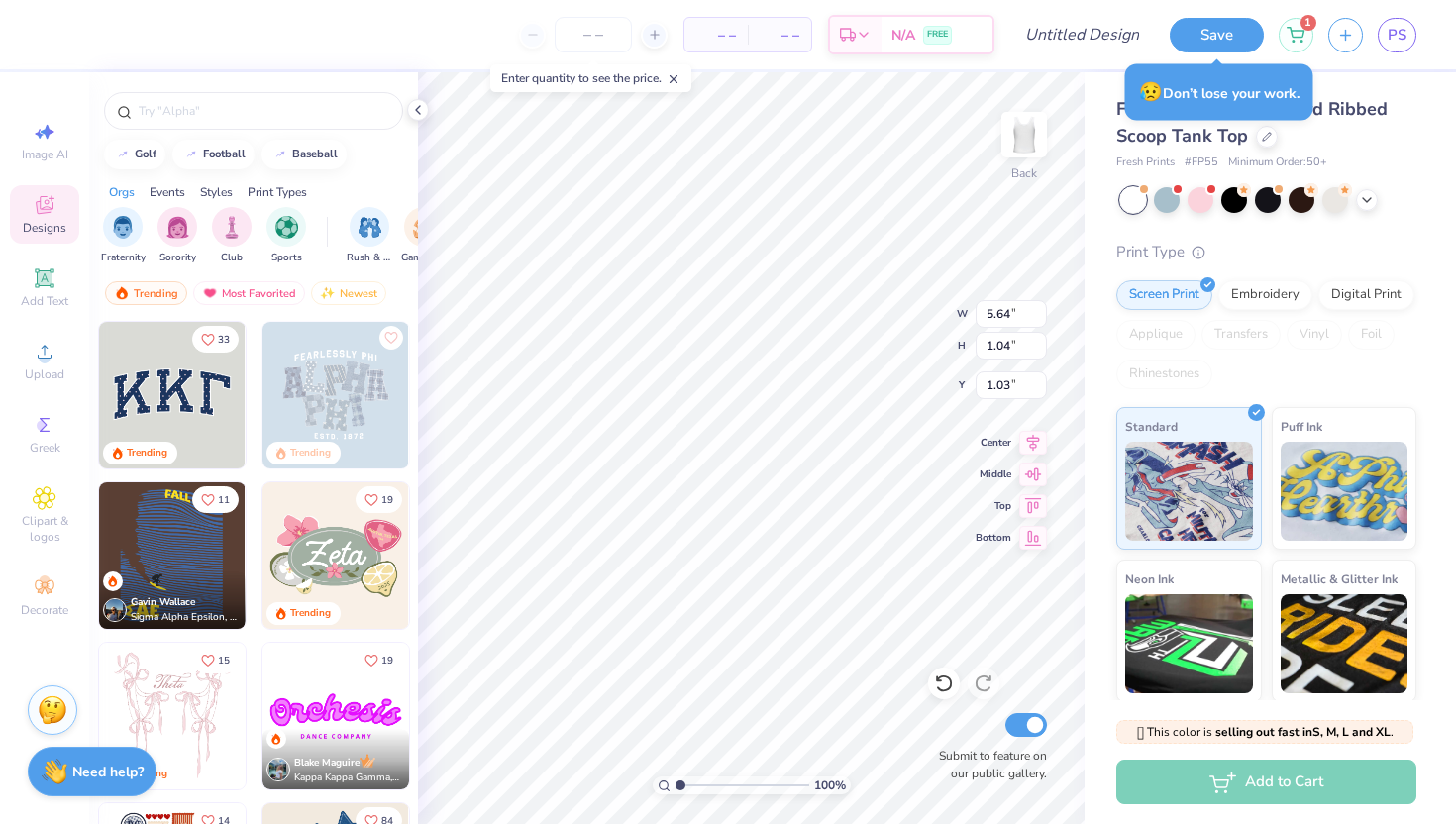 click at bounding box center [172, 395] 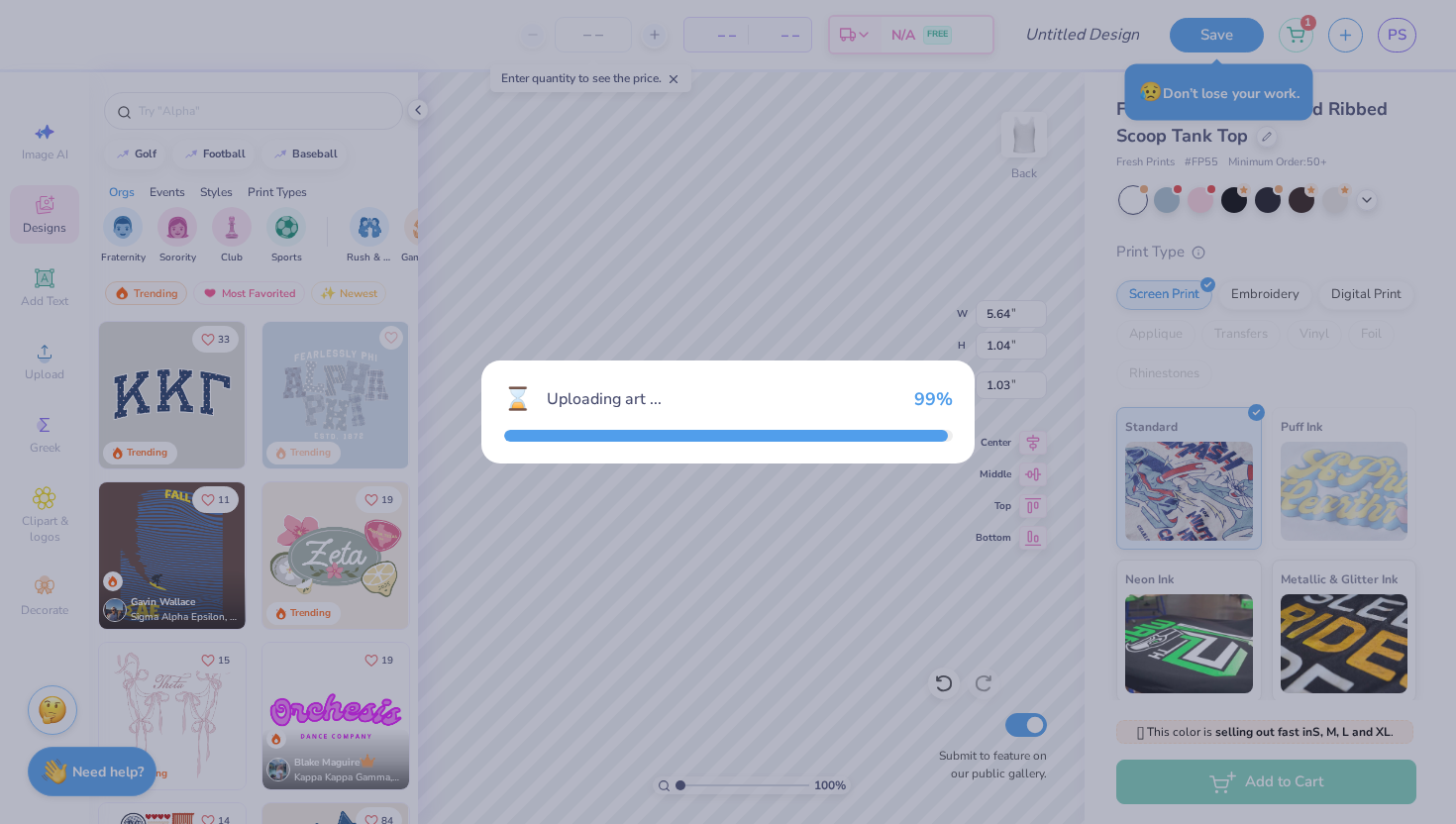 type on "7.05" 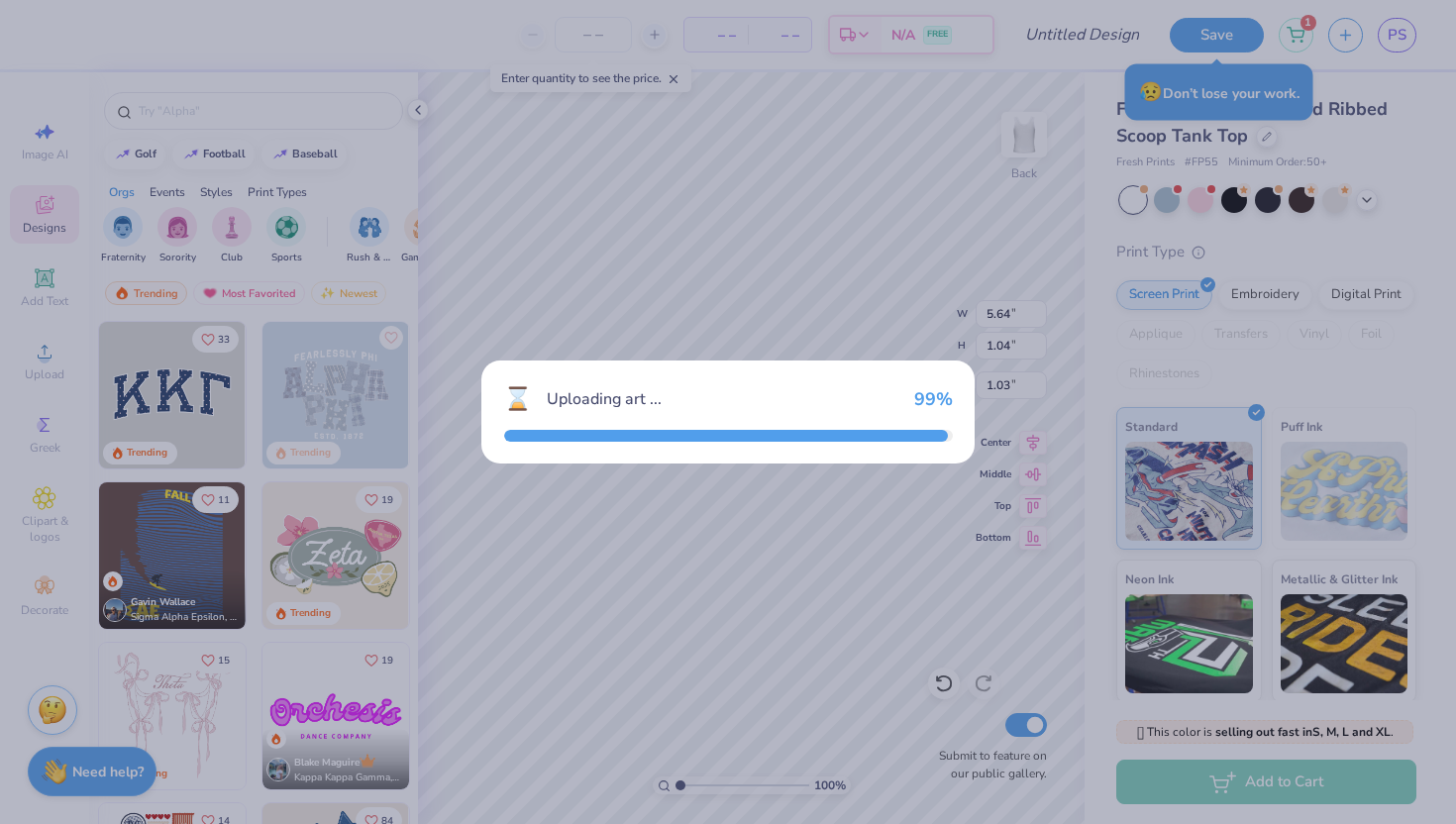 type on "3.10" 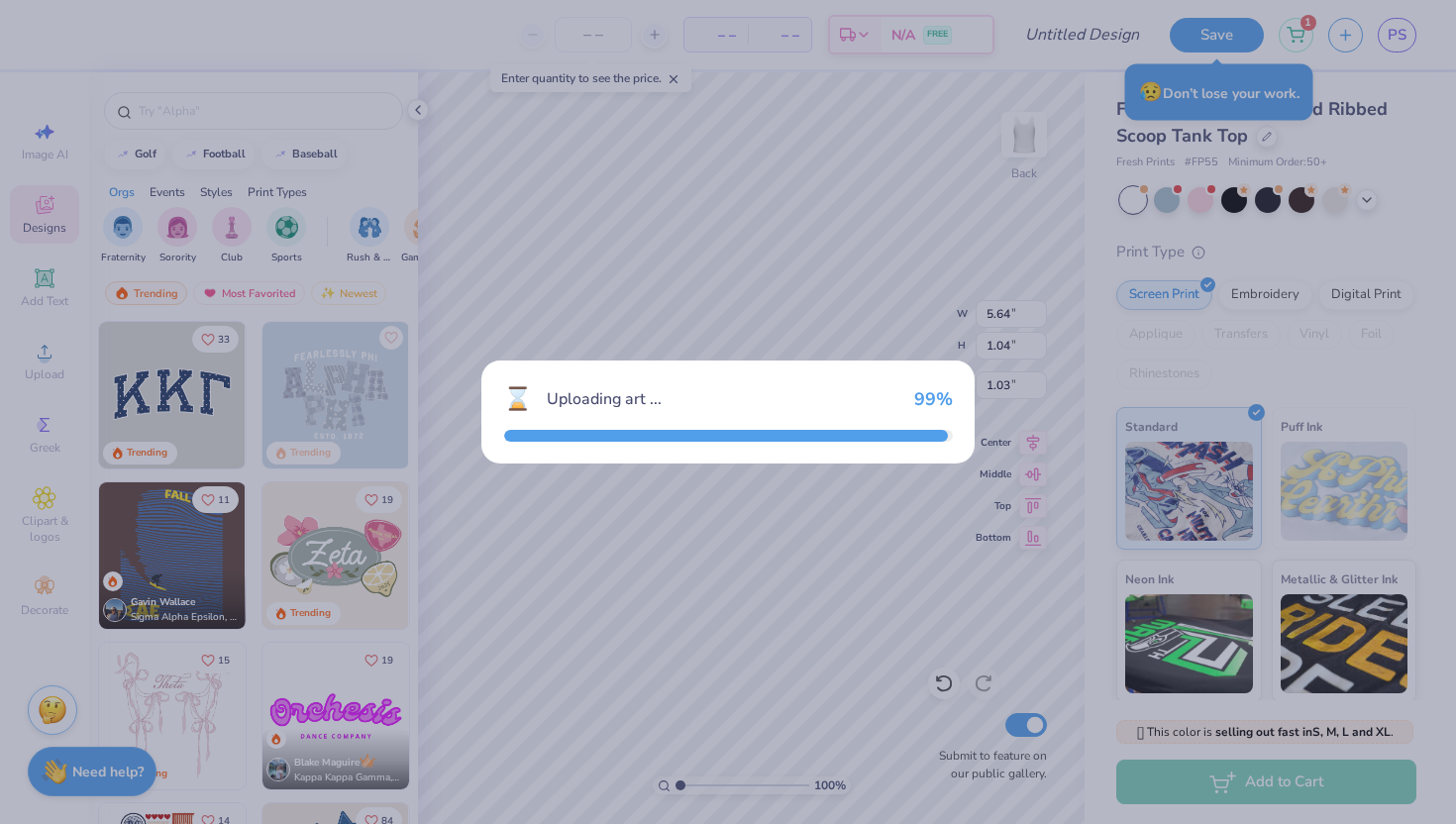 type on "4.45" 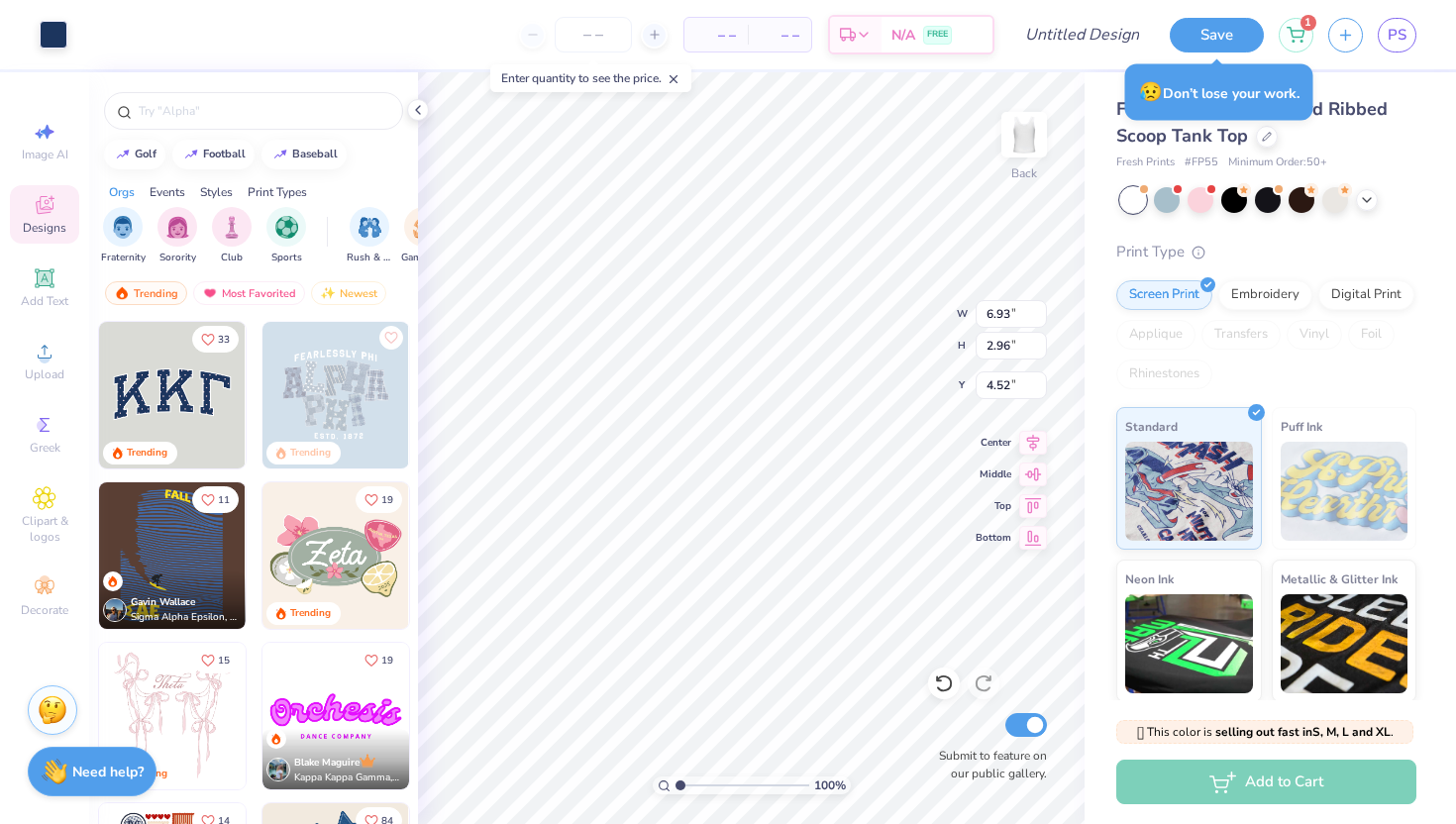 type on "4.52" 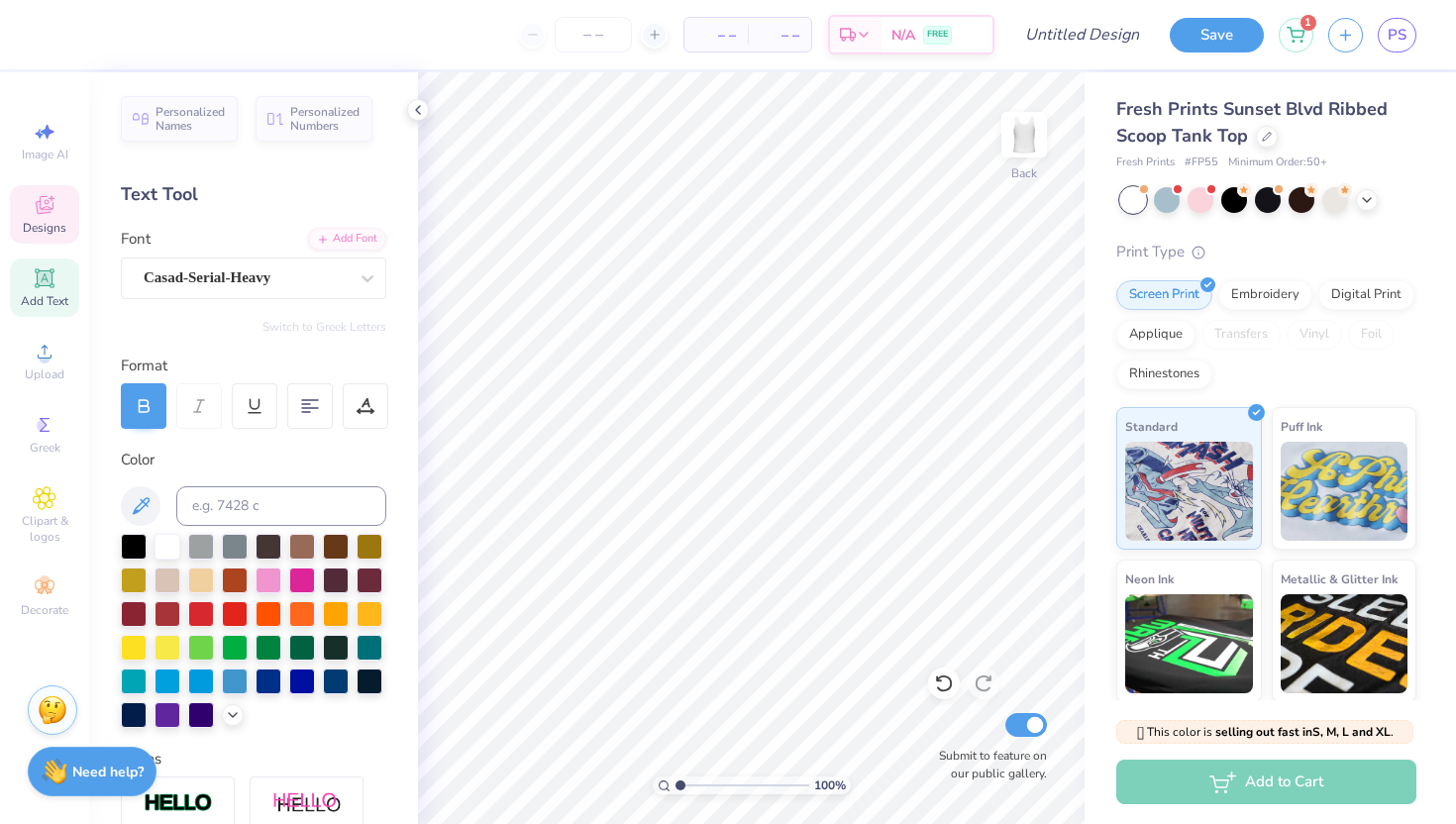 click on "Designs" at bounding box center [45, 214] 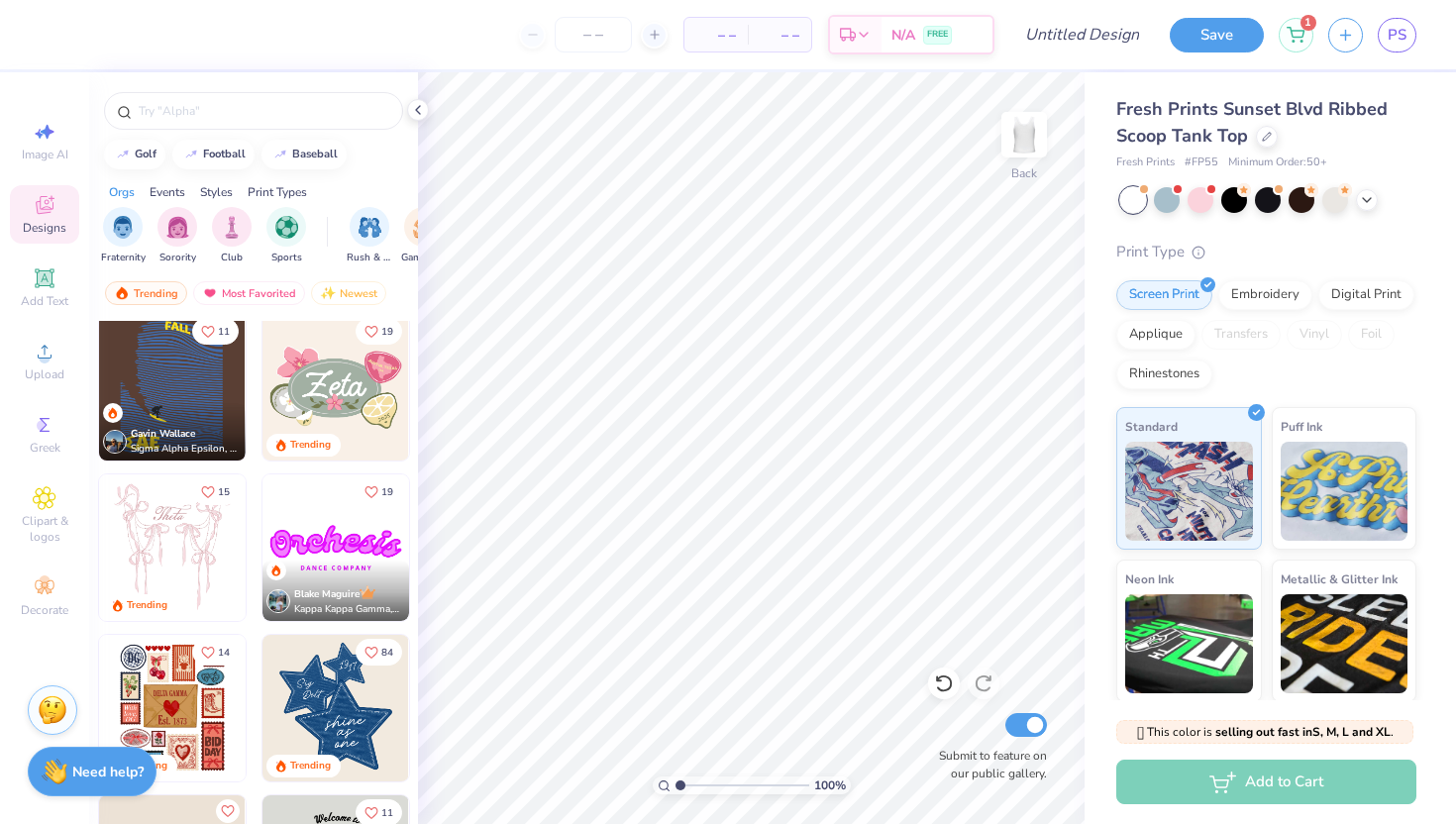 scroll, scrollTop: 169, scrollLeft: 0, axis: vertical 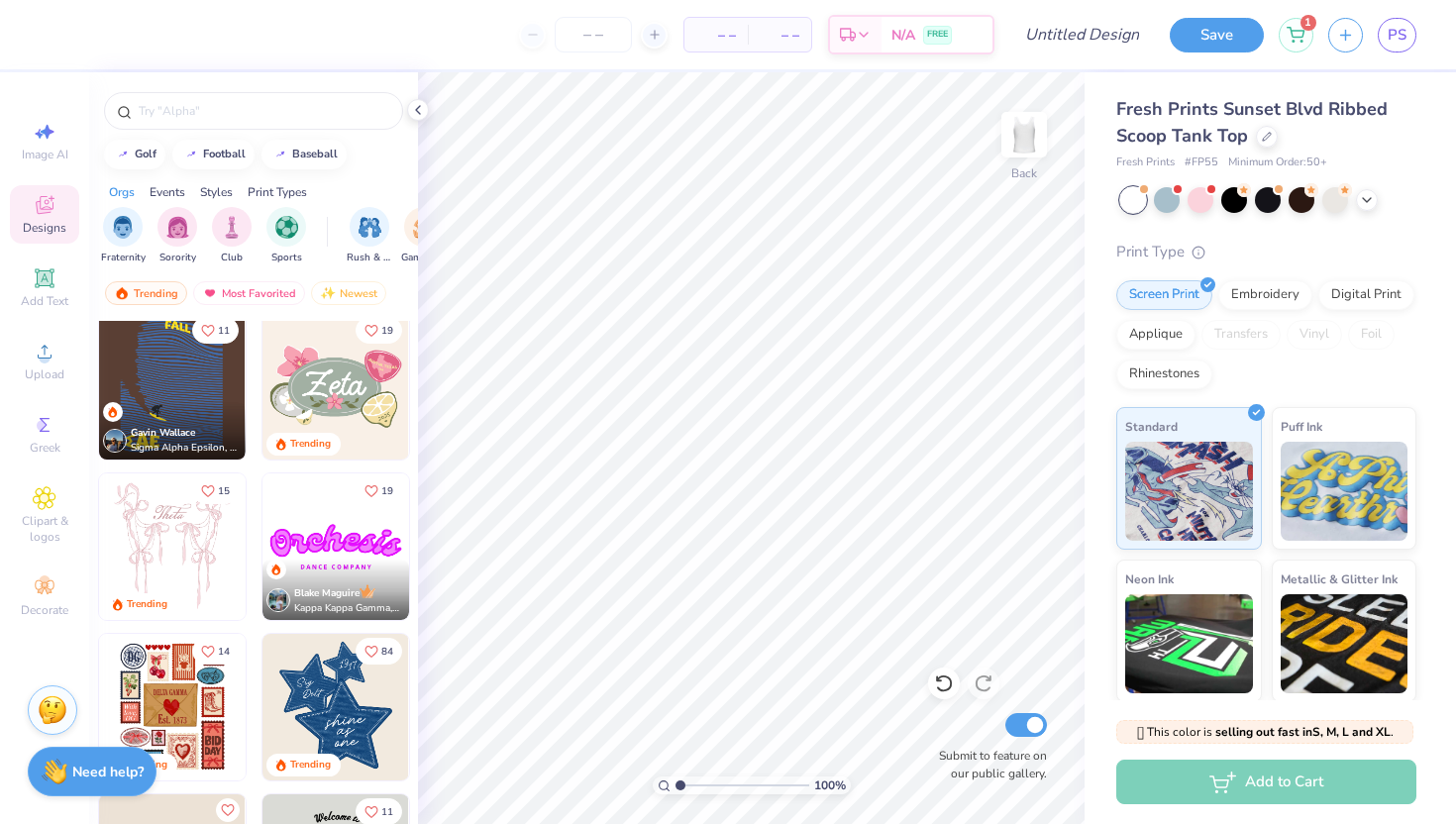 click at bounding box center (172, 547) 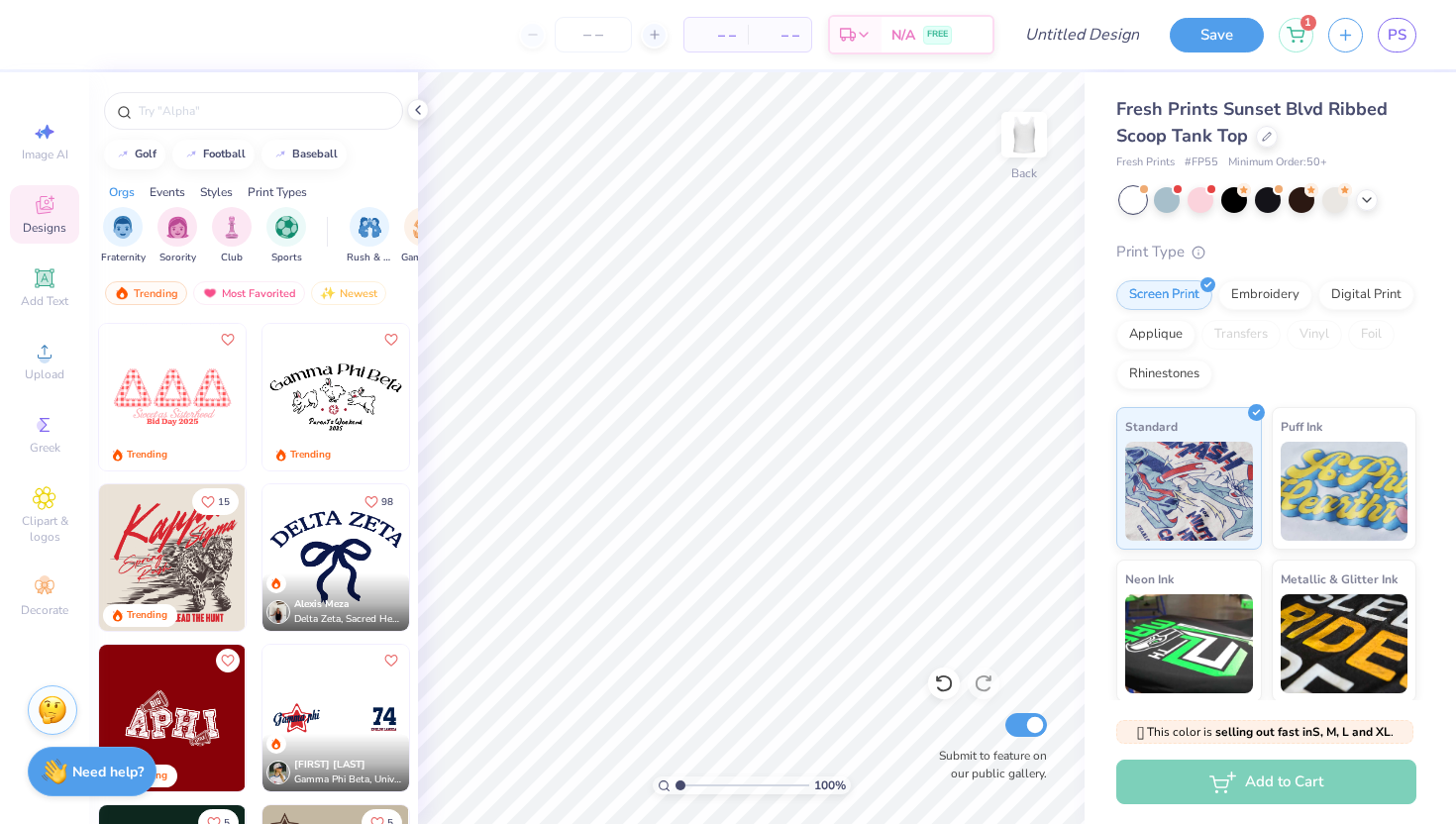scroll, scrollTop: 1765, scrollLeft: 0, axis: vertical 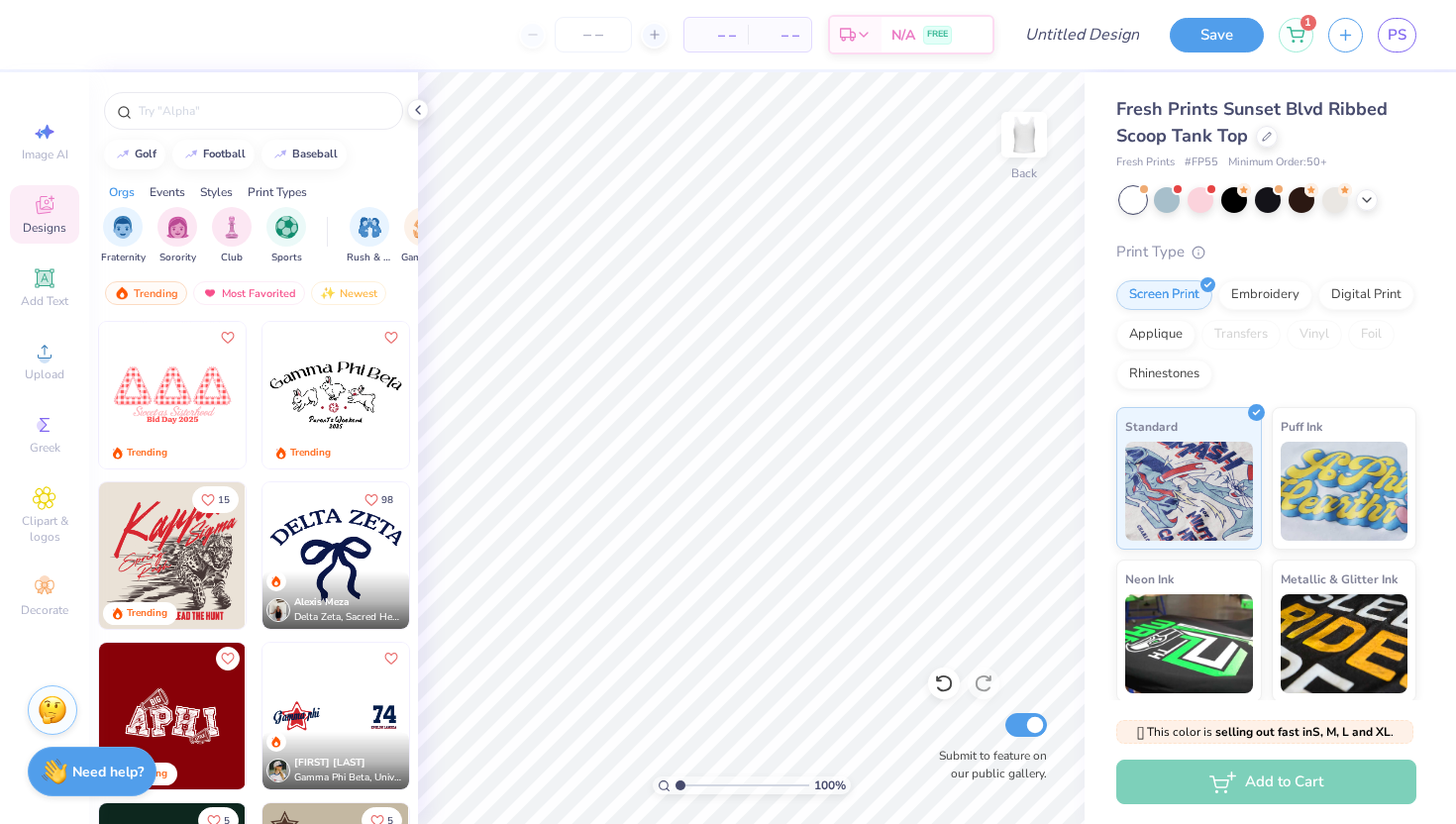 click at bounding box center (336, 556) 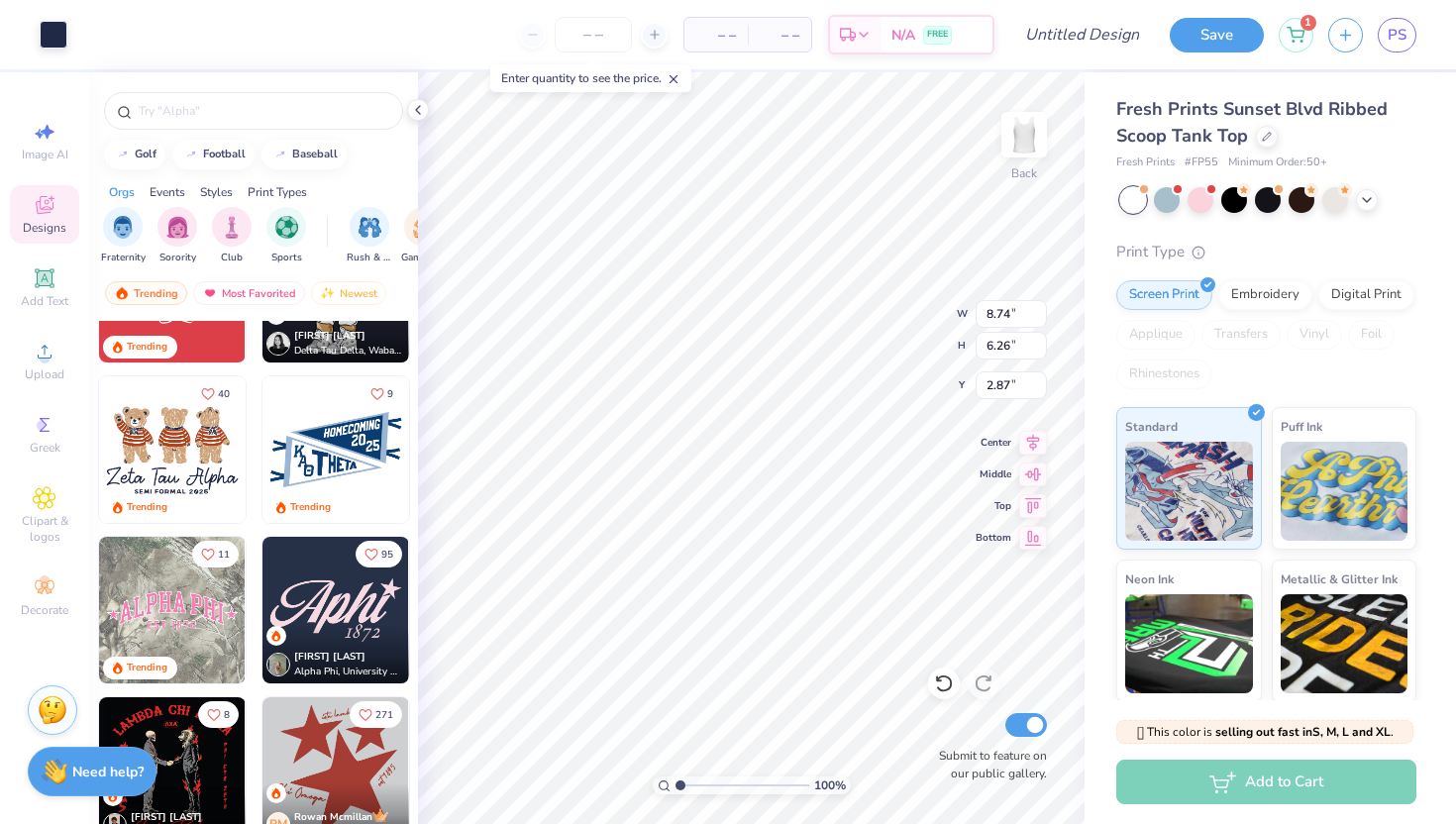scroll, scrollTop: 3175, scrollLeft: 0, axis: vertical 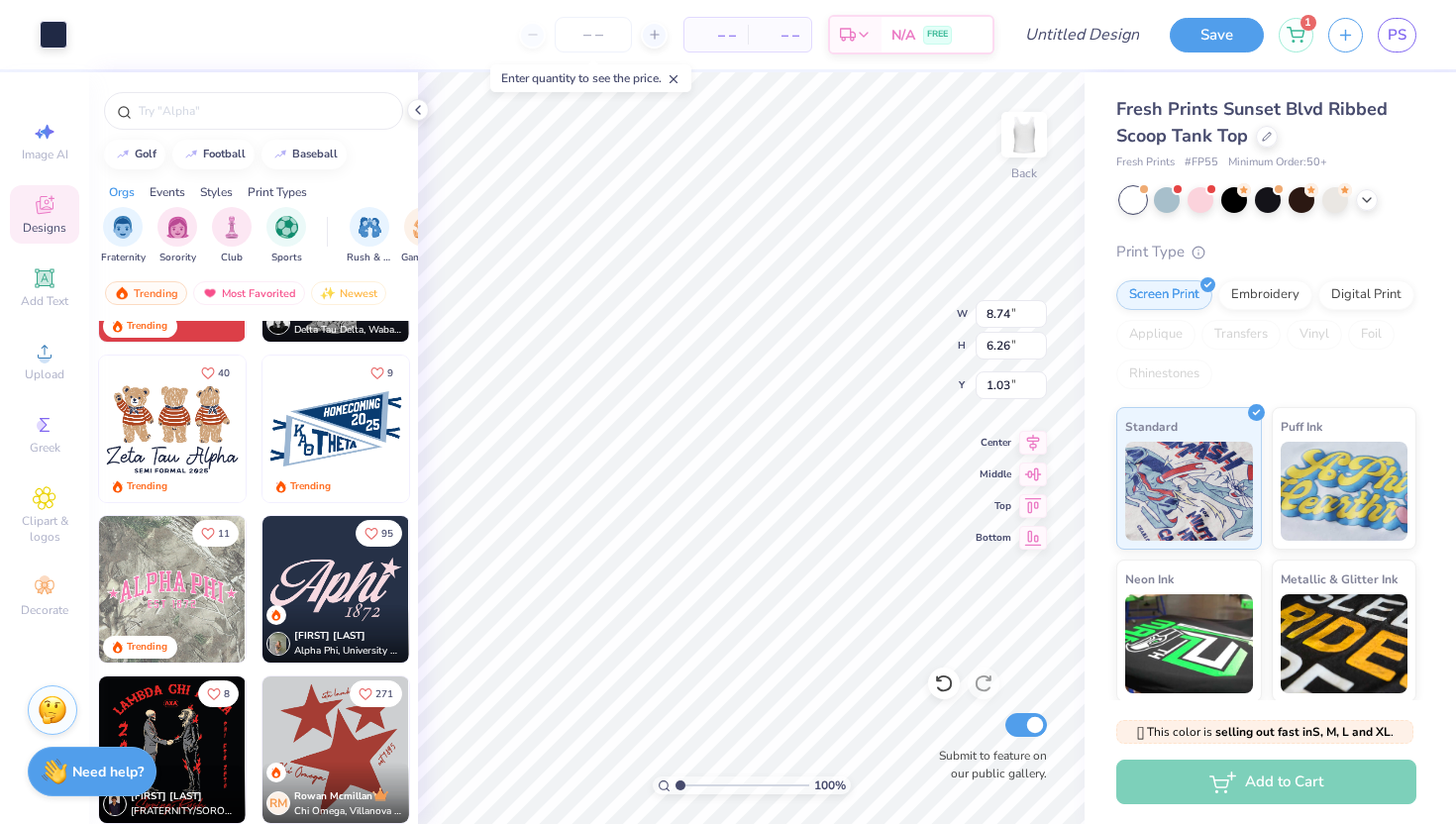 type on "1.03" 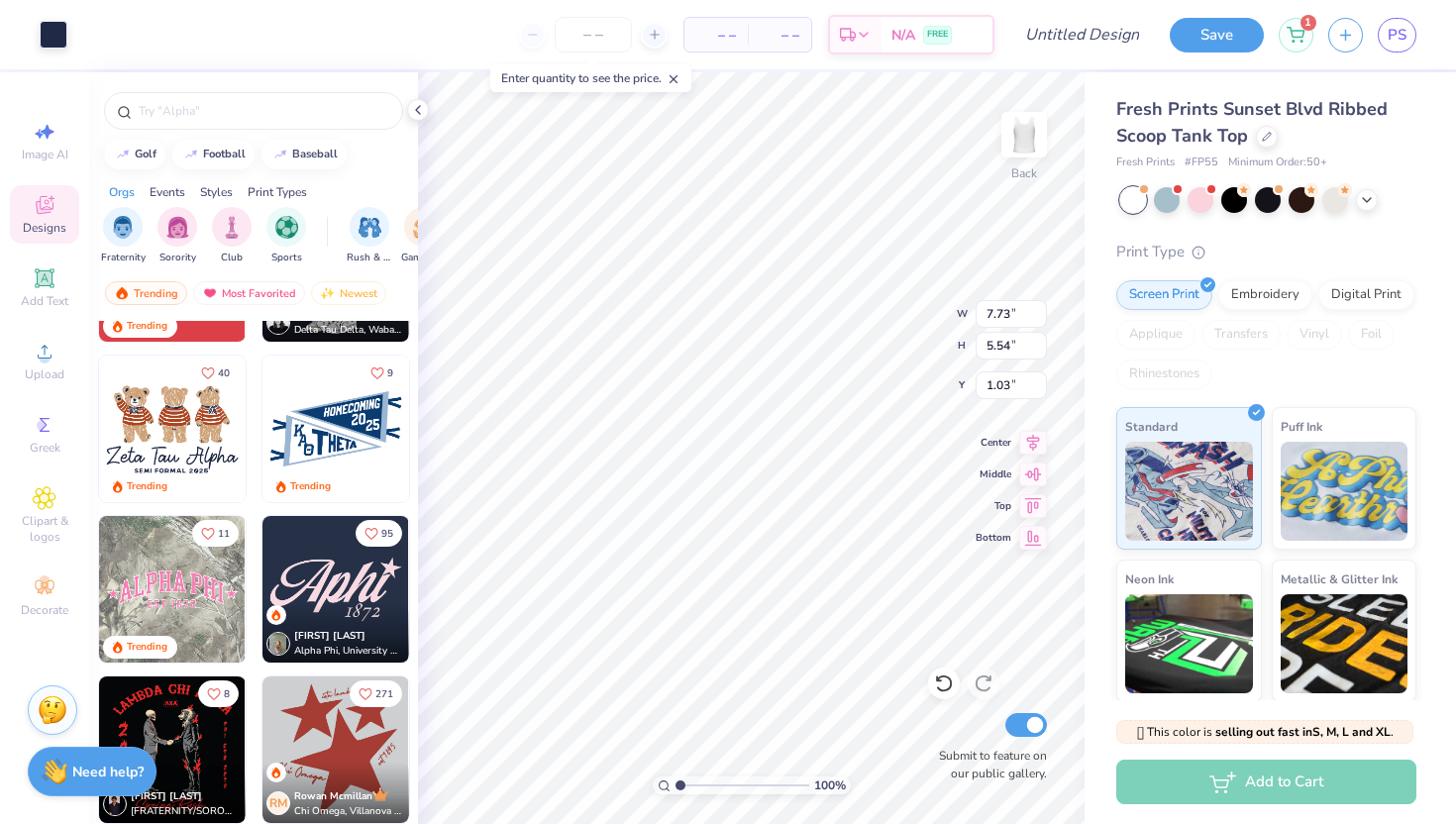 type on "7.73" 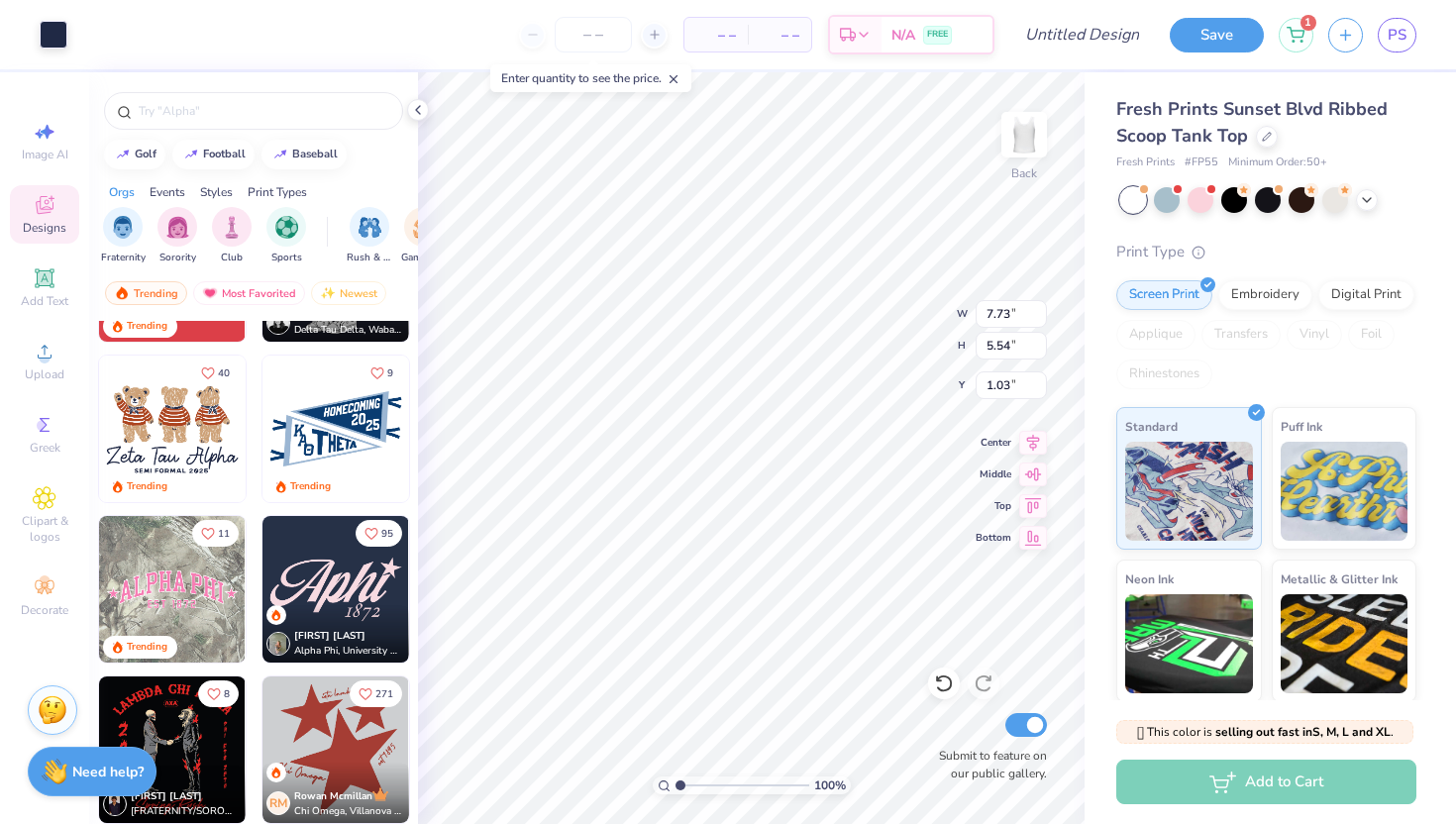 type on "5.54" 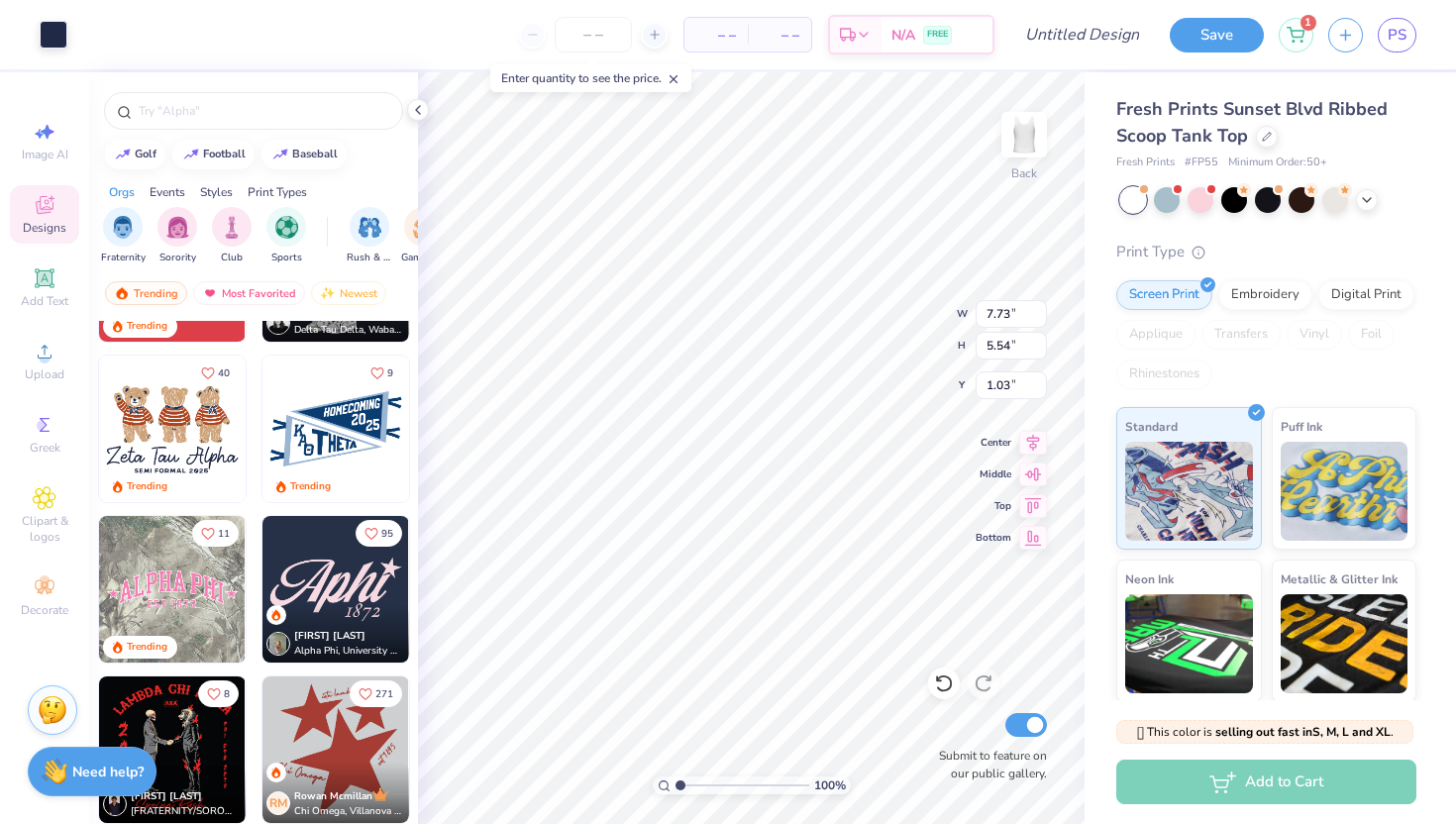 type on "0.85" 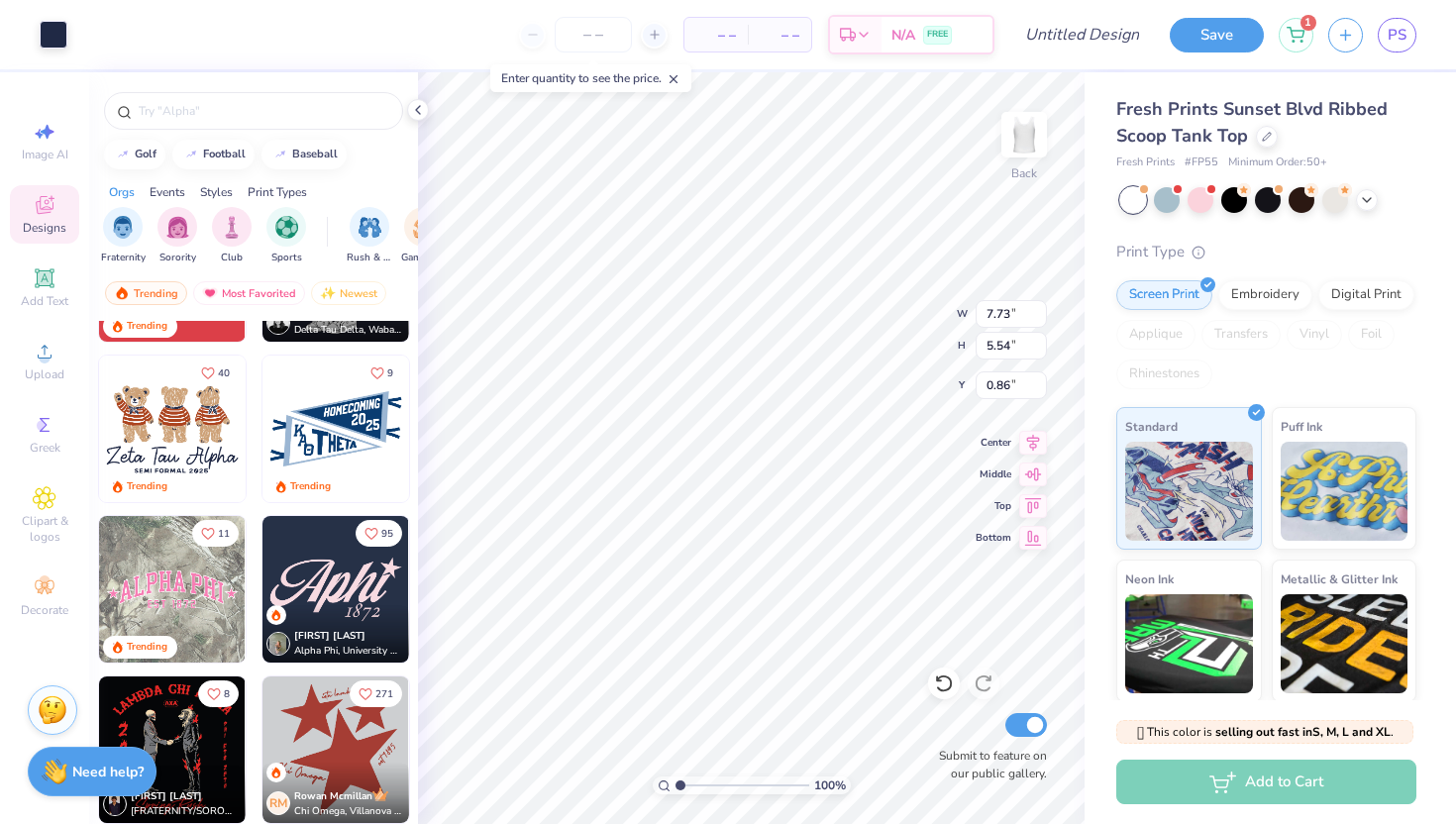 type on "0.86" 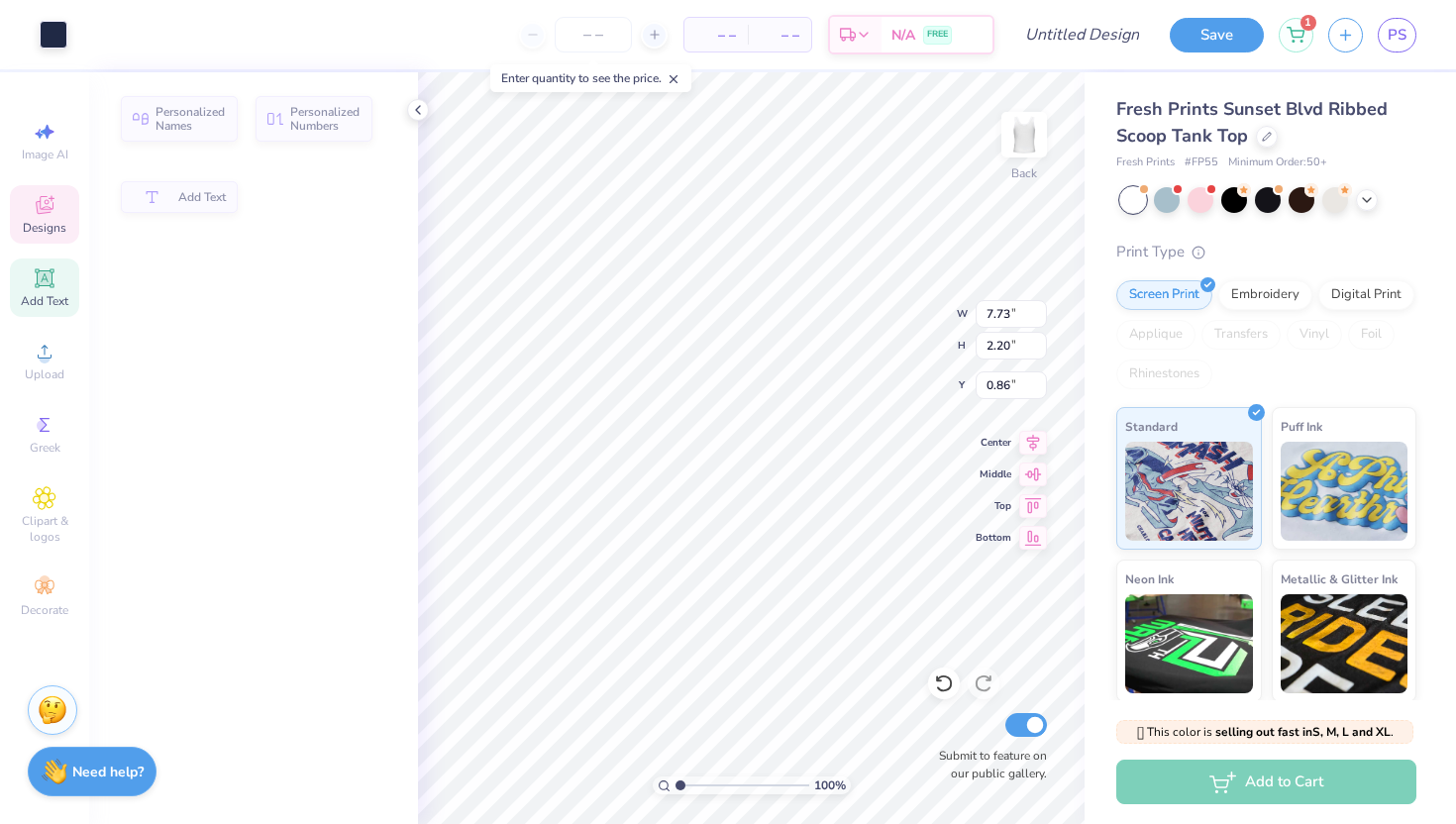type on "2.20" 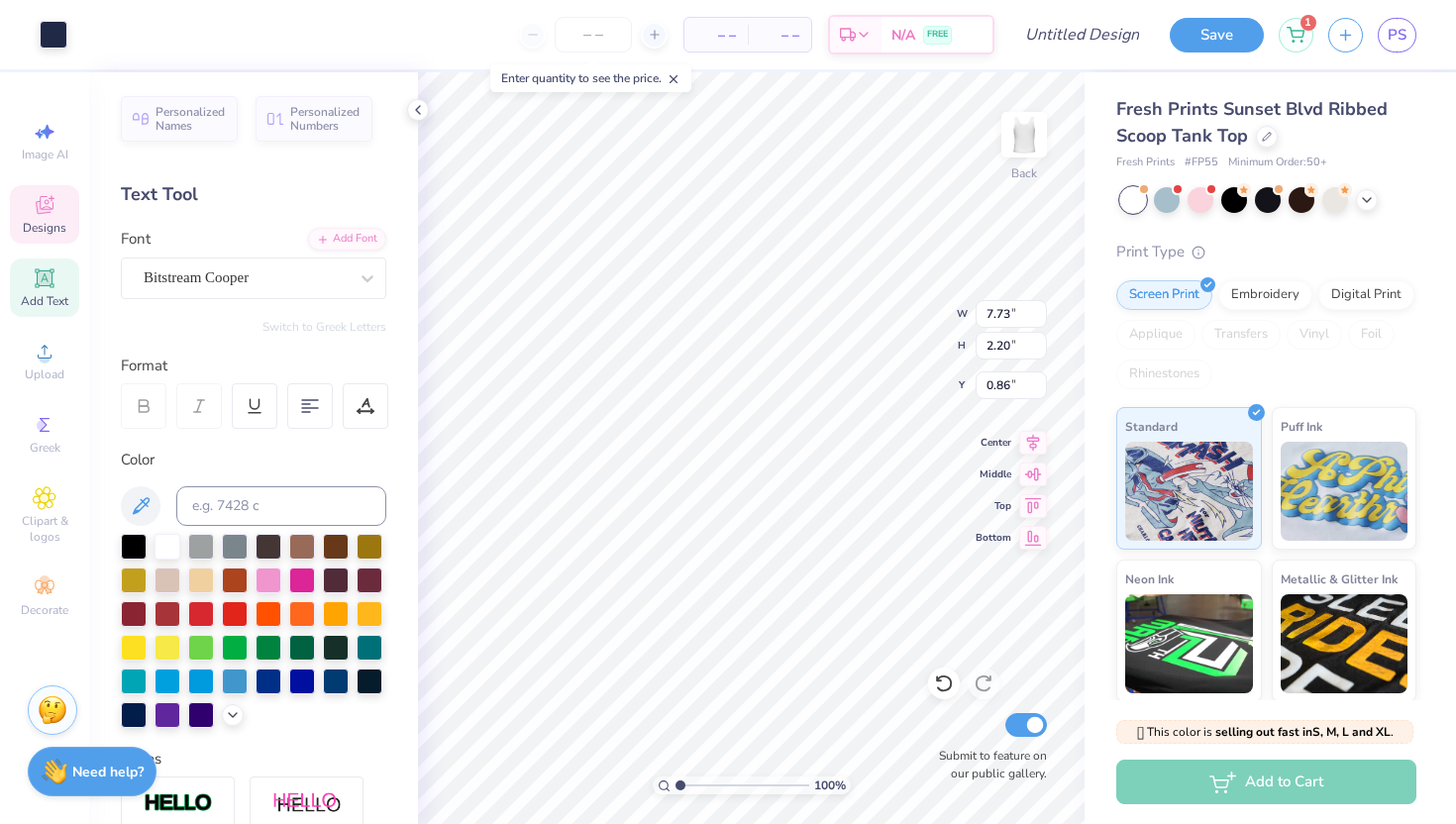 type on "0.88" 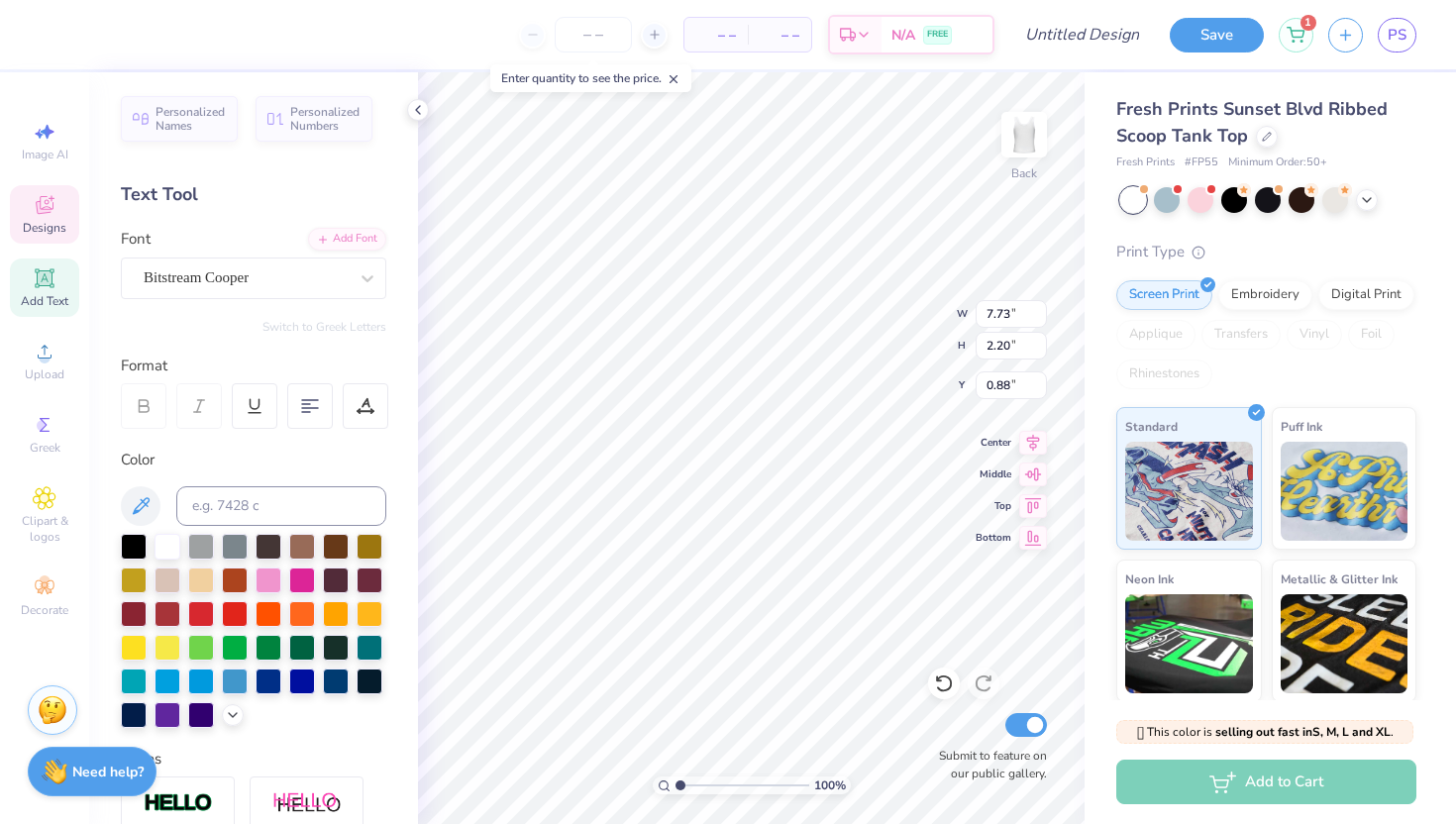 scroll, scrollTop: 0, scrollLeft: 0, axis: both 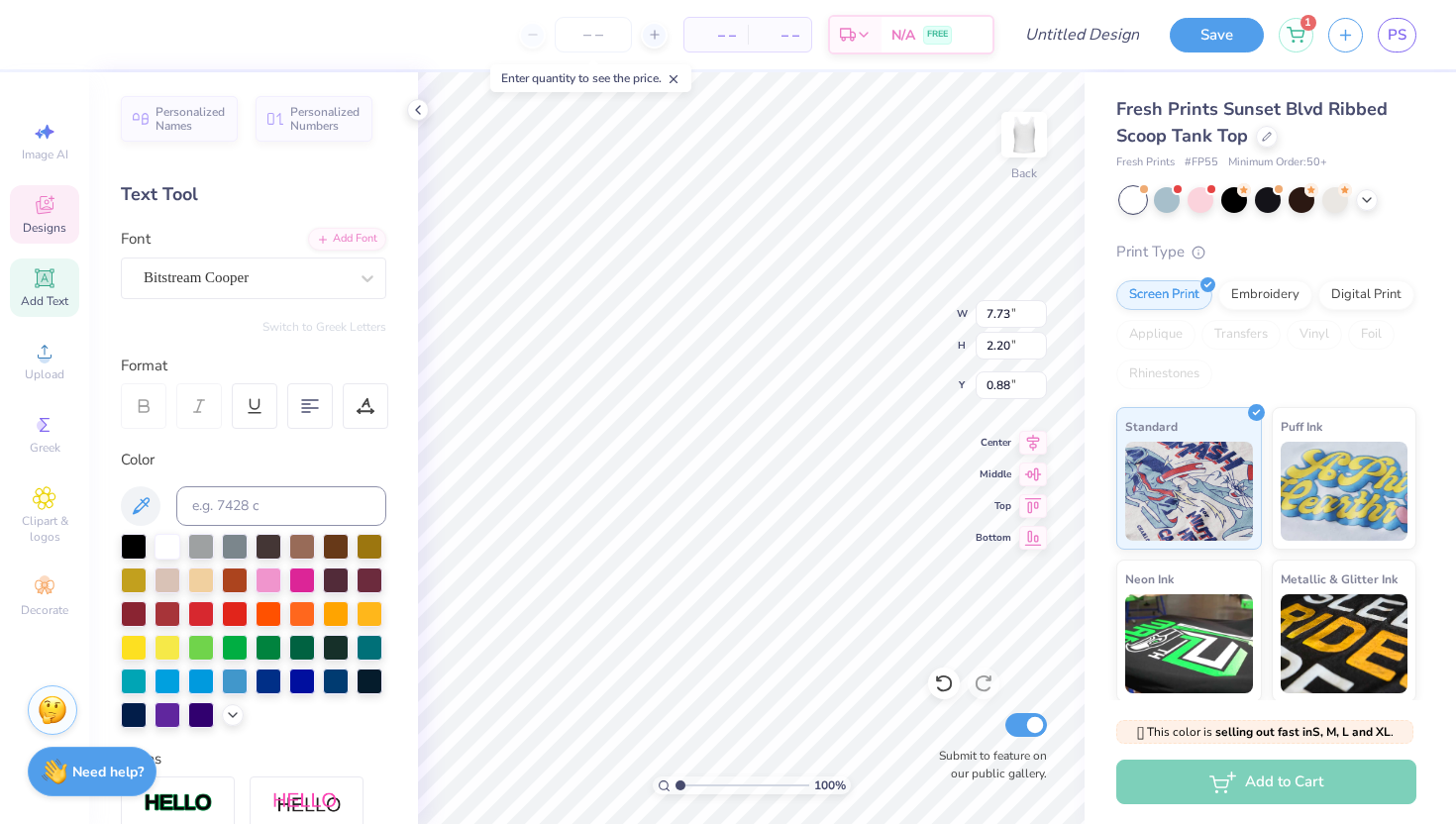 type on "t" 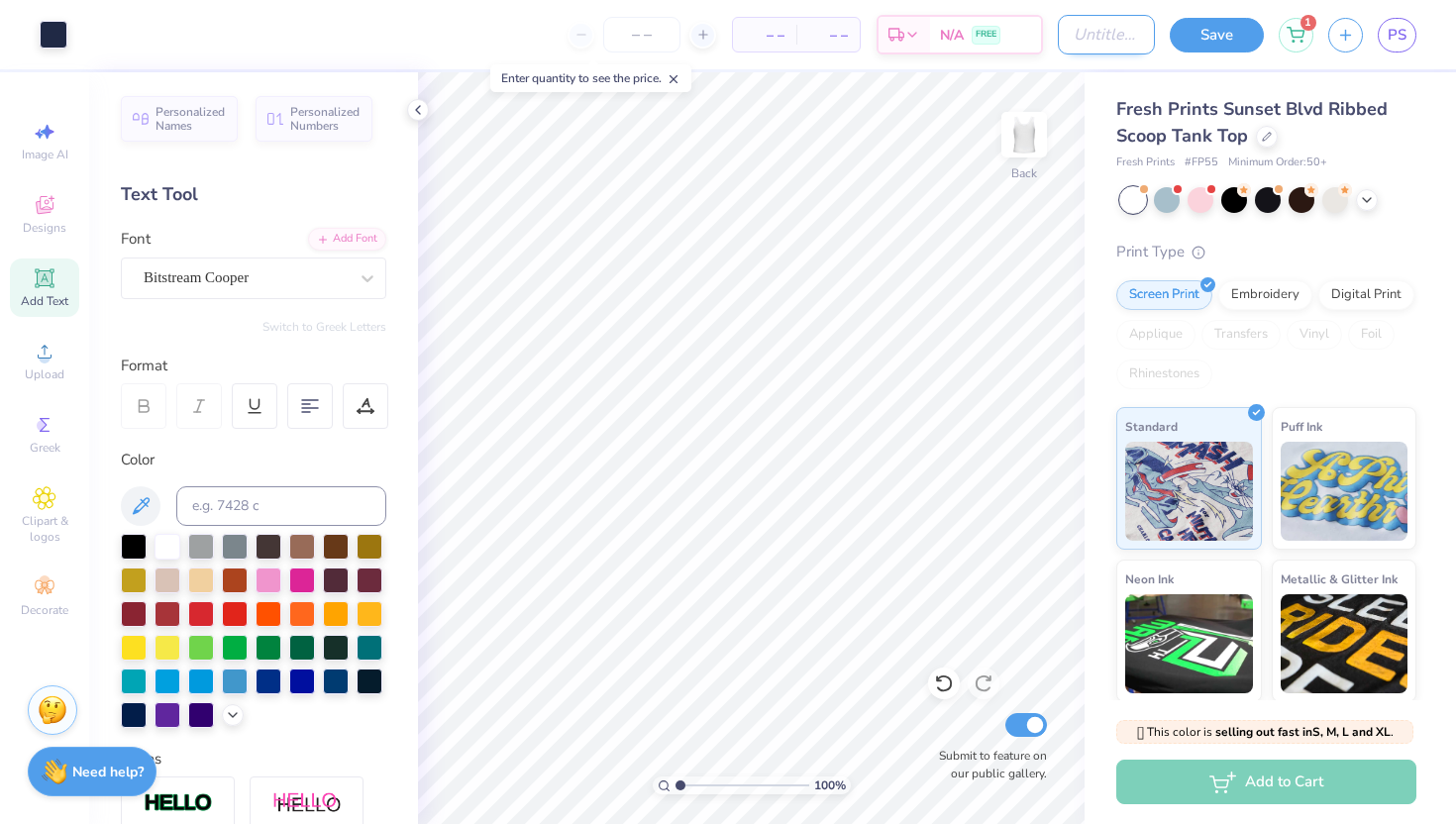 click on "Design Title" at bounding box center (1106, 35) 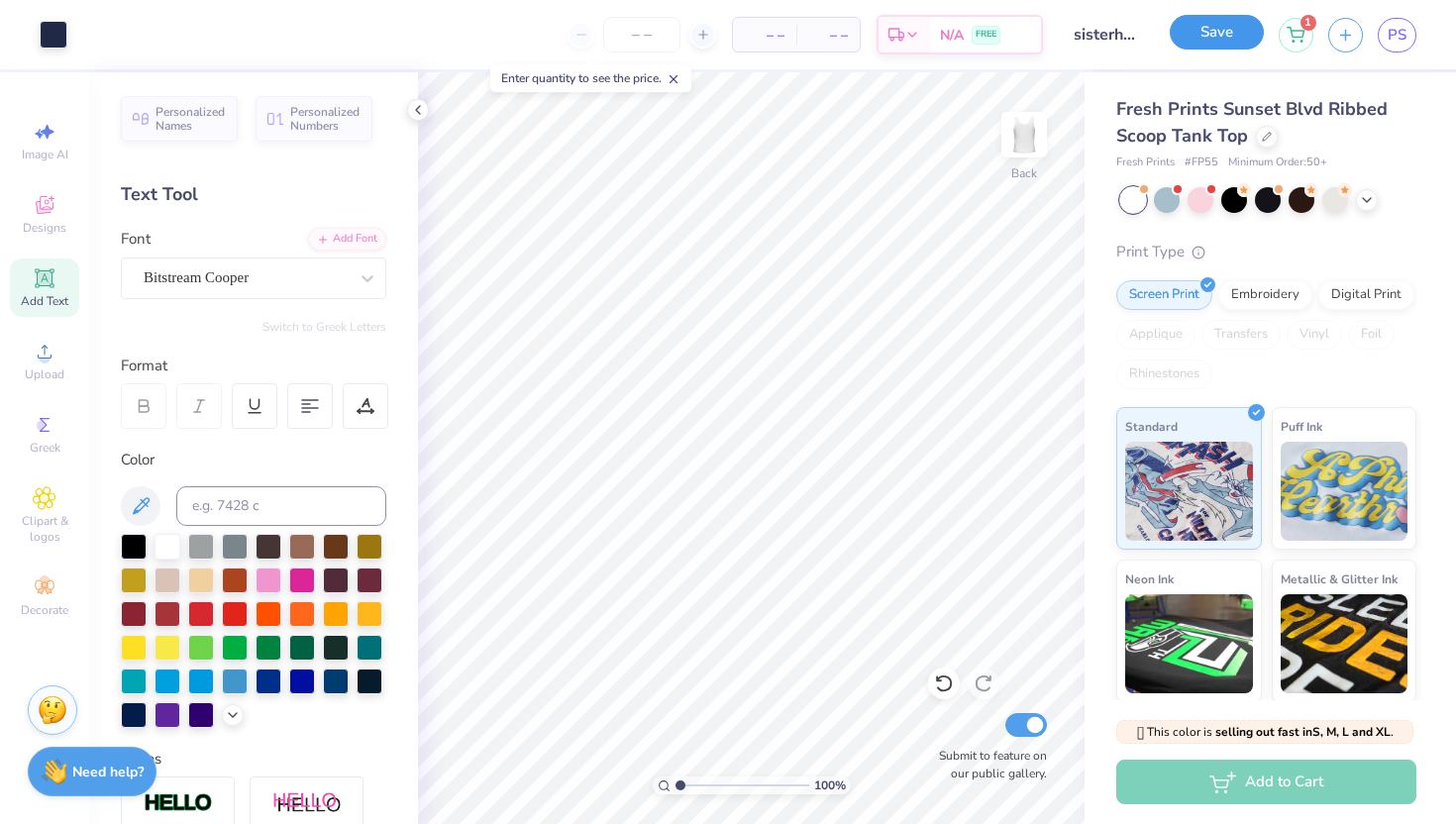 click on "Save" at bounding box center (1216, 32) 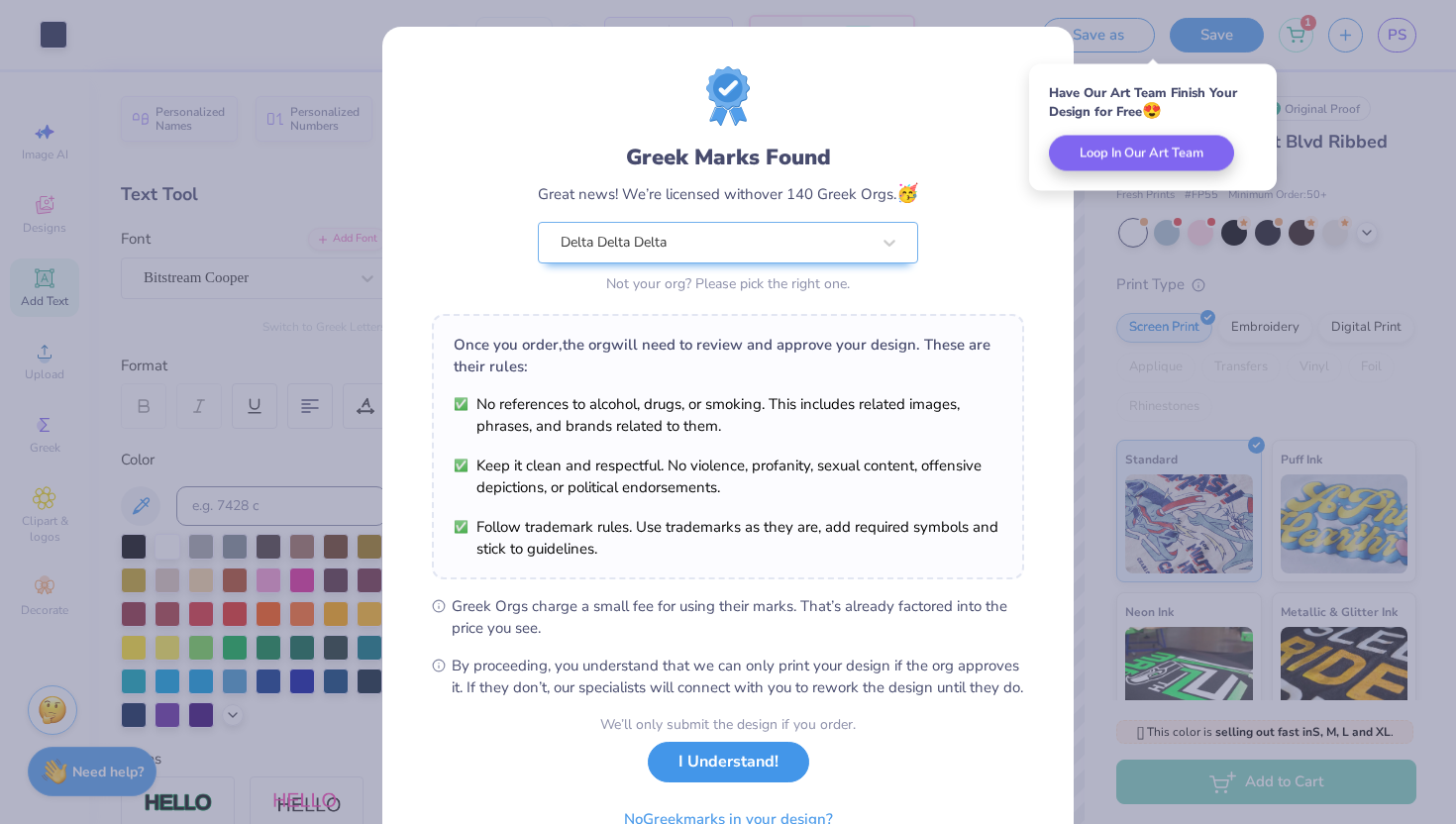 click on "I Understand!" at bounding box center (728, 762) 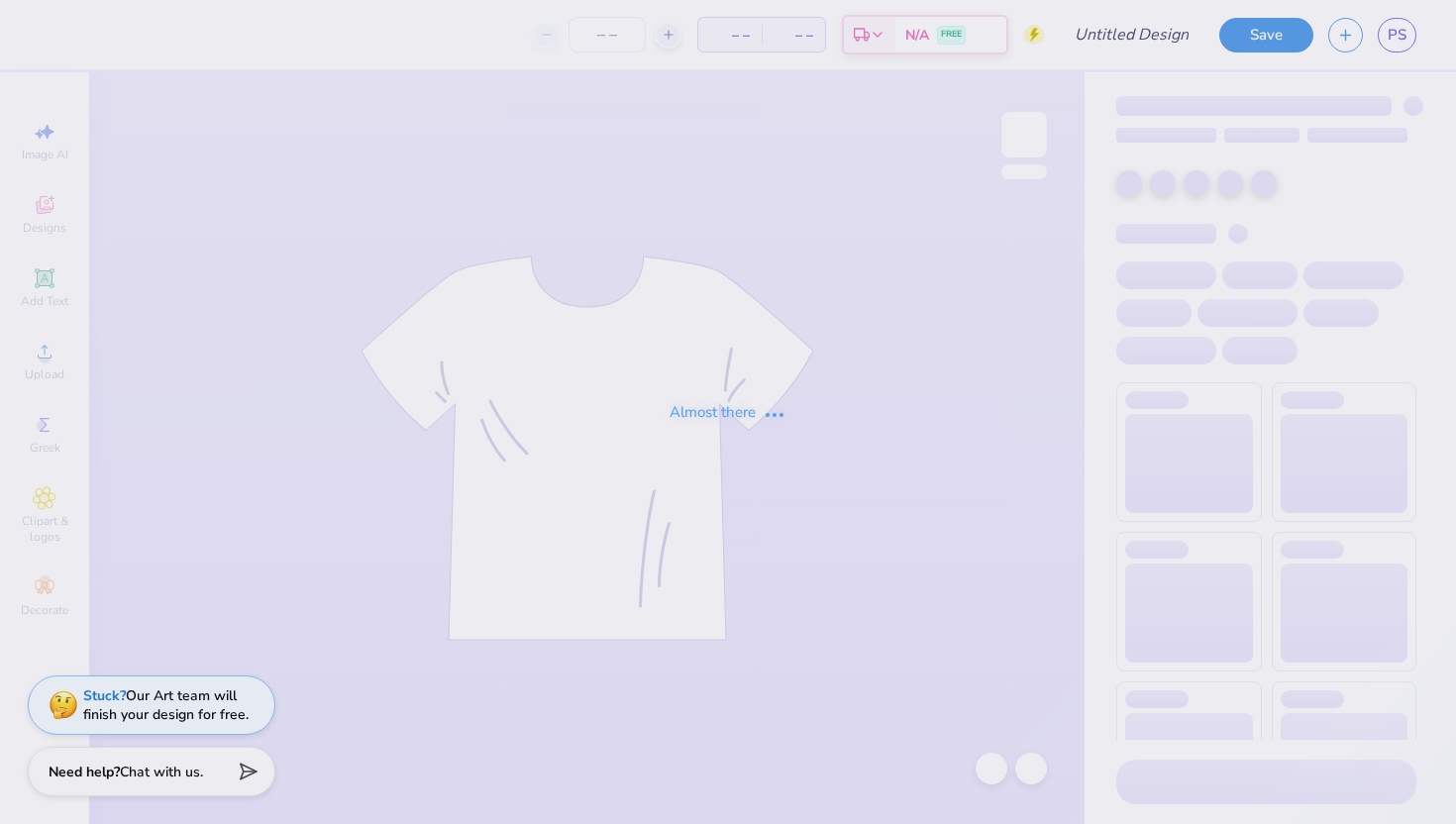 scroll, scrollTop: 0, scrollLeft: 0, axis: both 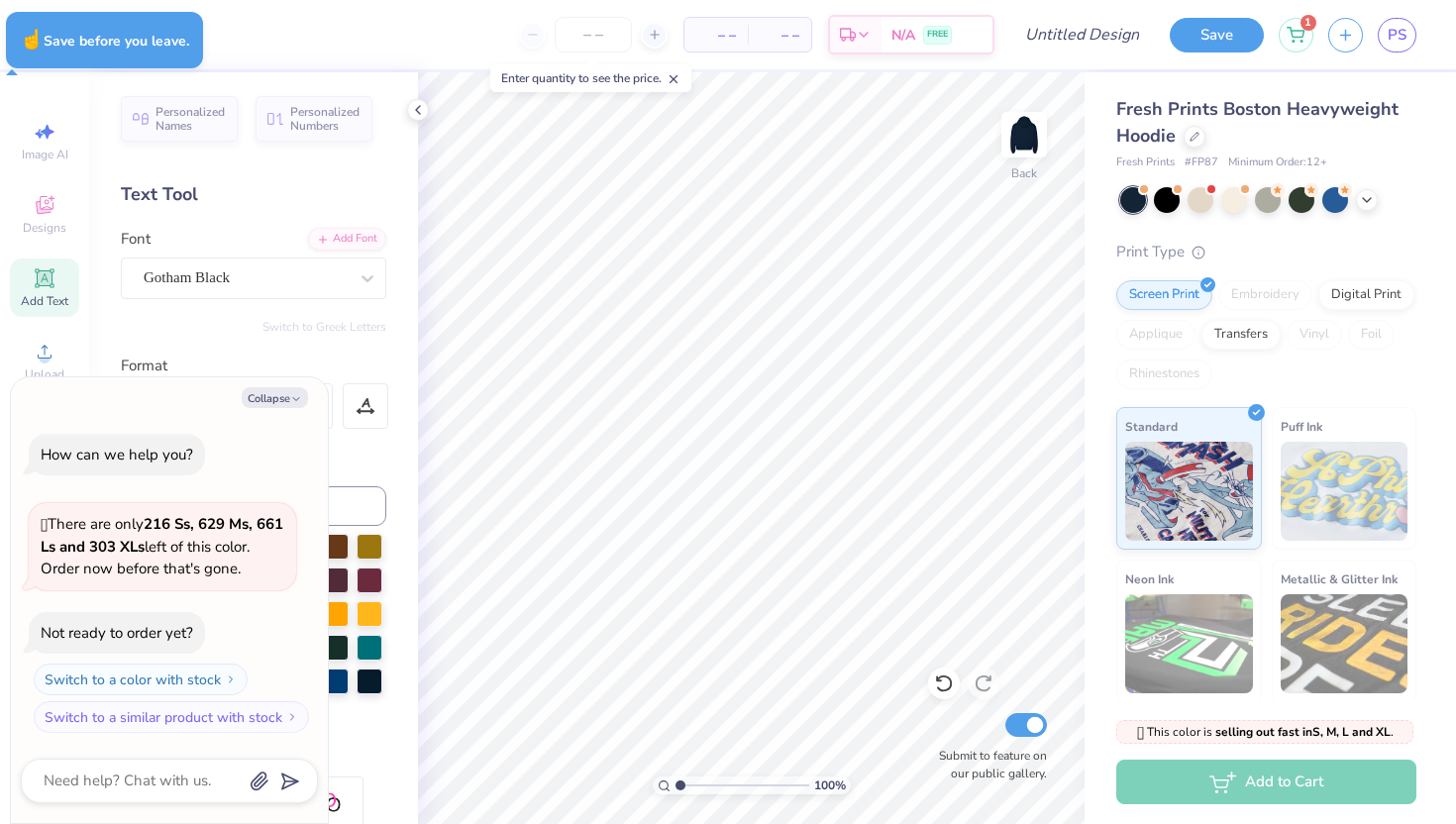 type on "x" 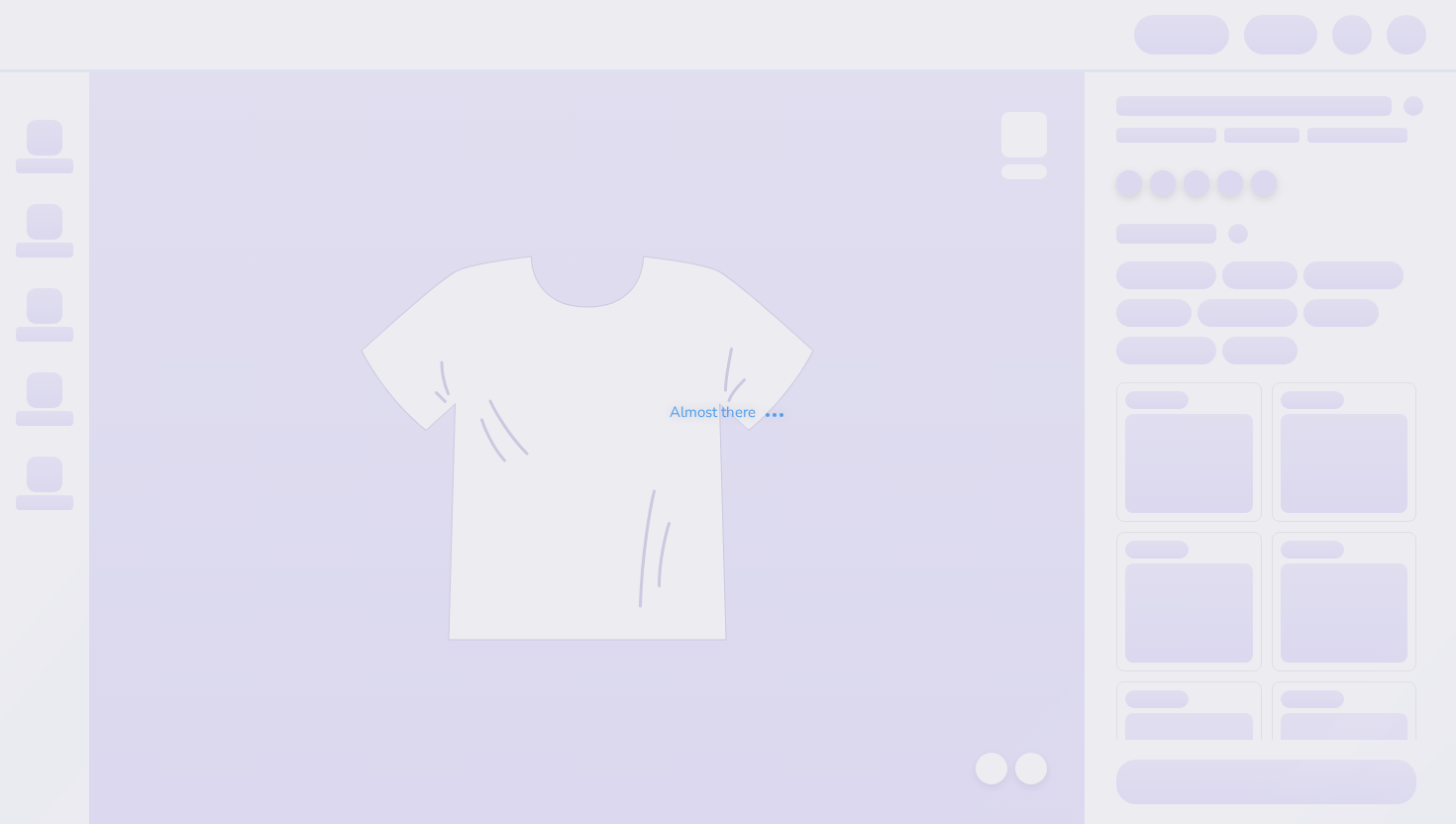 scroll, scrollTop: 0, scrollLeft: 0, axis: both 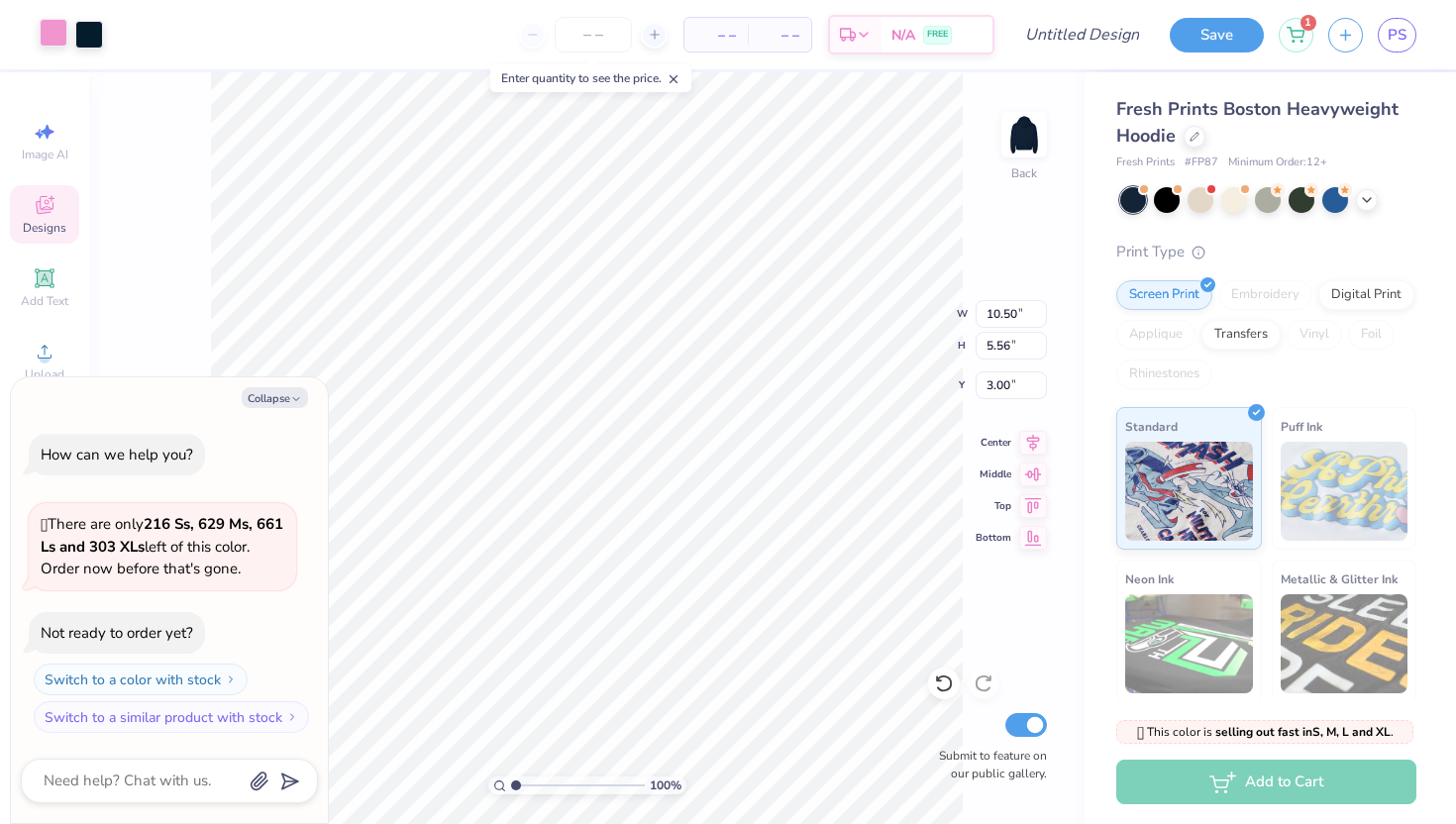 click at bounding box center (53, 33) 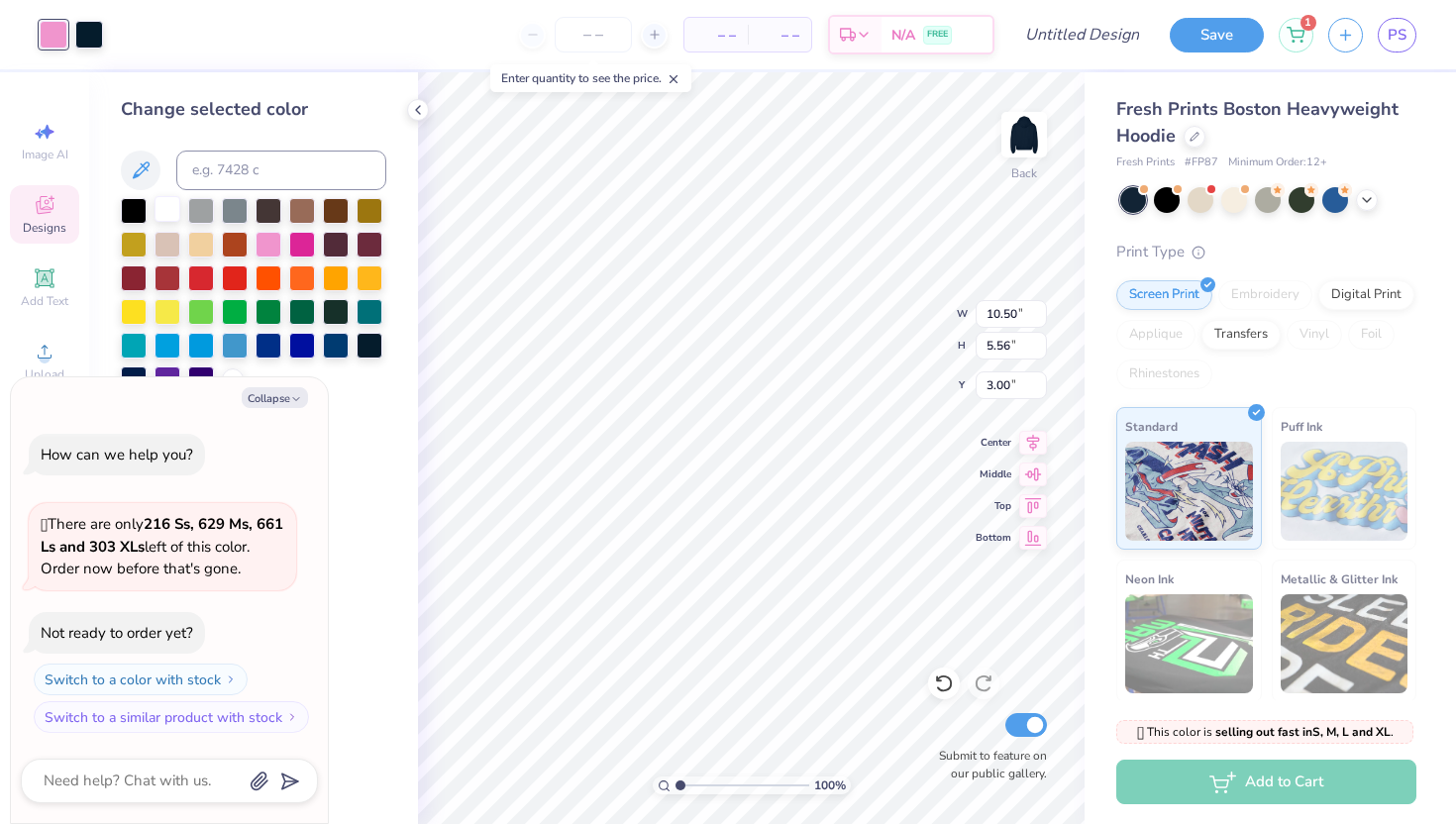 click at bounding box center [167, 209] 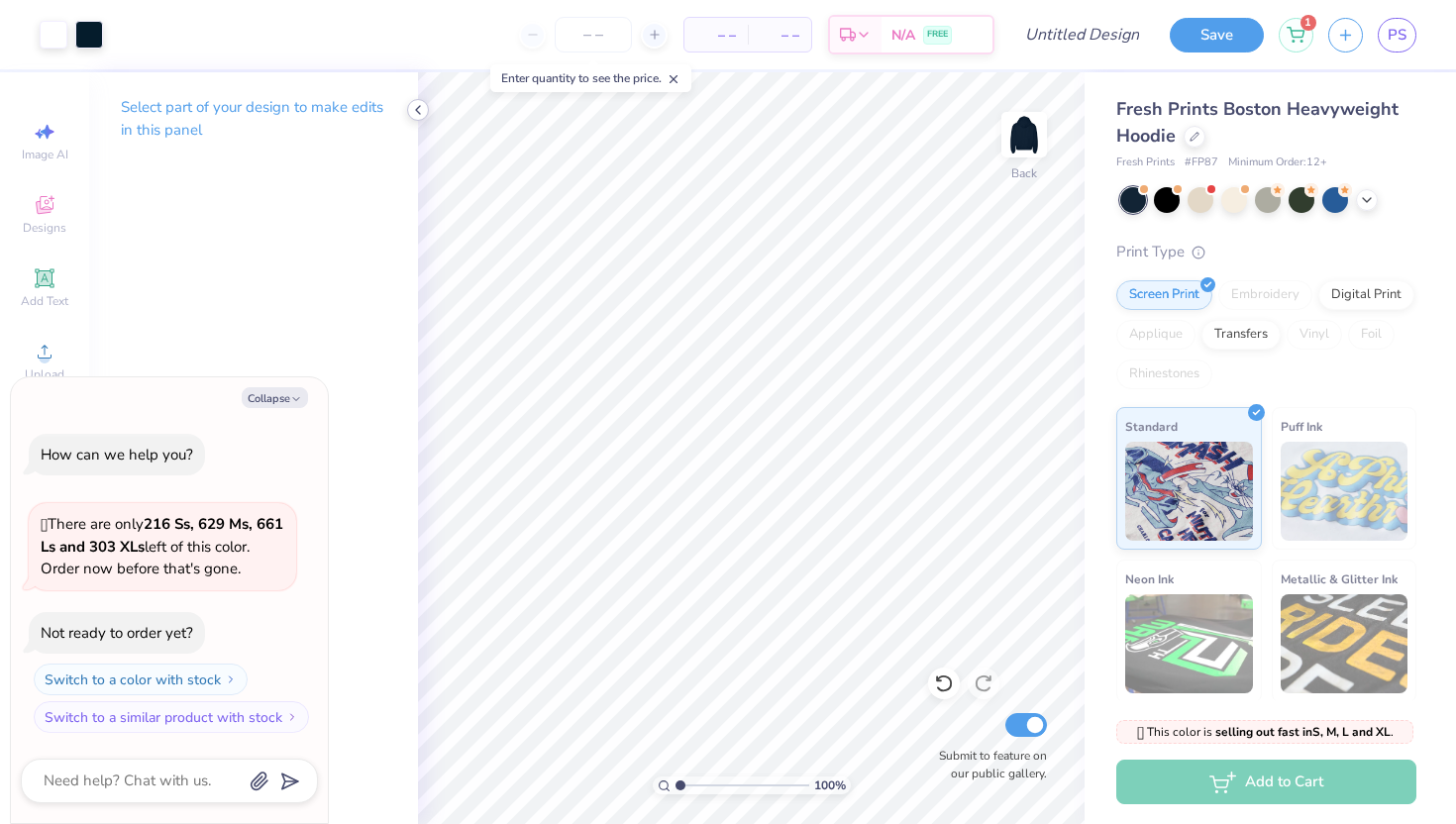 click 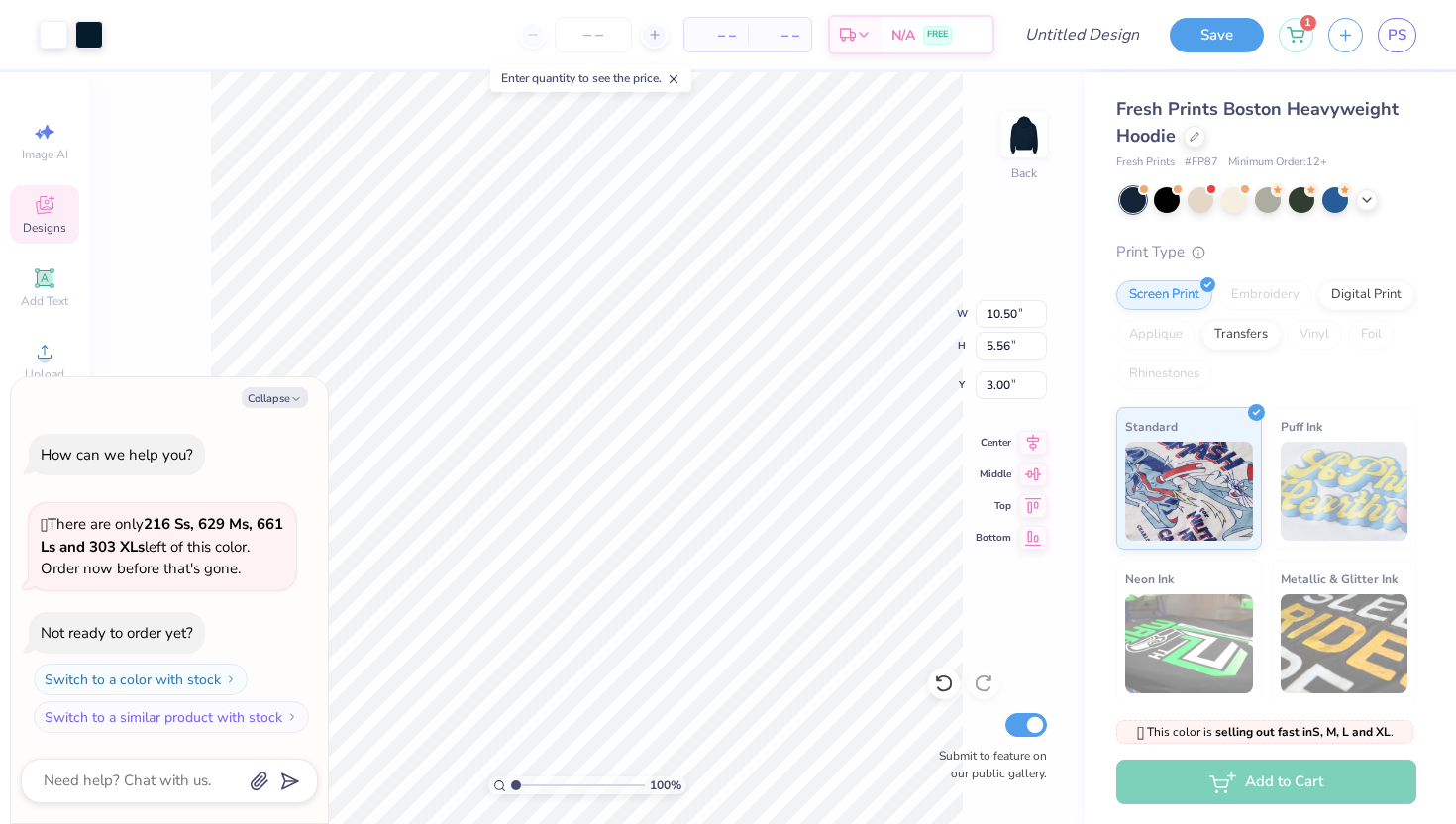 type on "x" 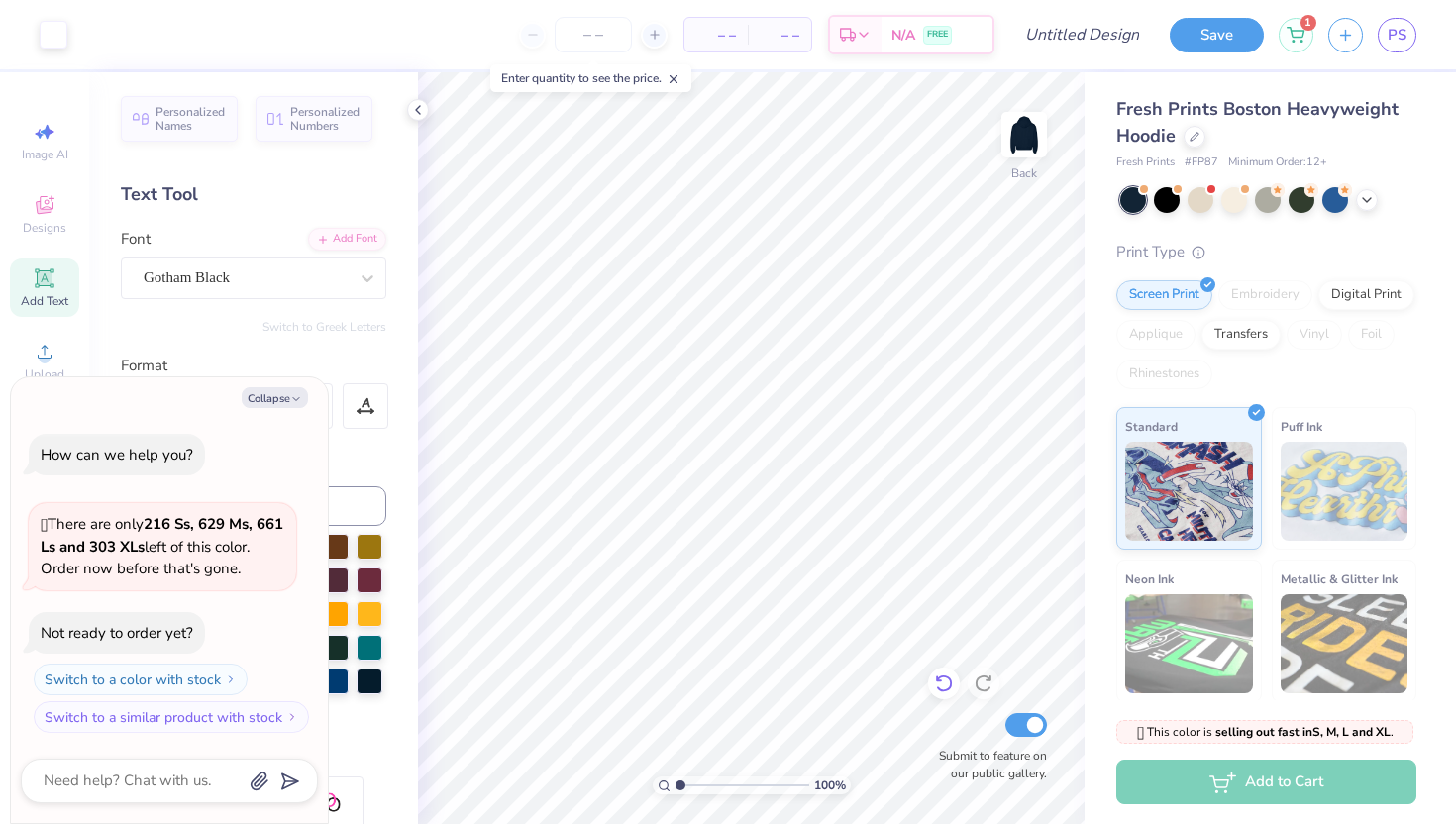 click 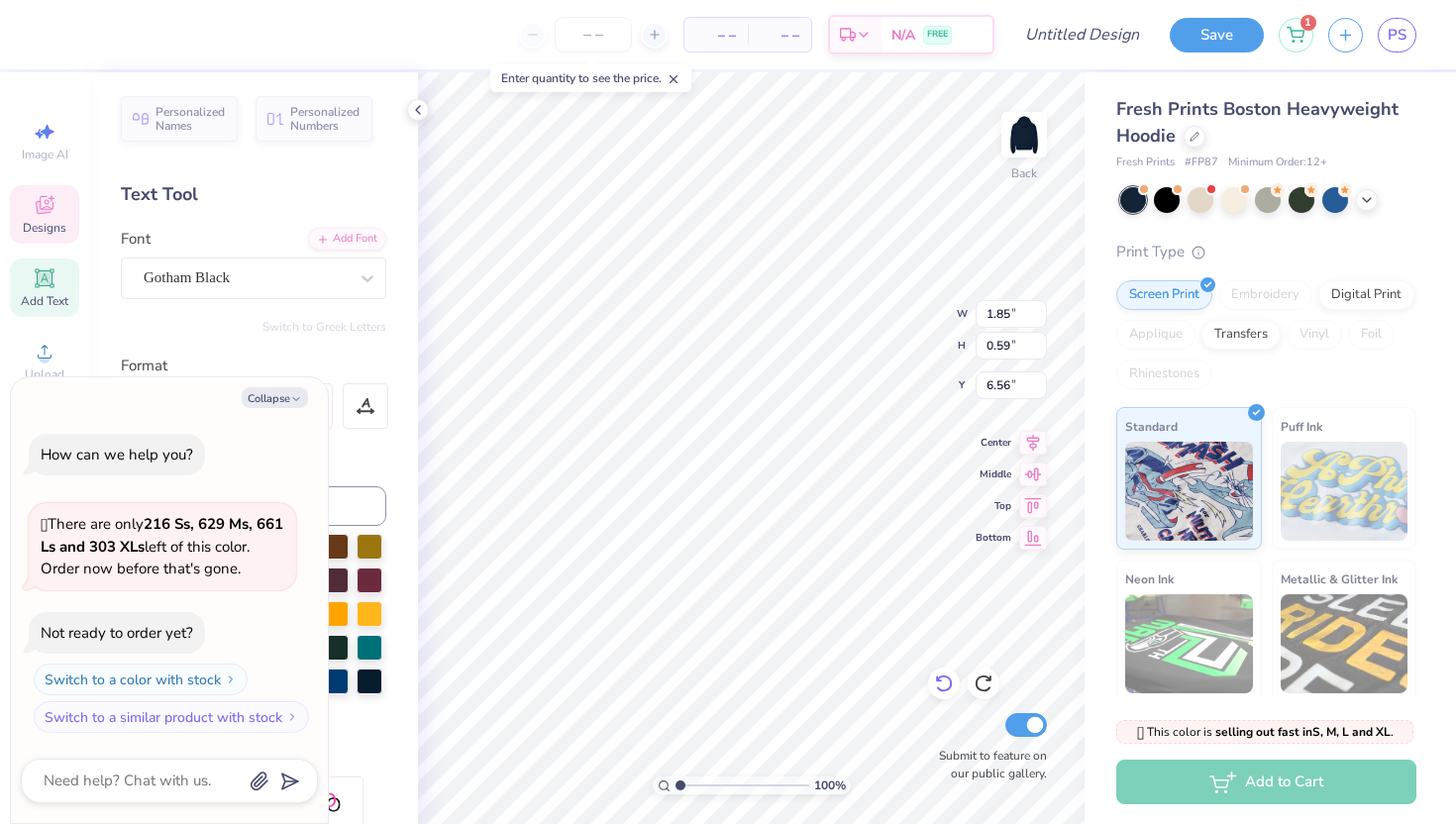 type on "x" 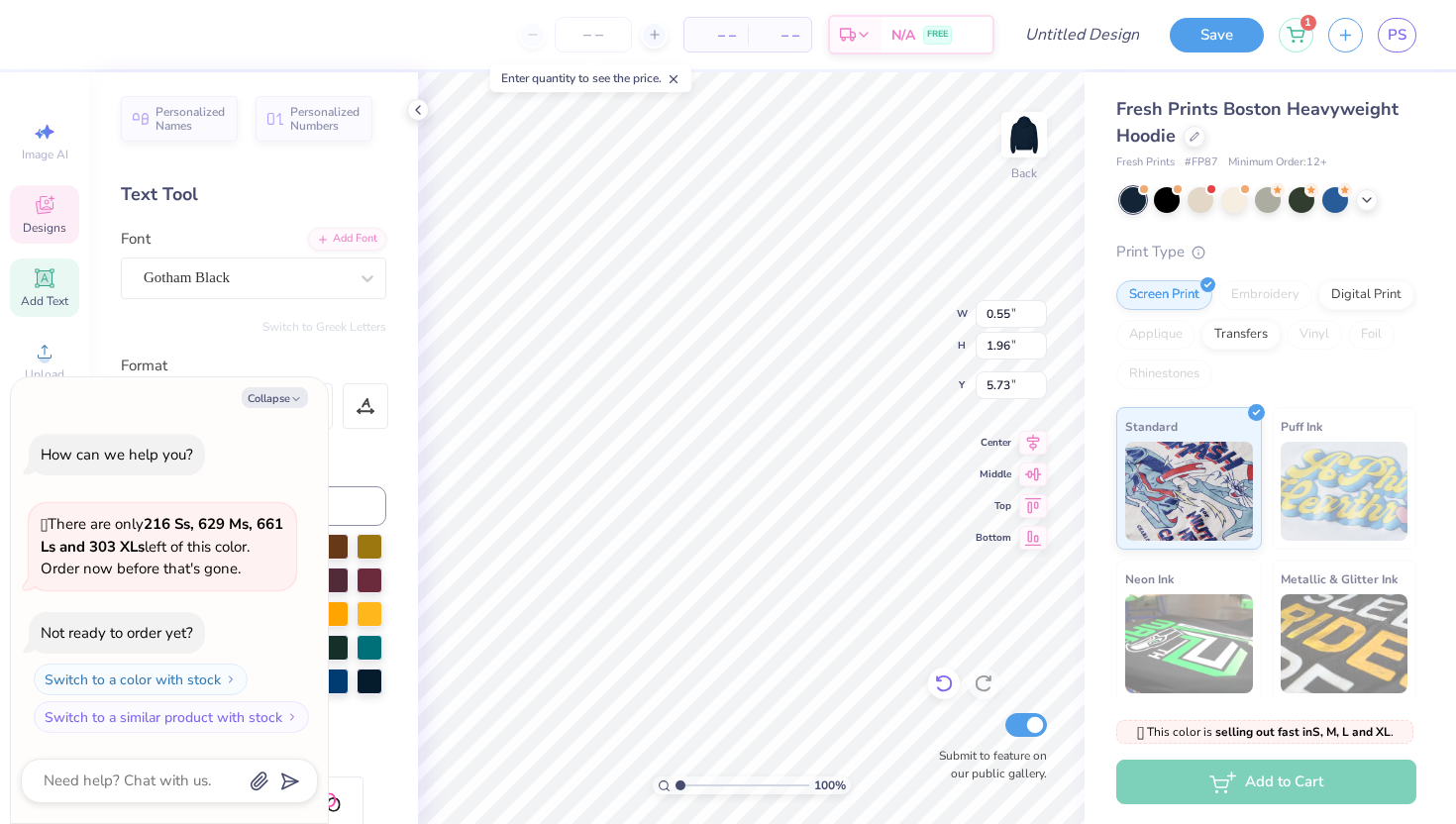 type on "x" 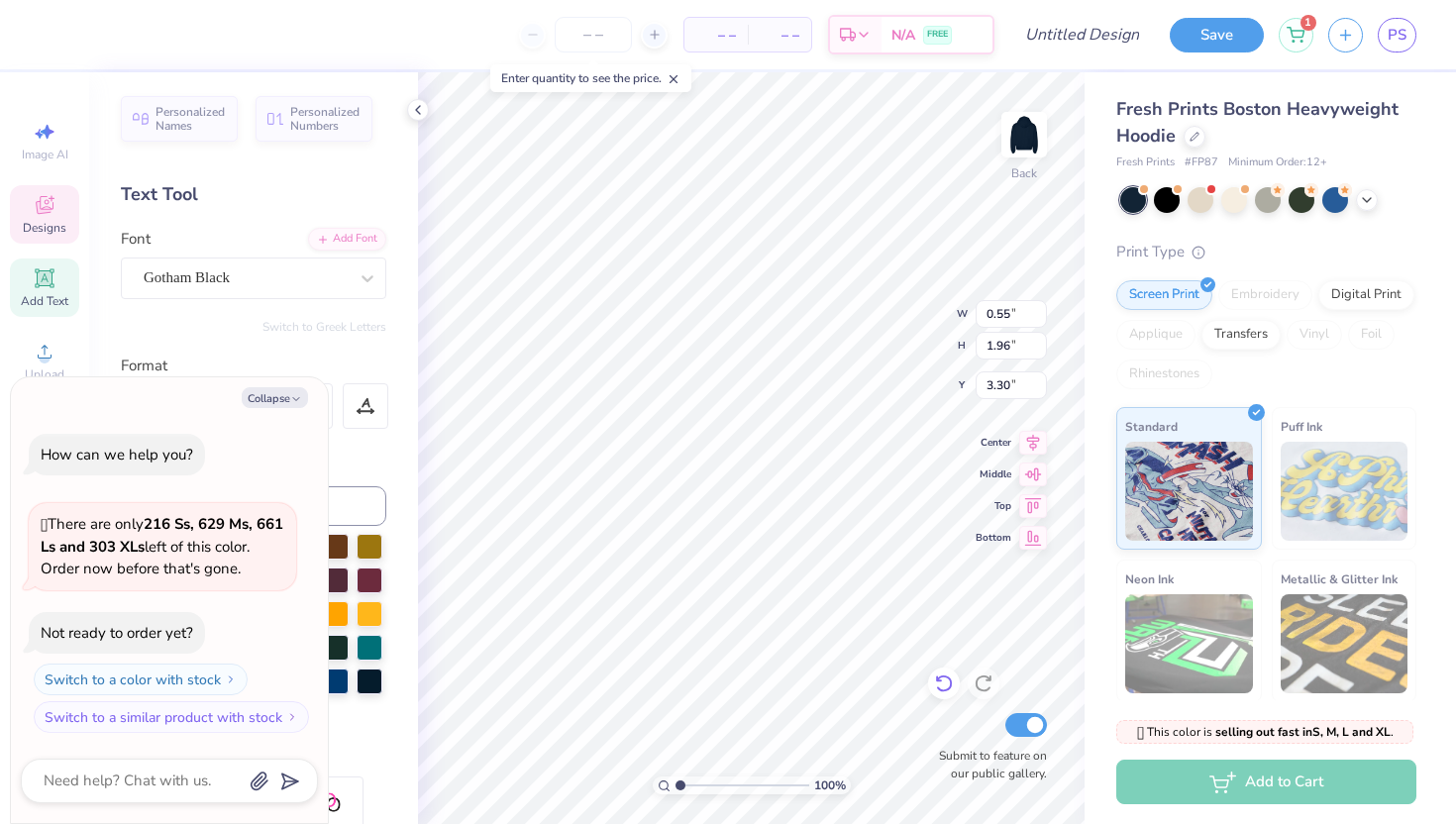 type on "x" 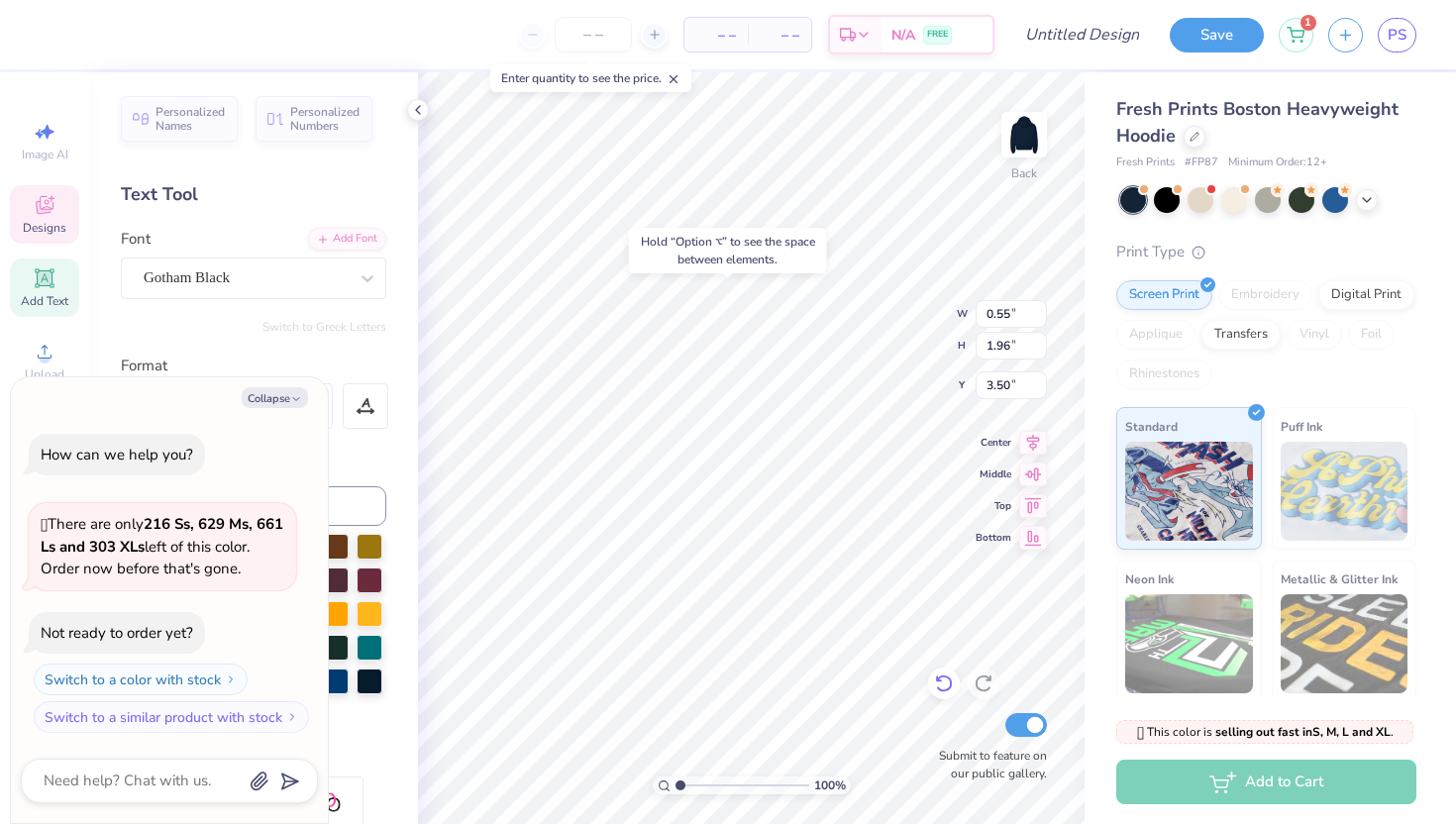 type on "x" 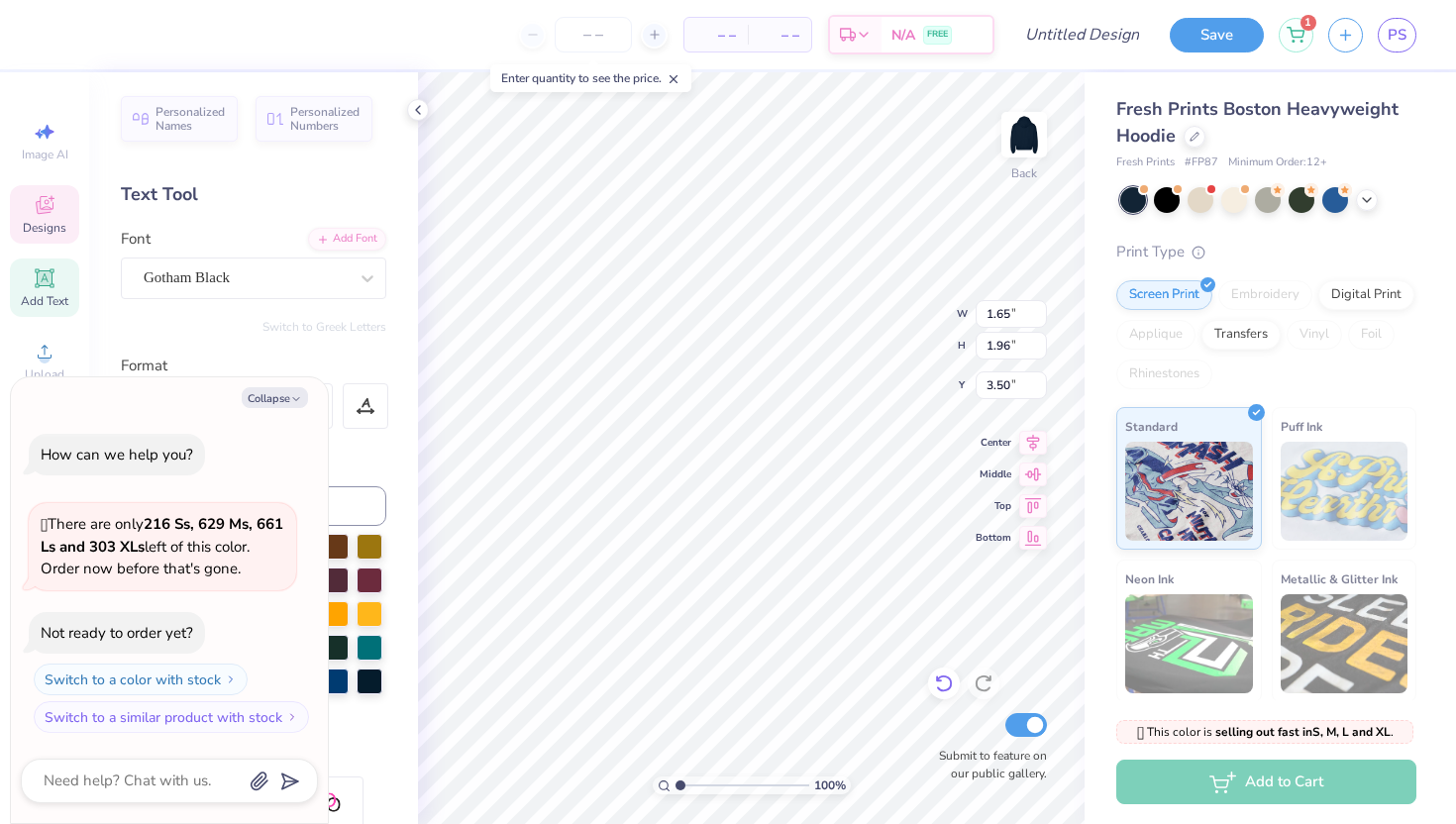 type on "x" 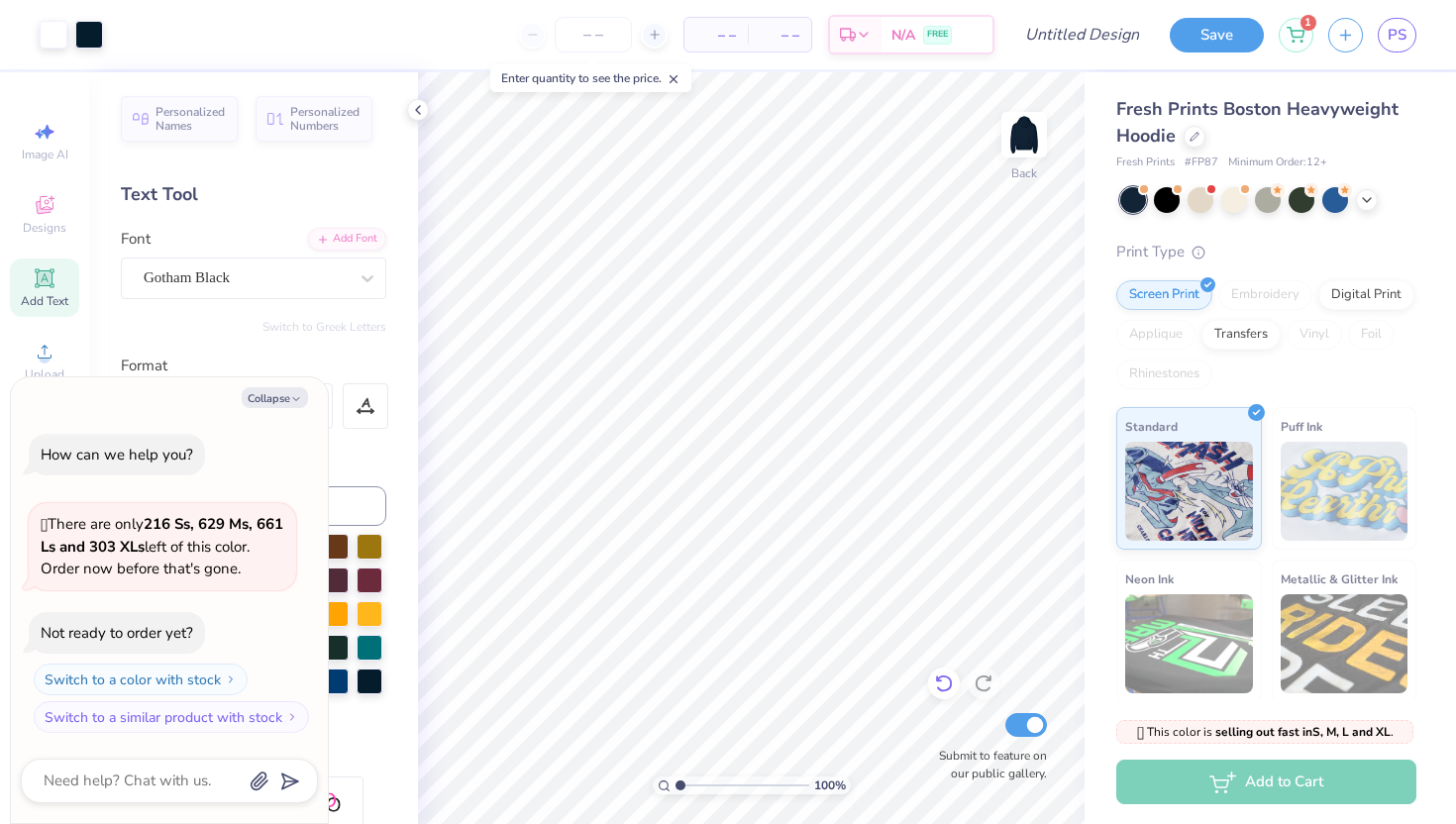 click 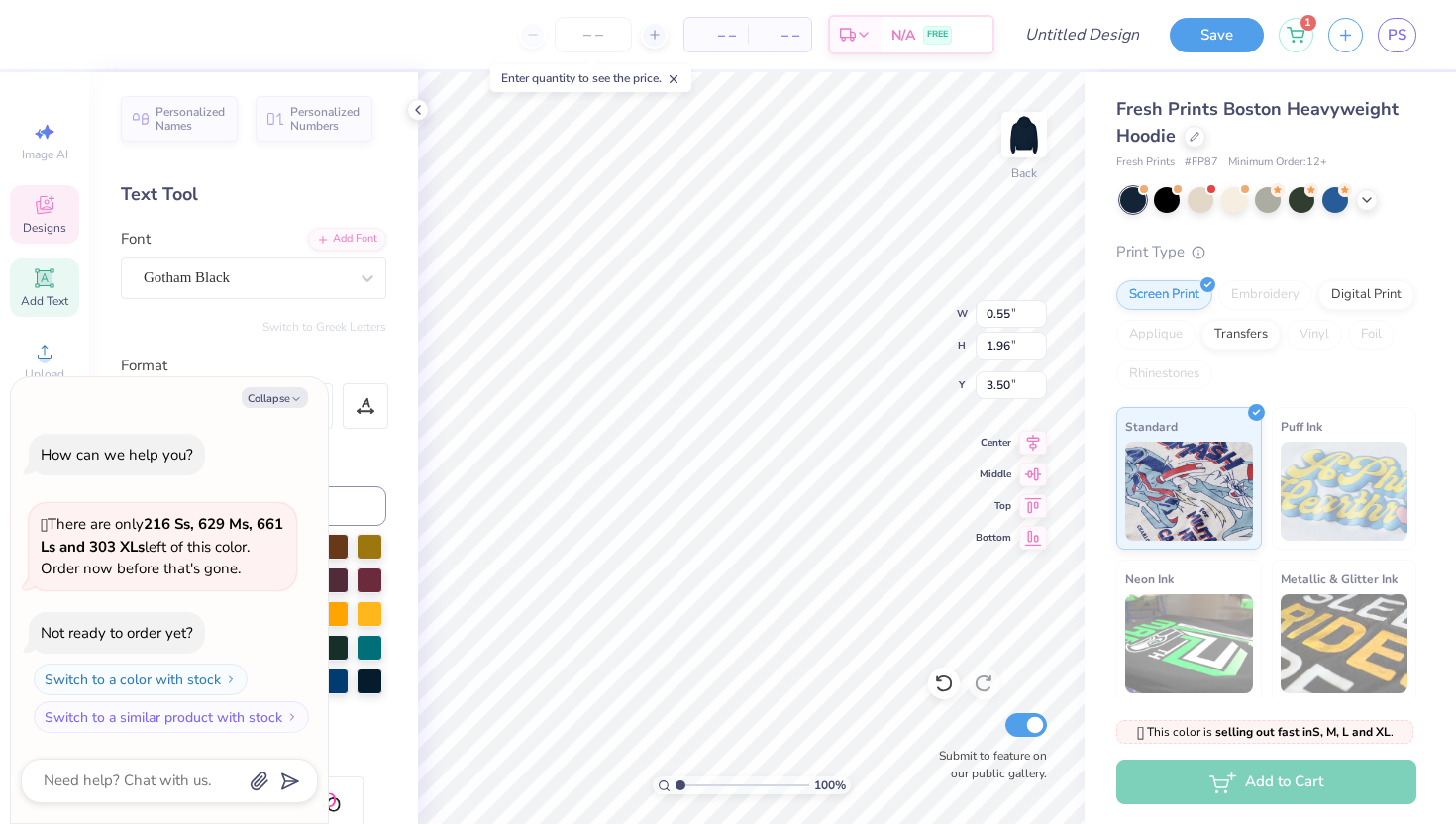 type on "x" 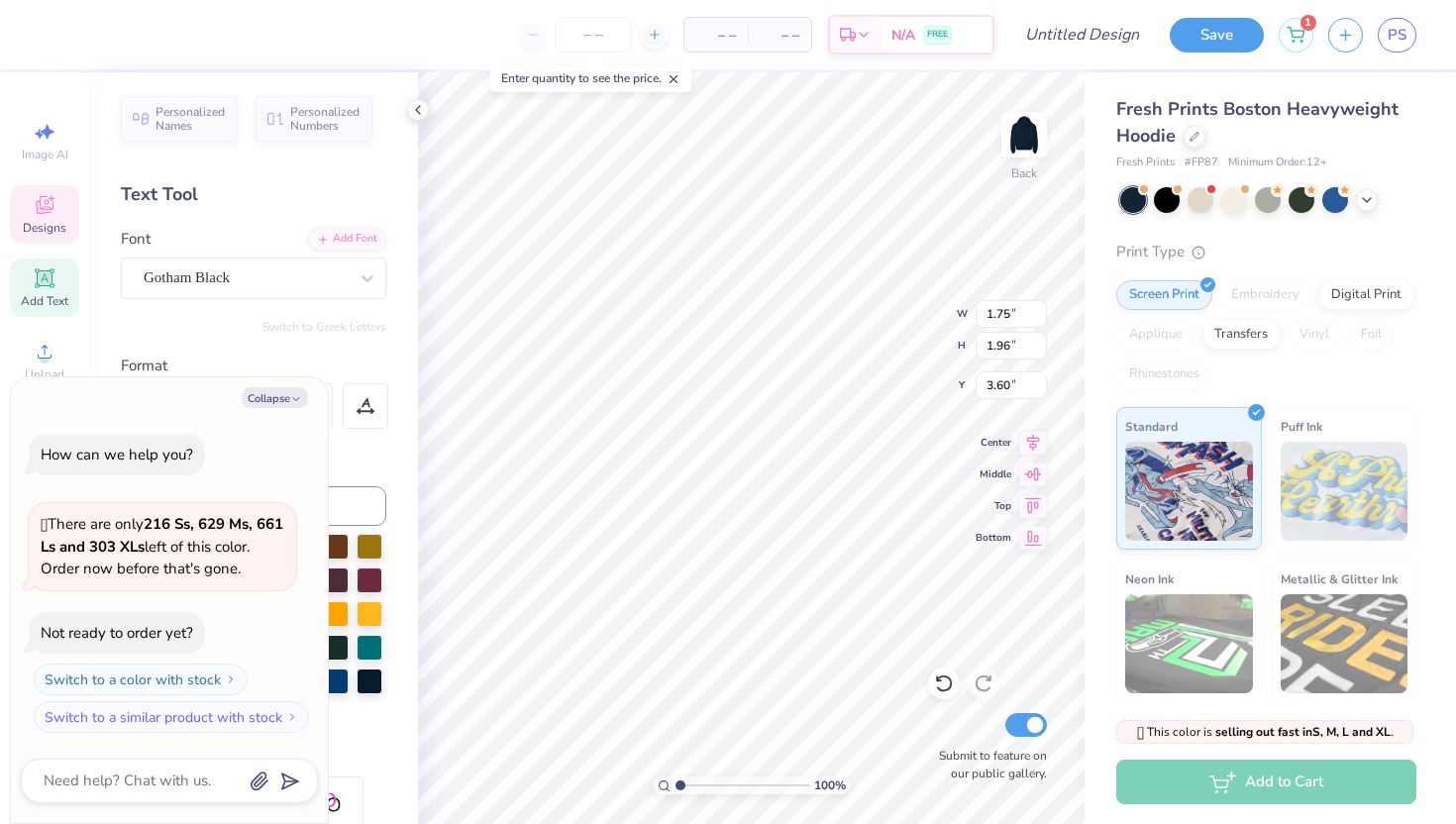 type on "x" 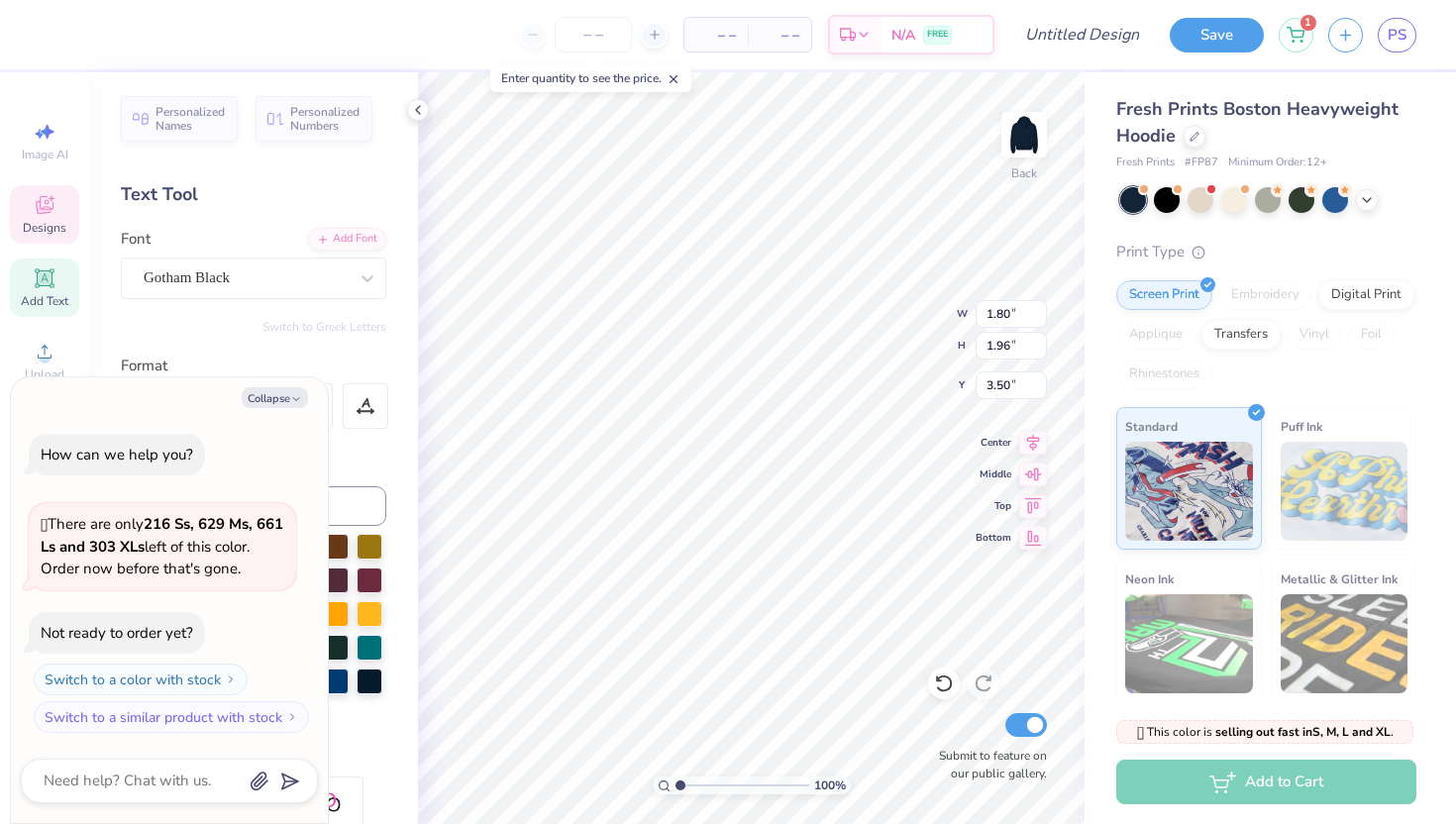 type on "x" 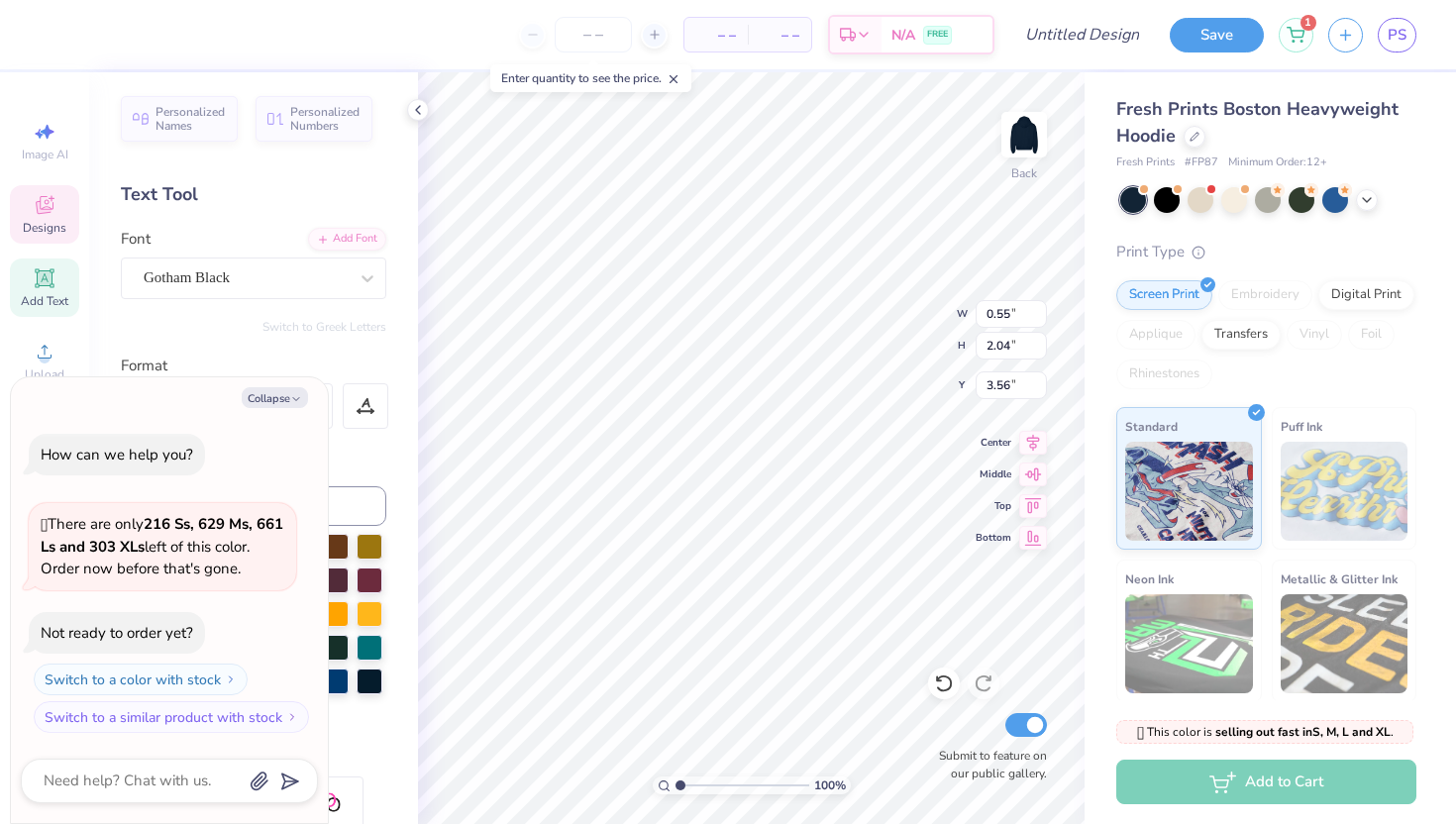 type on "x" 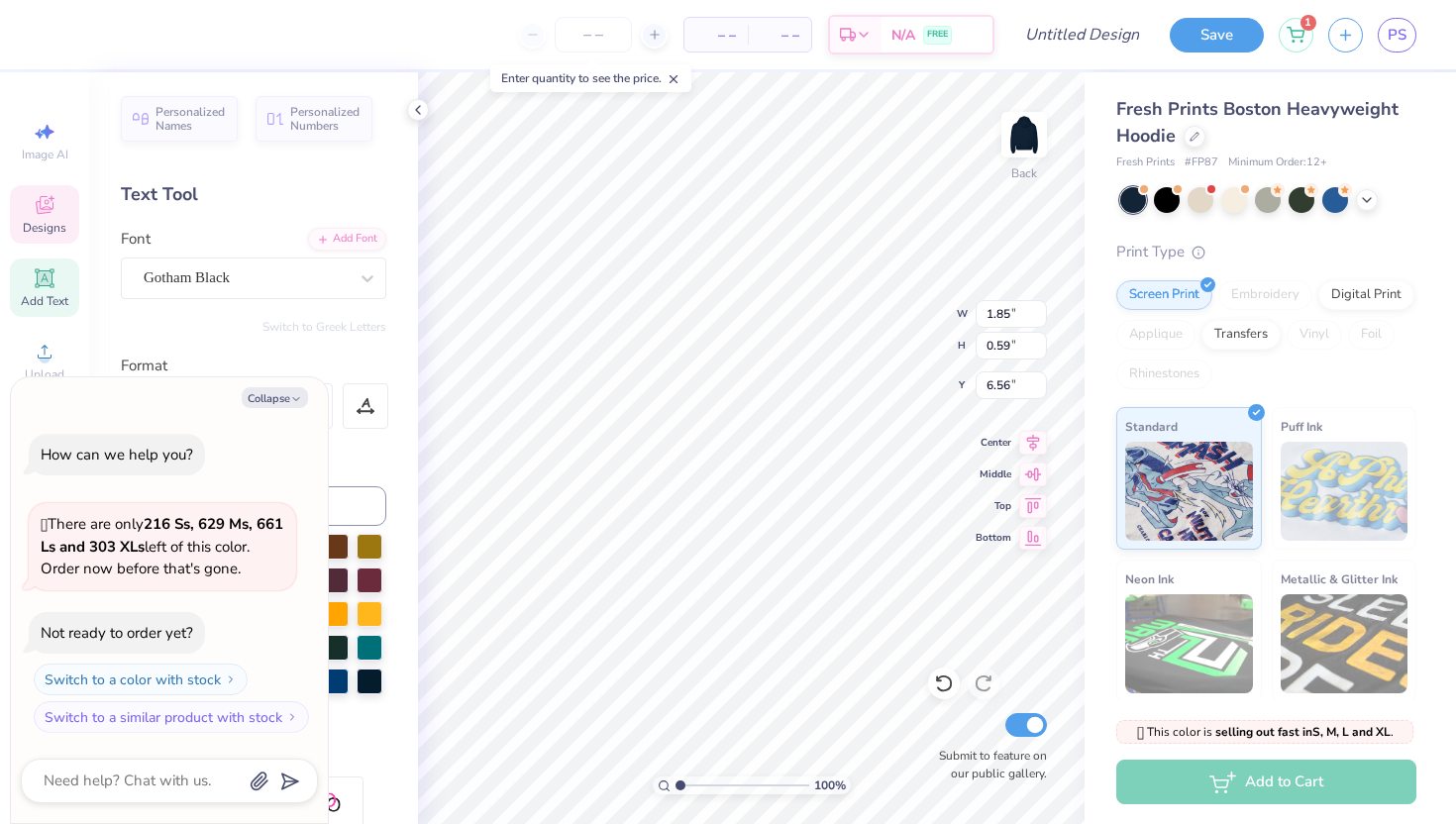 type on "x" 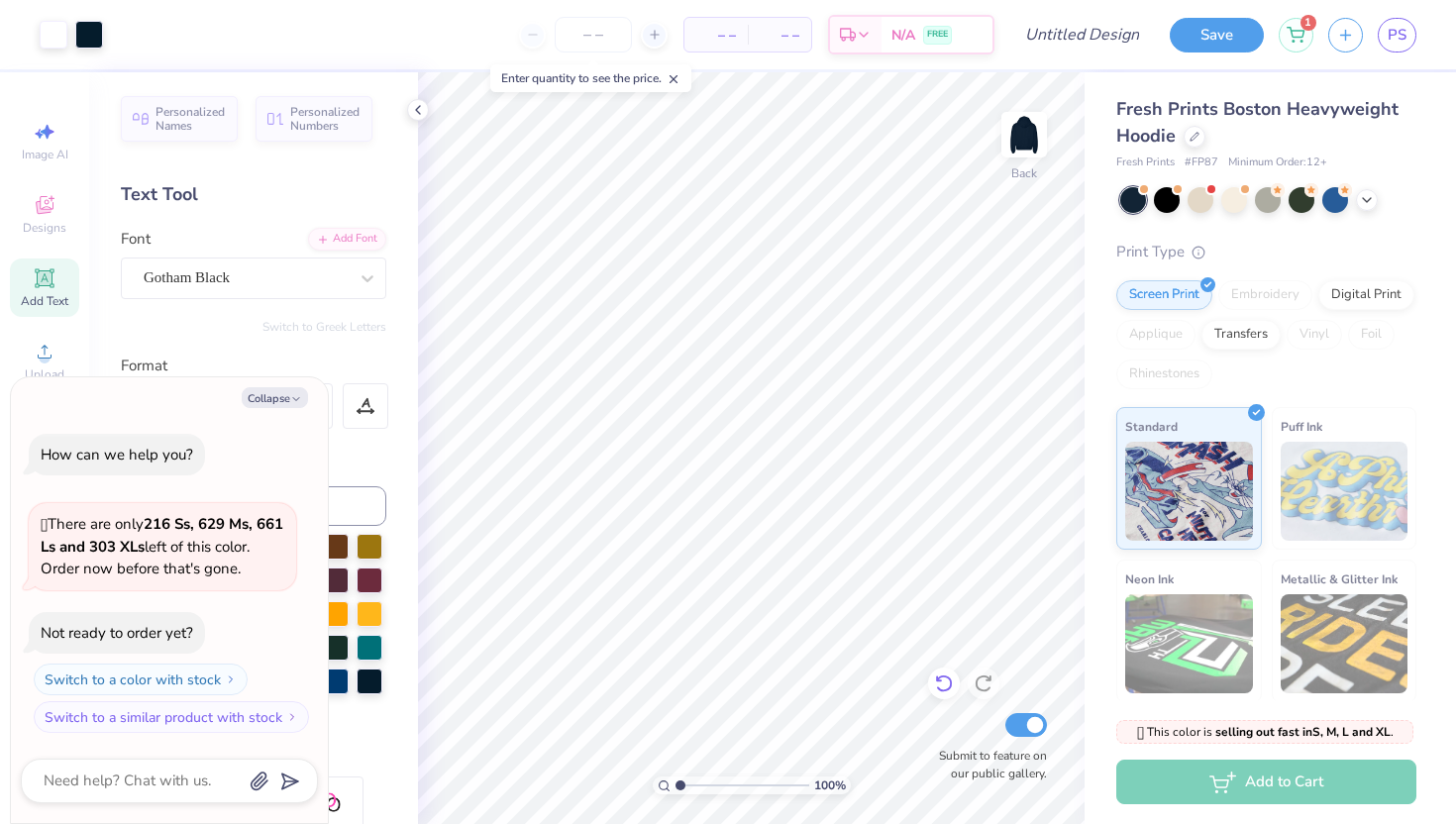click 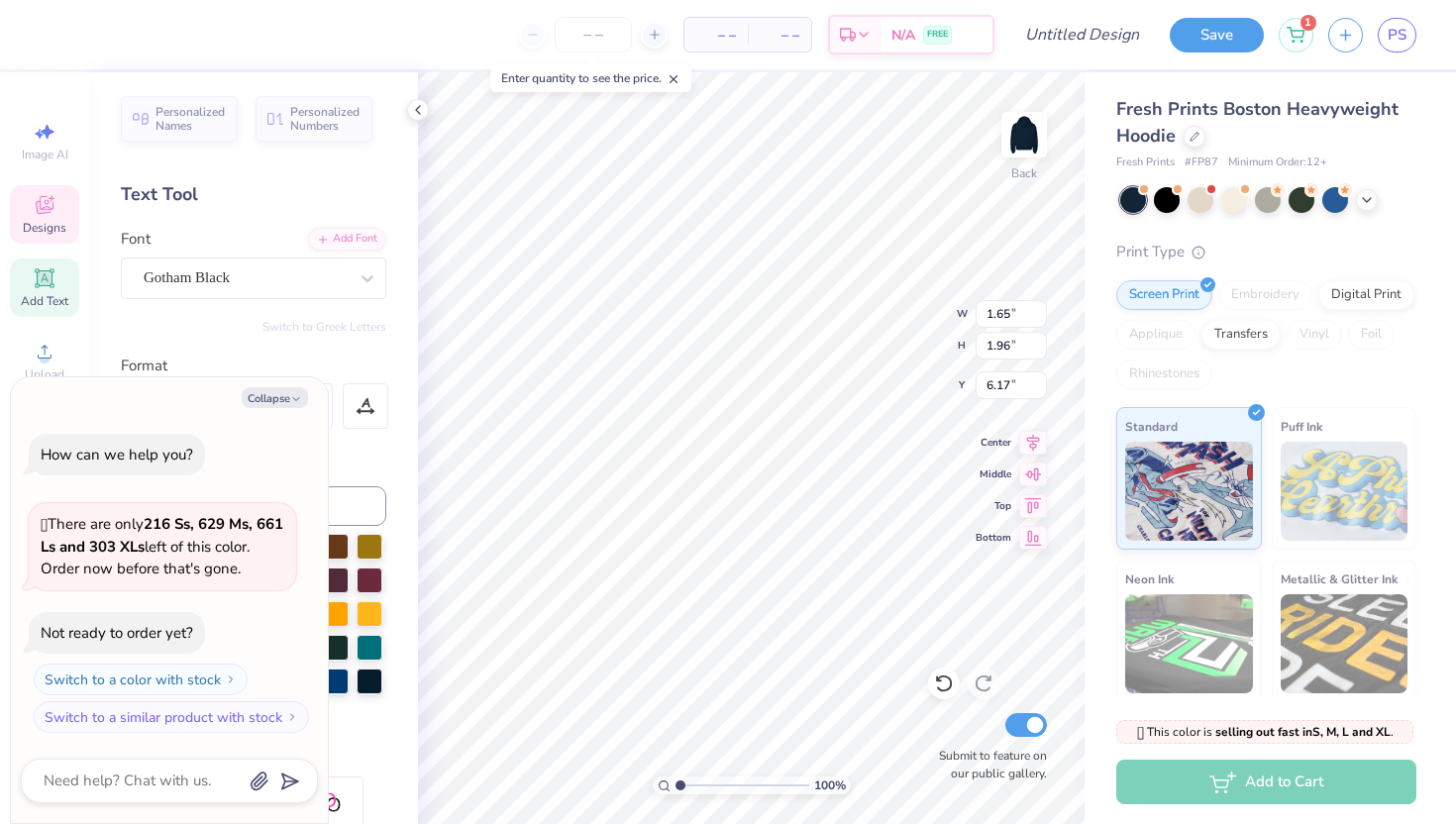 type on "x" 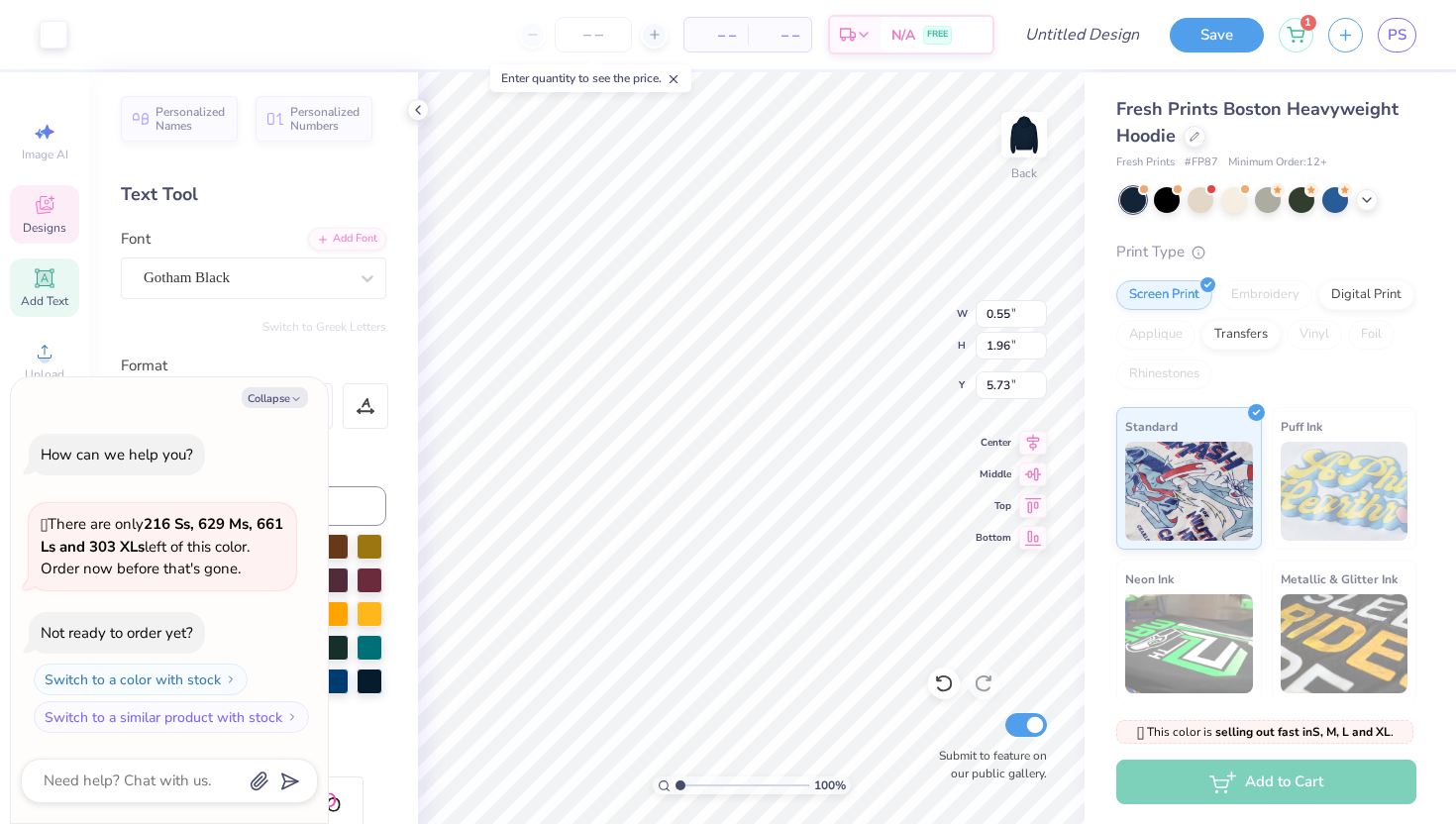 type on "x" 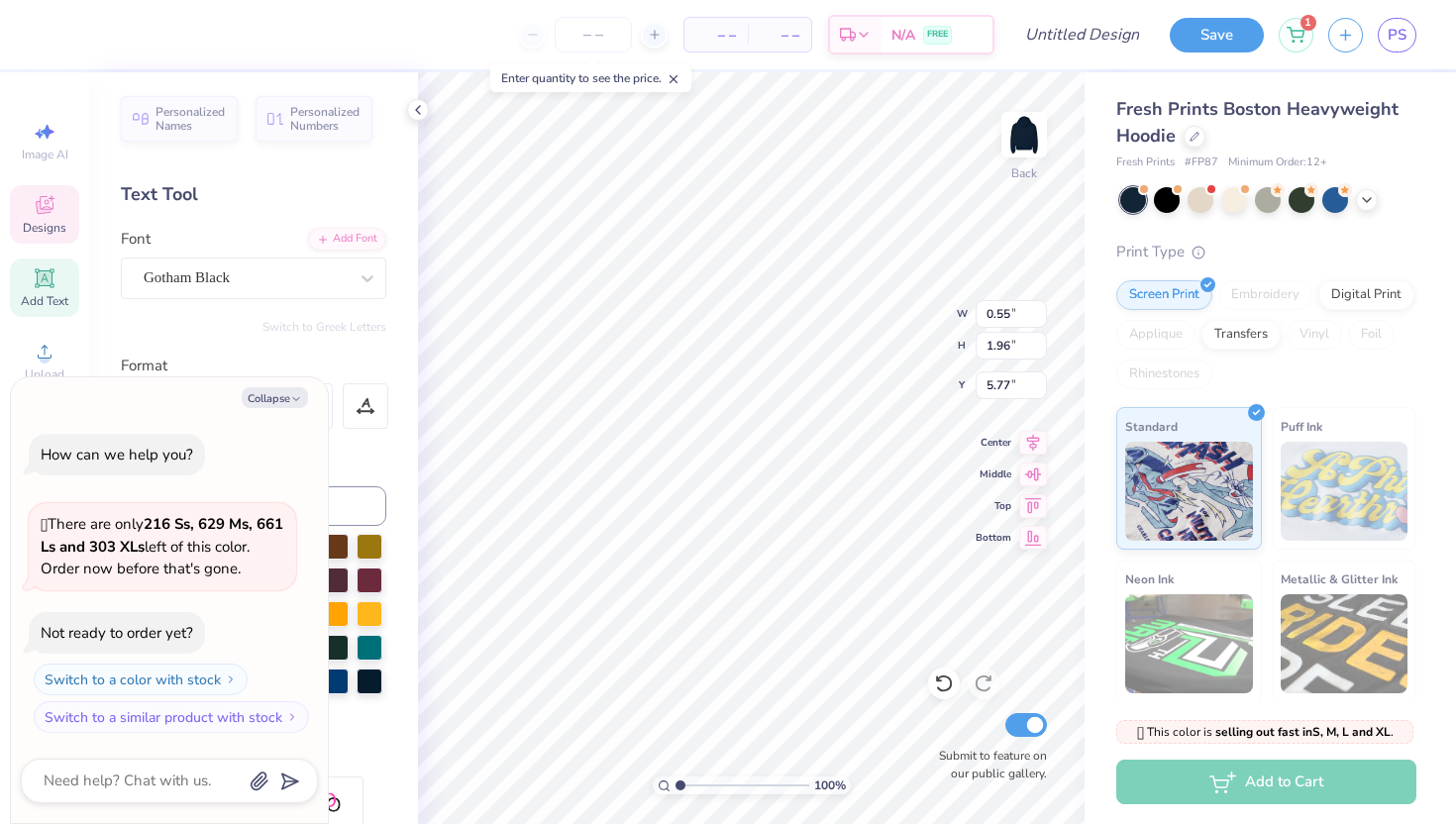 type on "x" 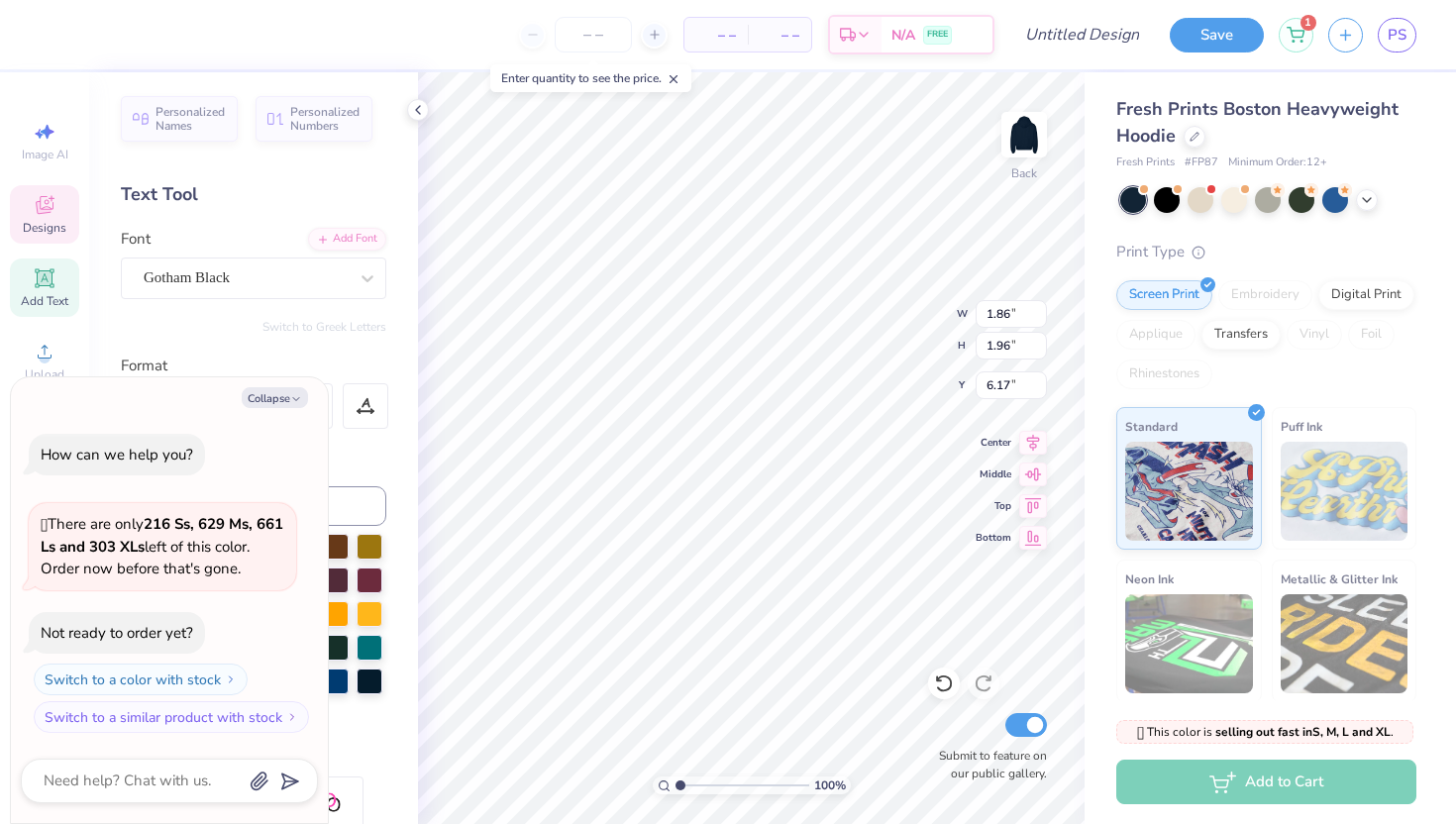 type on "x" 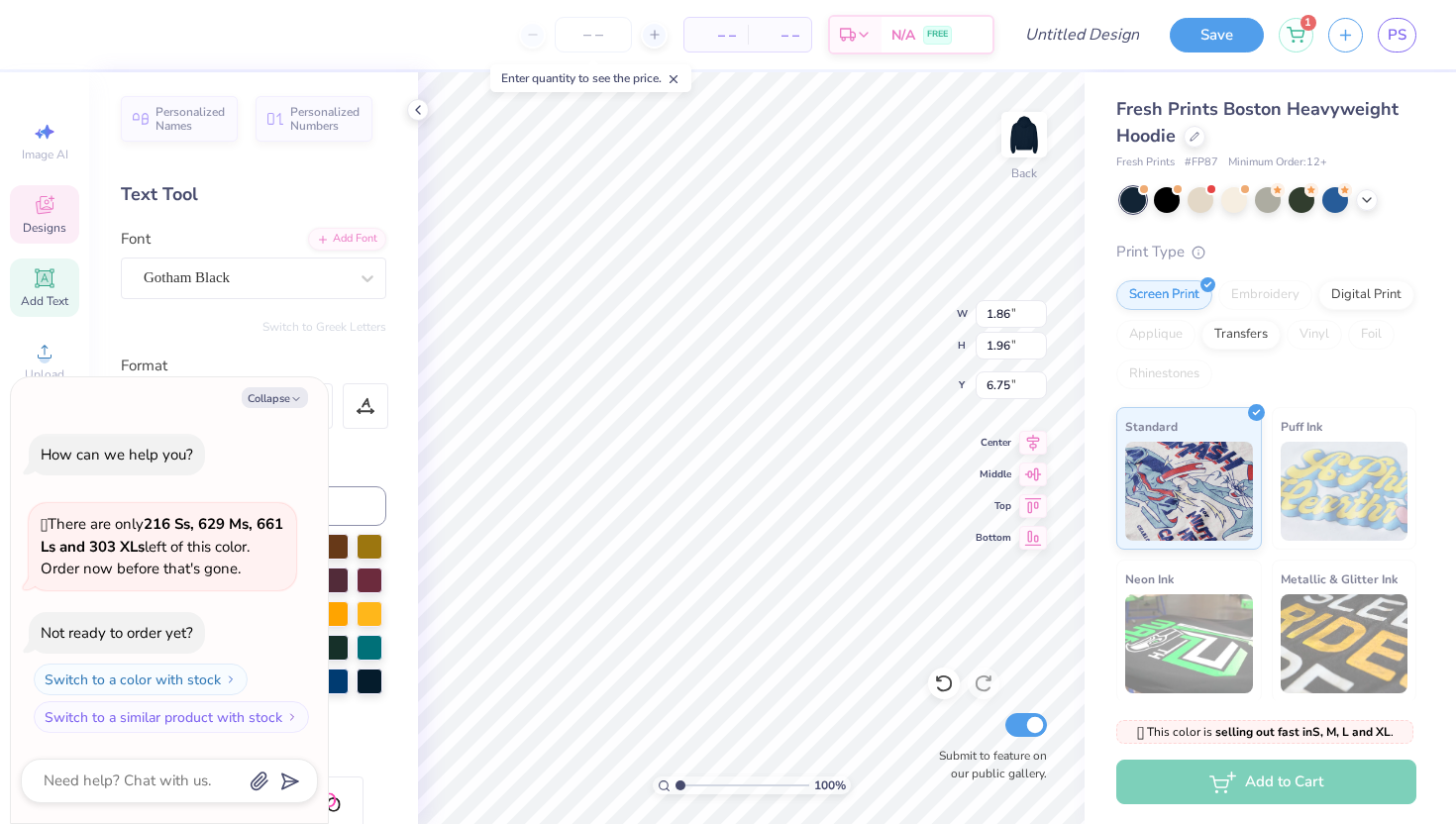type on "x" 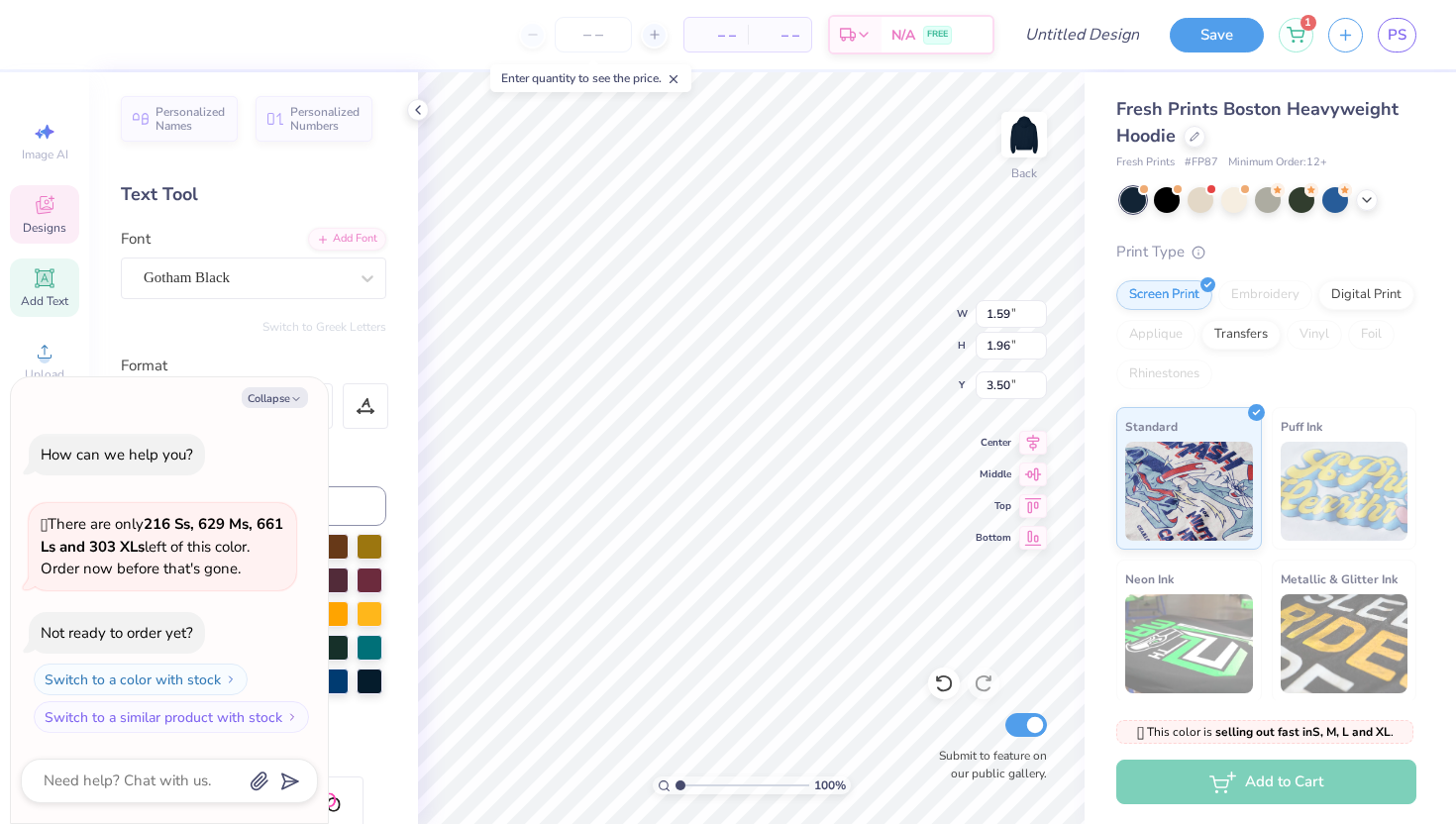 type on "x" 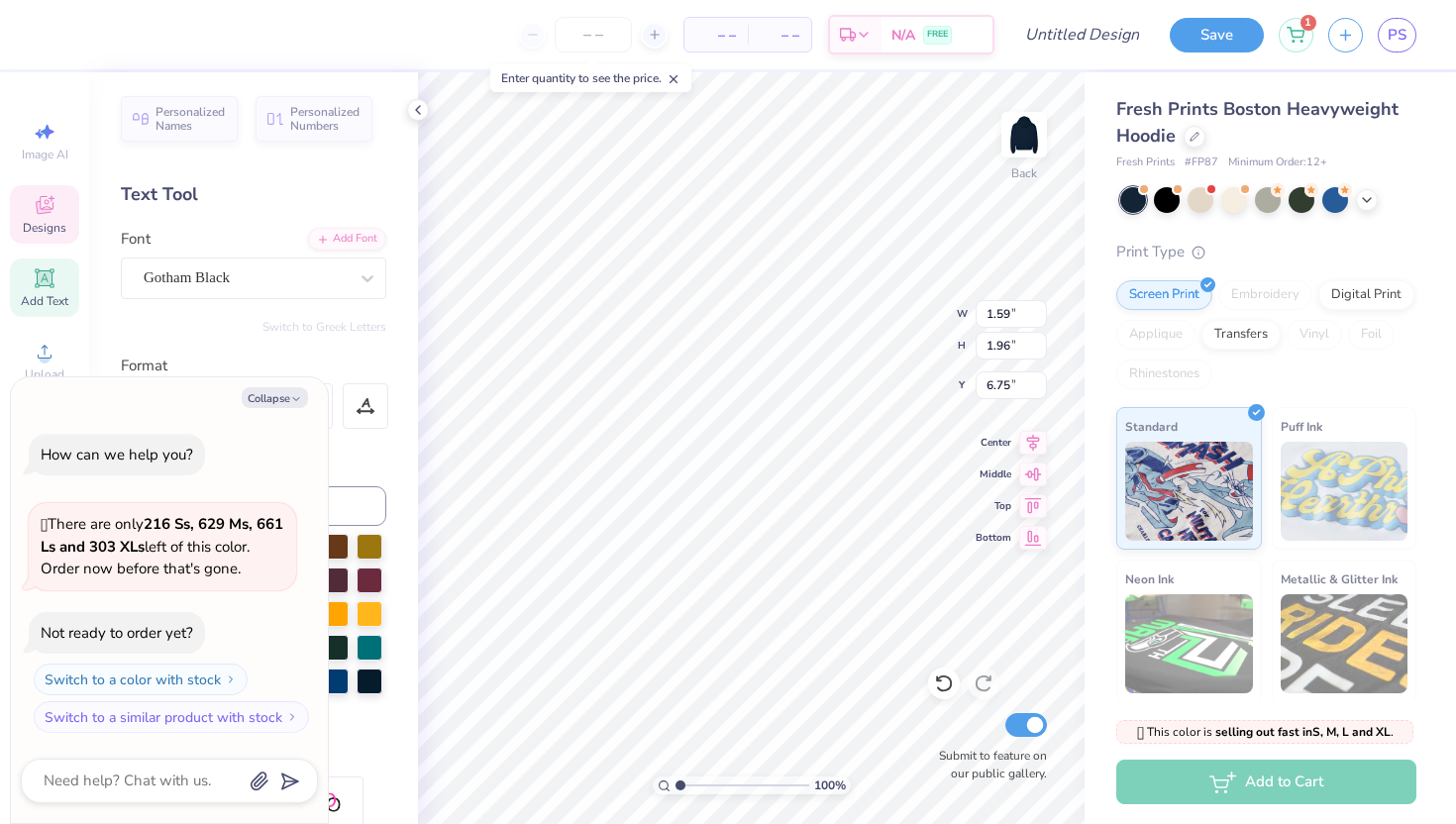 type on "x" 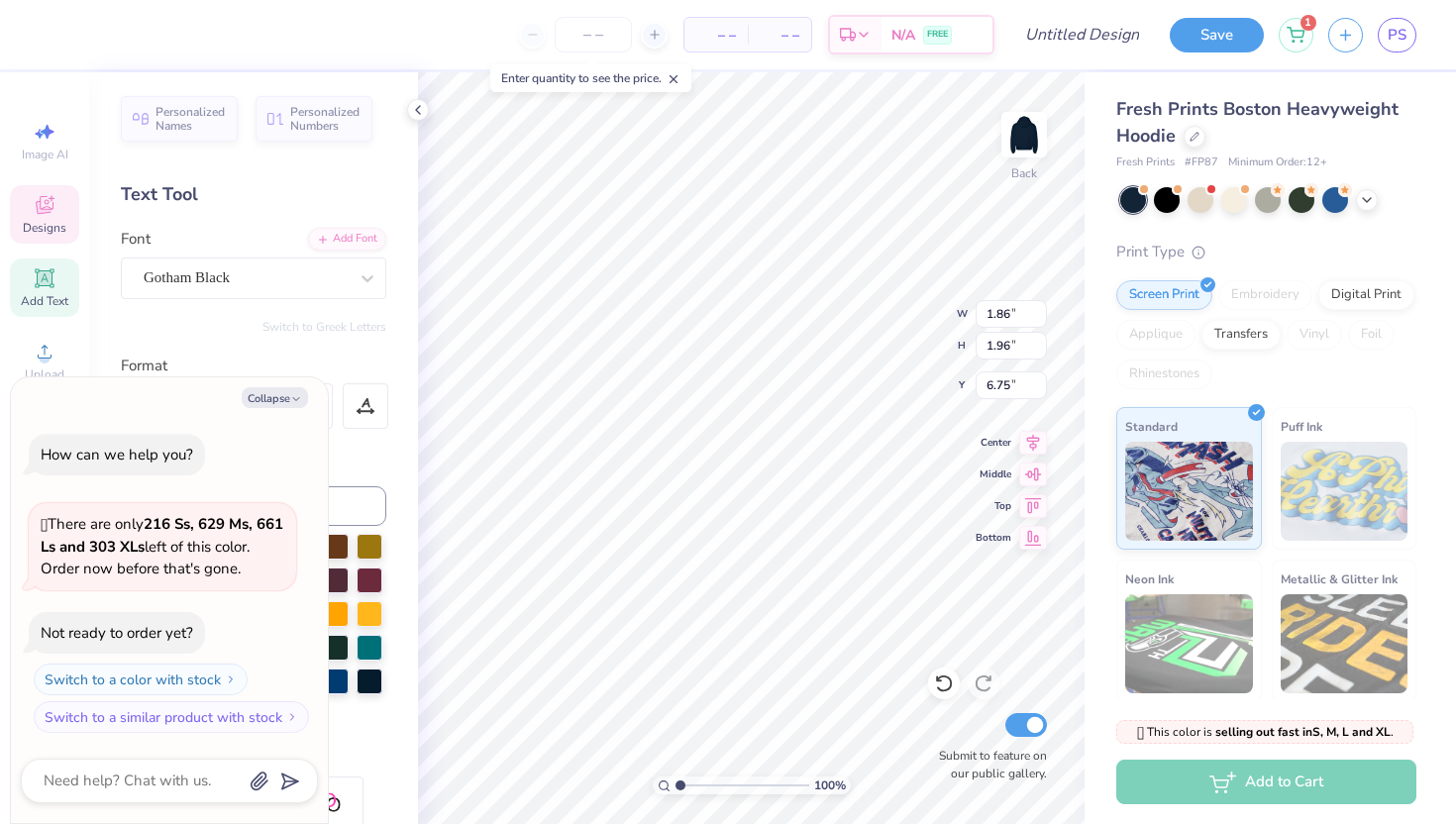 type on "x" 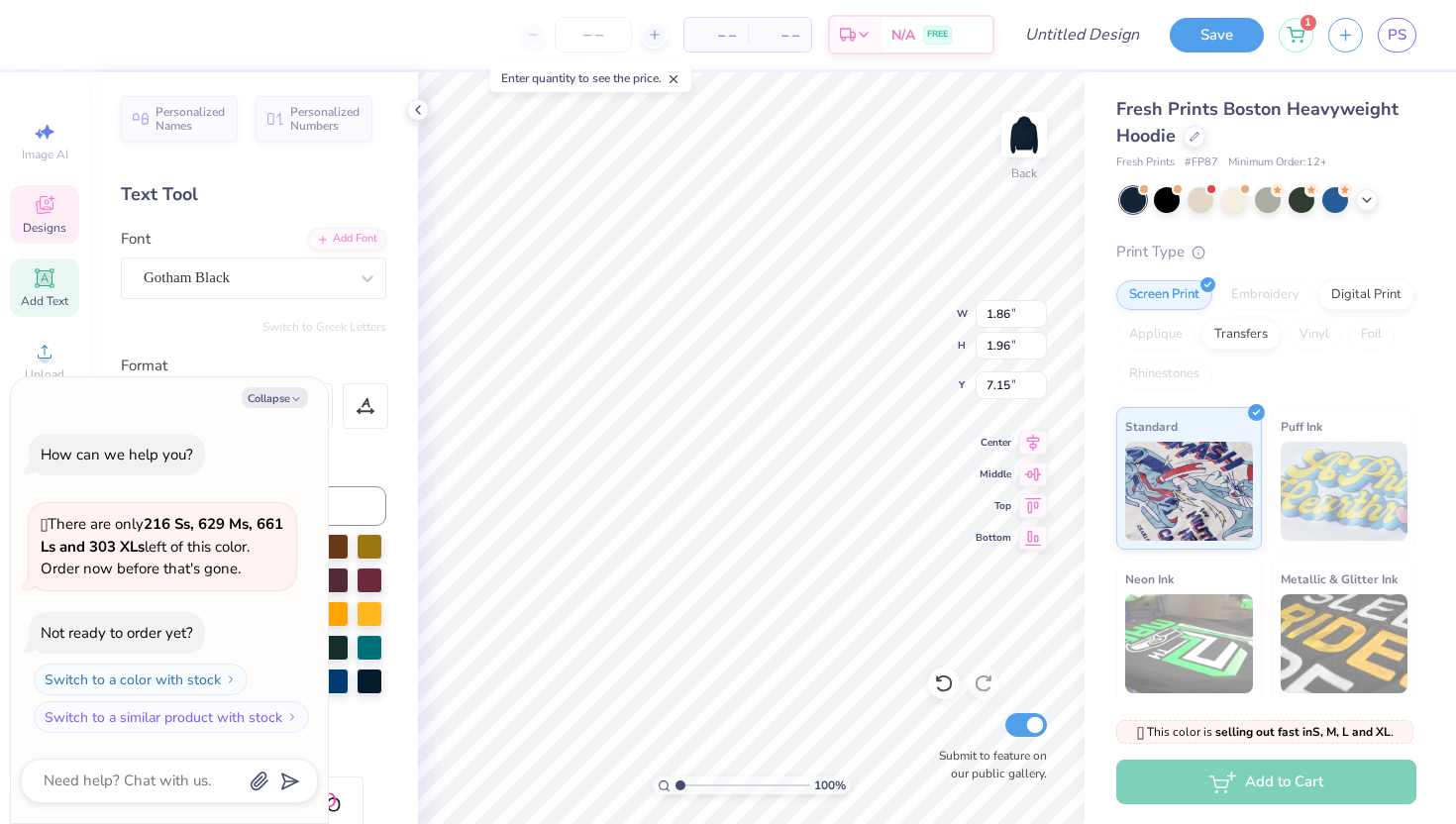 type on "x" 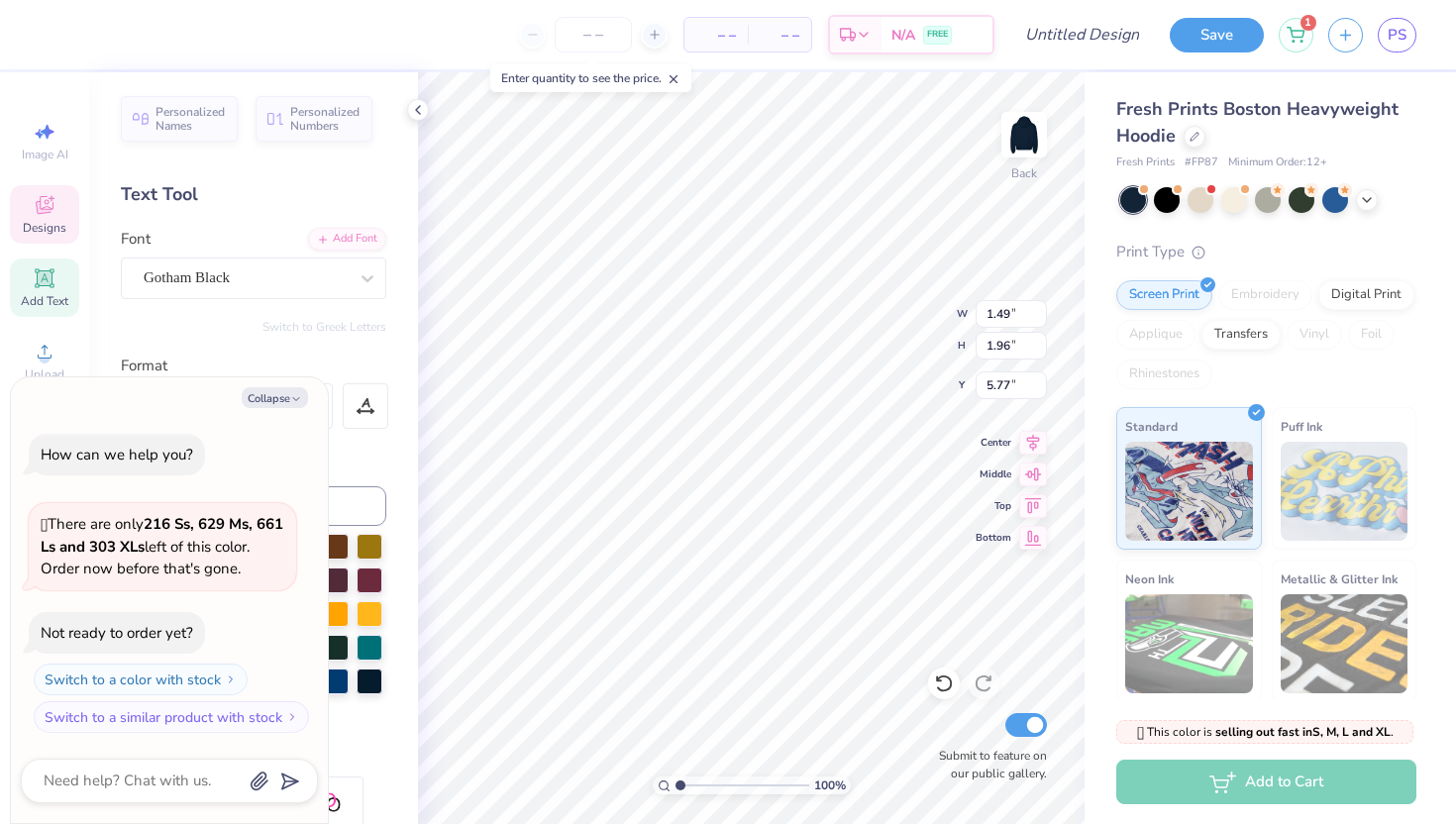 type on "x" 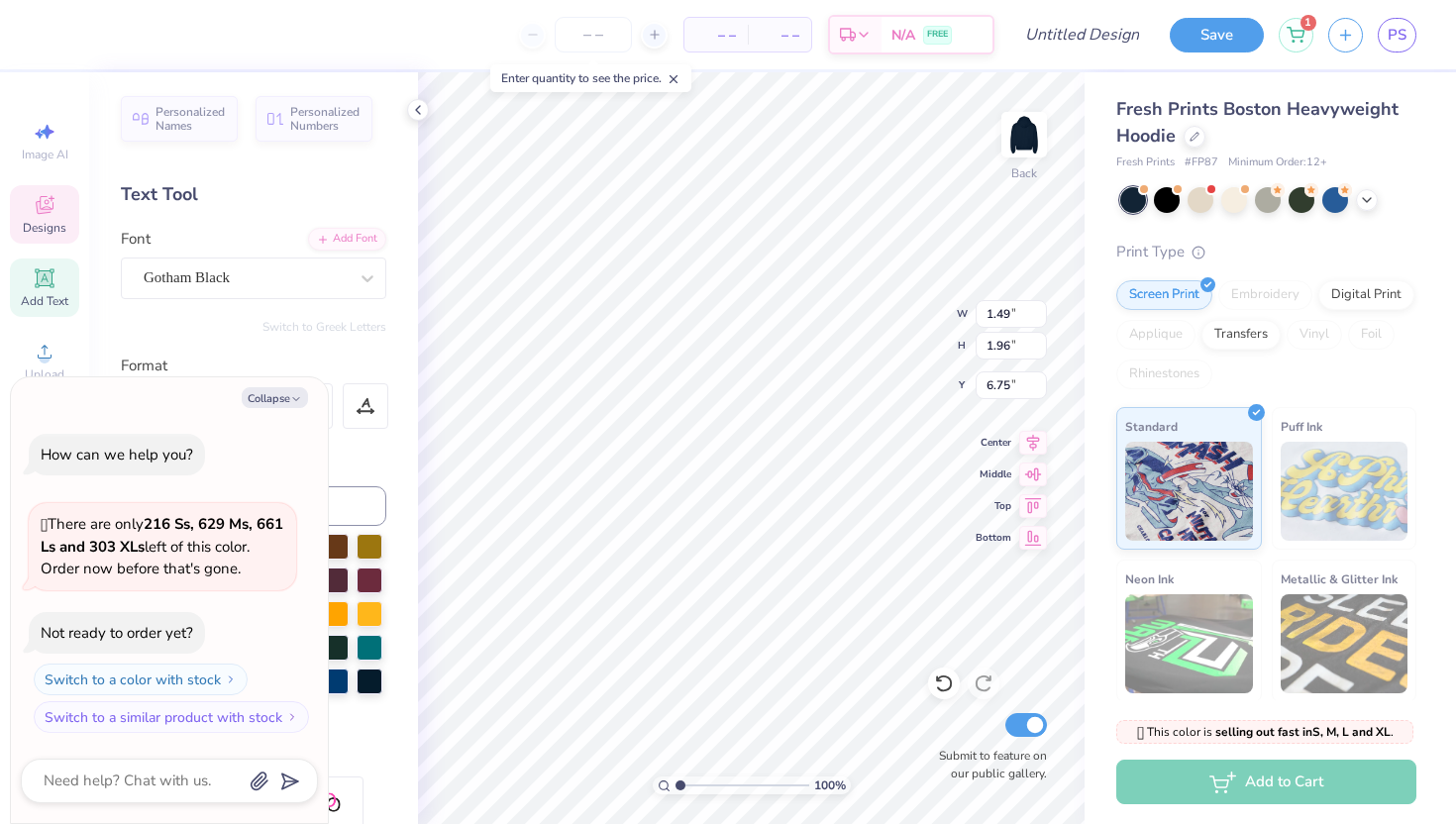 type on "x" 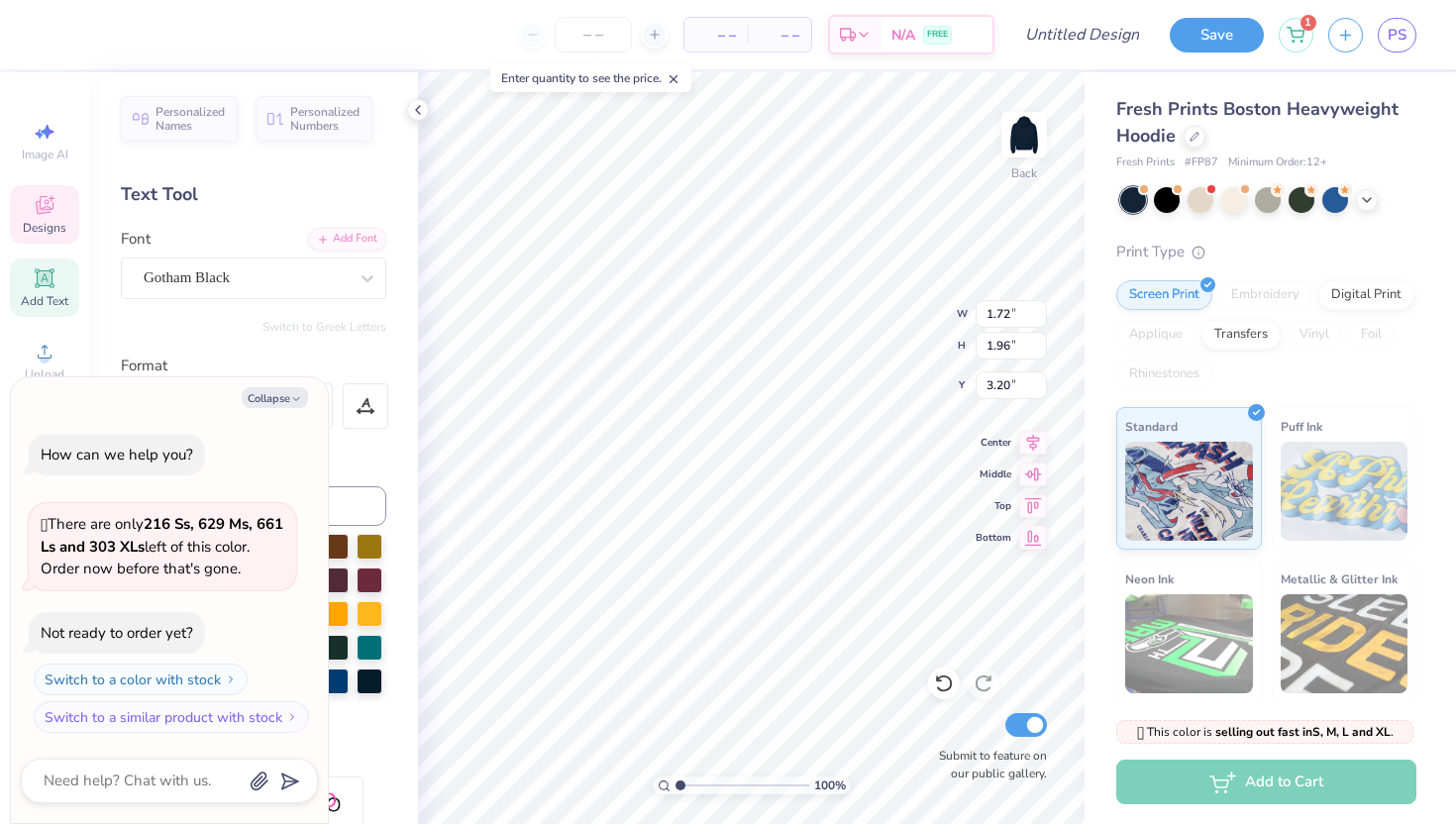 type on "x" 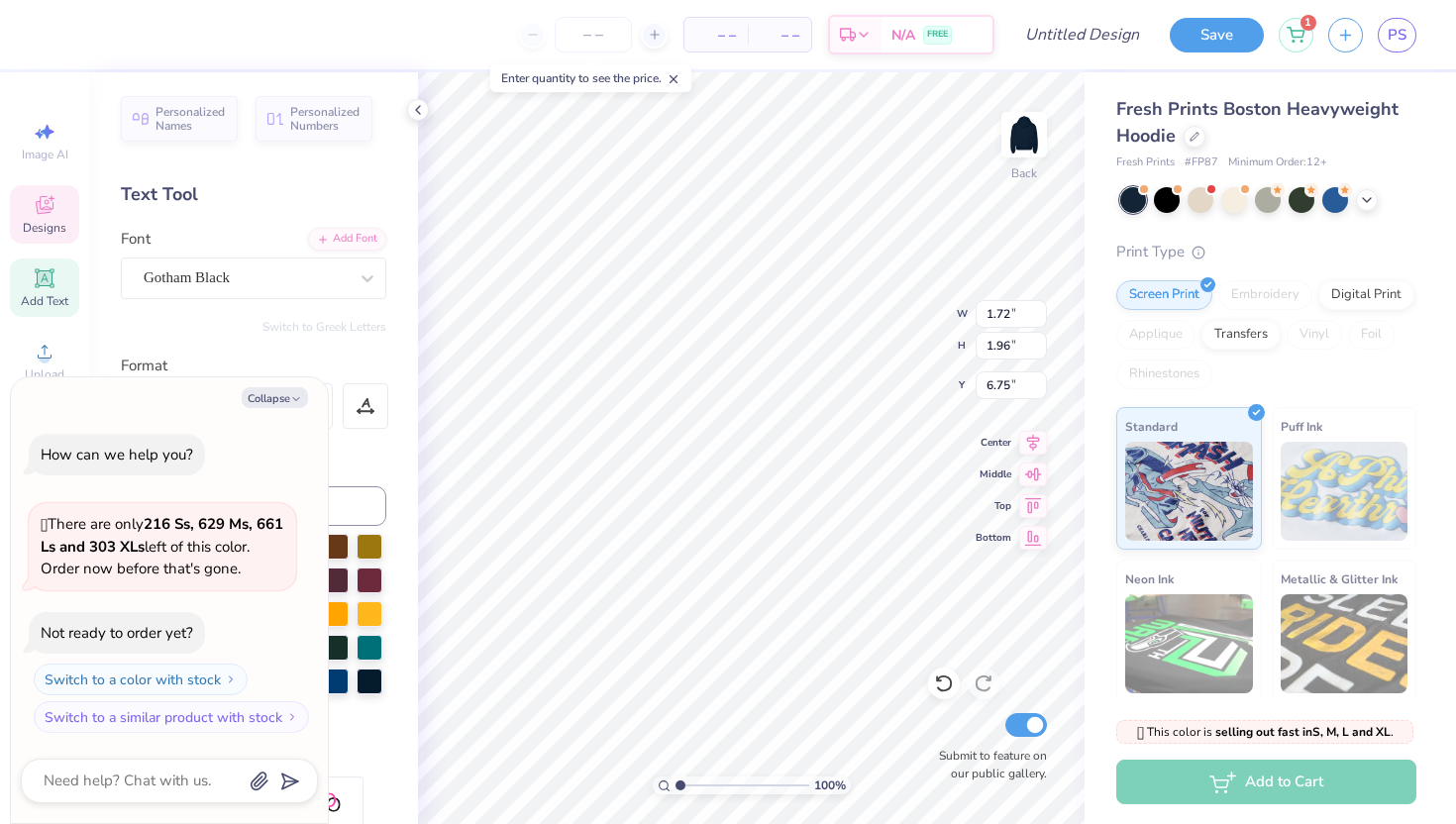 type on "x" 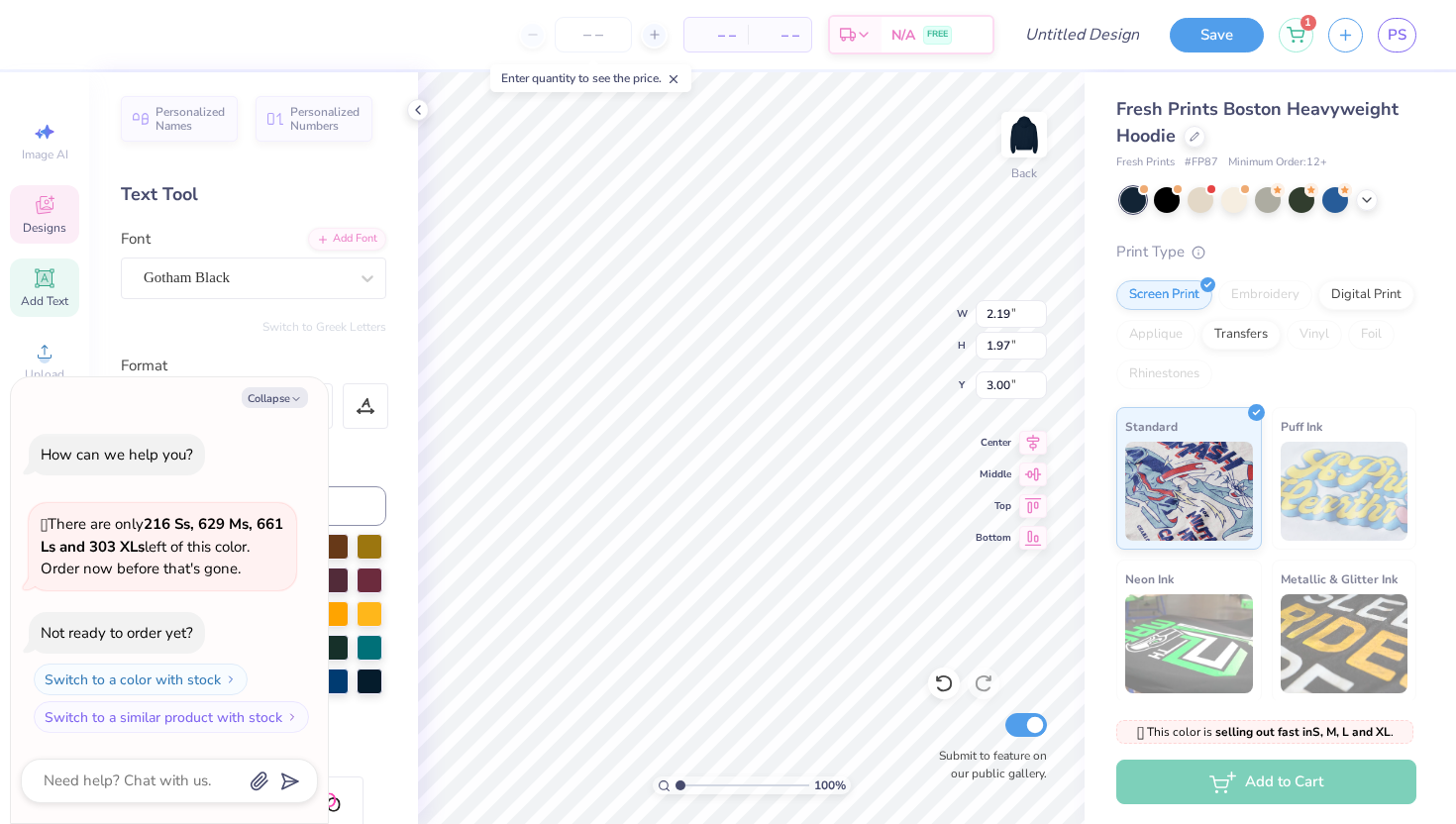 type on "x" 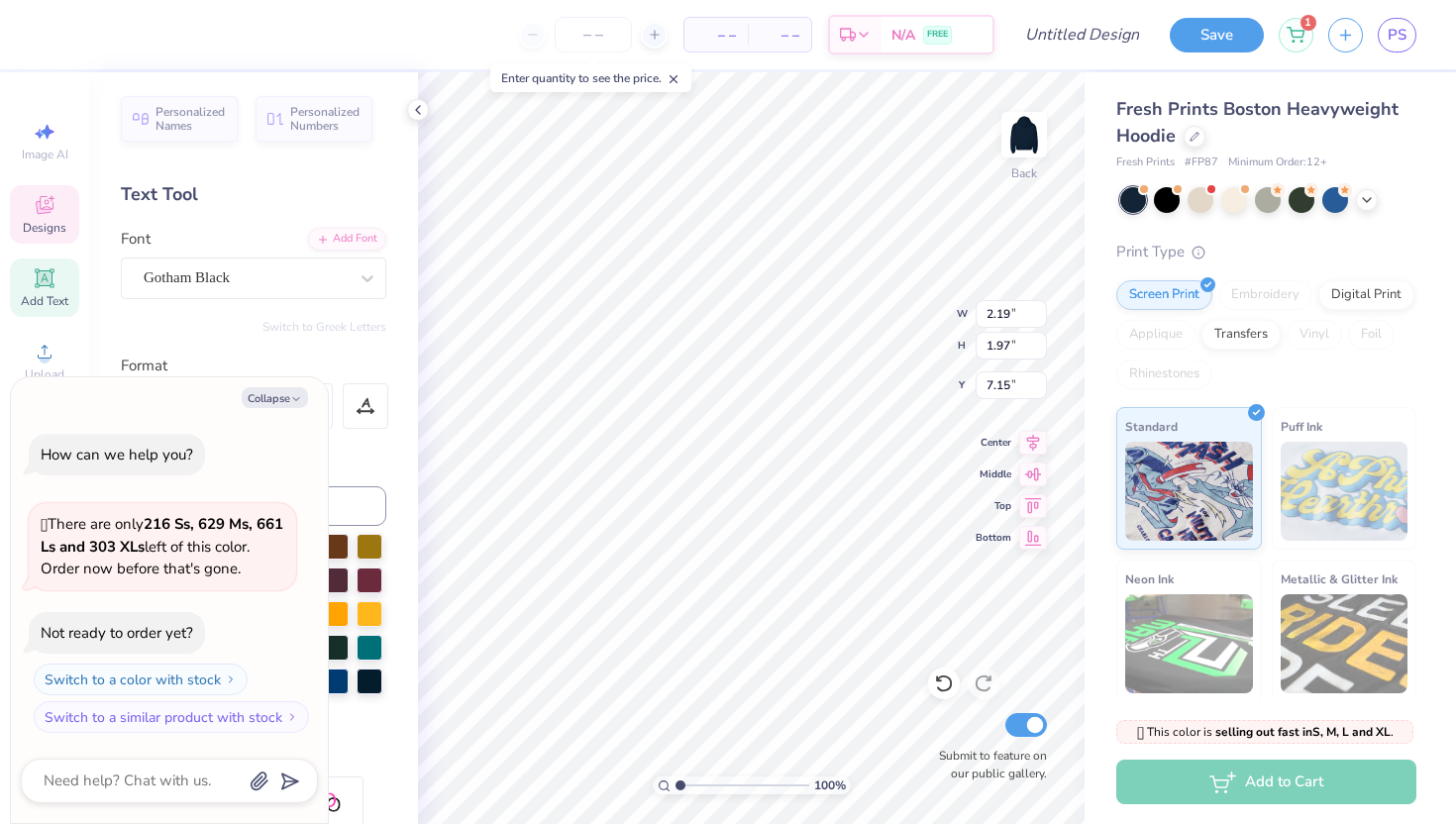 type on "x" 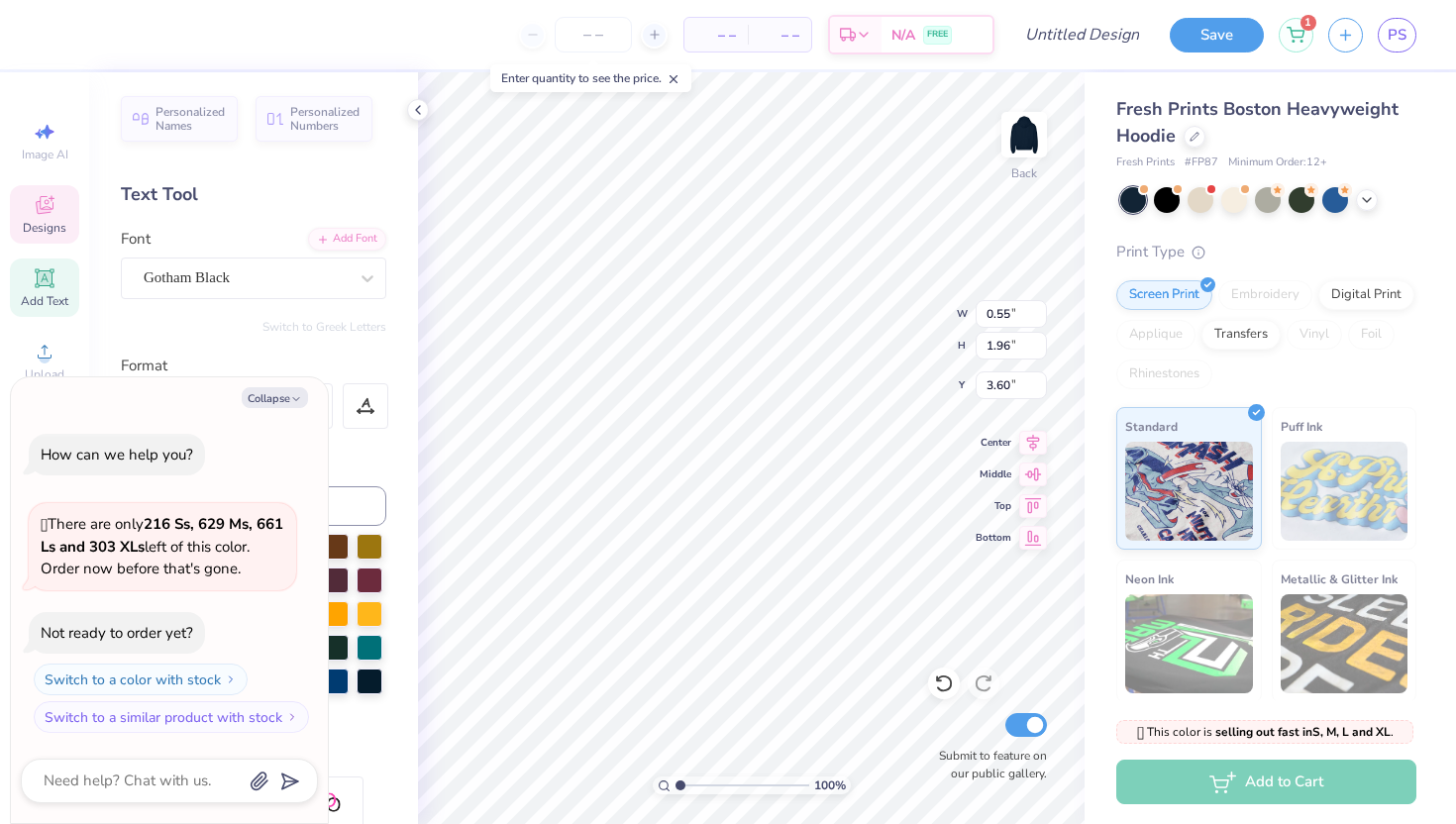 type on "x" 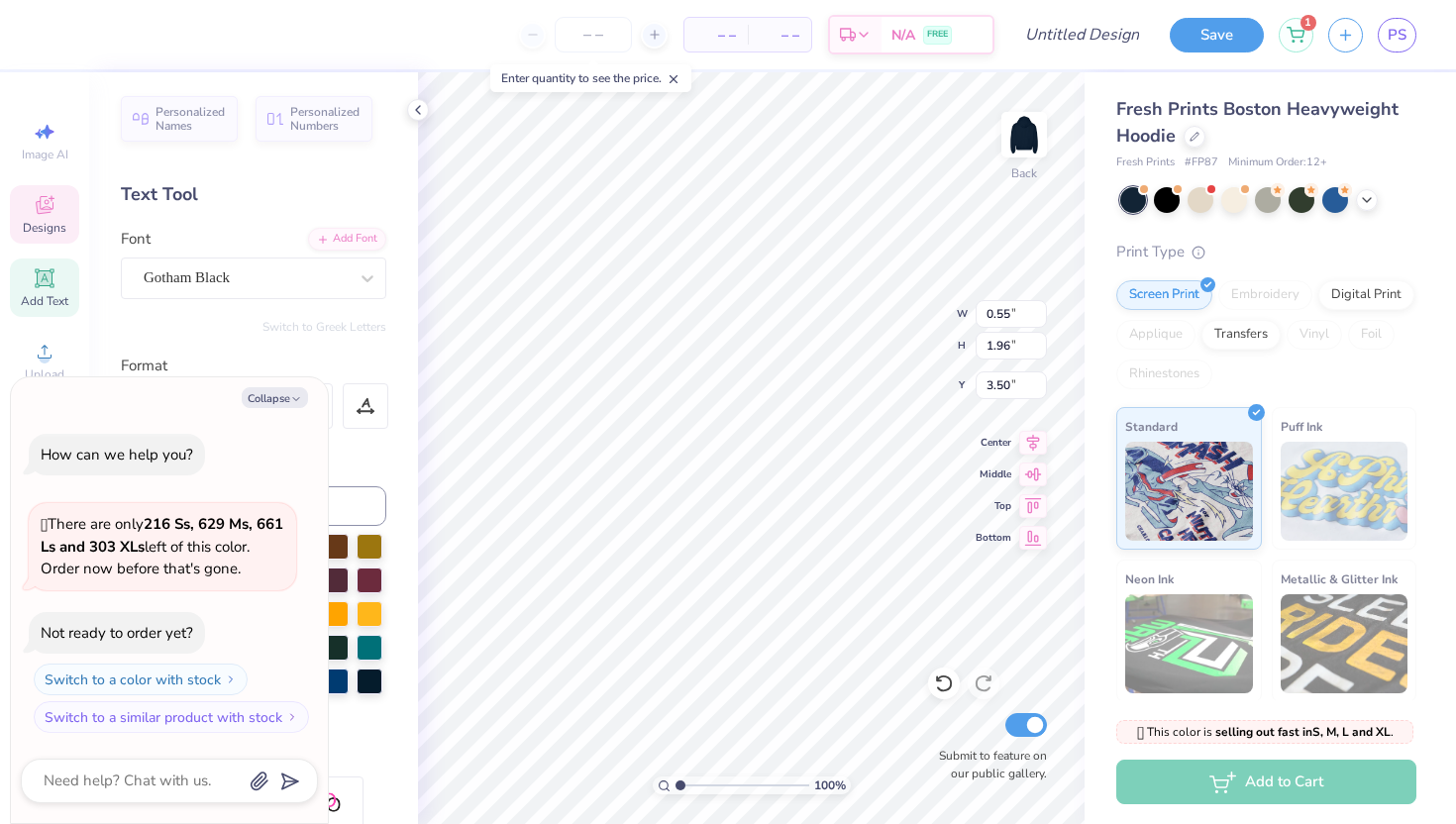 type on "x" 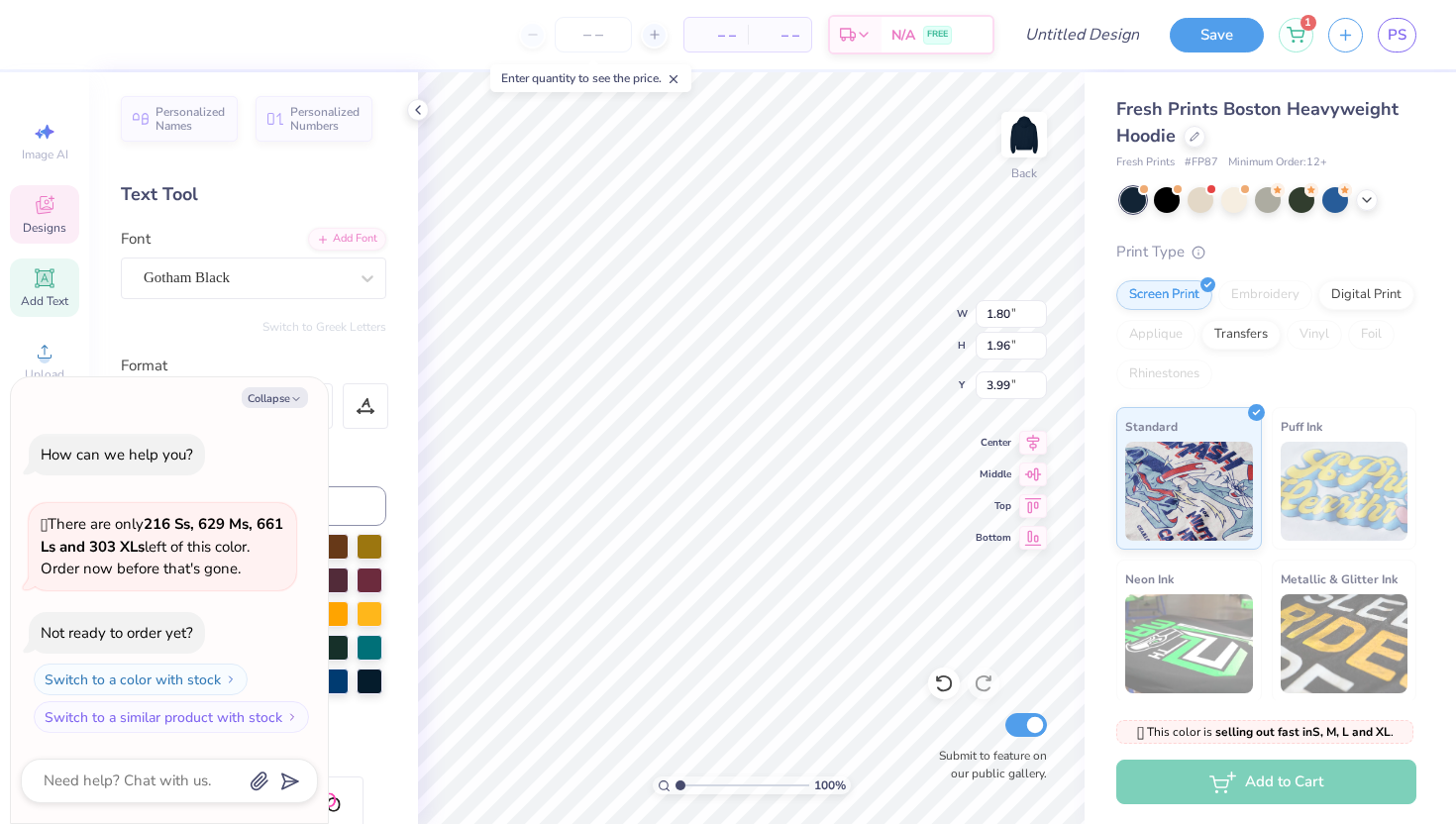type on "x" 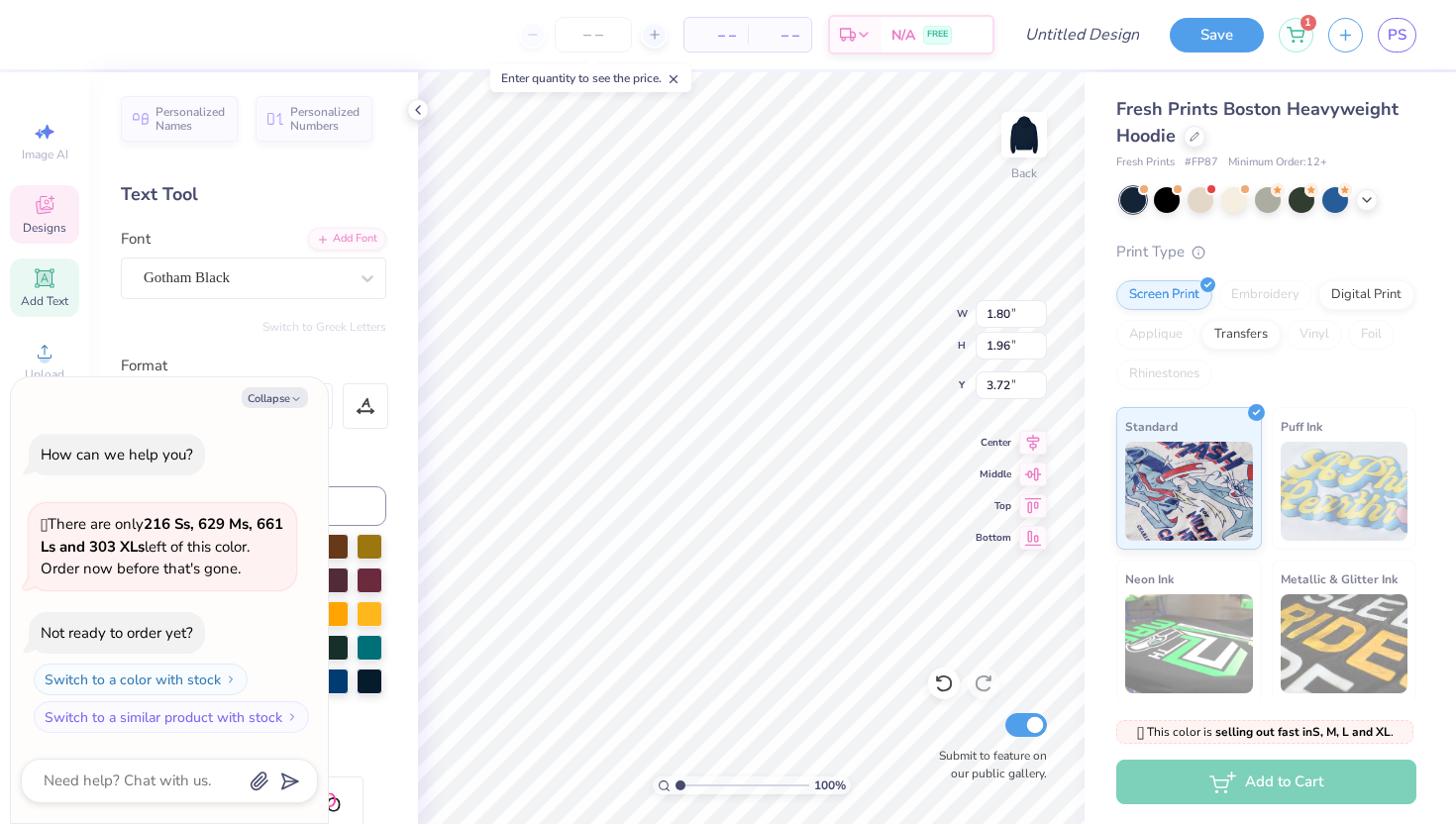 type on "x" 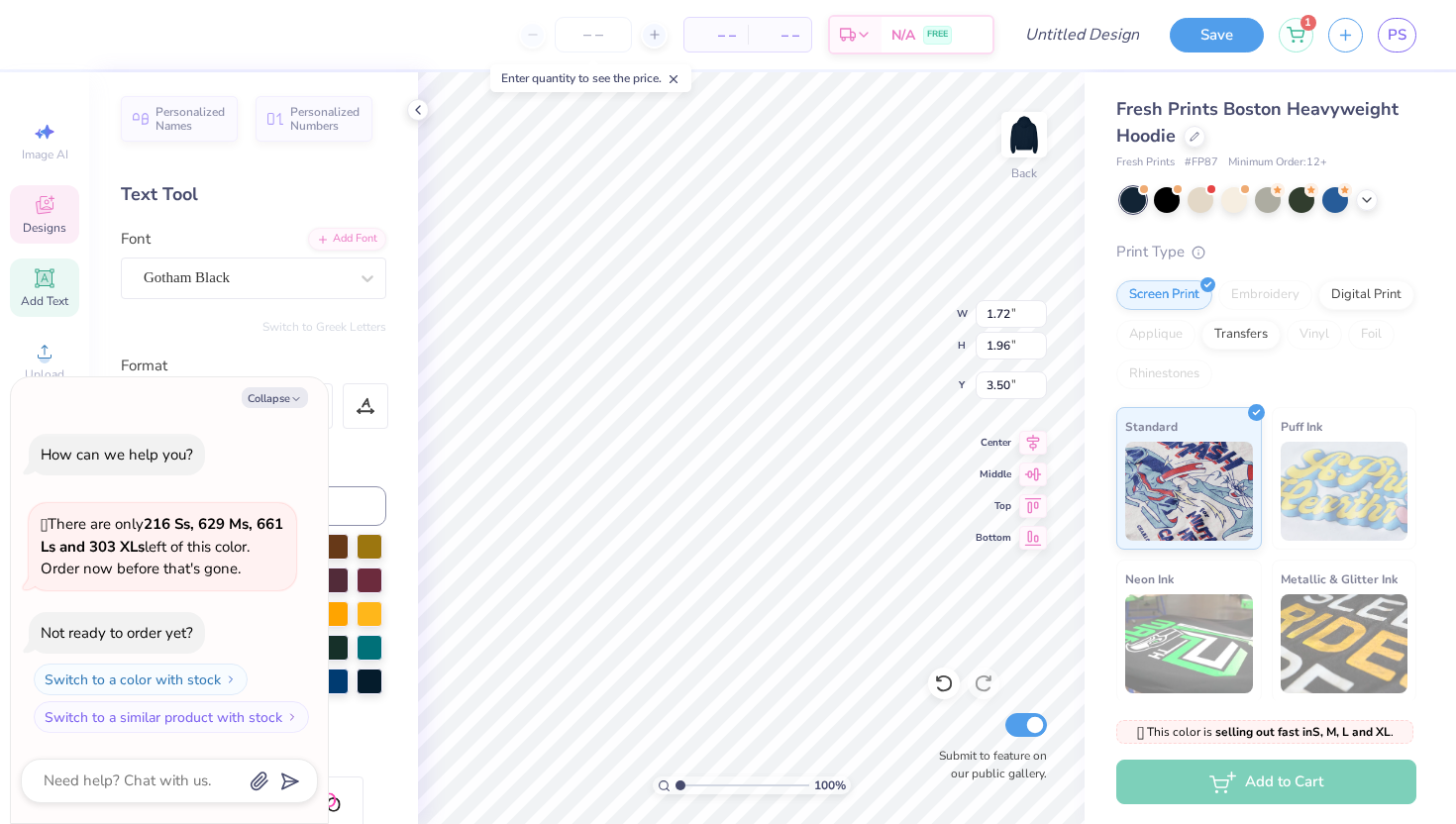 type on "x" 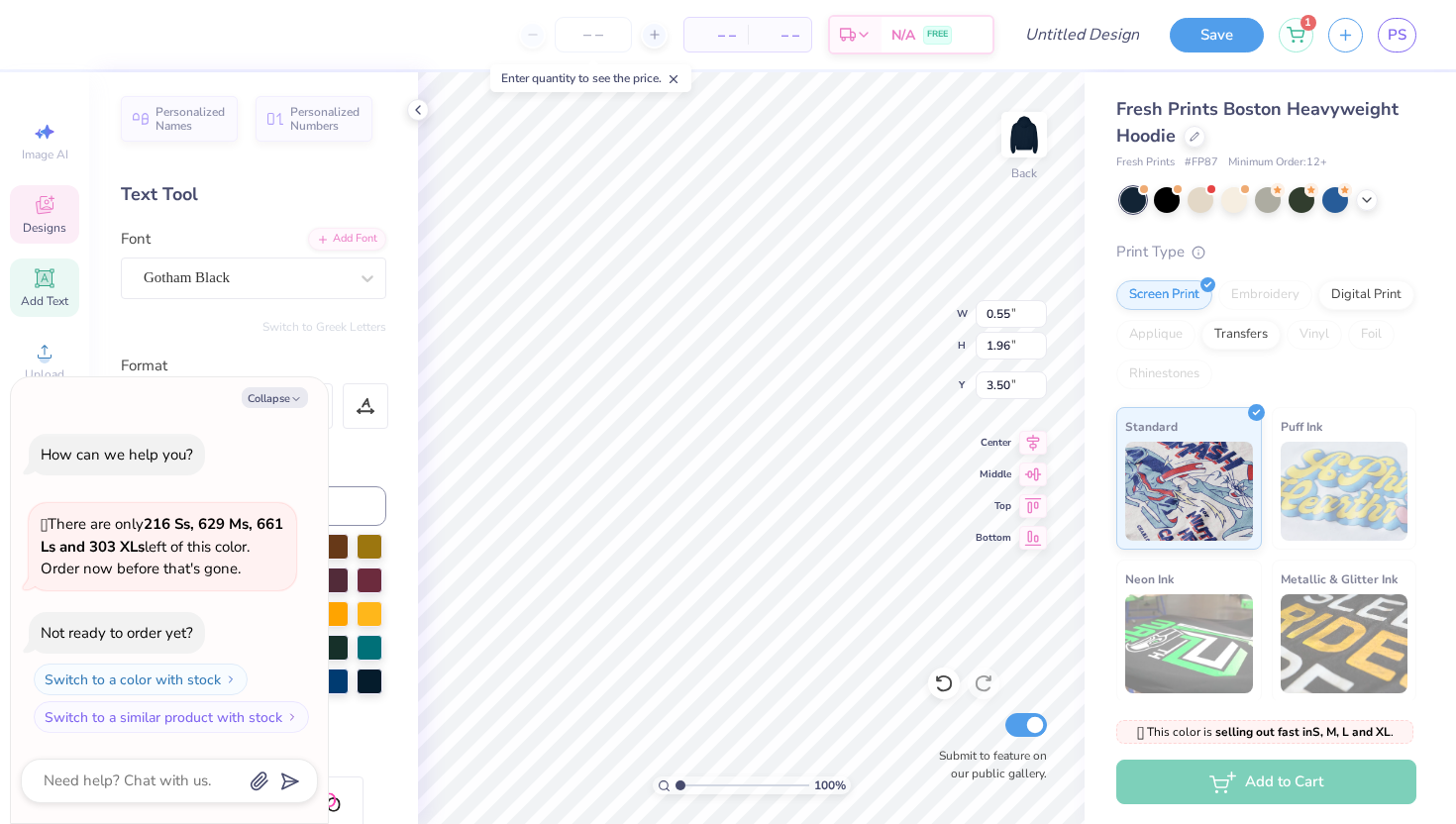 type on "x" 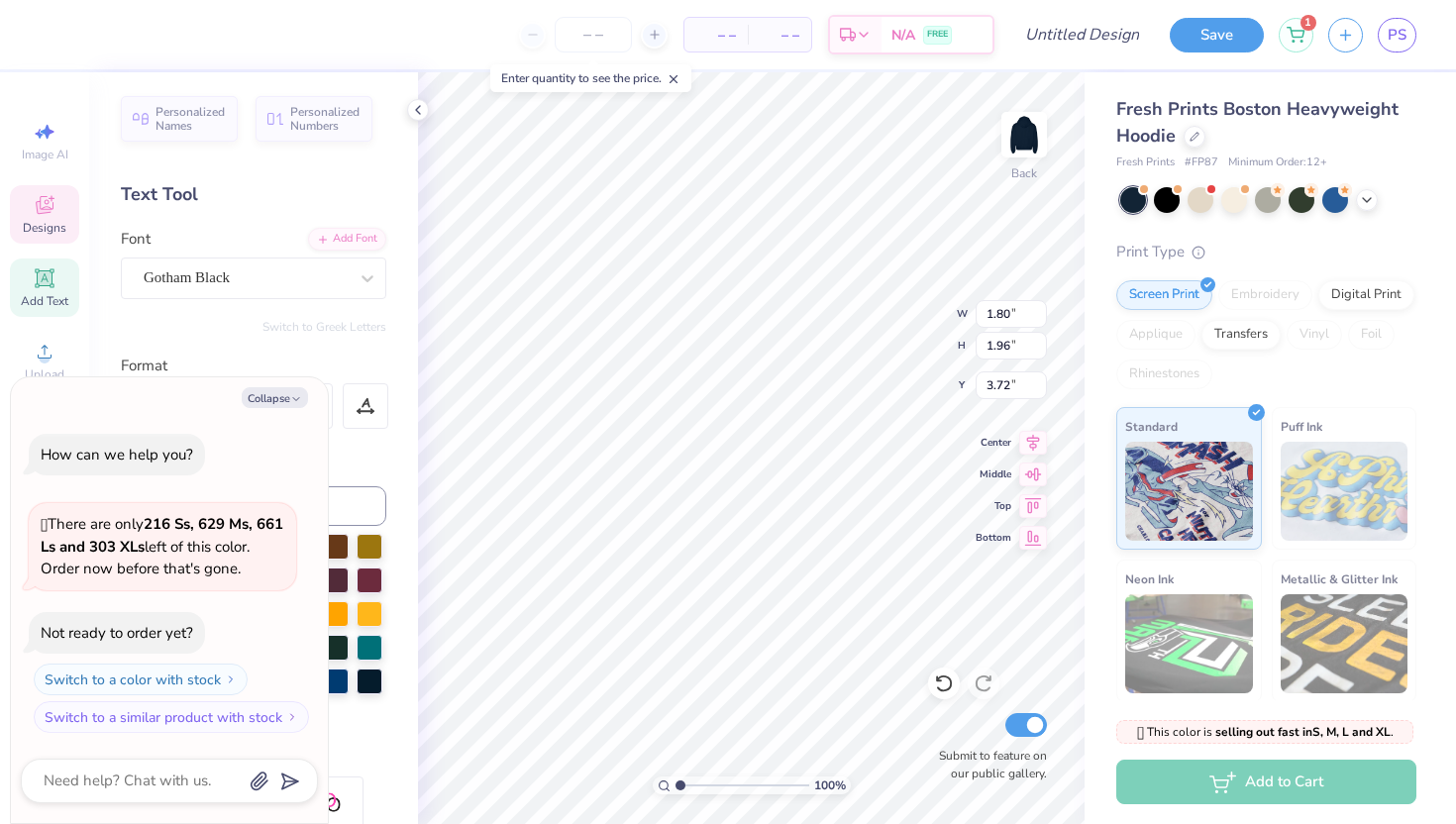 type on "x" 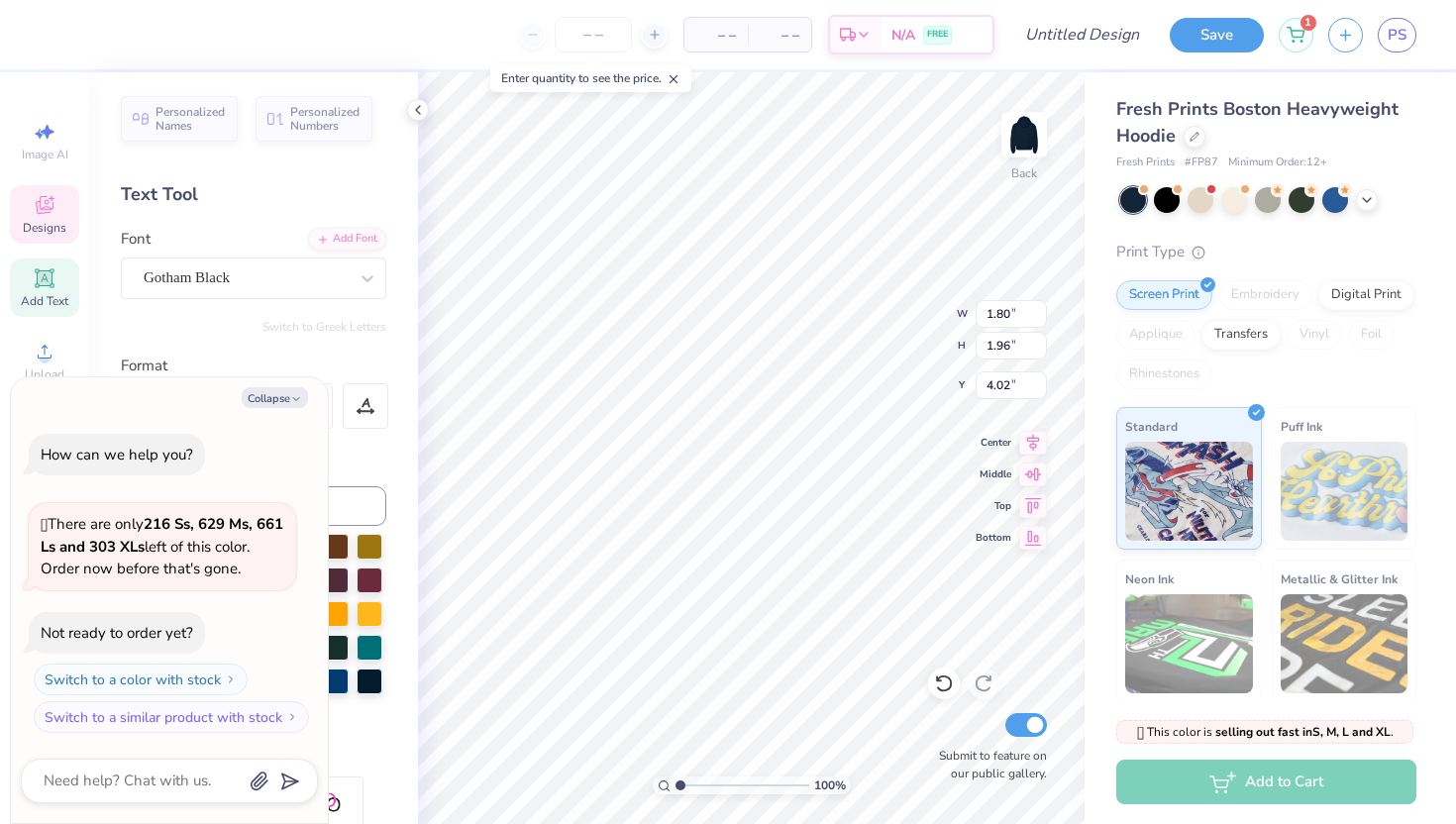 type on "x" 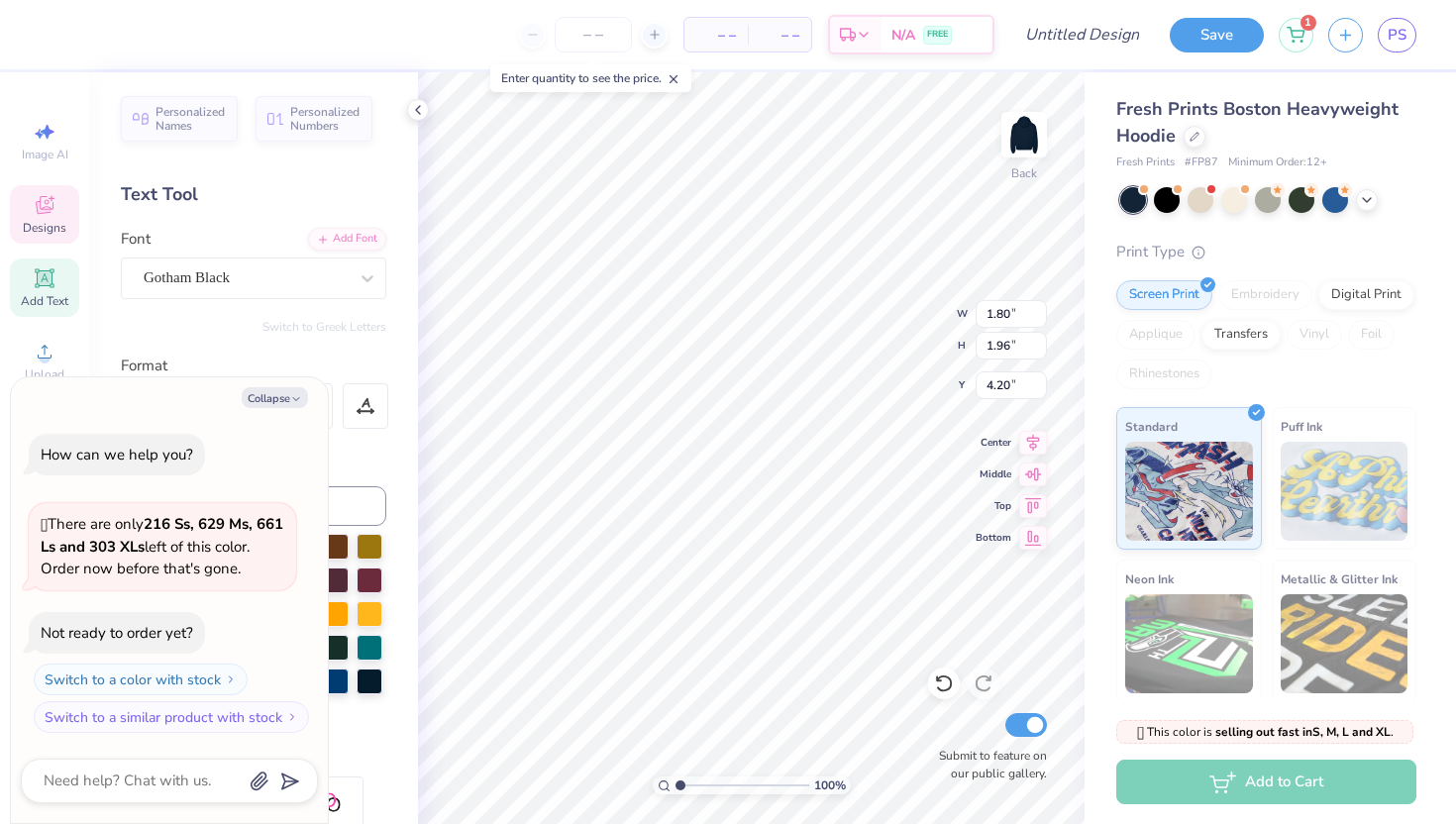 type on "x" 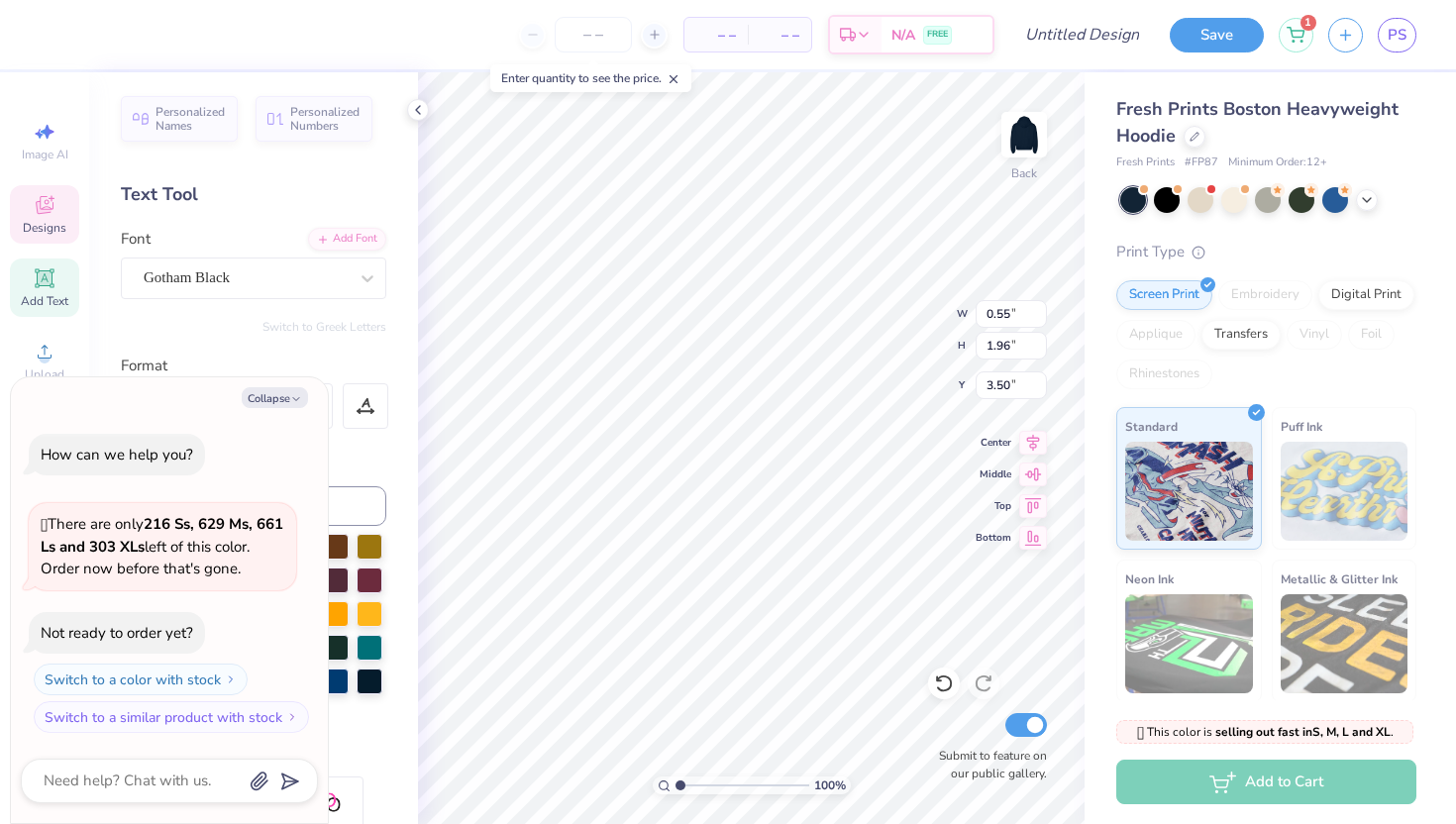 type on "x" 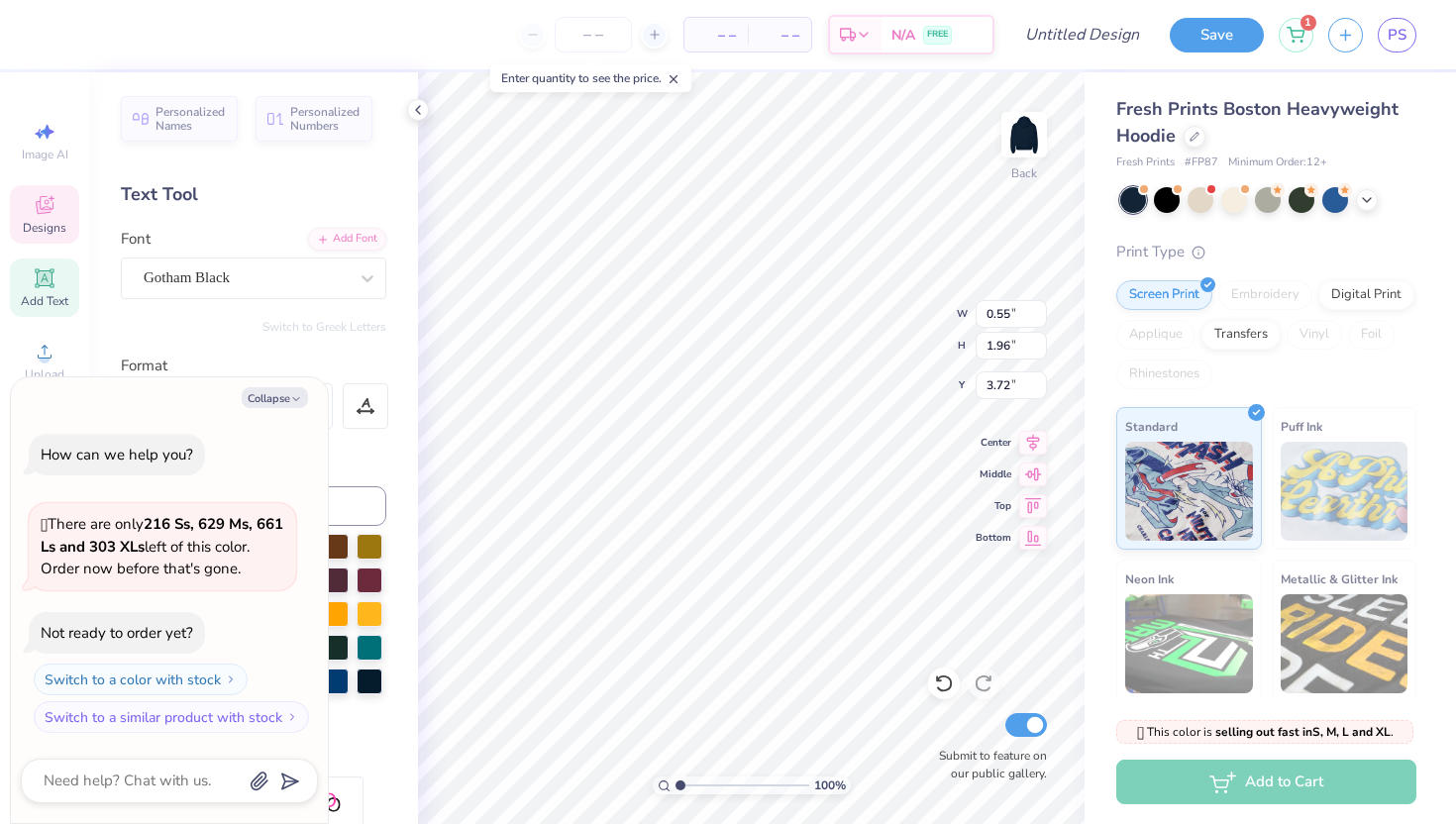 type on "x" 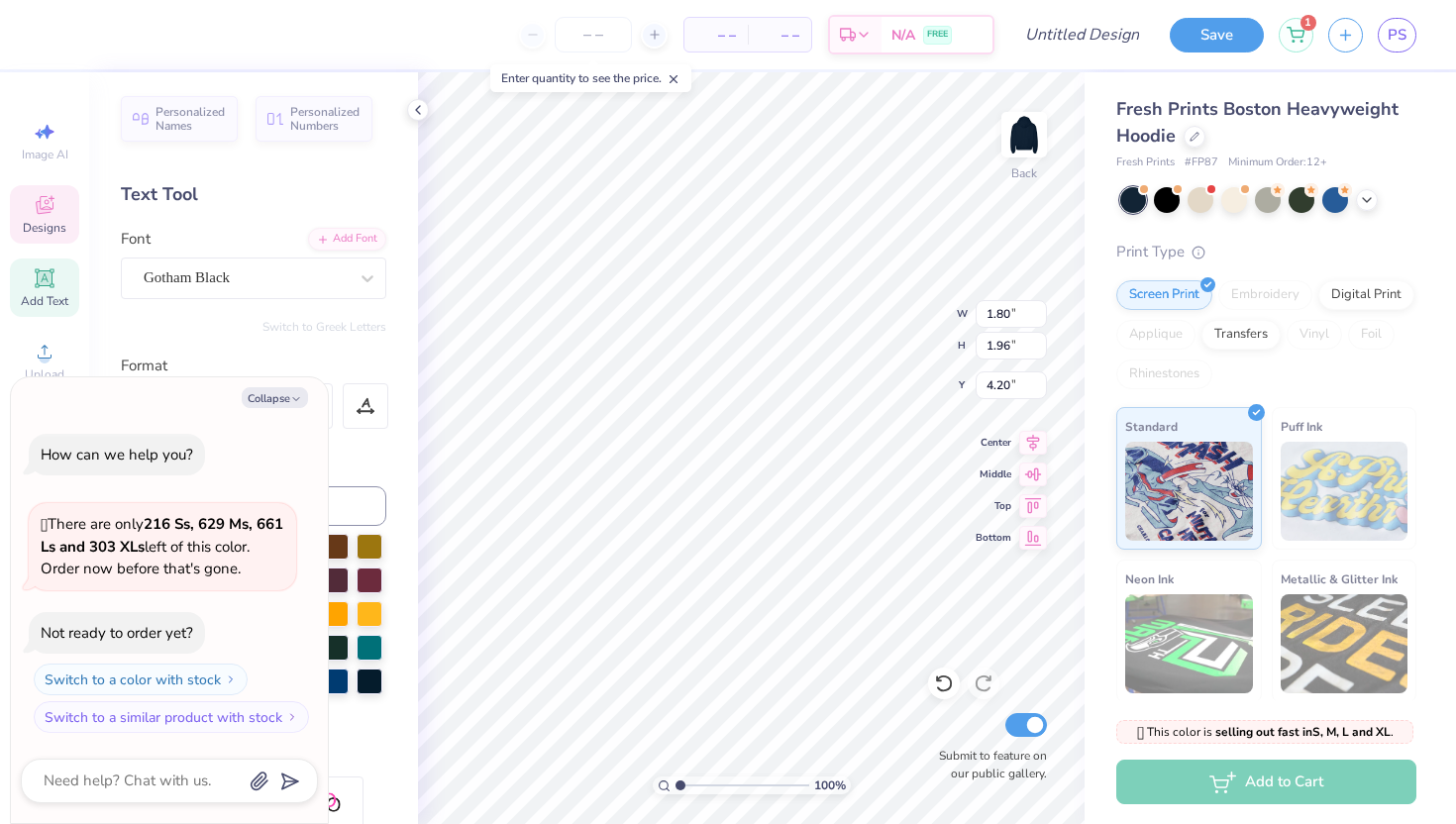 type on "x" 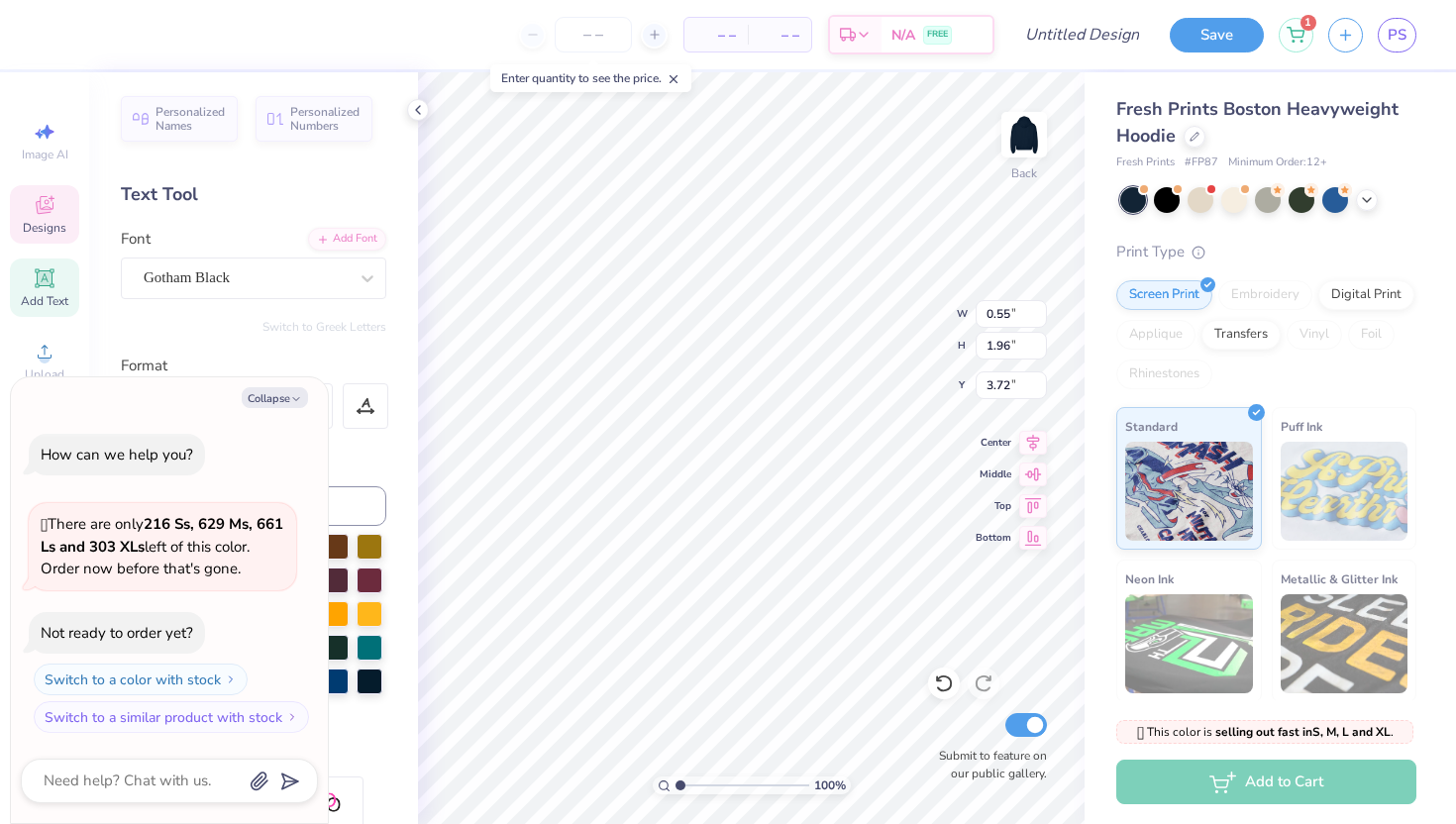 type on "x" 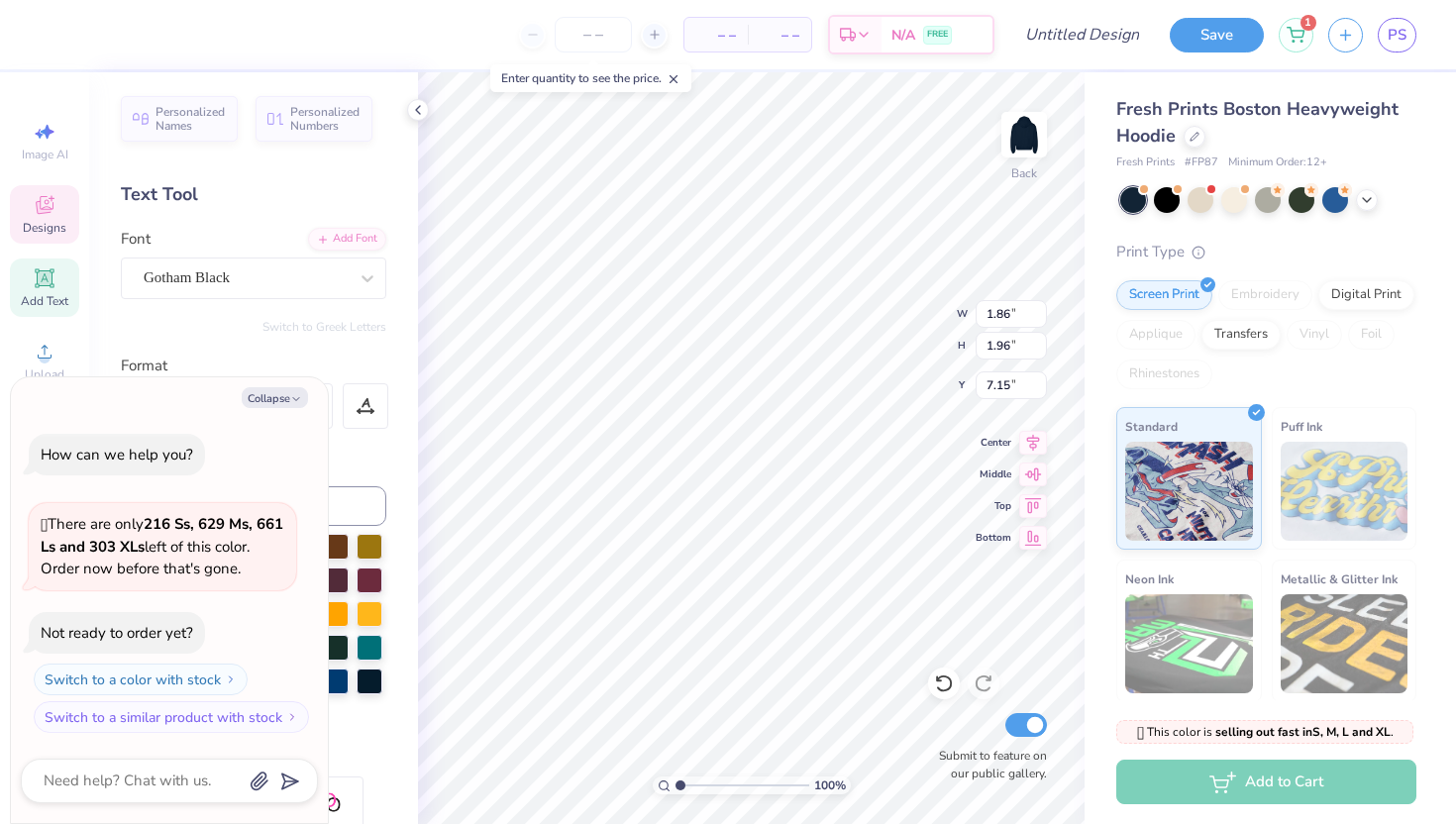 type on "x" 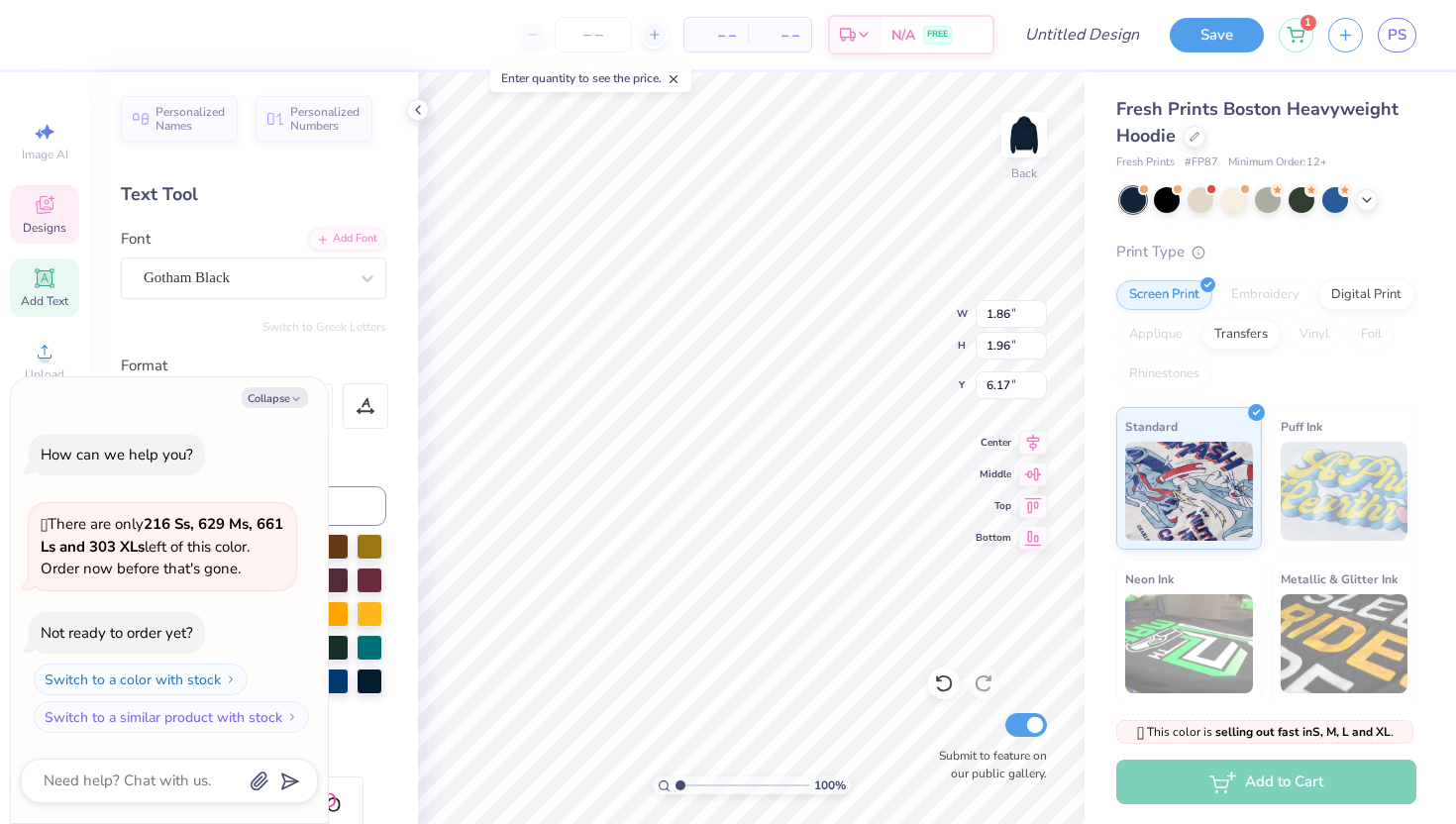 type on "x" 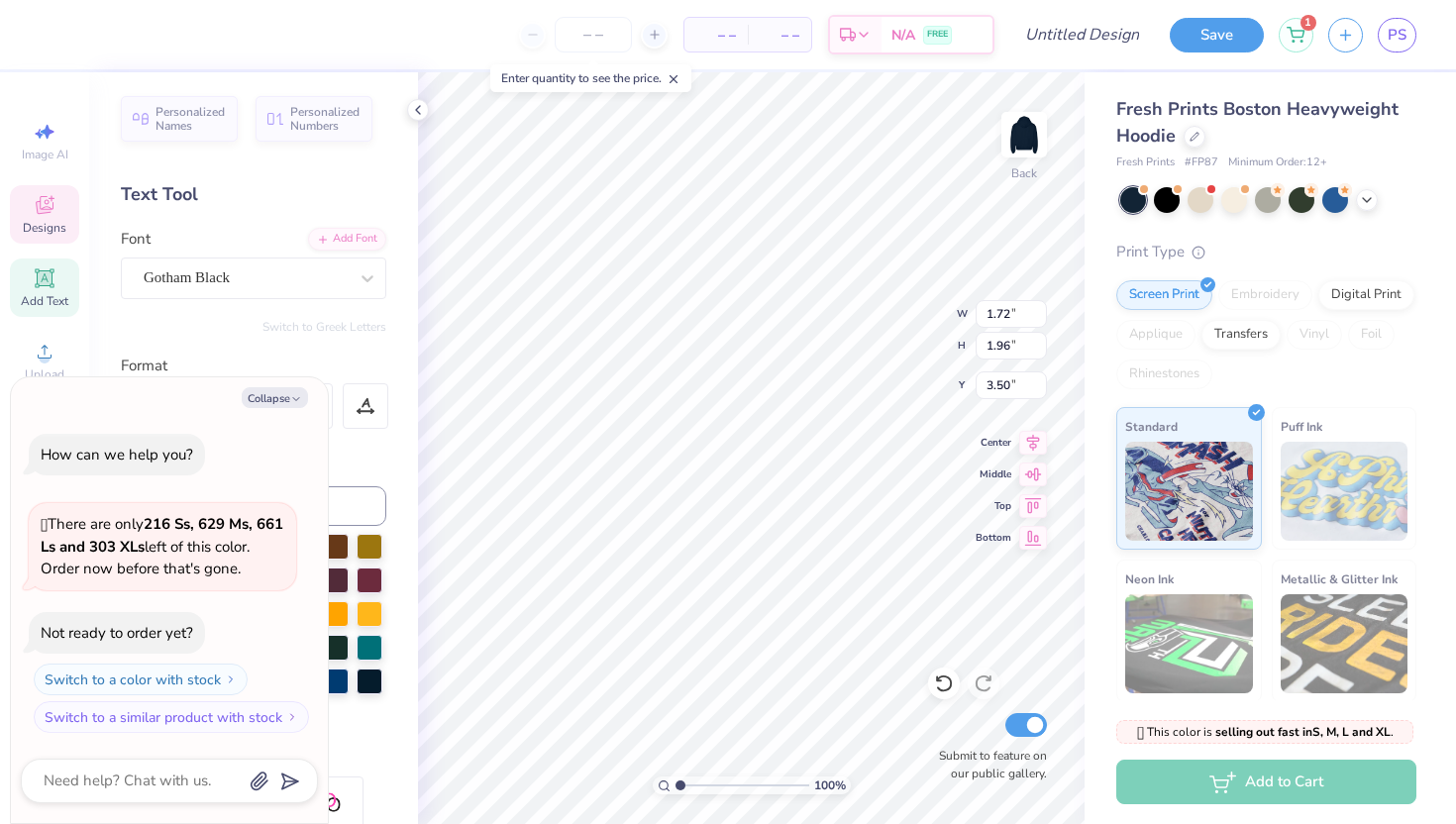 type on "x" 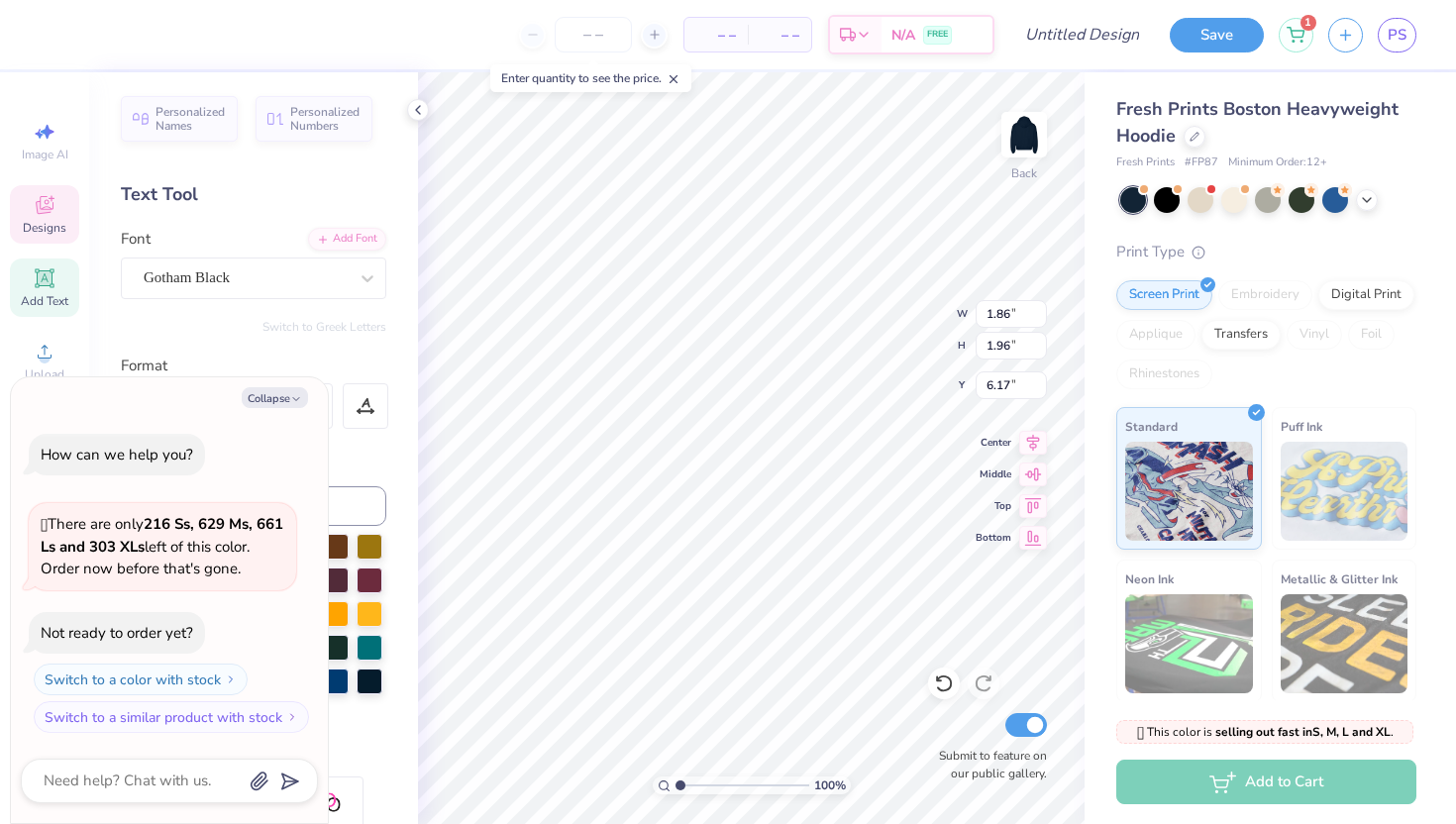 type on "x" 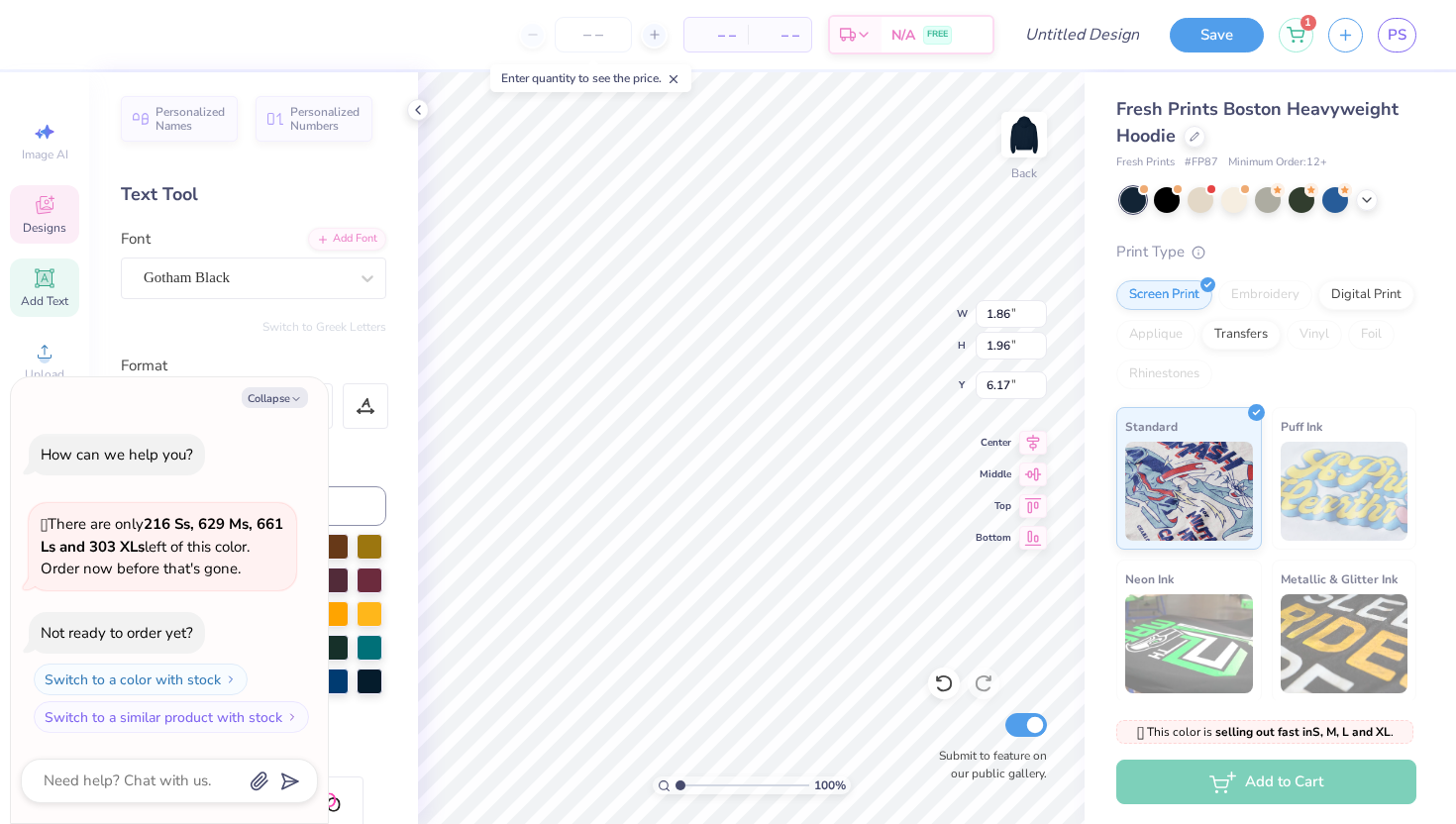 type on "x" 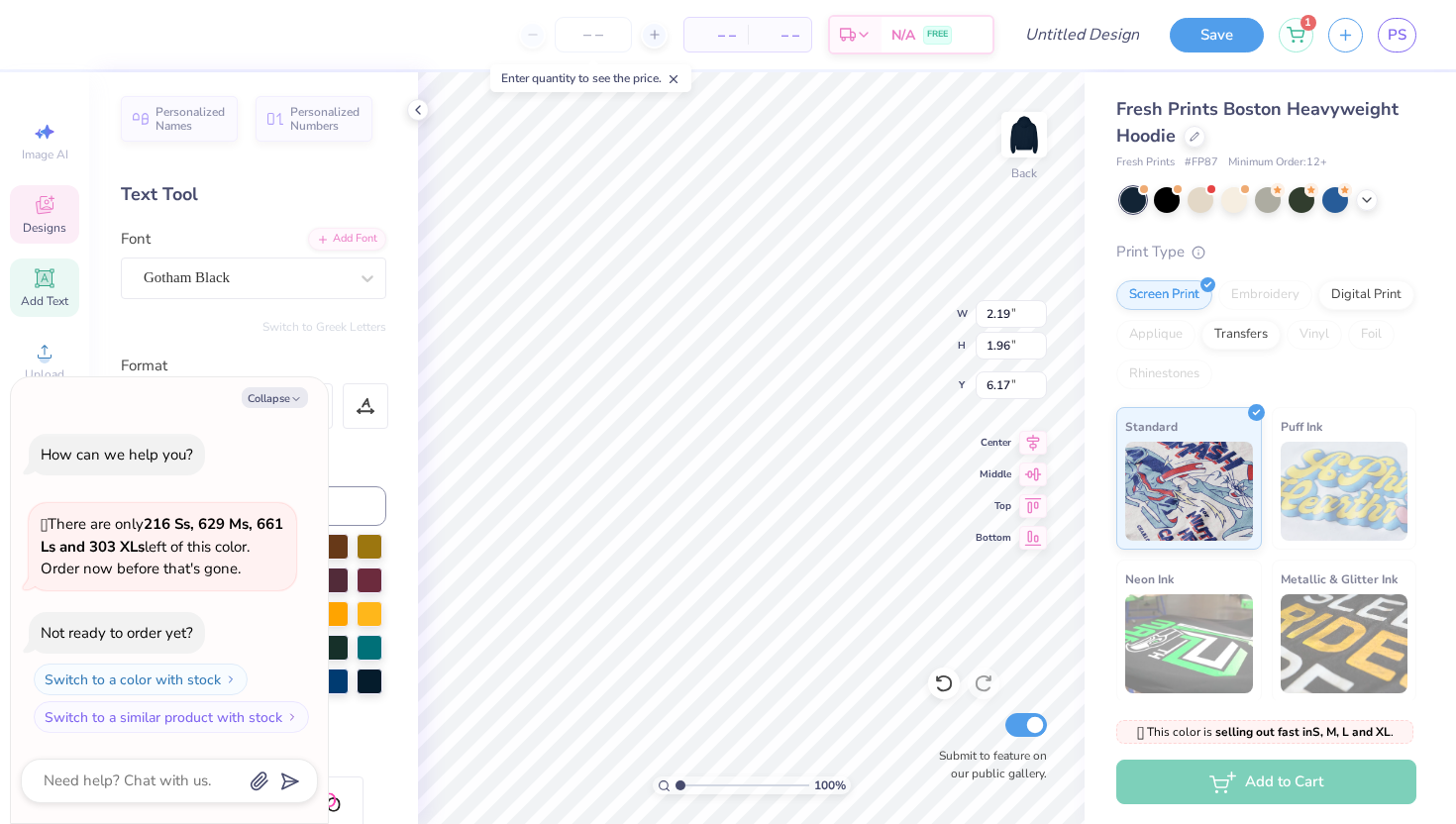 type on "1.97" 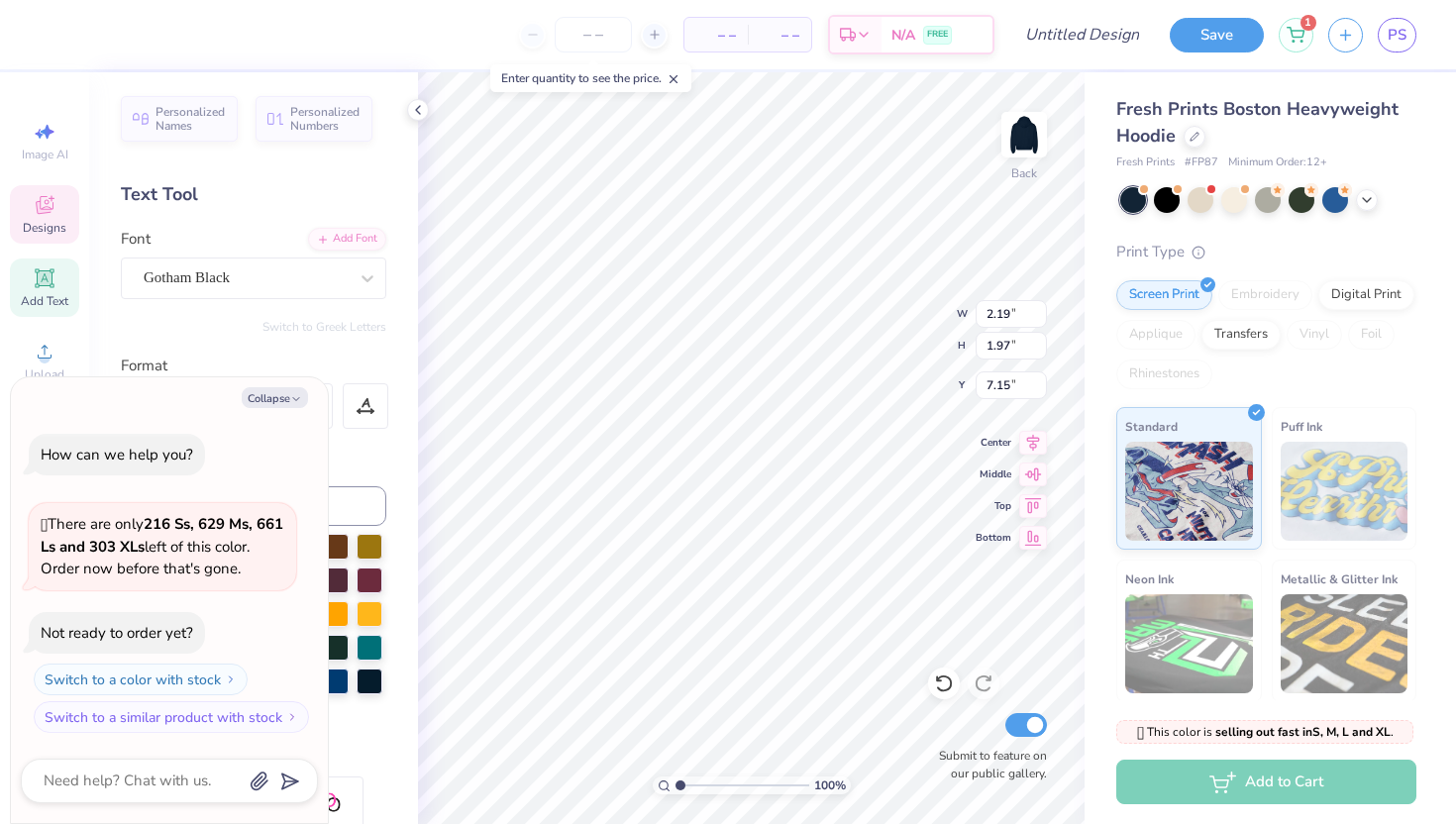type on "x" 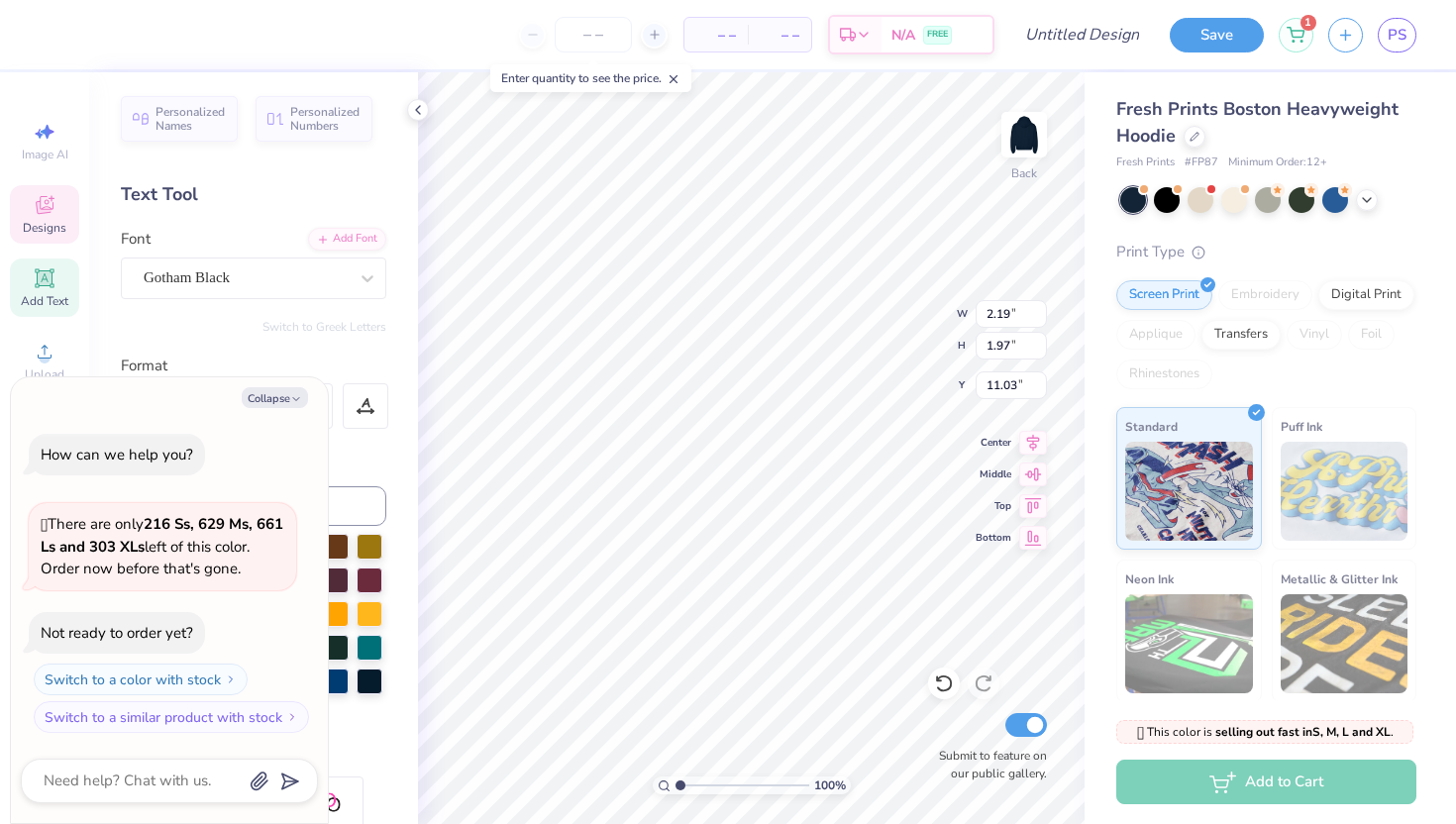 type on "x" 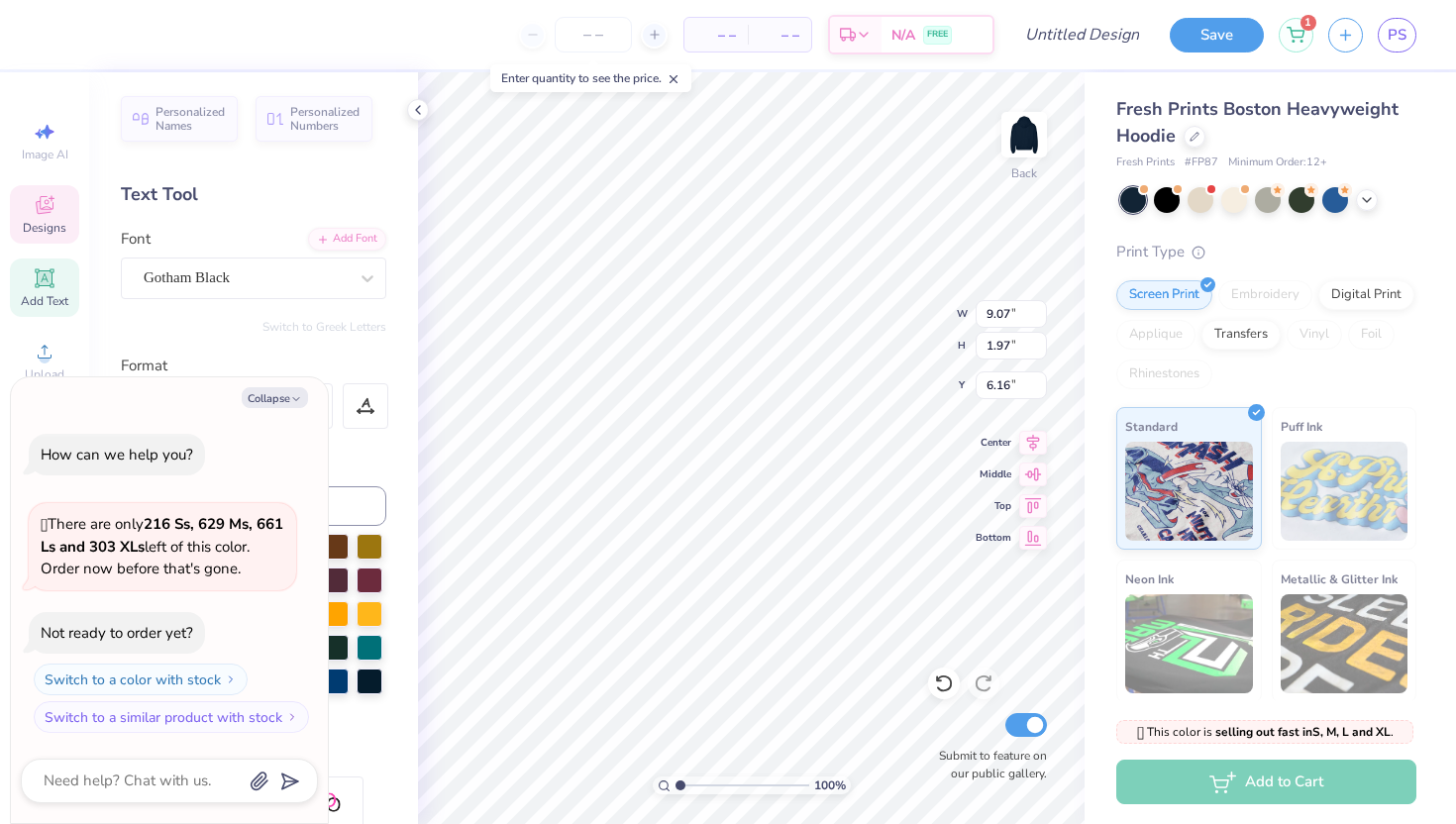 type on "x" 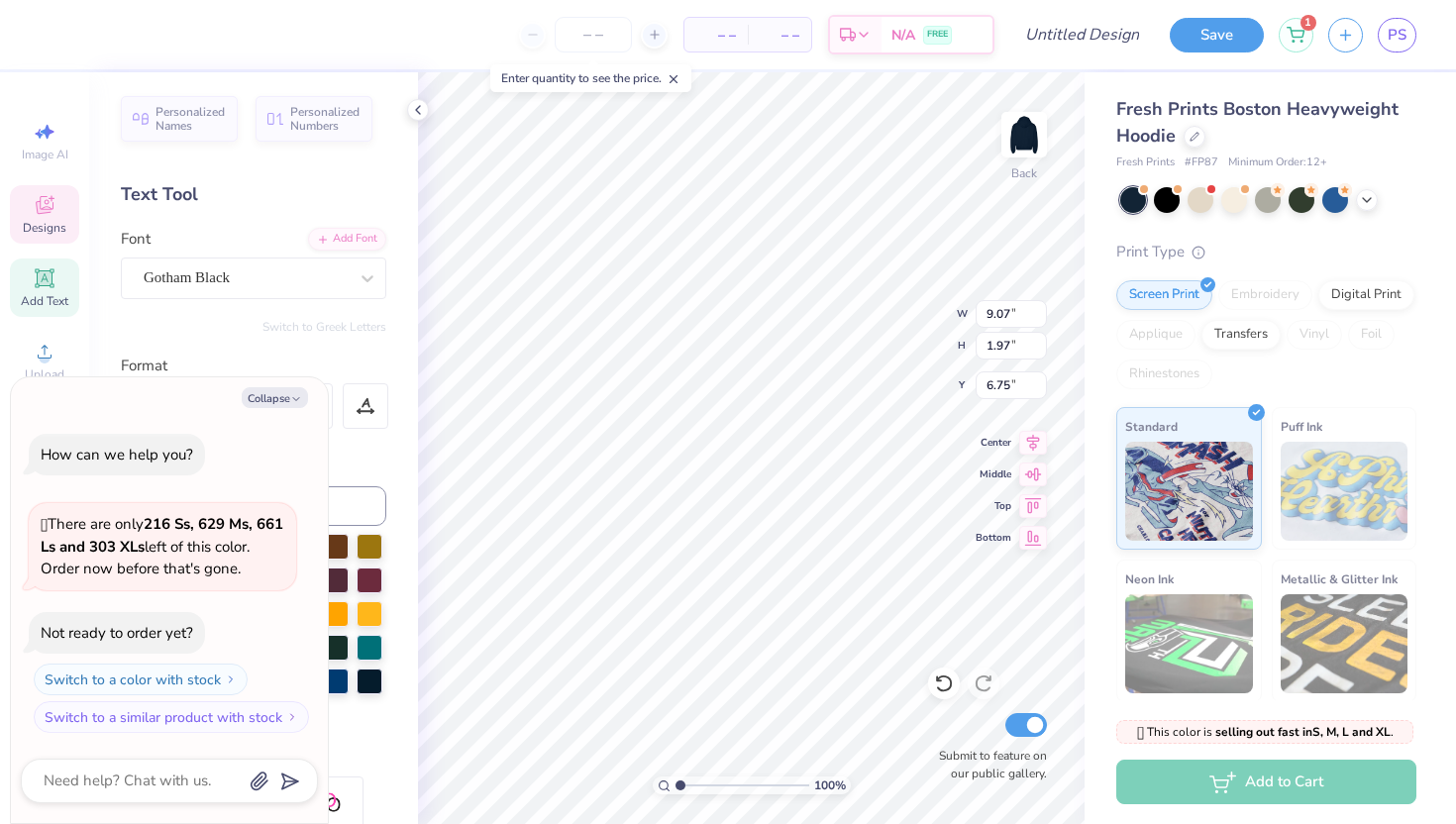 type on "x" 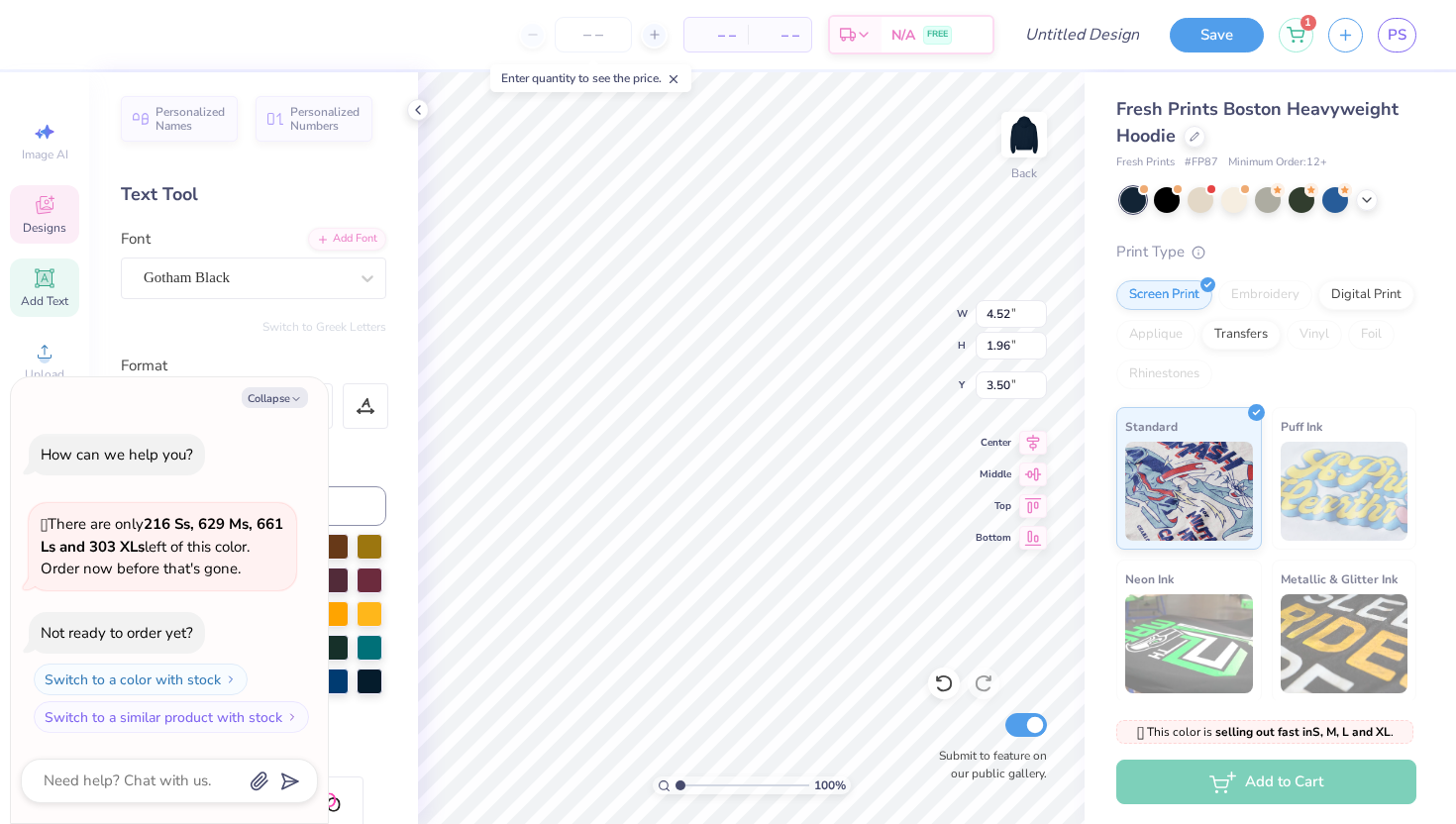 type on "x" 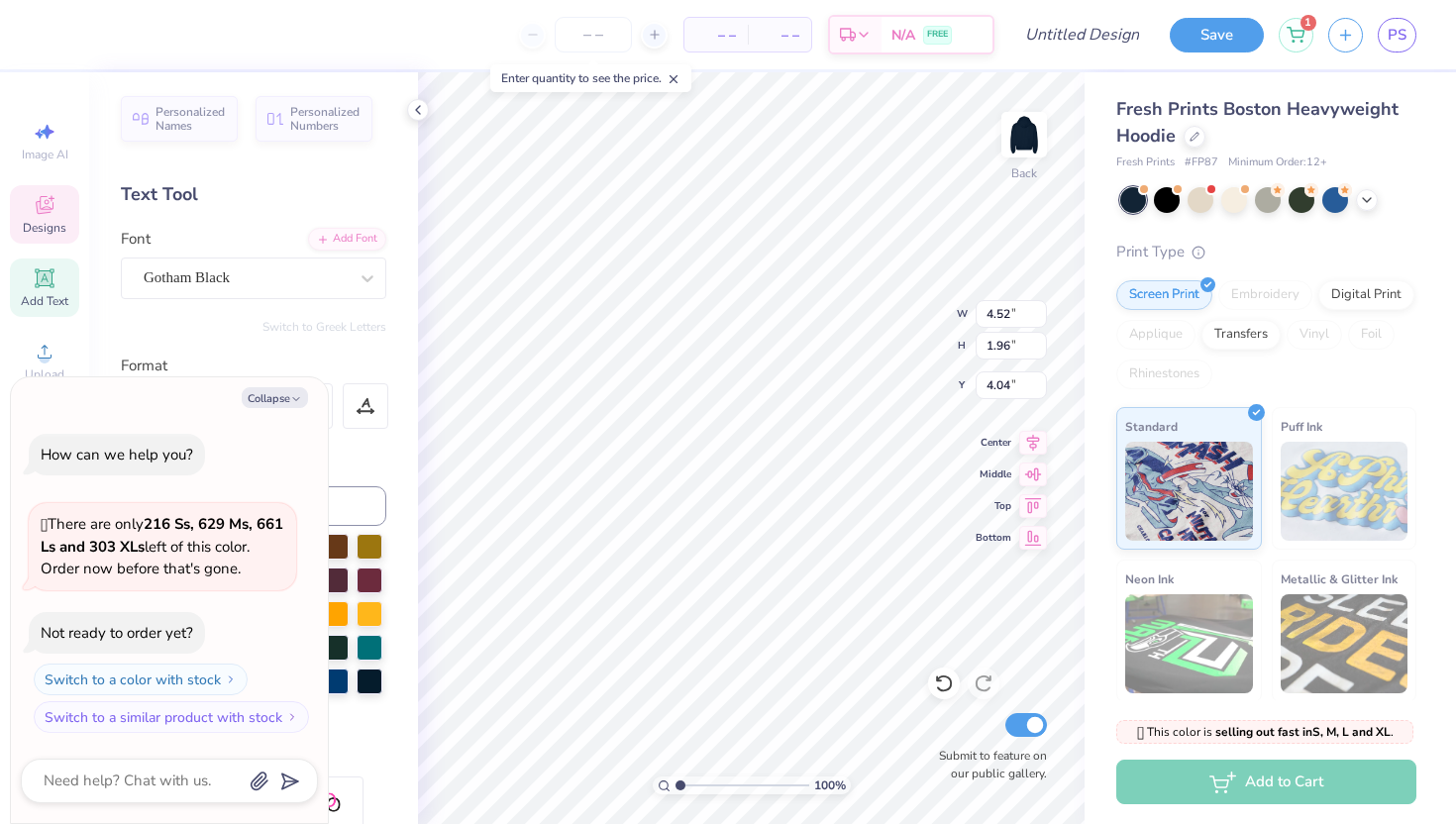 type on "x" 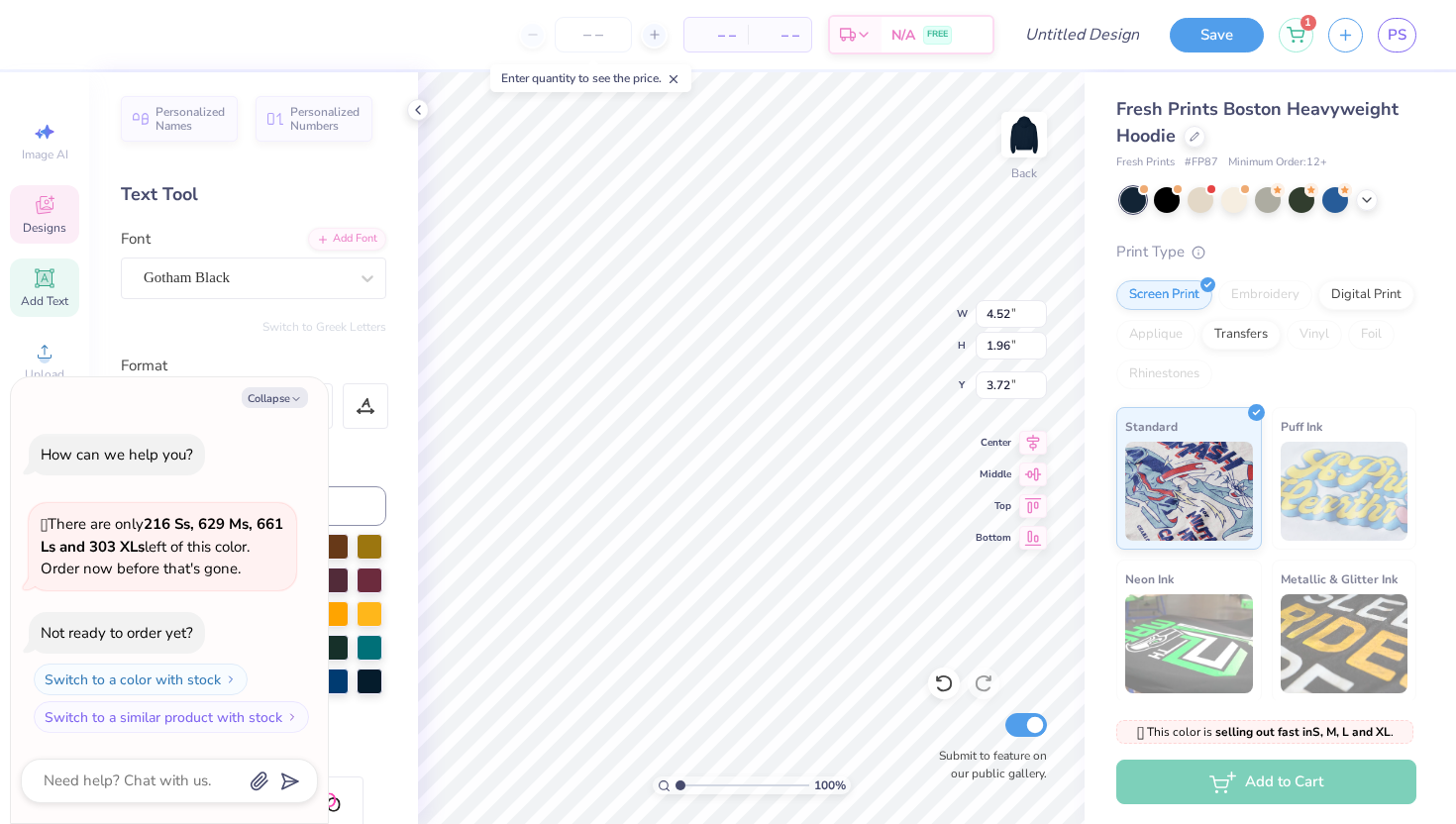 click on "Enter quantity to see the price." at bounding box center (590, 78) 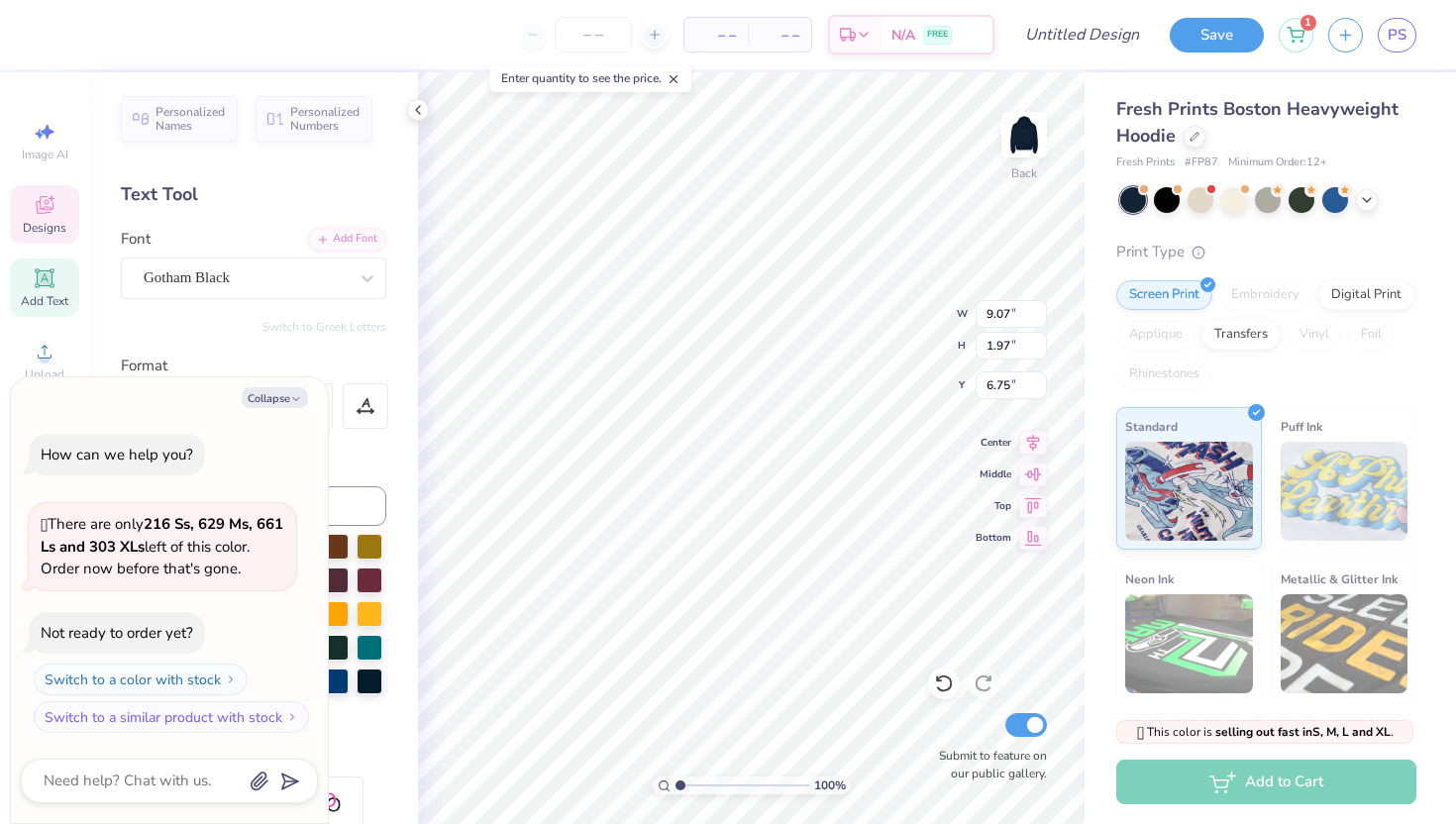 scroll, scrollTop: 0, scrollLeft: 1, axis: horizontal 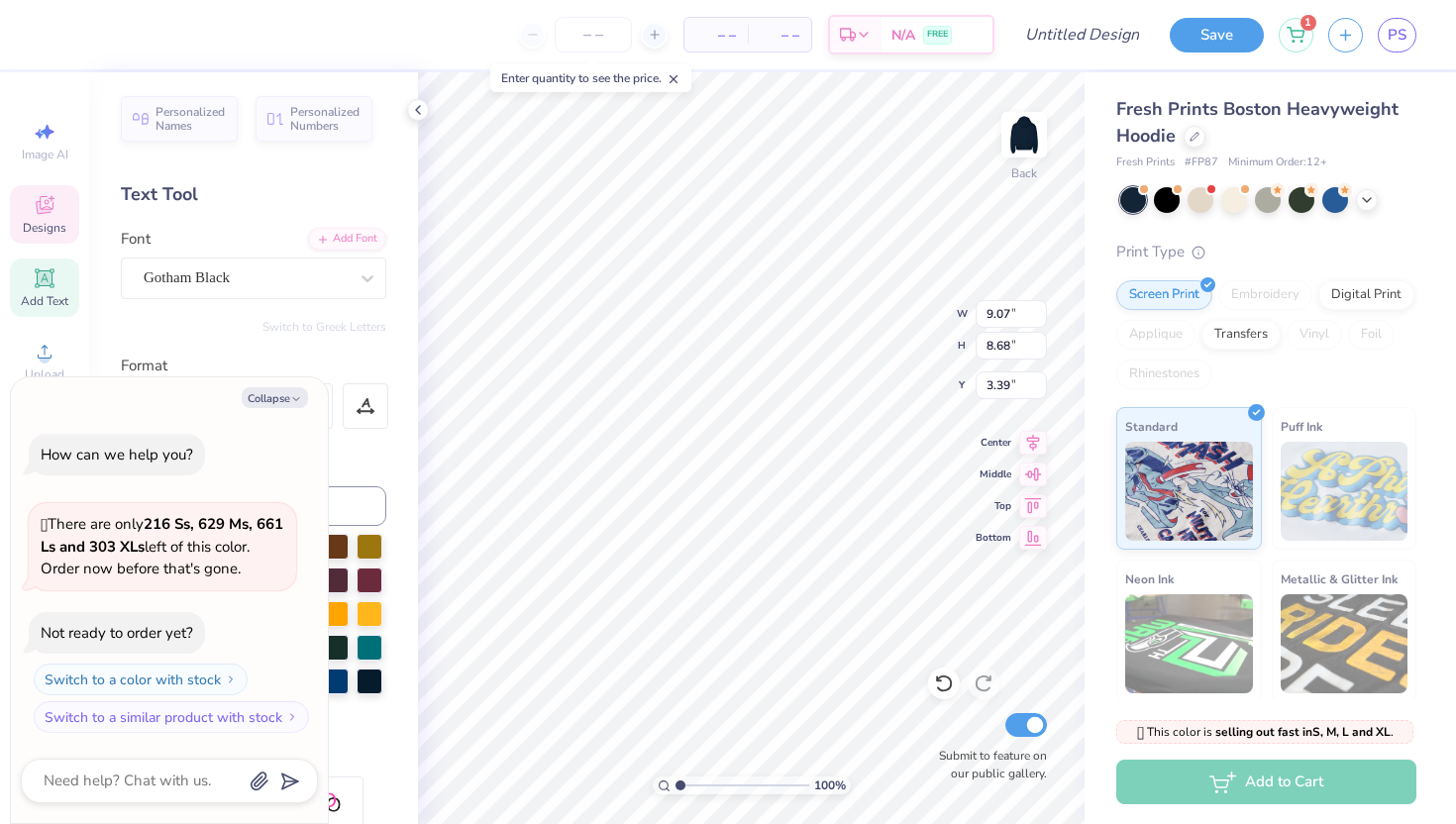 type on "x" 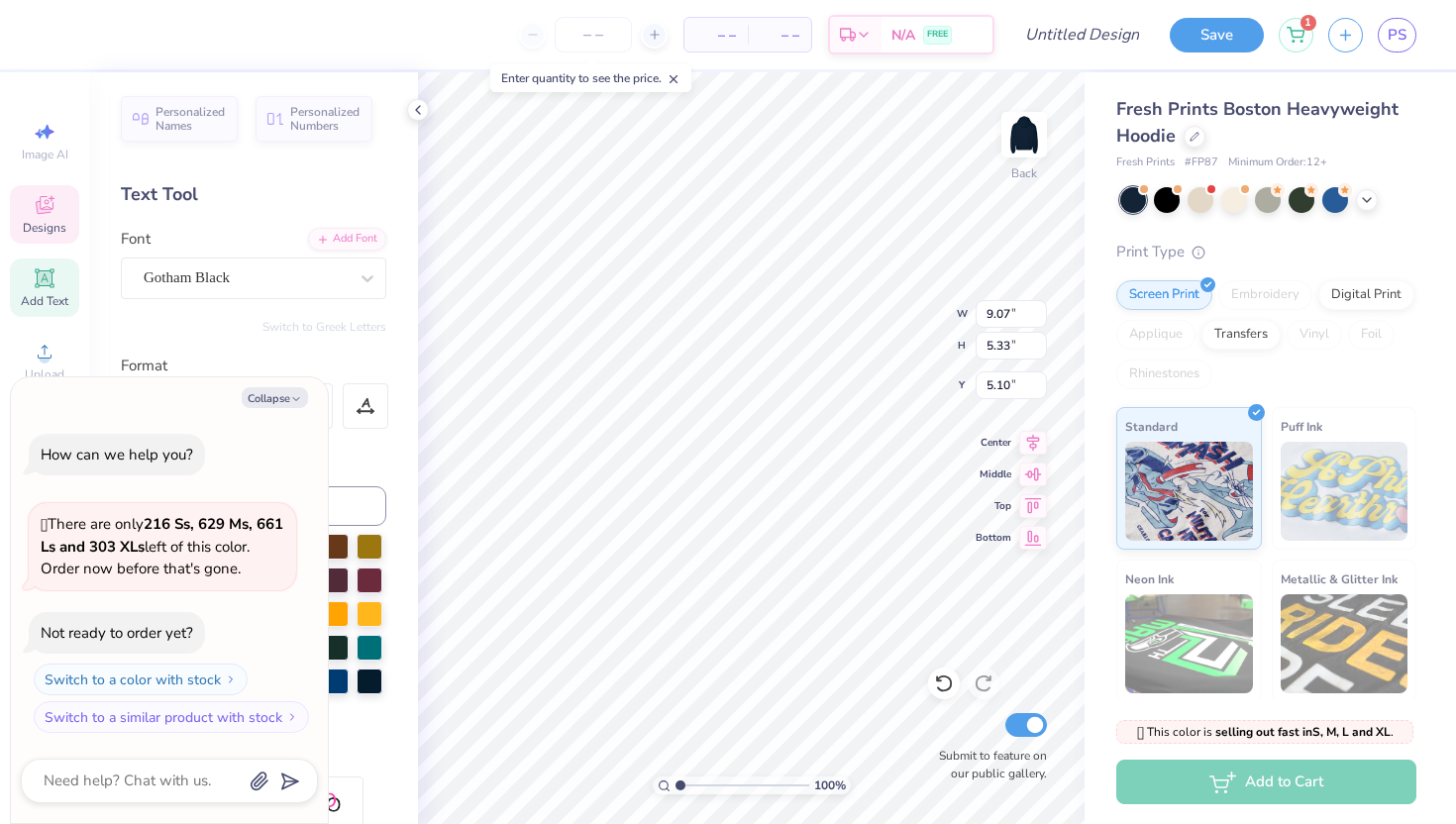 scroll, scrollTop: 0, scrollLeft: 1, axis: horizontal 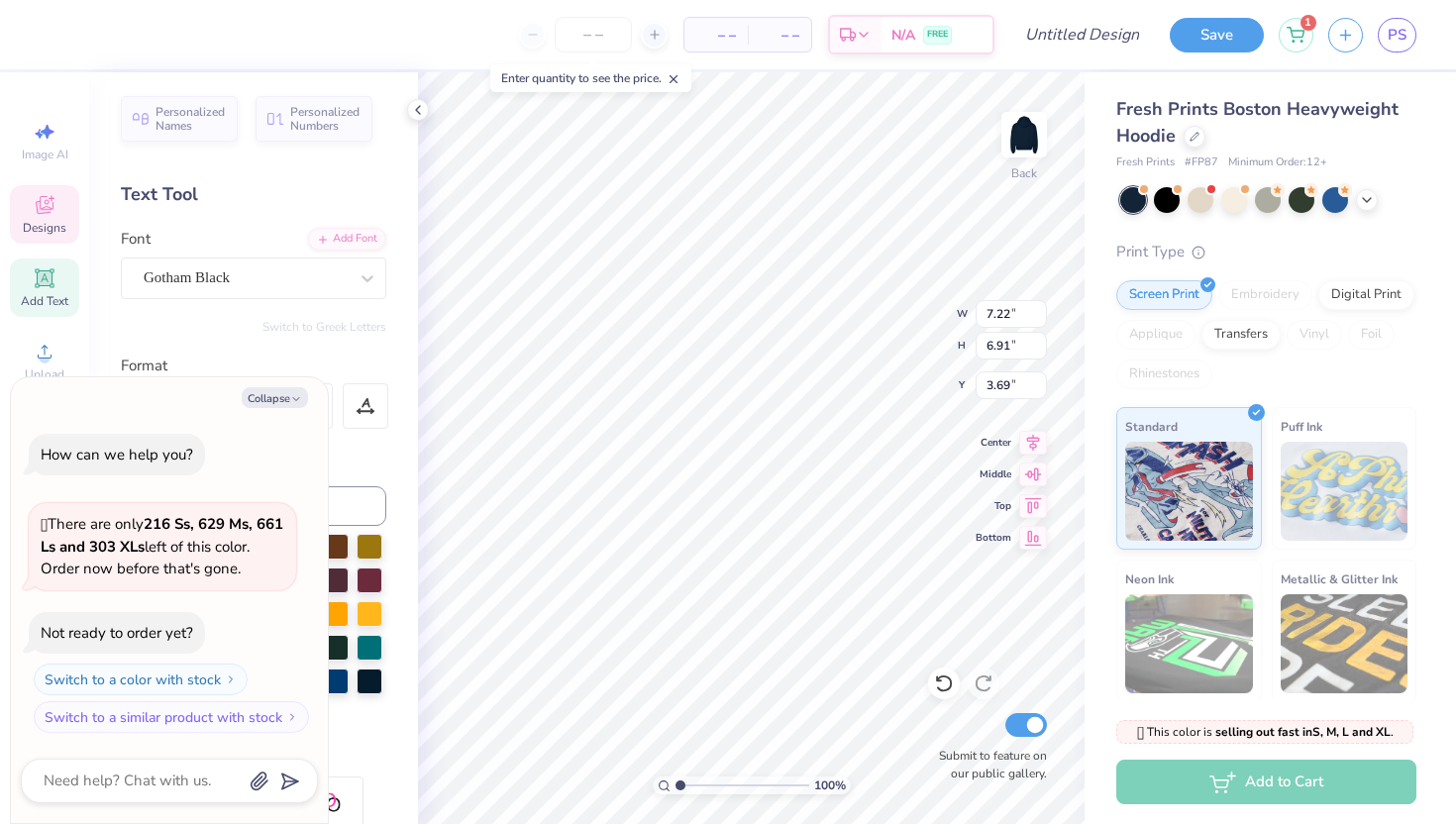 click on "Enter quantity to see the price." at bounding box center [590, 78] 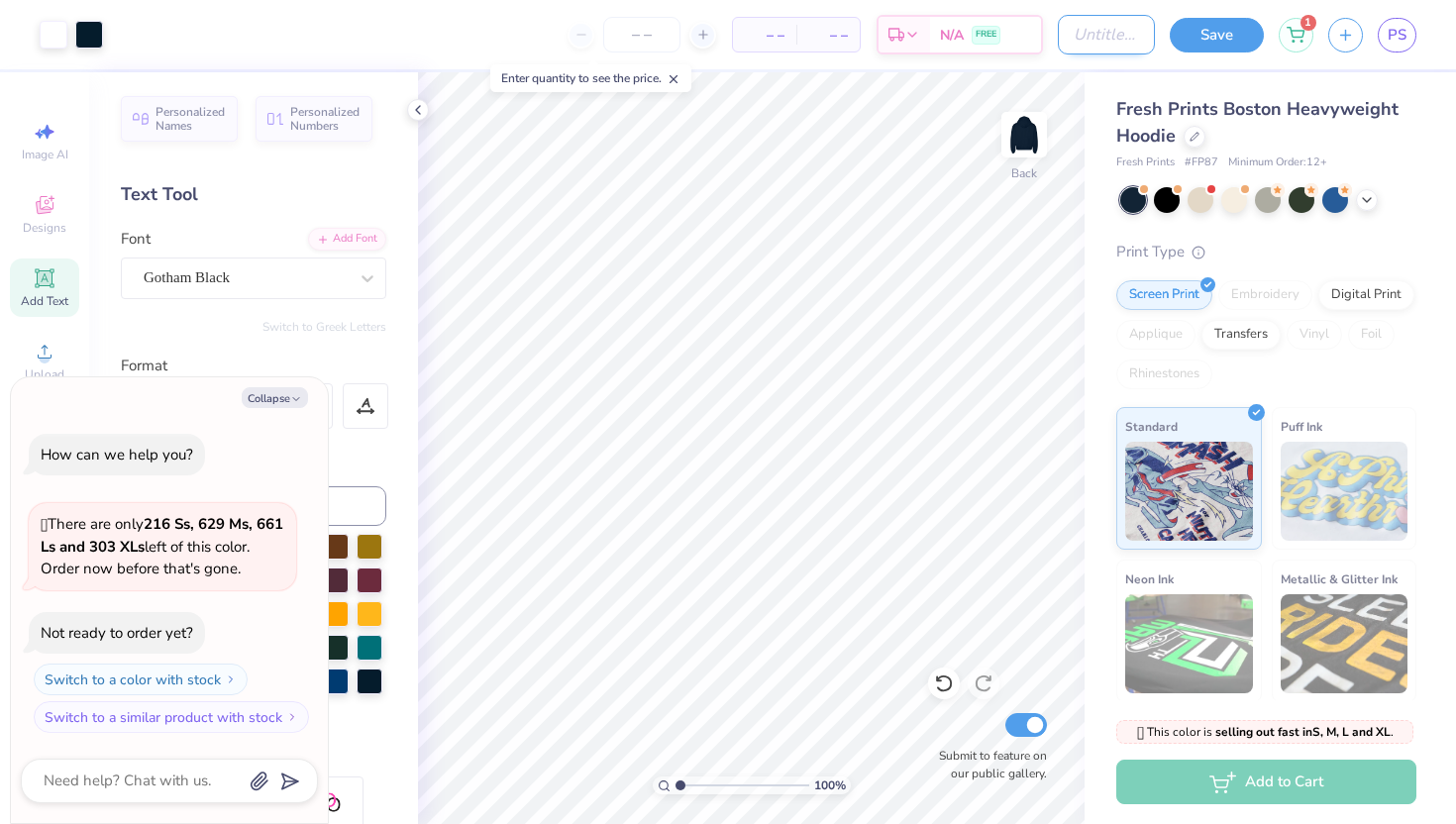 click on "Design Title" at bounding box center [1106, 35] 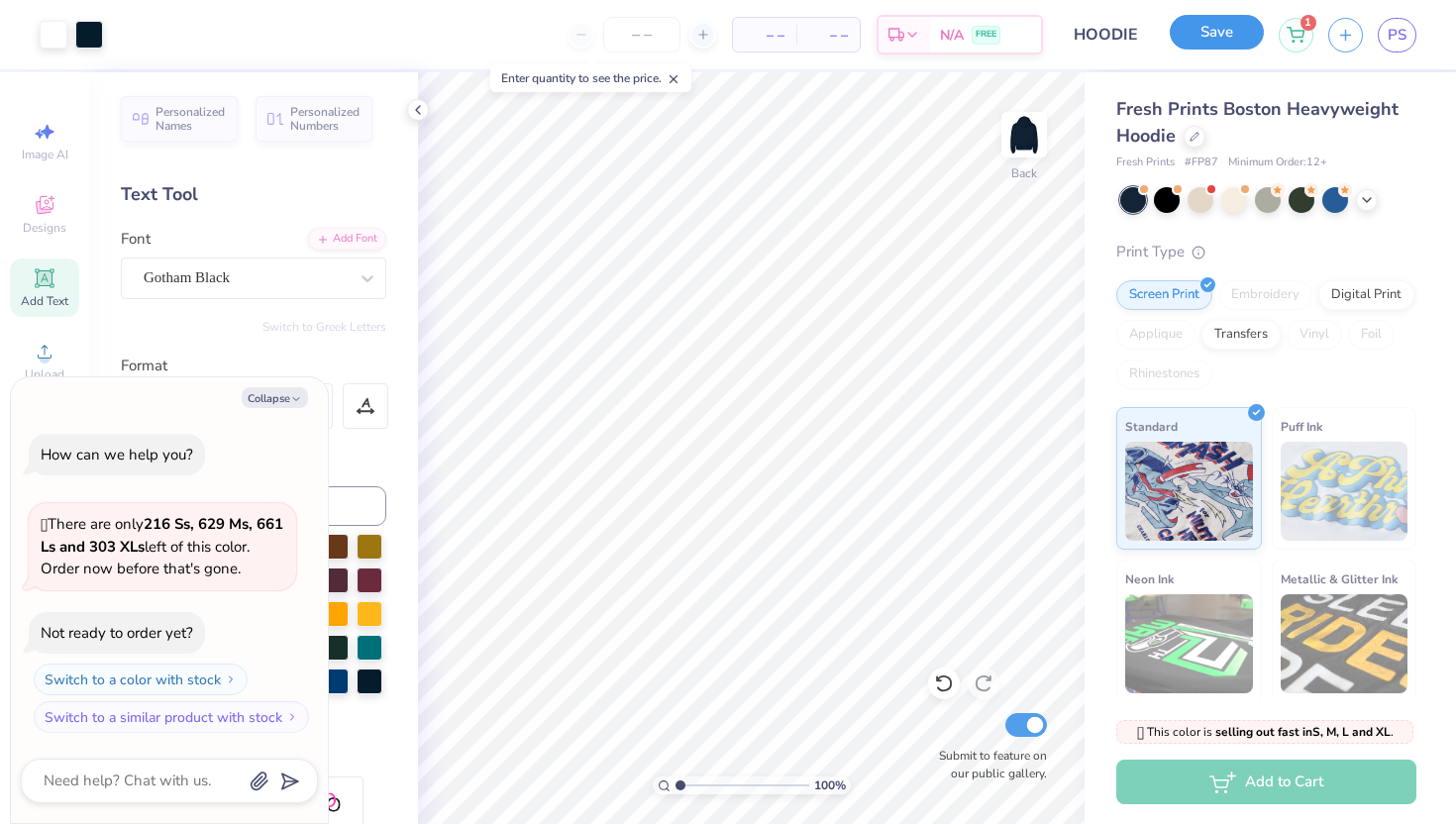 click on "Save" at bounding box center [1216, 32] 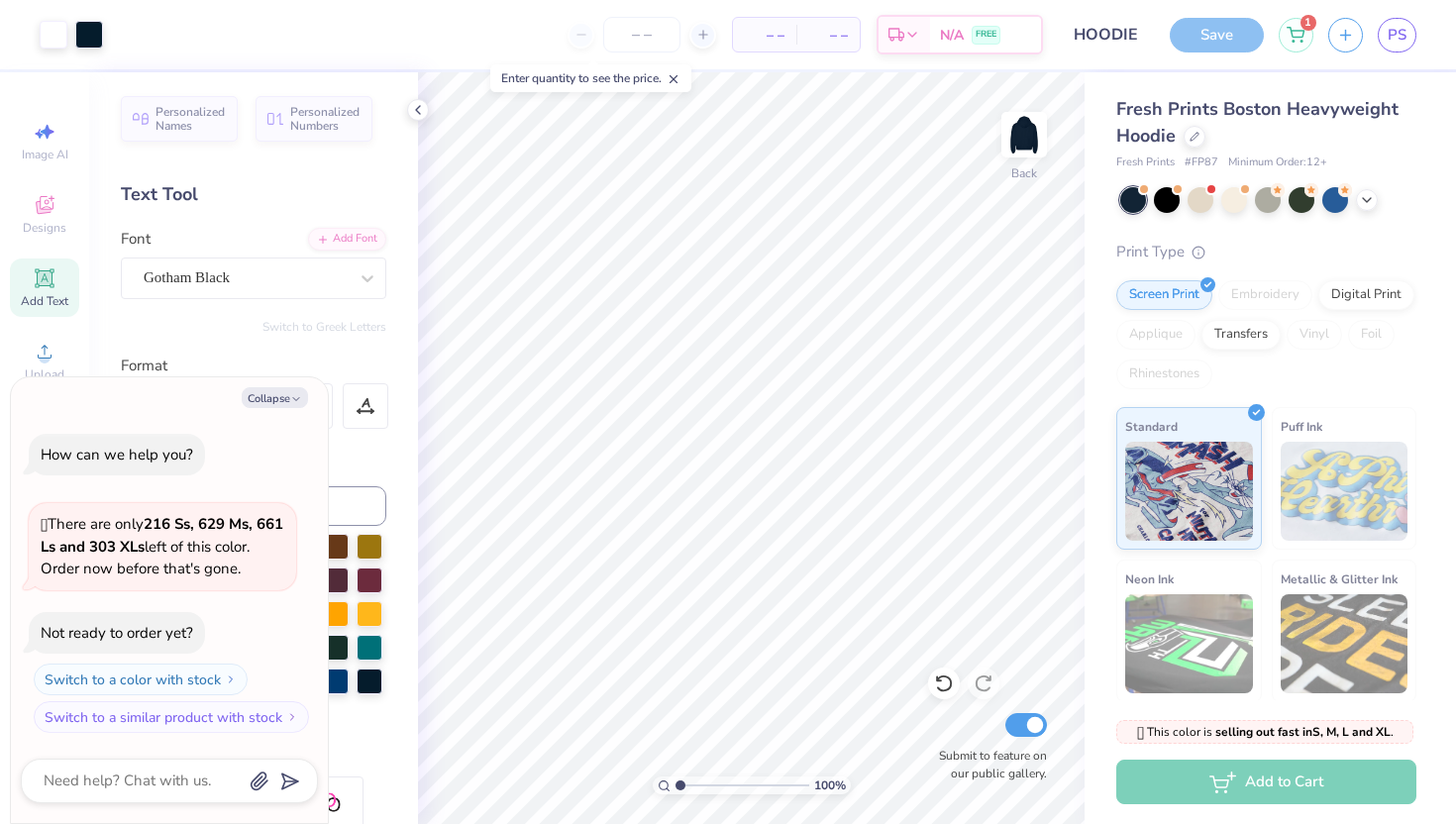 click on "Fresh Prints # FP87 Minimum Order:  12 +" at bounding box center [1266, 162] 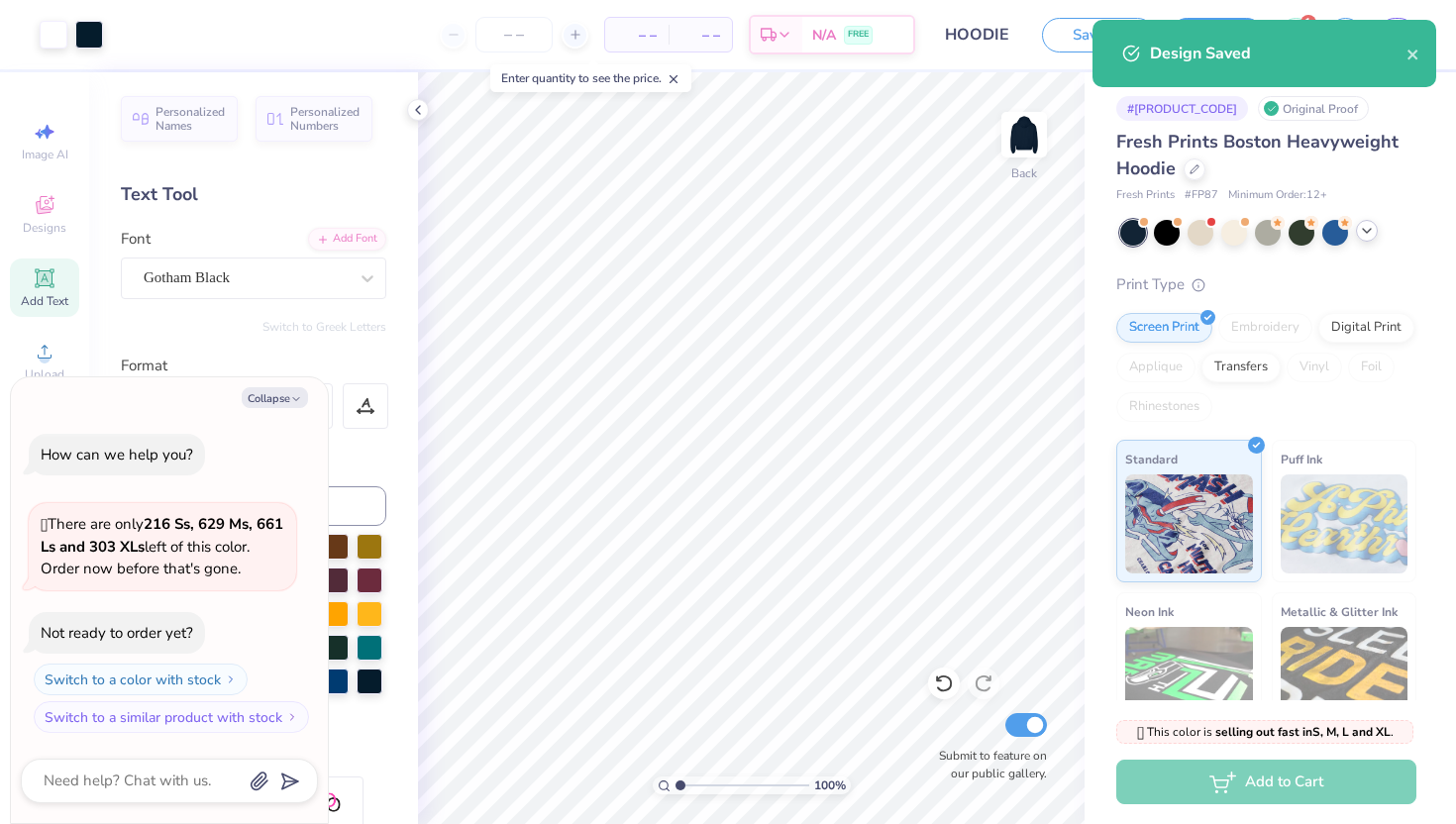 click at bounding box center (1367, 231) 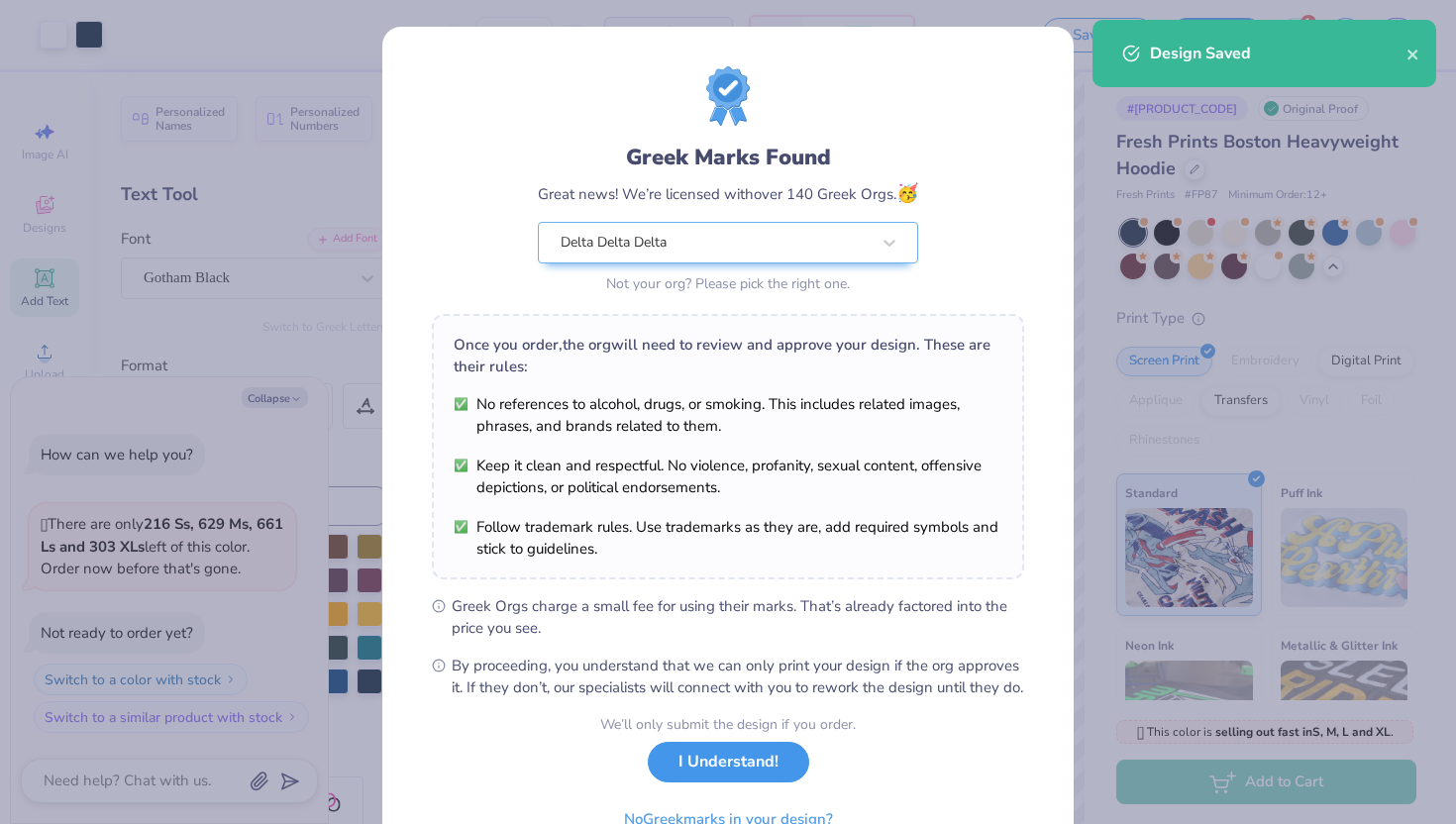 click on "I Understand!" at bounding box center [728, 762] 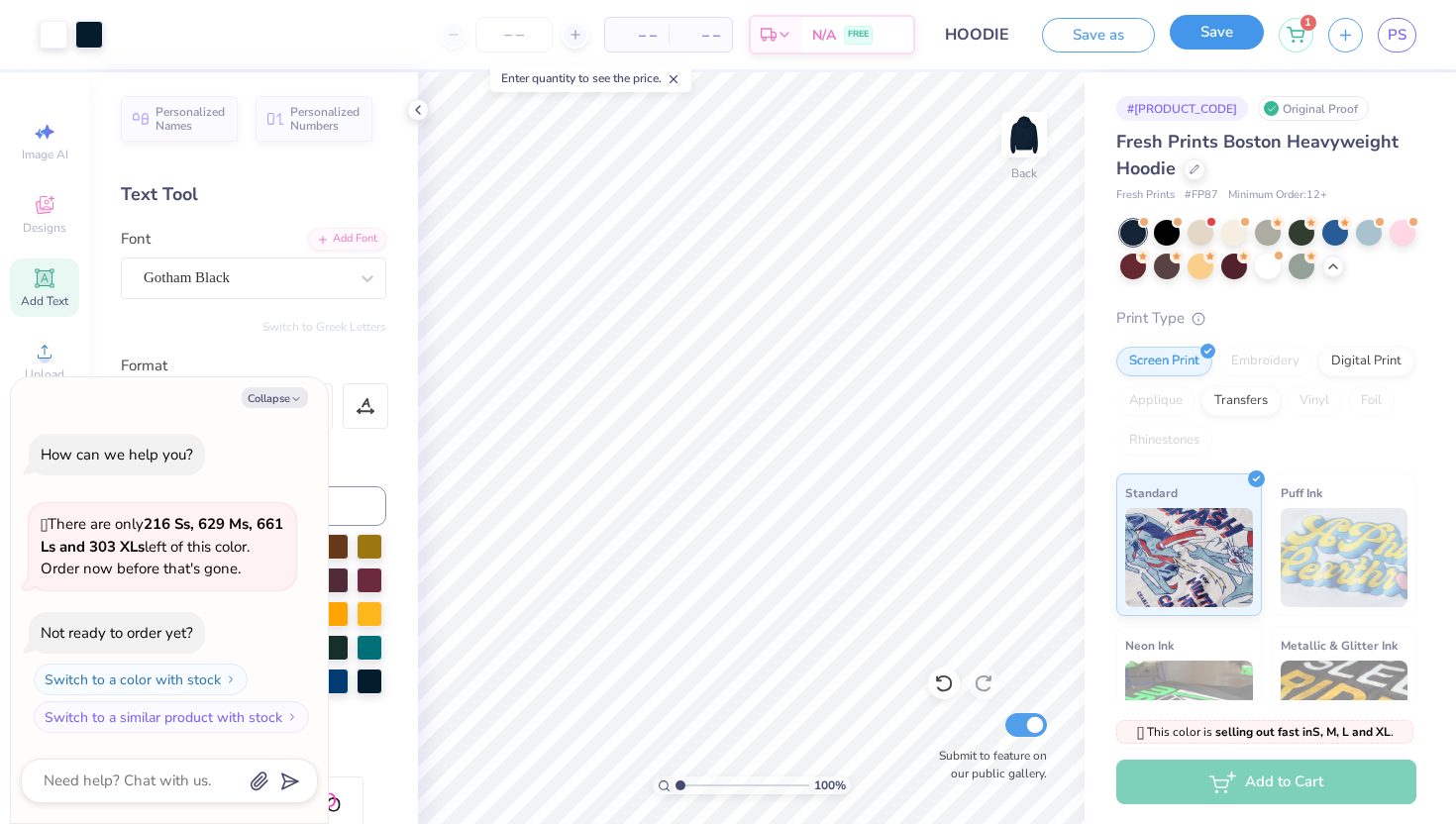 click on "Save" at bounding box center [1216, 32] 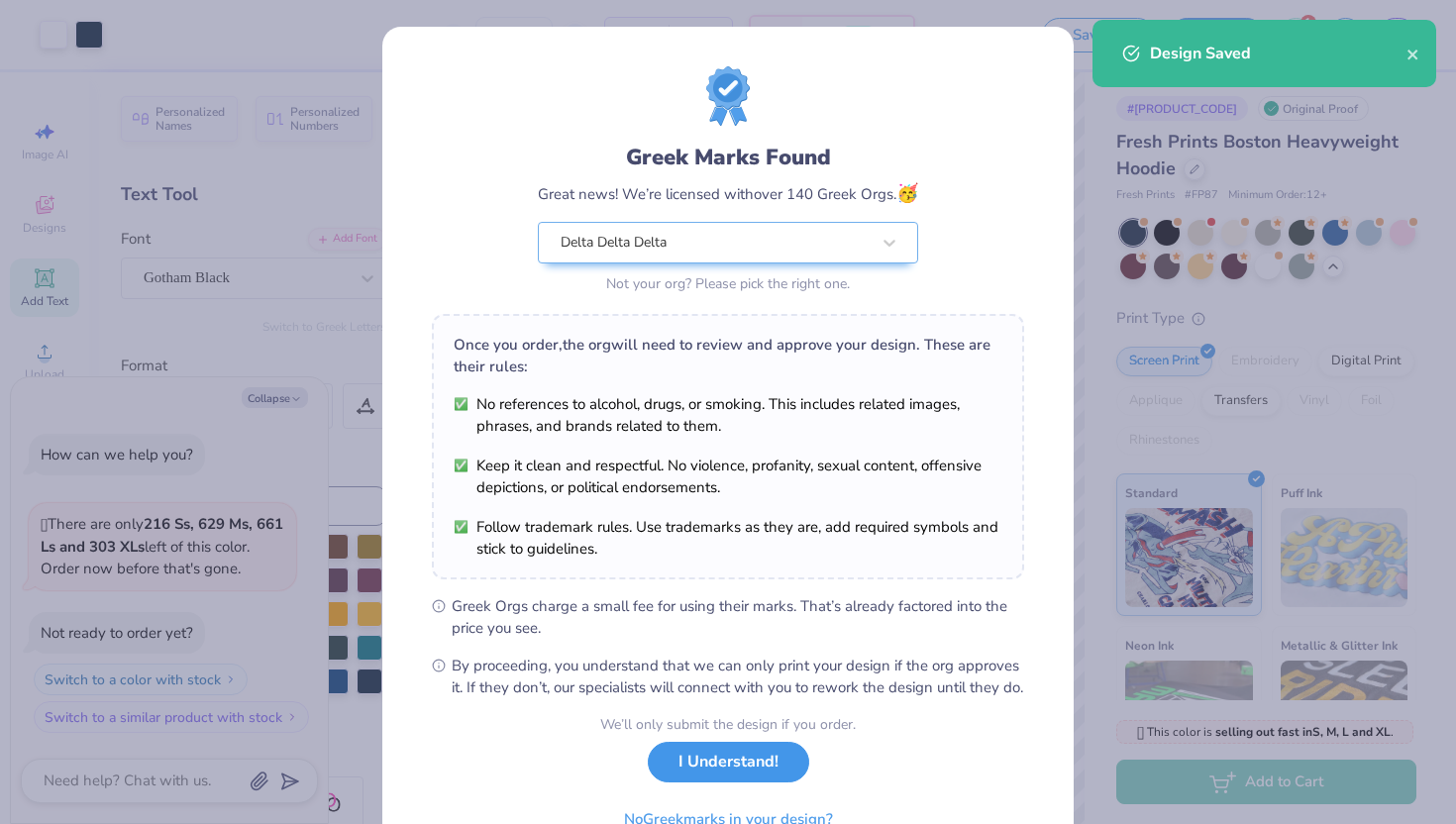 click on "I Understand!" at bounding box center [728, 762] 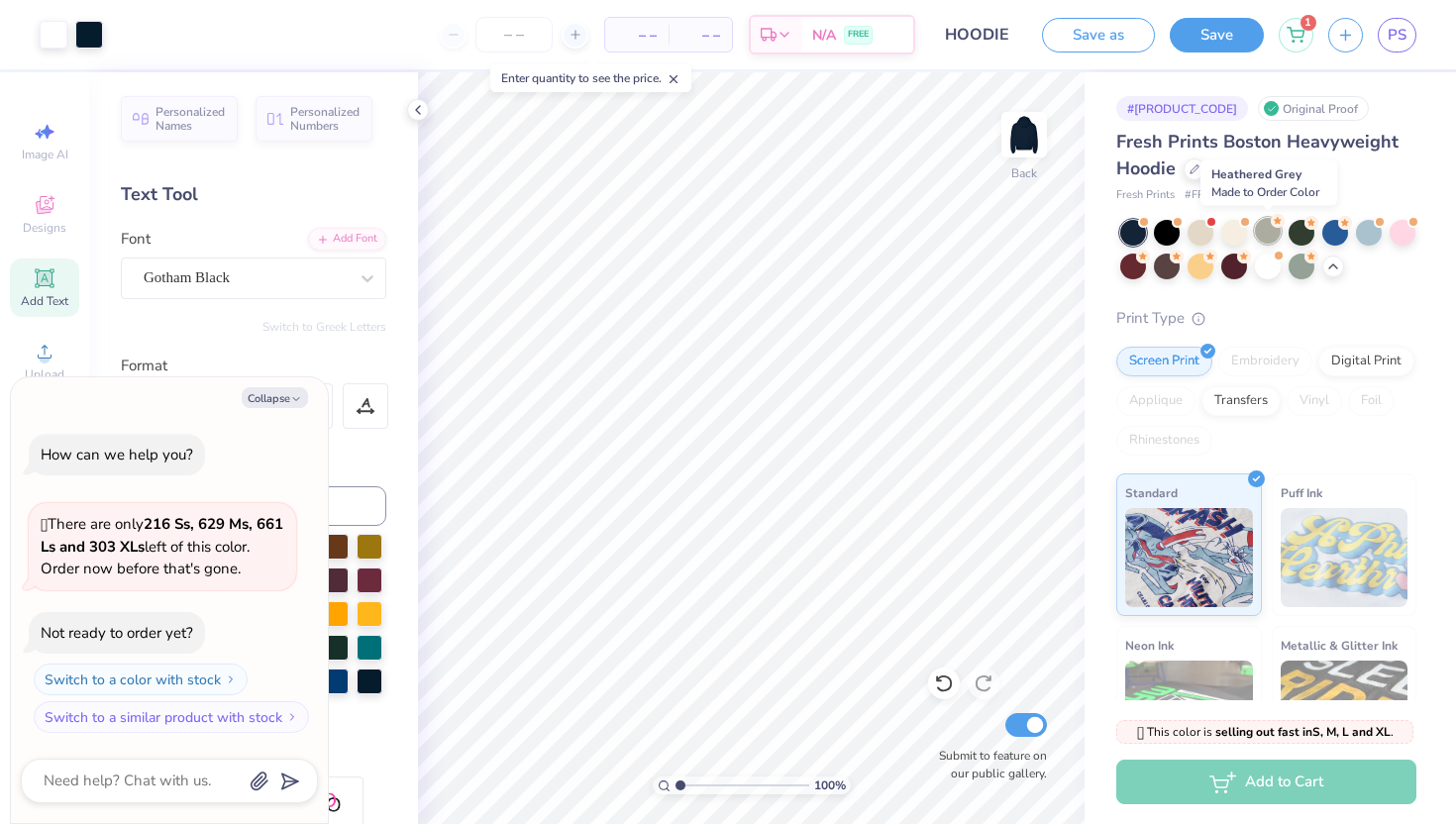 click at bounding box center [1268, 231] 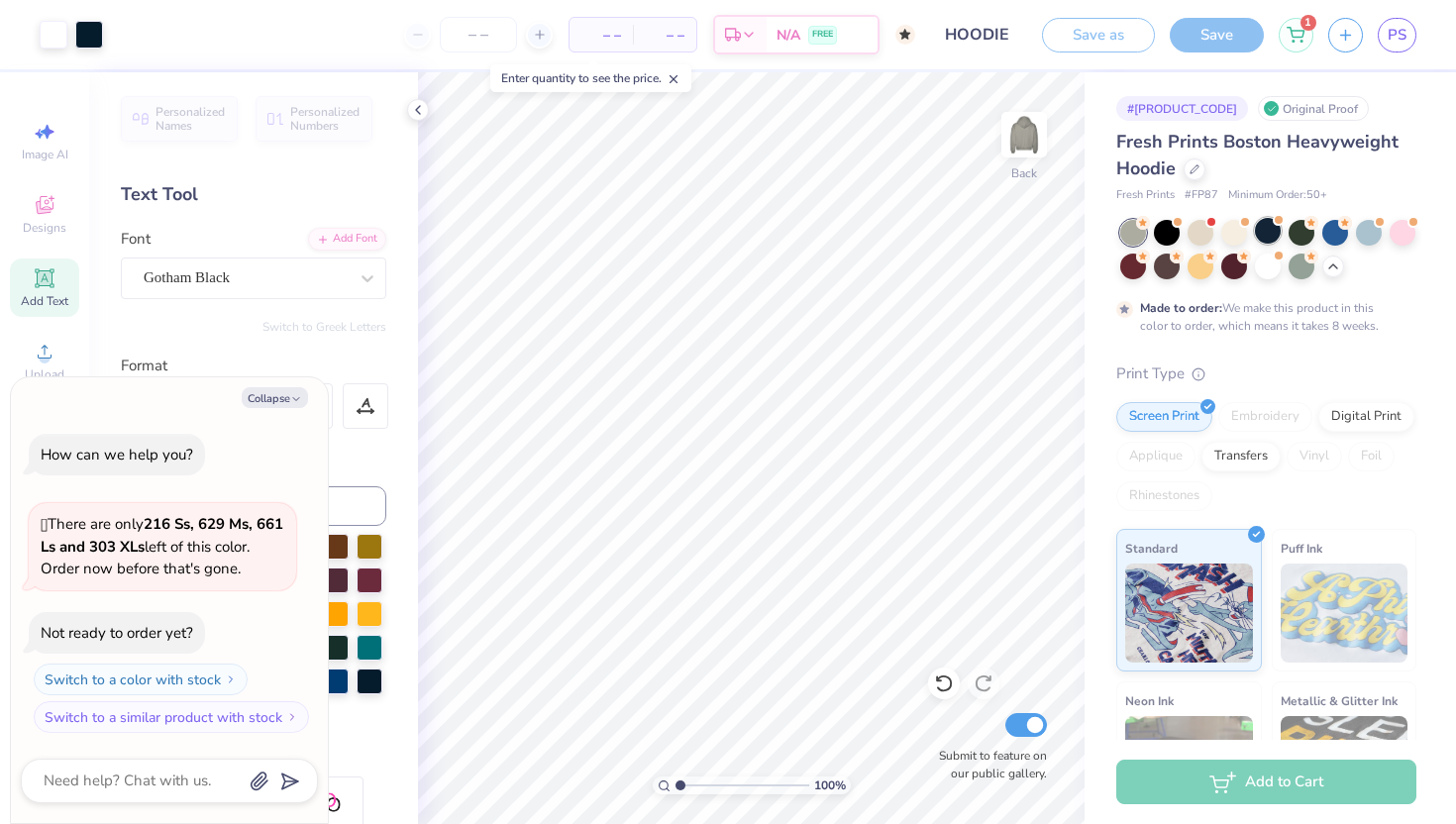 scroll, scrollTop: 16, scrollLeft: 0, axis: vertical 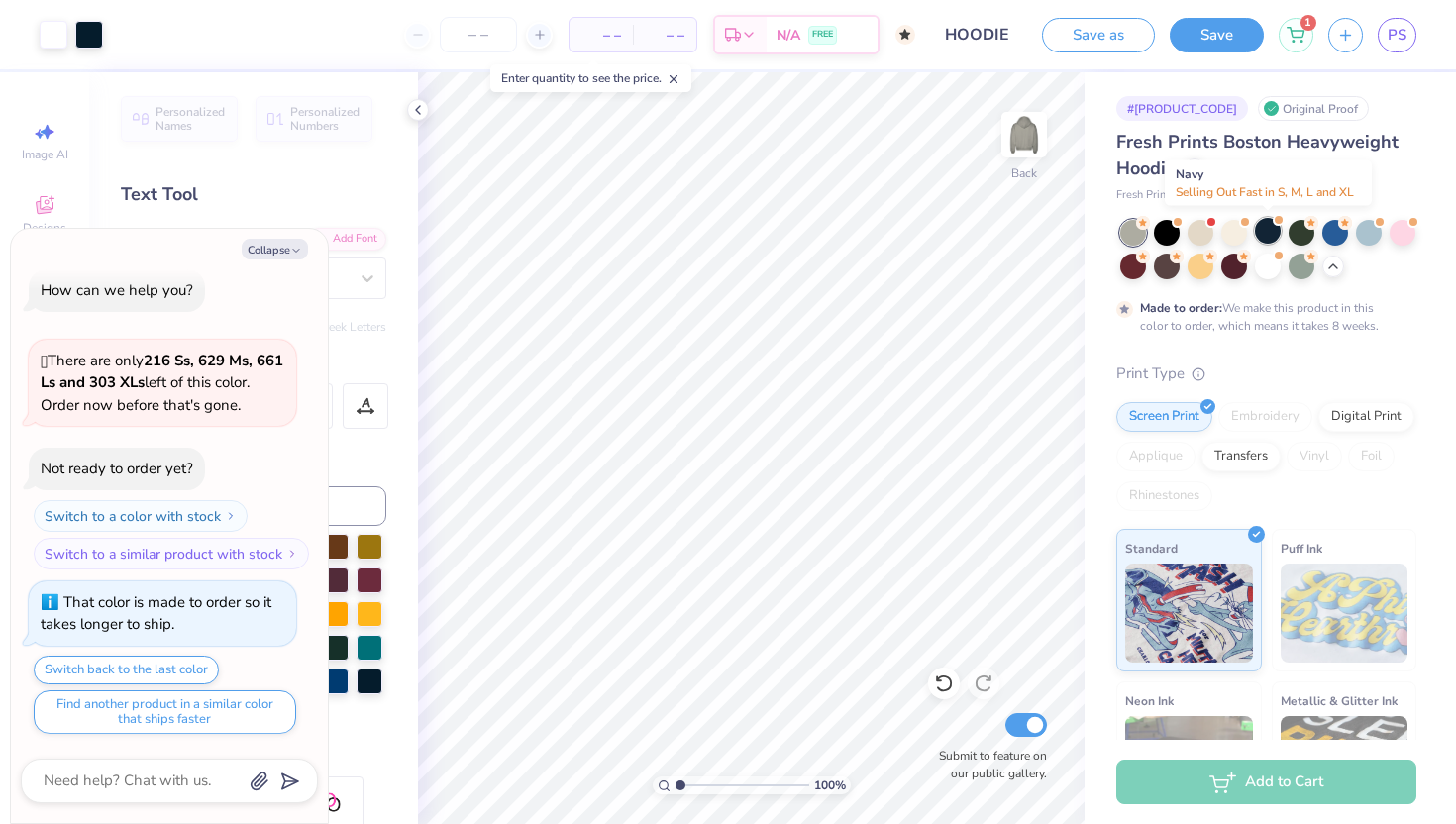 click at bounding box center [1268, 231] 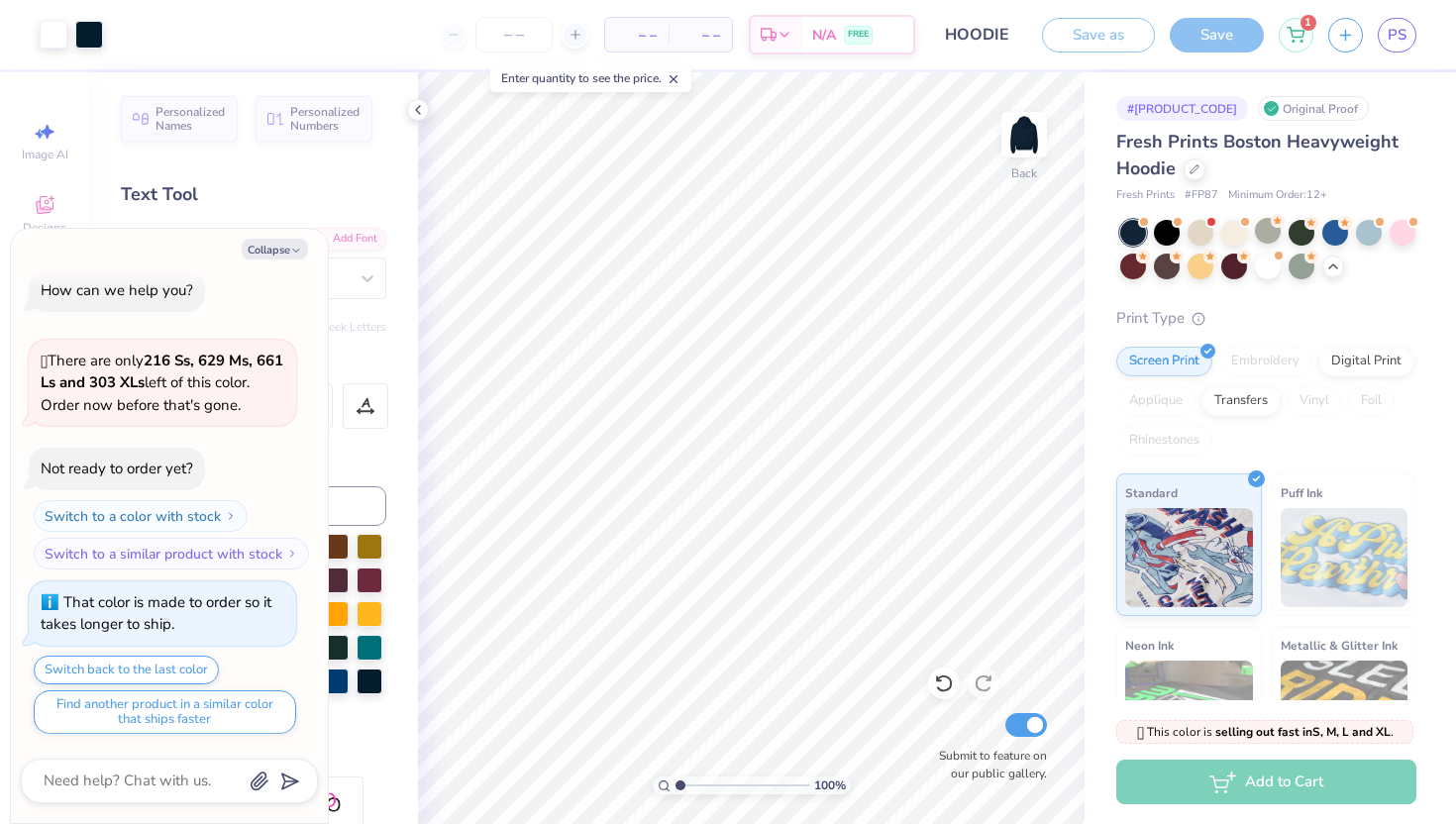 scroll, scrollTop: 372, scrollLeft: 0, axis: vertical 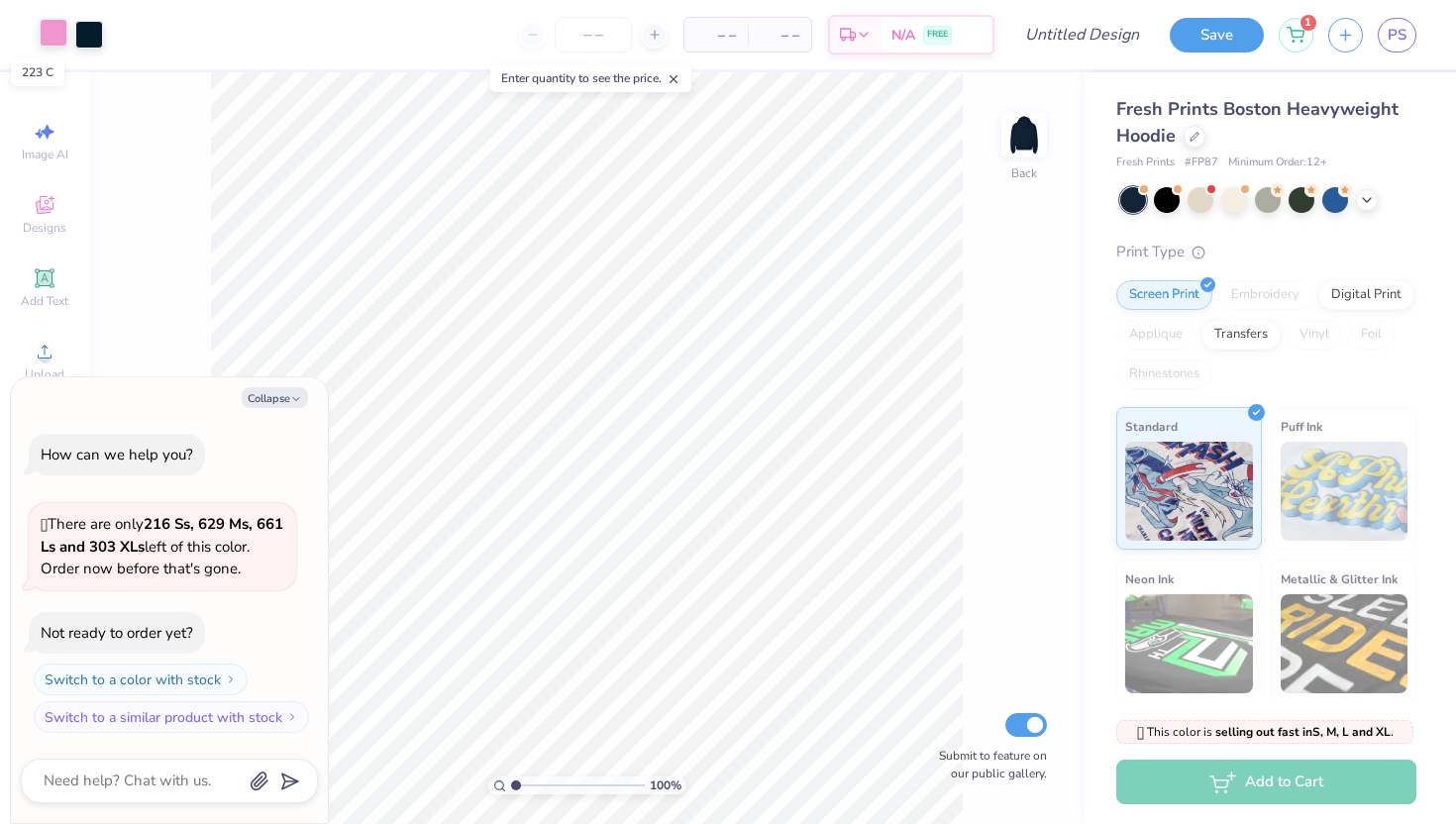 click at bounding box center [53, 33] 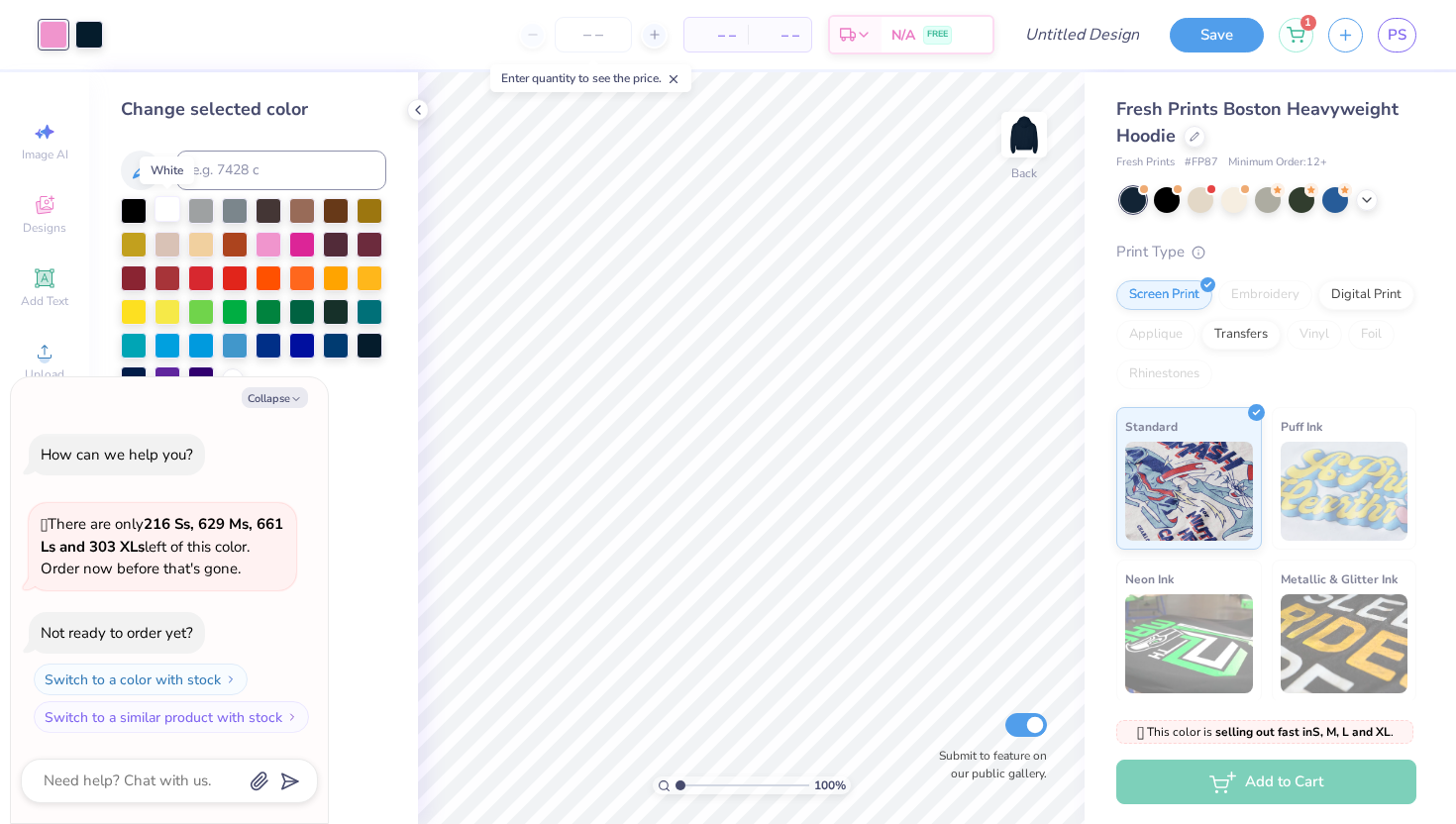 click at bounding box center [167, 209] 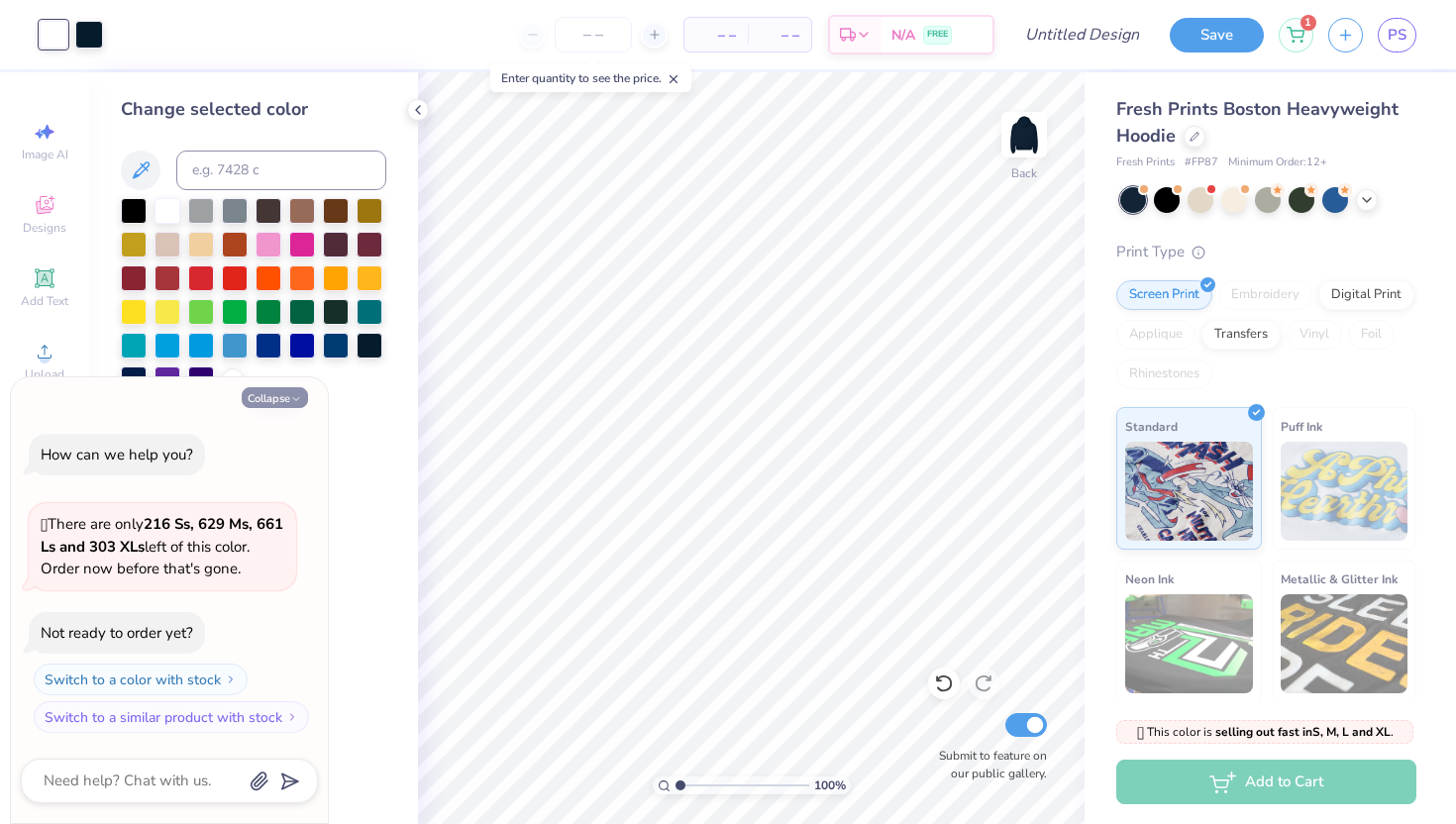 click on "Collapse" at bounding box center [274, 397] 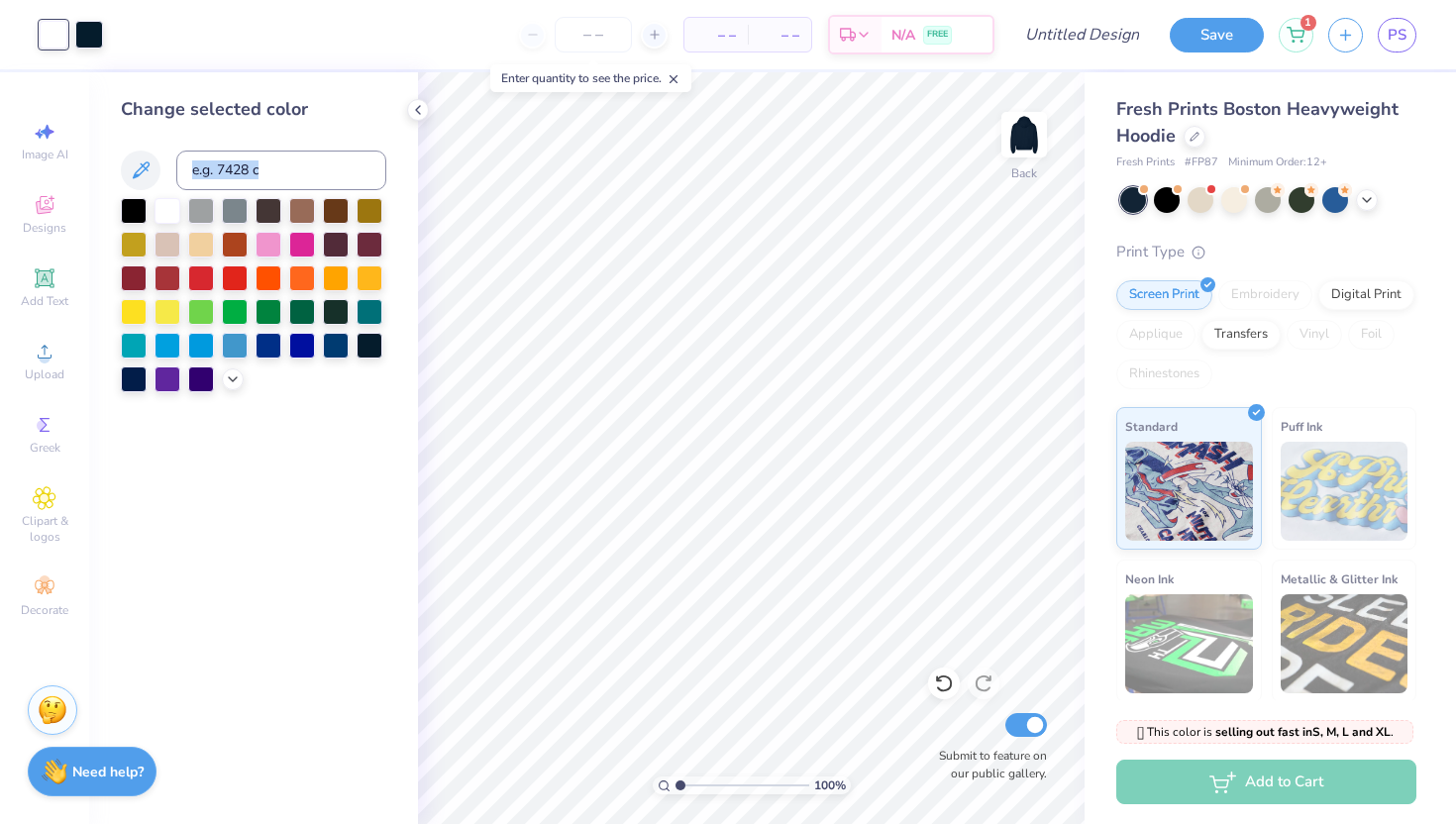 click on "Art colors – – Per Item – – Total Est.  Delivery N/A FREE Design Title Save 1 PS Image AI Designs Add Text Upload Greek Clipart & logos Decorate Change selected color 100  % Back Submit to feature on our public gallery. Fresh Prints Boston Heavyweight Hoodie Fresh Prints # FP87 Minimum Order:  12 +   Print Type Screen Print Embroidery Digital Print Applique Transfers Vinyl Foil Rhinestones Standard Puff Ink Neon Ink Metallic & Glitter Ink Glow in the Dark Ink Water based Ink 🫣   This color is   selling out fast in  S, M, L and XL . 🫣   There are only  216 Ss, 629 Ms, 661 Ls and 303 XLs  left of this color. Order now before that's gone. Not ready to order yet? Switch to a color with stock Switch to a similar product with stock Add to Cart Stuck?  Our Art team will finish your design for free. Need help?  Chat with us." at bounding box center [728, 412] 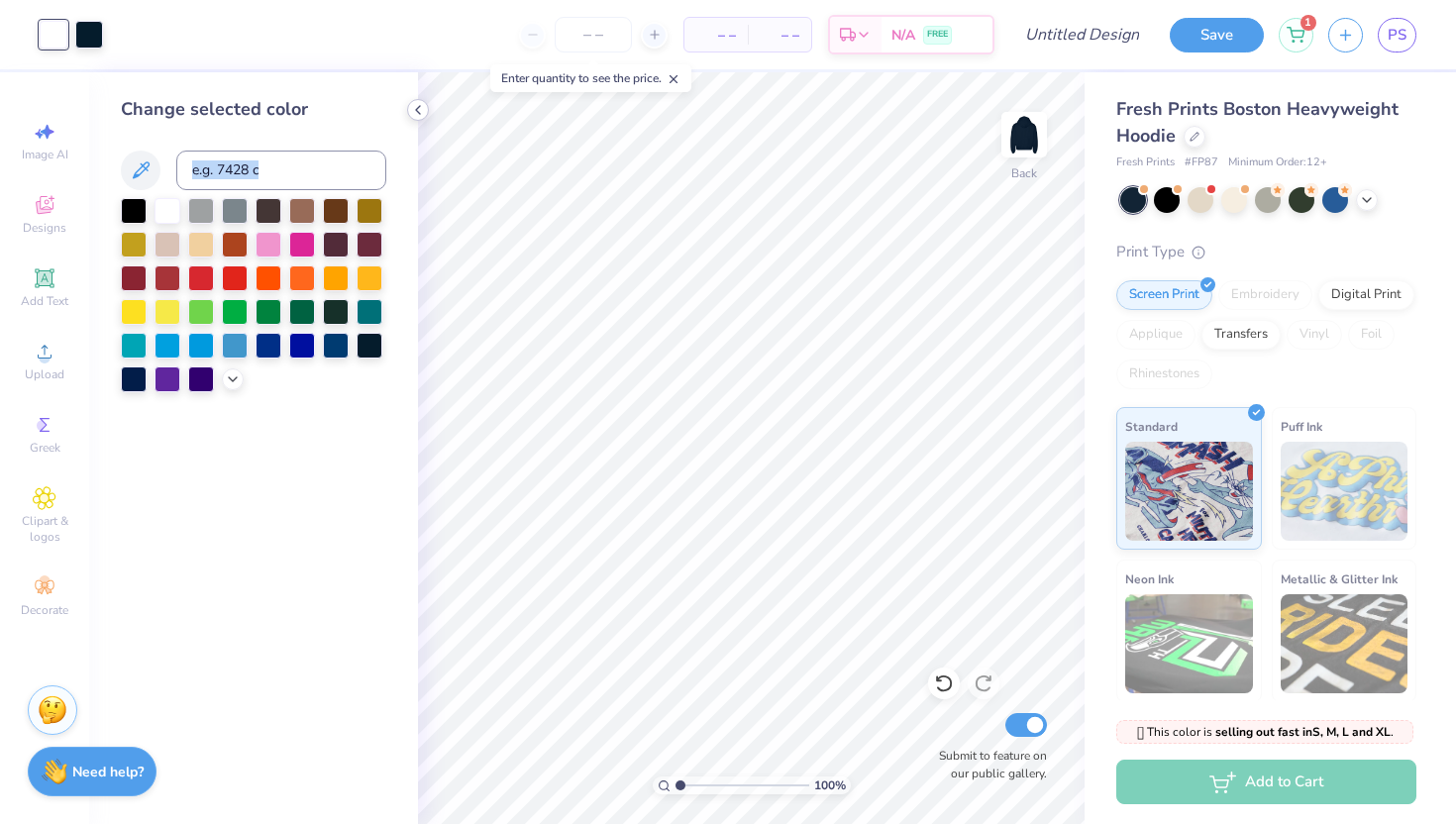 click 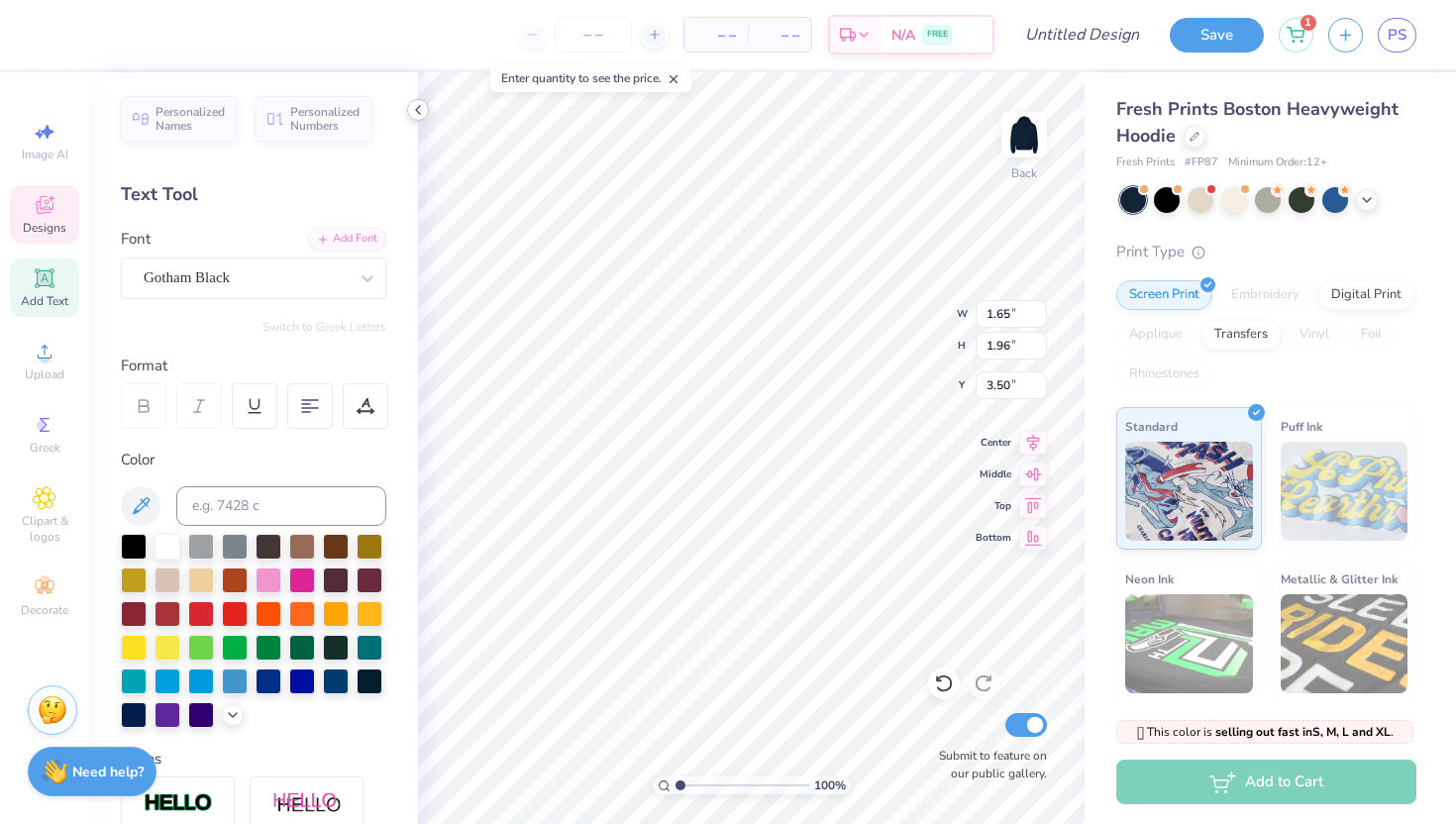 type on "T" 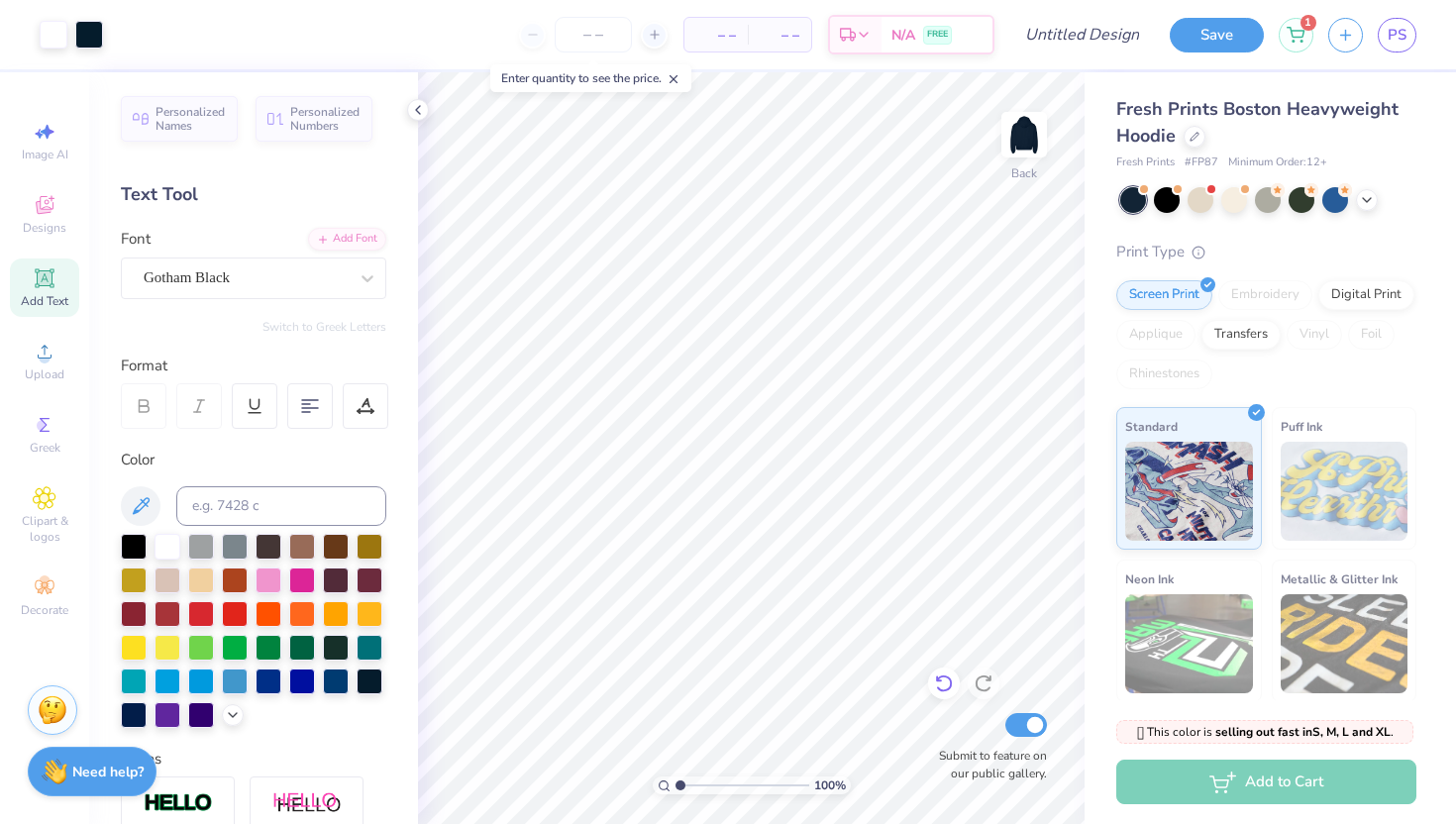 click 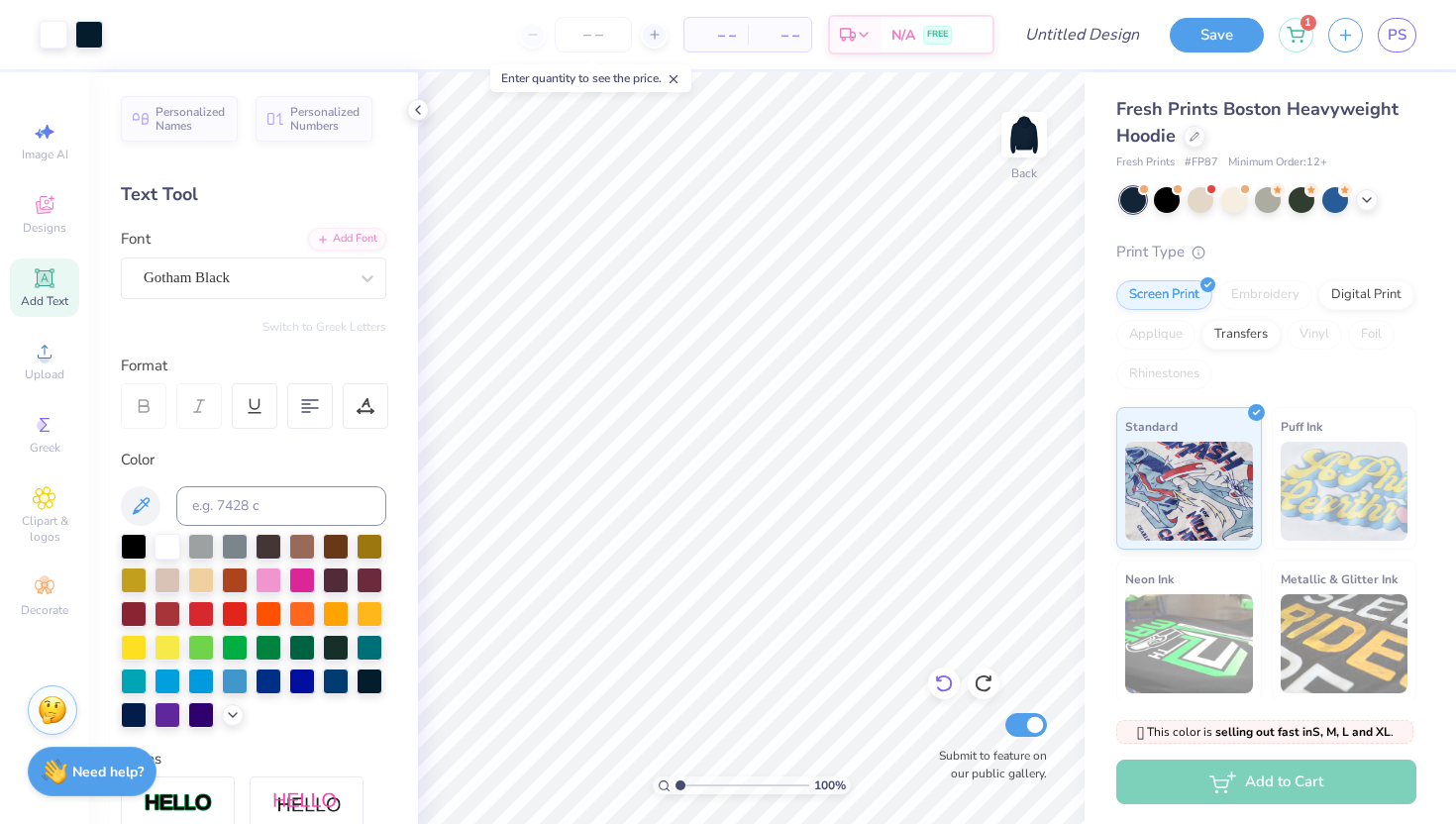 click at bounding box center [944, 683] 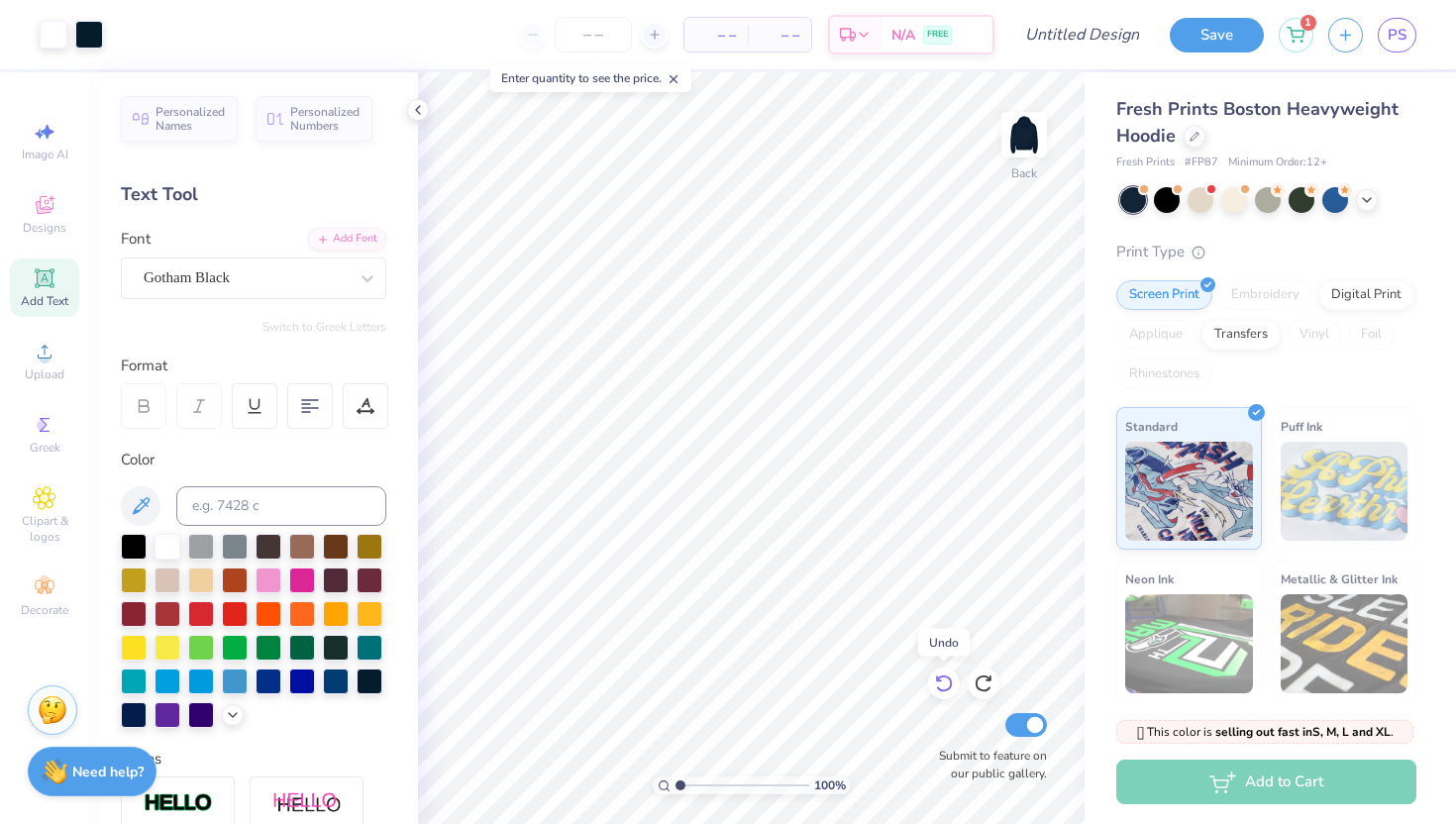 click 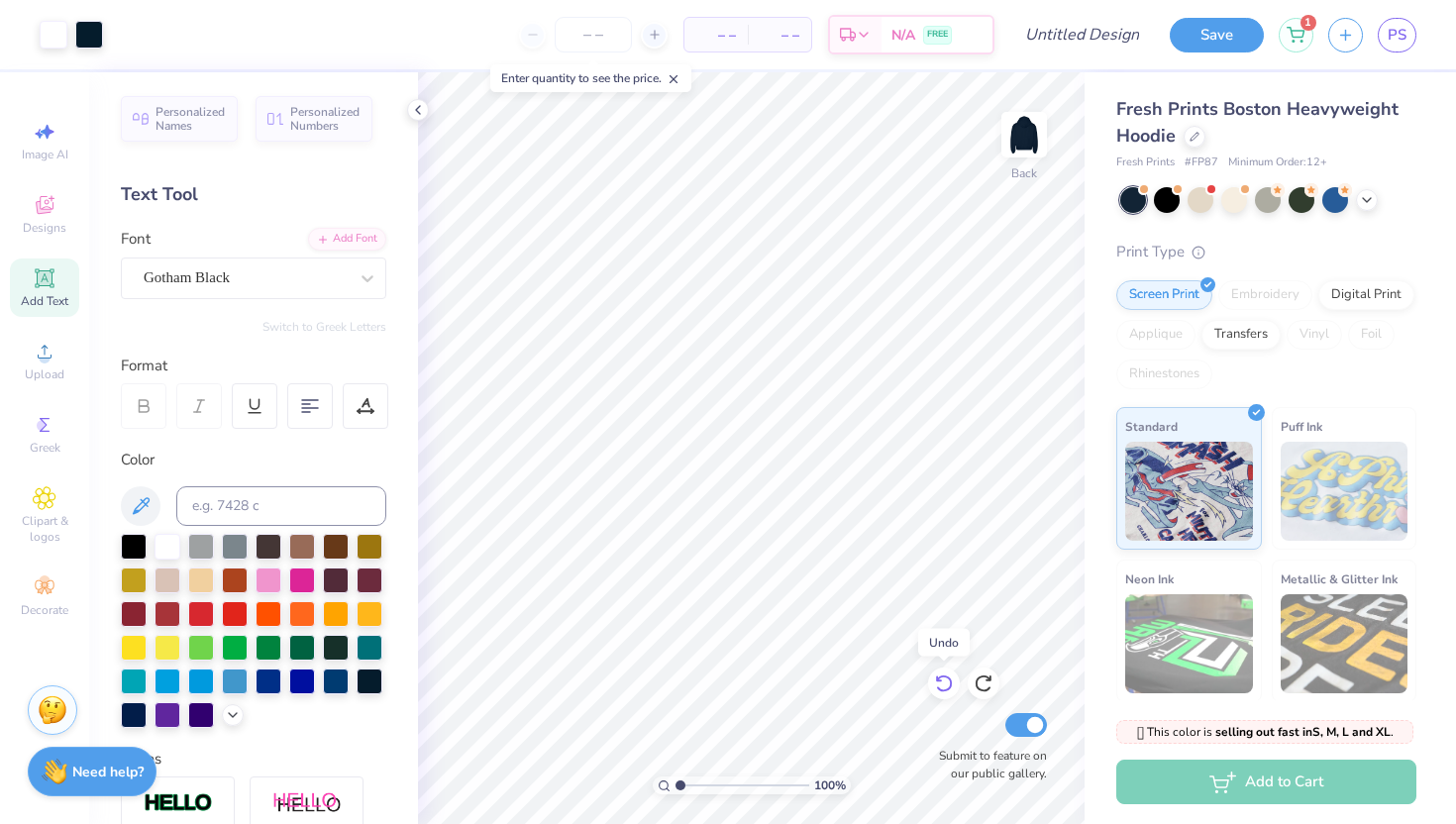 click 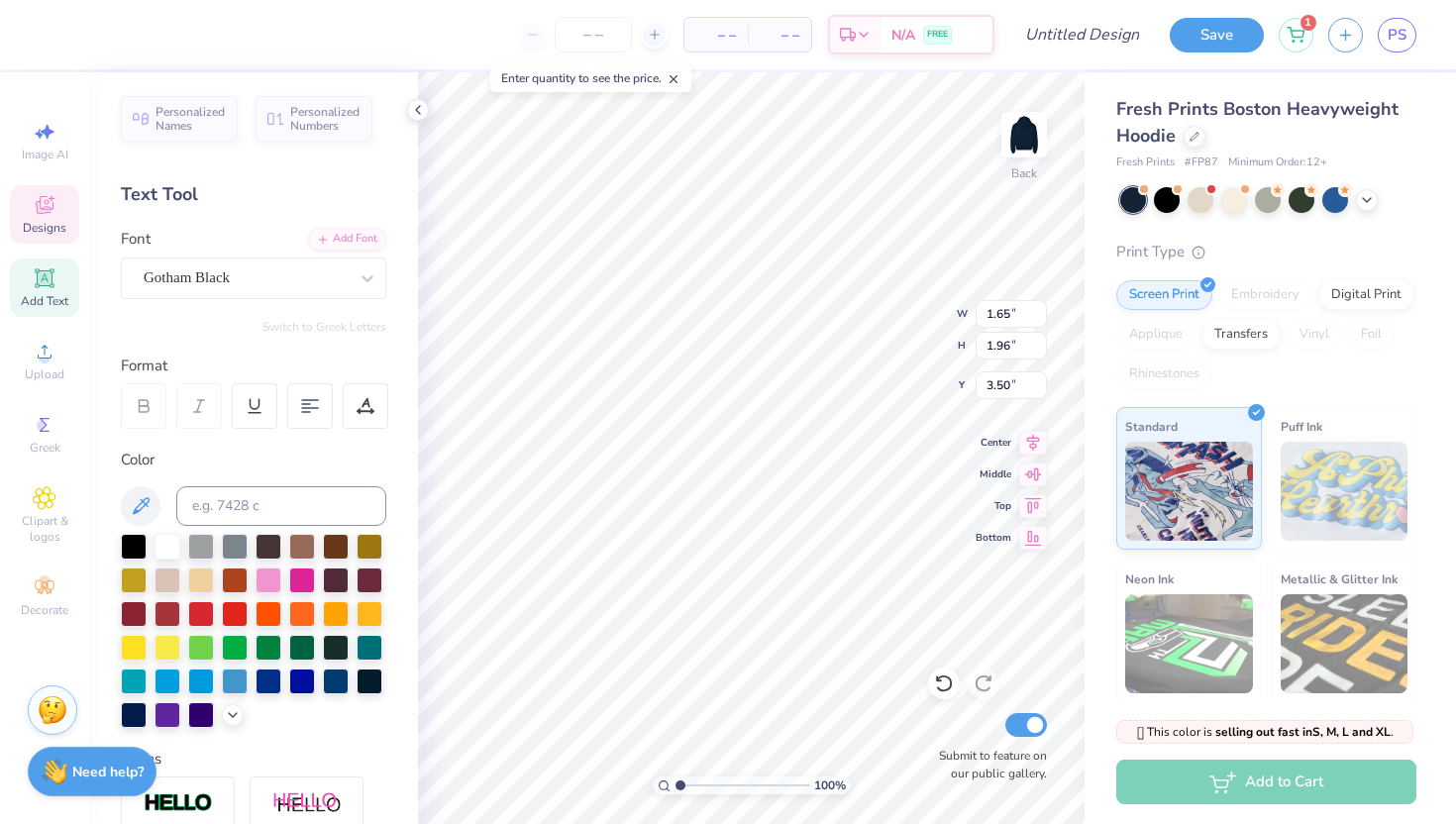 type on "T" 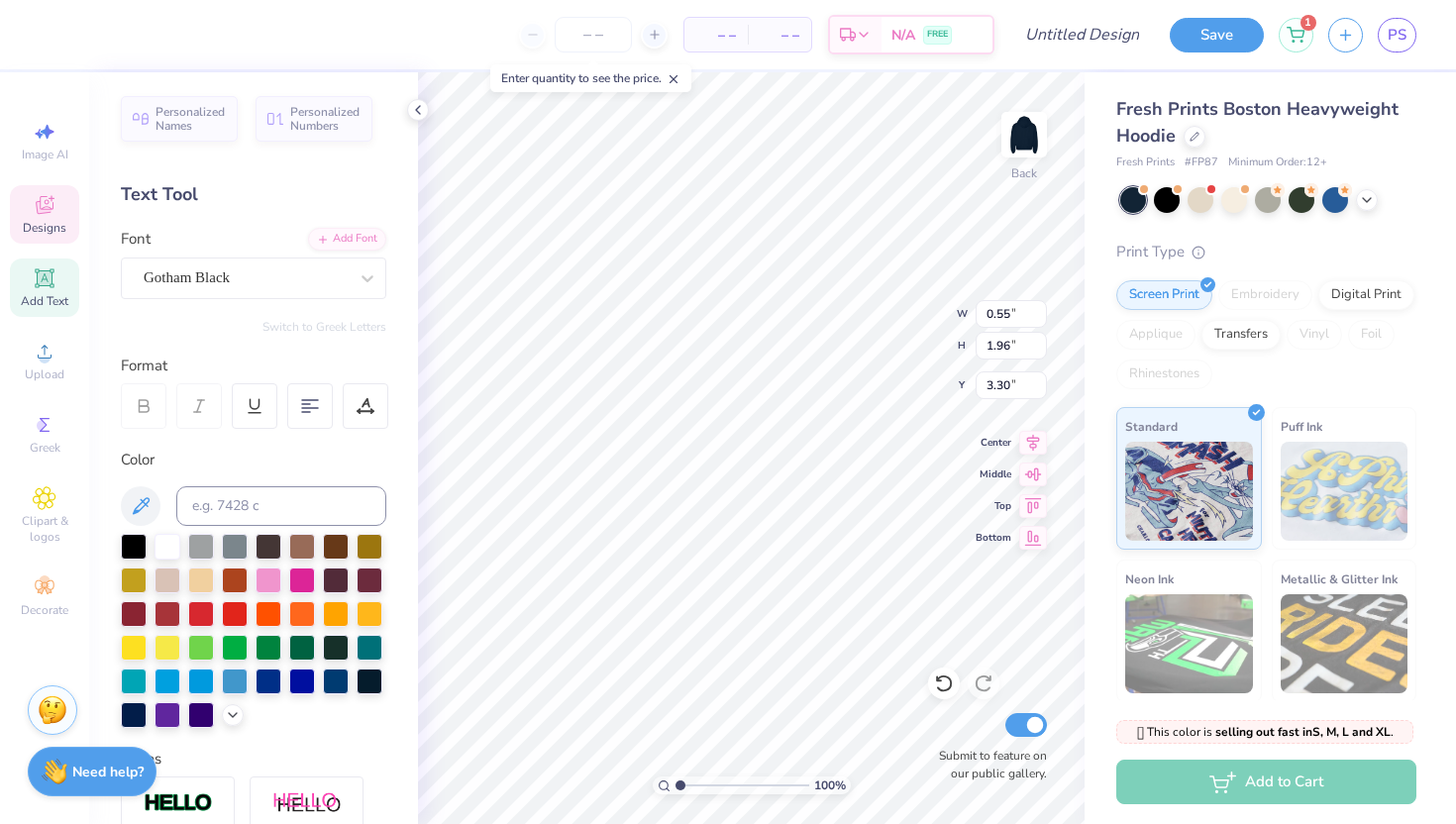 type on "1.72" 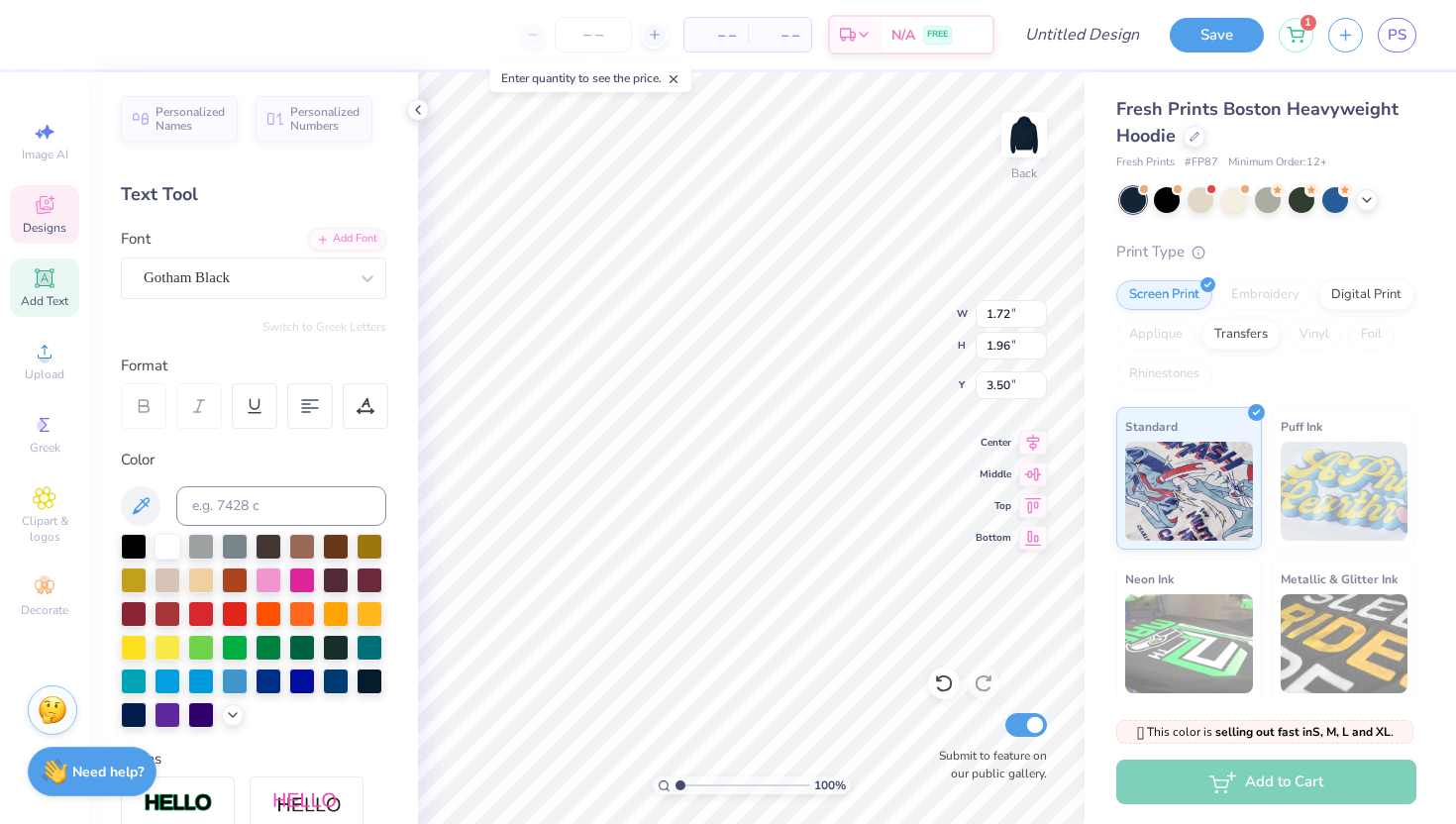 type on "D" 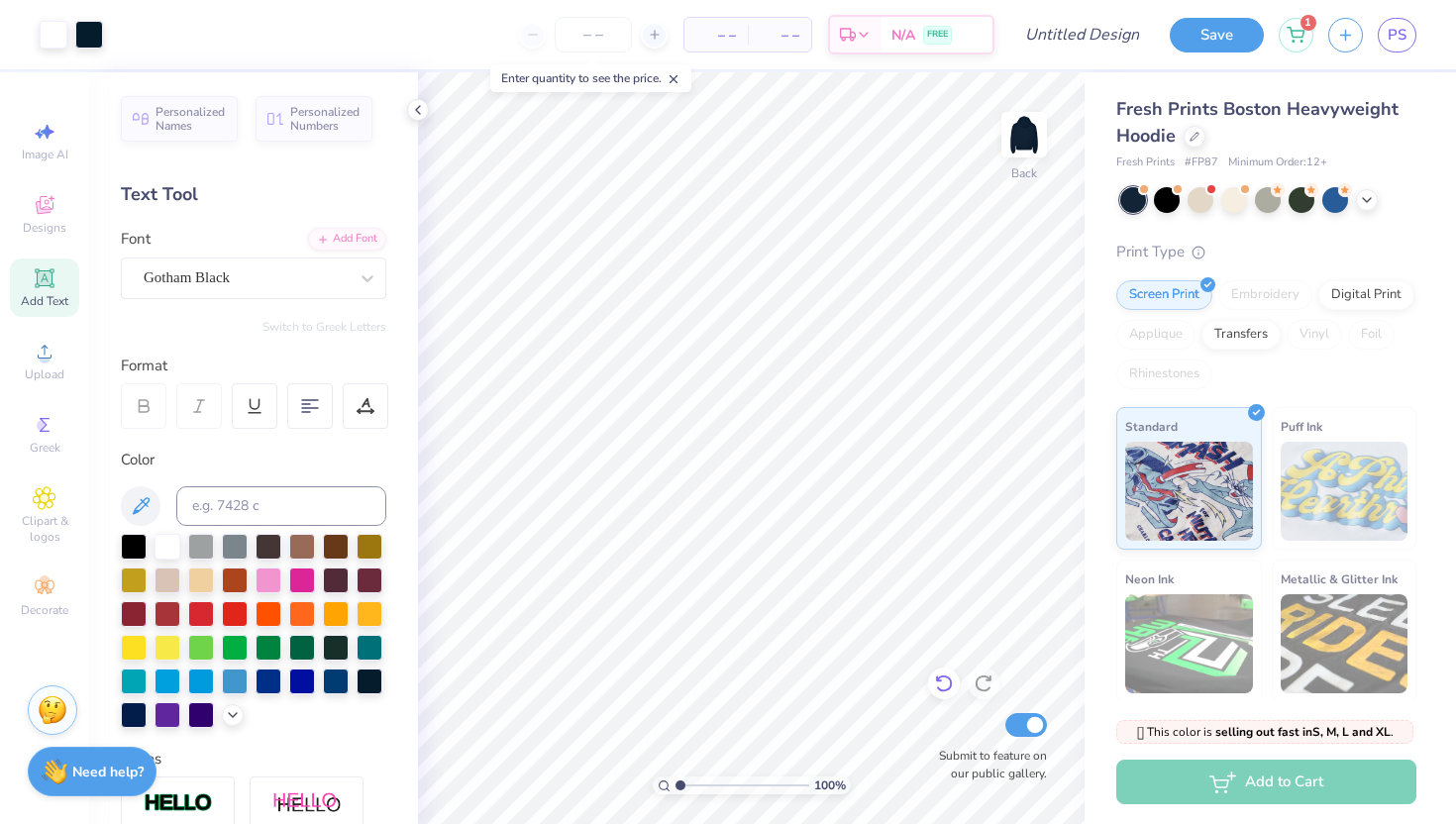 click 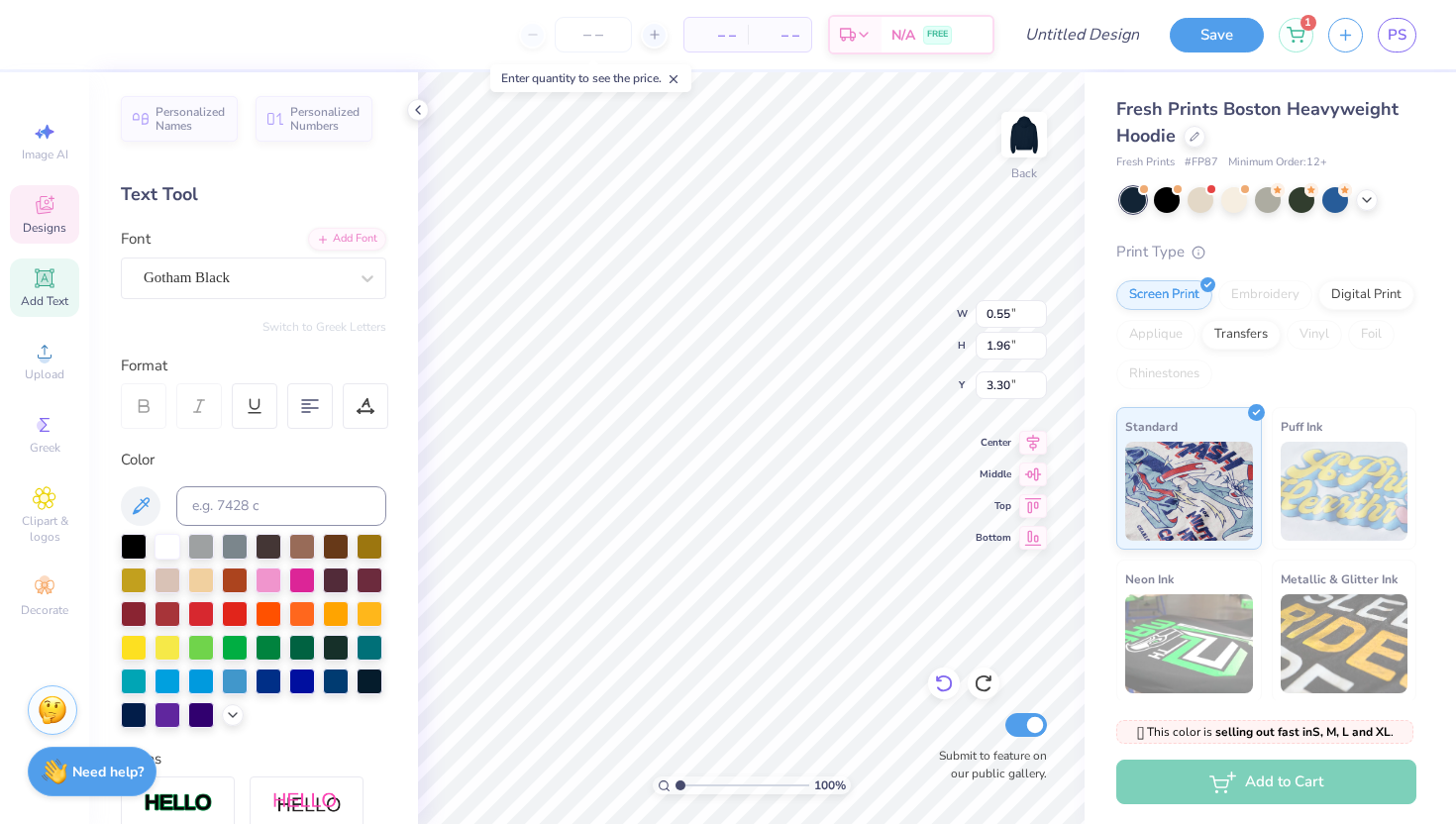 type on "E" 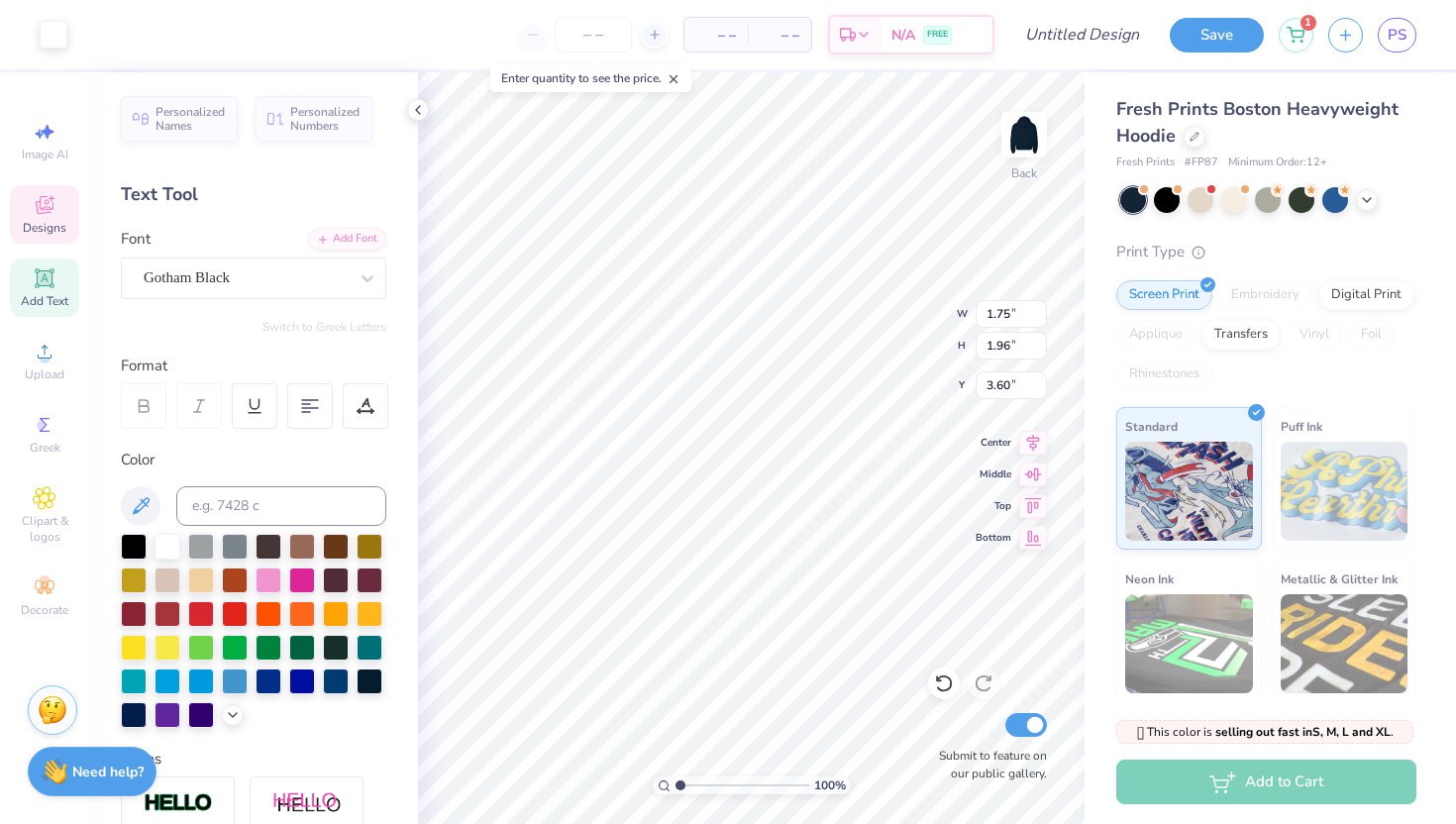 type on "3.50" 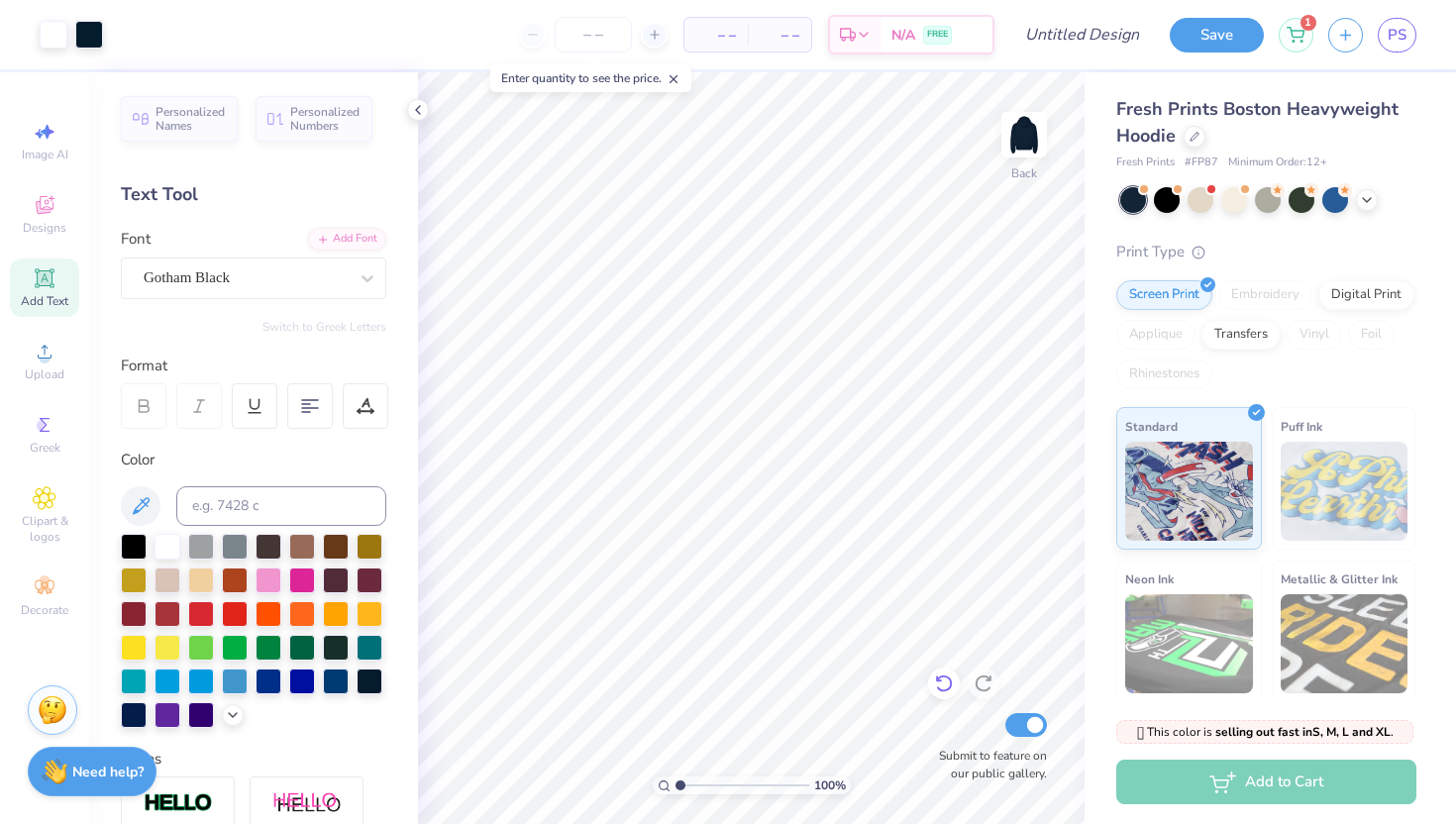 click 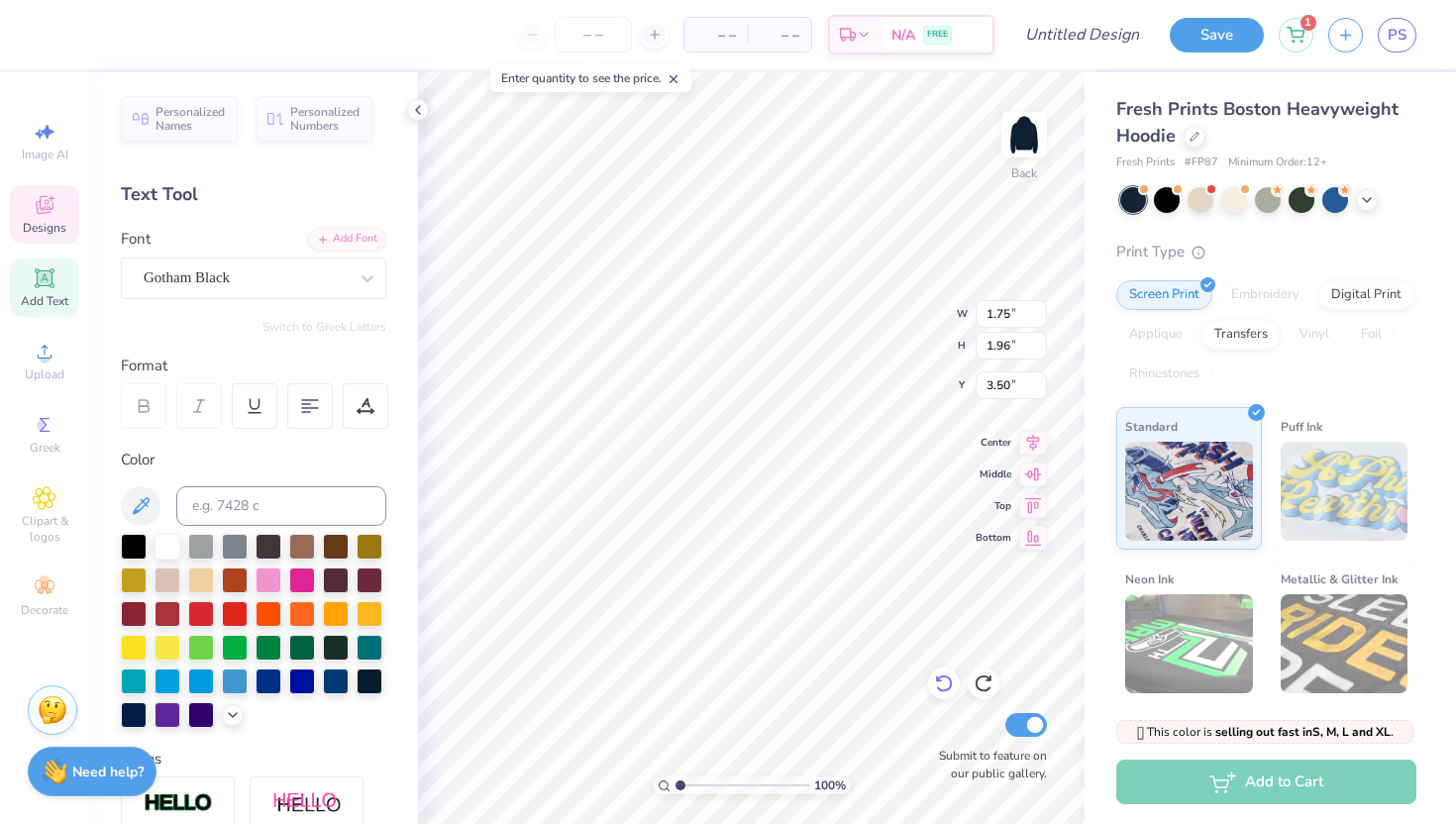 type on "L" 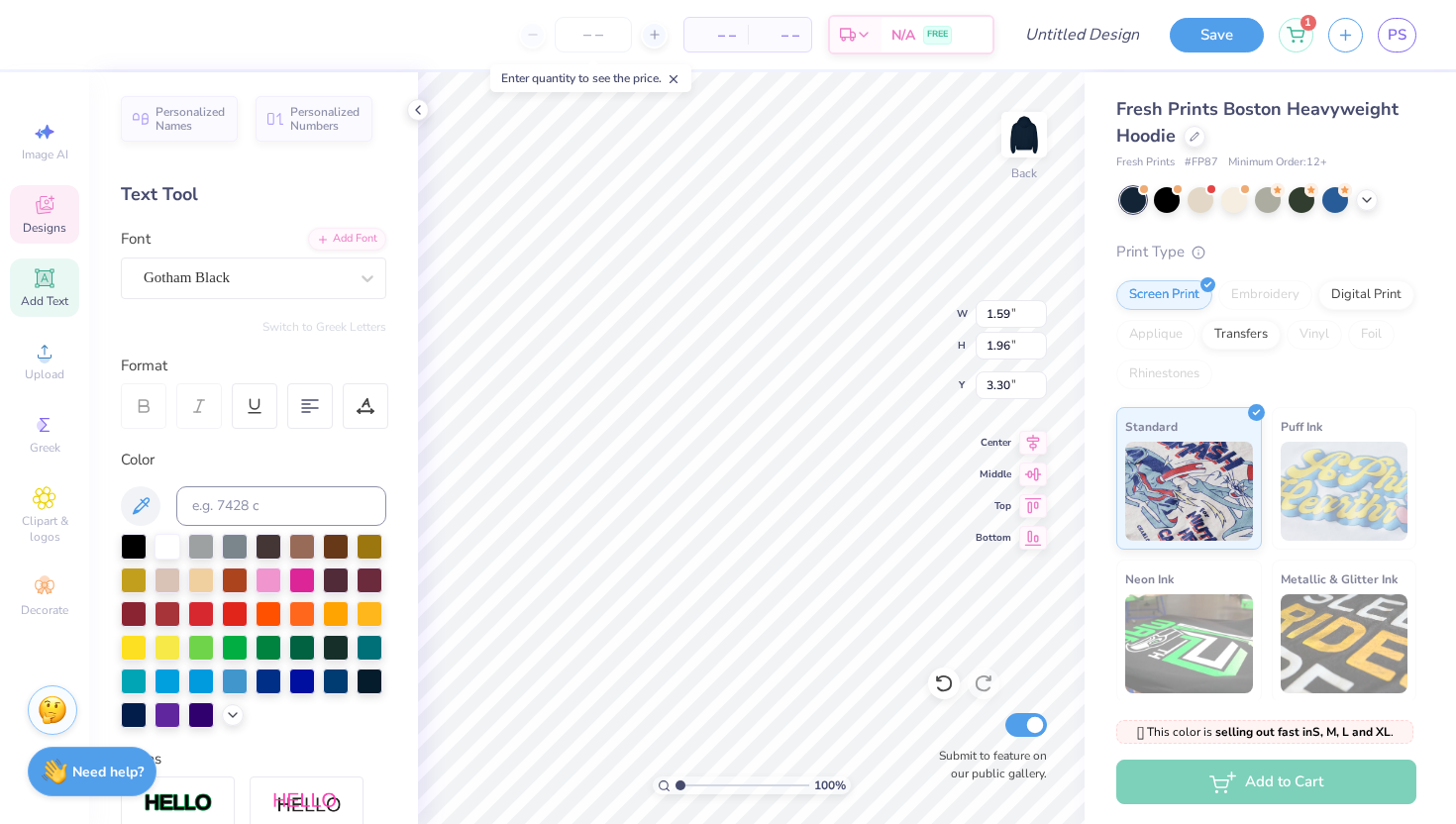 type on "3.00" 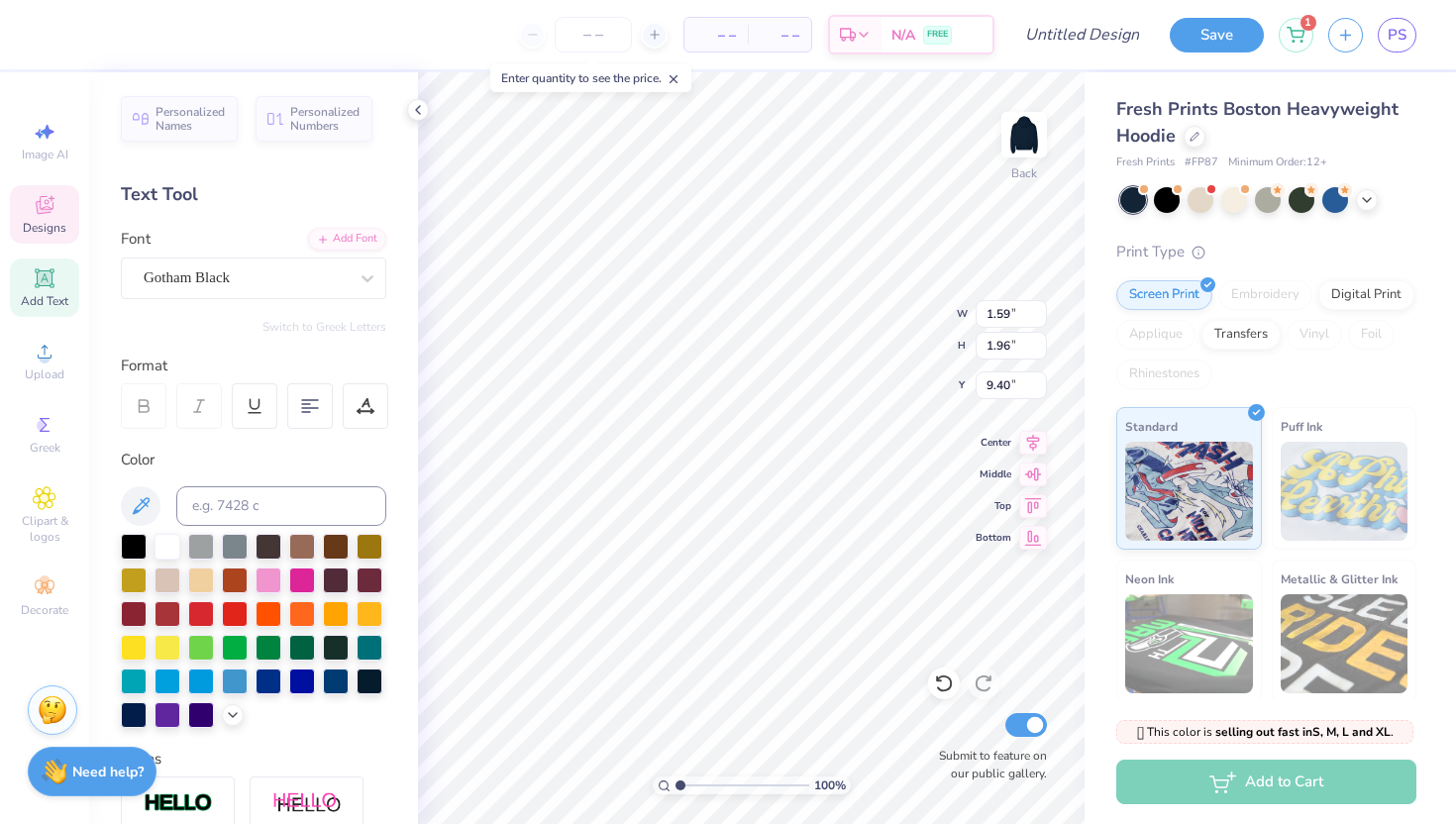 type on "9.40" 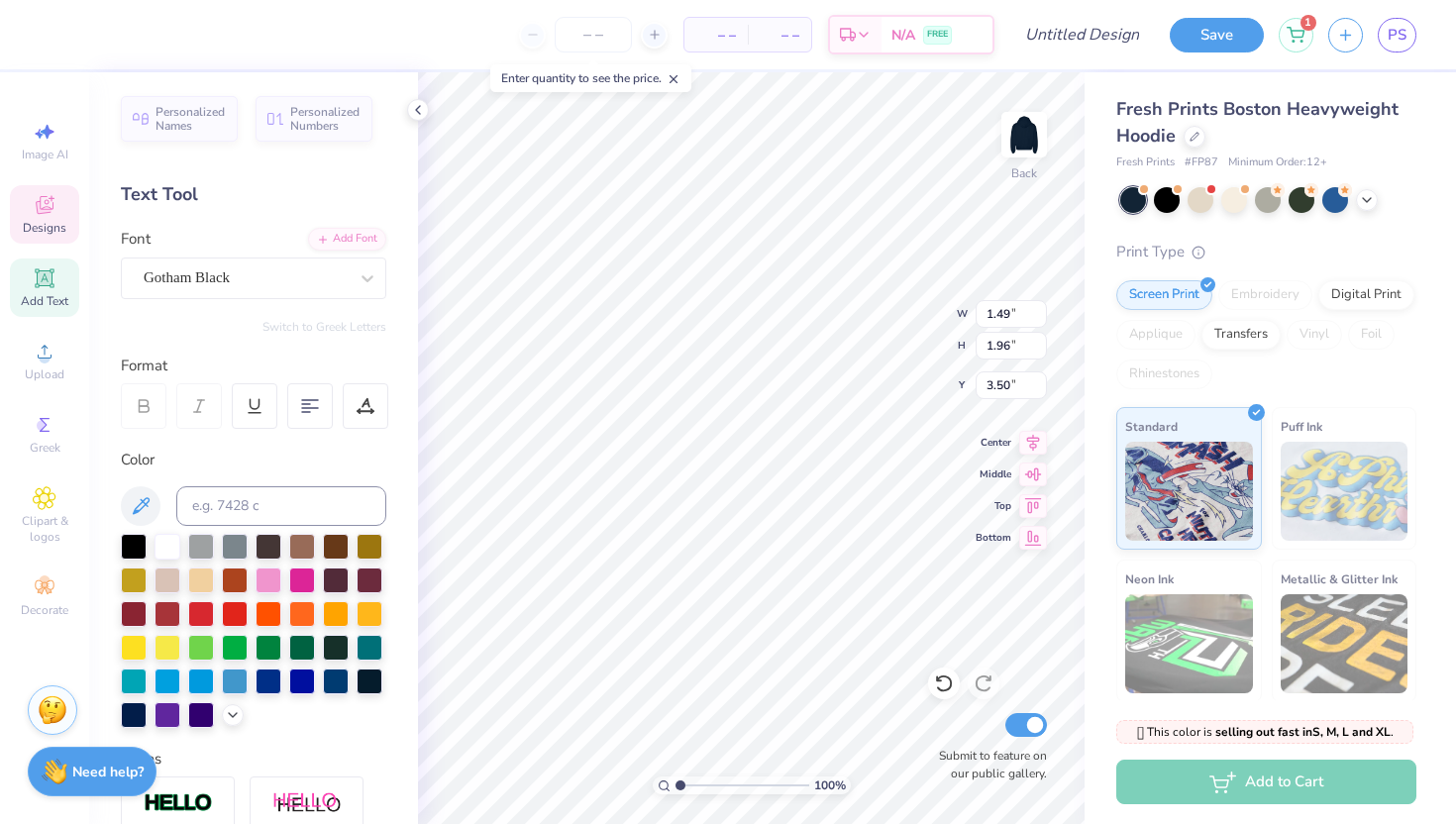 type on "3.00" 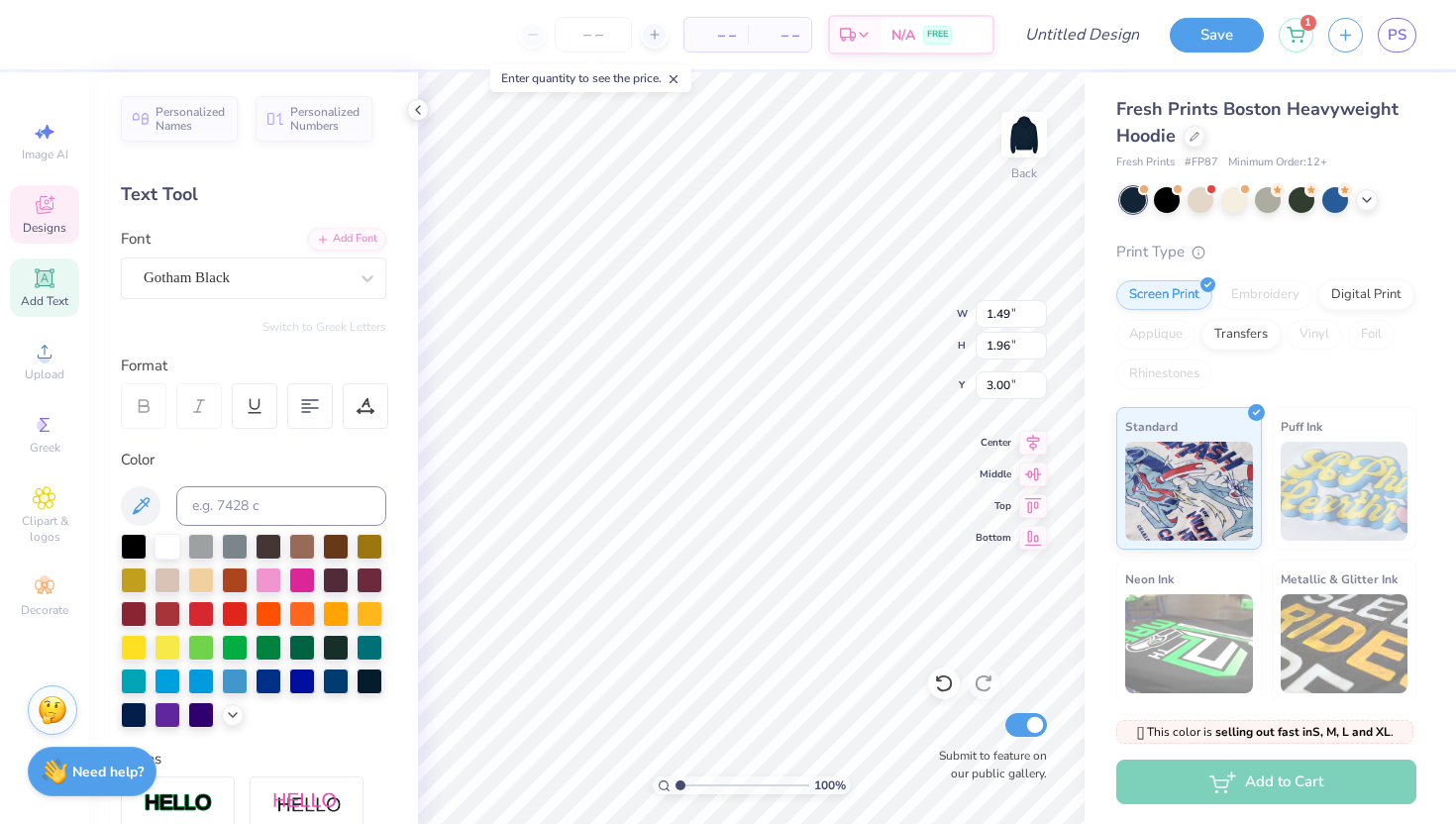 type on "1.59" 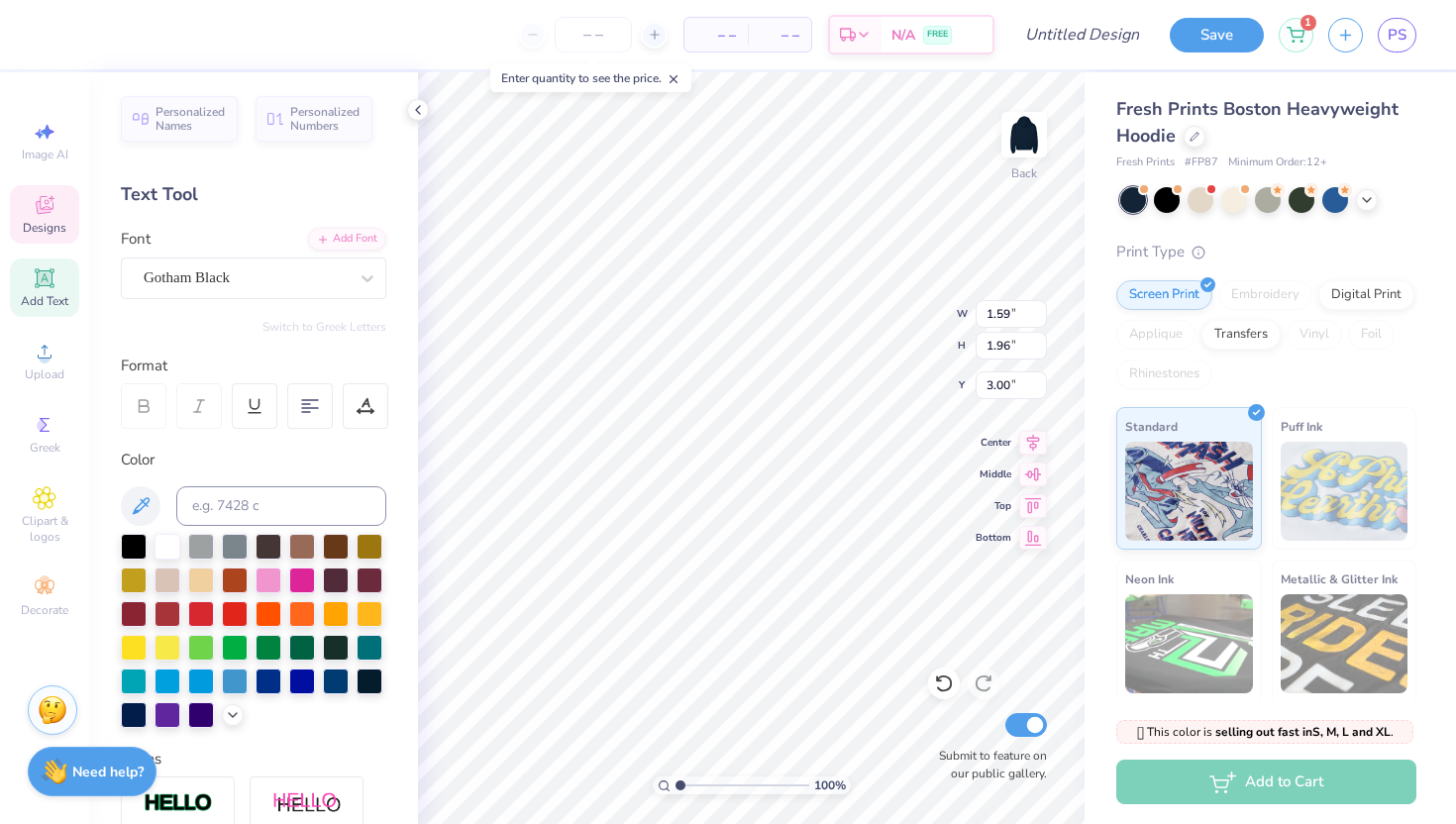 type on "3.77" 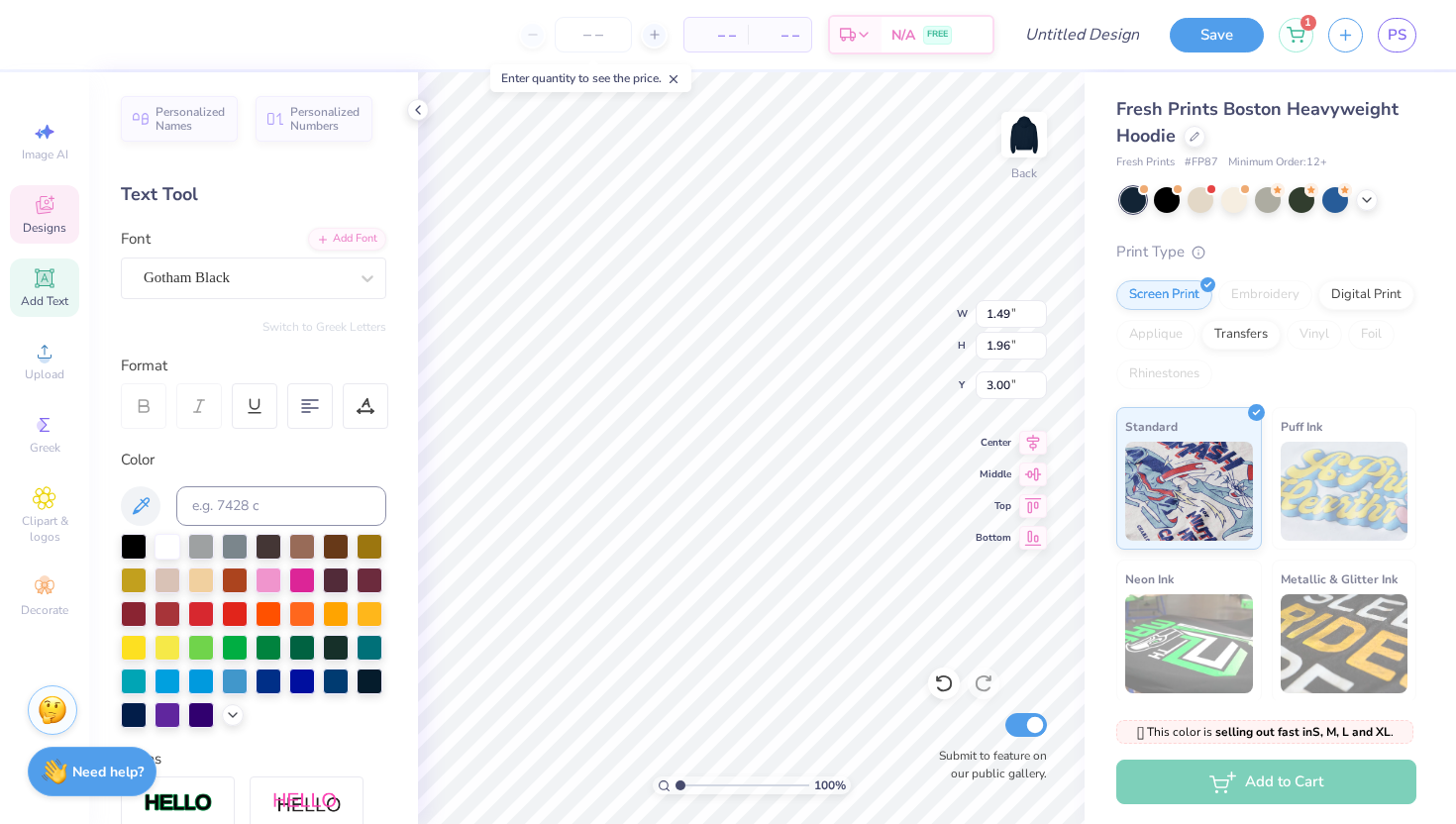 type on "3.50" 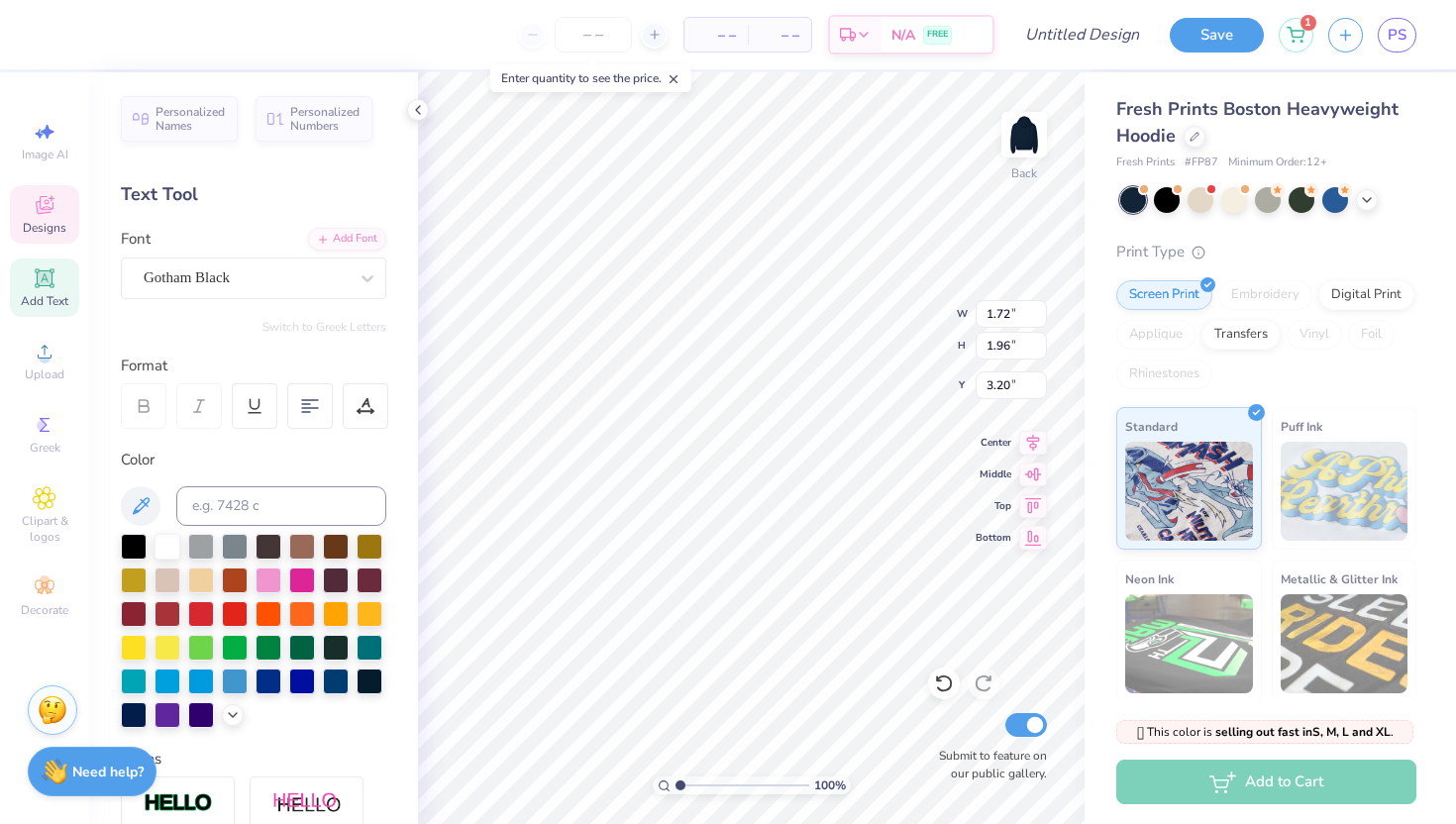 type on "3.00" 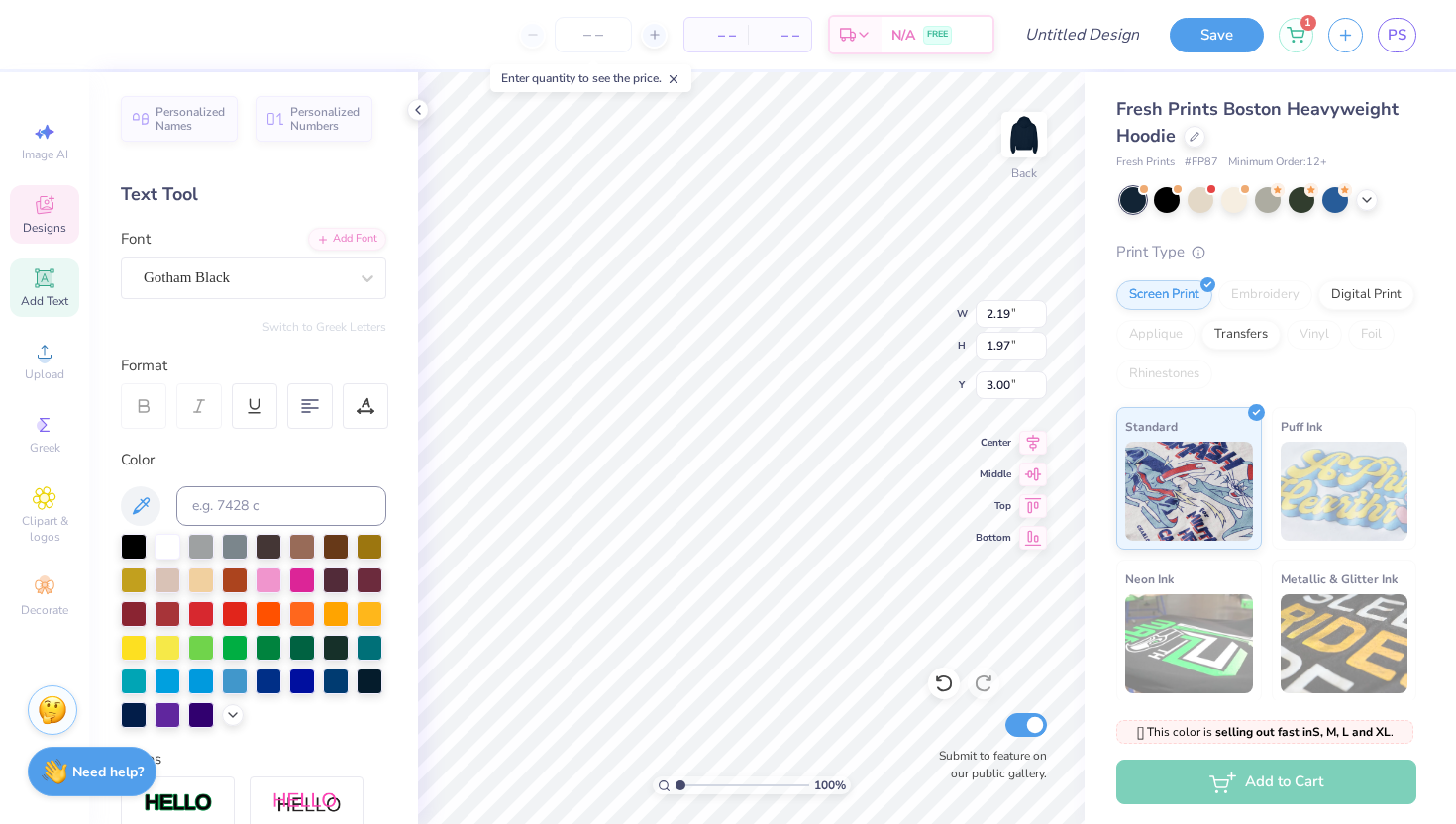 type on "3.50" 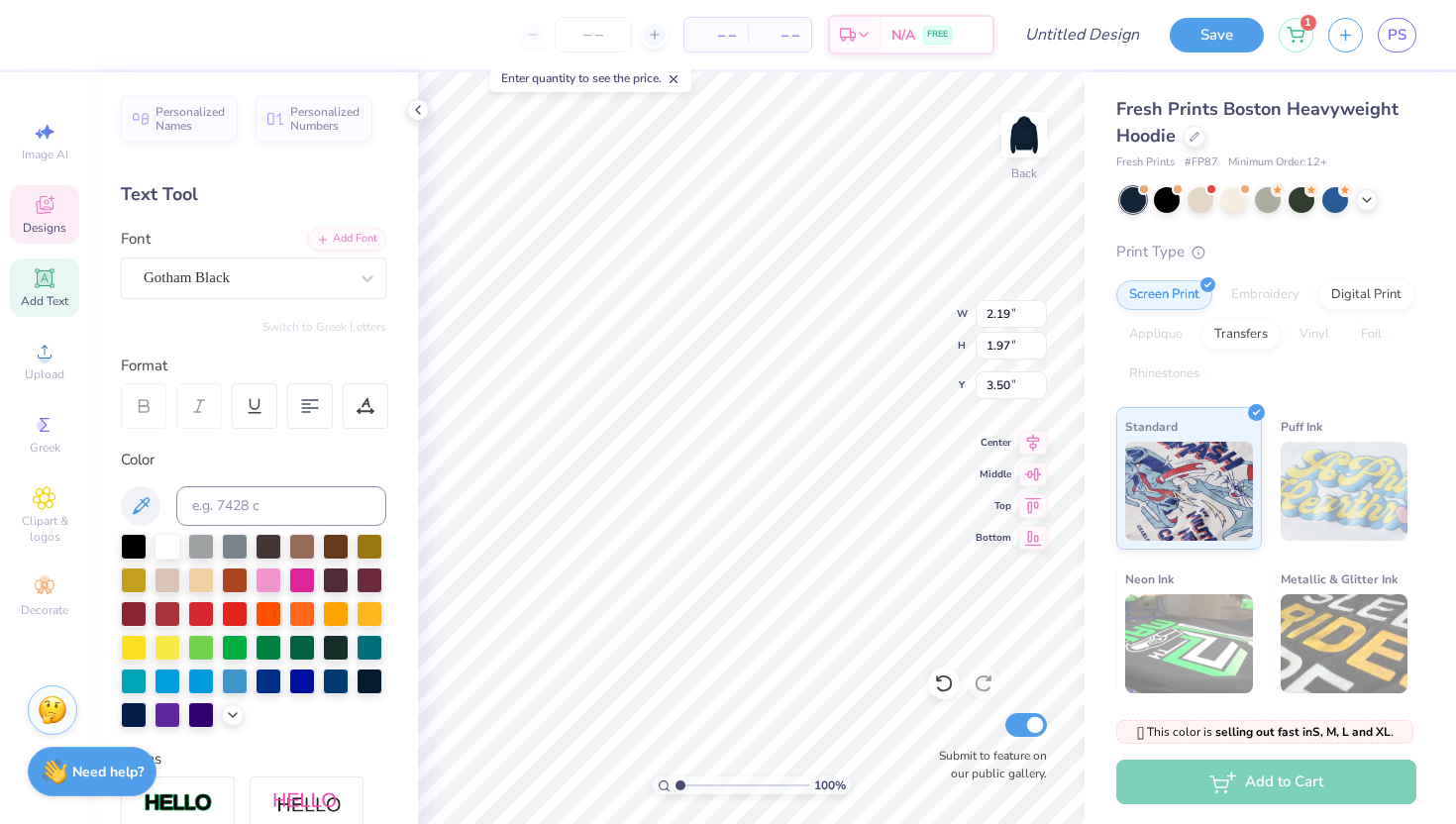type on "3.00" 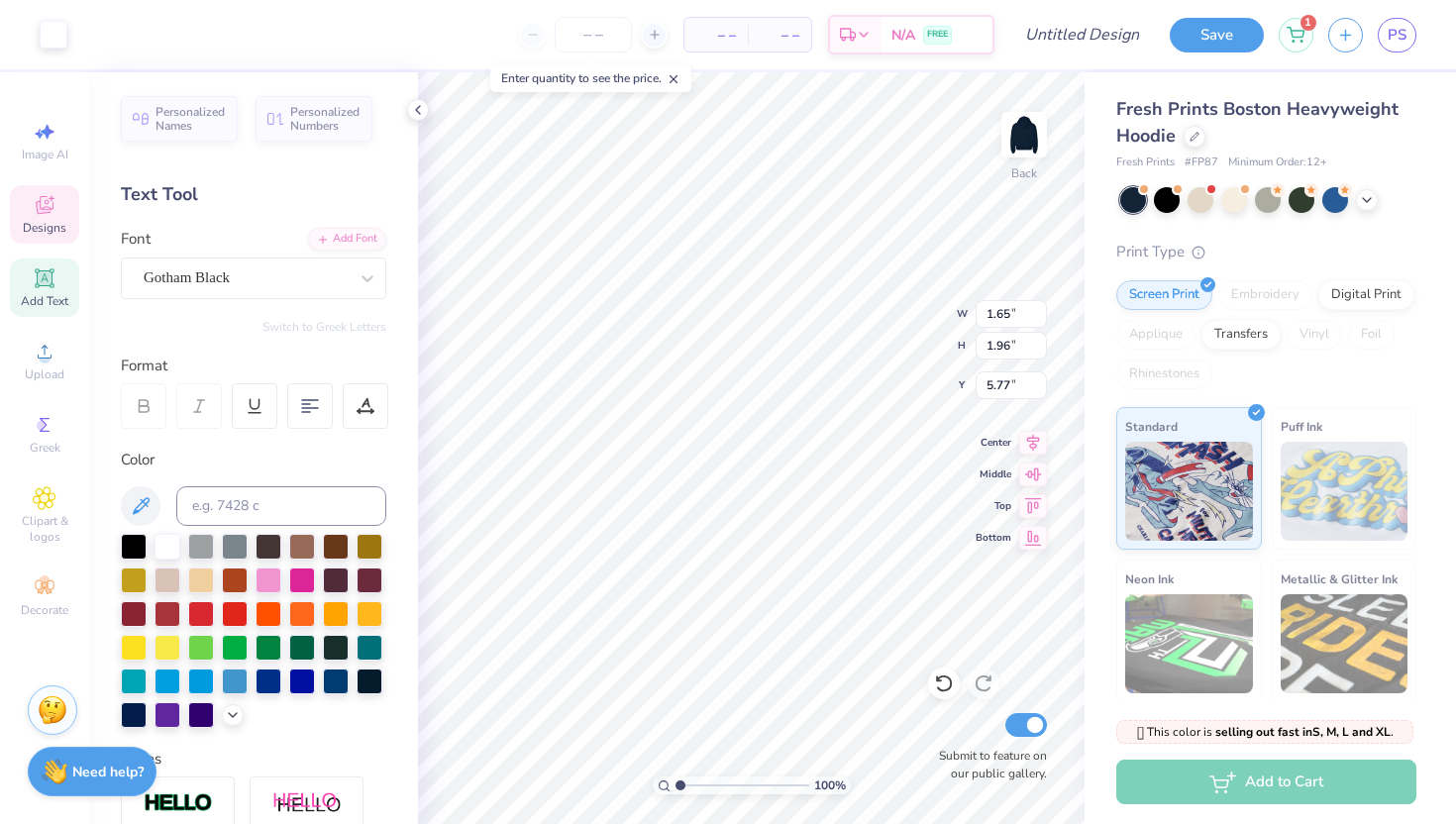 type on "5.77" 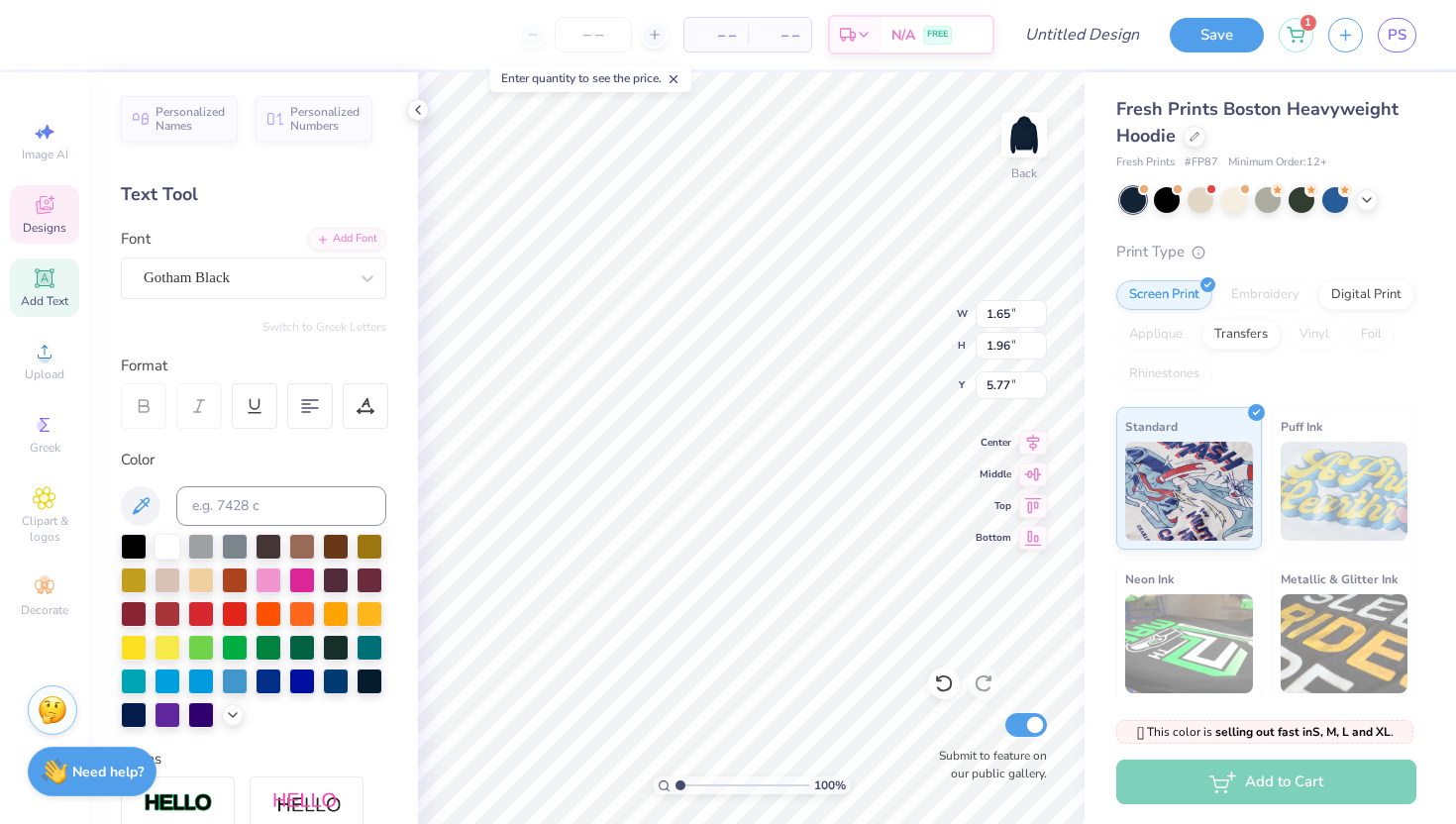 type on "D" 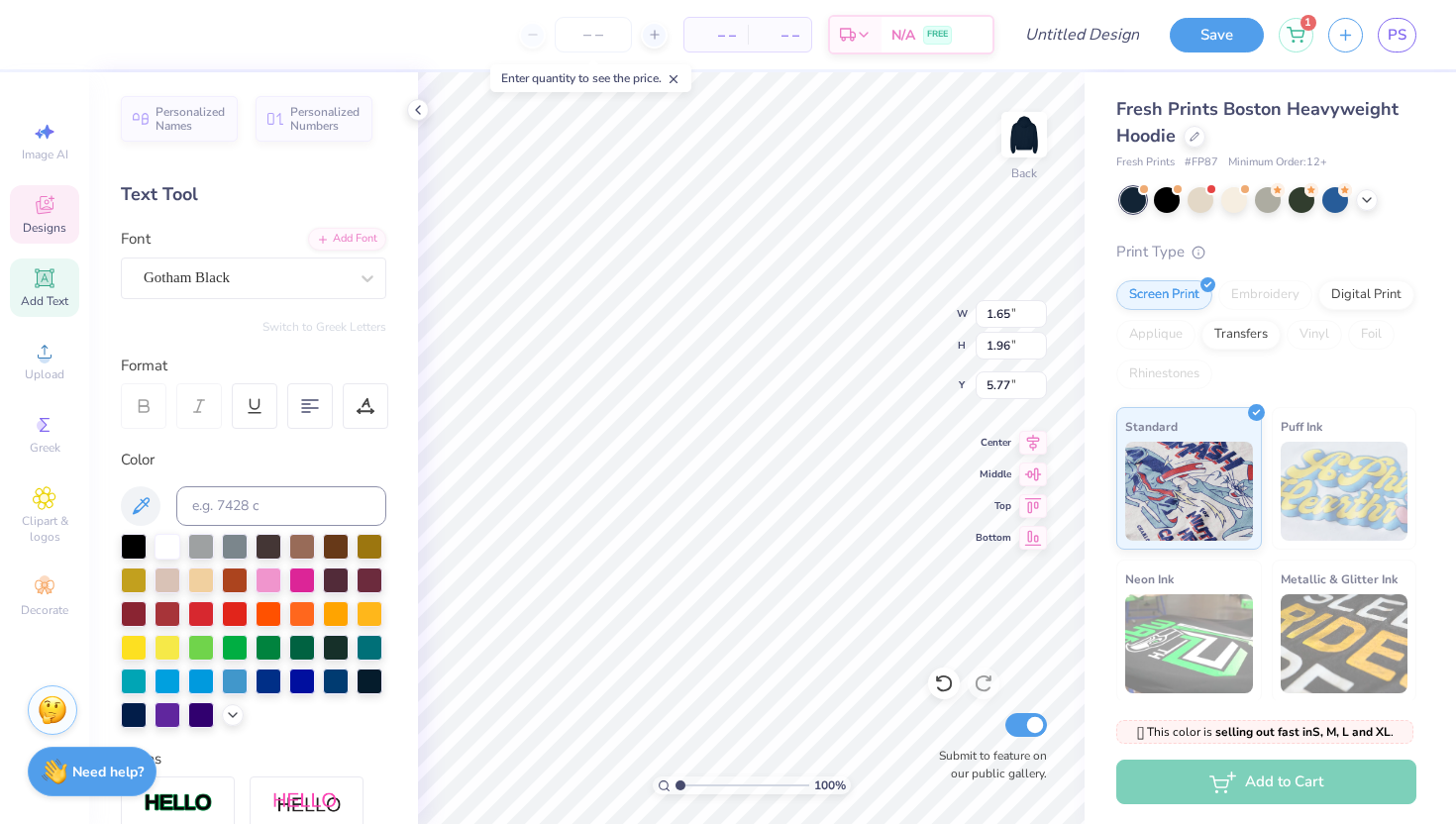 type on "1.78" 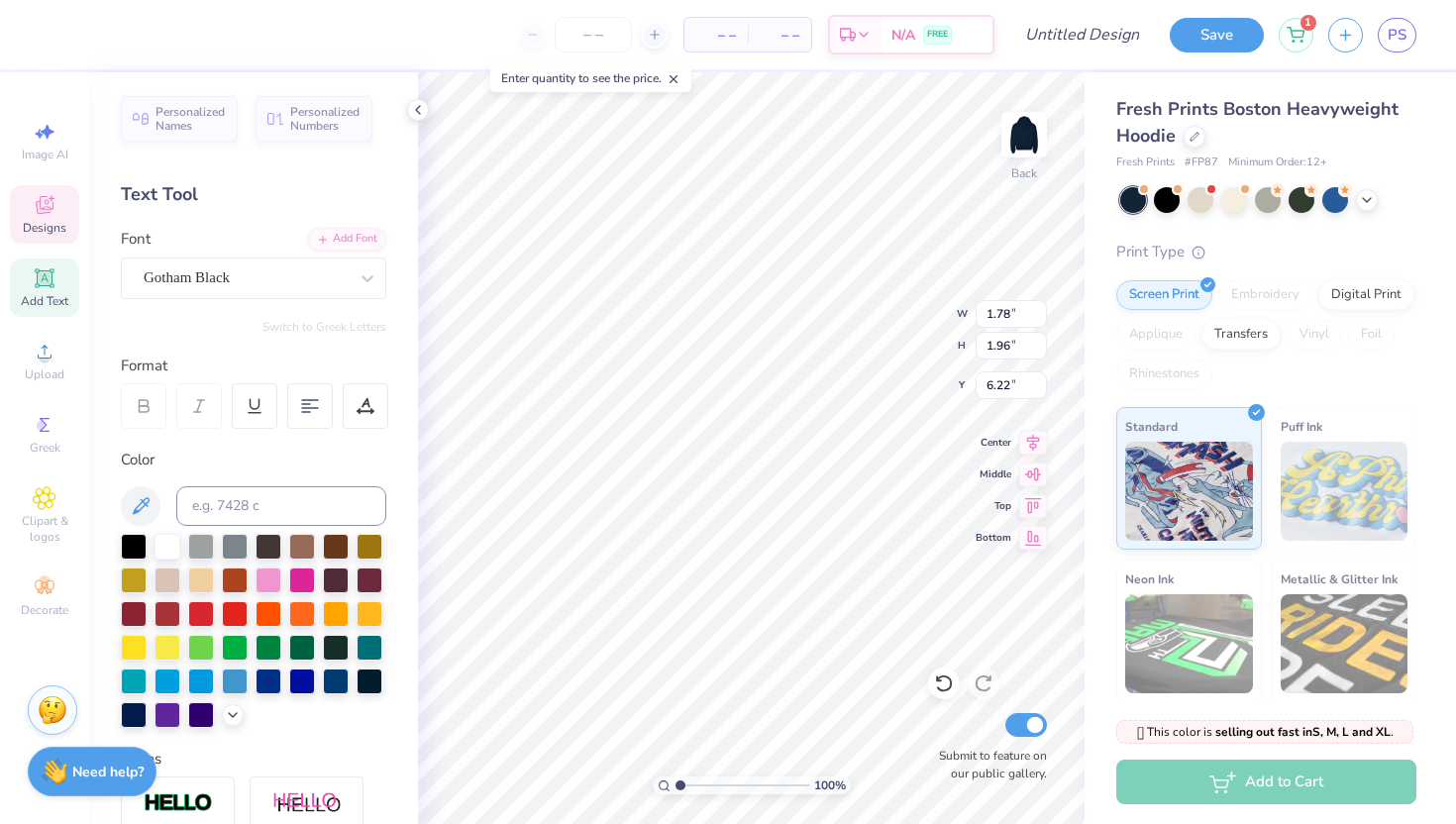 type on "T" 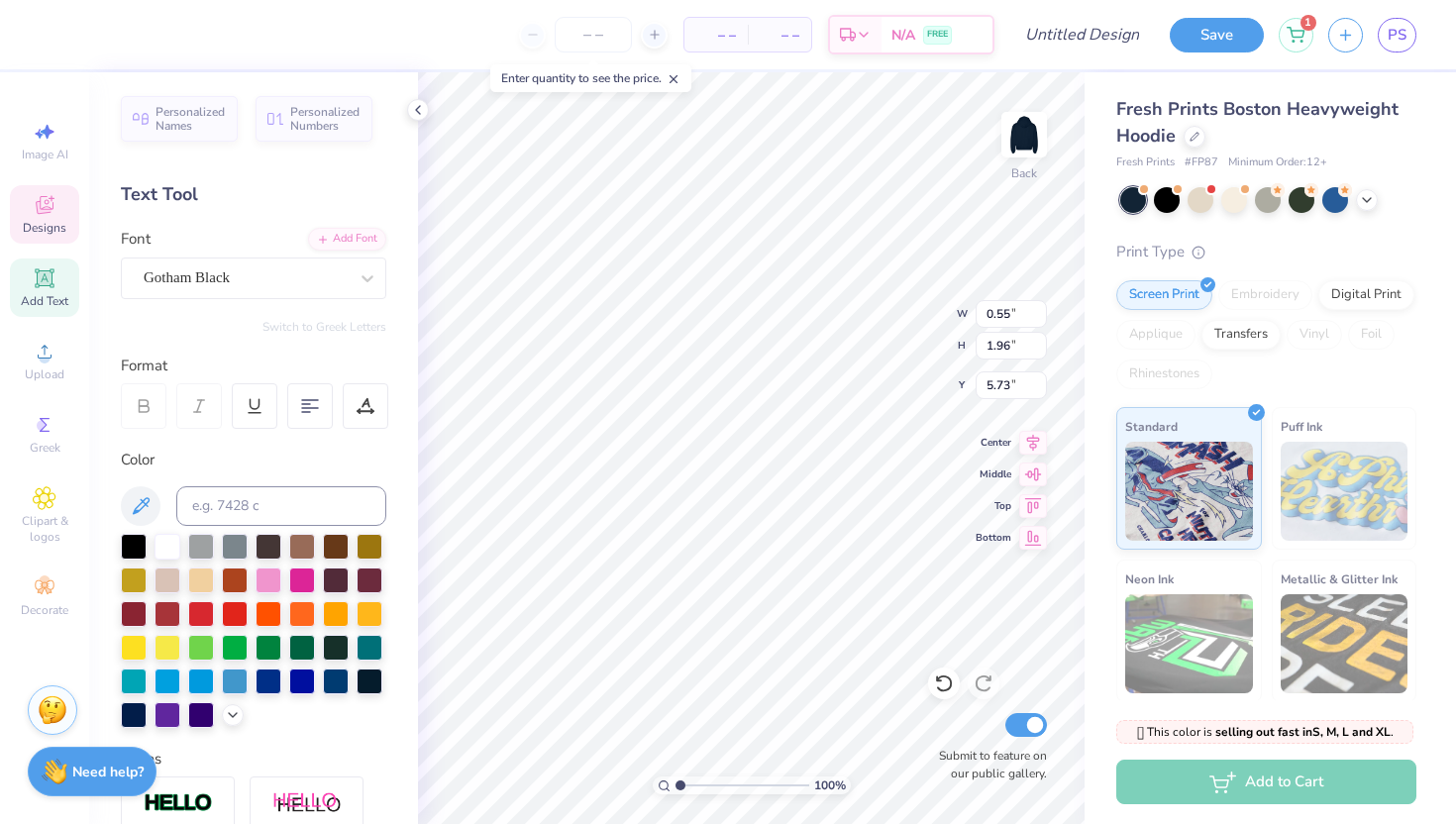 type on "L" 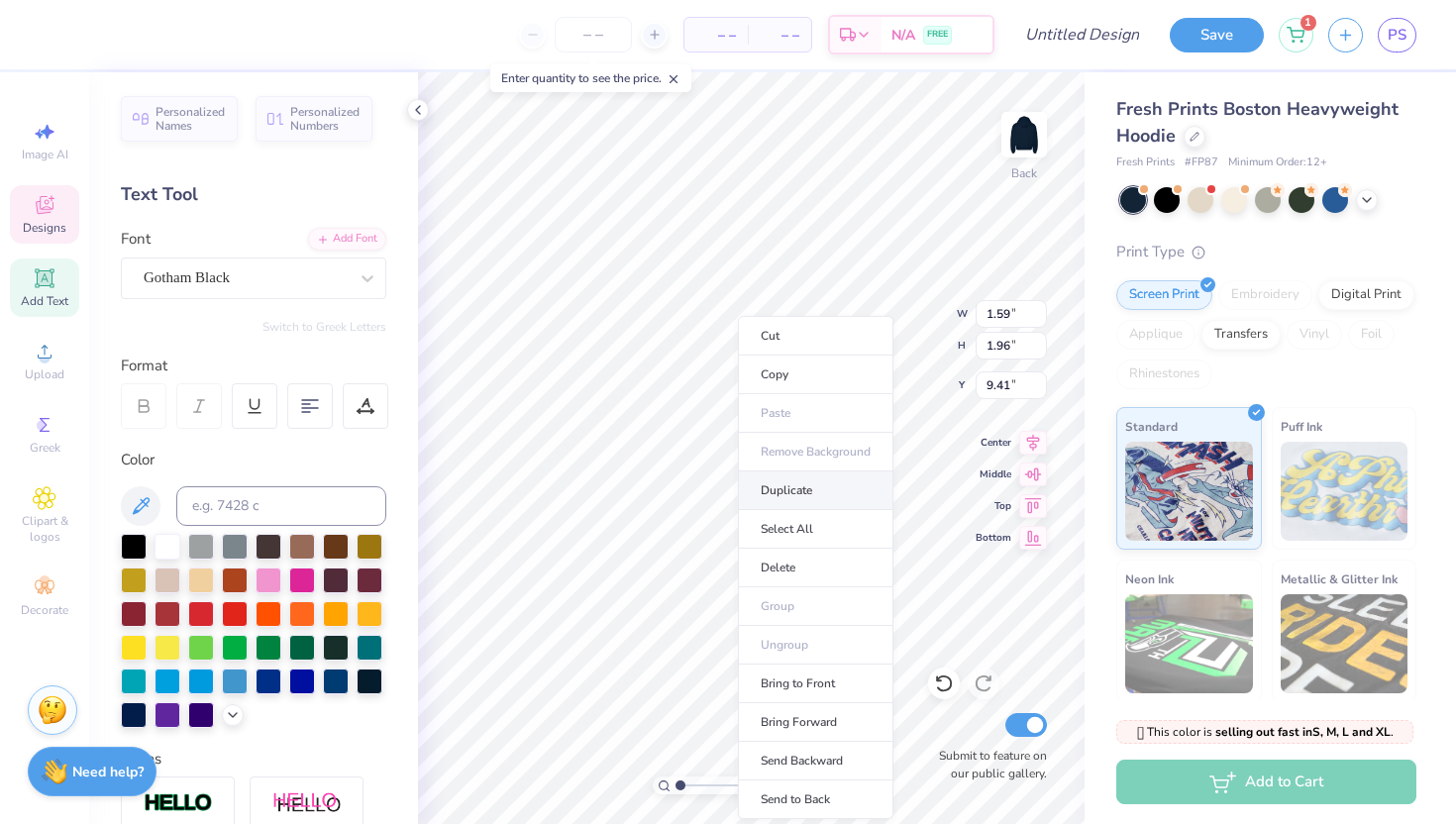 click on "Duplicate" at bounding box center [815, 490] 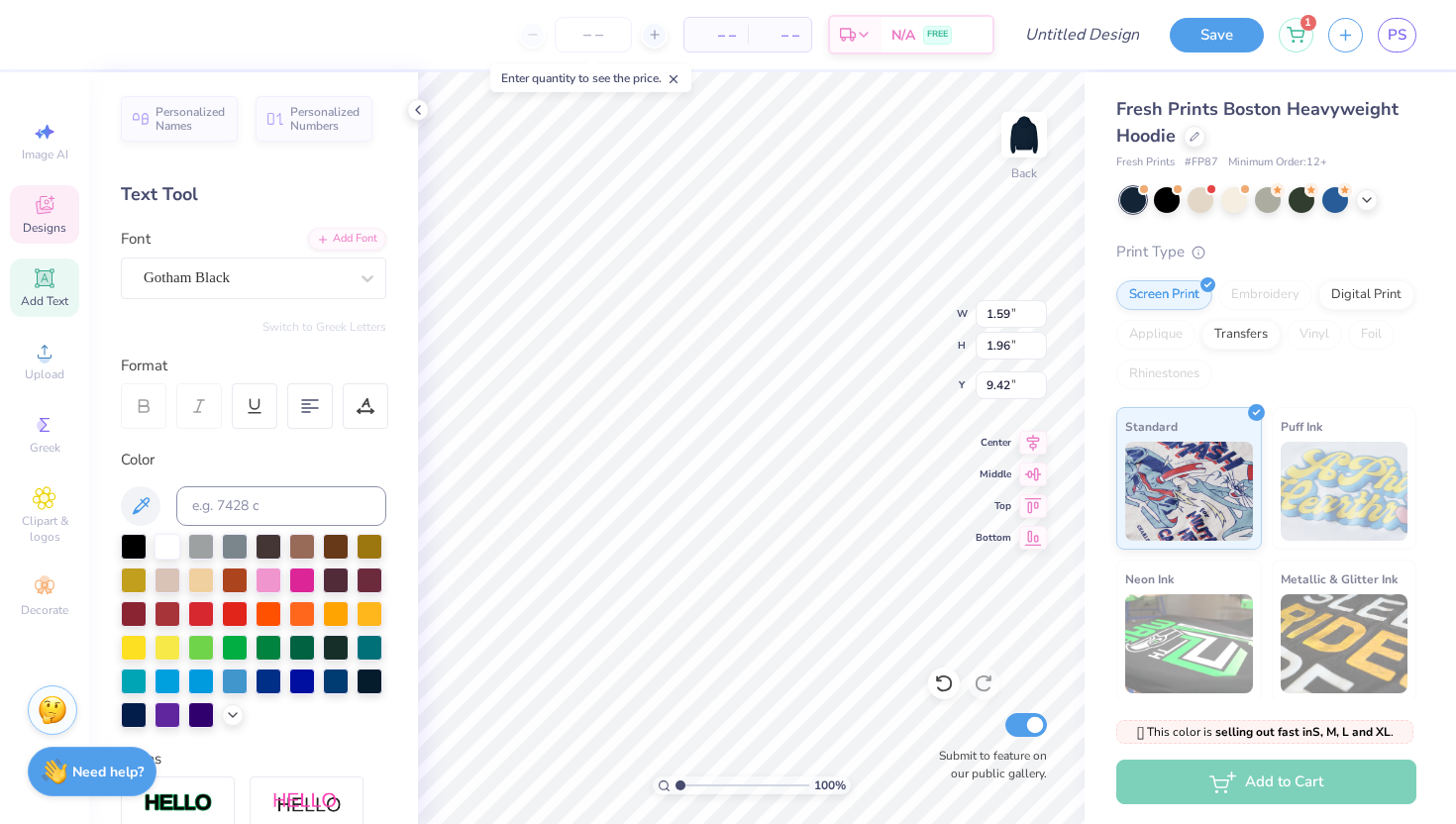 type on "11.04" 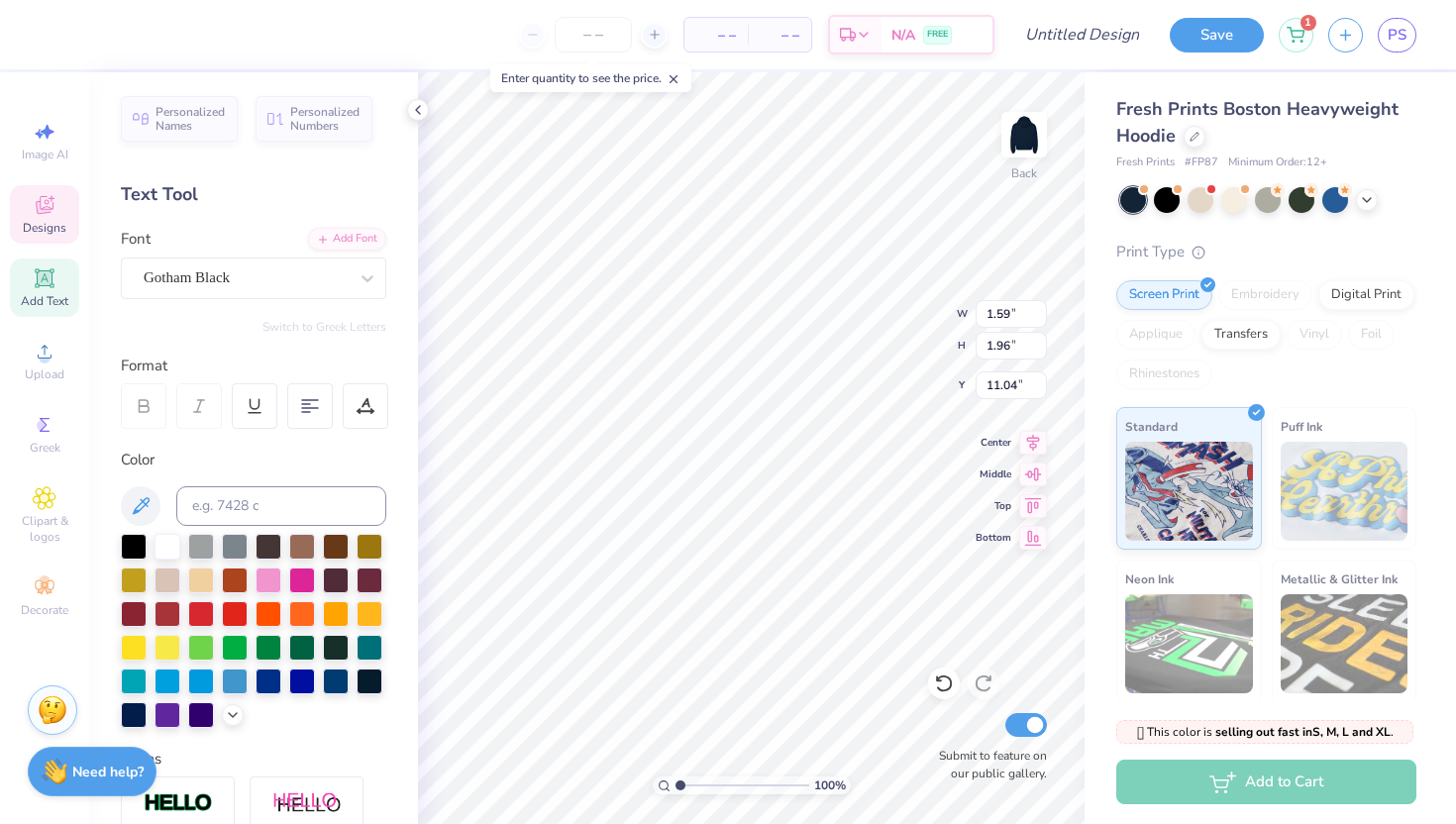 type on "A" 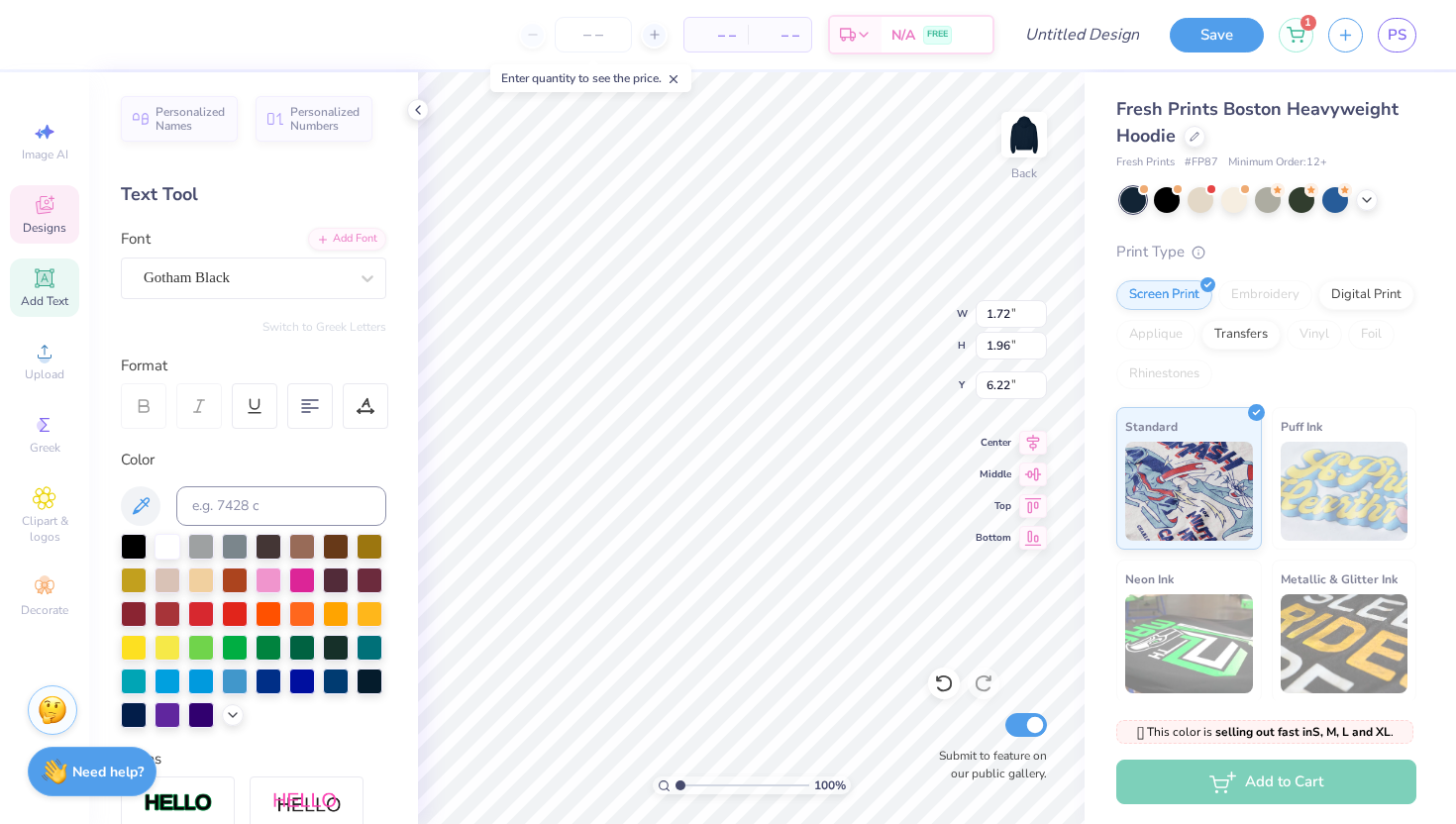 type on "9.03" 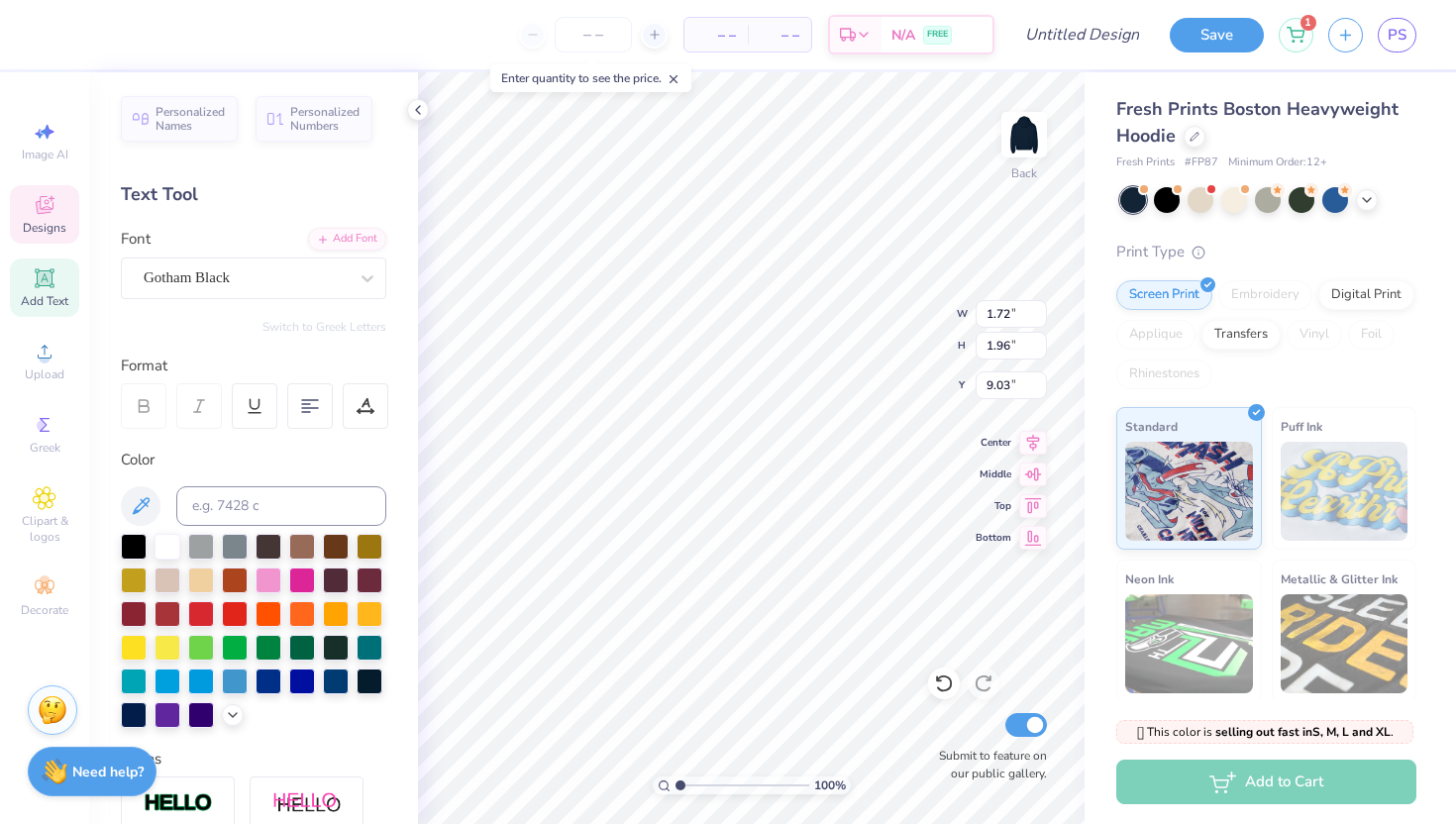 type on "1.49" 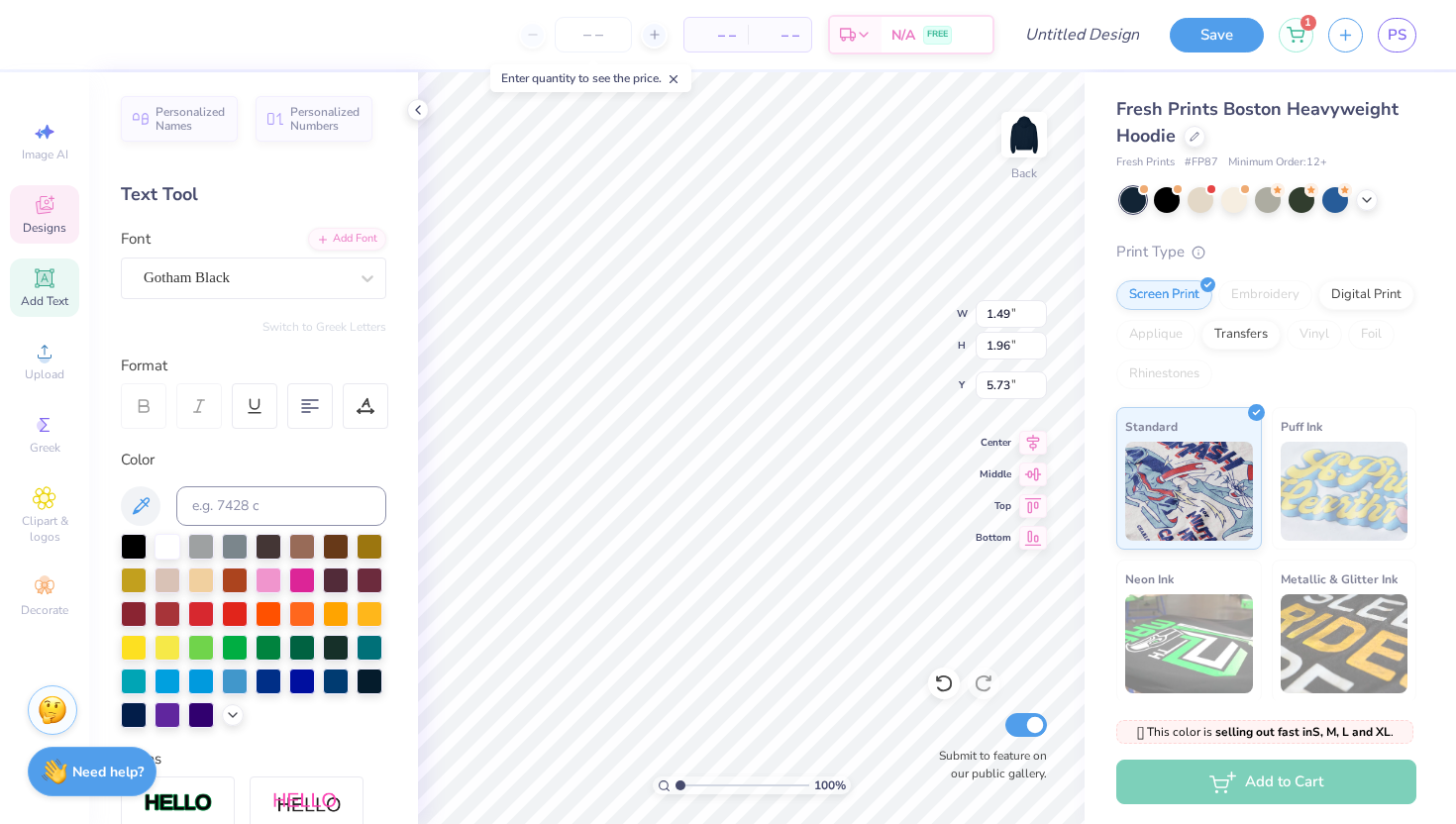 type on "10.40" 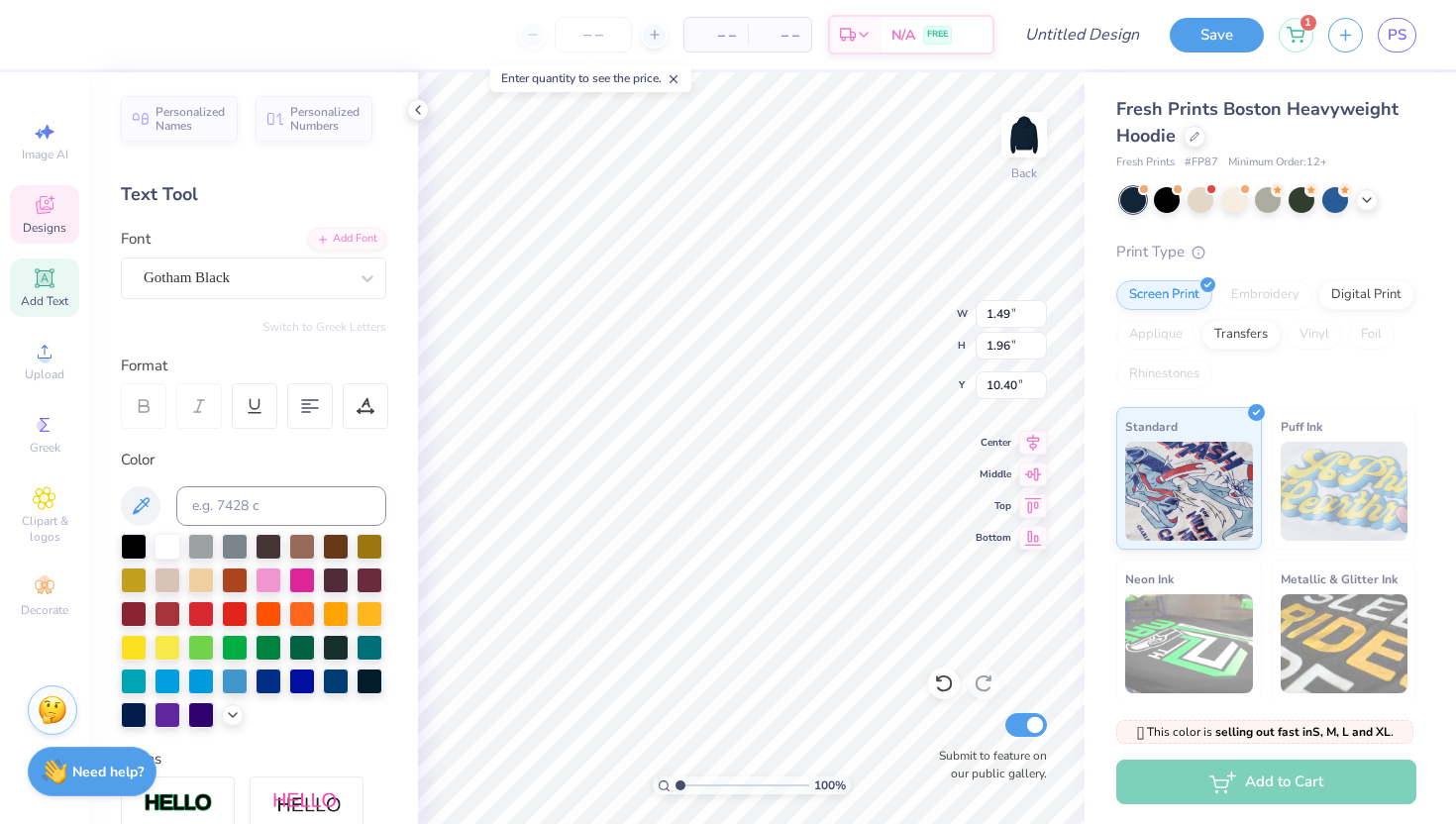 type on "1.86" 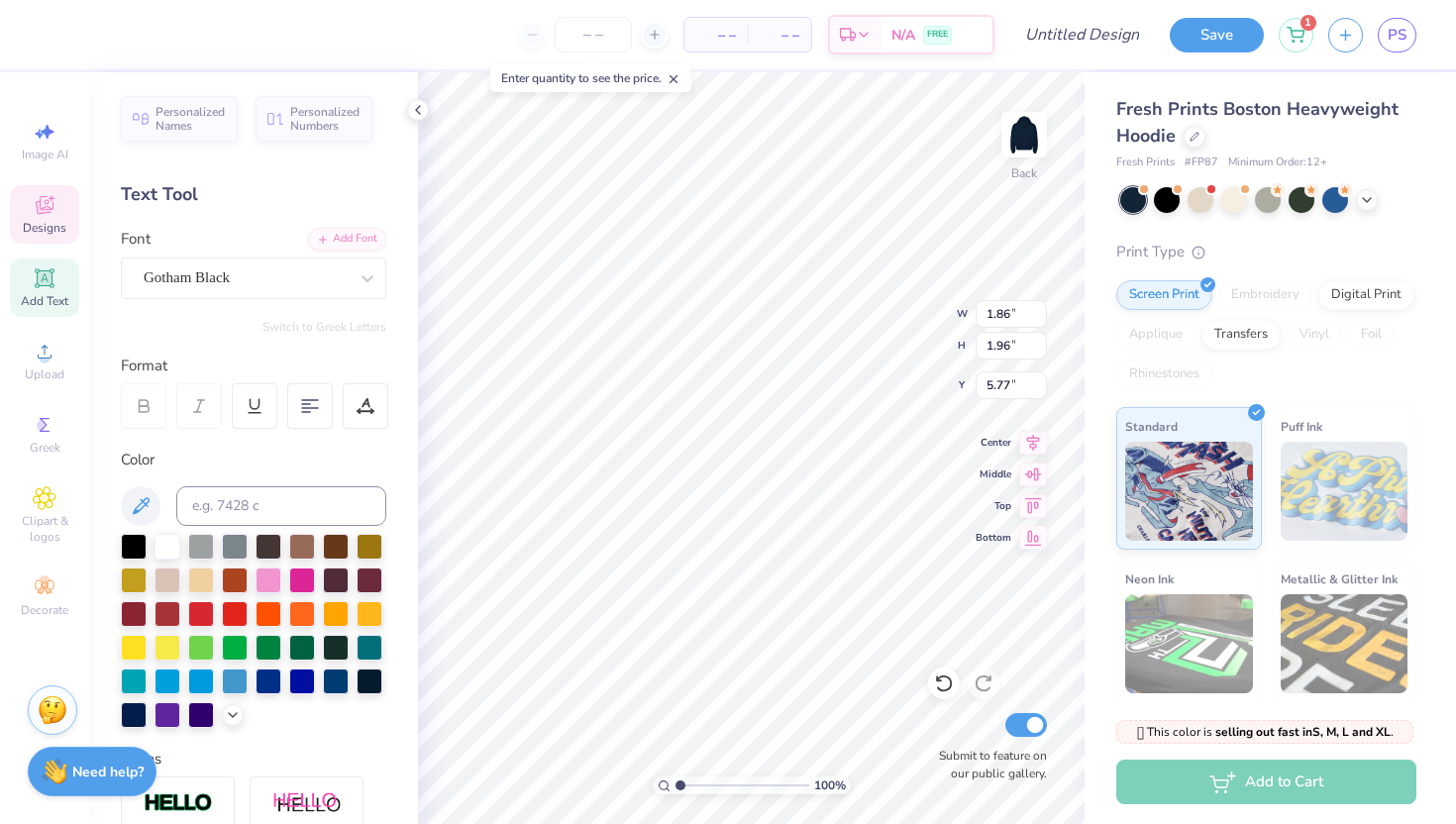 type on "6.17" 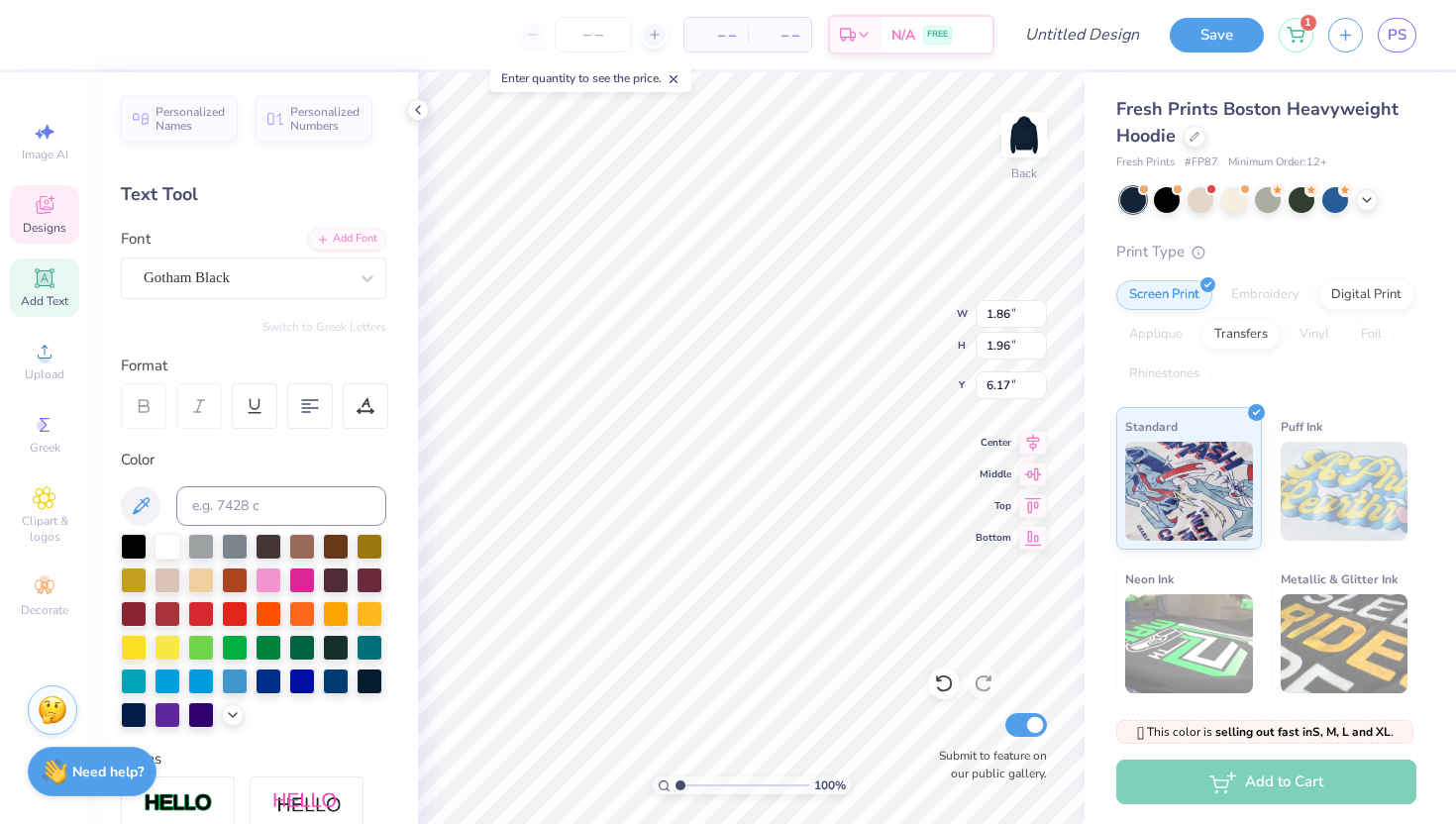 type on "1.59" 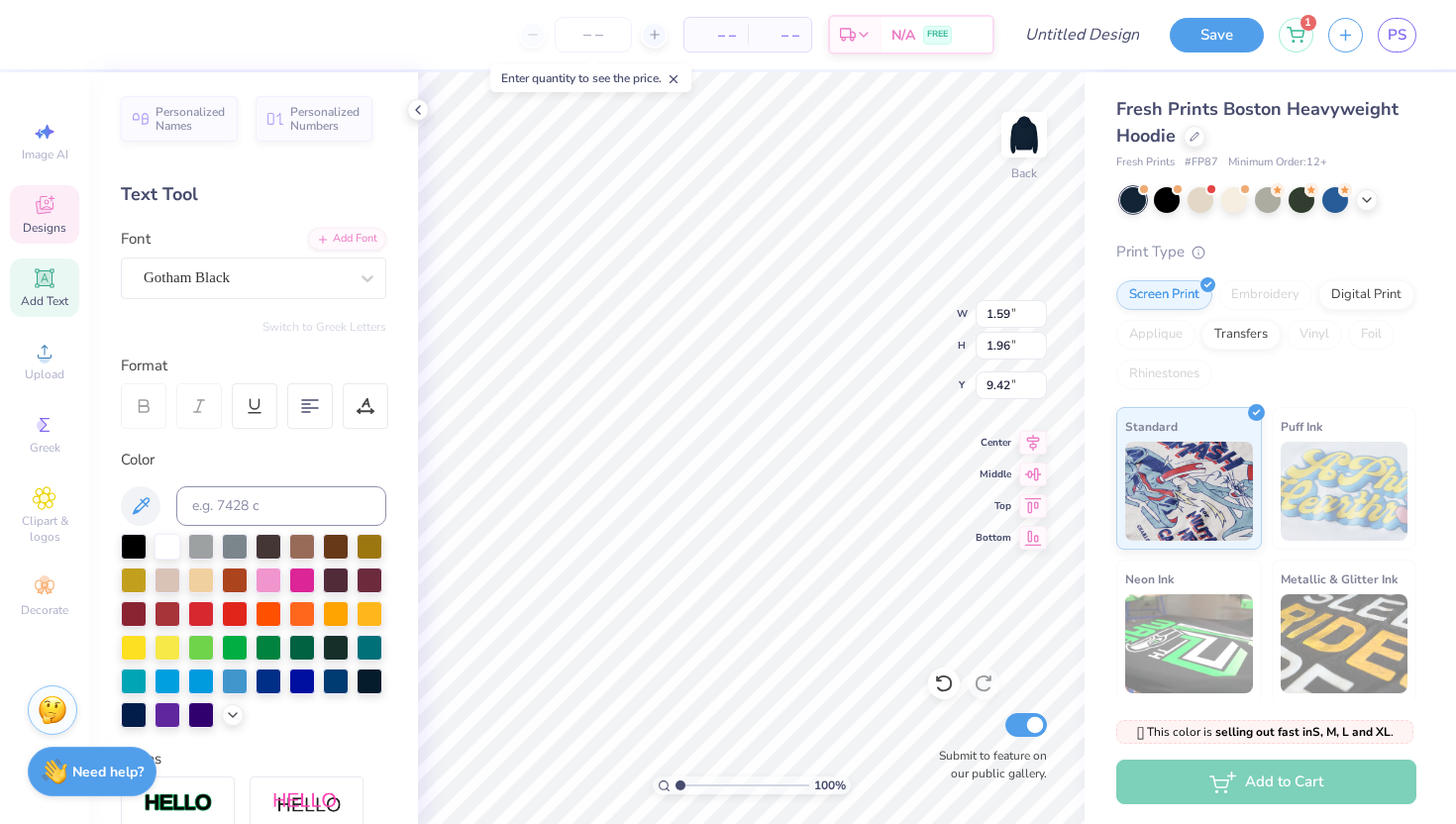type on "6.75" 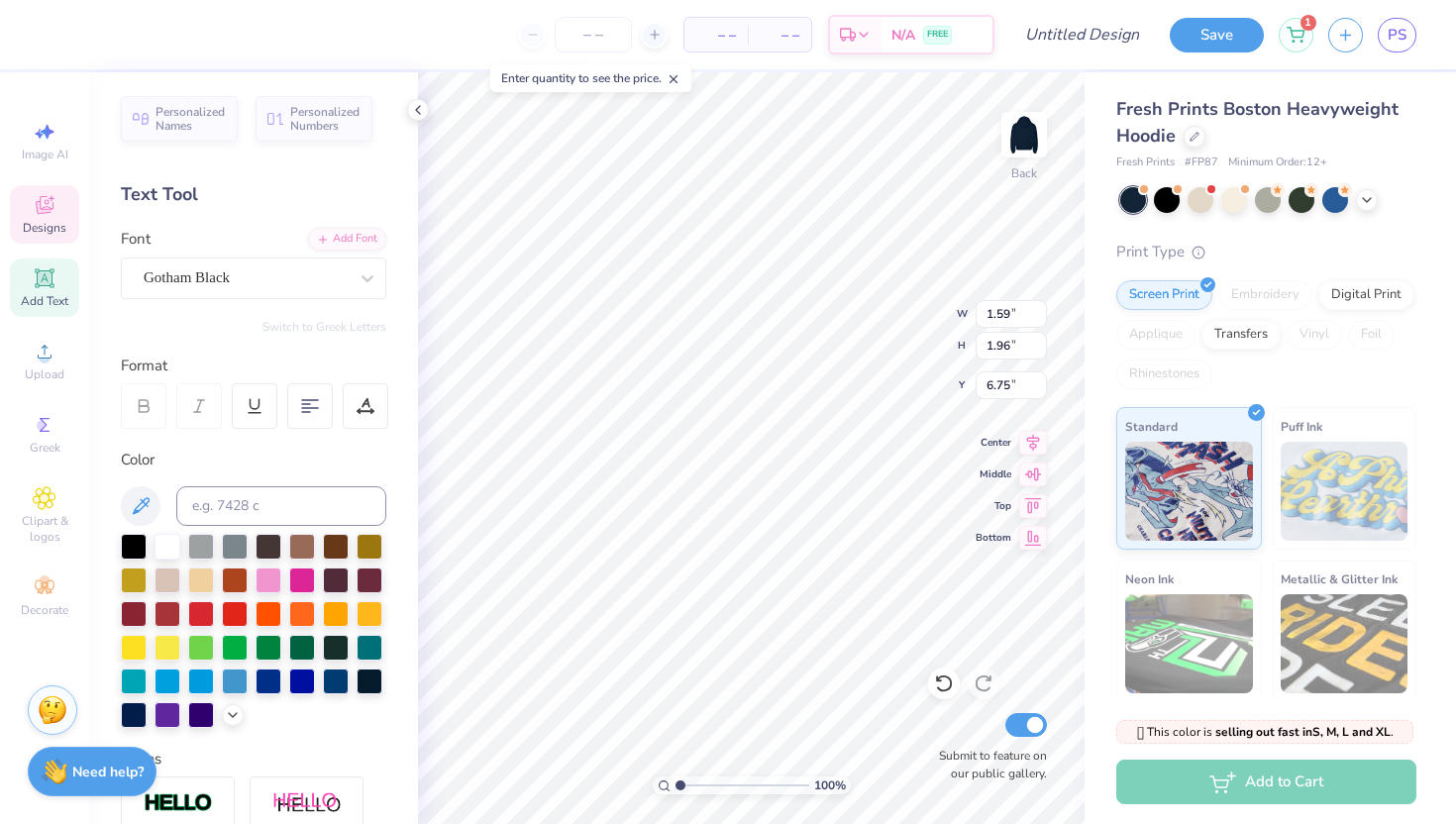 type on "1.49" 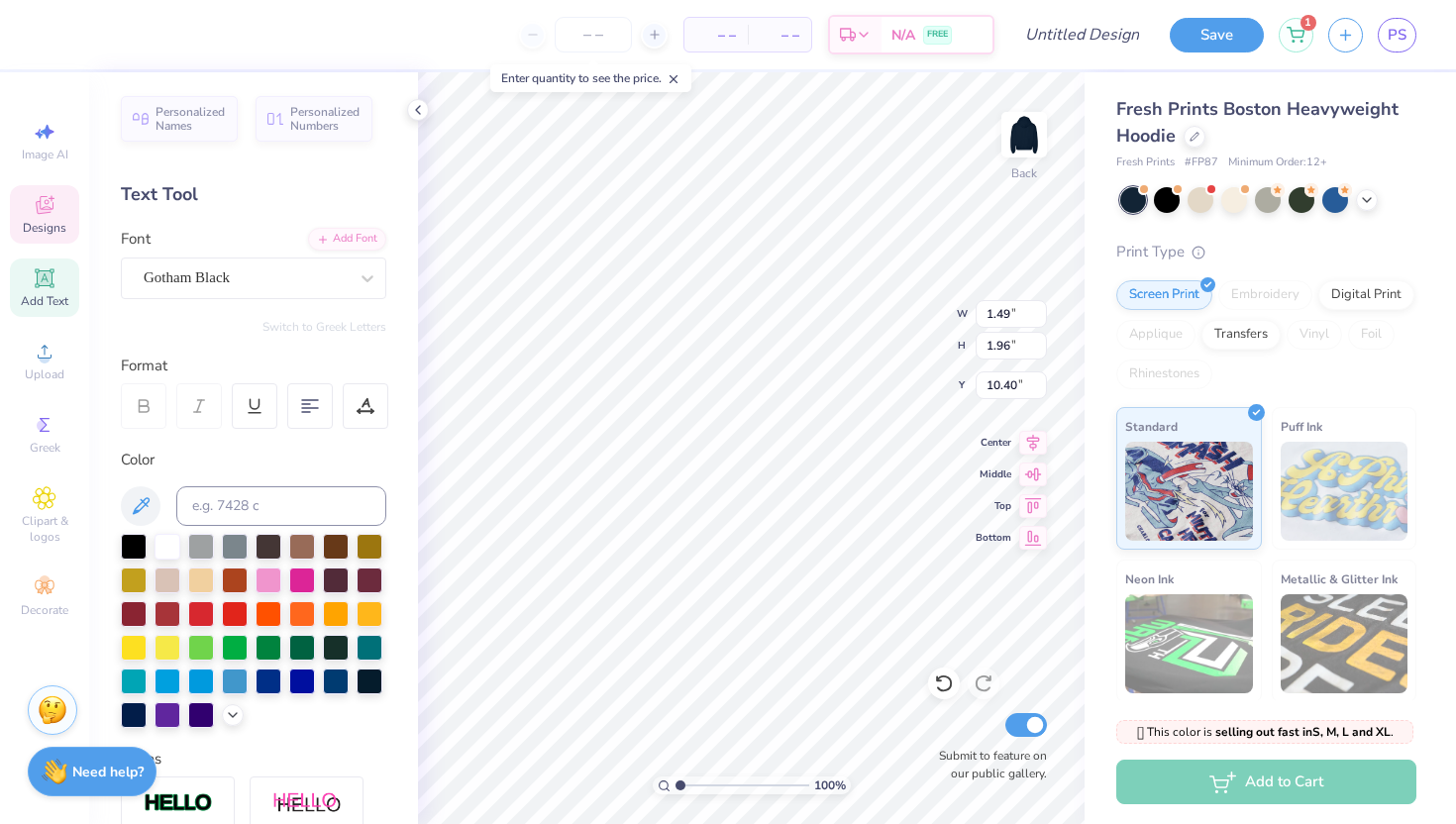 type on "6.17" 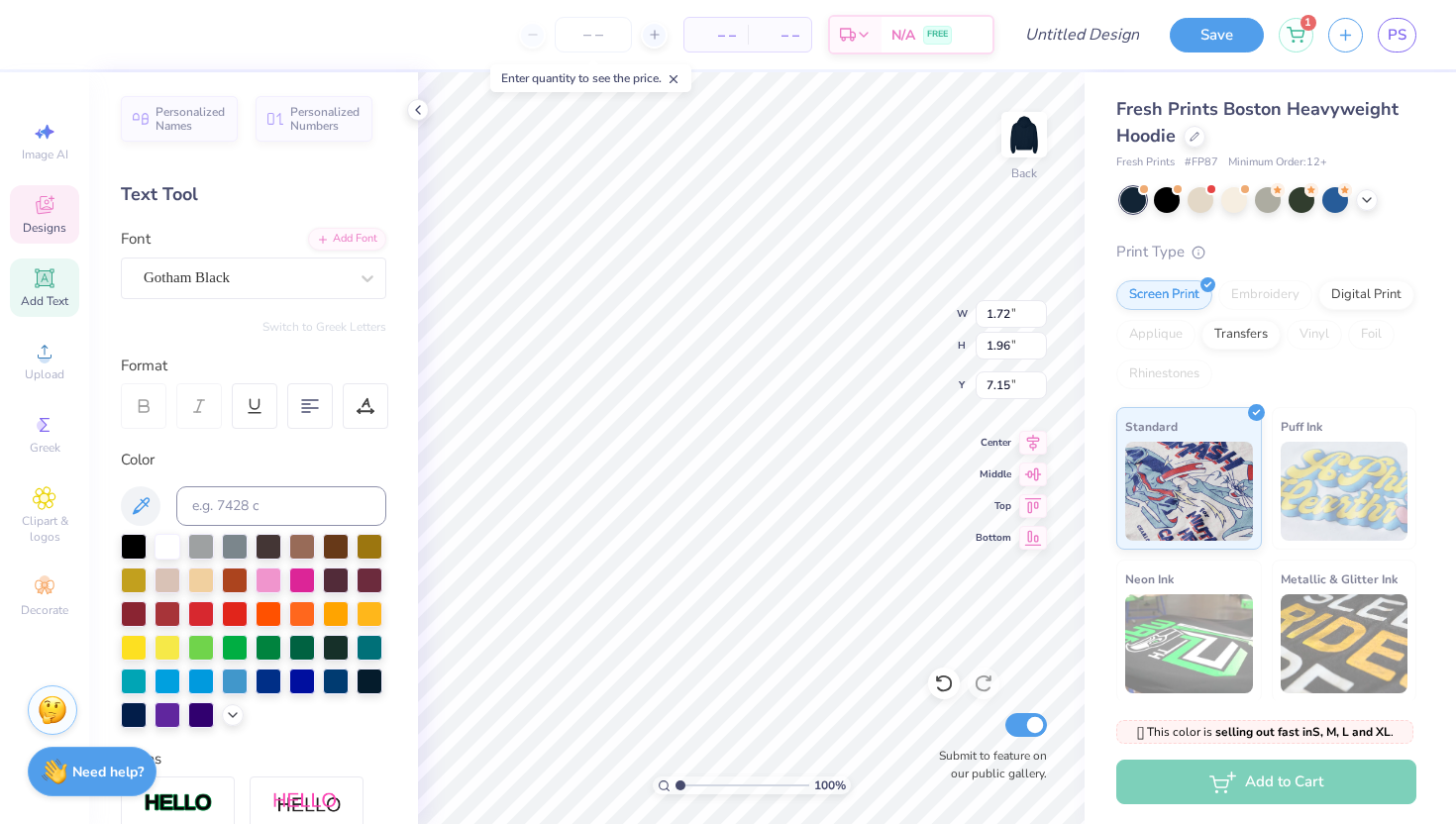 type on "7.15" 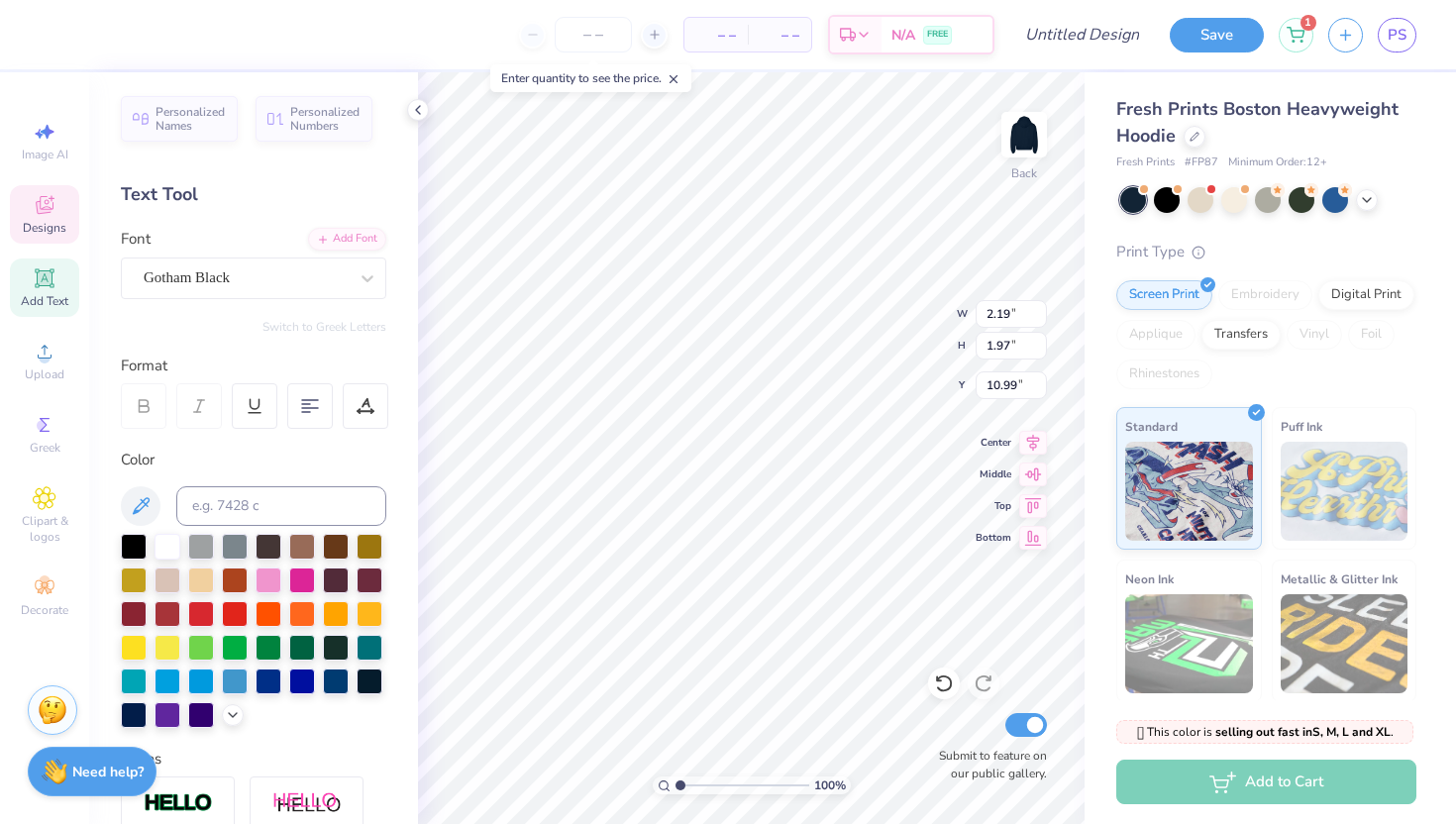 type on "8.71" 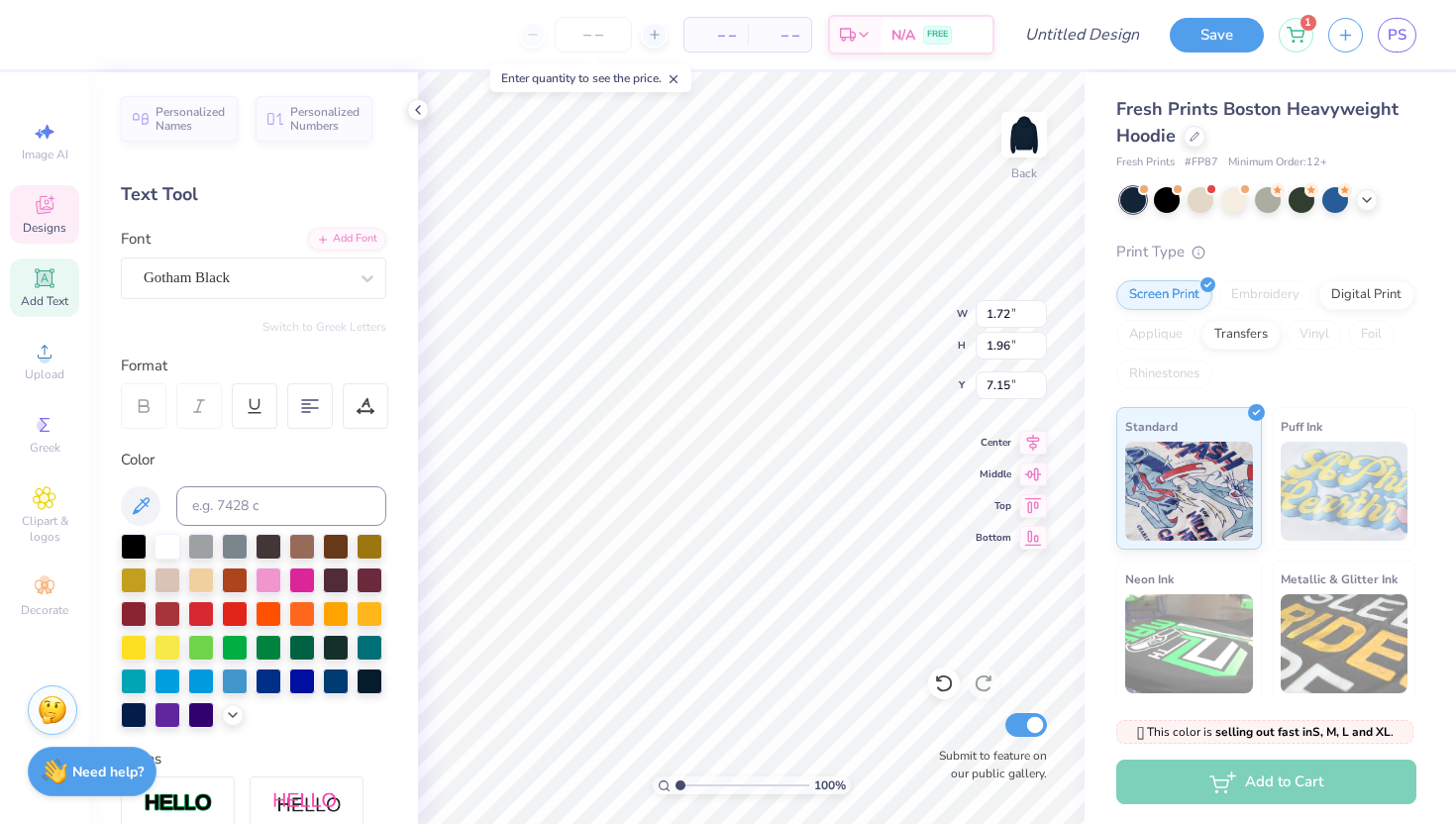 type on "6.75" 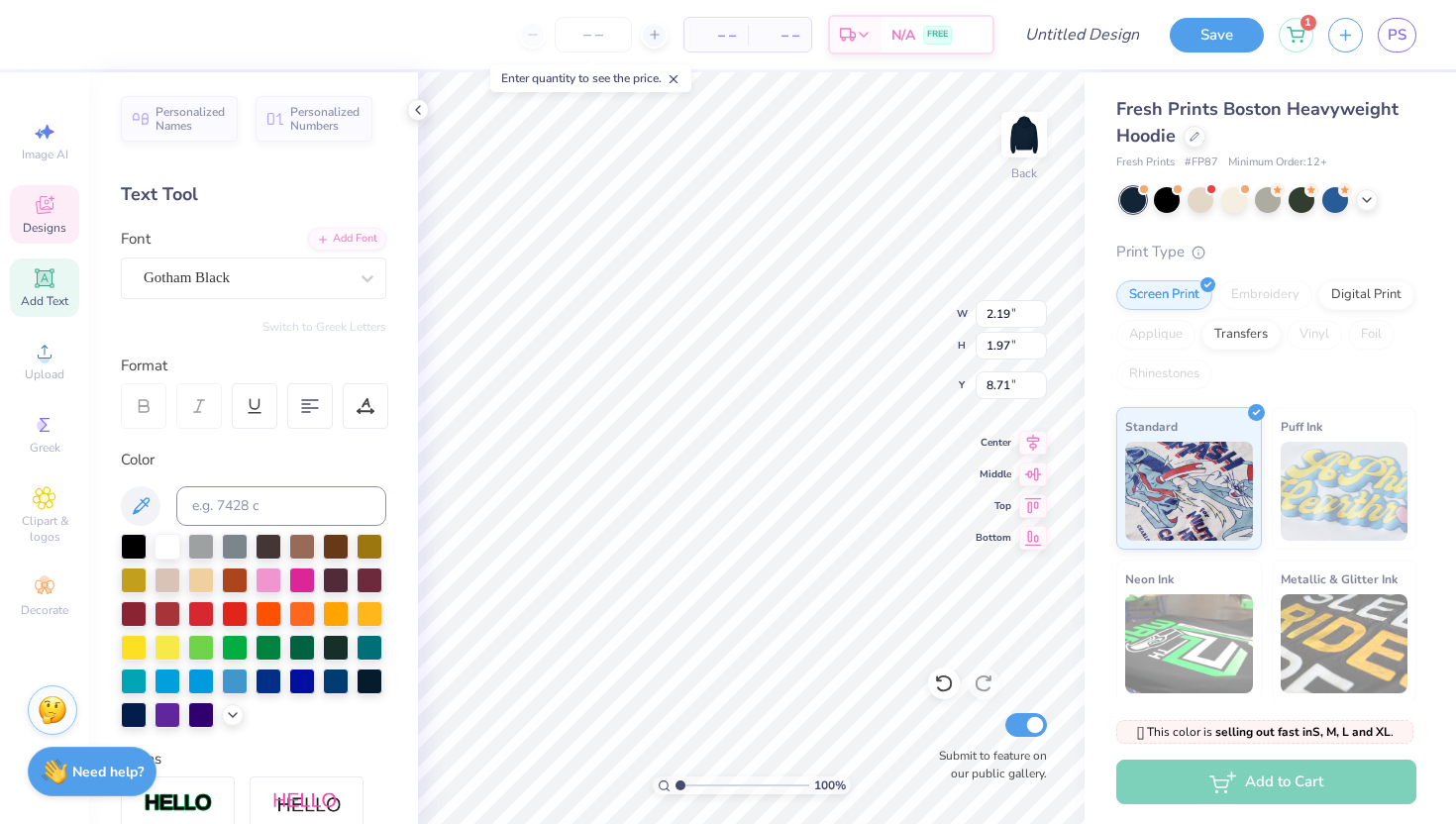 type on "7.58" 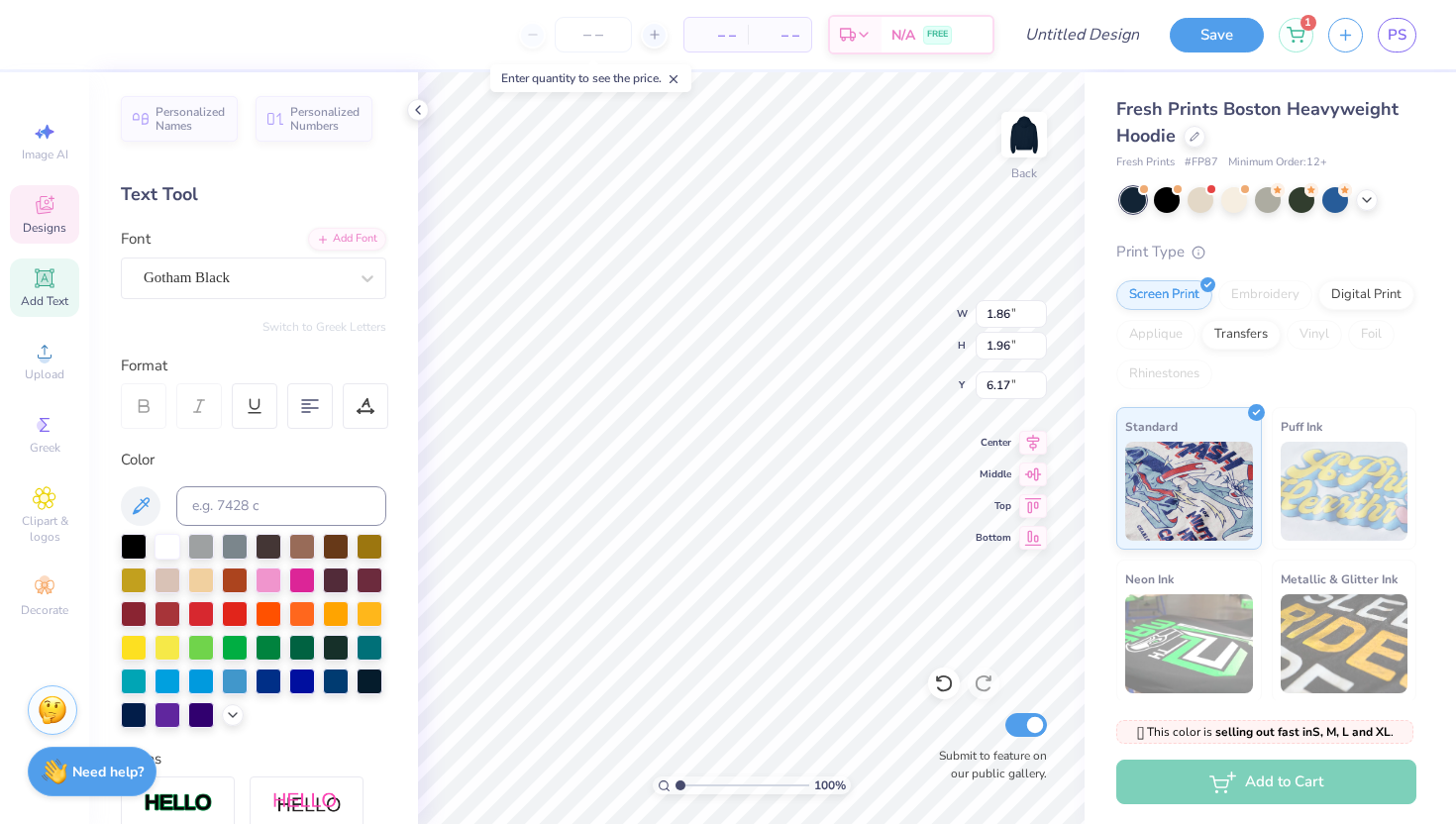 type on "2.19" 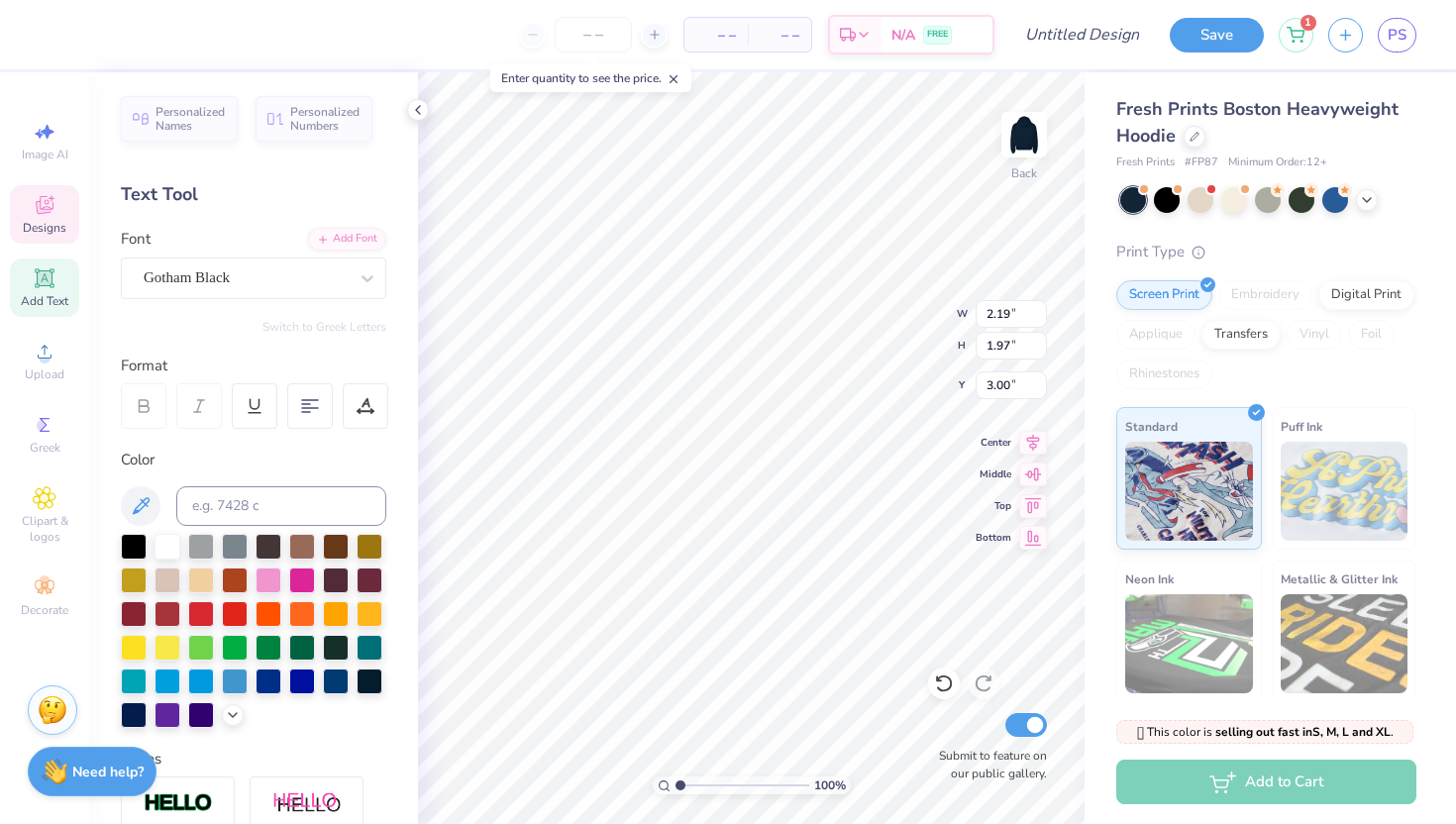 type on "1.49" 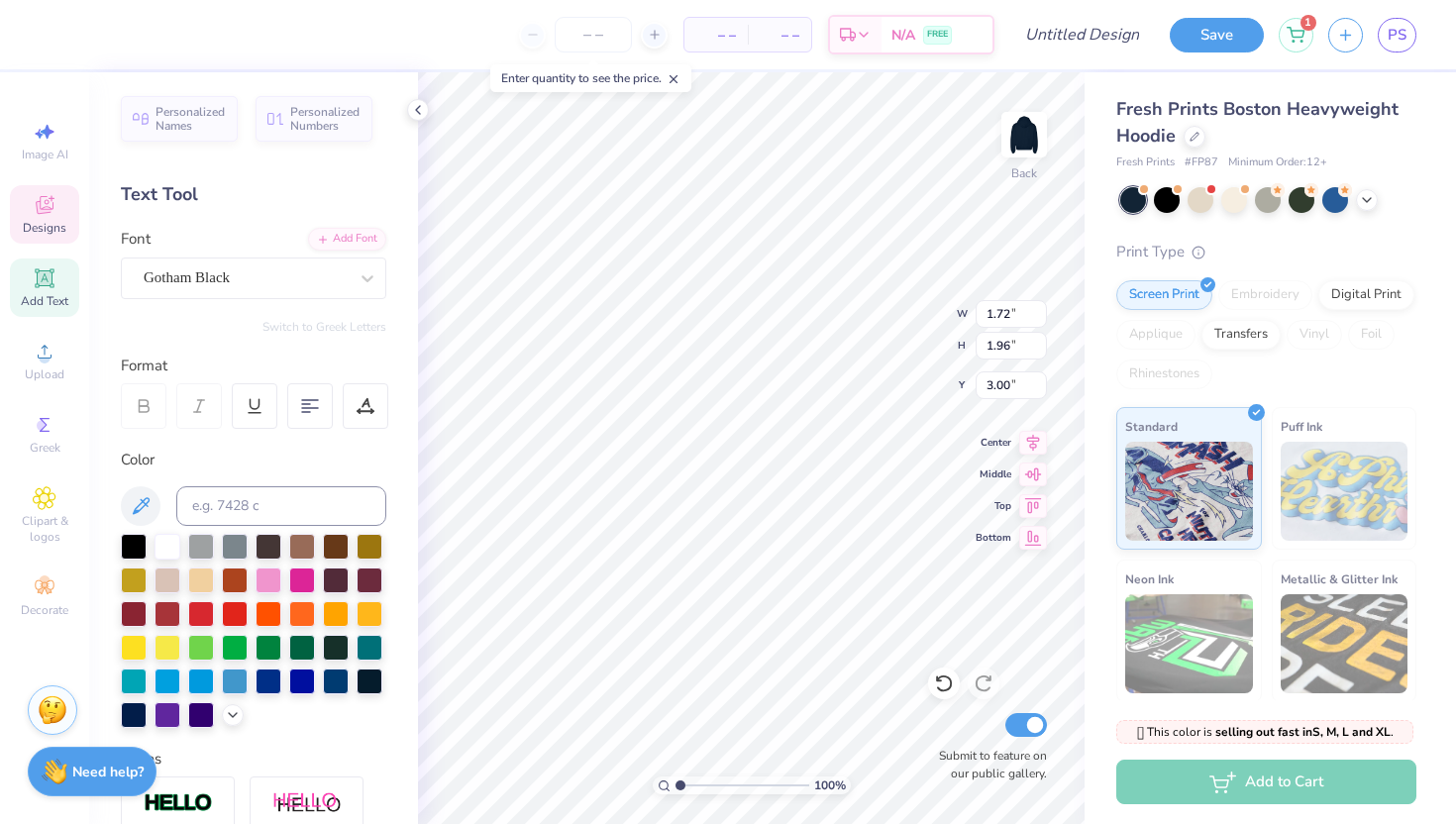 type on "2.52" 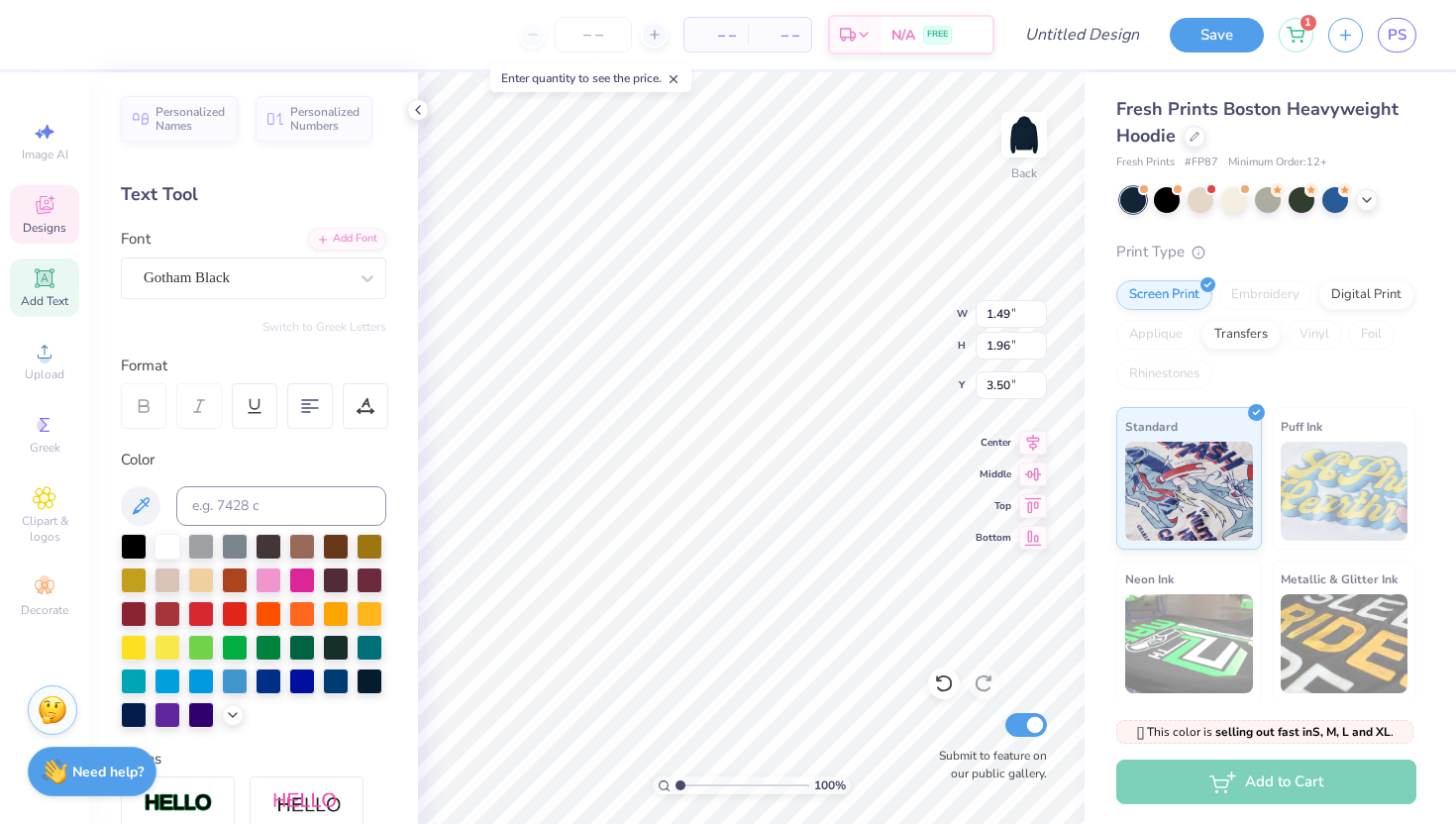 type on "1.59" 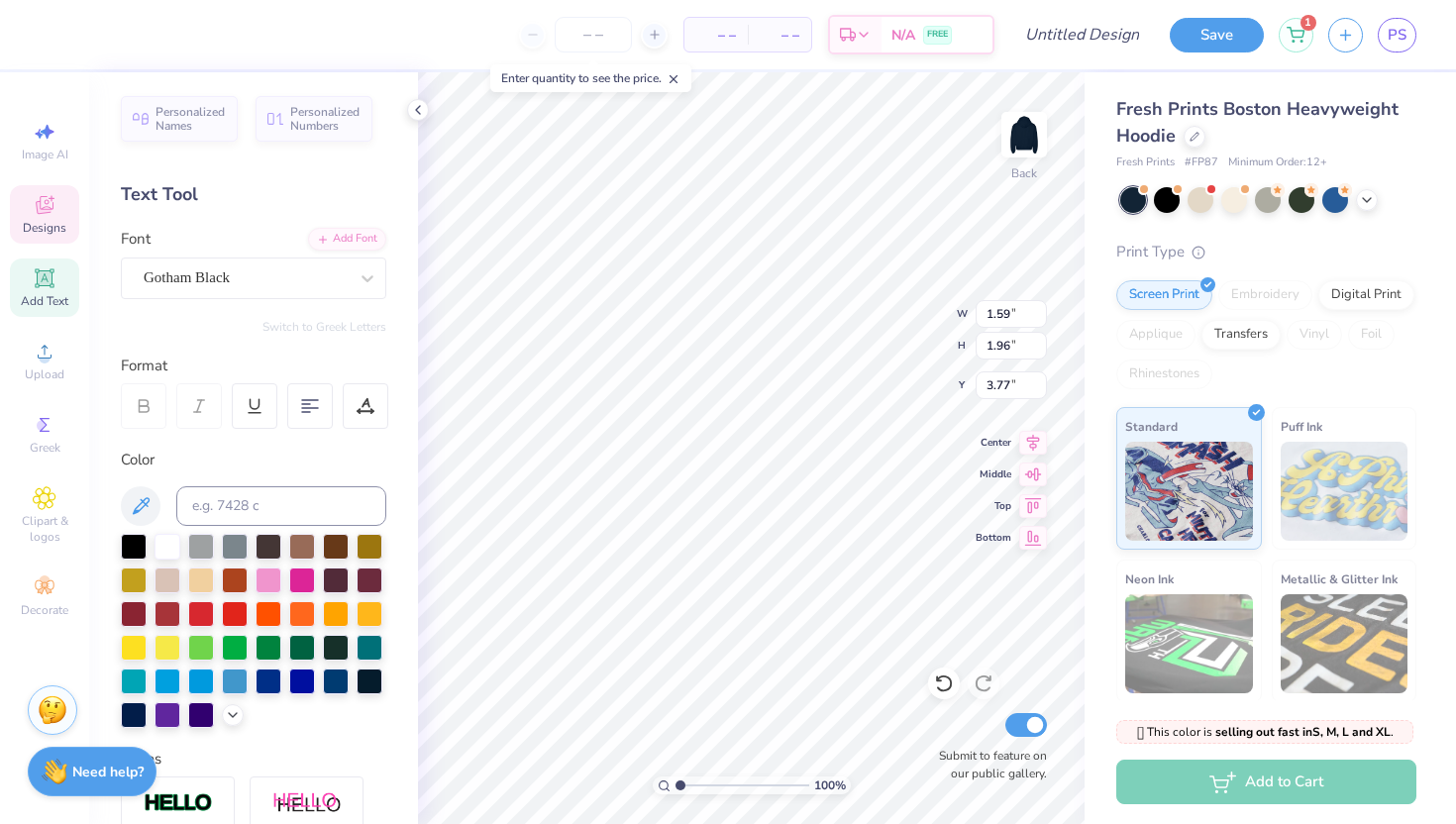 type on "3.50" 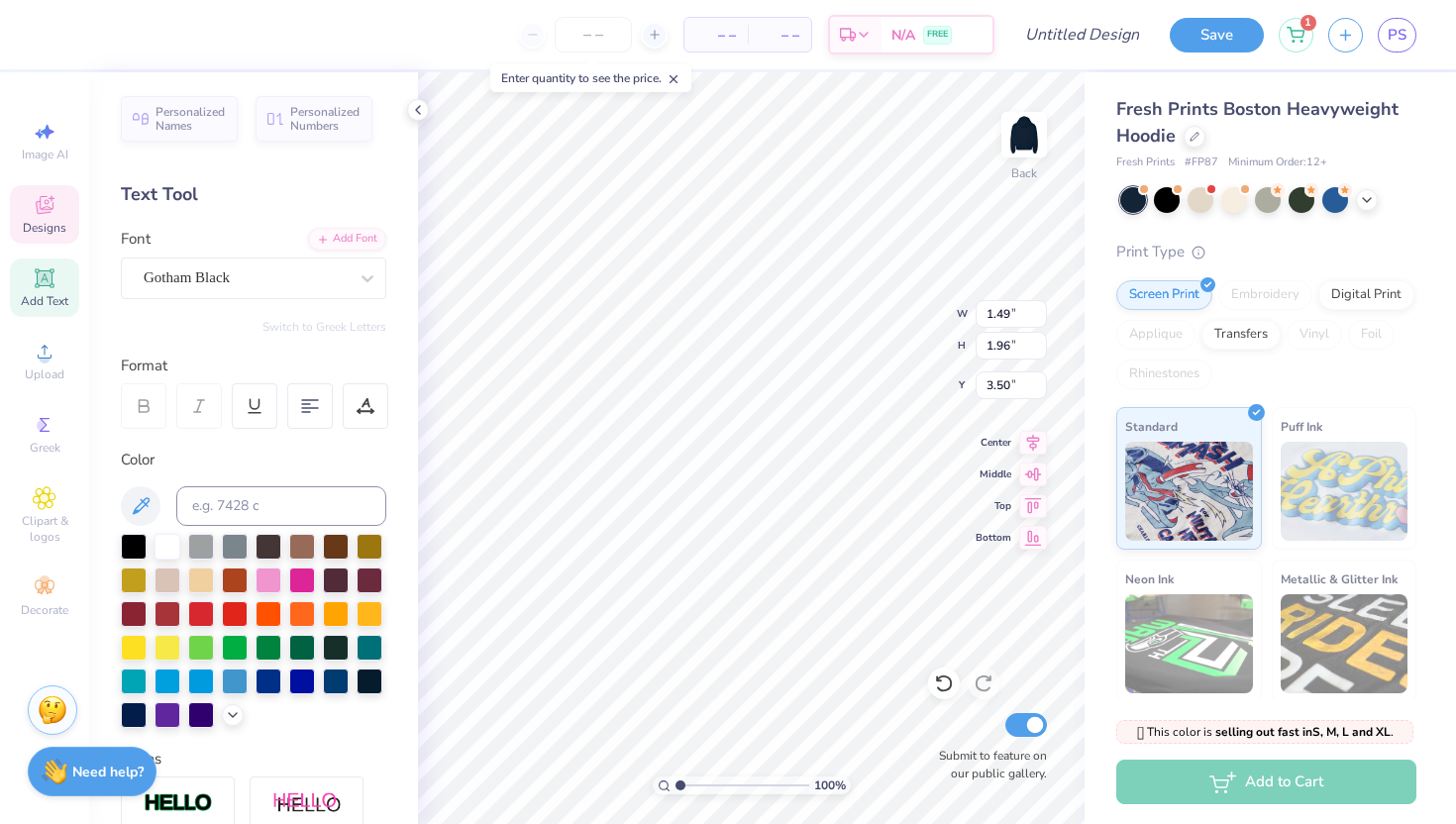 type on "1.86" 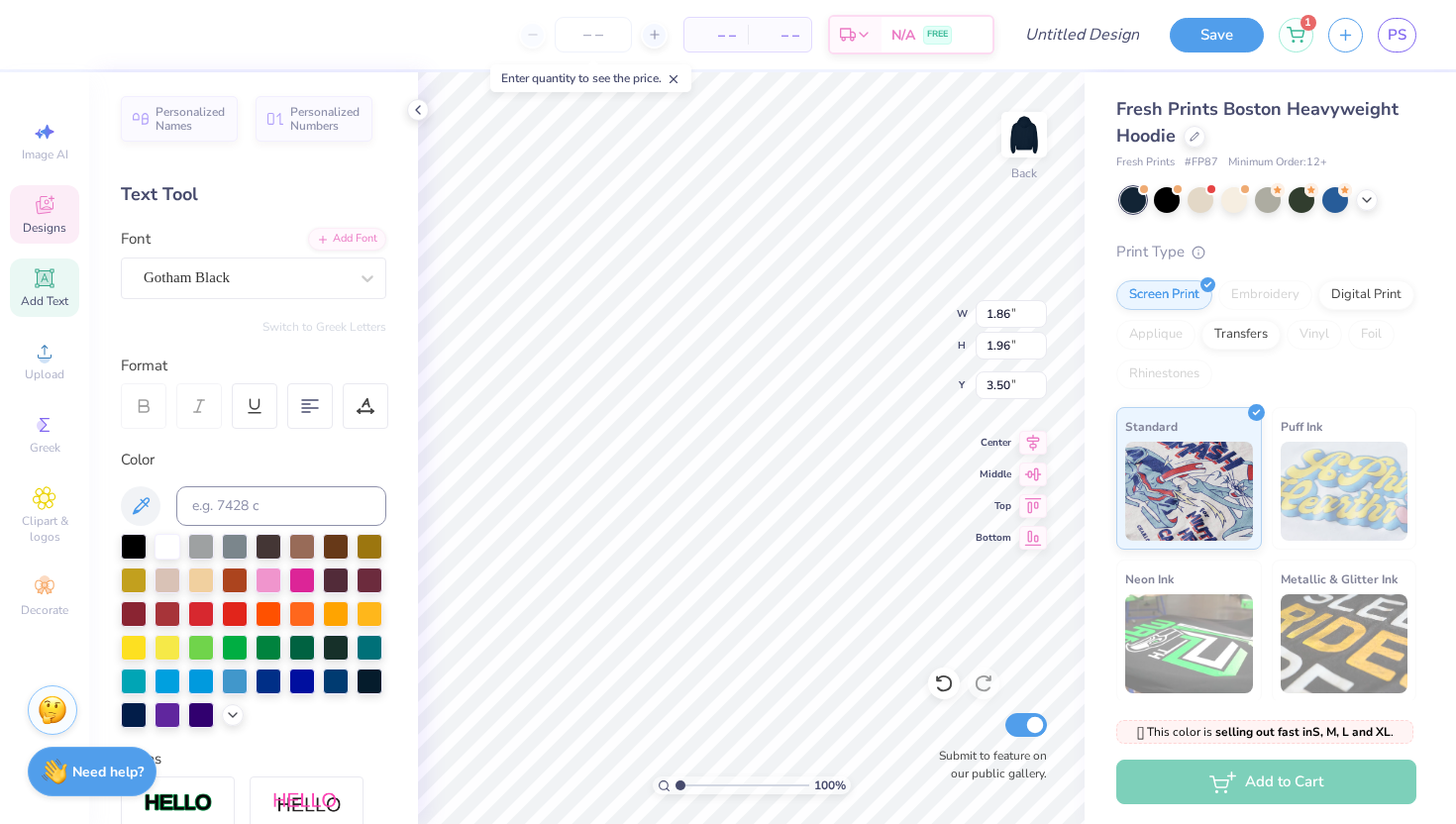 type on "3.00" 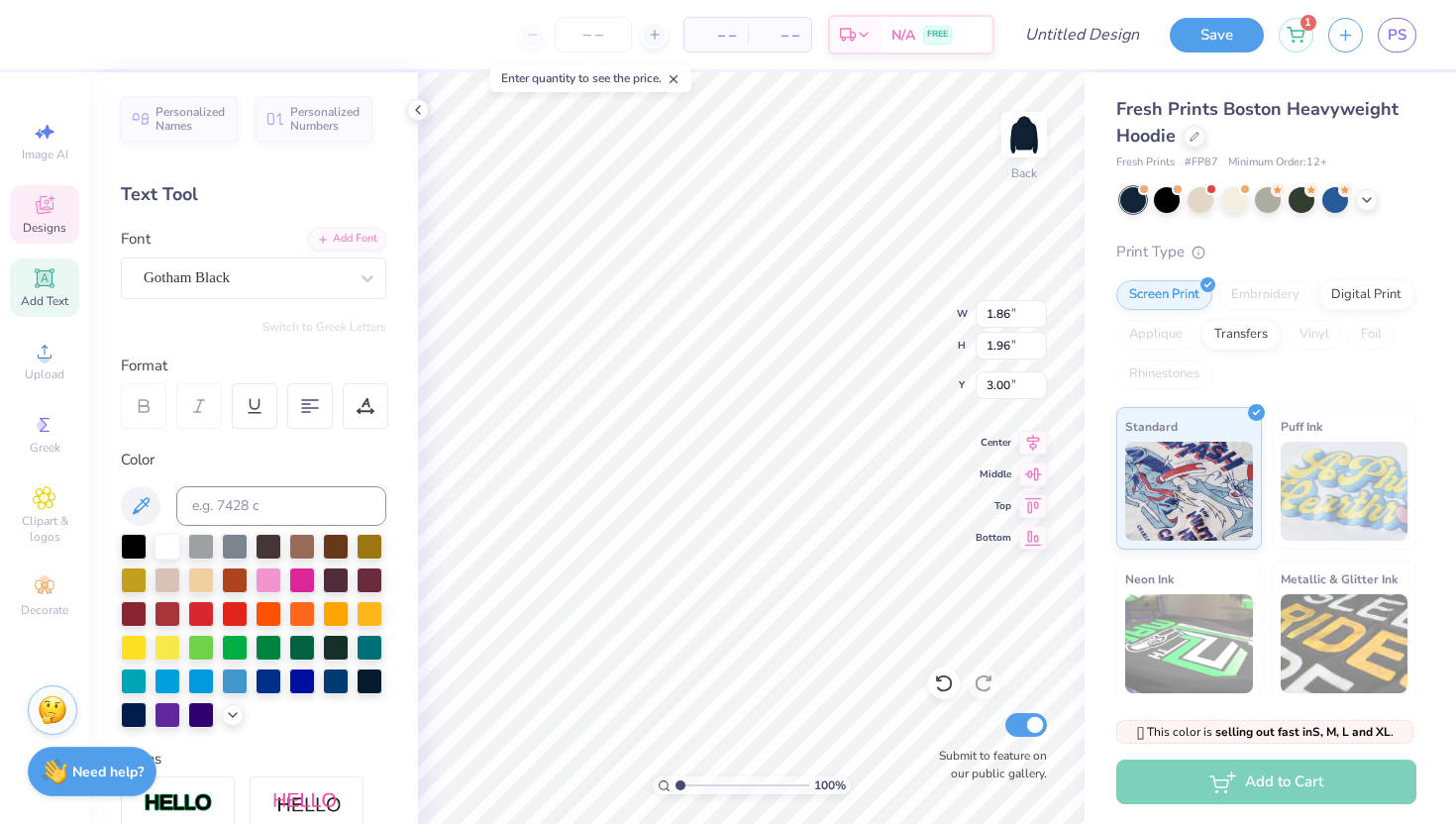 type on "1.59" 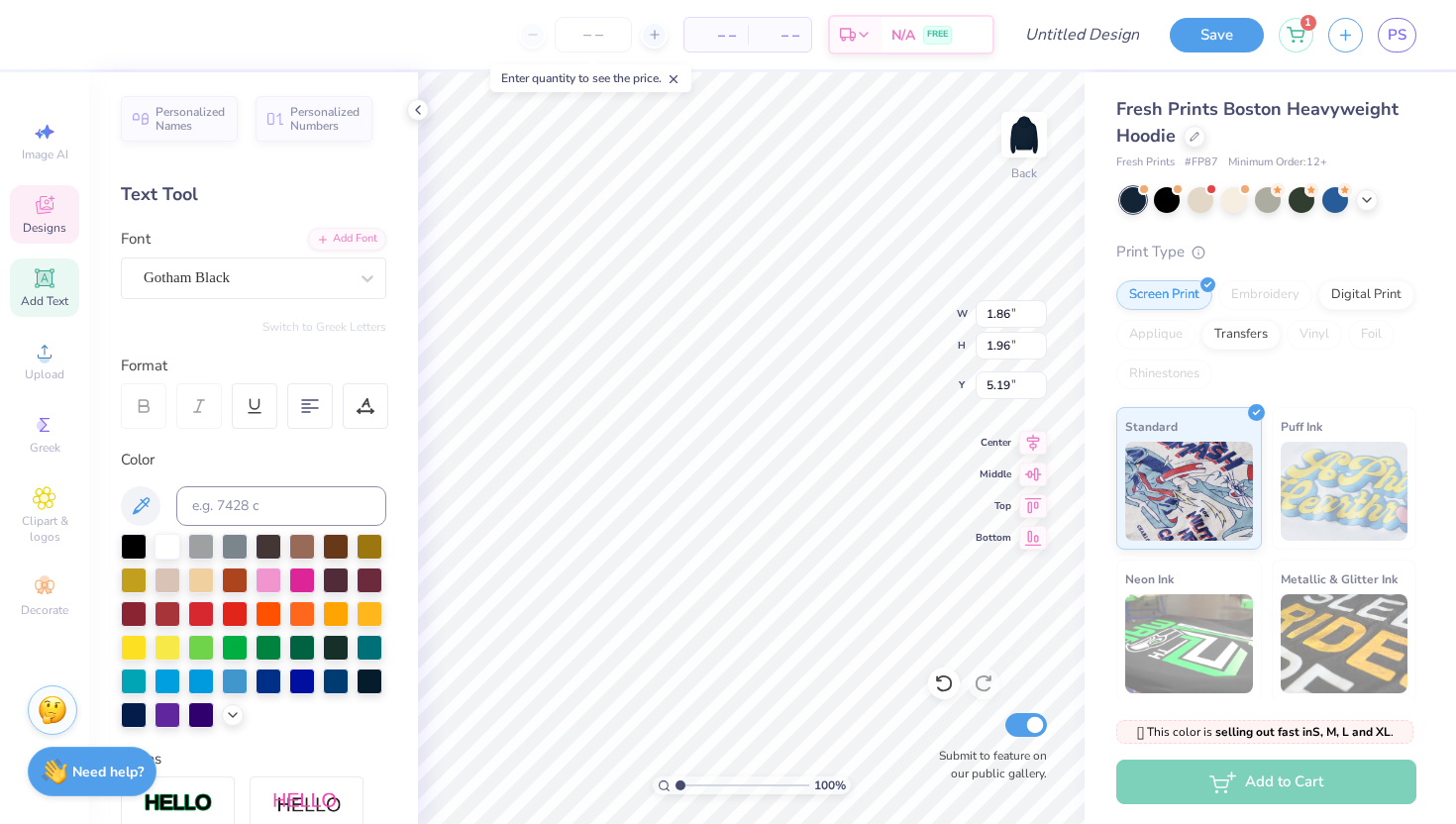 type on "5.19" 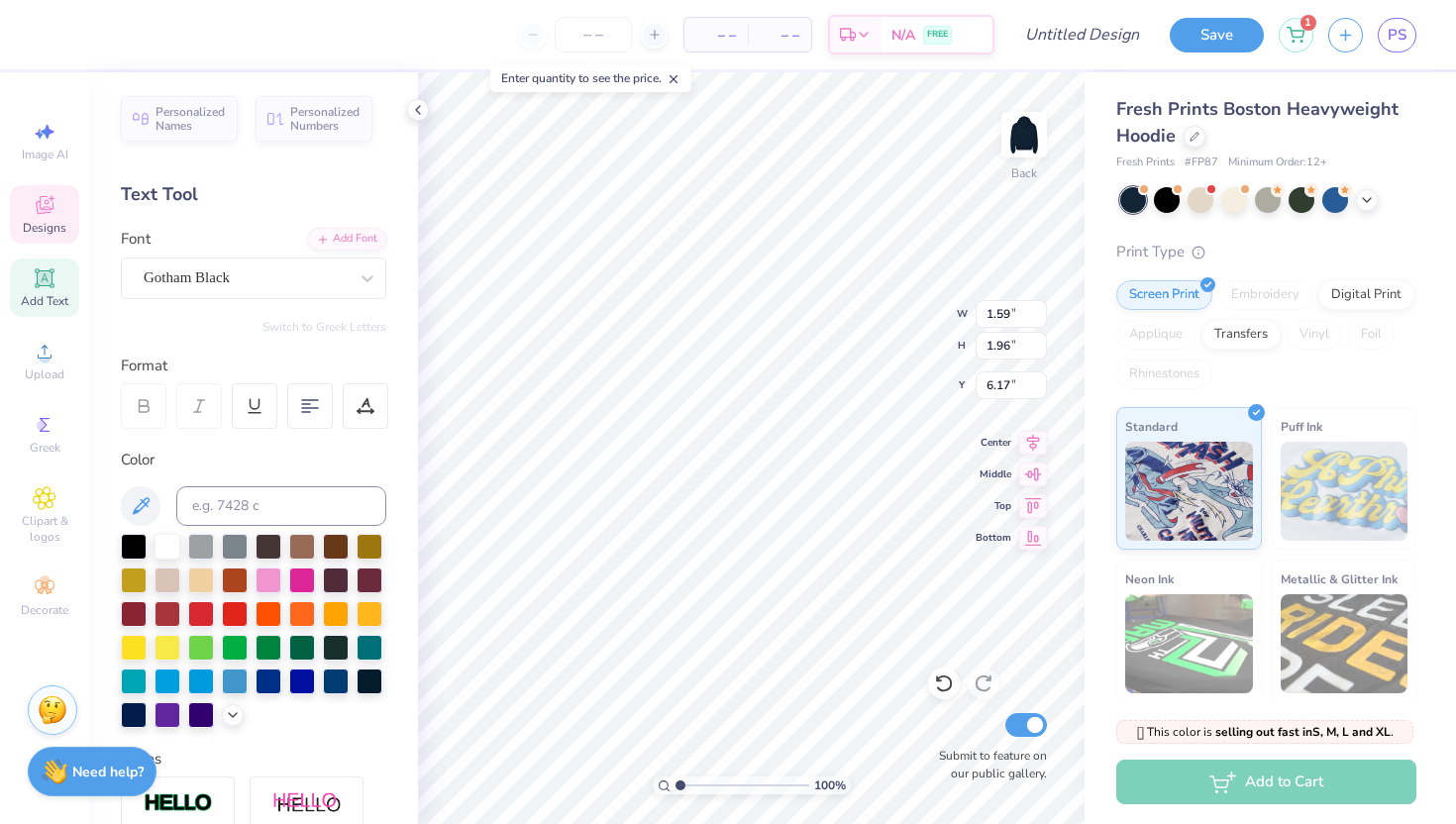type on "6.17" 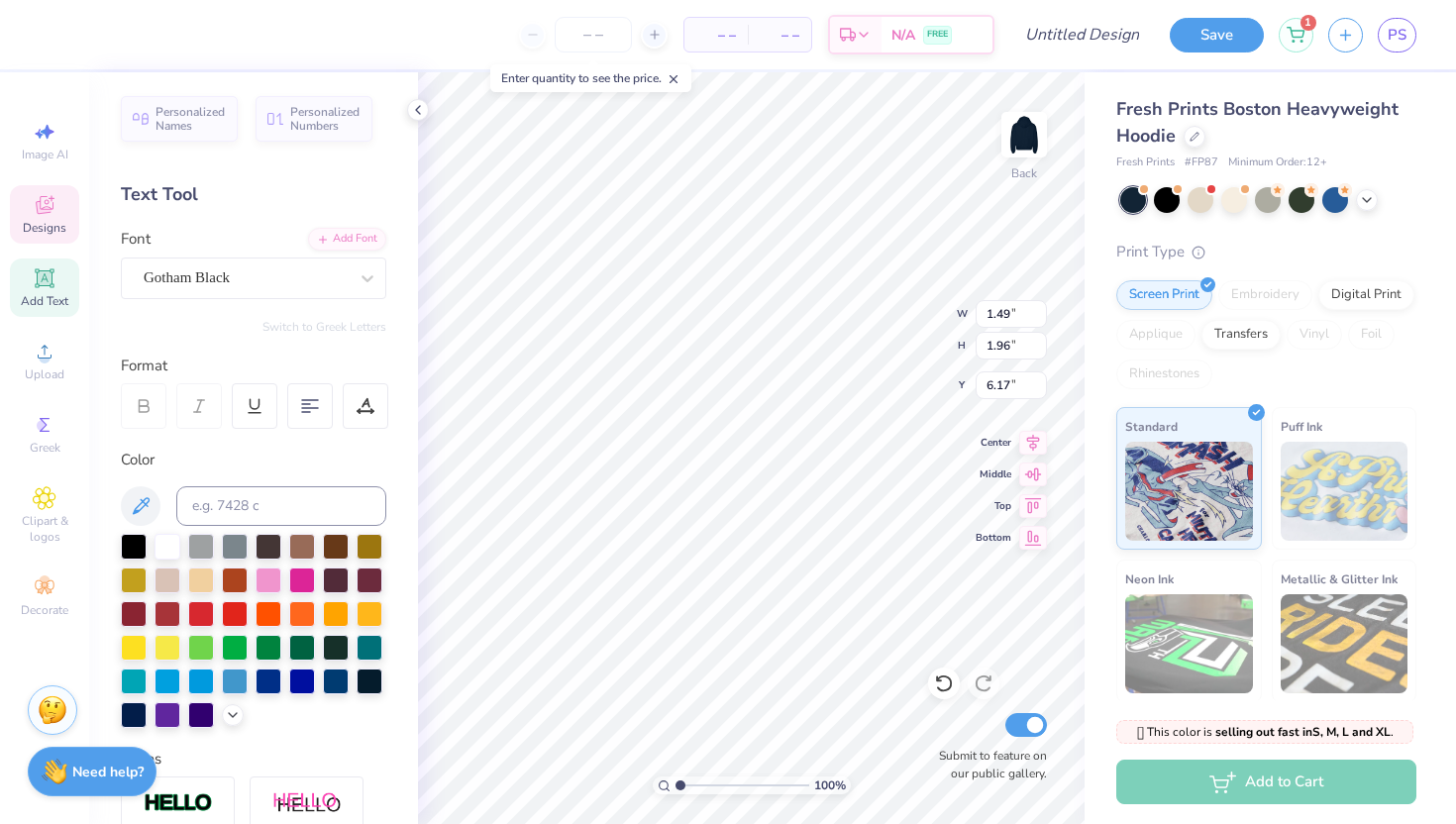 type on "5.77" 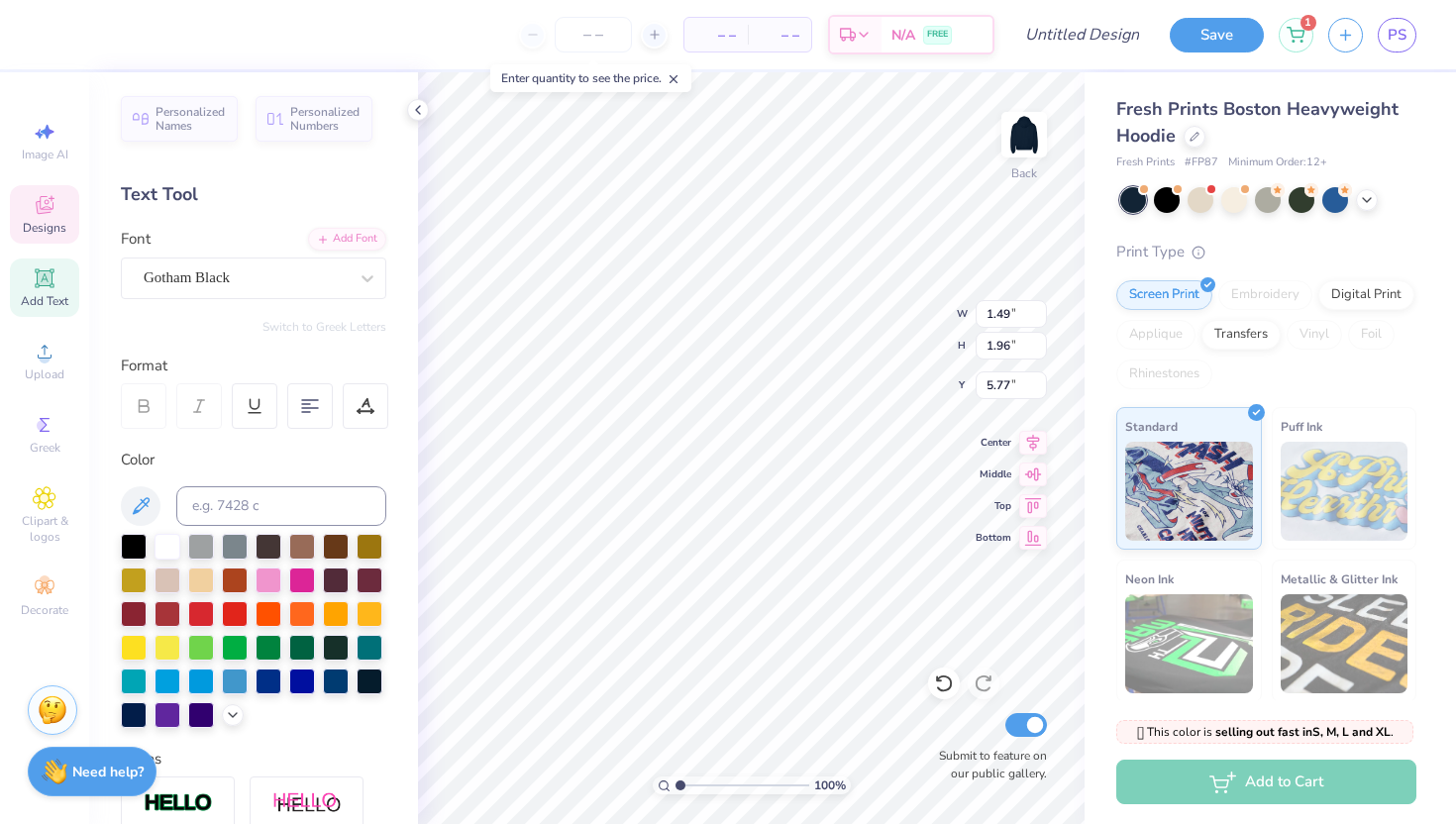 type on "1.72" 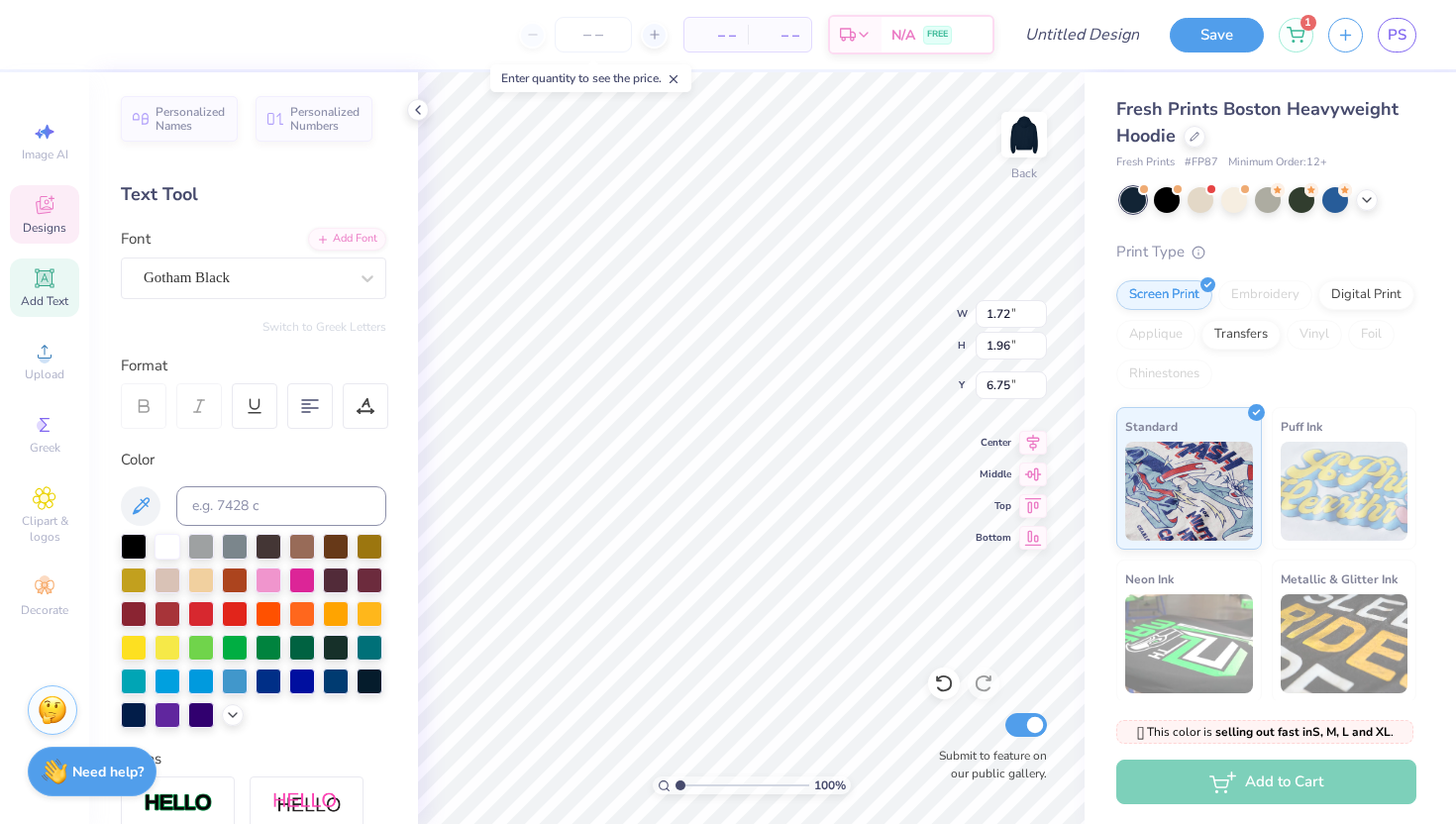 type on "6.17" 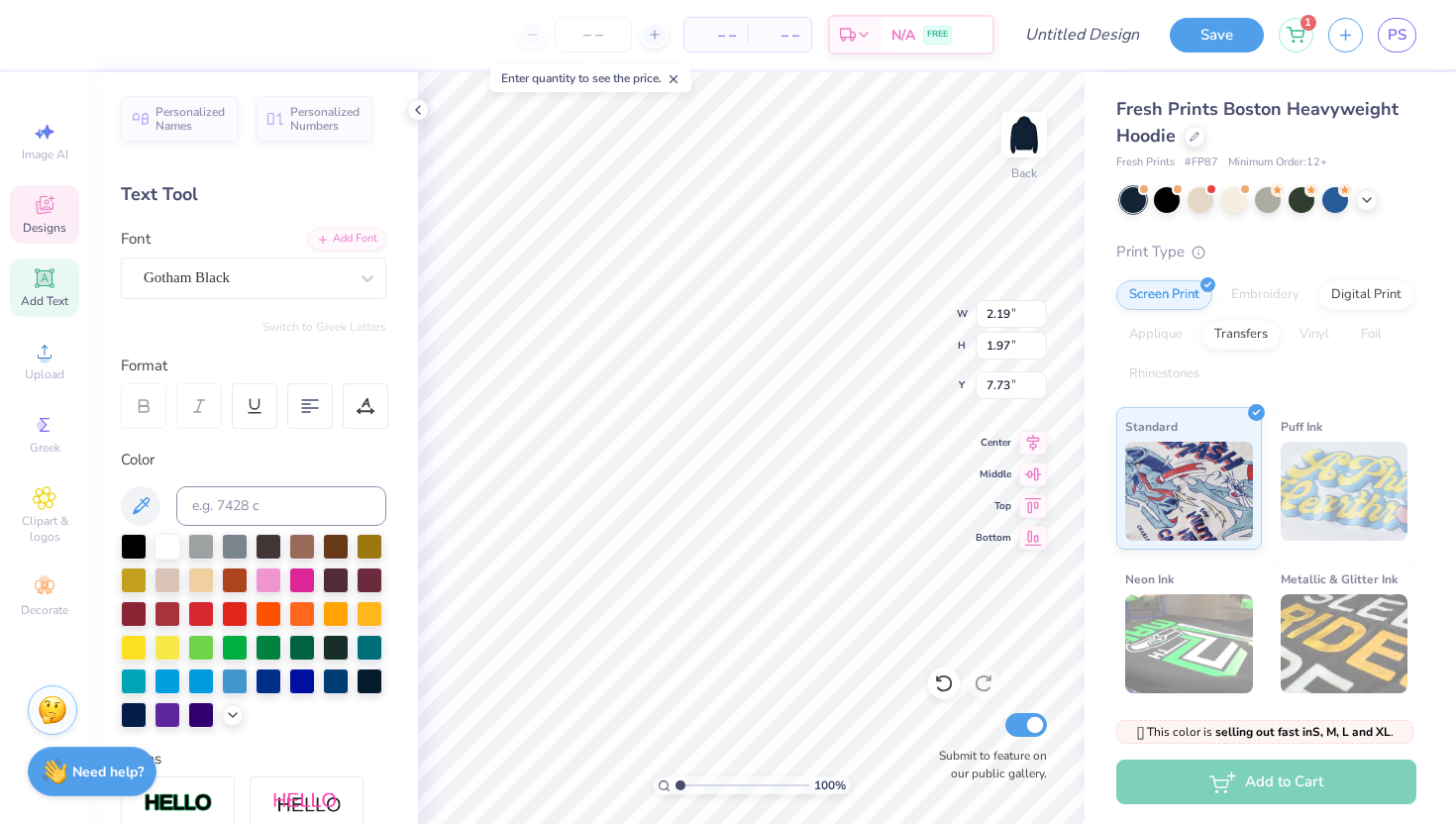 type on "6.75" 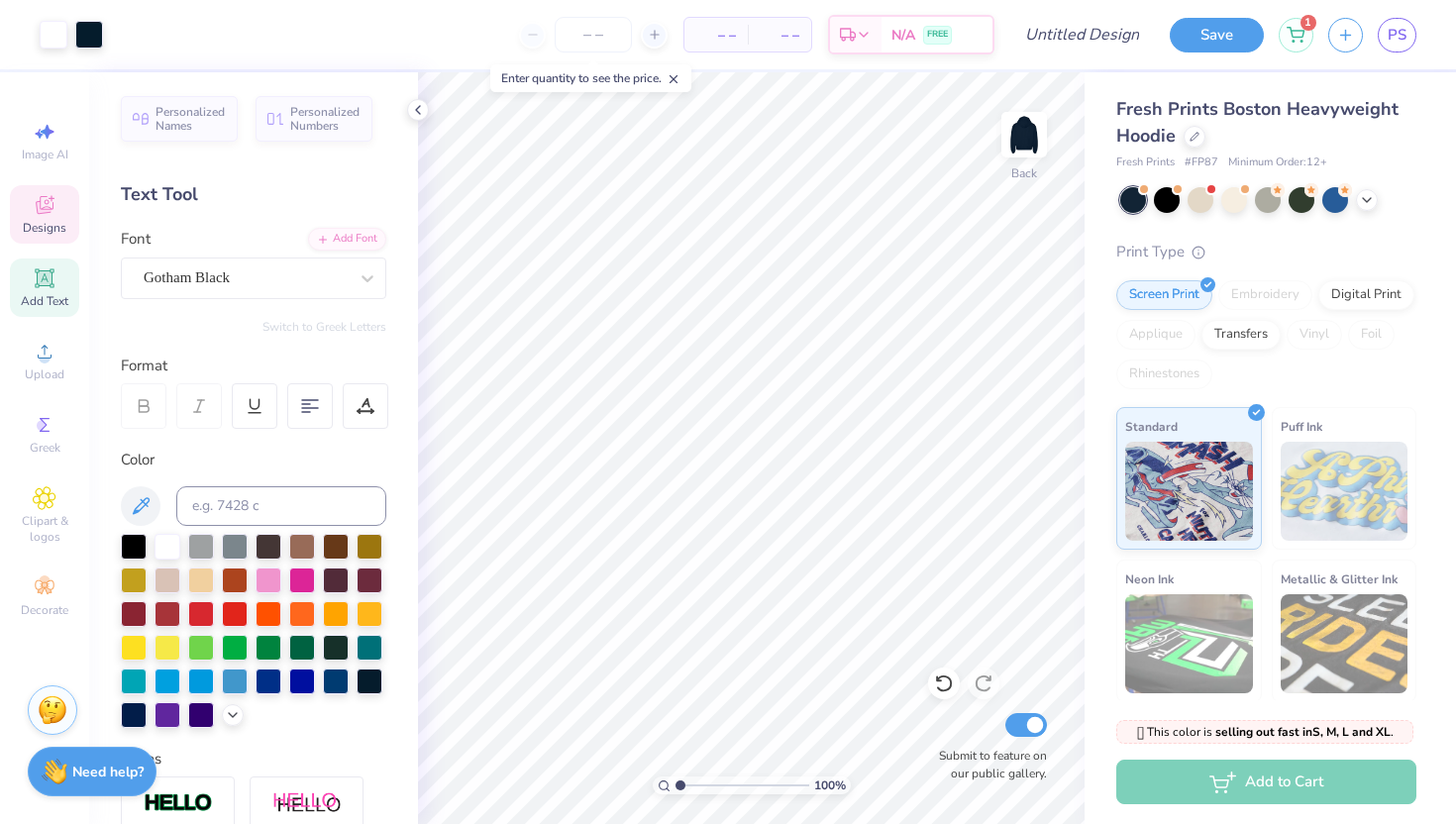 click 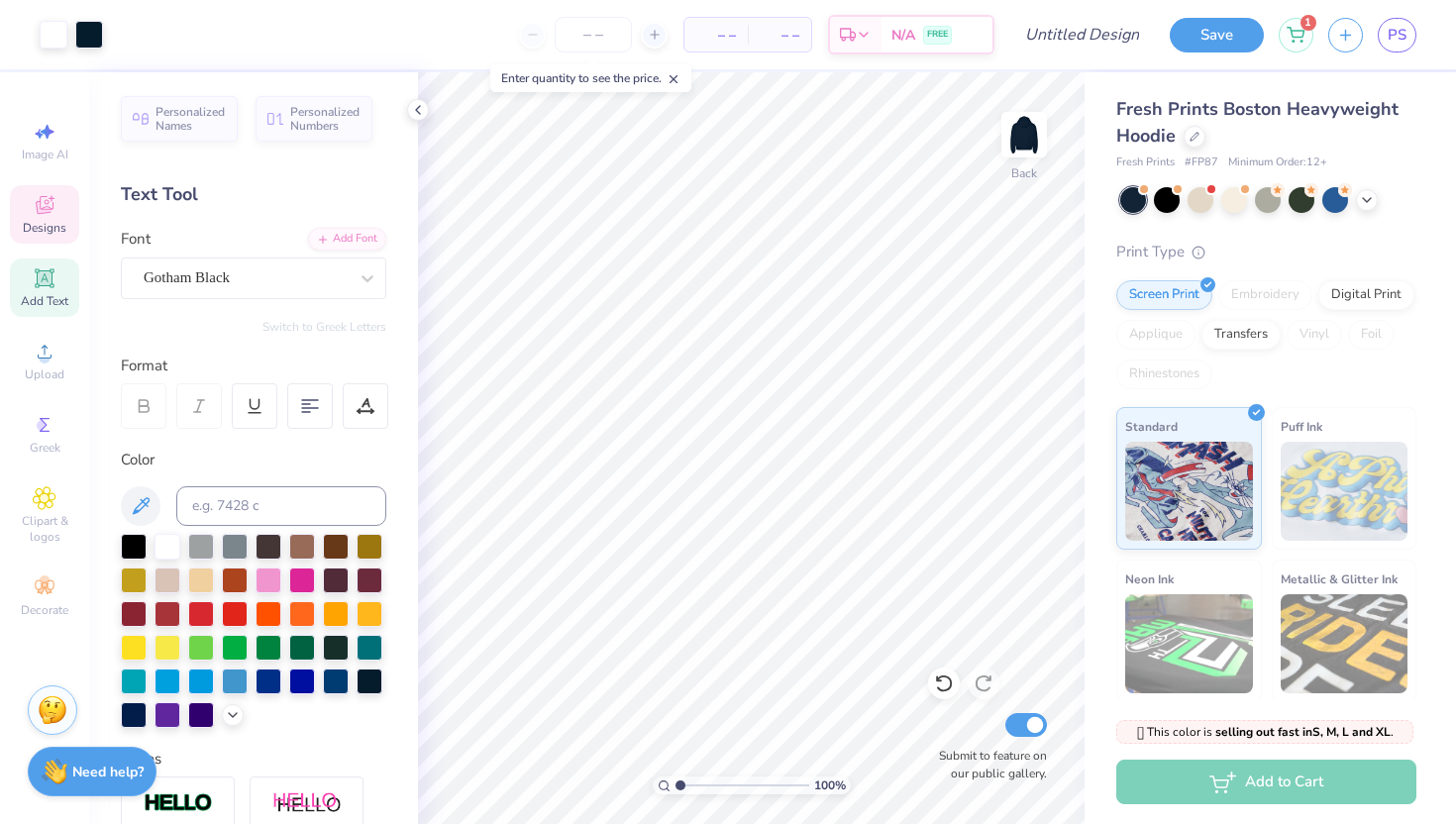 click on "Designs" at bounding box center [45, 228] 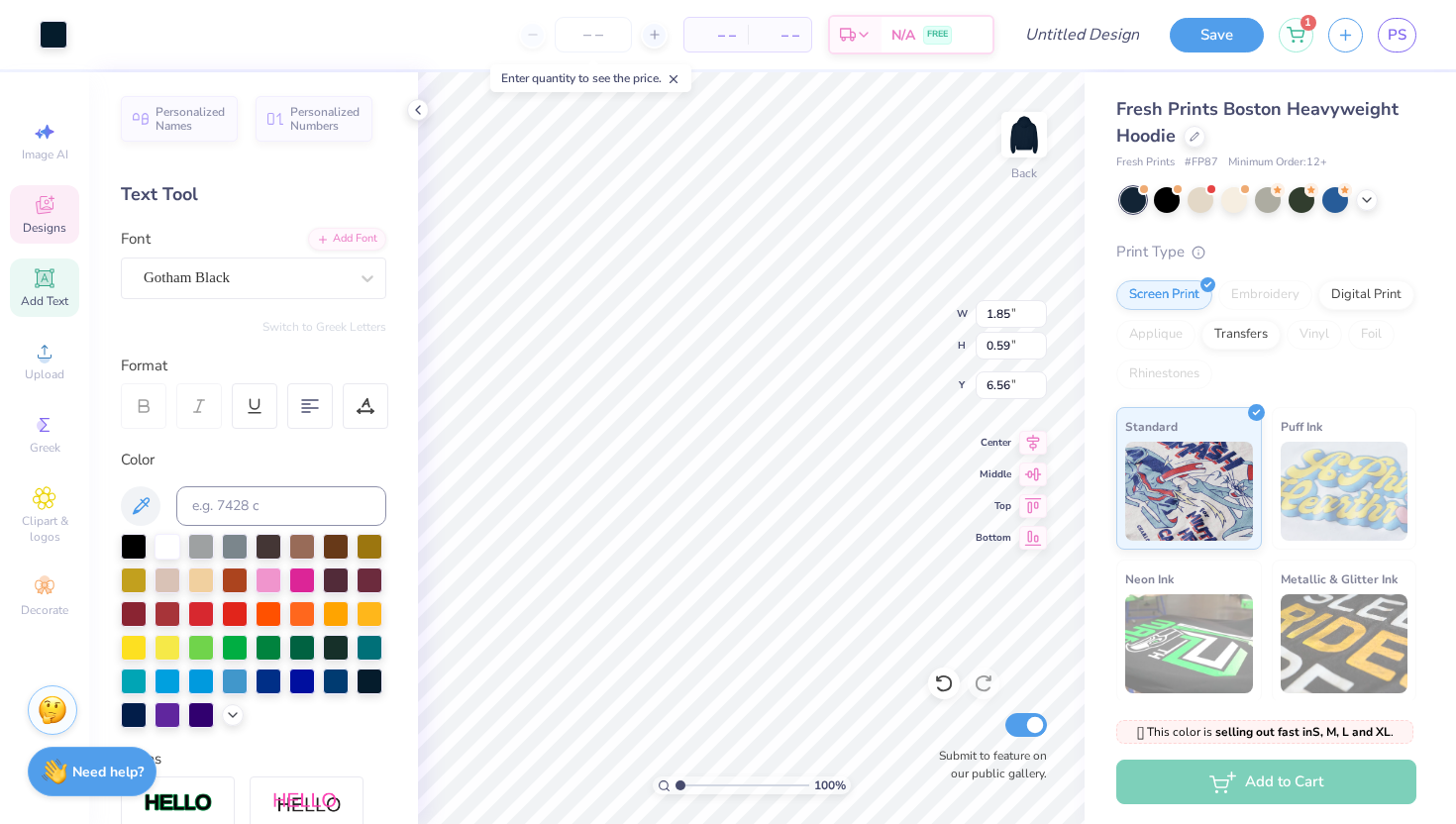 type on "6.45" 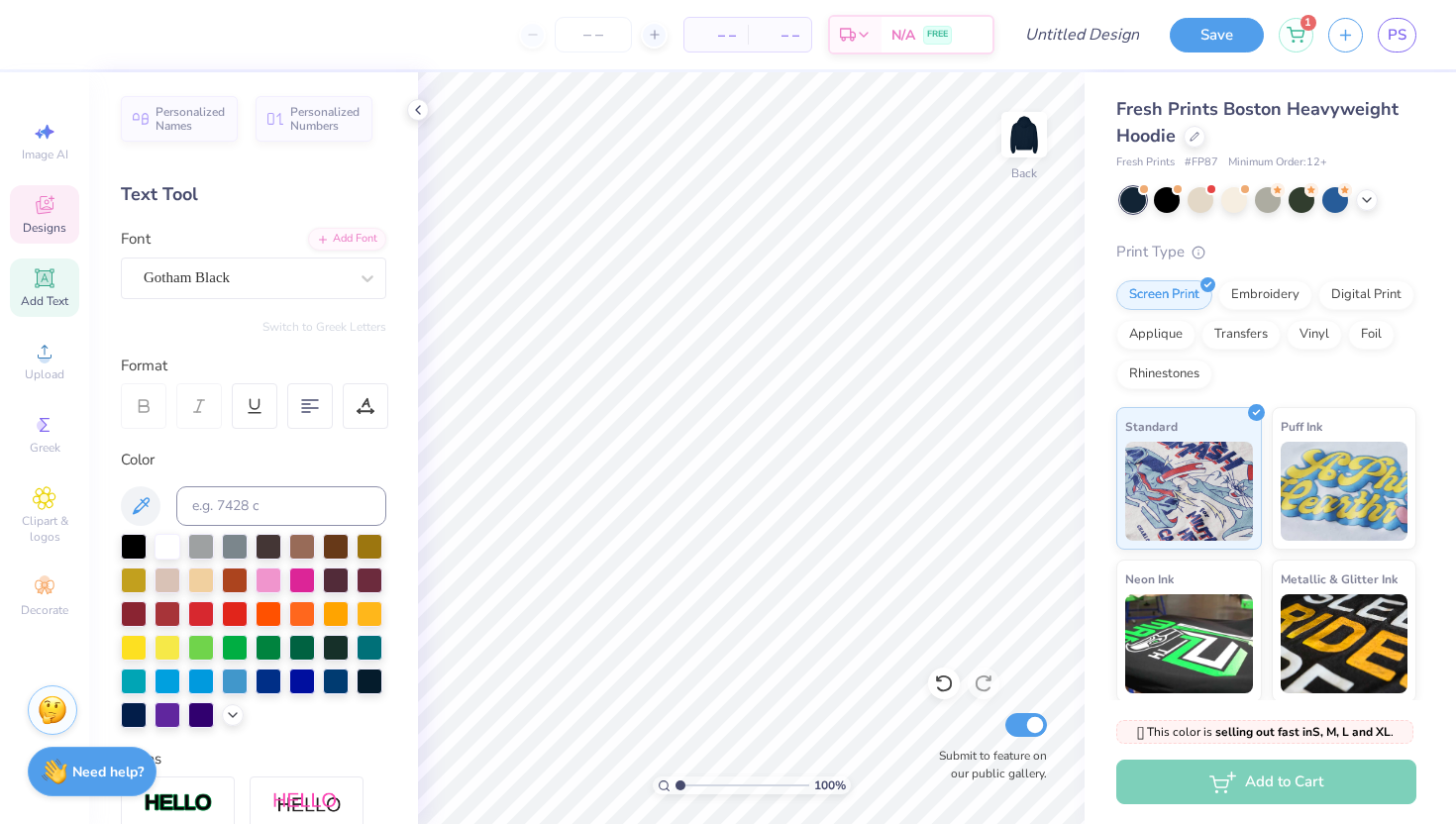 click 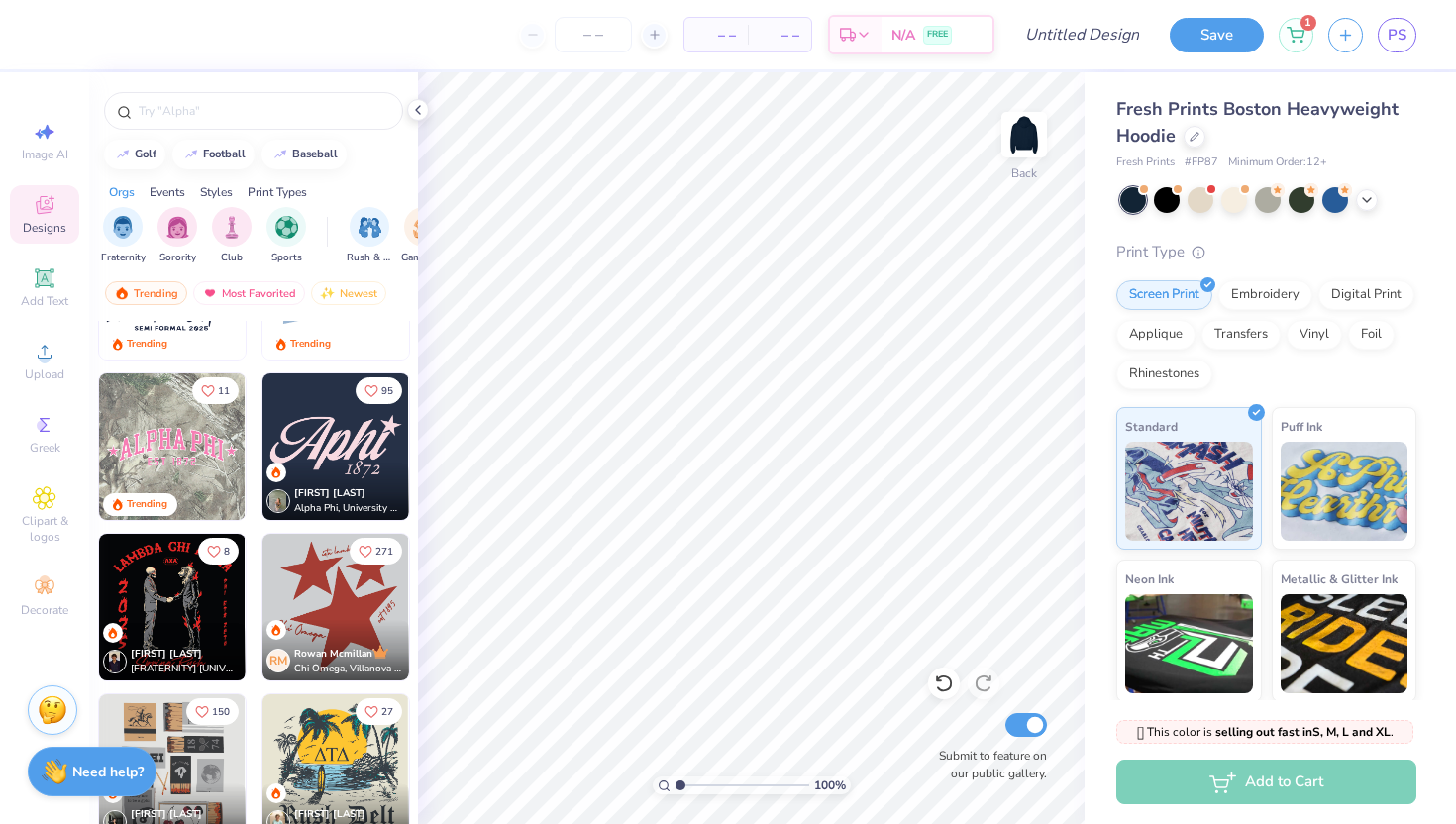 scroll, scrollTop: 3371, scrollLeft: 0, axis: vertical 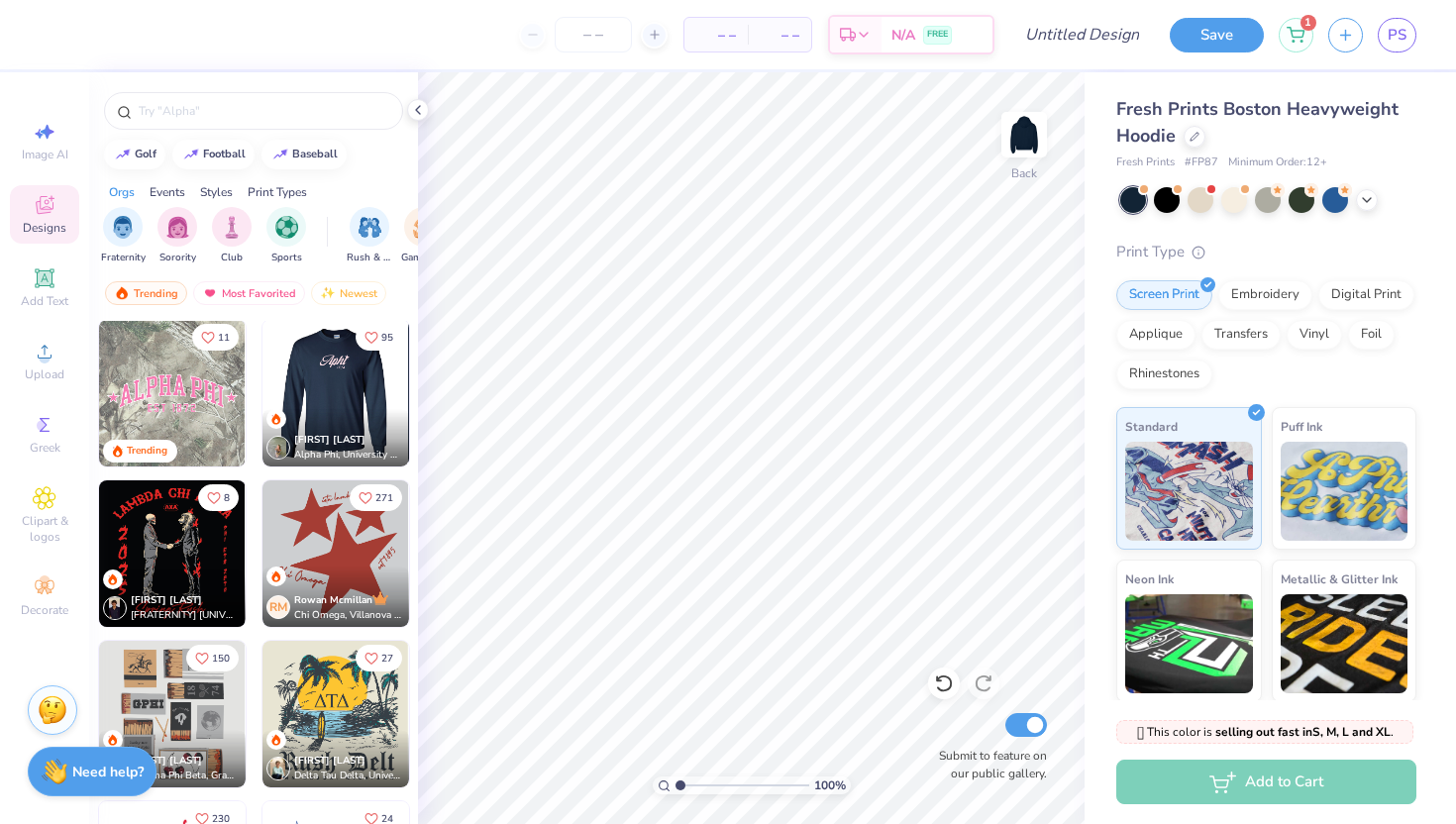 click at bounding box center [336, 393] 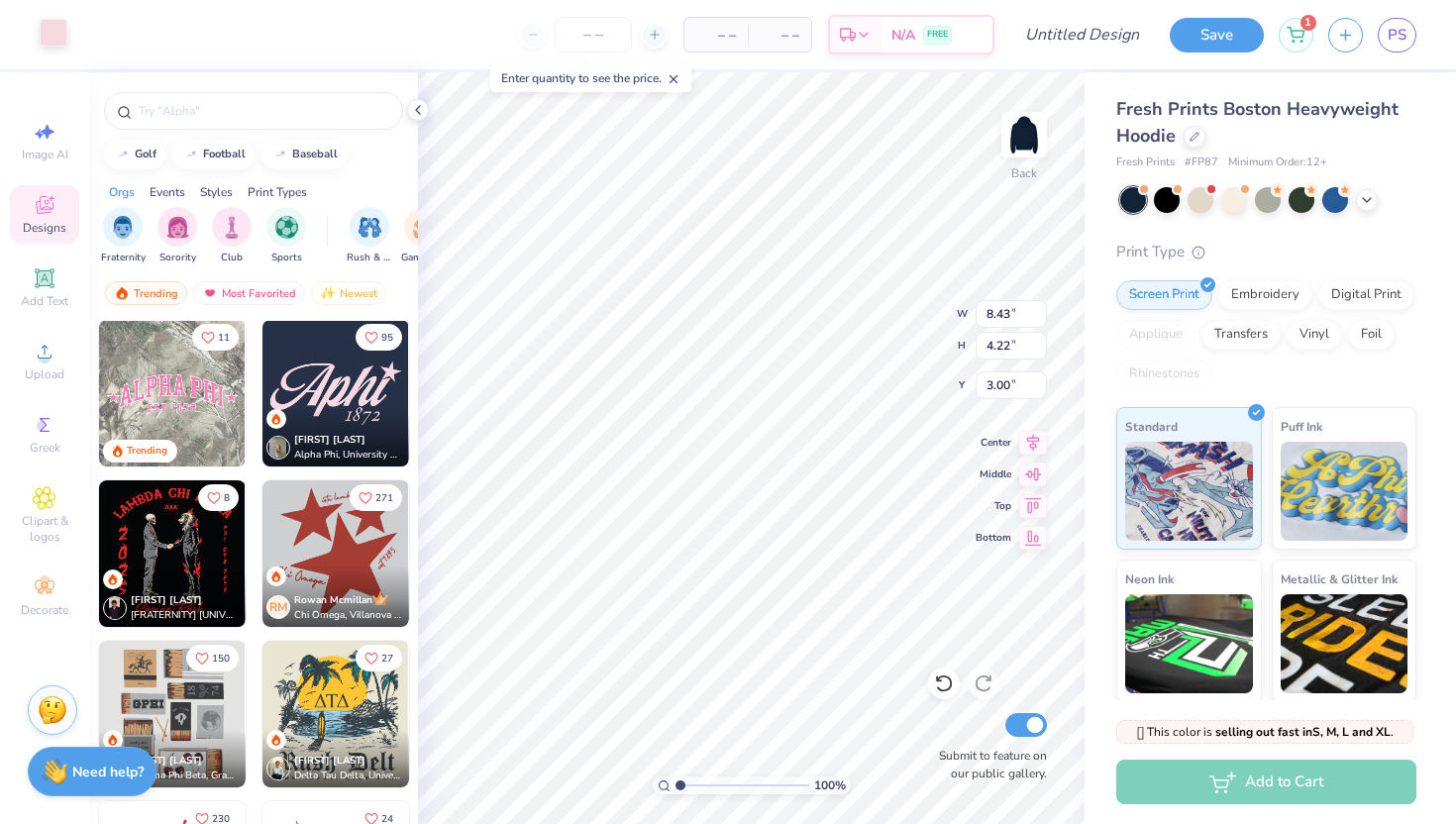 click at bounding box center (53, 33) 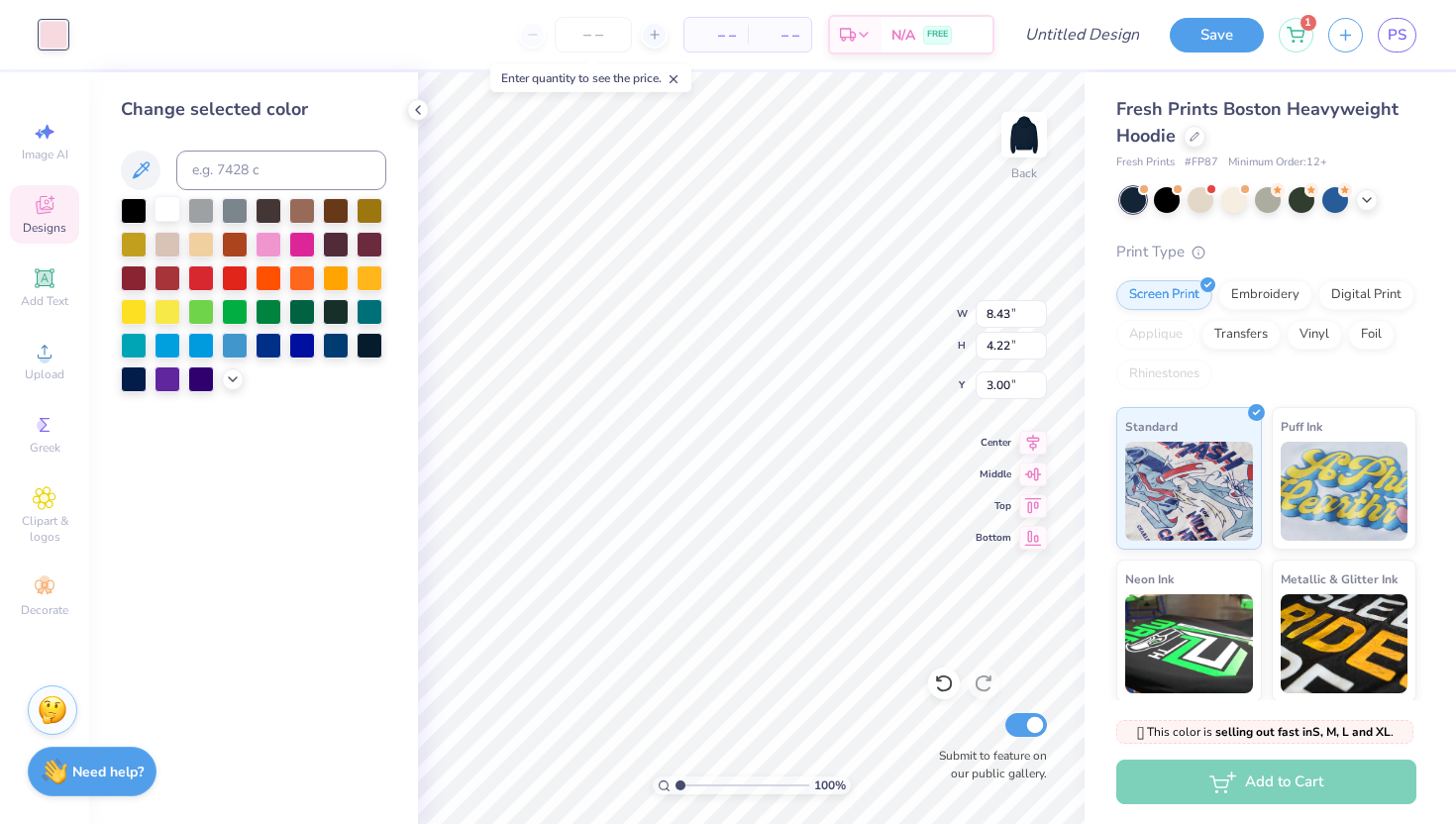 click at bounding box center (167, 209) 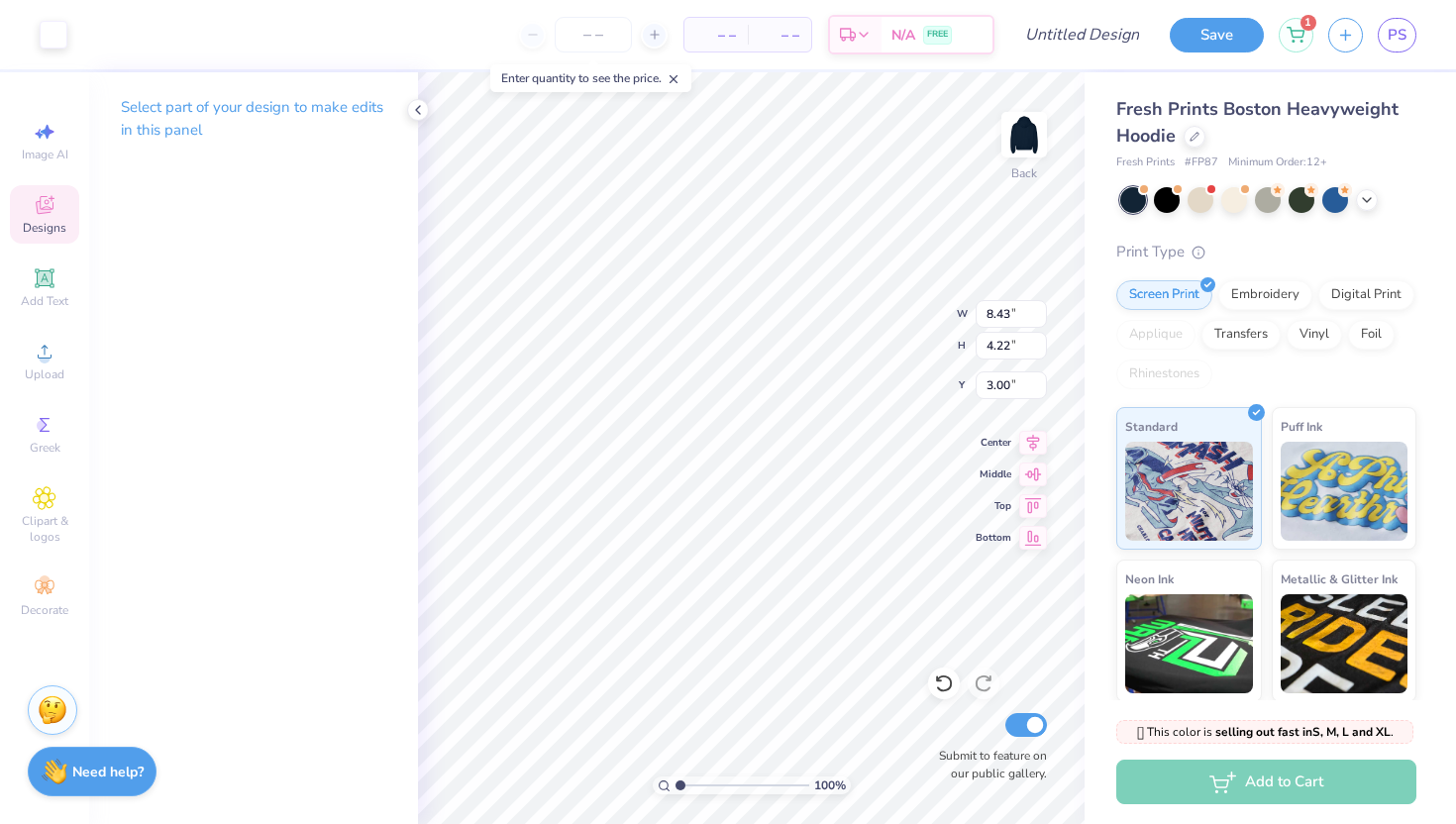 type on "2.53" 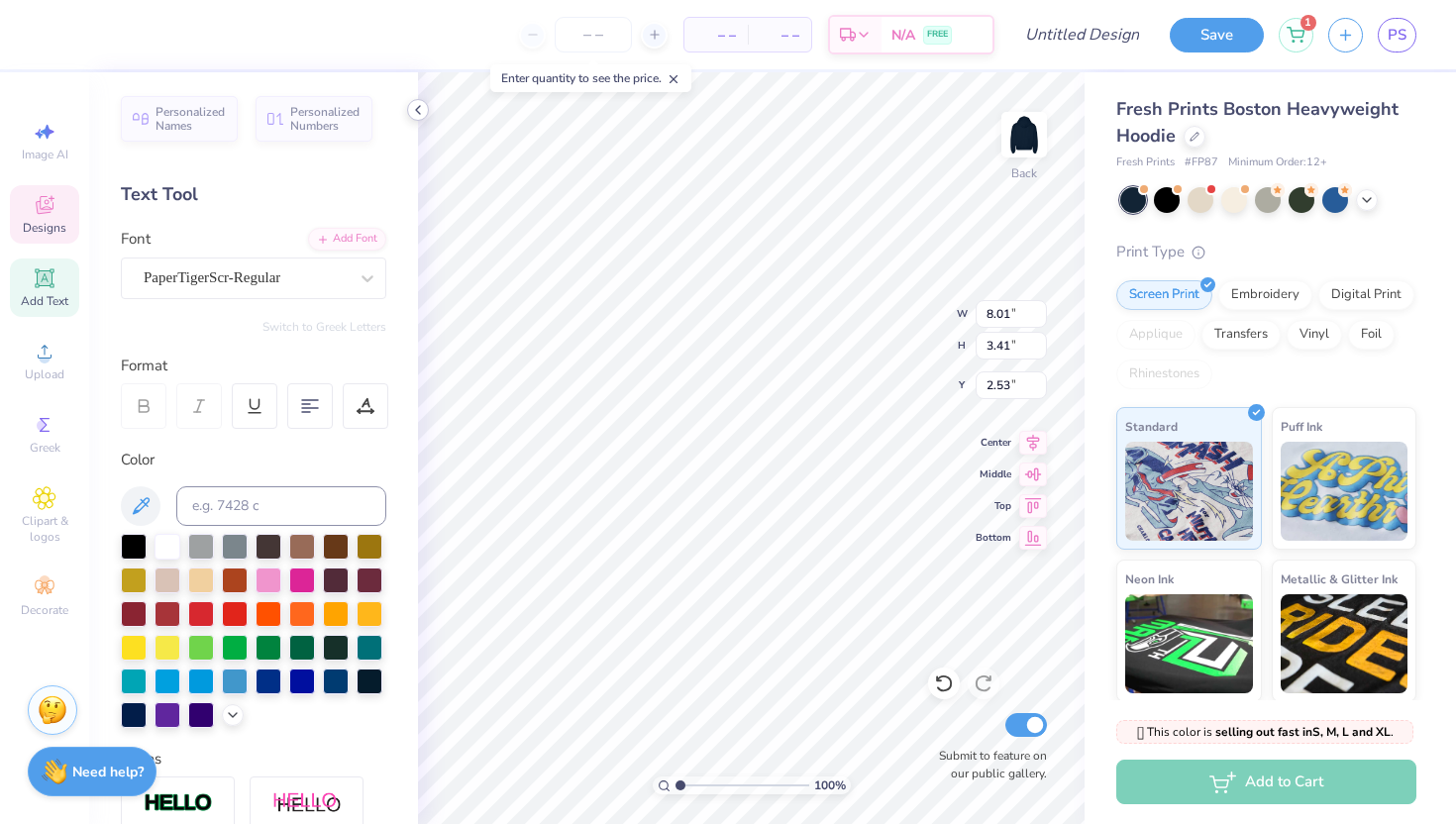 type on "Tri" 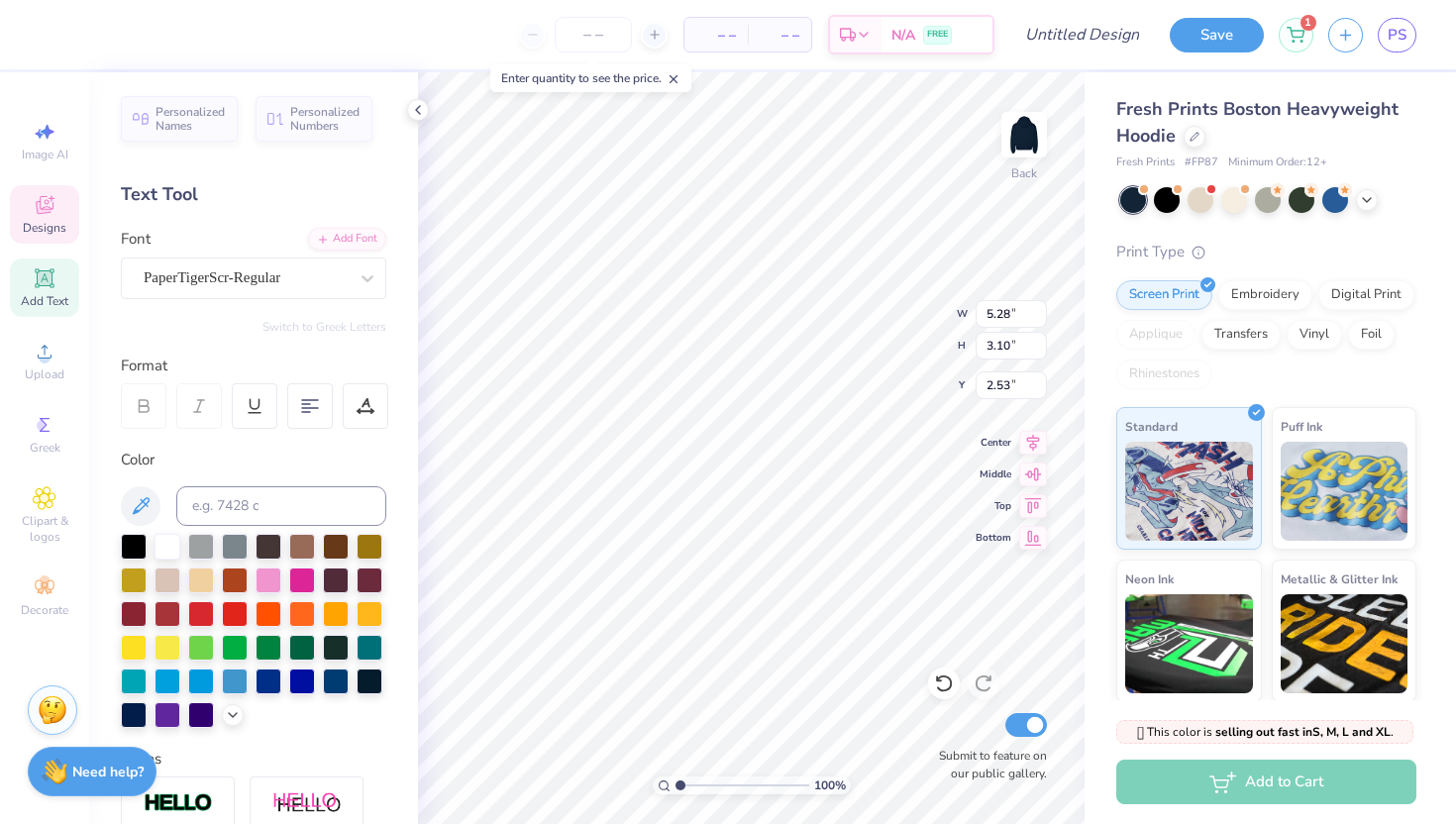 scroll, scrollTop: 1, scrollLeft: 0, axis: vertical 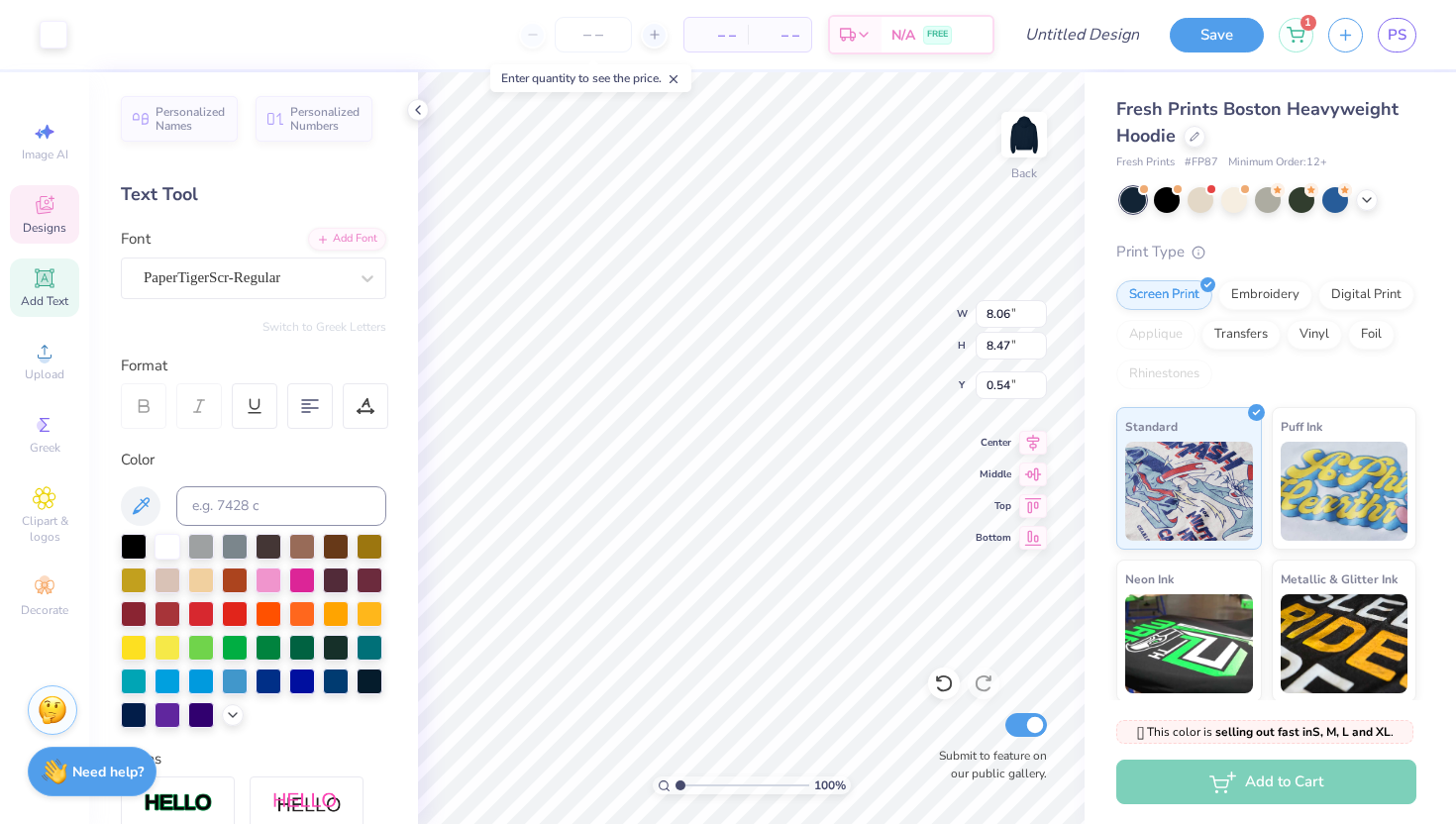 type on "0.50" 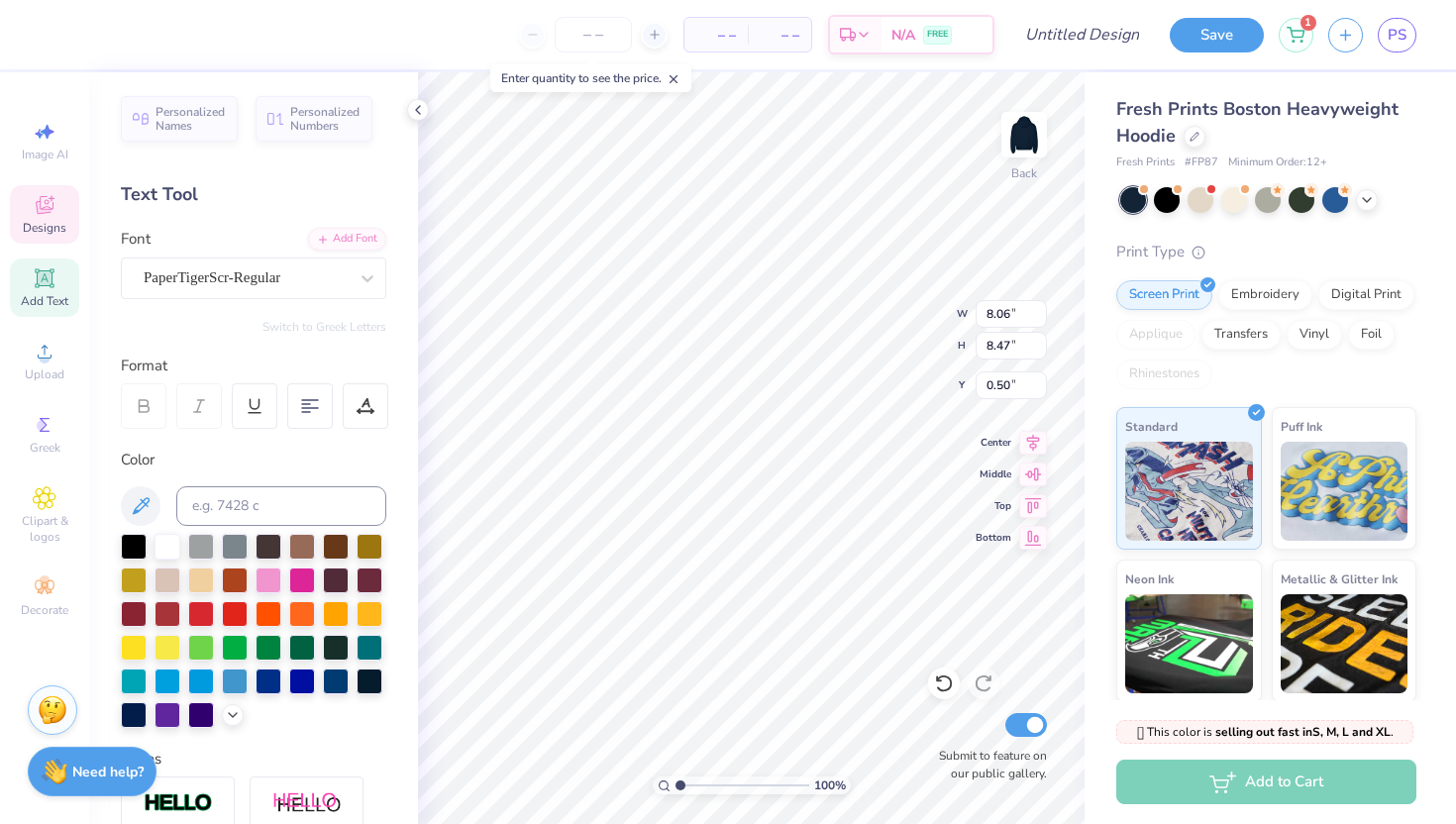 scroll, scrollTop: 1, scrollLeft: 1, axis: both 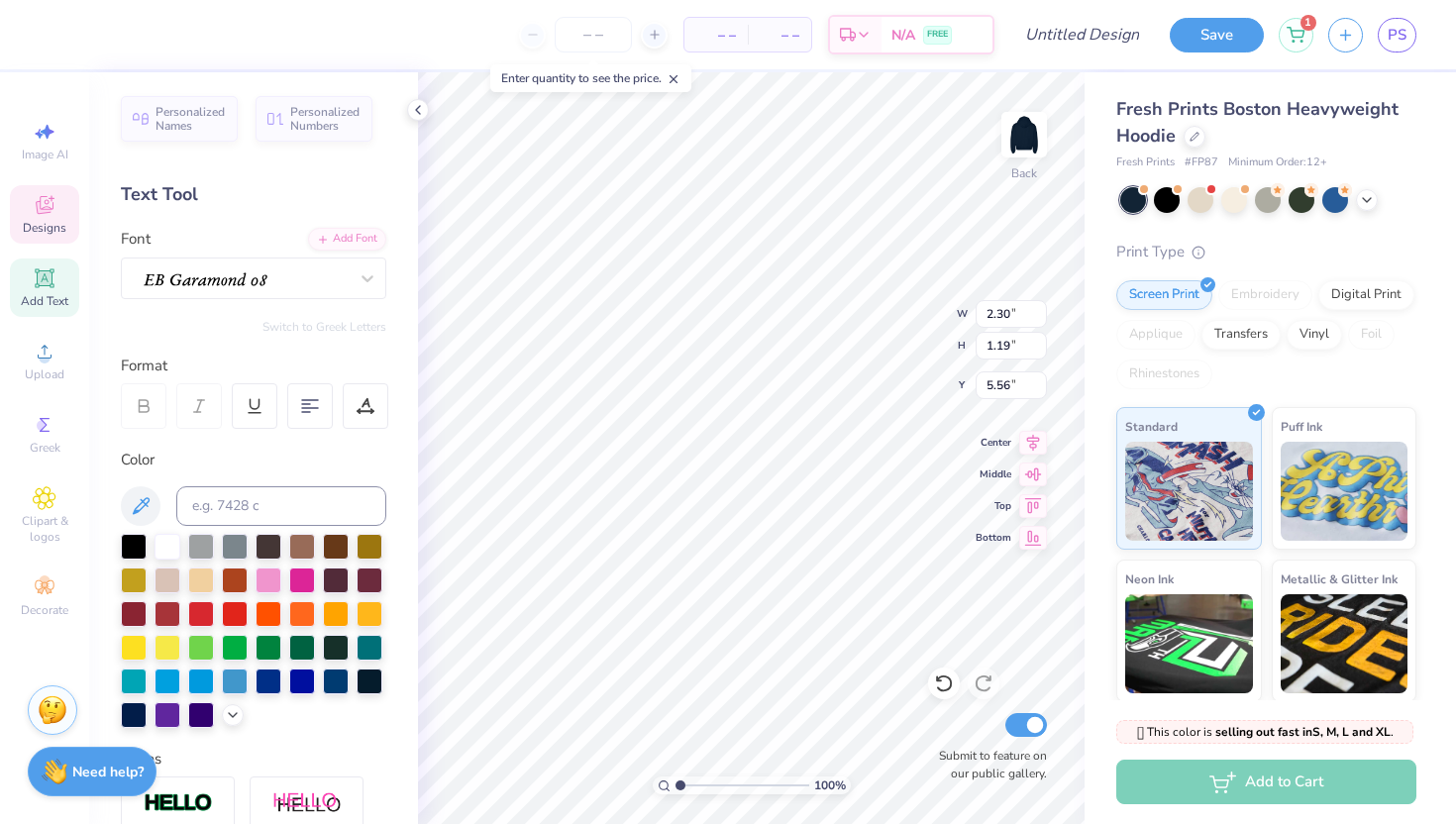 type on "10.00" 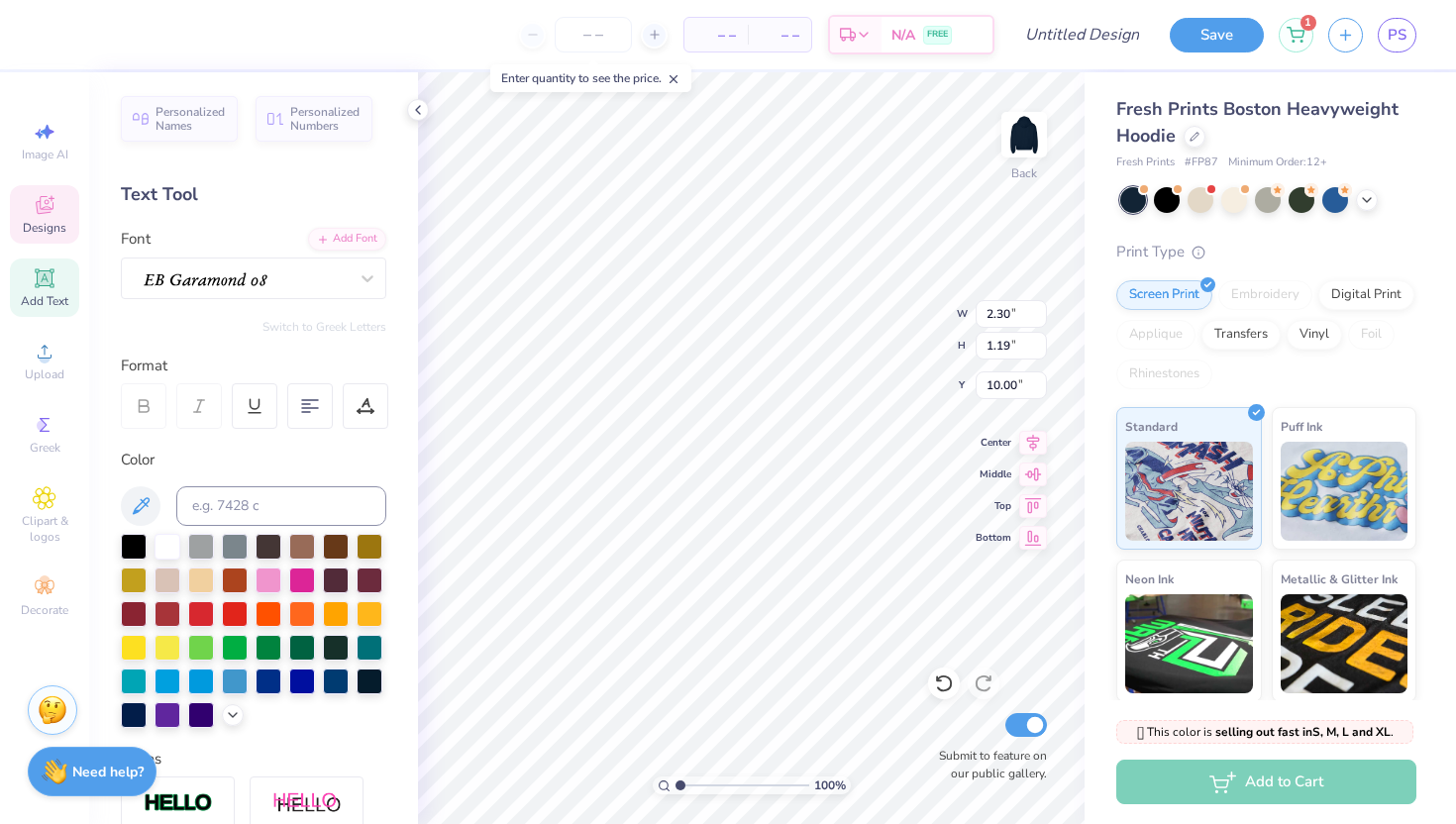 type on "13.31" 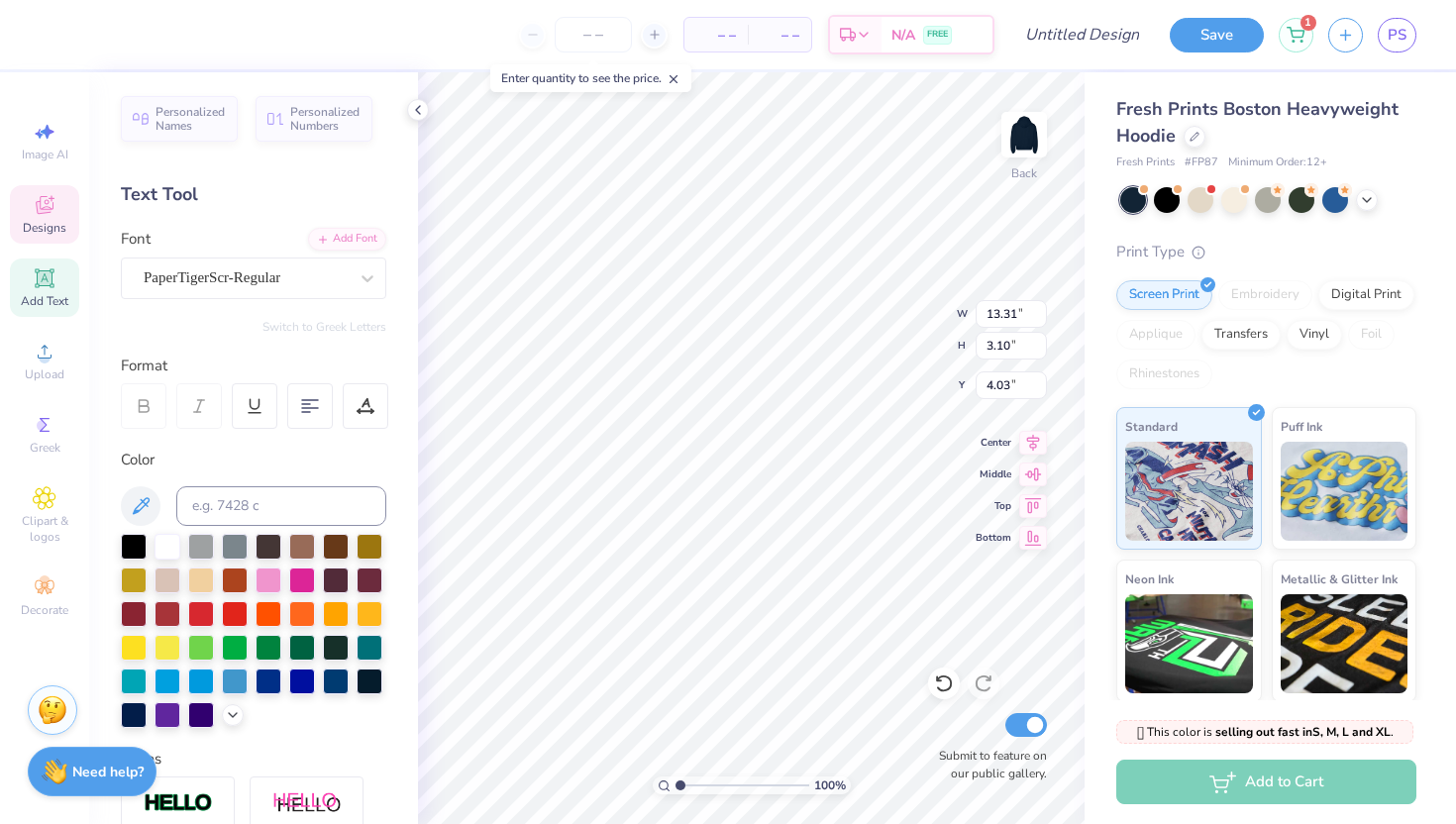 type on "3.65" 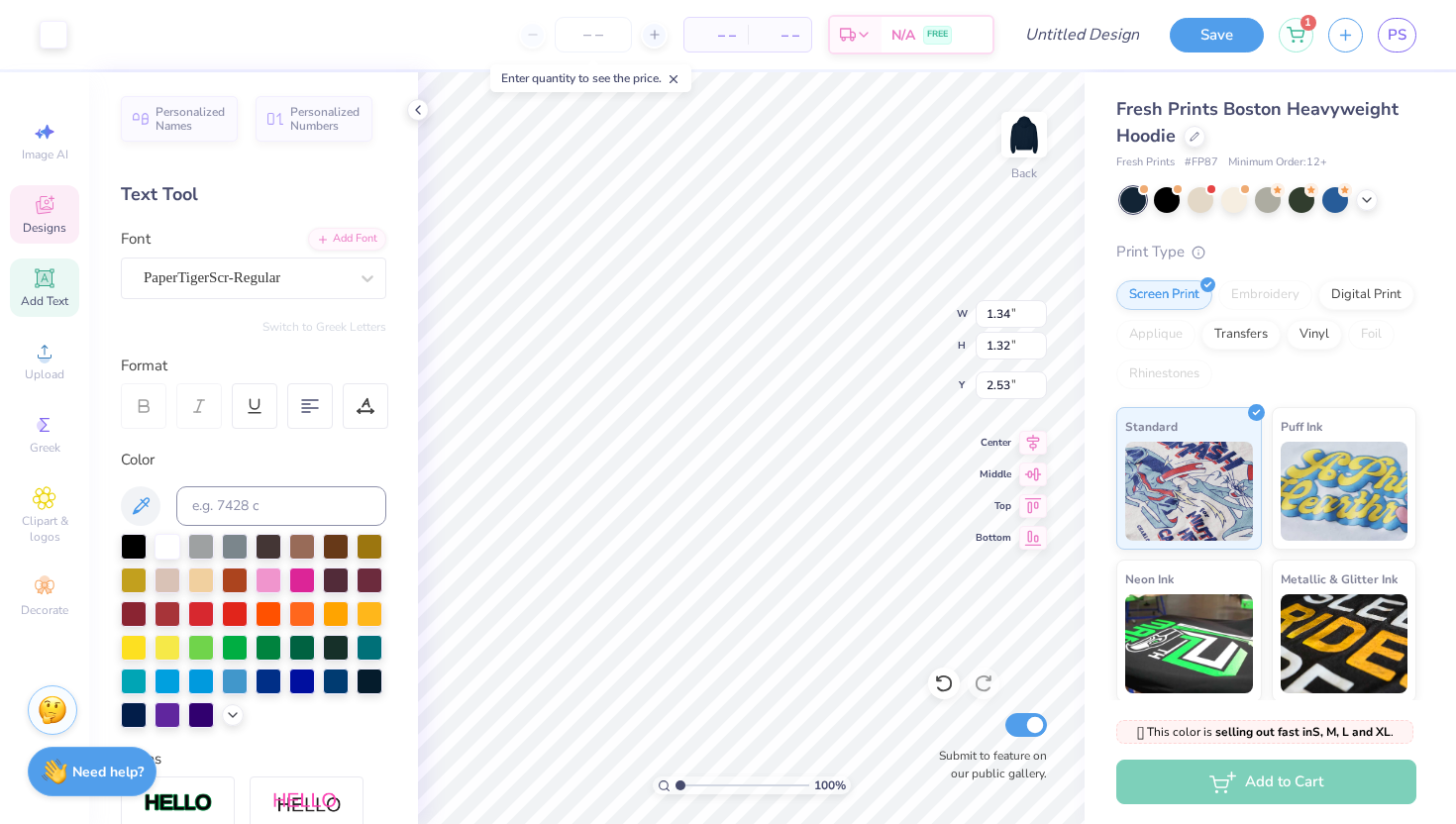 type on "3.65" 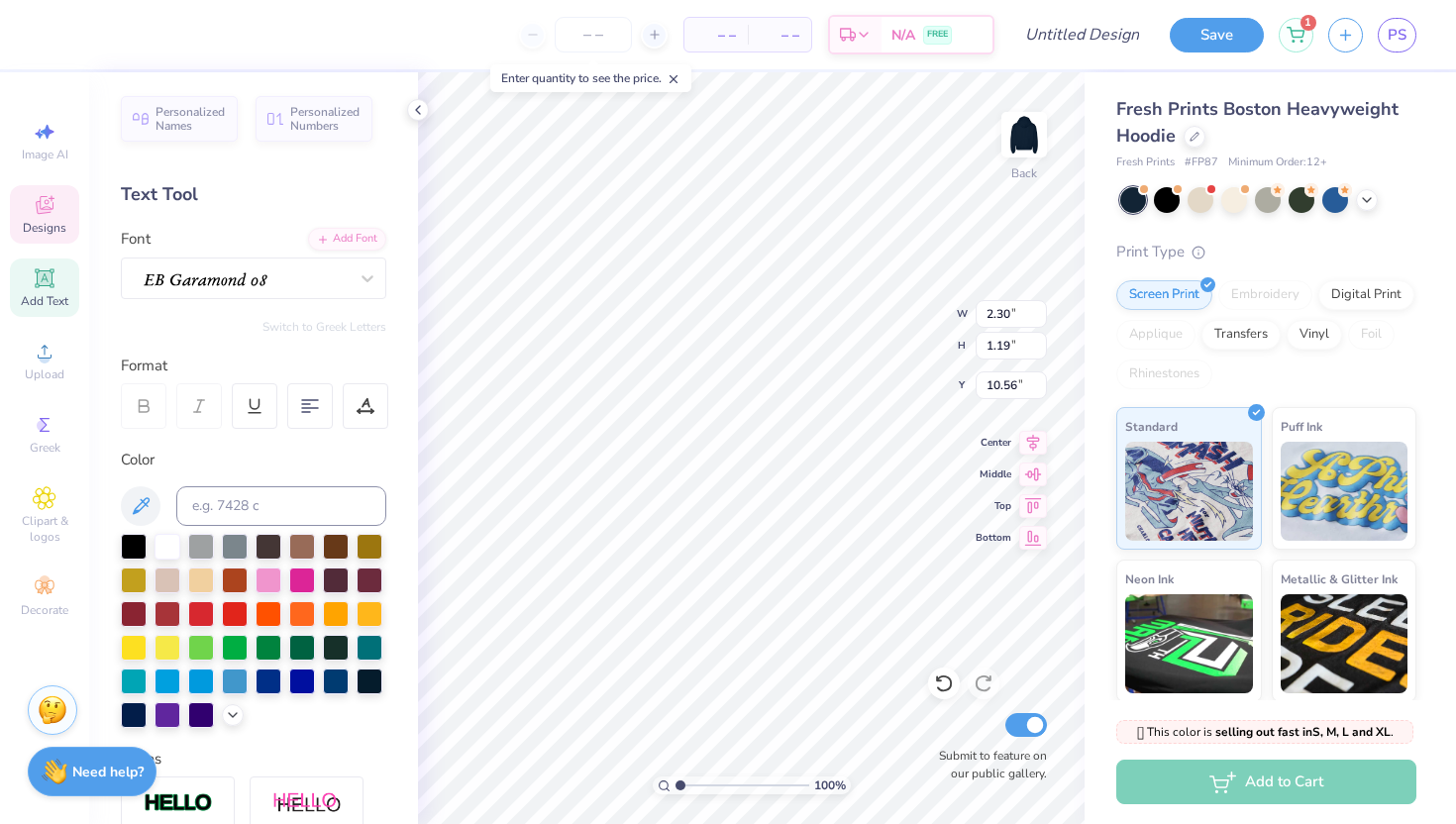 type on "10.56" 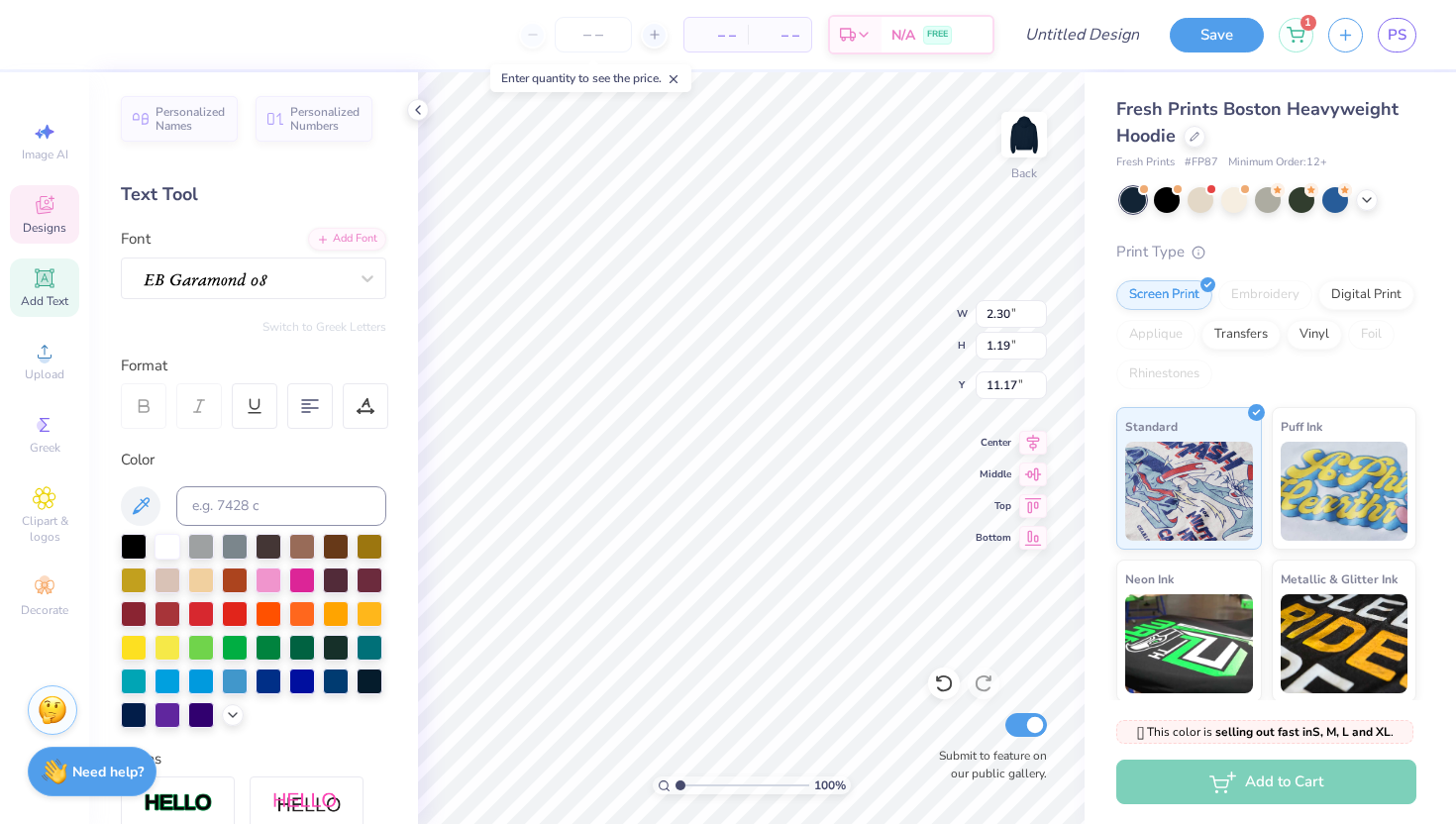 type on "11.27" 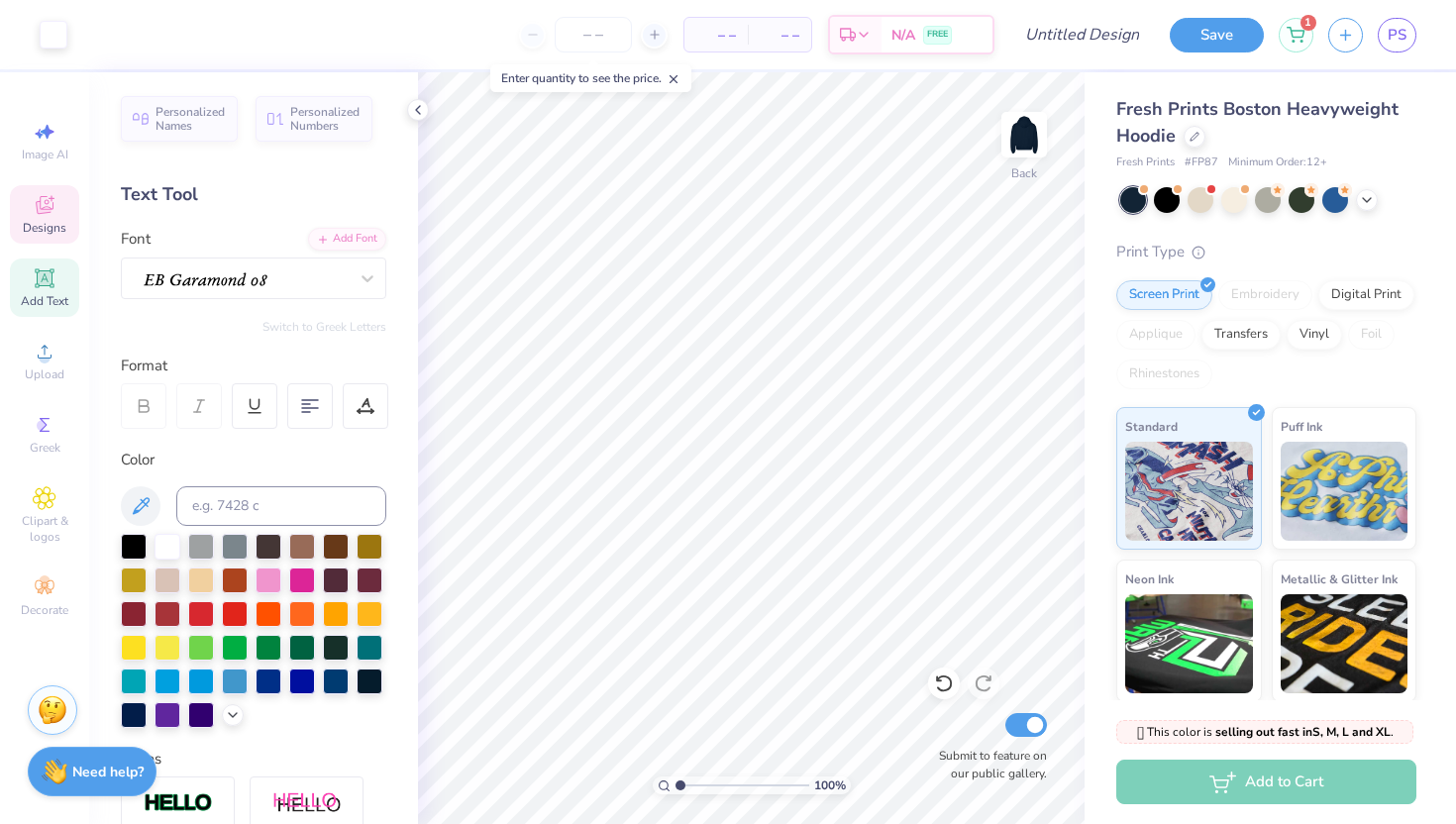 click on "Designs" at bounding box center (45, 228) 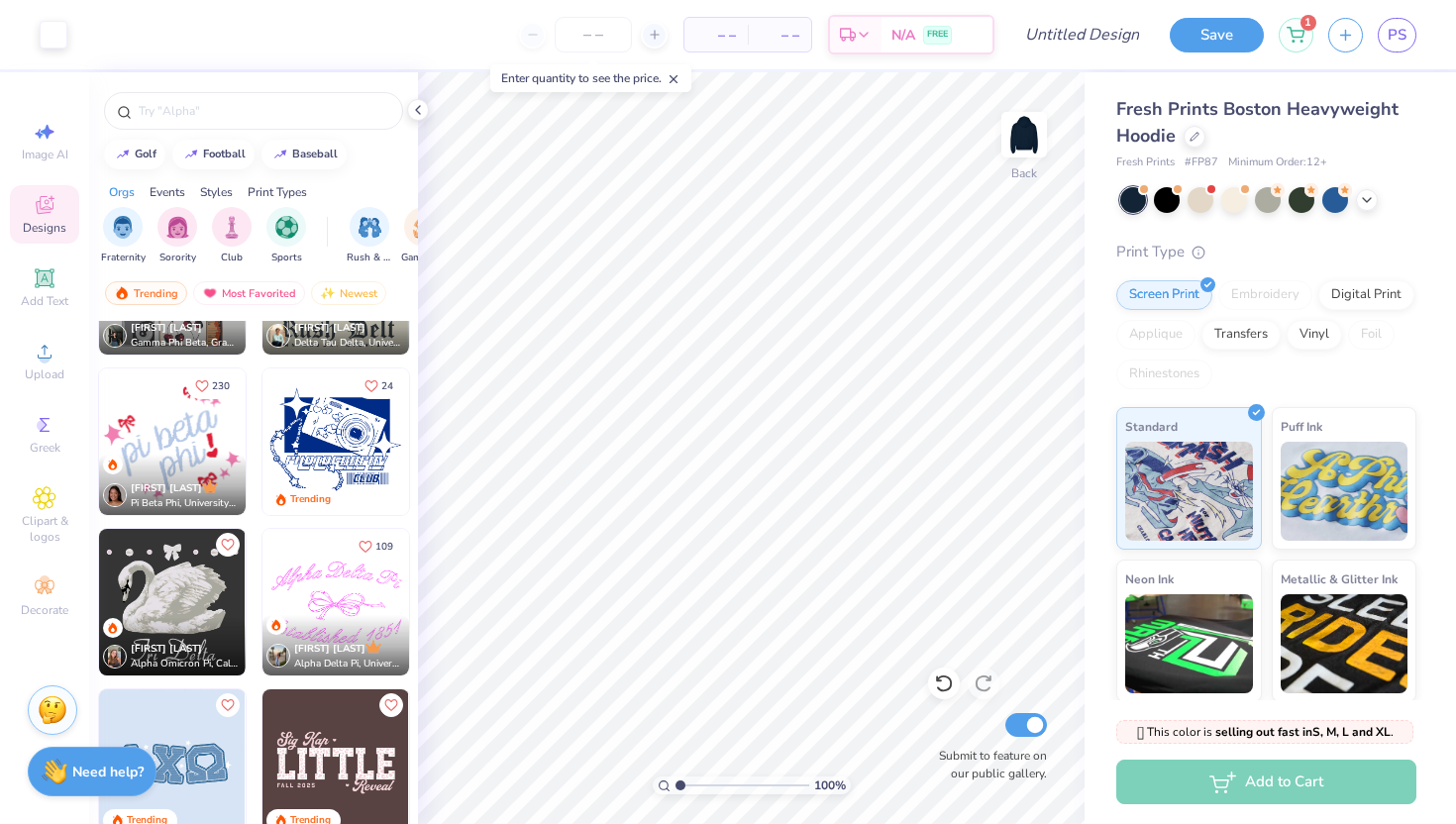 scroll, scrollTop: 3806, scrollLeft: 0, axis: vertical 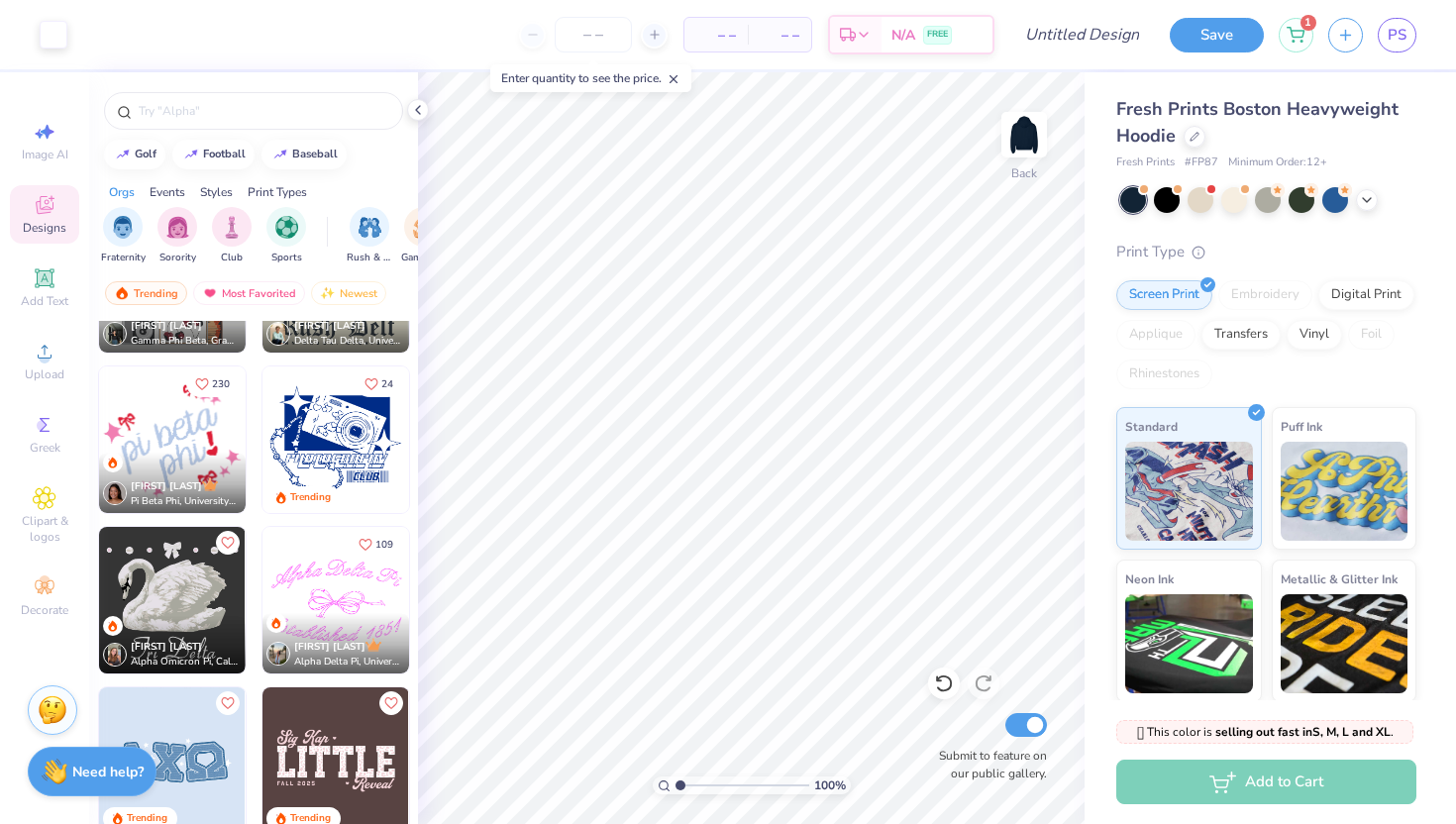 click at bounding box center (336, 600) 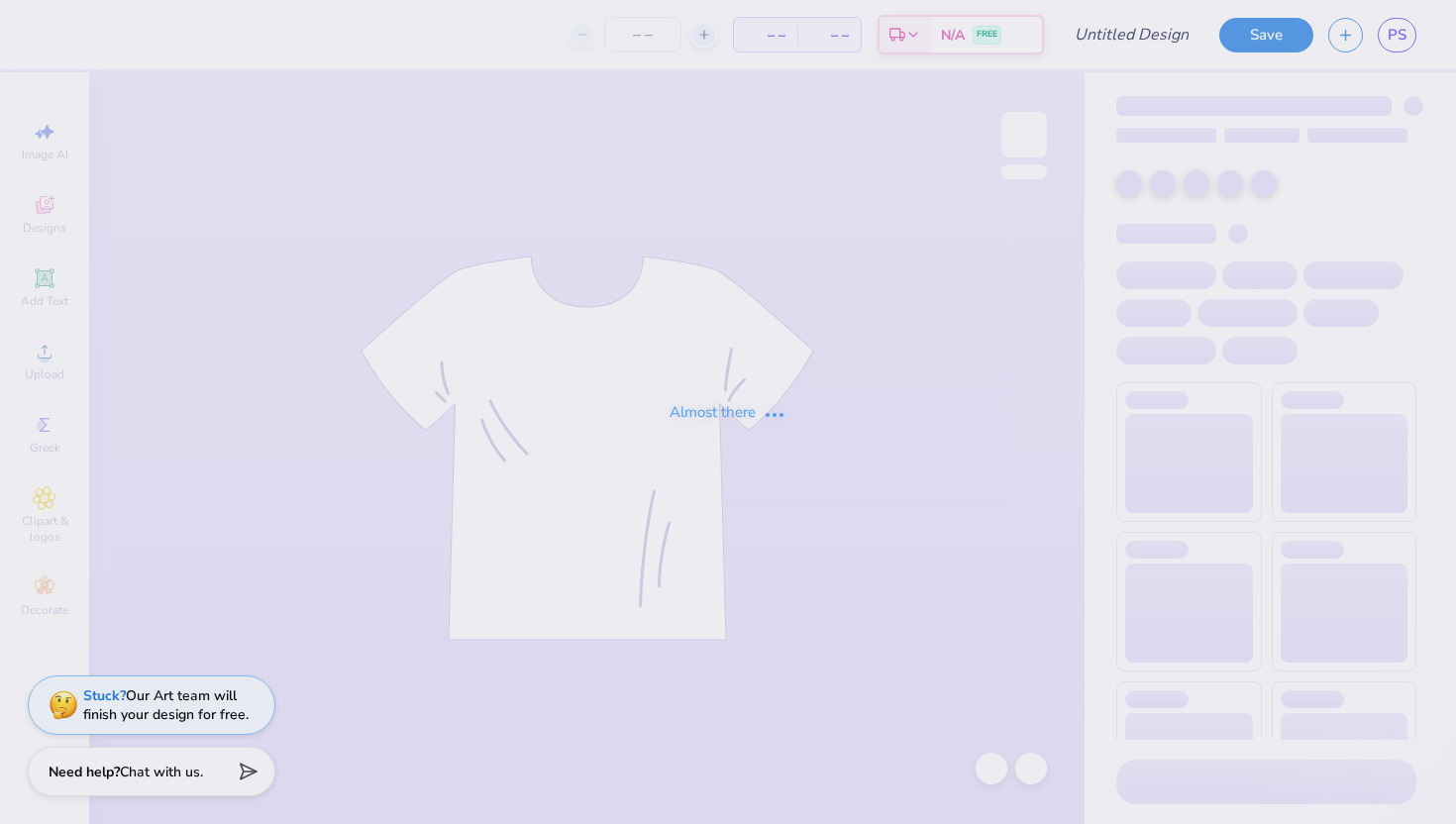 scroll, scrollTop: 0, scrollLeft: 0, axis: both 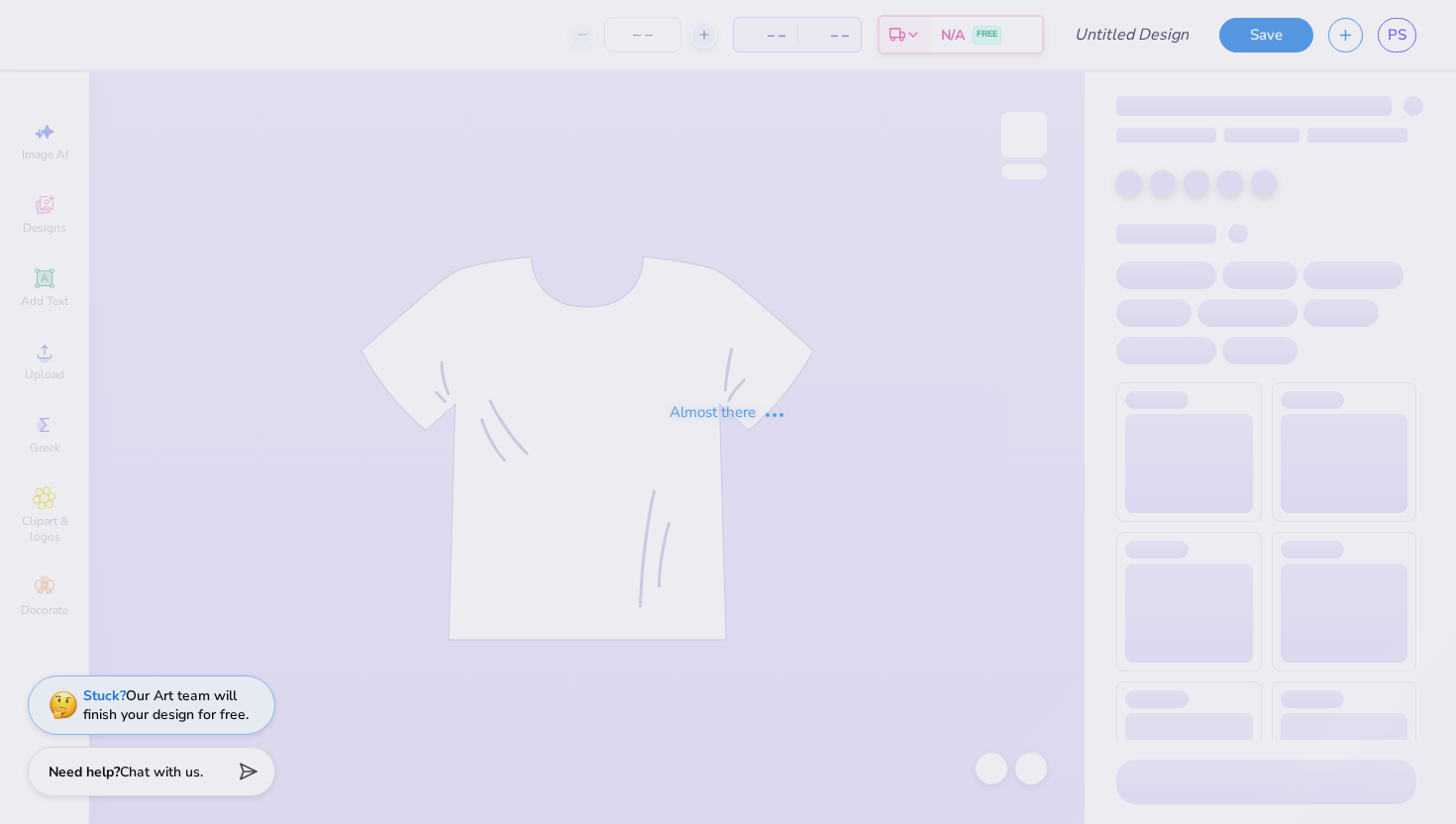 type on "recruitment" 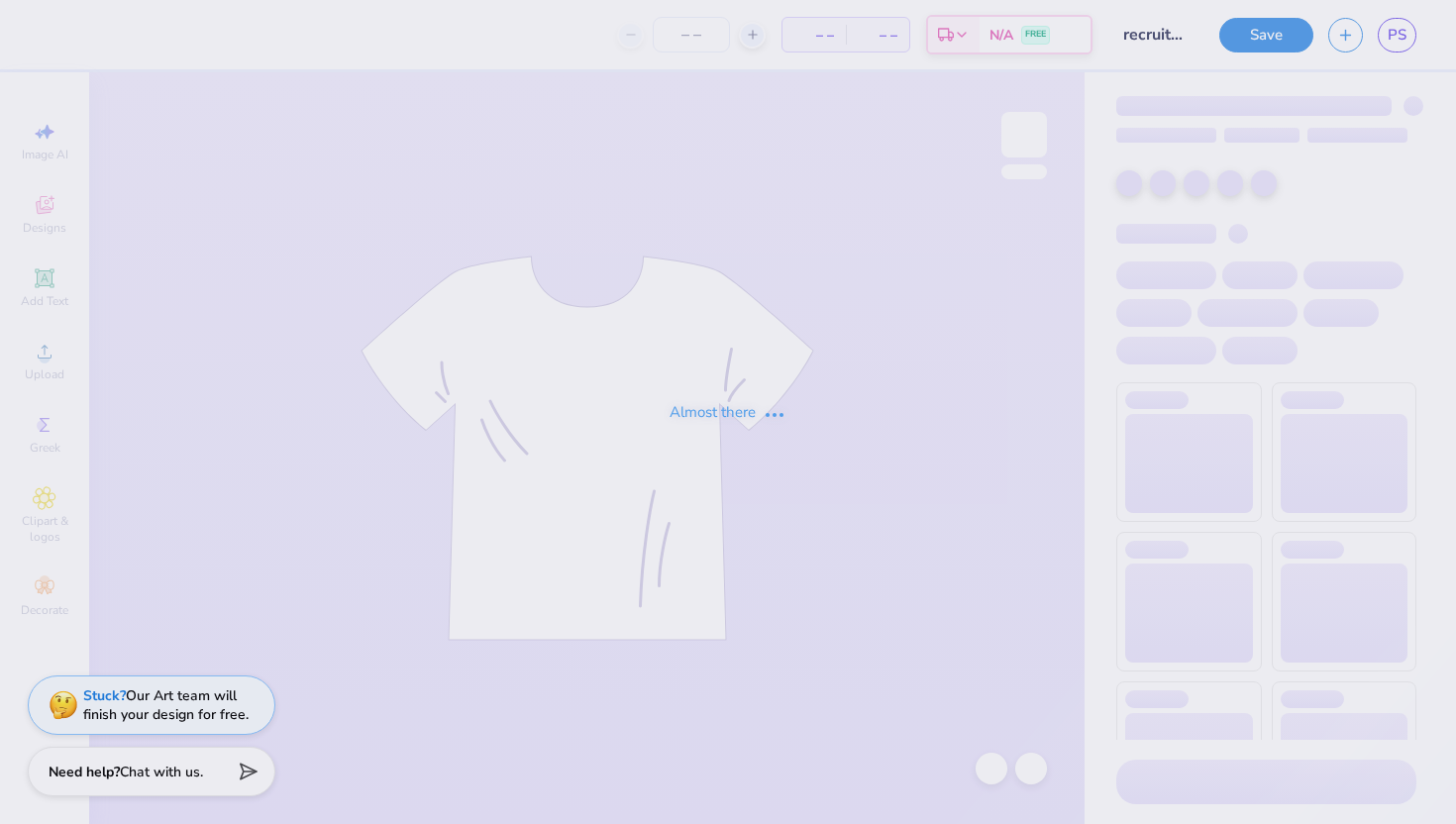 type on "30" 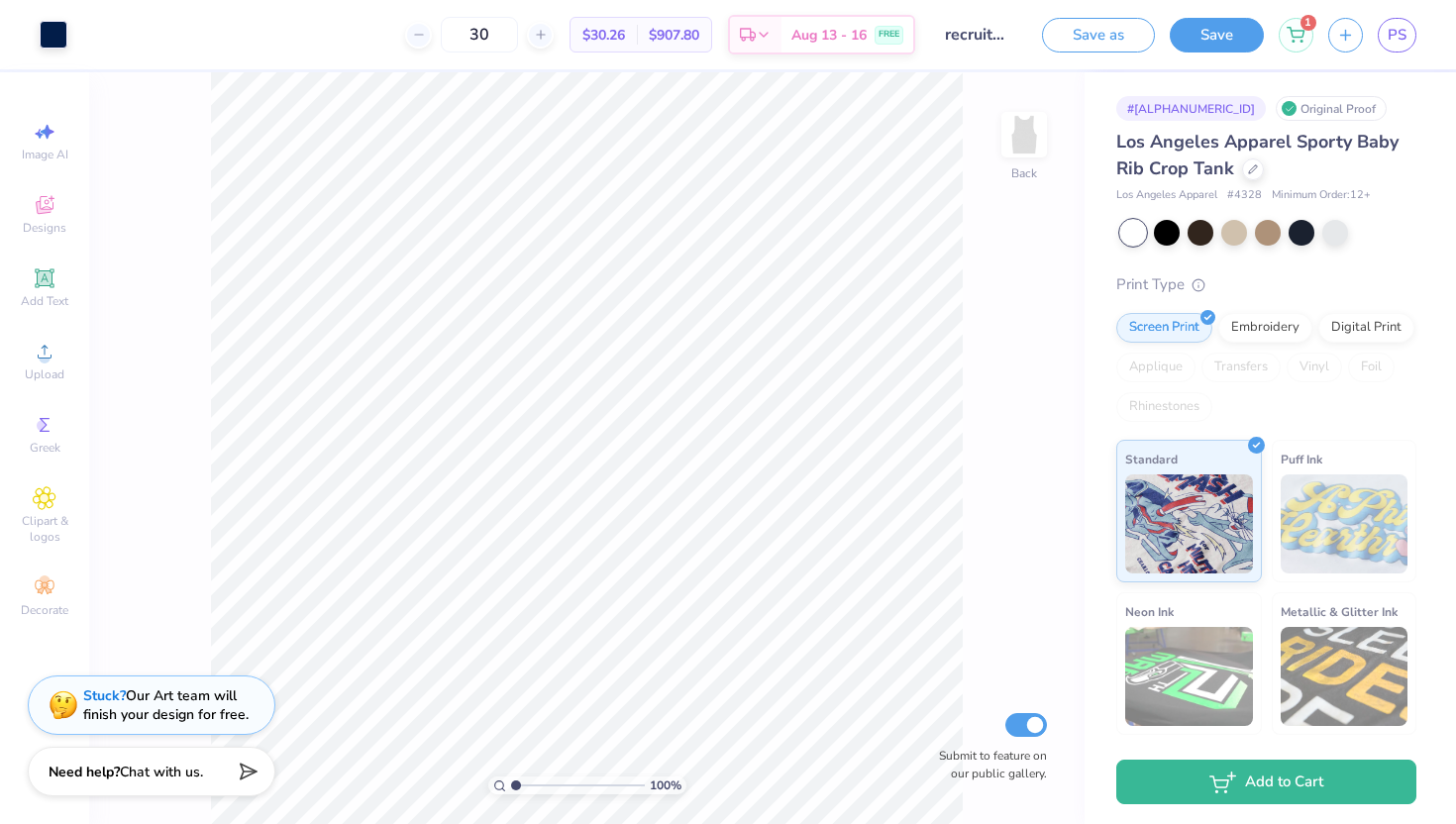 scroll, scrollTop: 148, scrollLeft: 0, axis: vertical 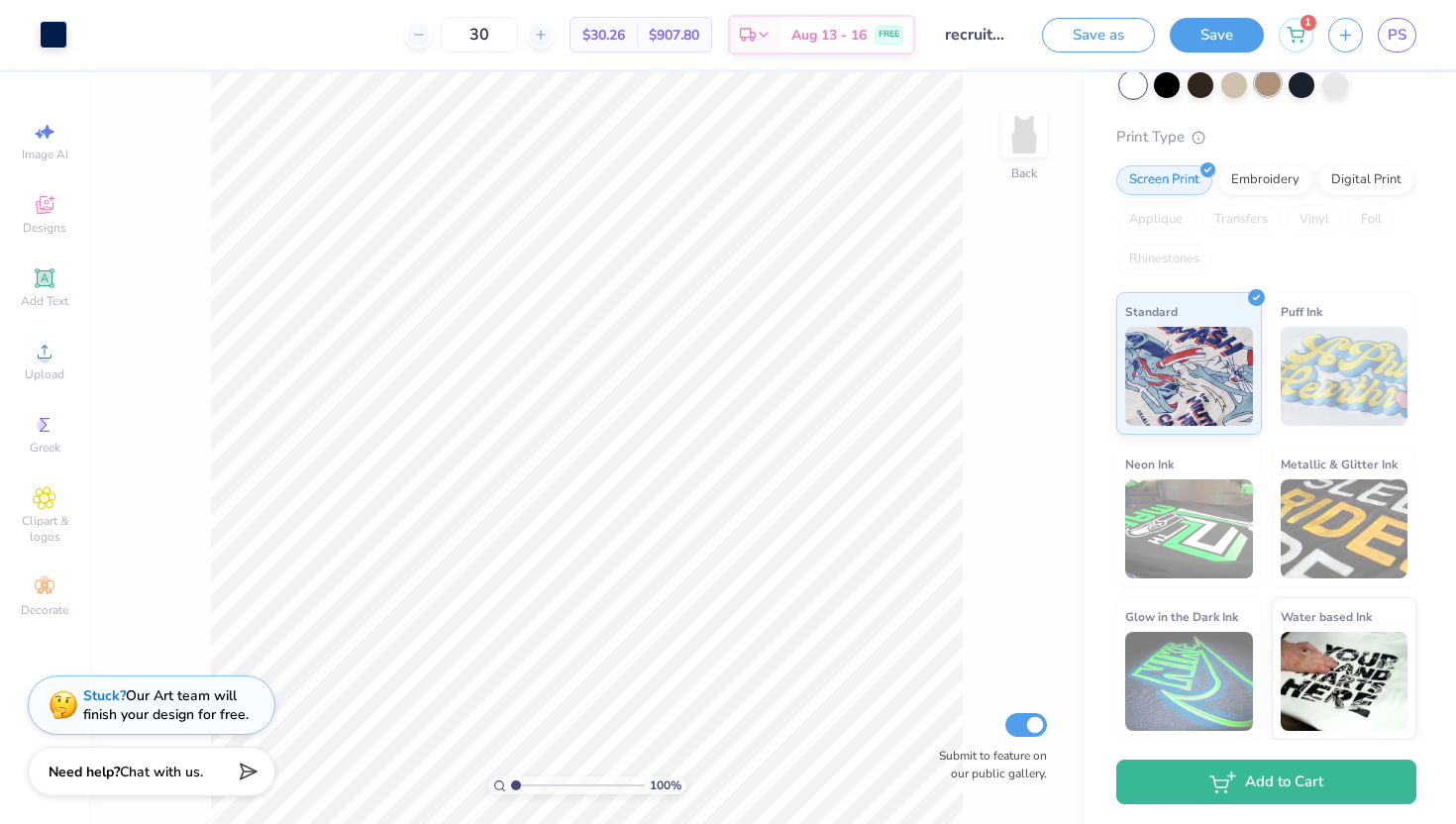 click at bounding box center [1268, 83] 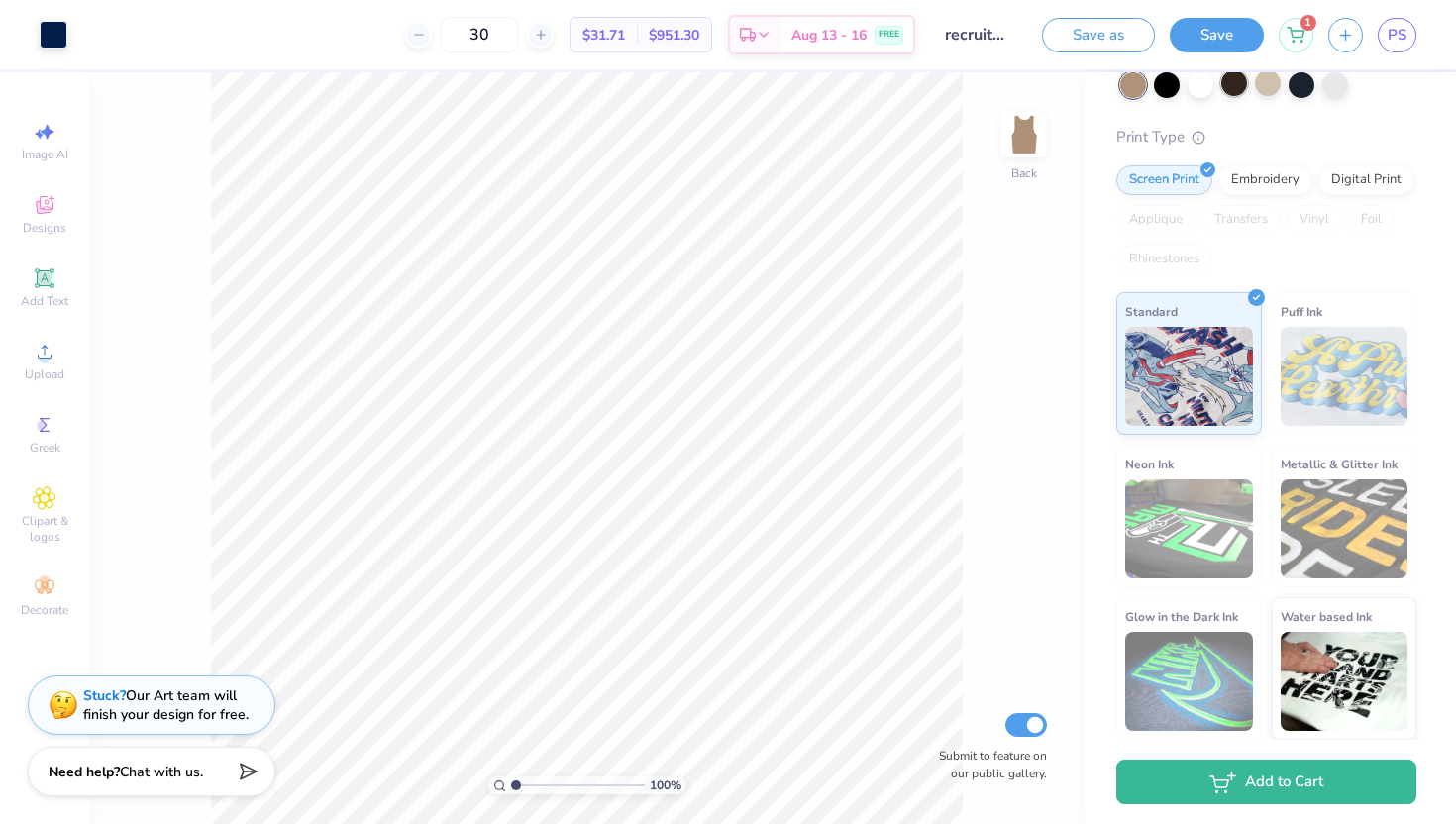 click at bounding box center (1234, 83) 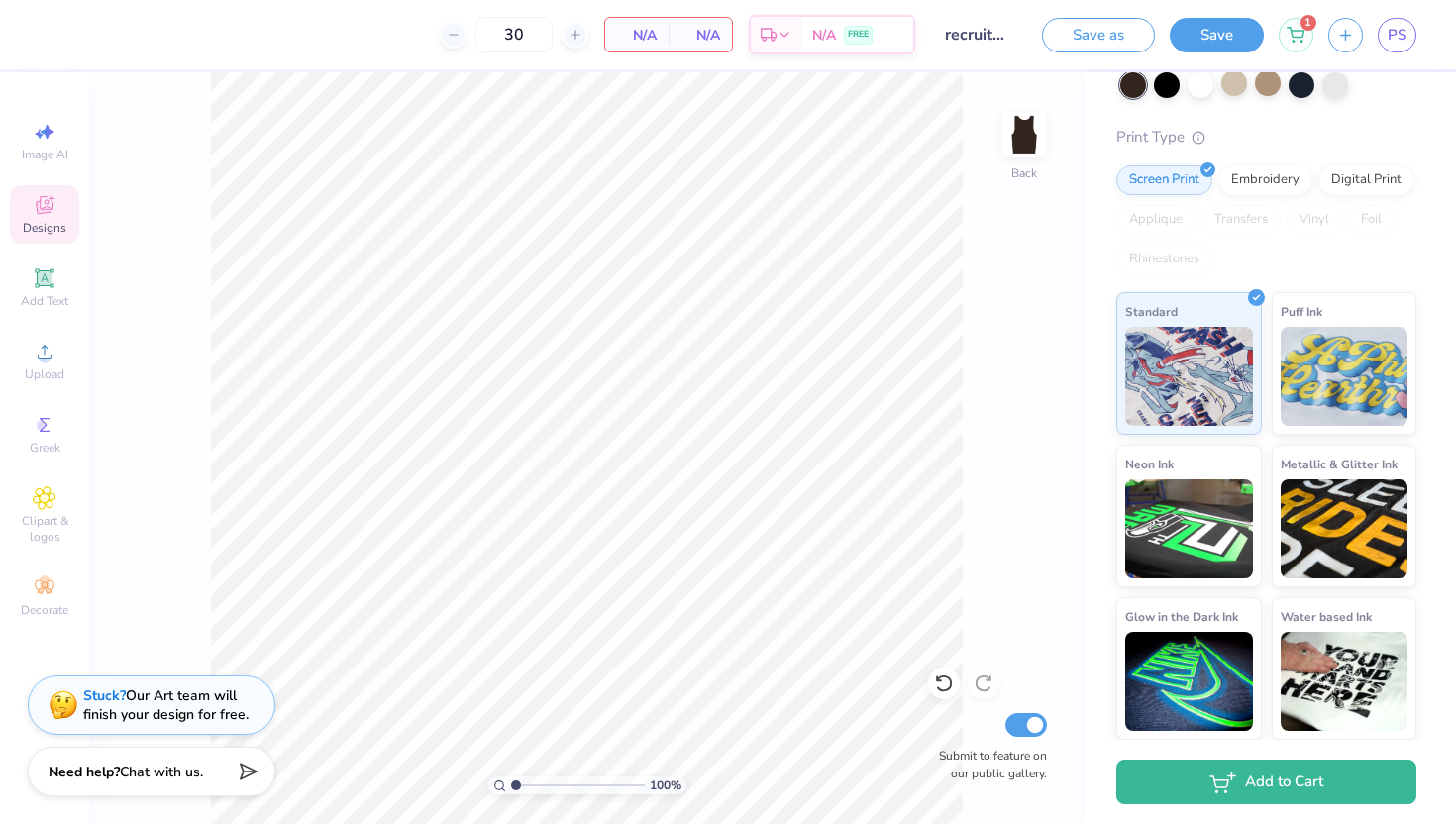 click on "Designs" at bounding box center [45, 214] 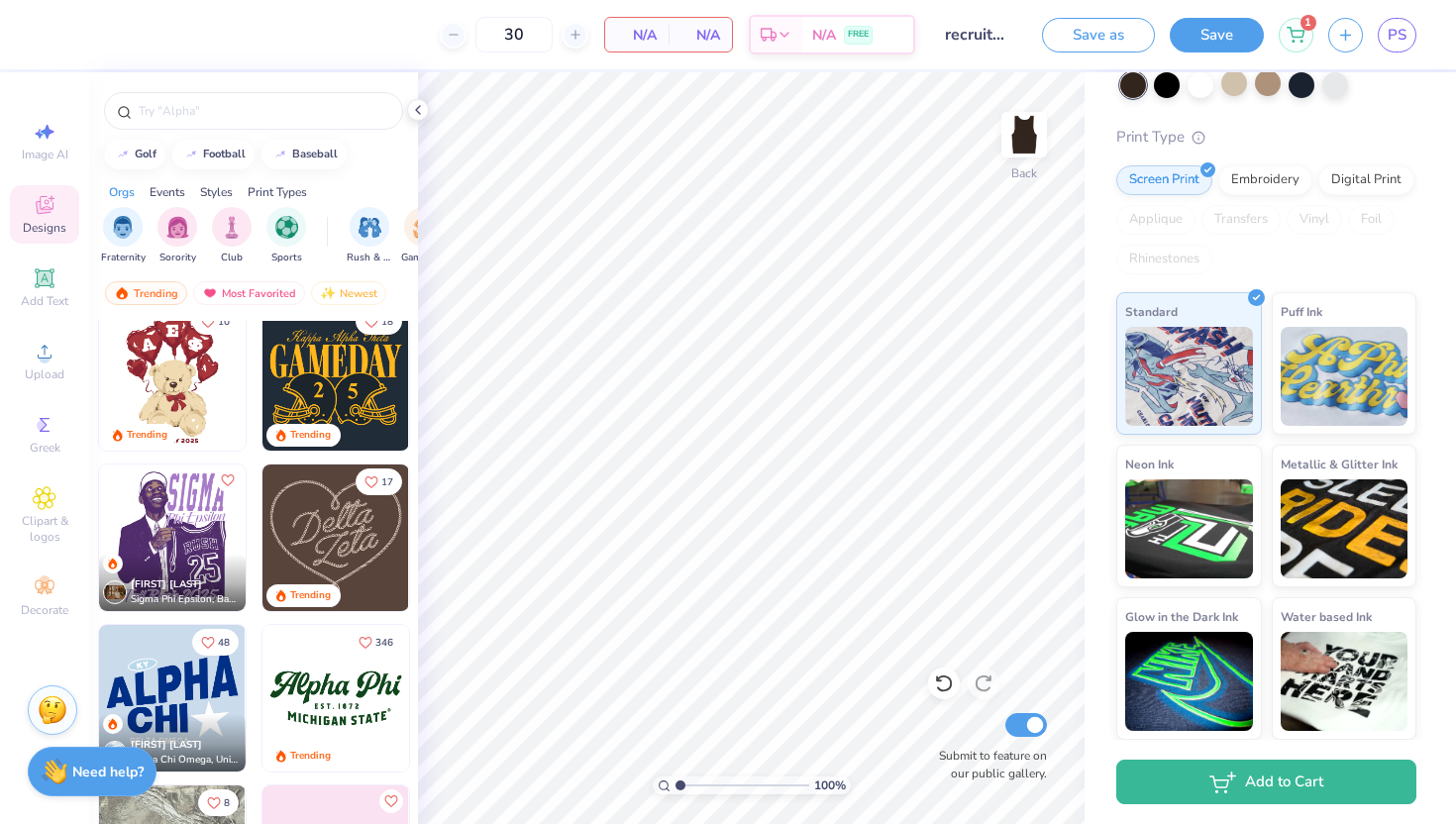 scroll, scrollTop: 983, scrollLeft: 0, axis: vertical 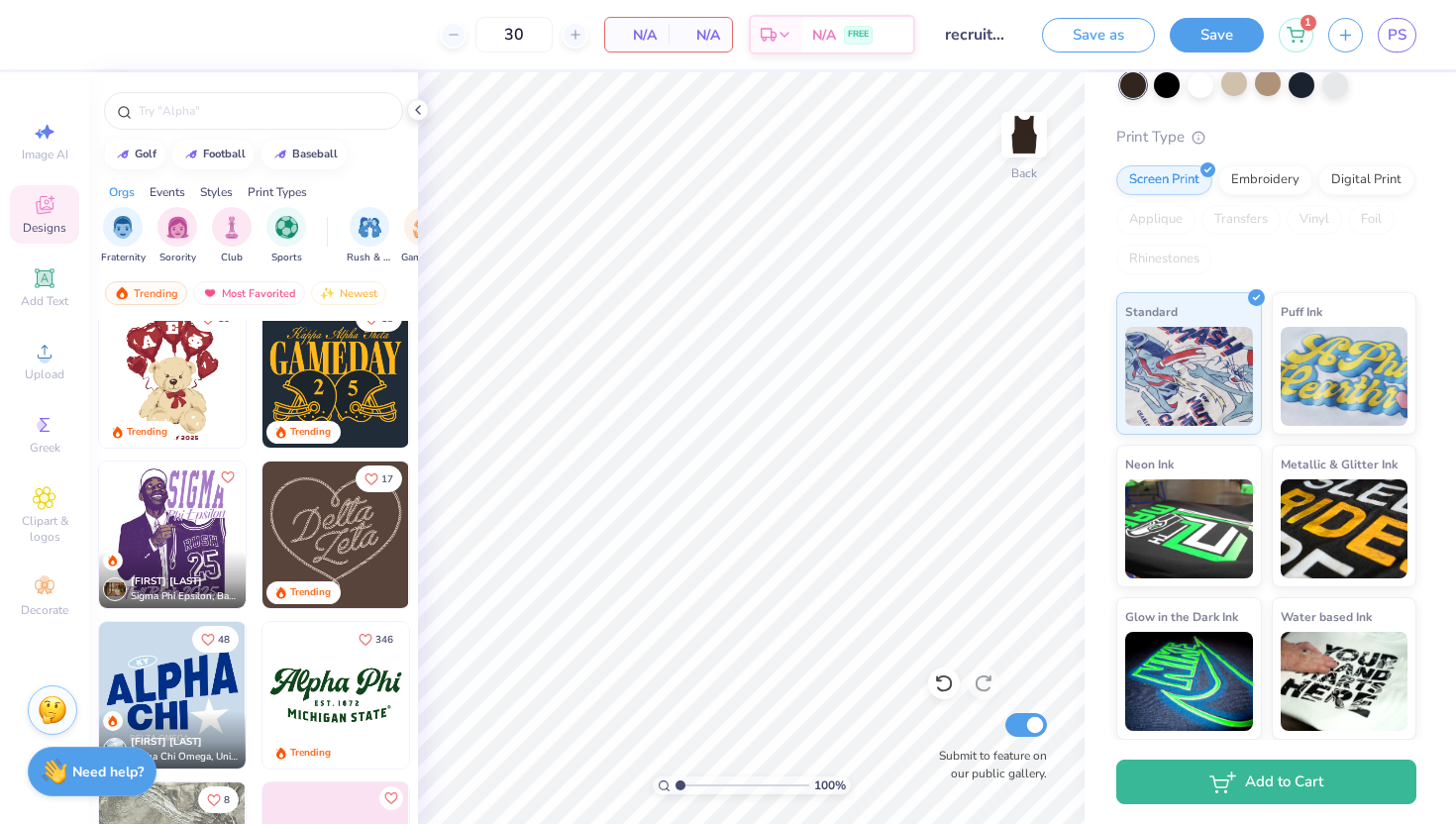 click at bounding box center (336, 535) 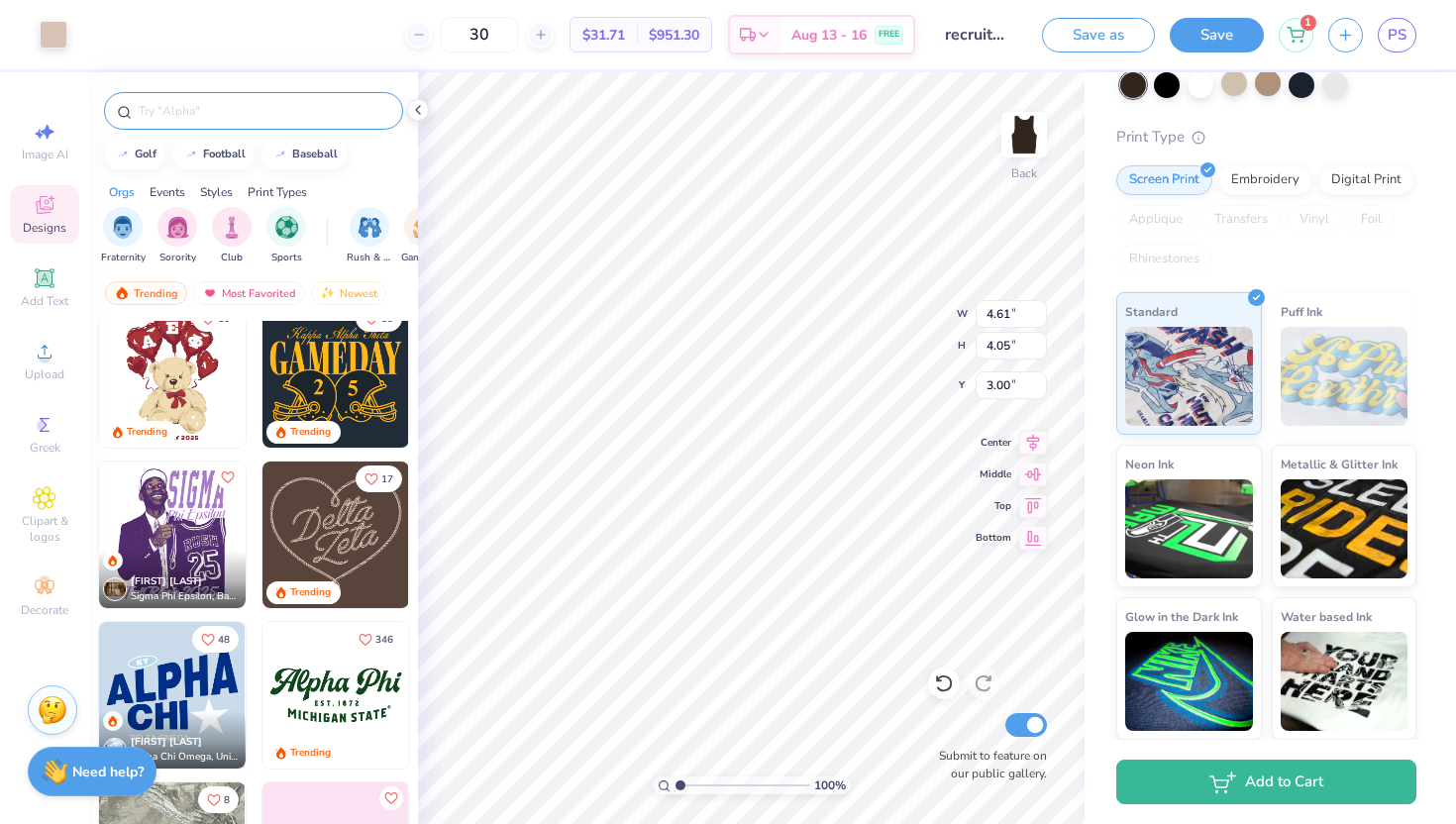 click at bounding box center [263, 111] 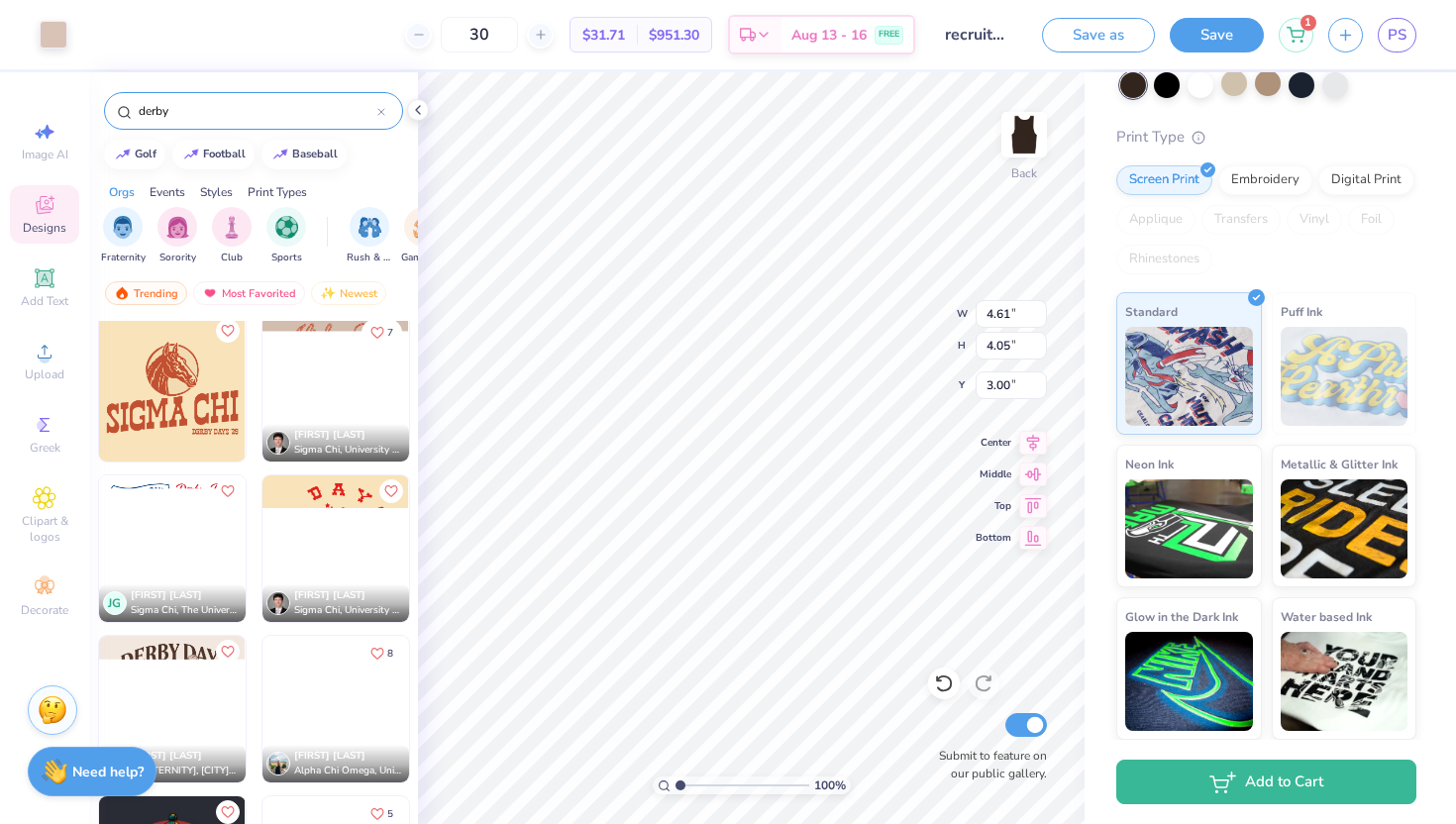 scroll, scrollTop: 225, scrollLeft: 0, axis: vertical 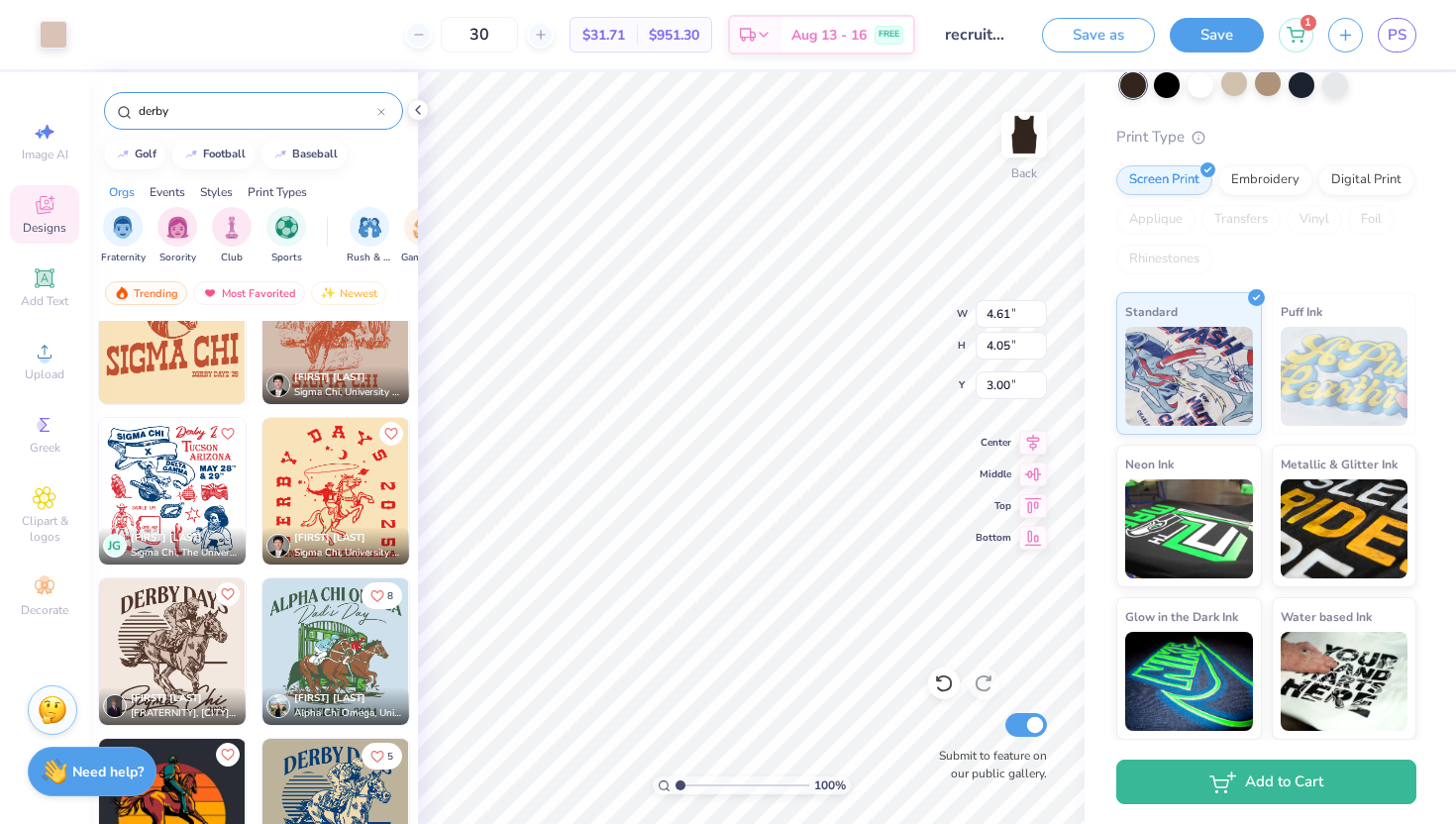 type on "derby" 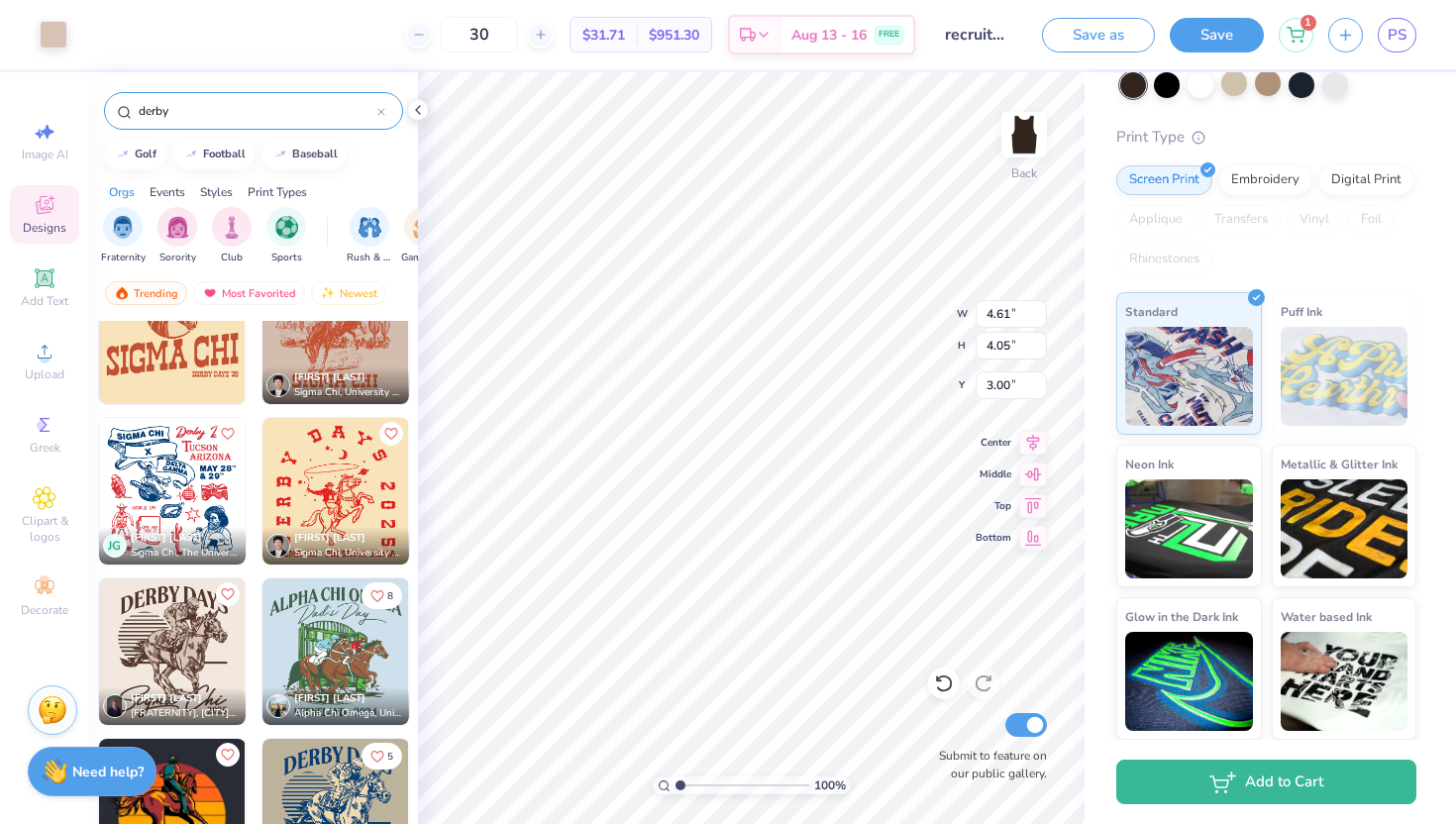 click at bounding box center (336, 812) 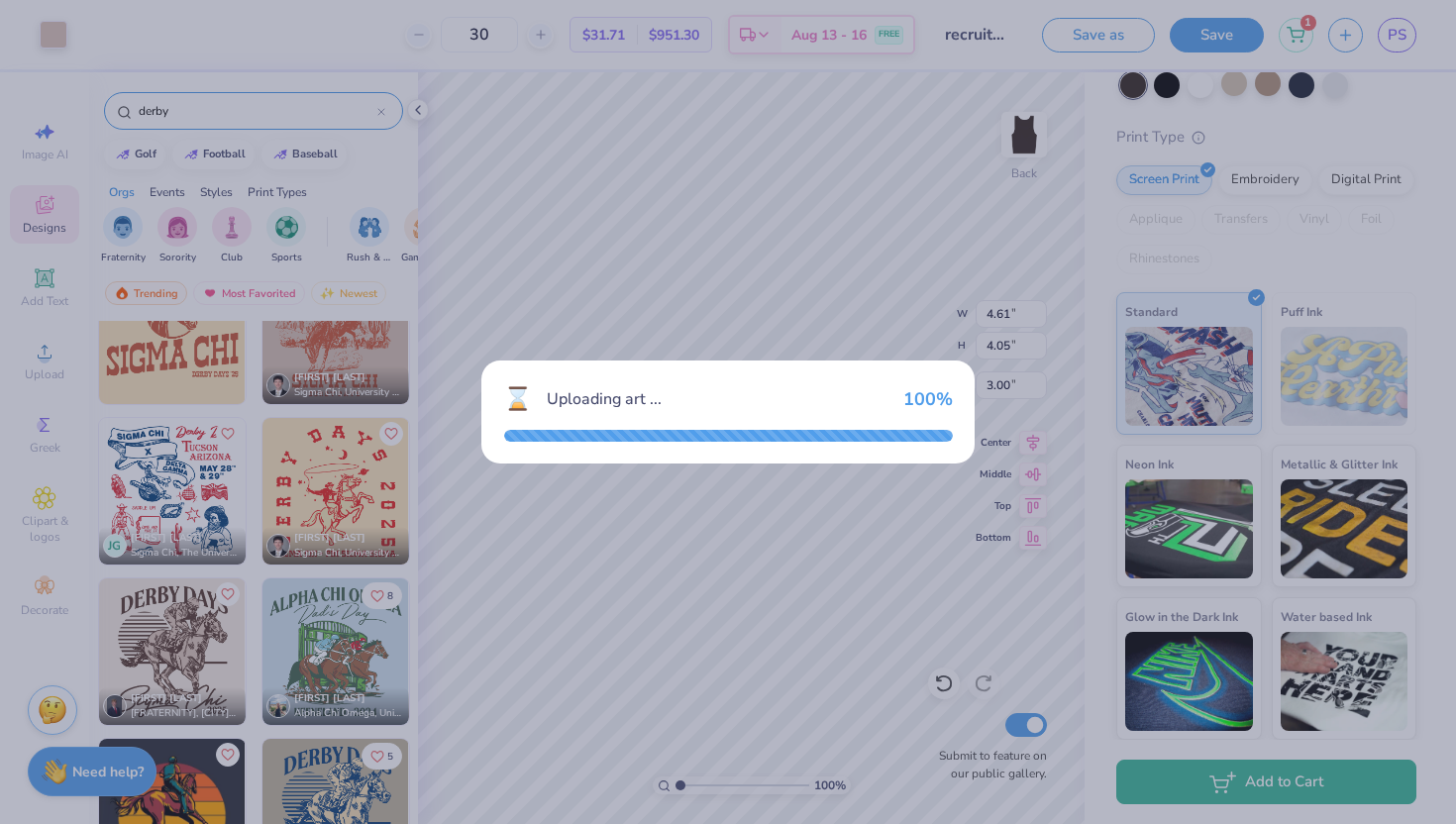 type on "6.48" 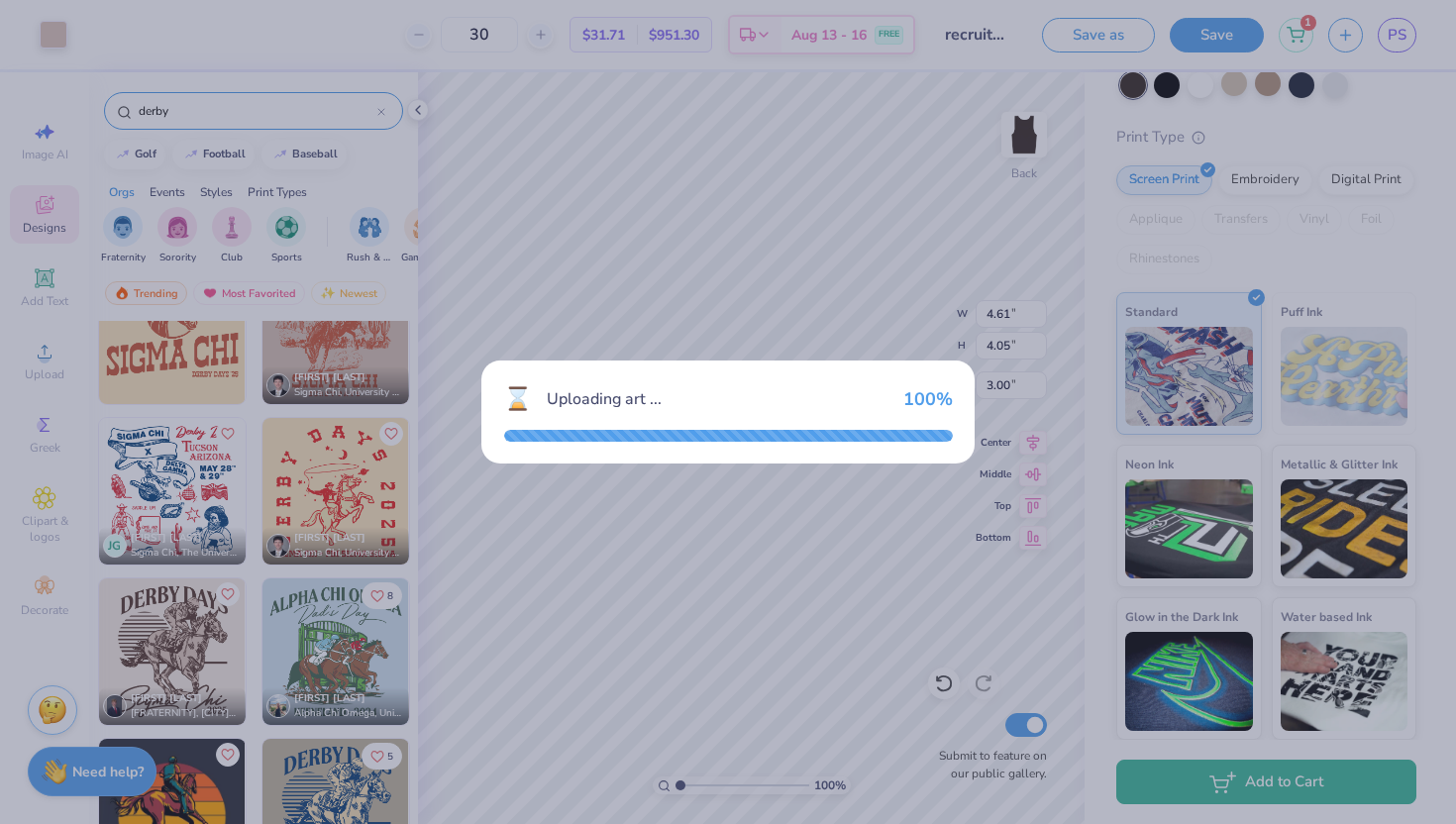 type on "7.56" 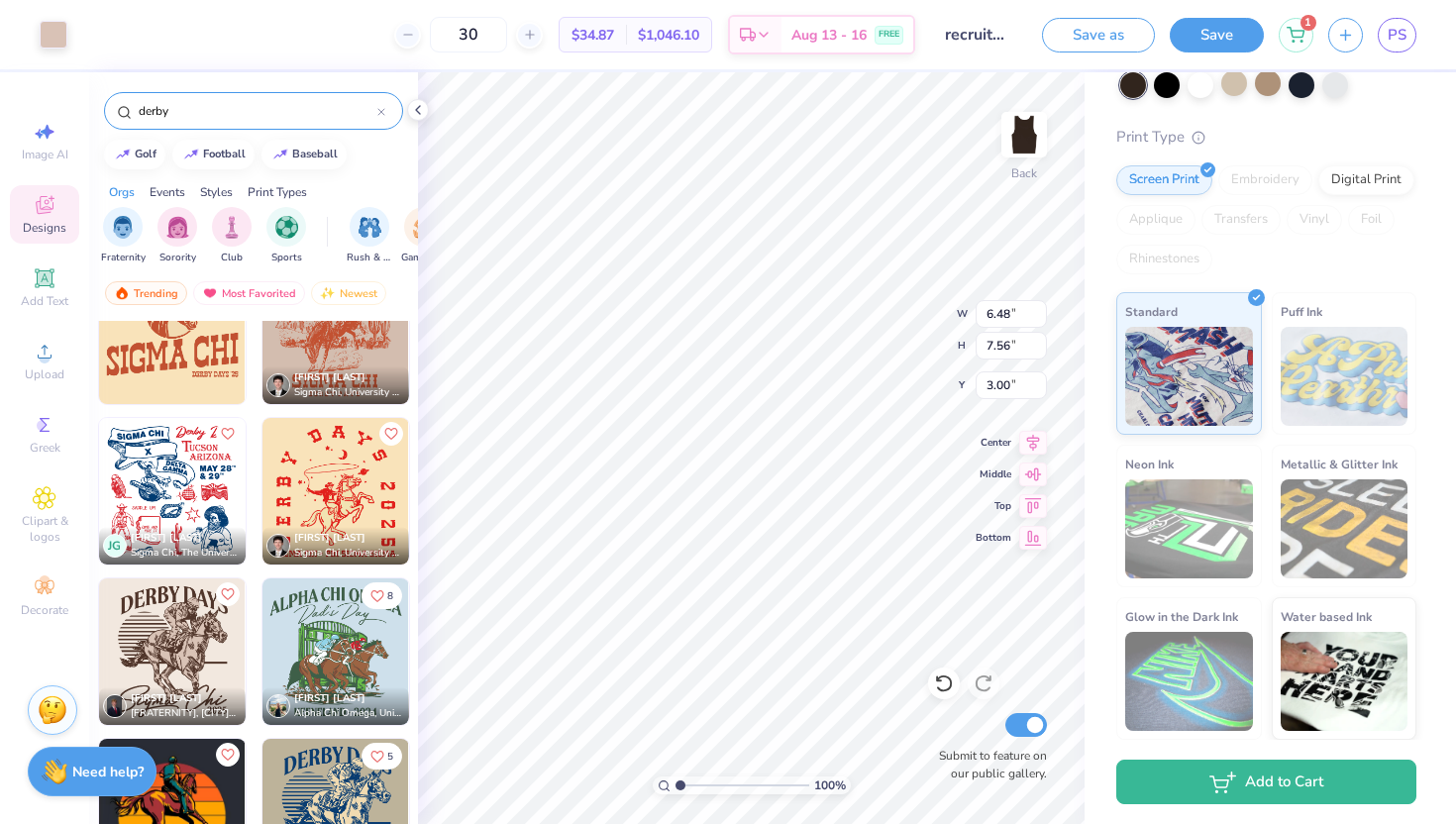 type on "4.61" 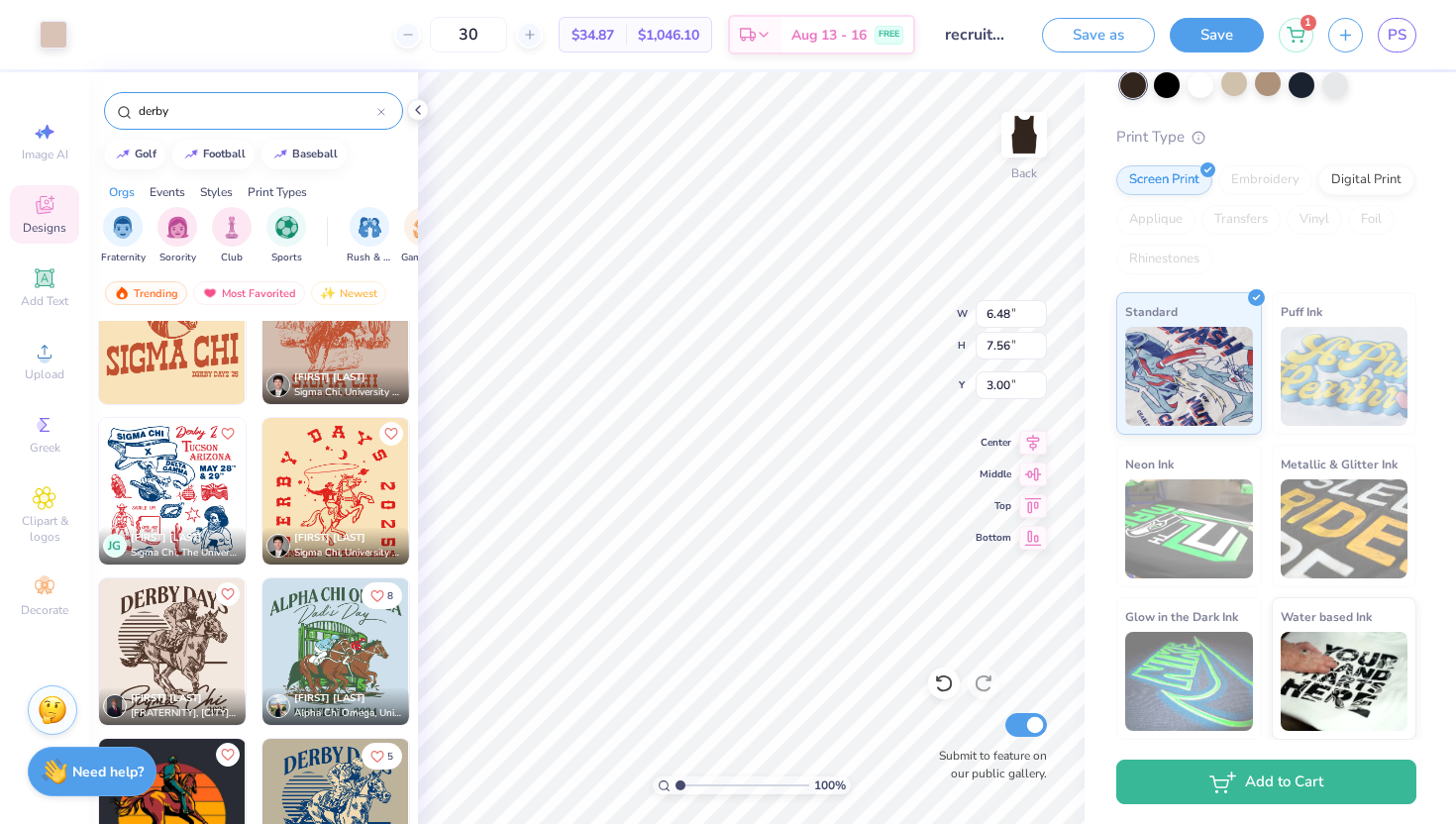 type on "4.05" 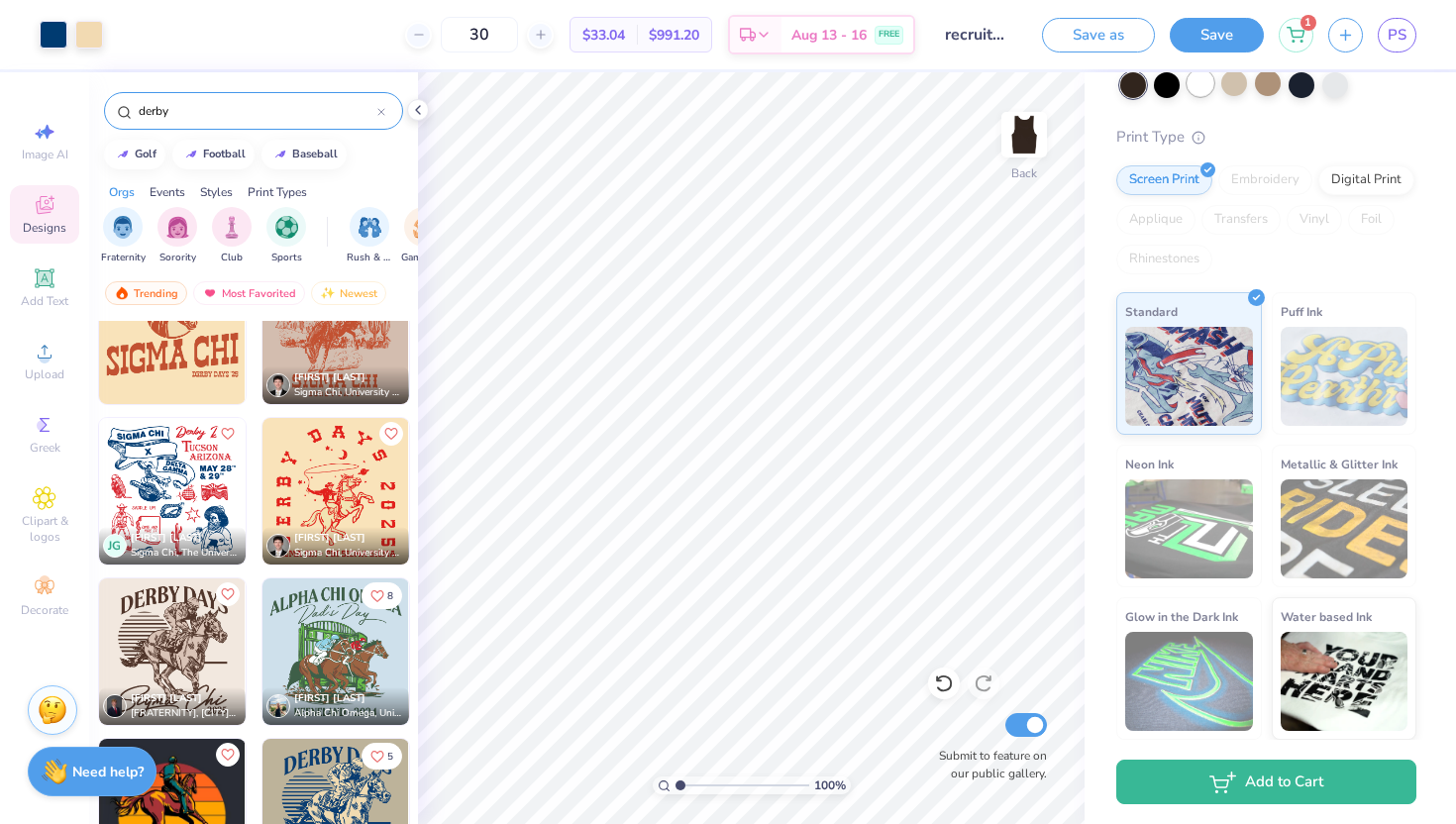 click at bounding box center (1200, 83) 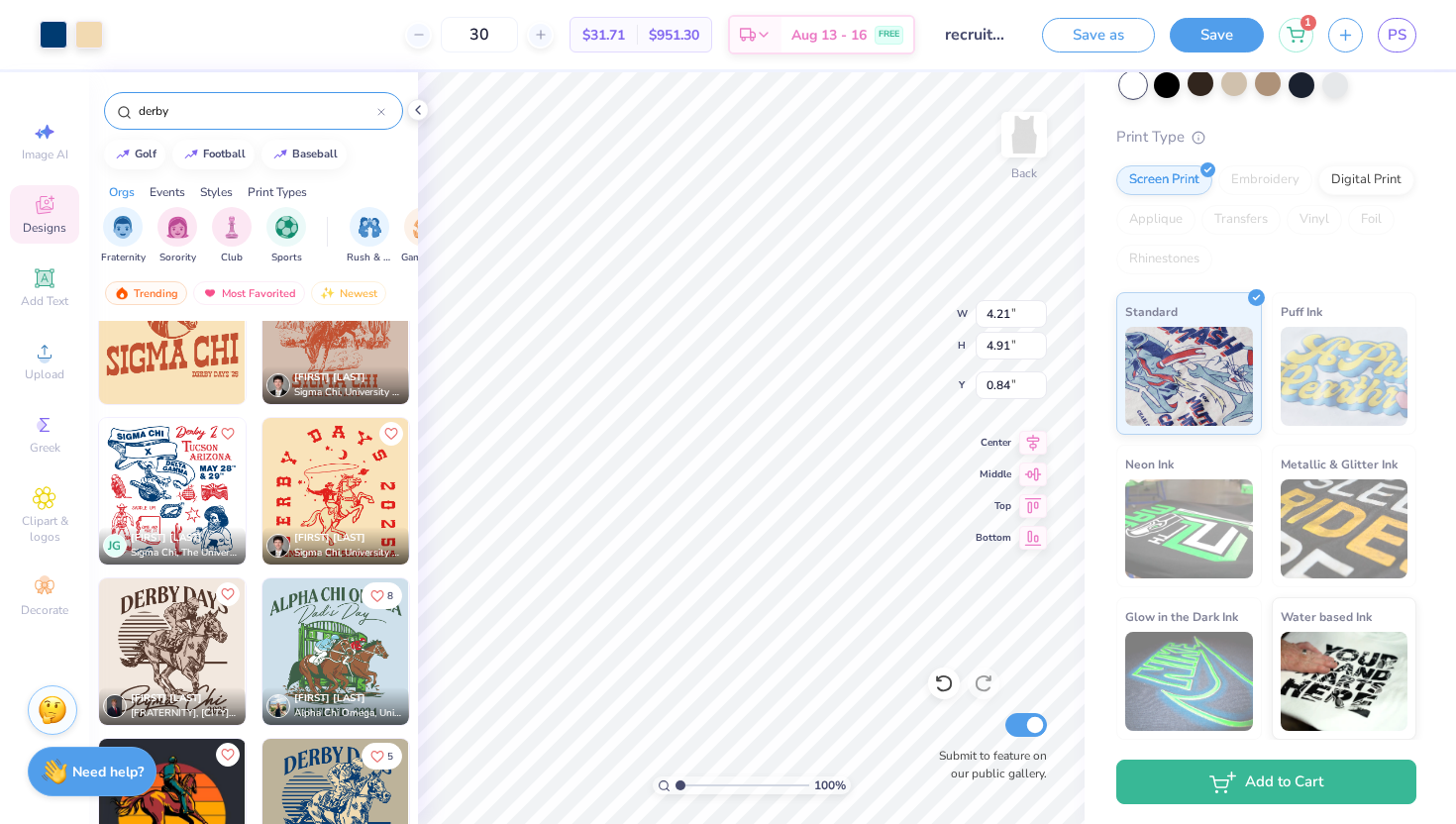 type on "0.84" 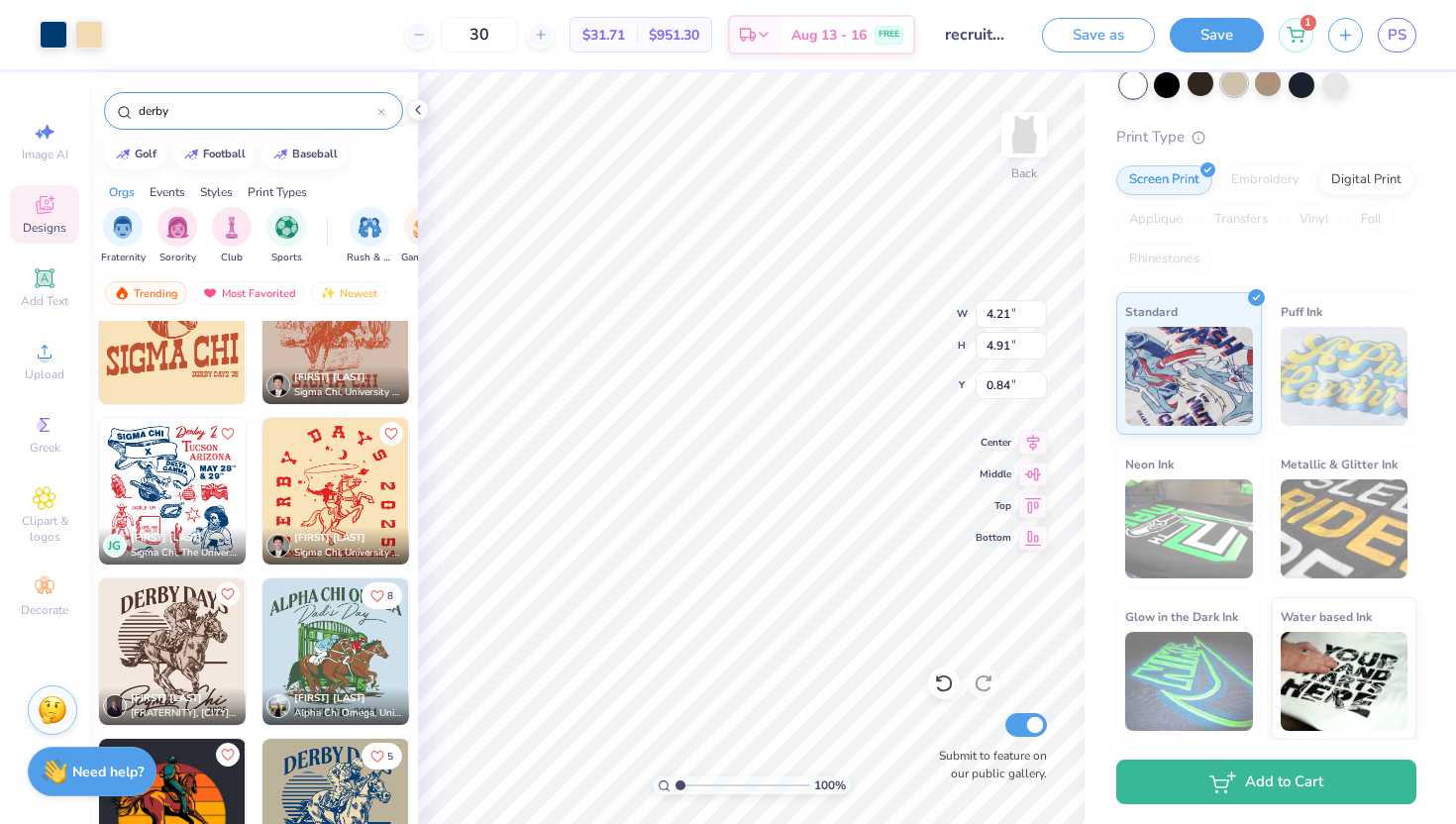 click at bounding box center [1234, 83] 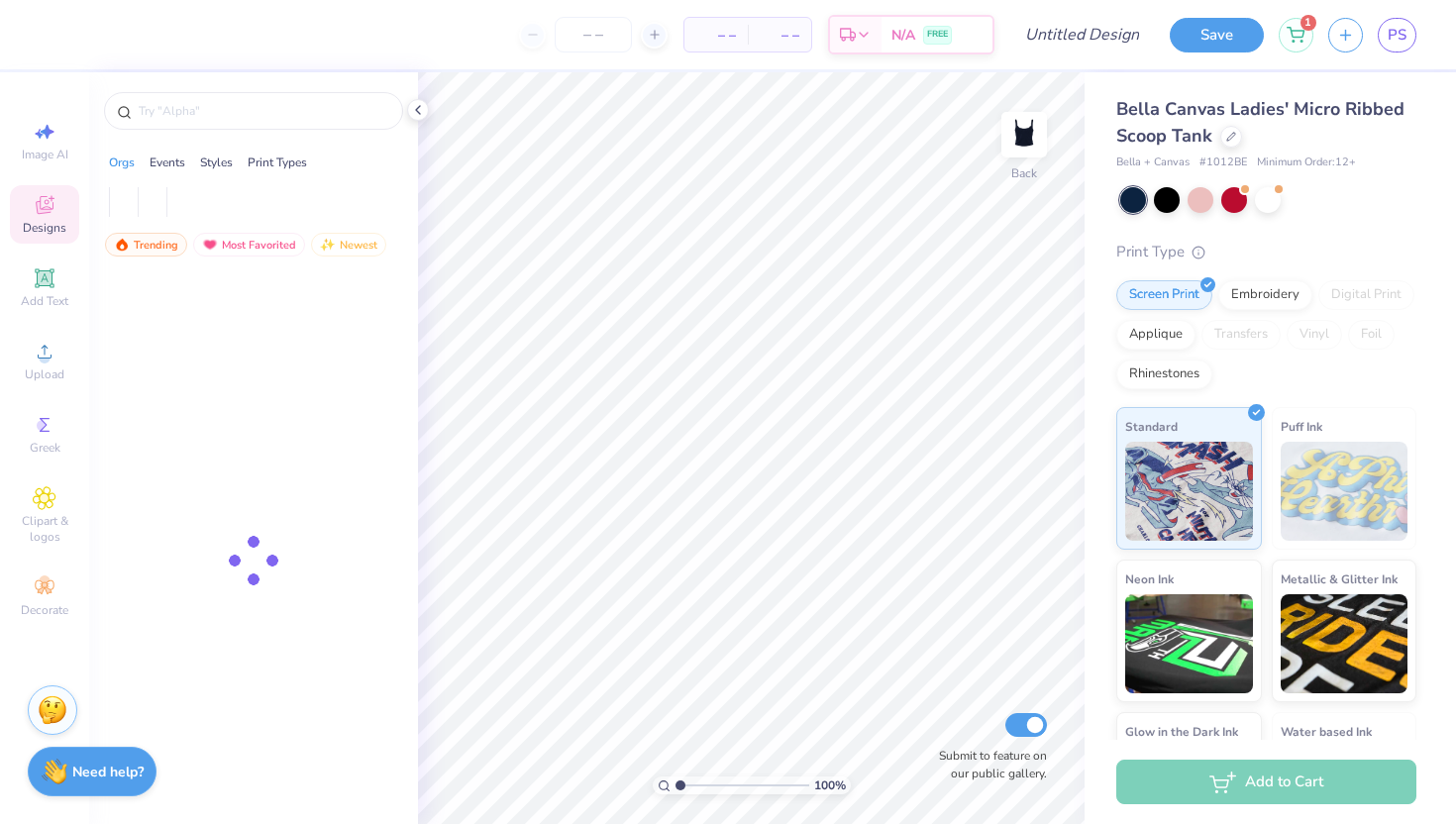 scroll, scrollTop: 0, scrollLeft: 0, axis: both 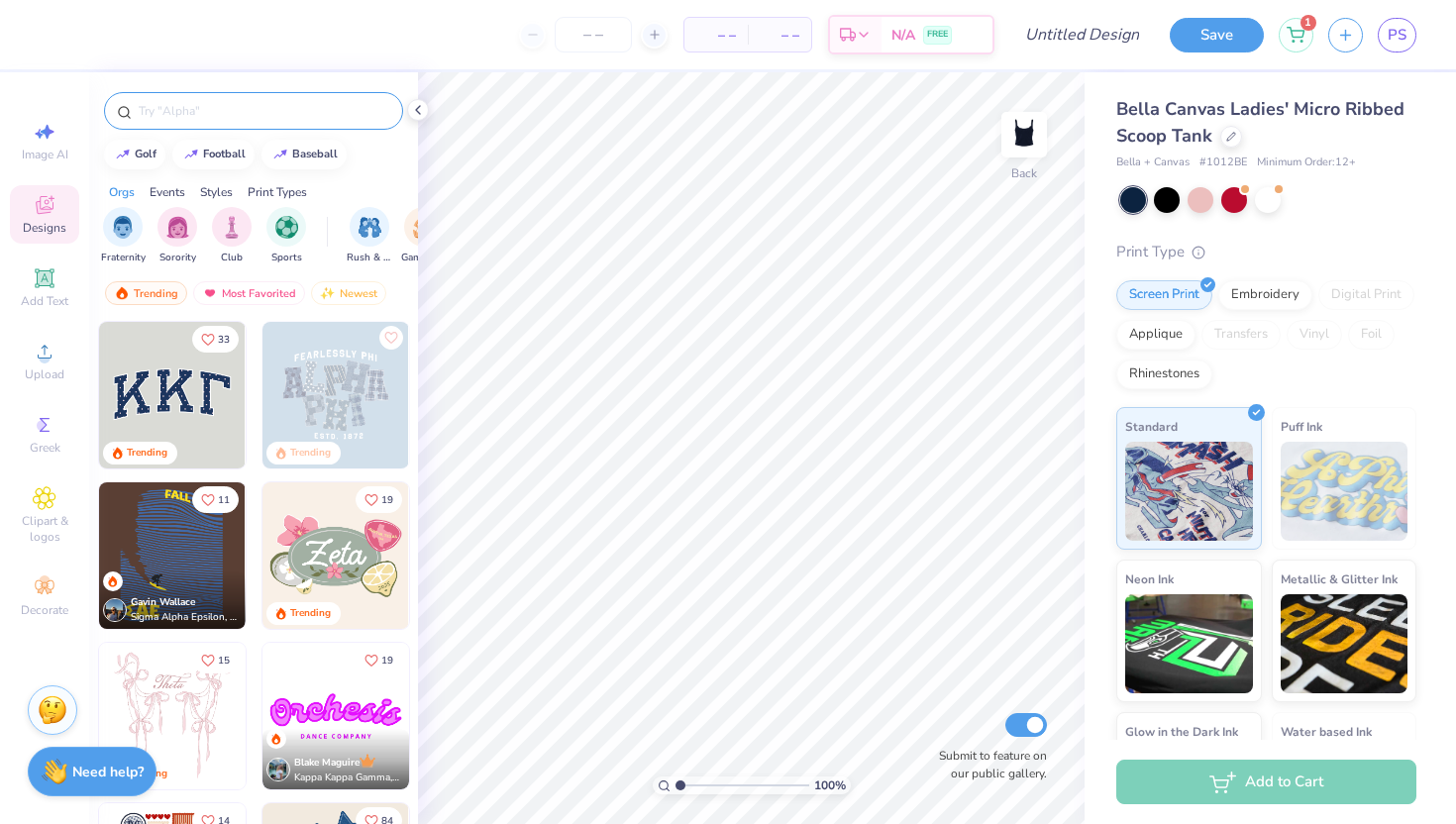 click at bounding box center [263, 111] 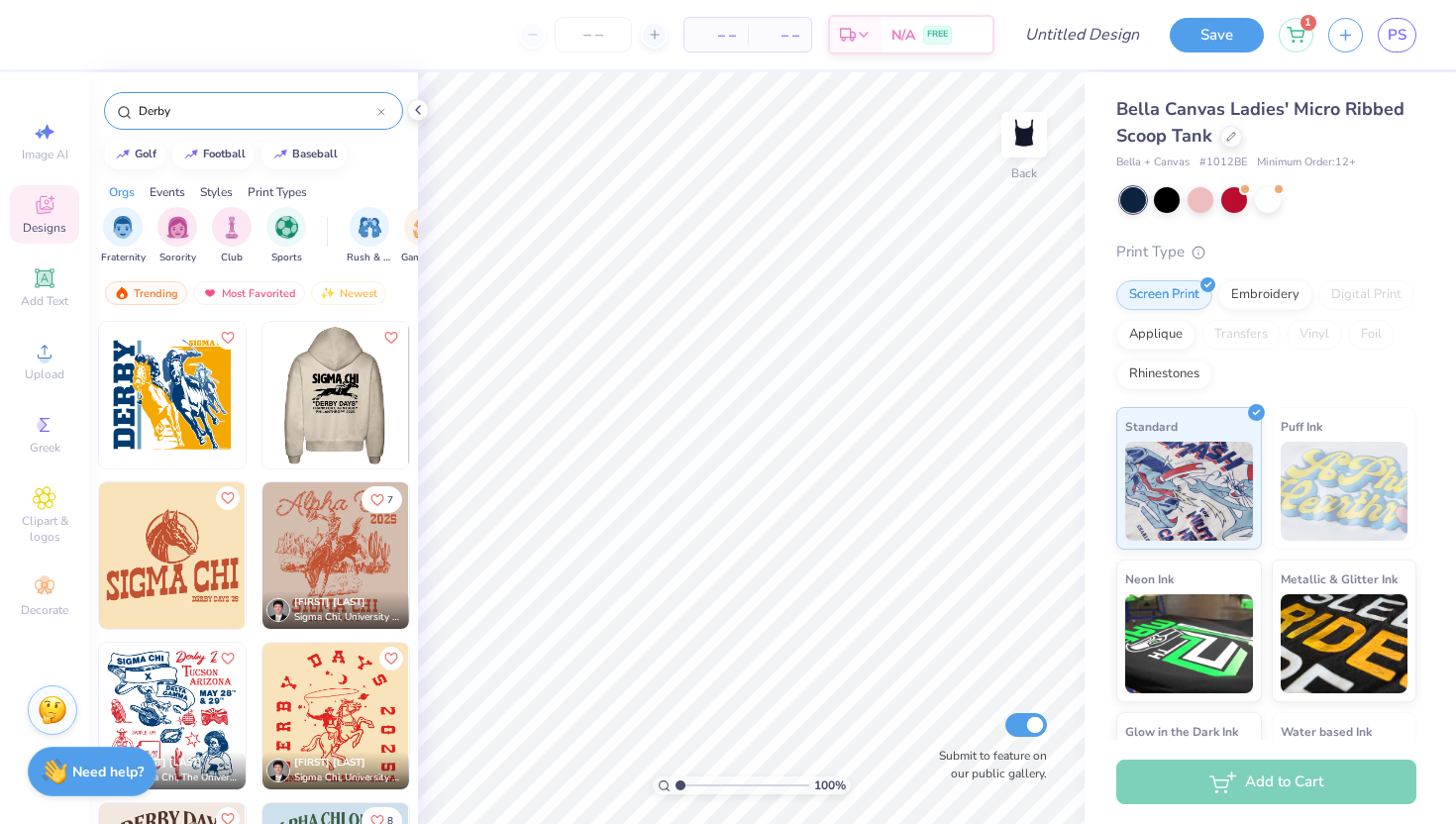 type on "Derby" 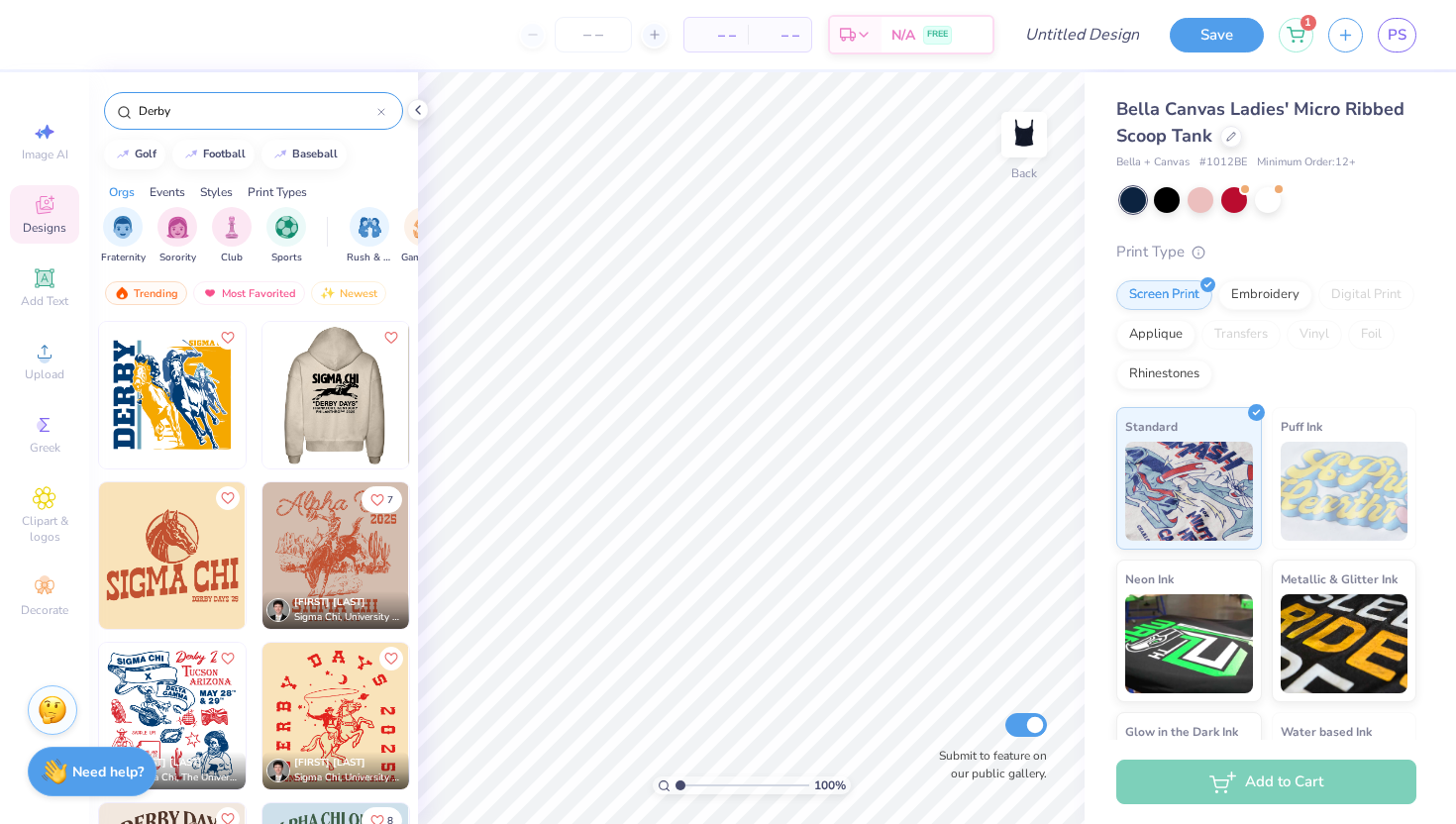 click at bounding box center (336, 556) 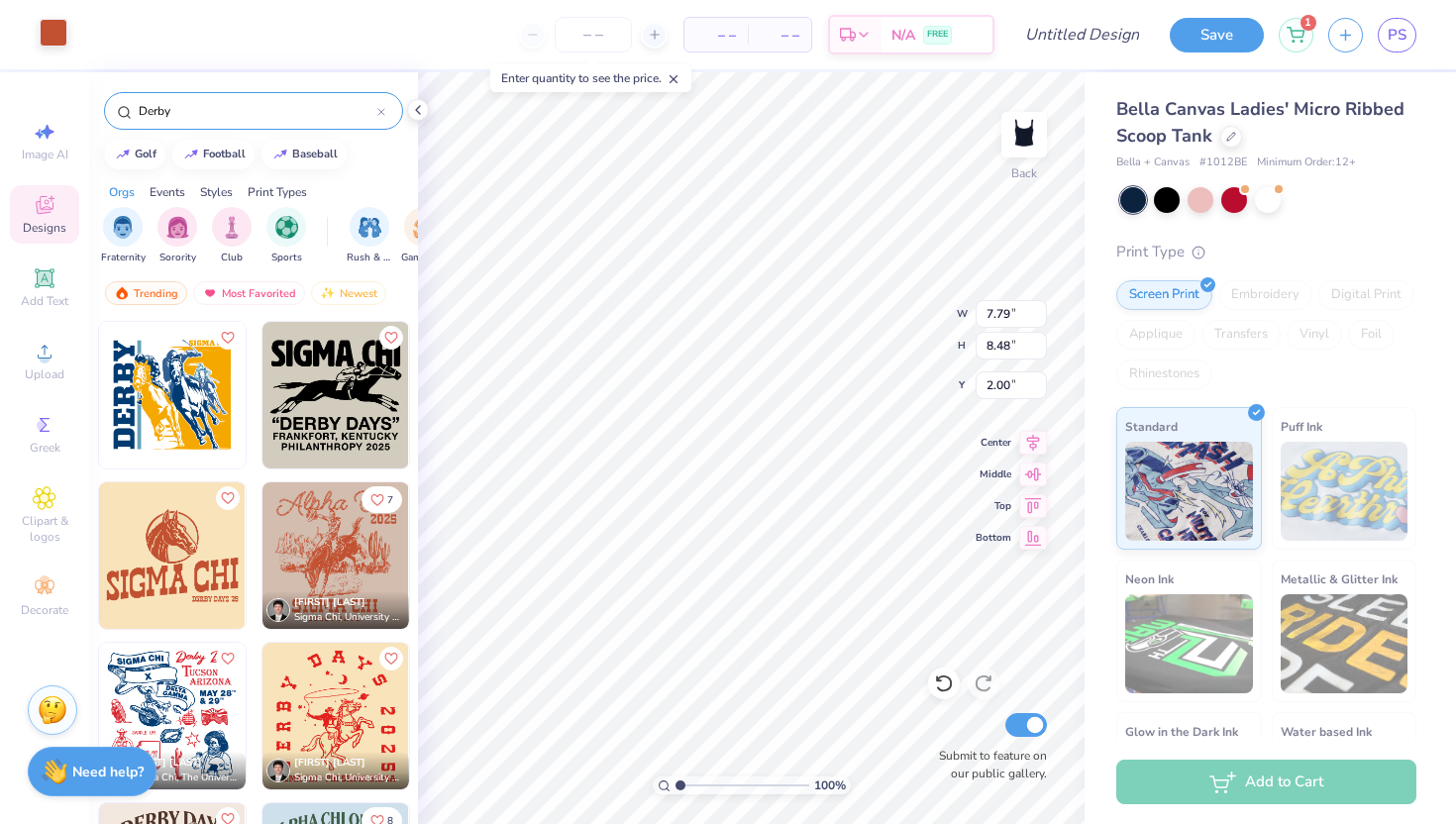 click at bounding box center [53, 33] 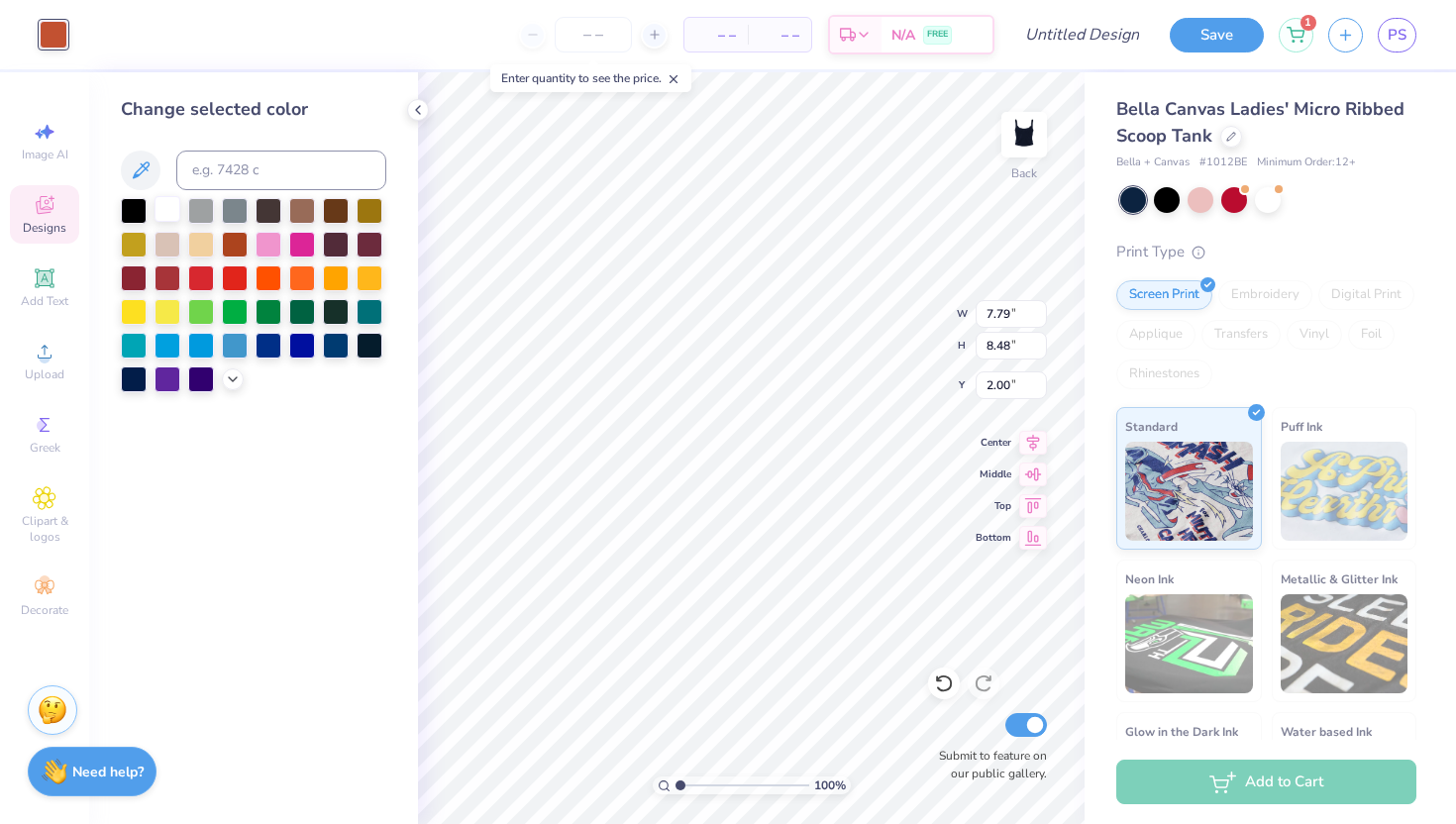 click at bounding box center [167, 209] 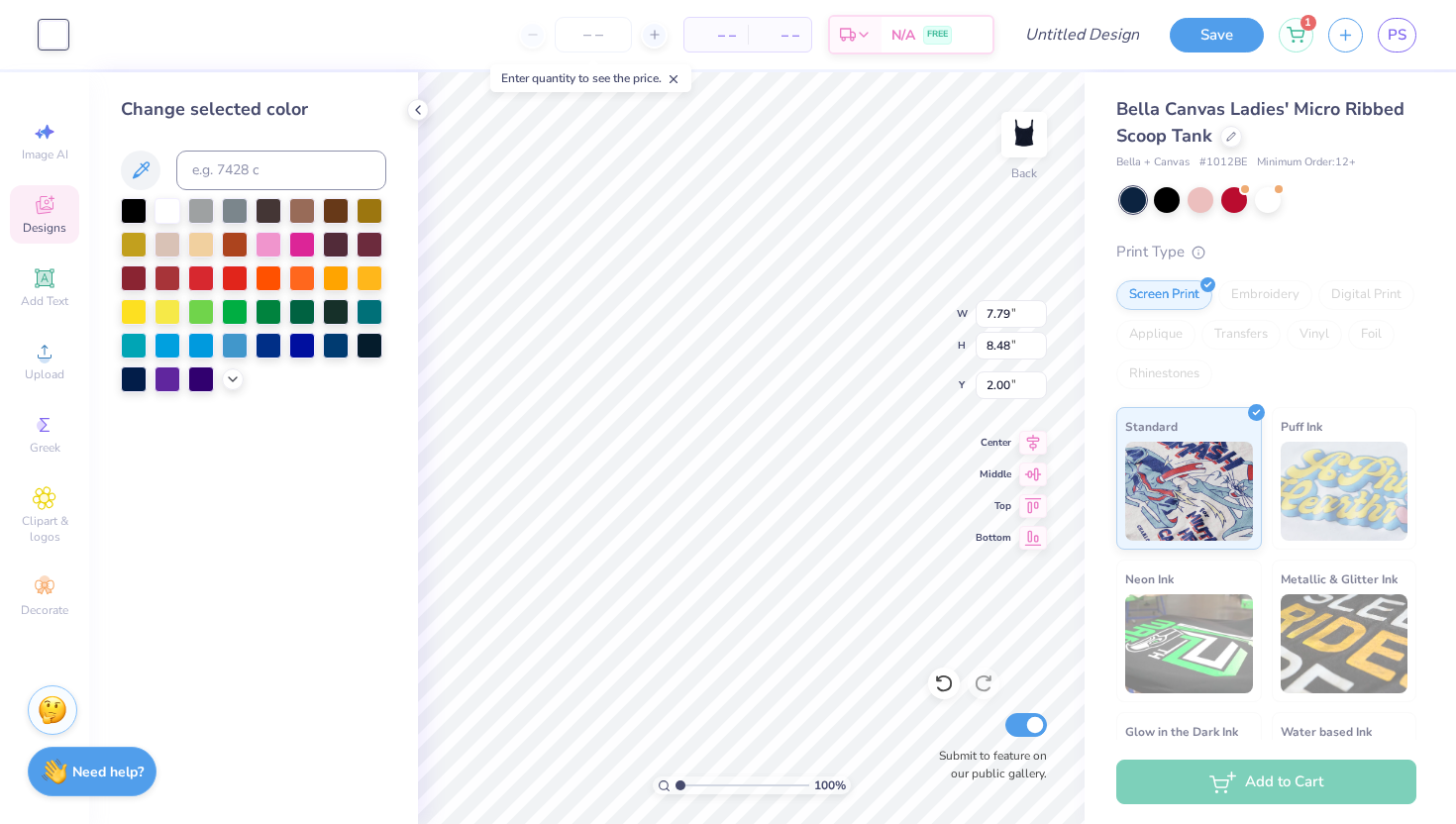 type on "6.10" 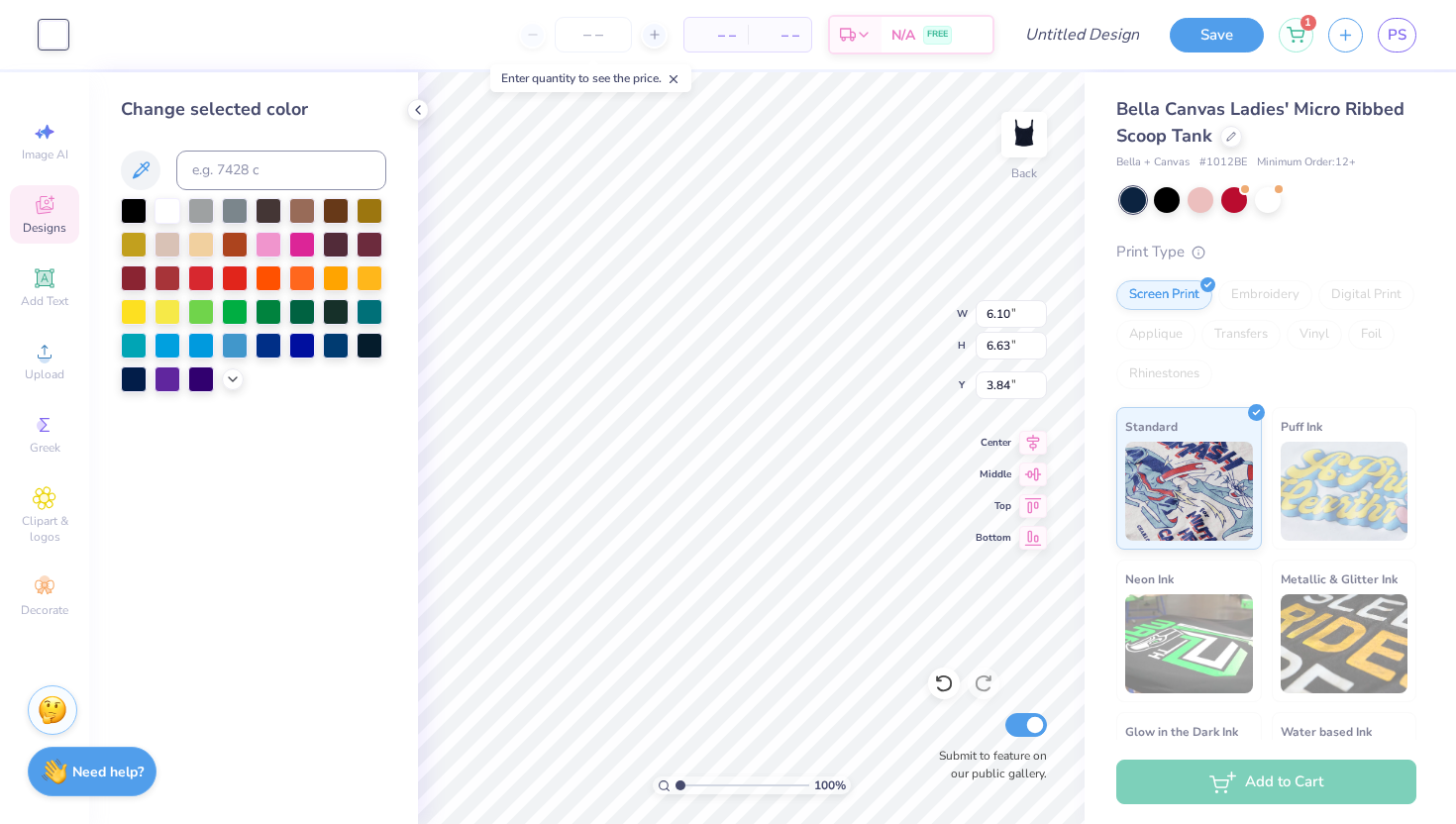 type on "1.29" 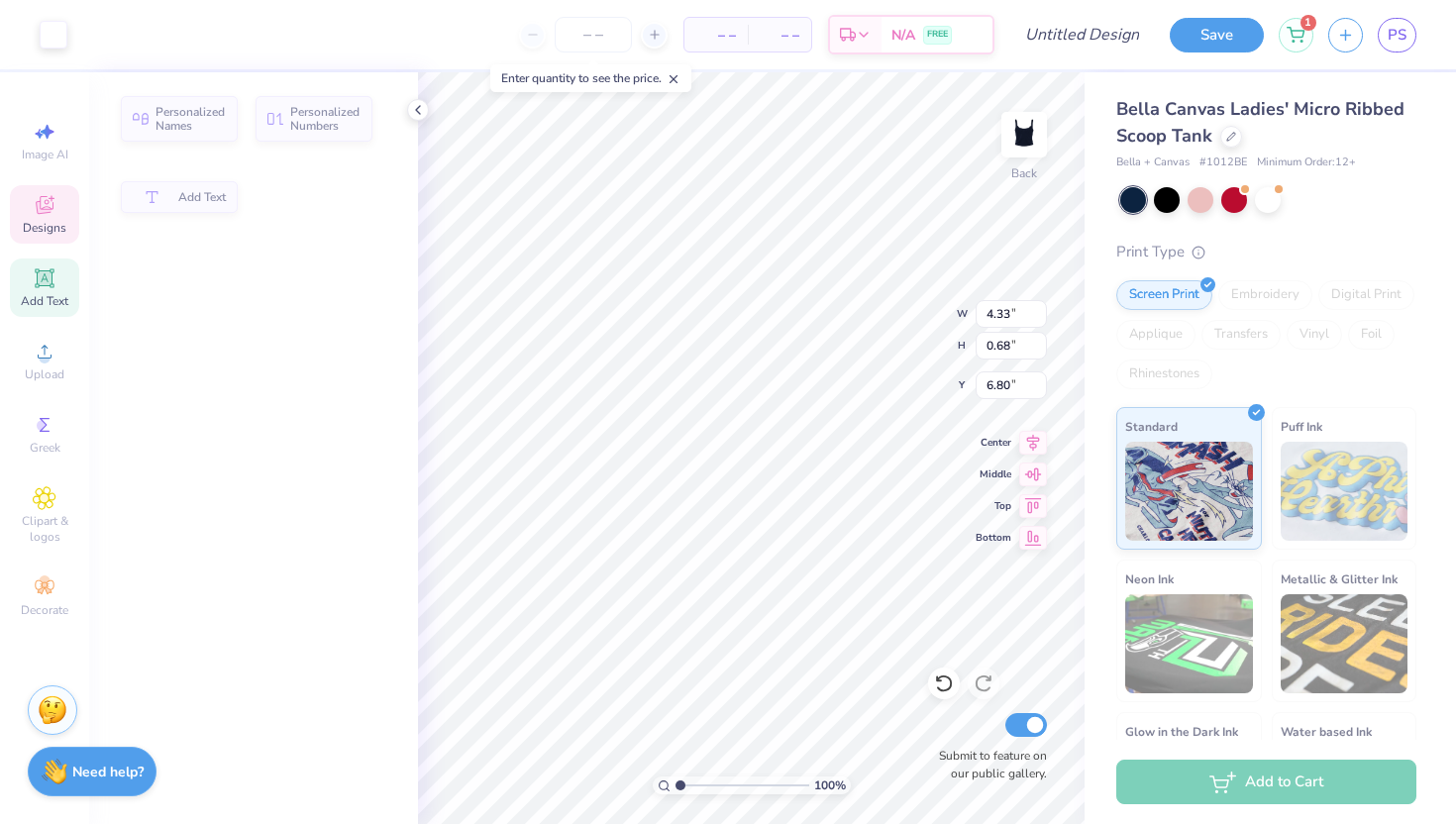 type on "4.33" 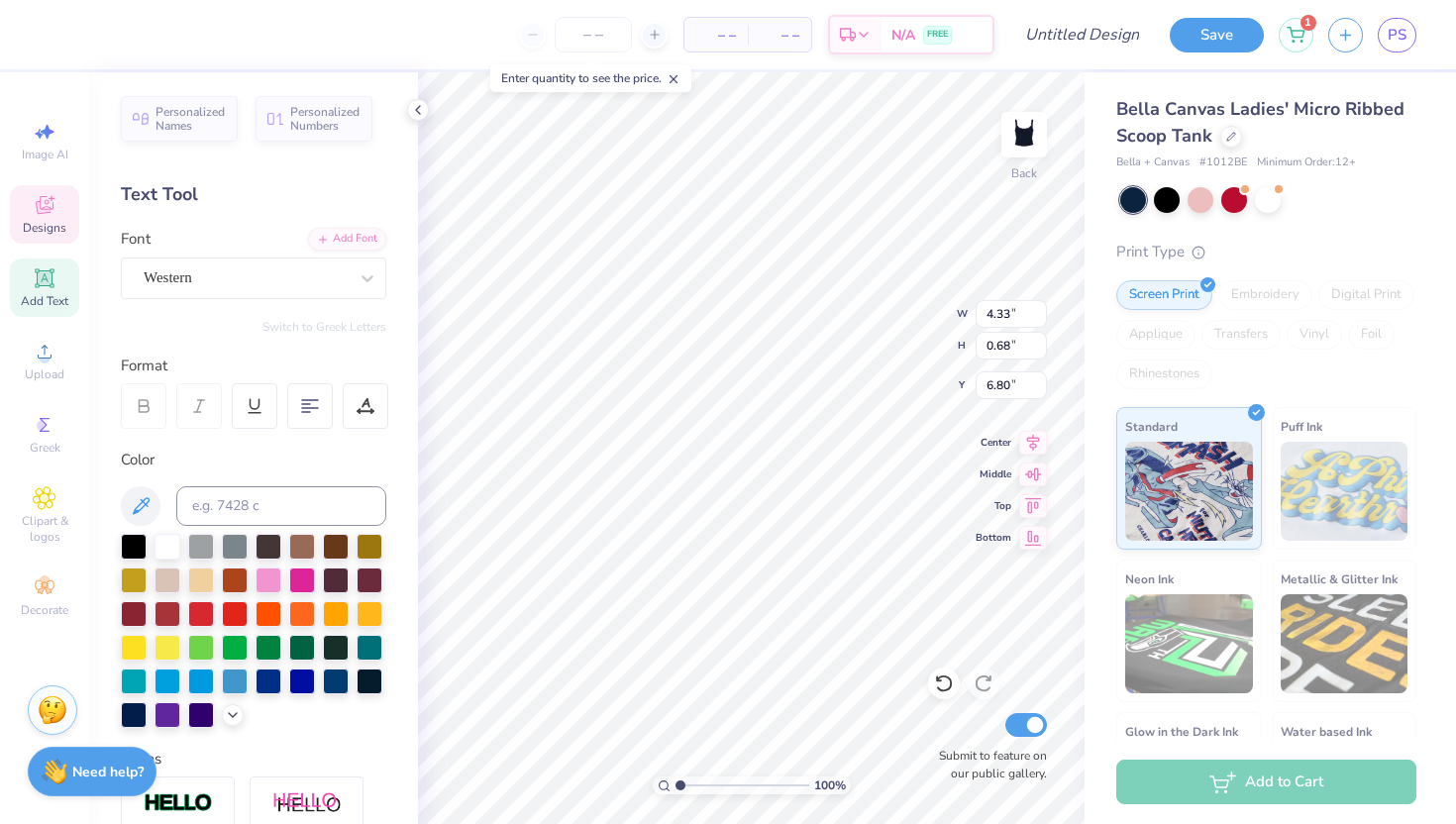 scroll, scrollTop: 0, scrollLeft: 0, axis: both 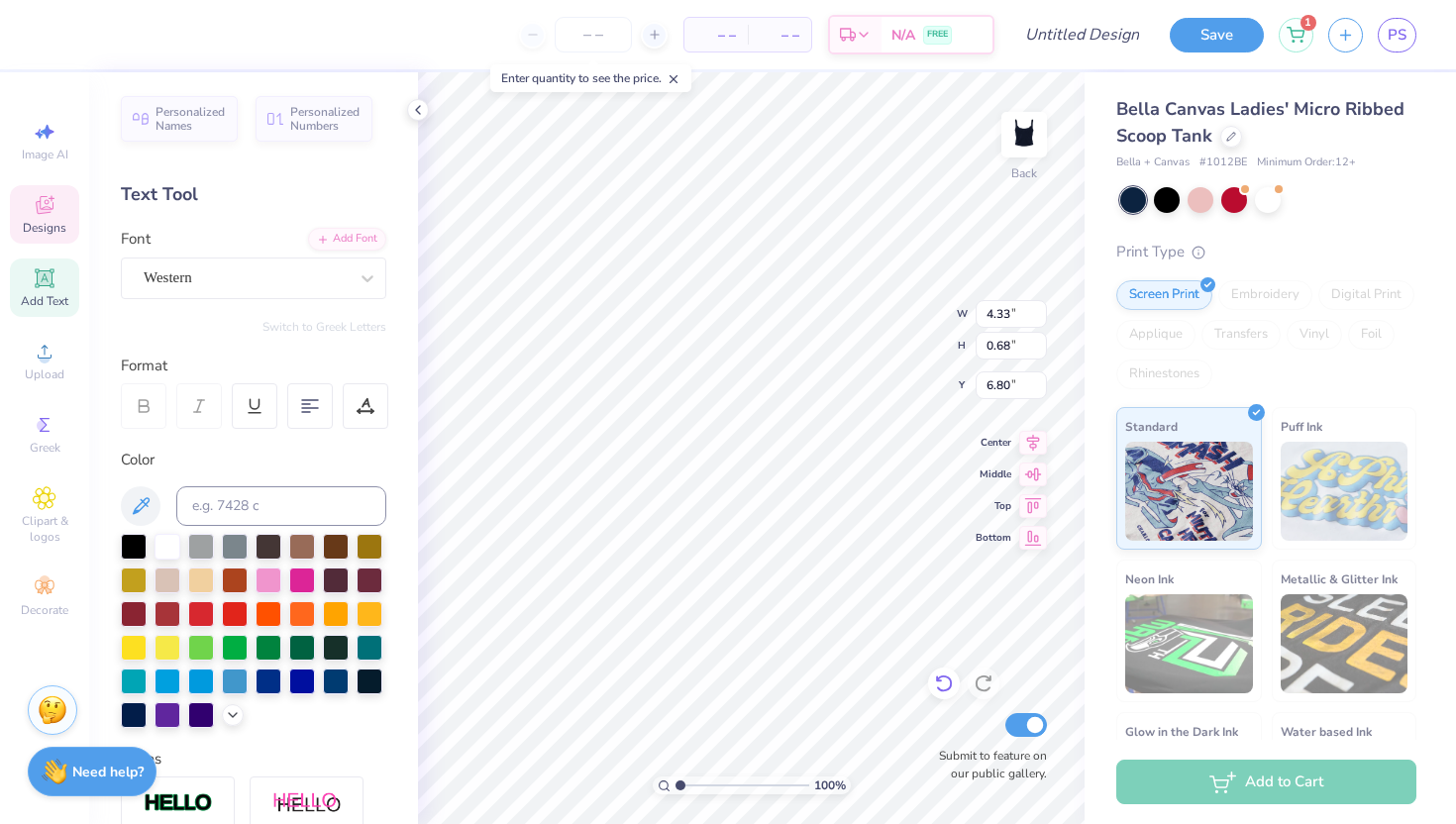 type 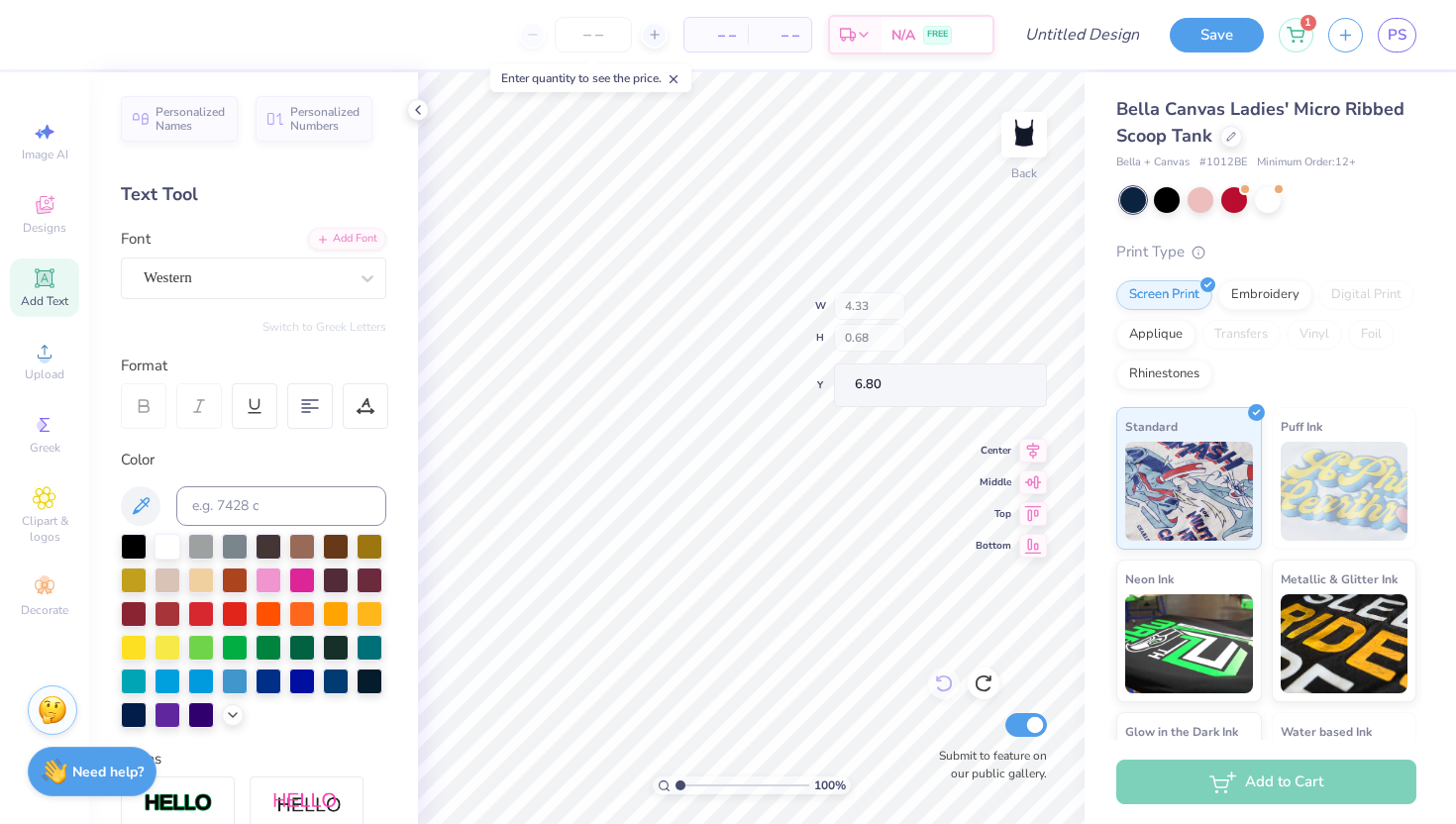 type on "7.79" 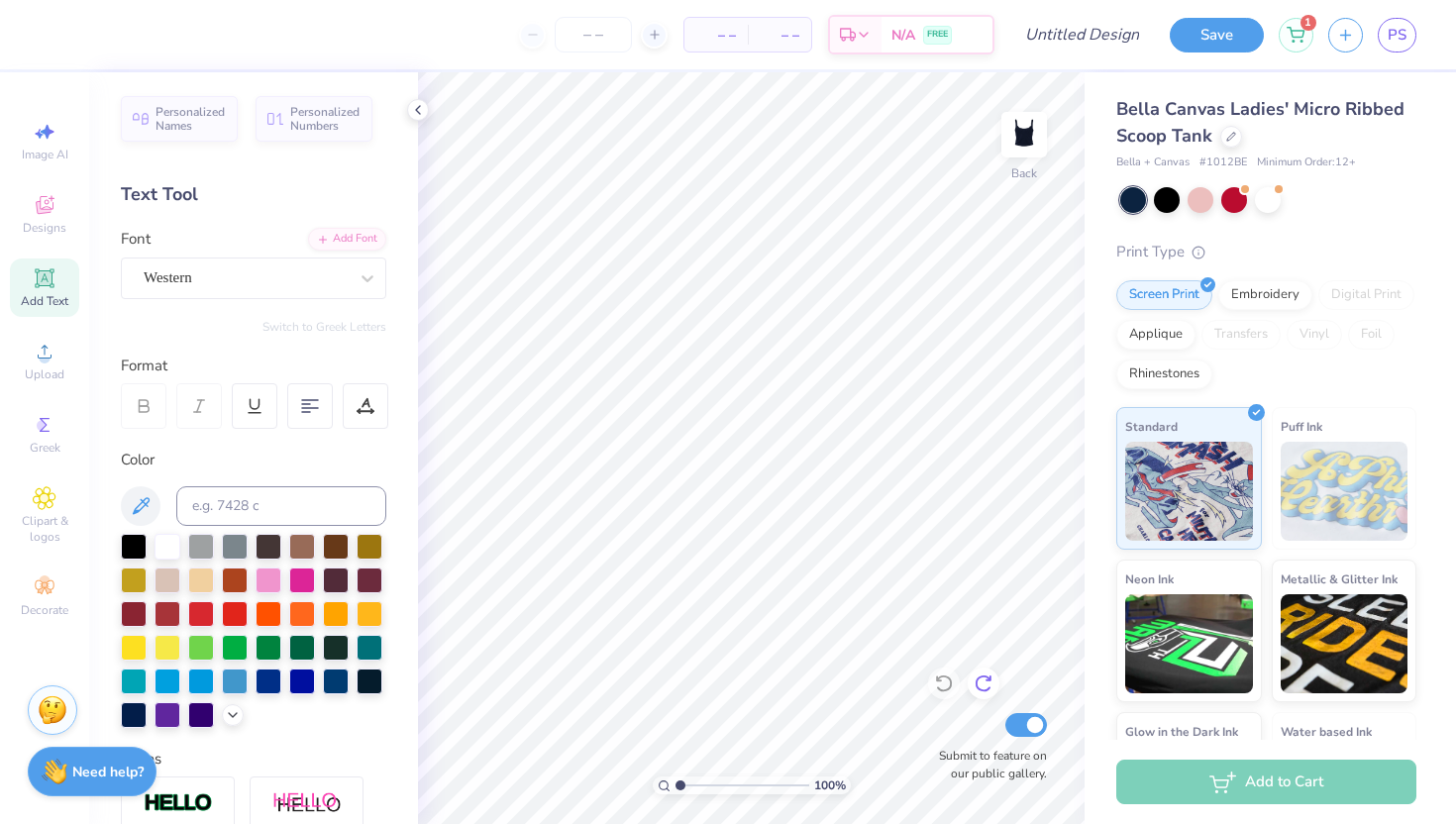 click 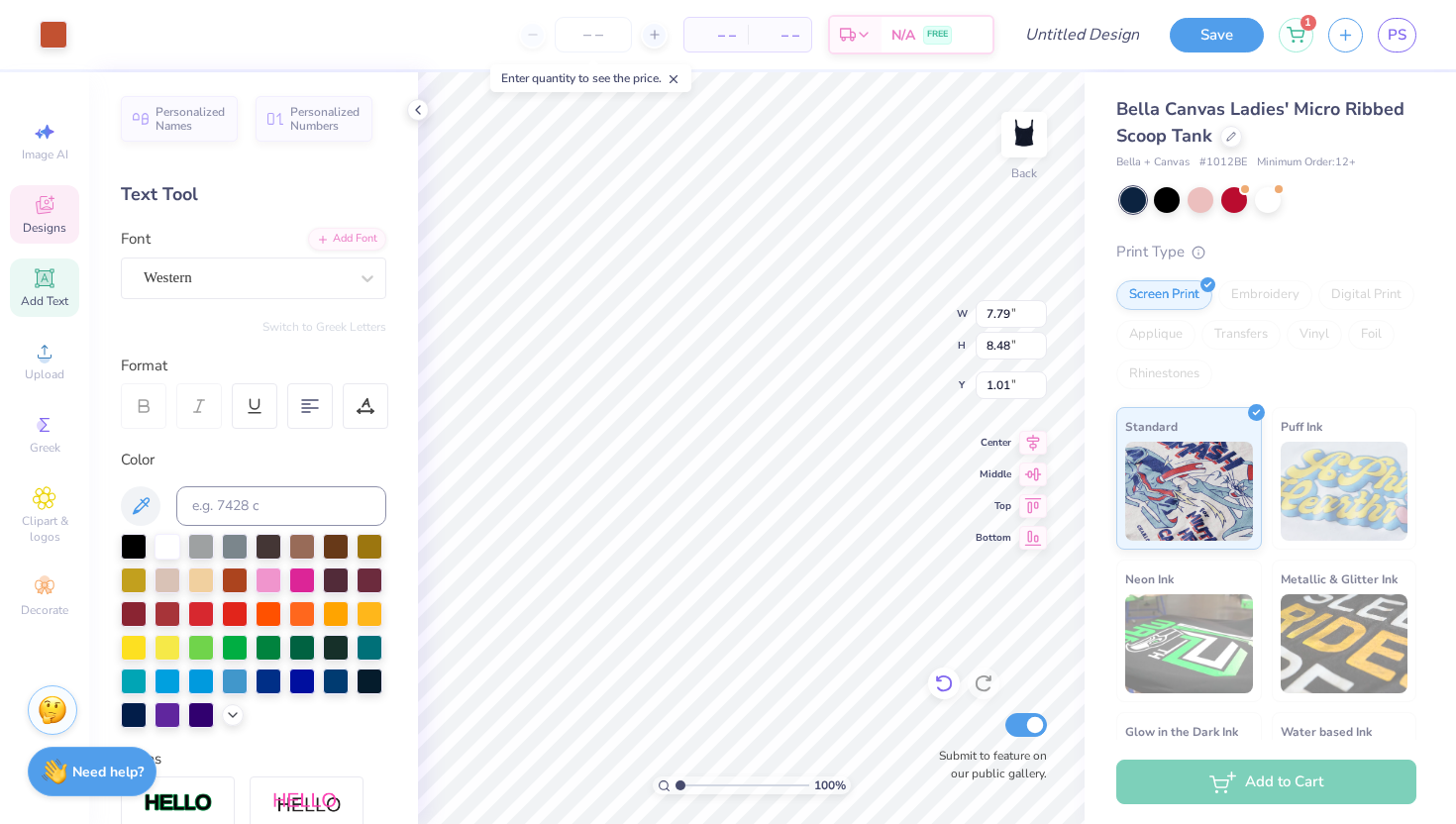 type on "1.01" 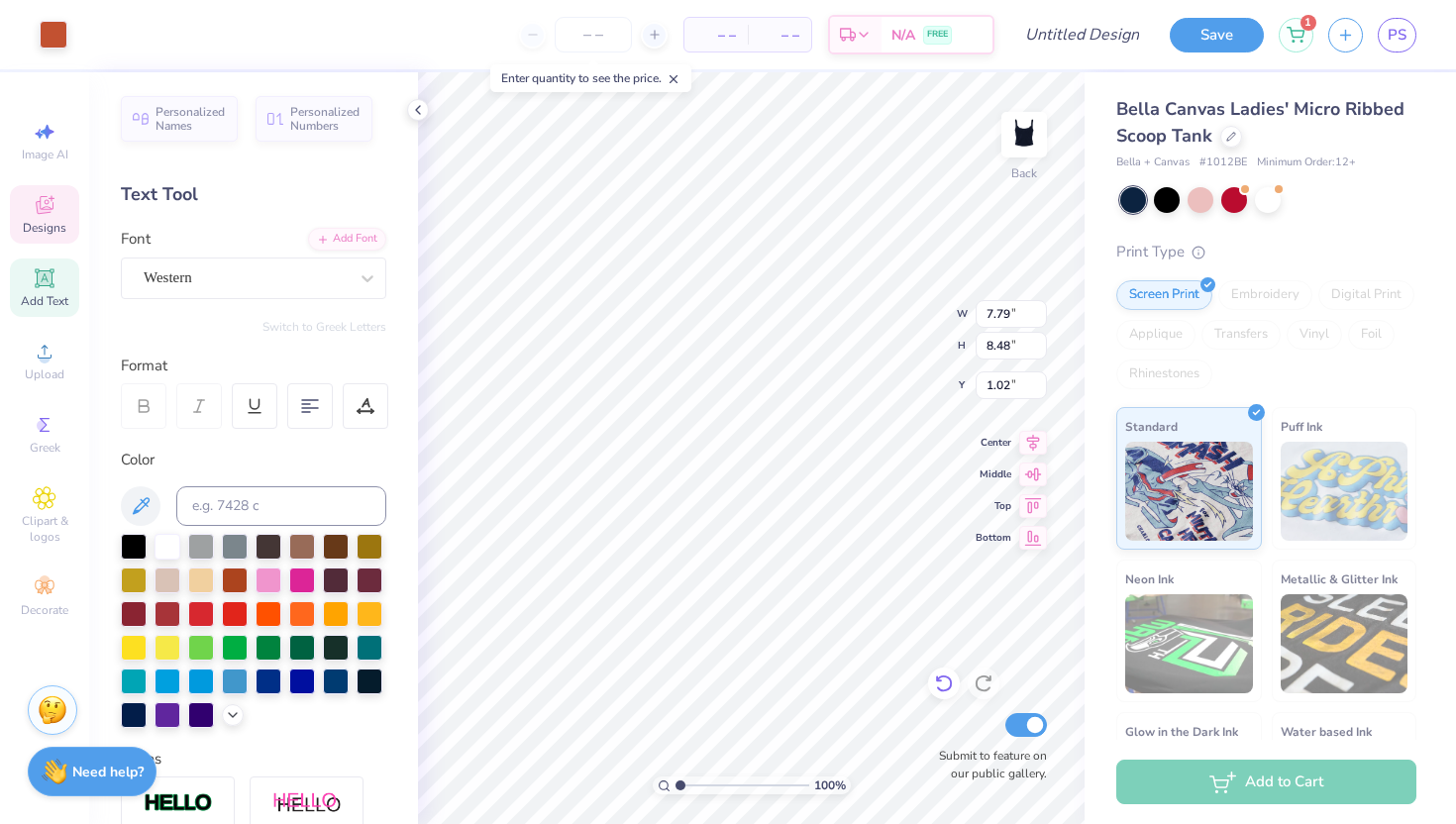 type on "1.02" 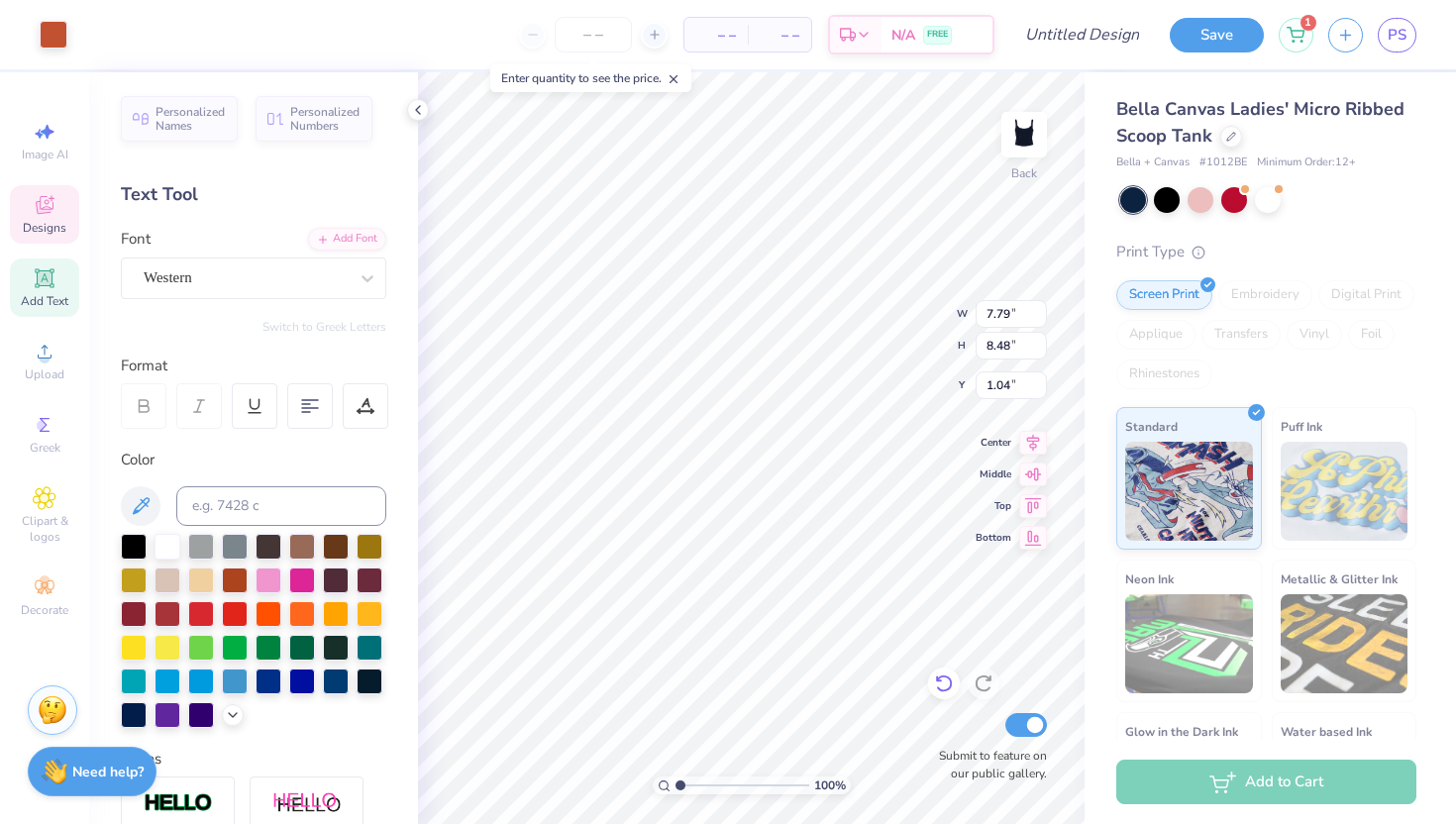 type on "7.43" 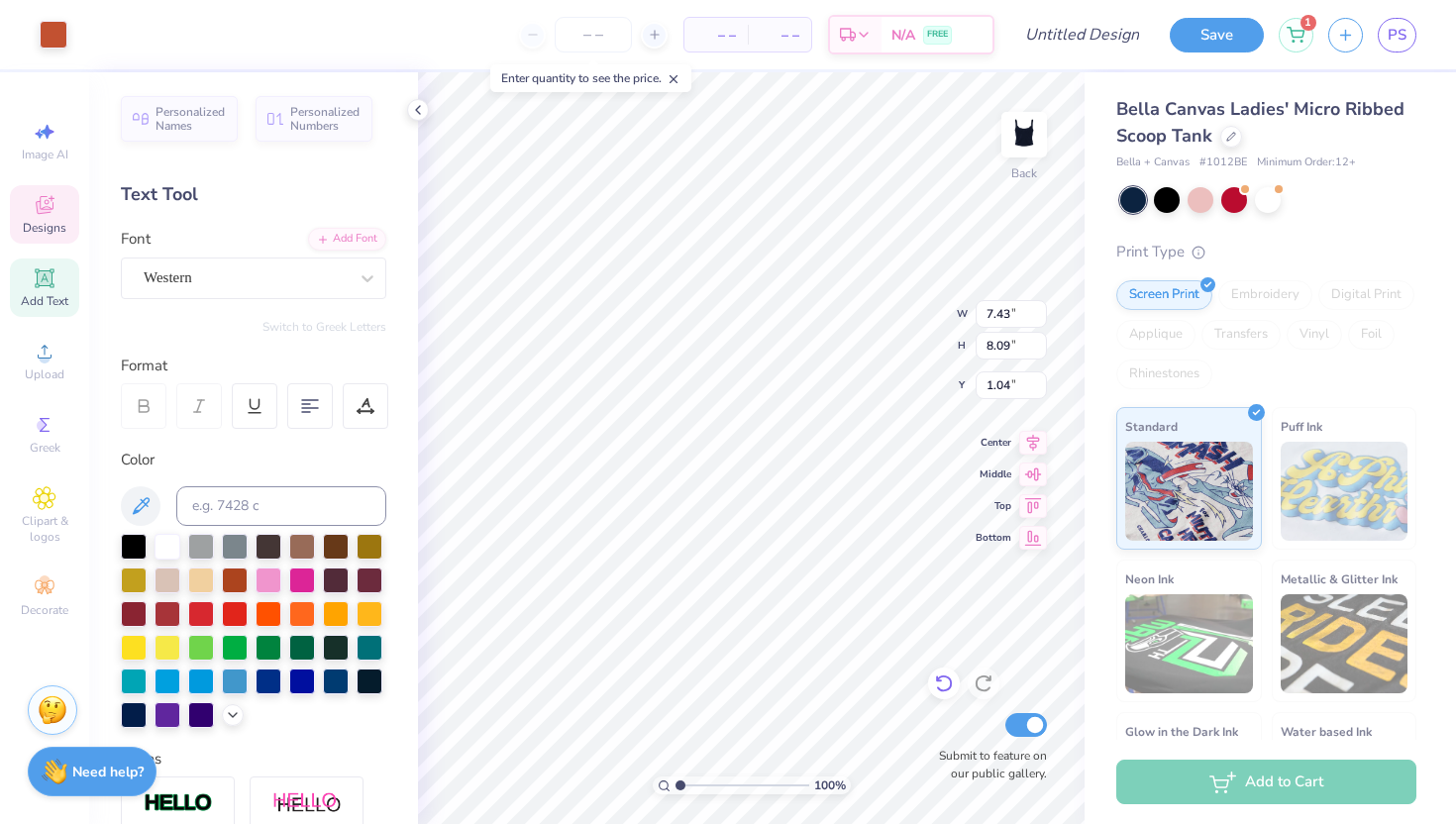 type on "6.55" 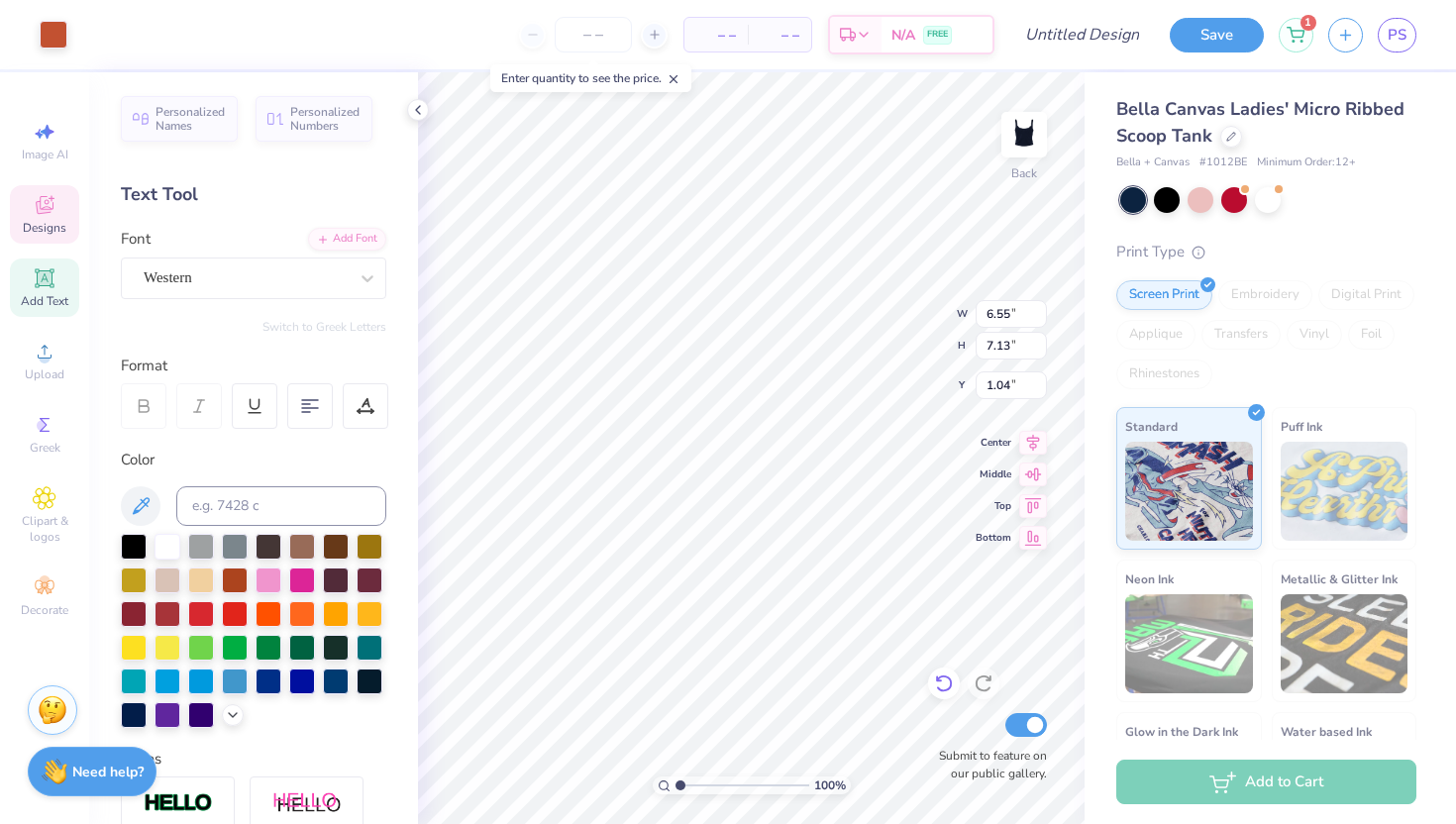 type on "1.03" 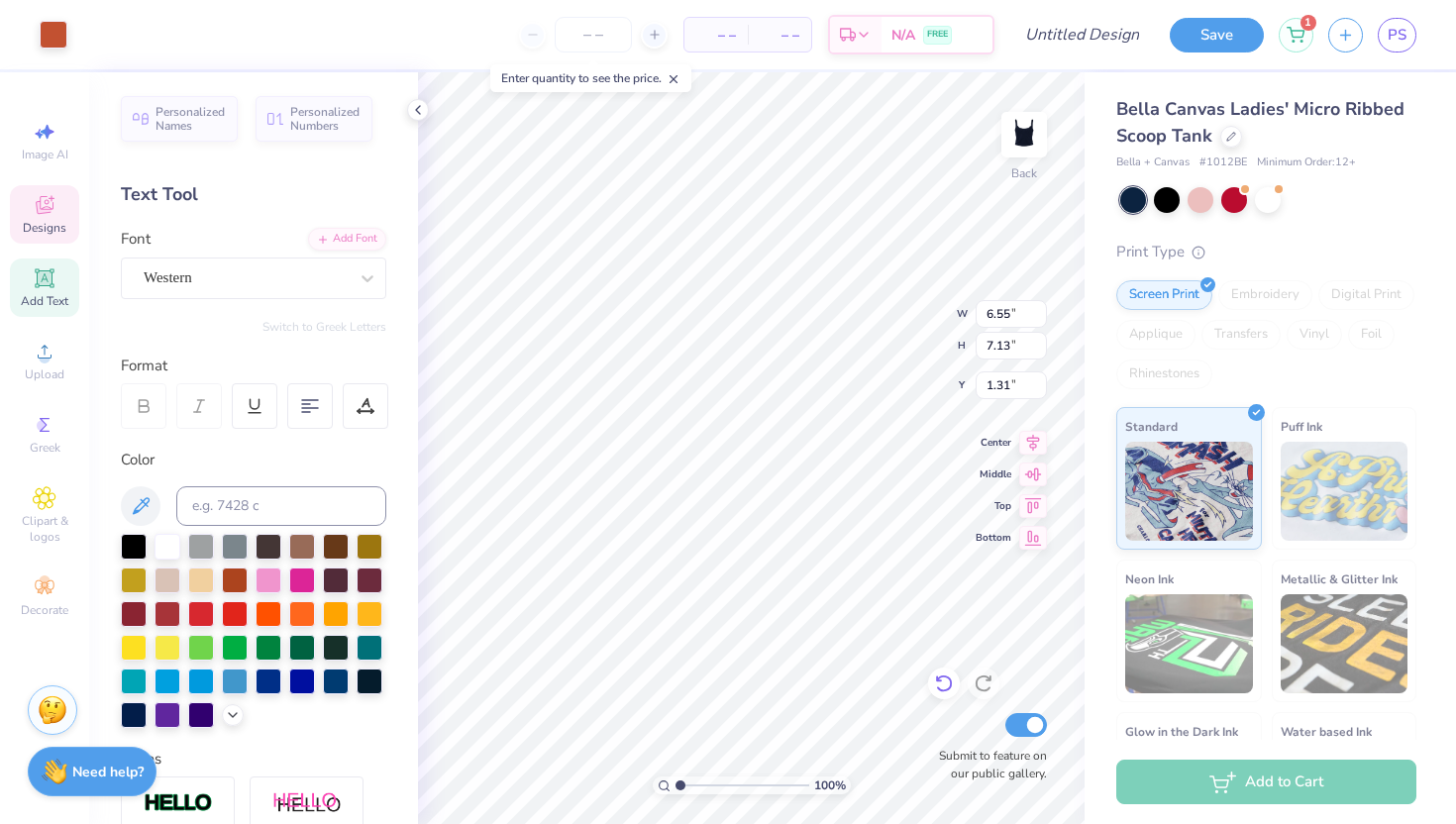 type on "1.29" 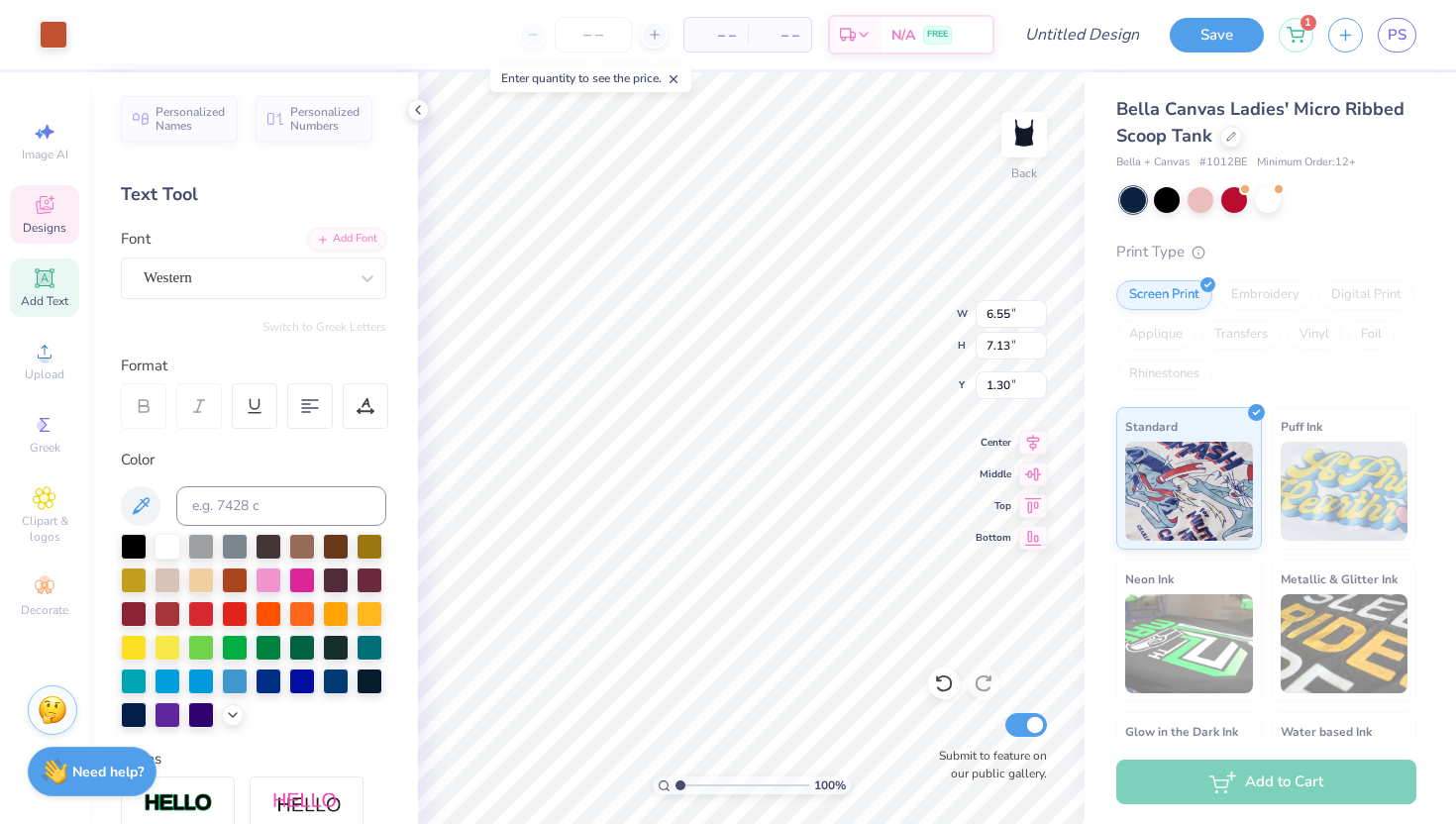 type on "1.30" 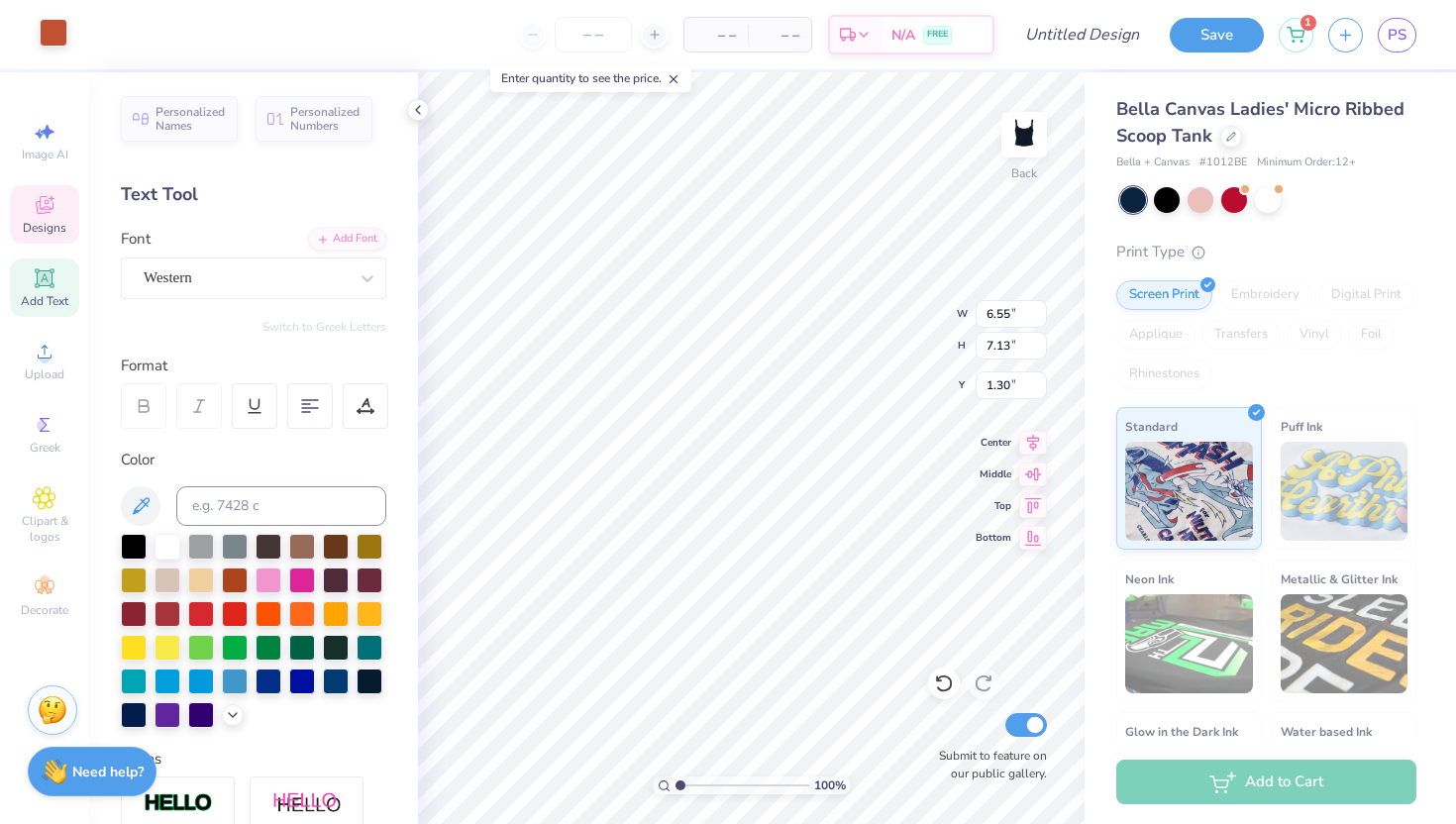 click at bounding box center [53, 33] 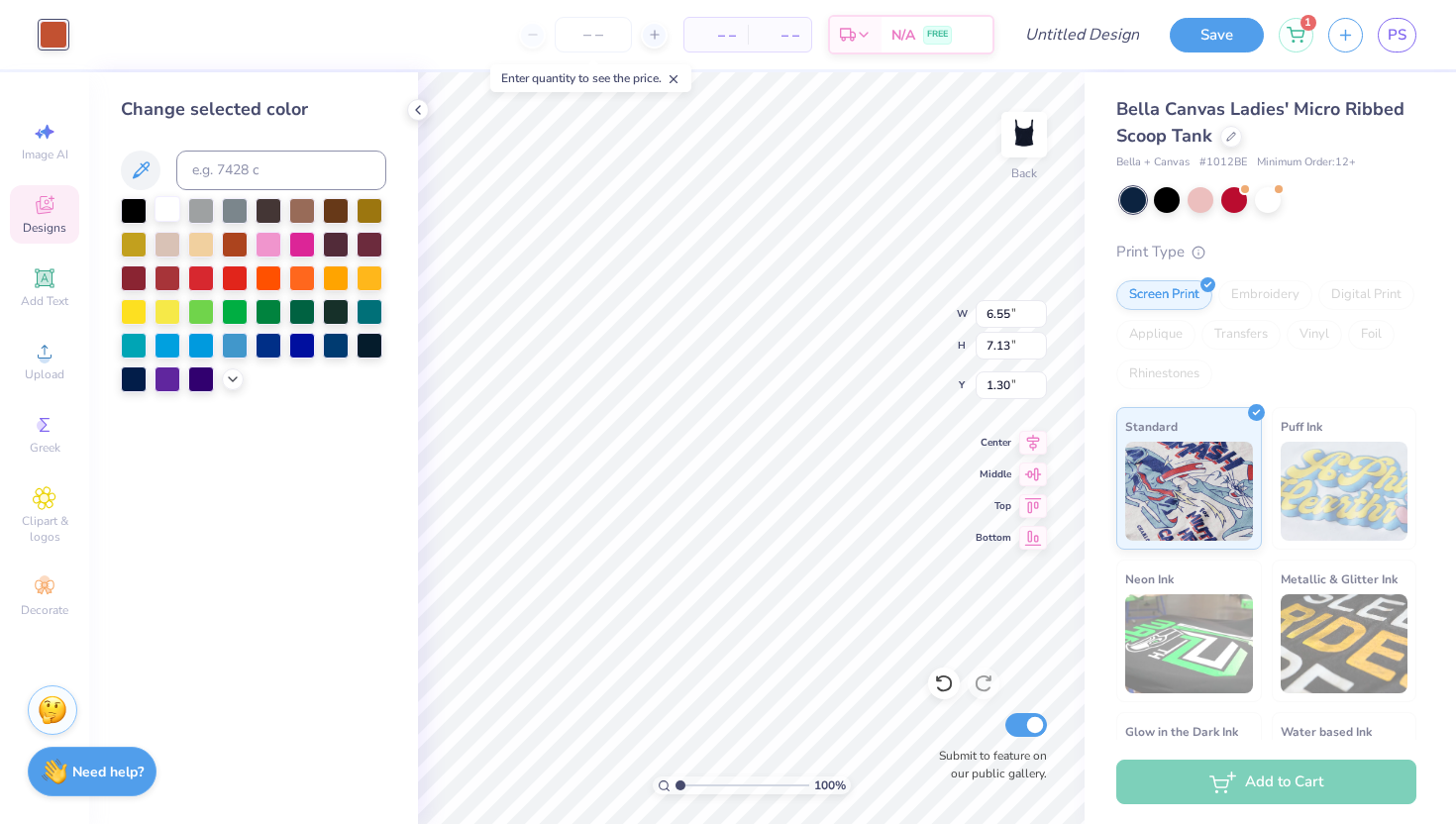 click at bounding box center (167, 209) 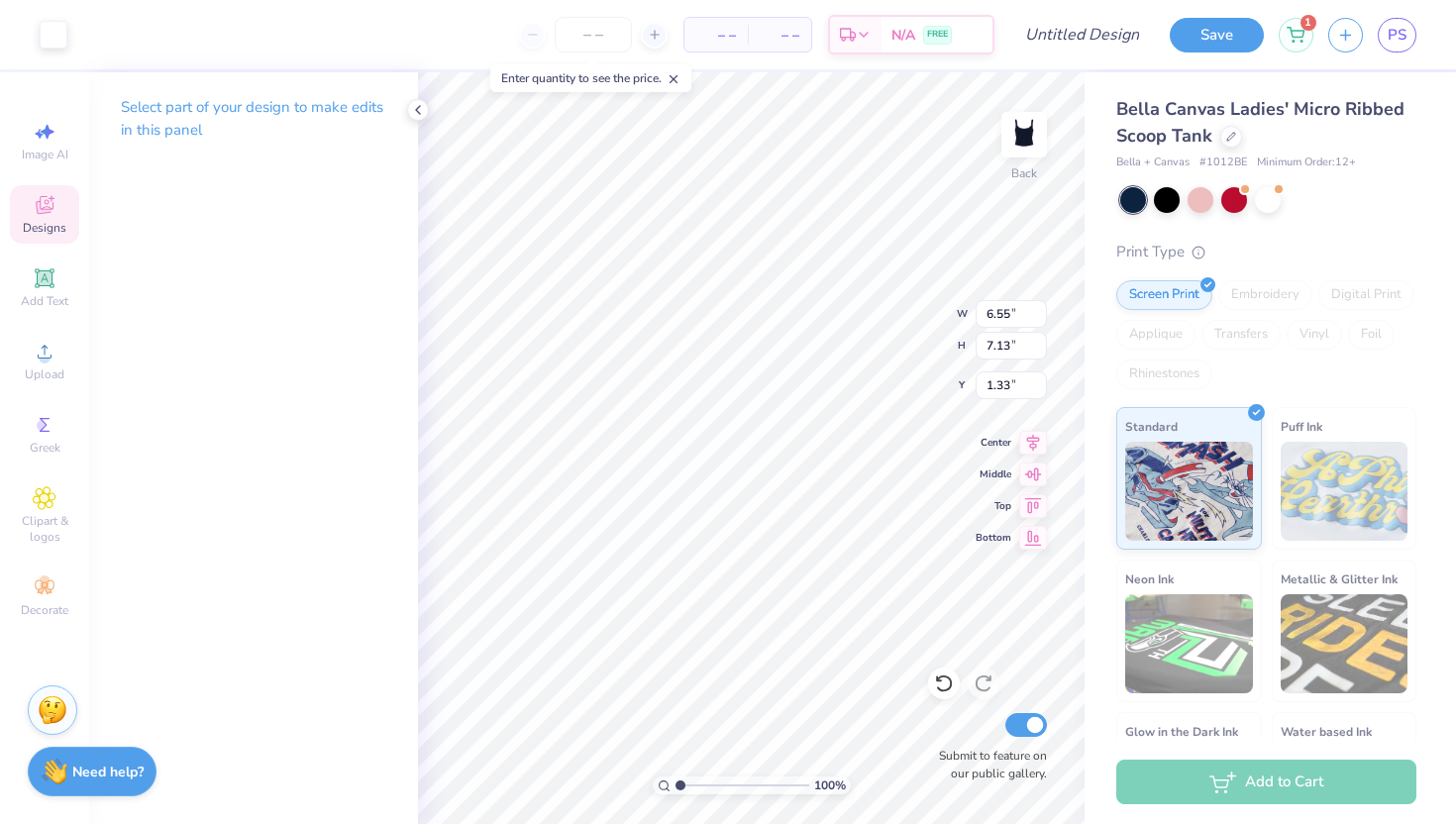 type on "6.24" 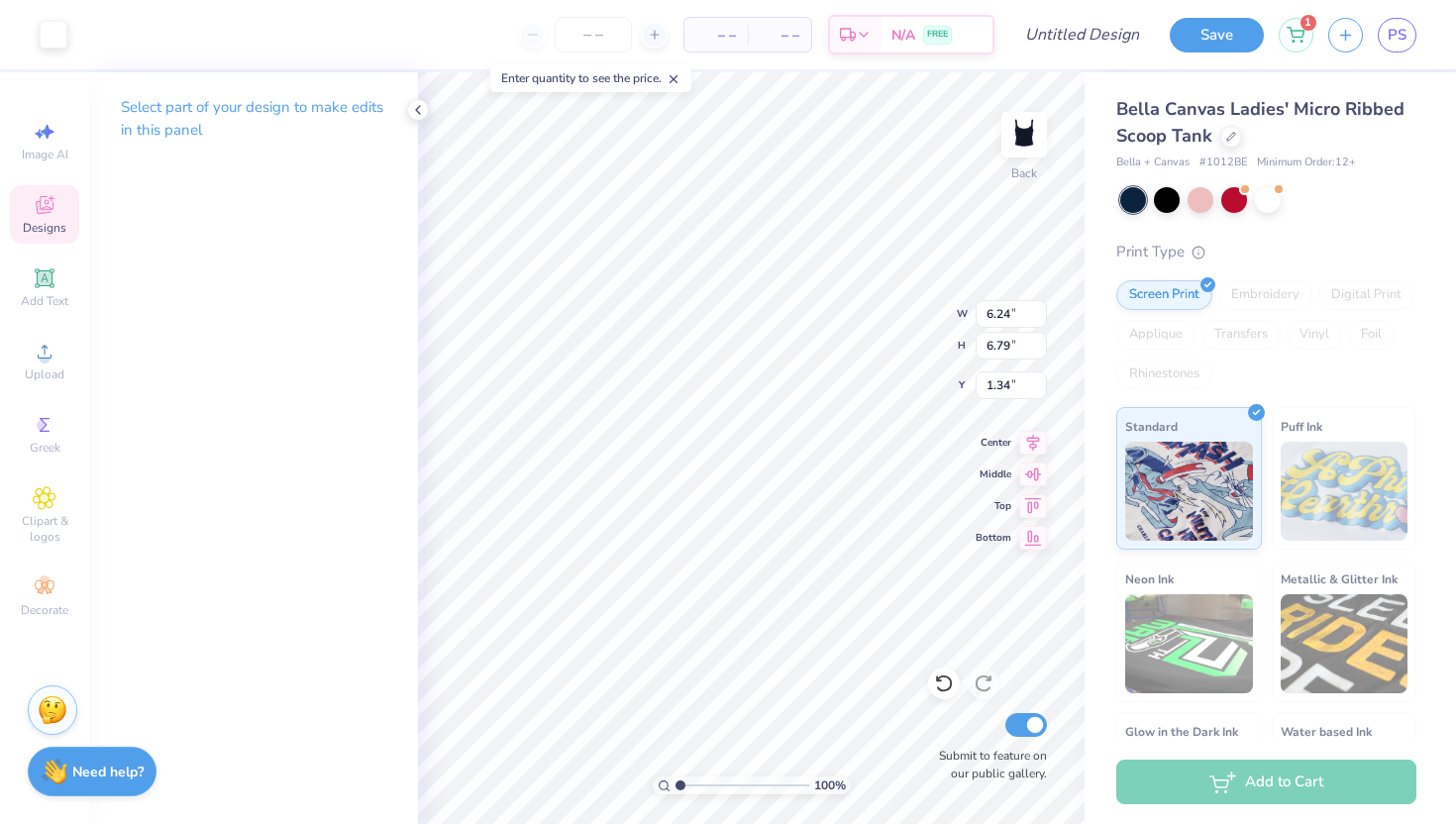 type on "1.22" 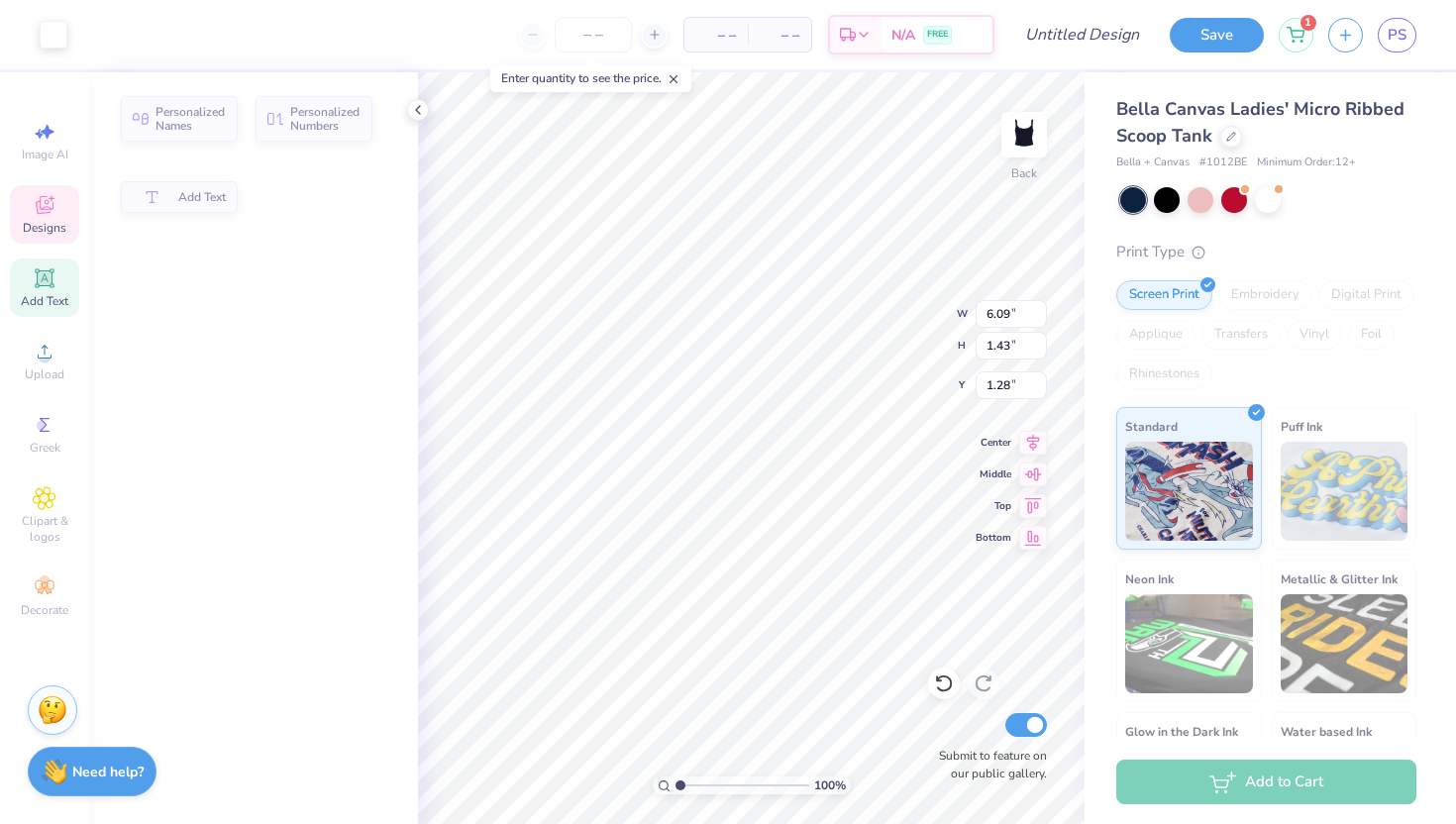 type on "6.09" 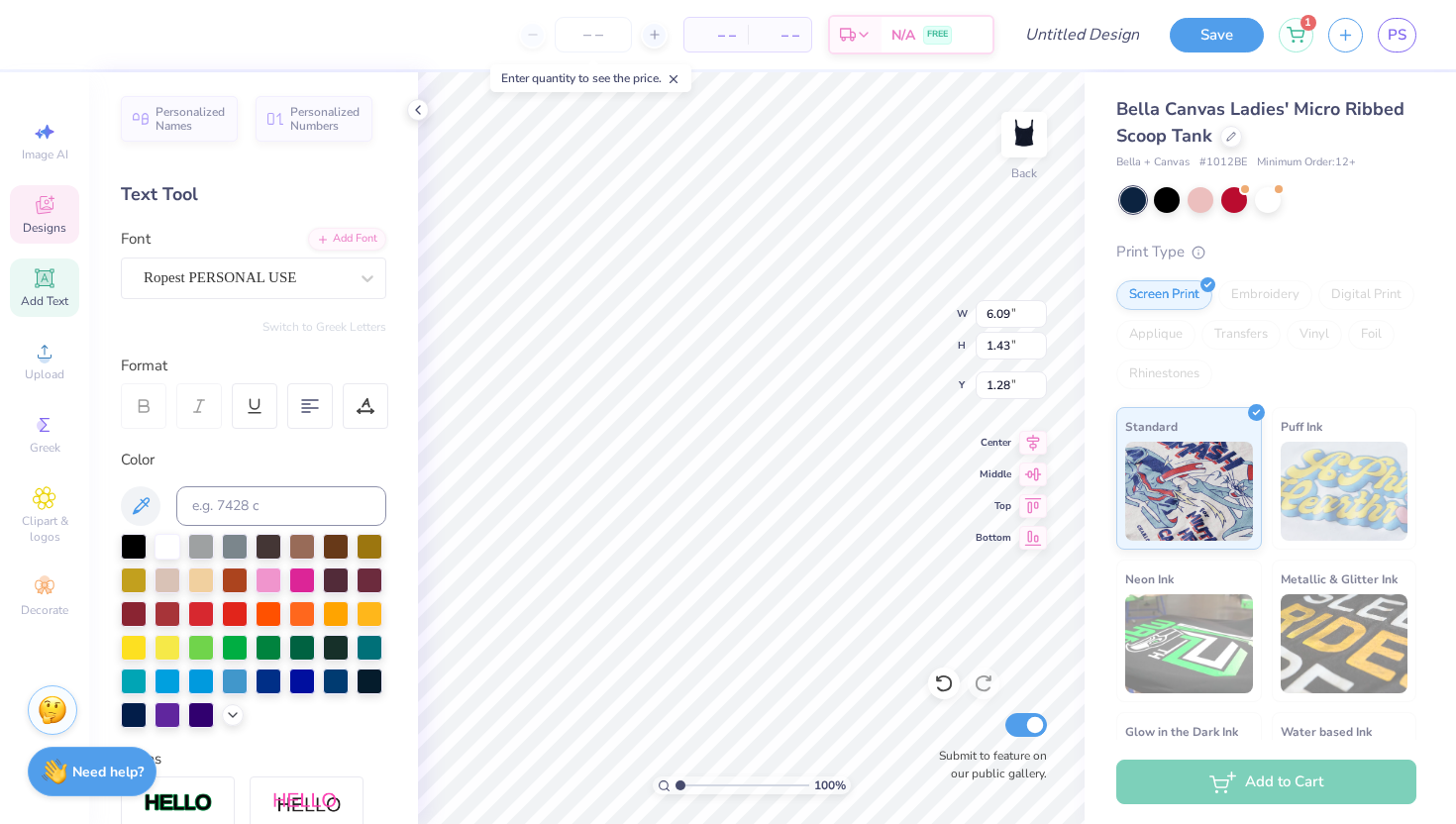 scroll, scrollTop: 0, scrollLeft: 0, axis: both 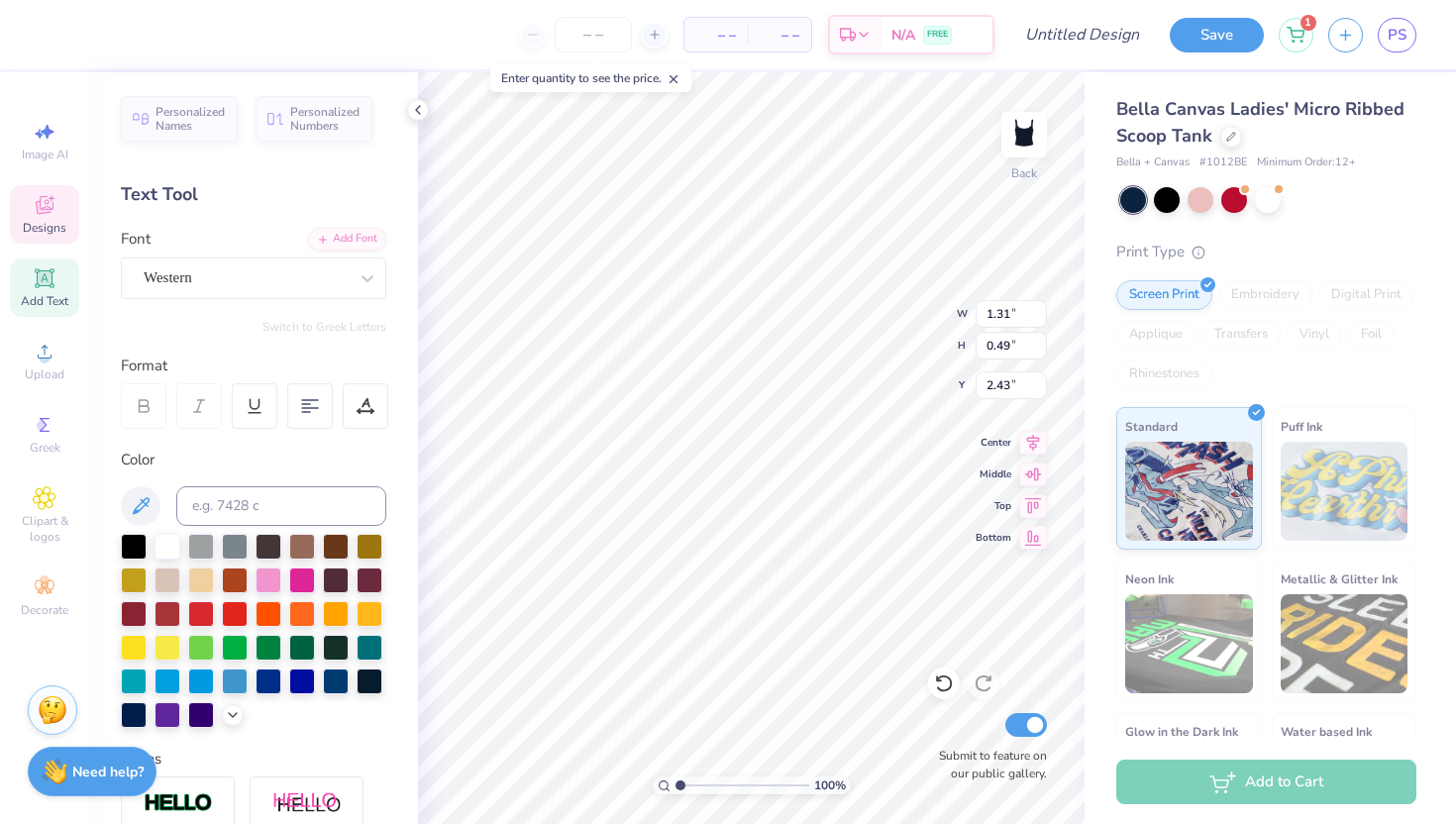 type on "2" 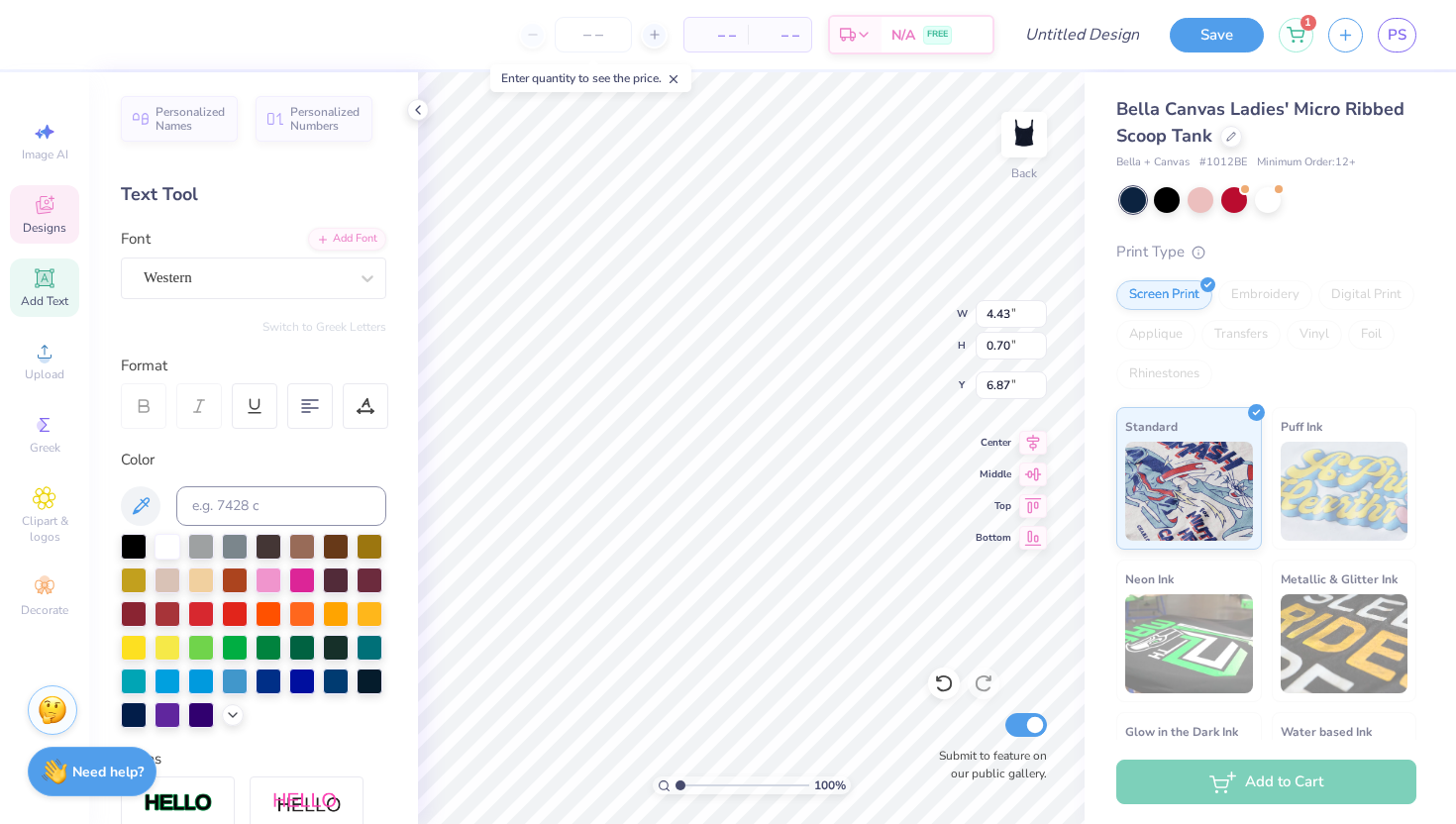 scroll, scrollTop: 0, scrollLeft: 0, axis: both 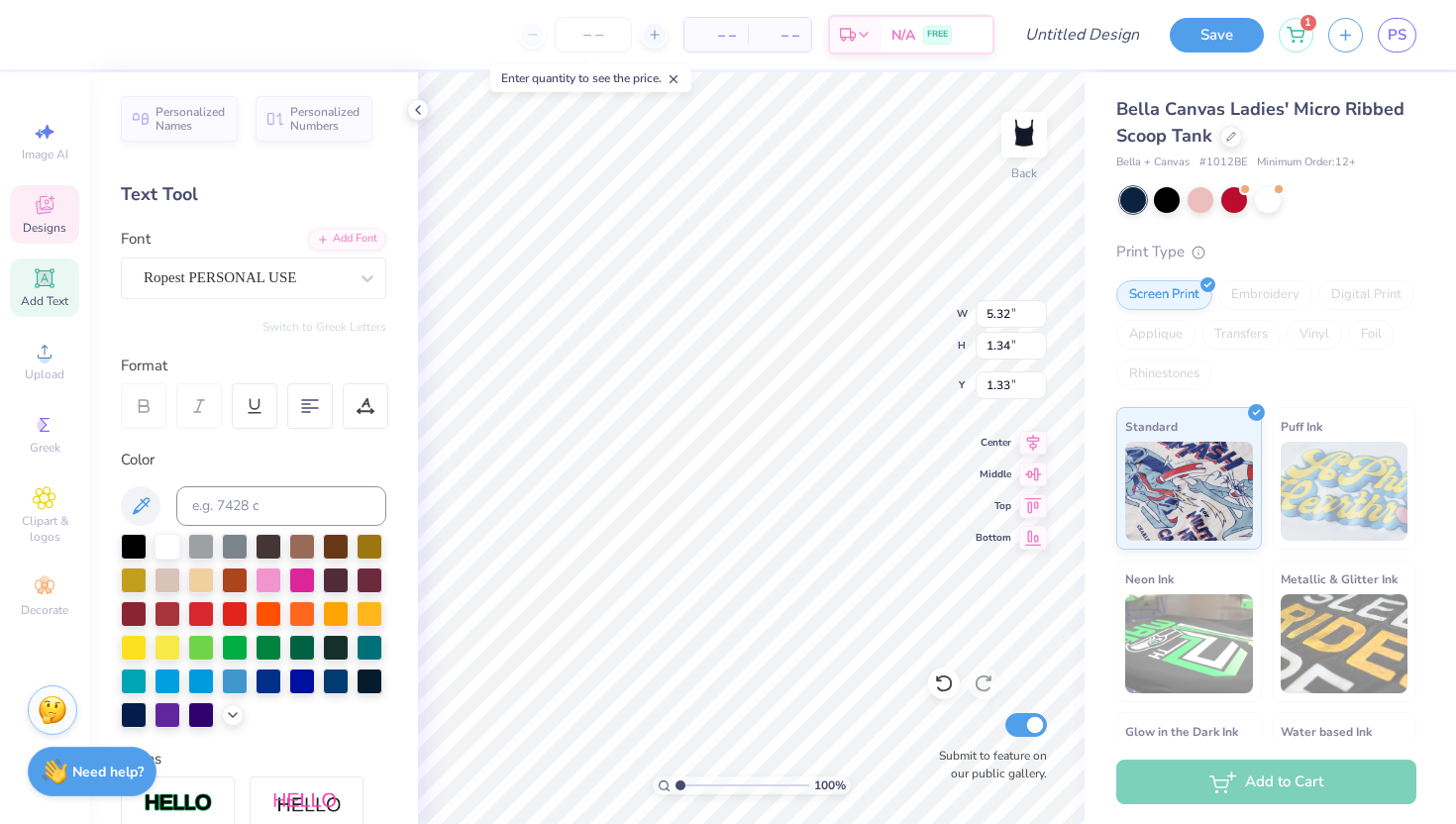 type on "T" 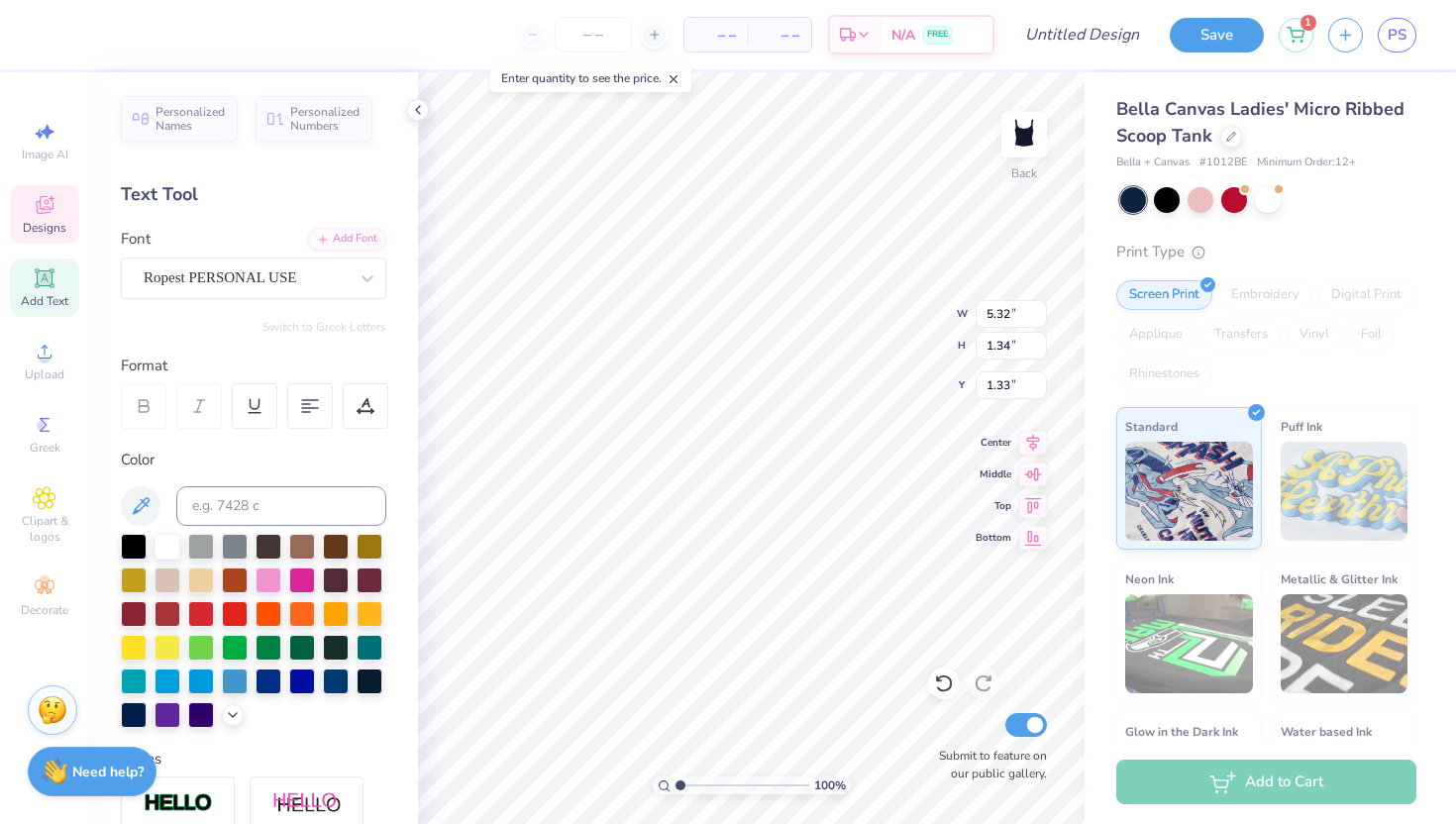 scroll, scrollTop: 0, scrollLeft: 0, axis: both 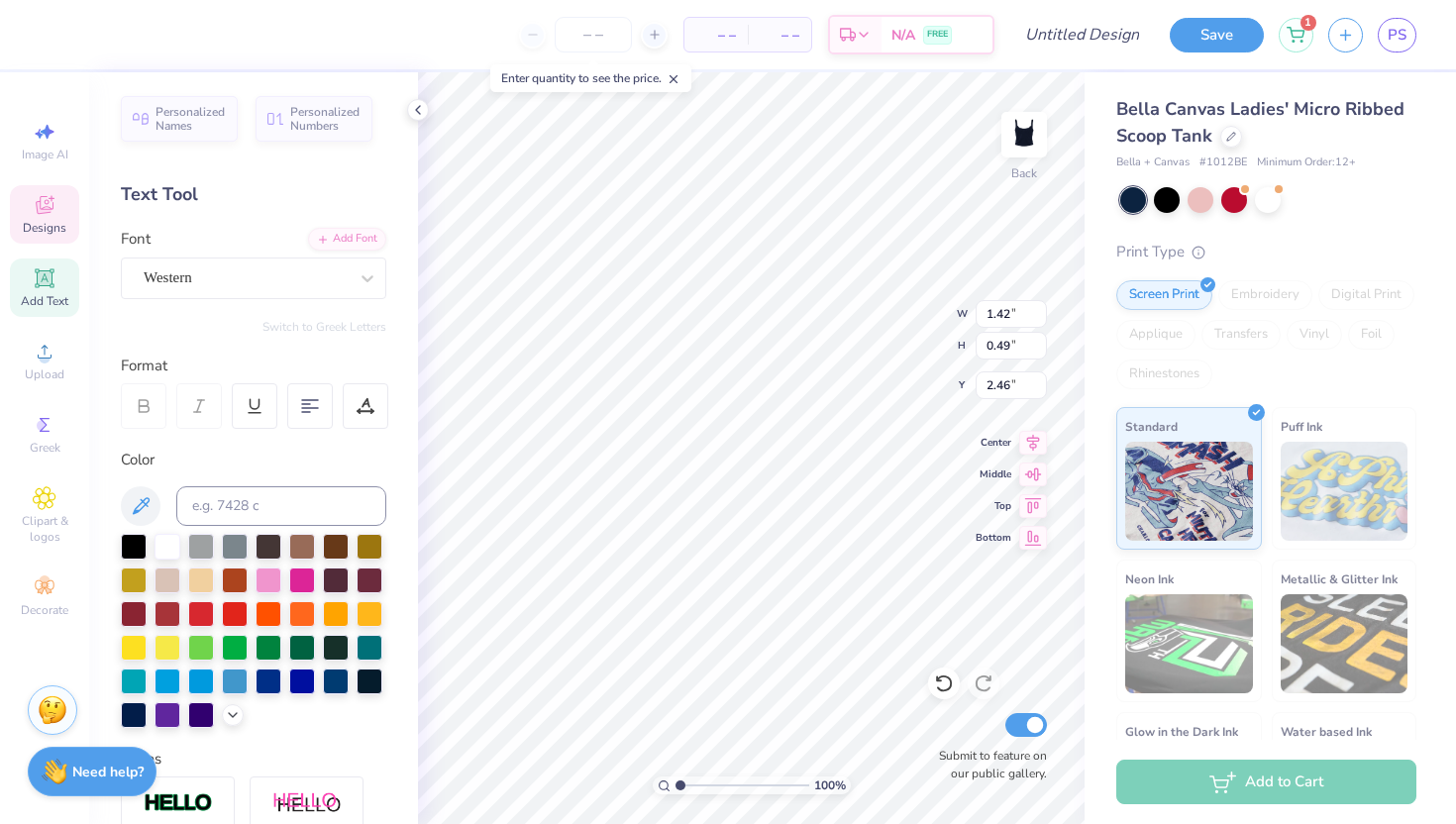type on "1" 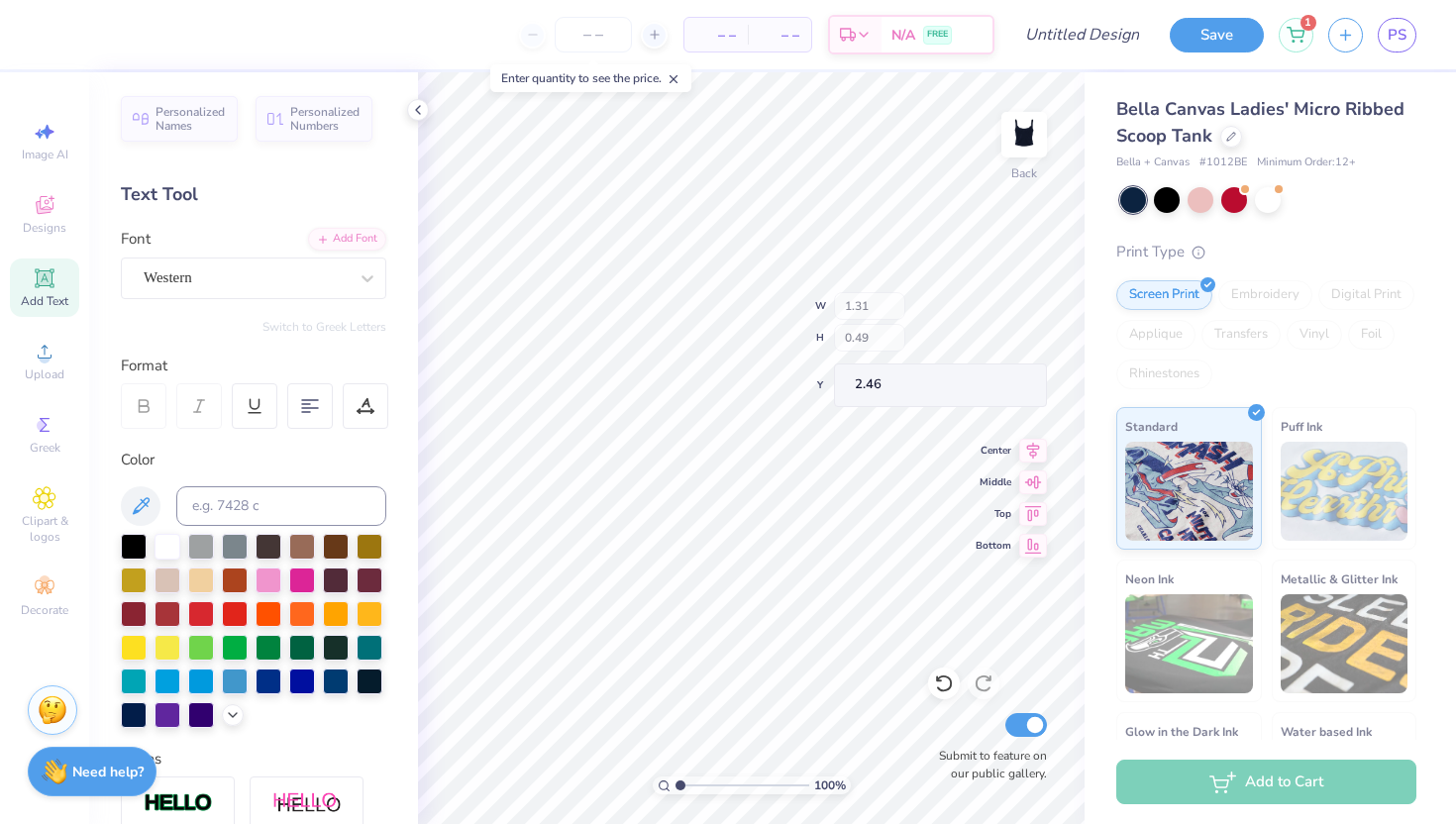 type on "2.71" 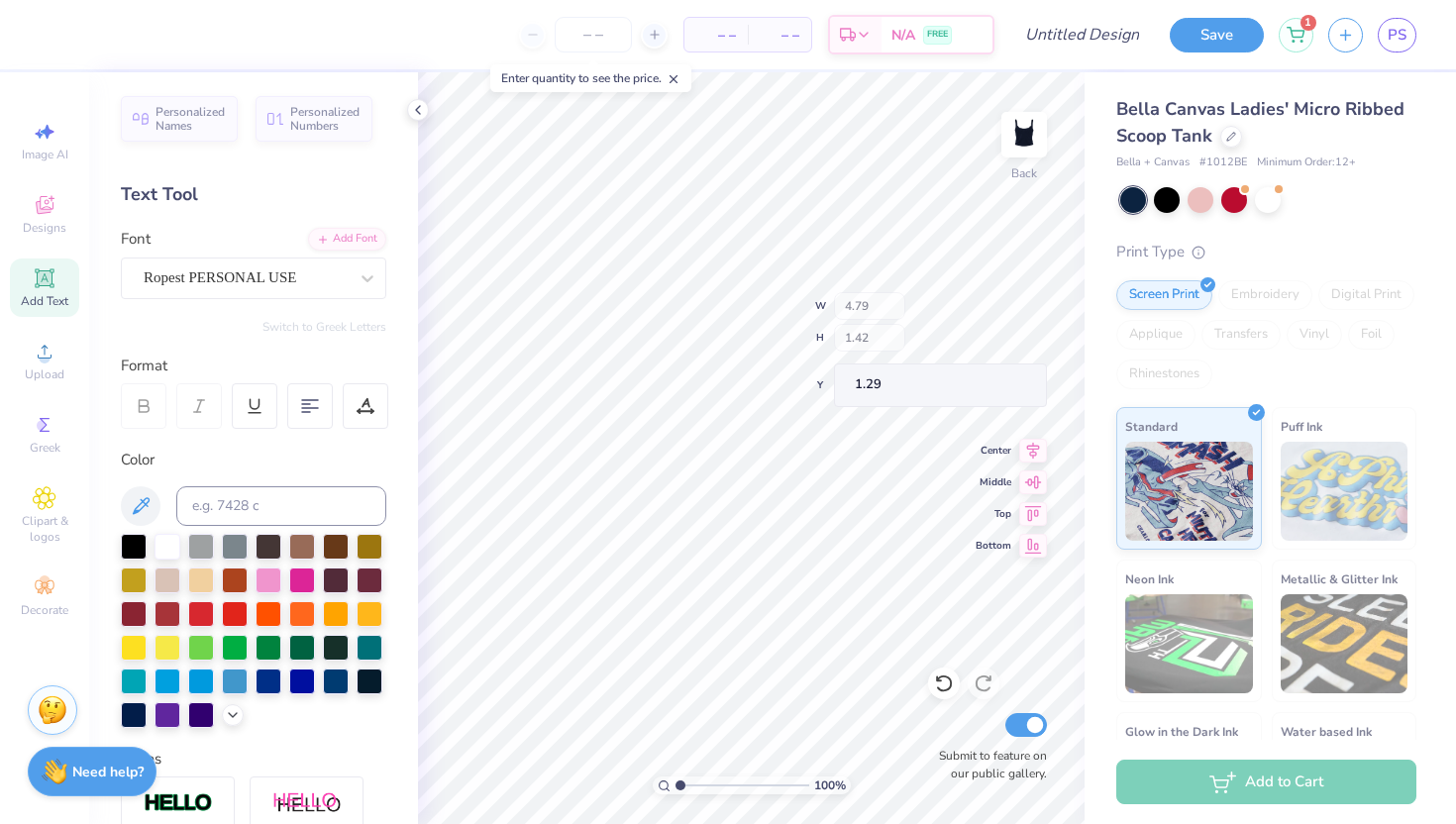 type on "1.00" 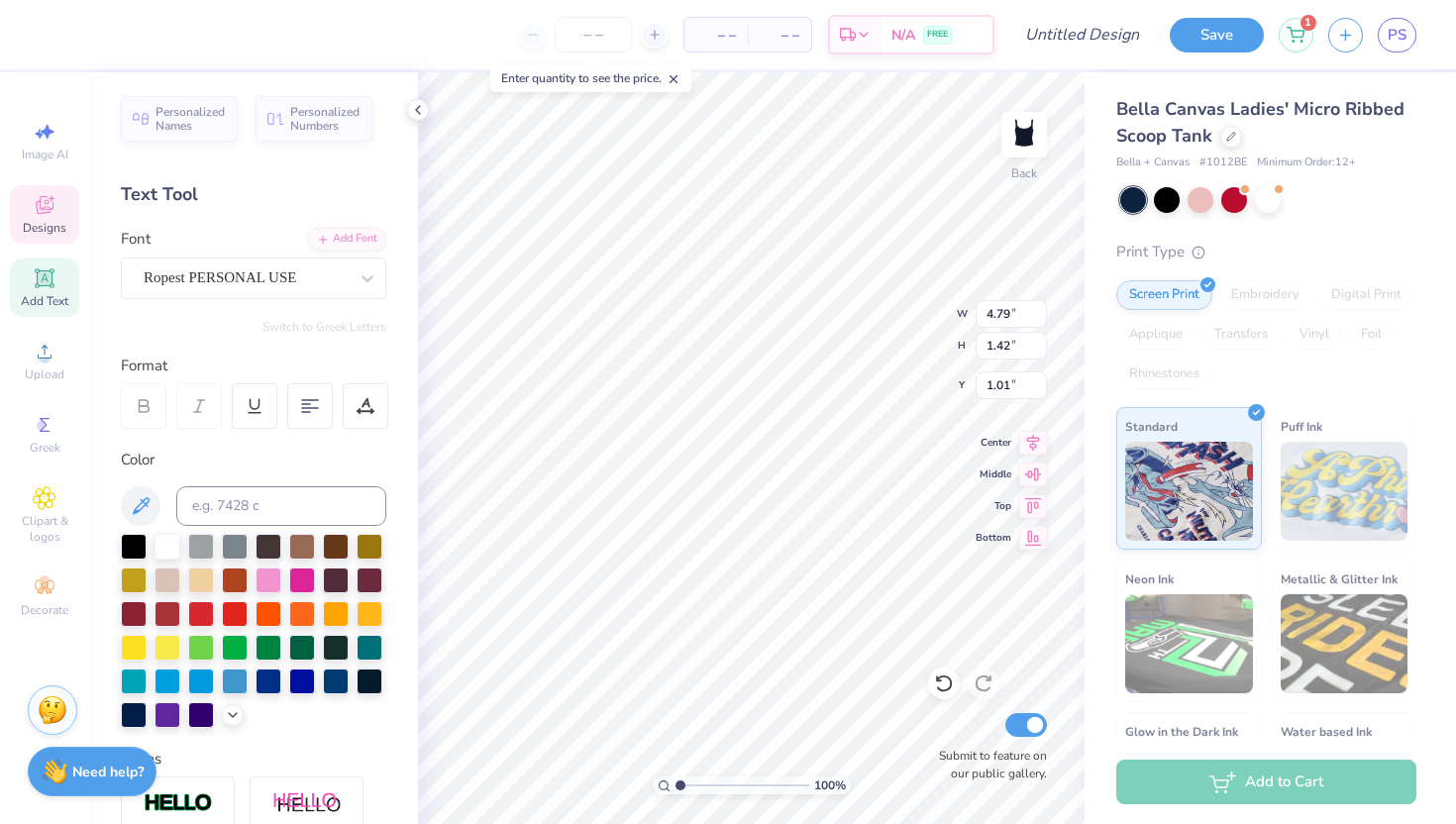 type on "1.01" 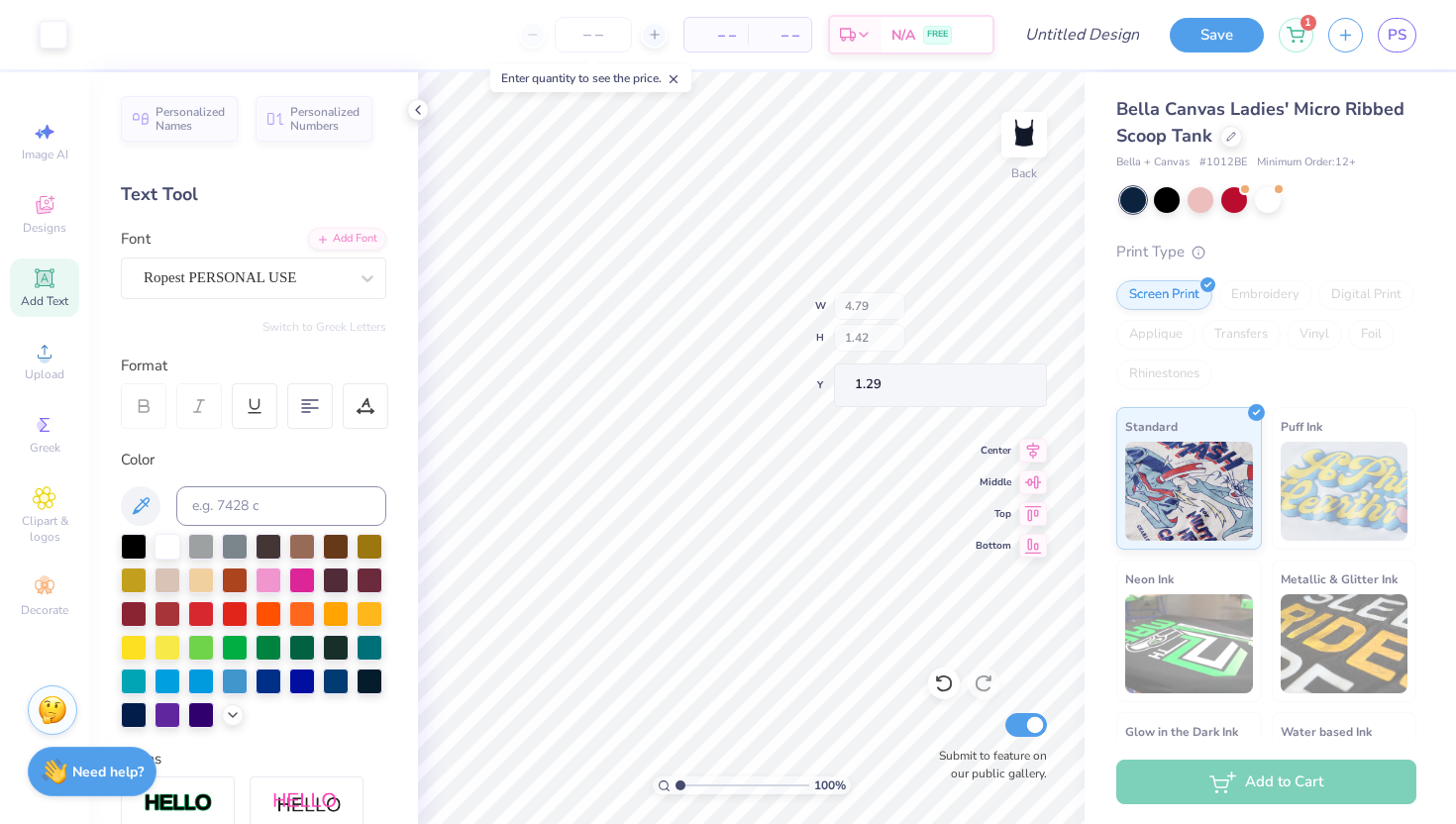 type on "1.29" 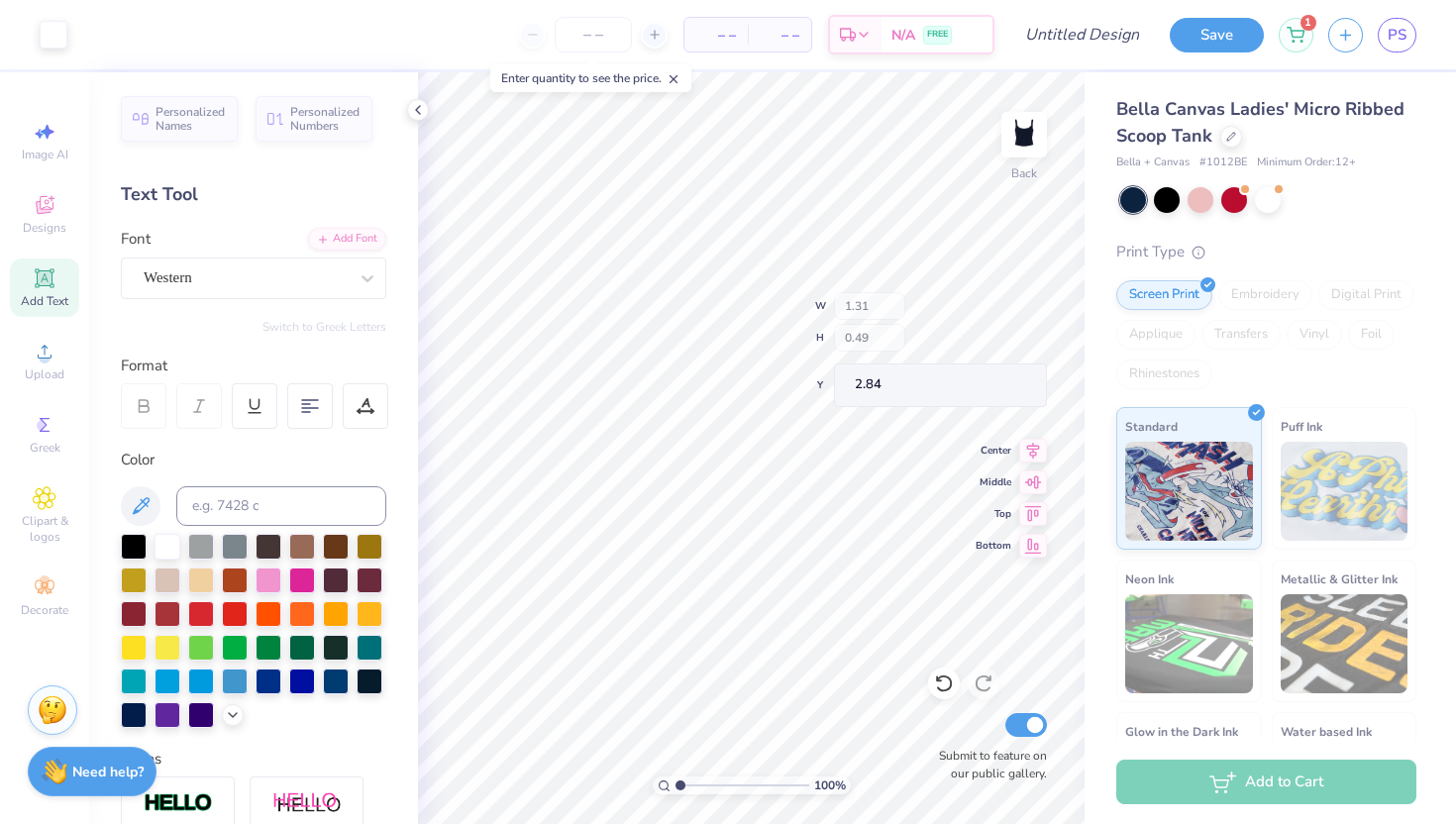 type on "2.84" 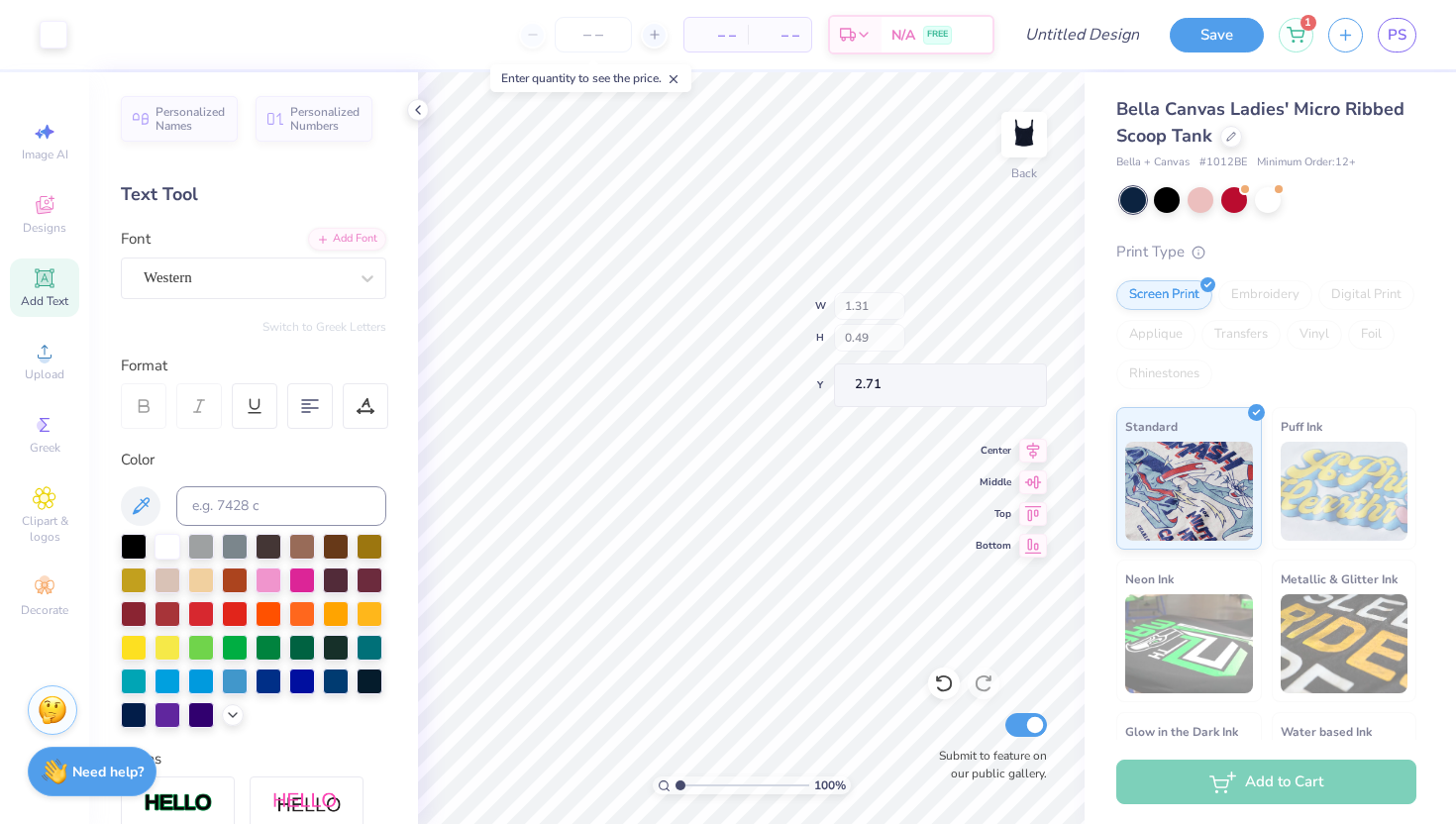 type on "2.71" 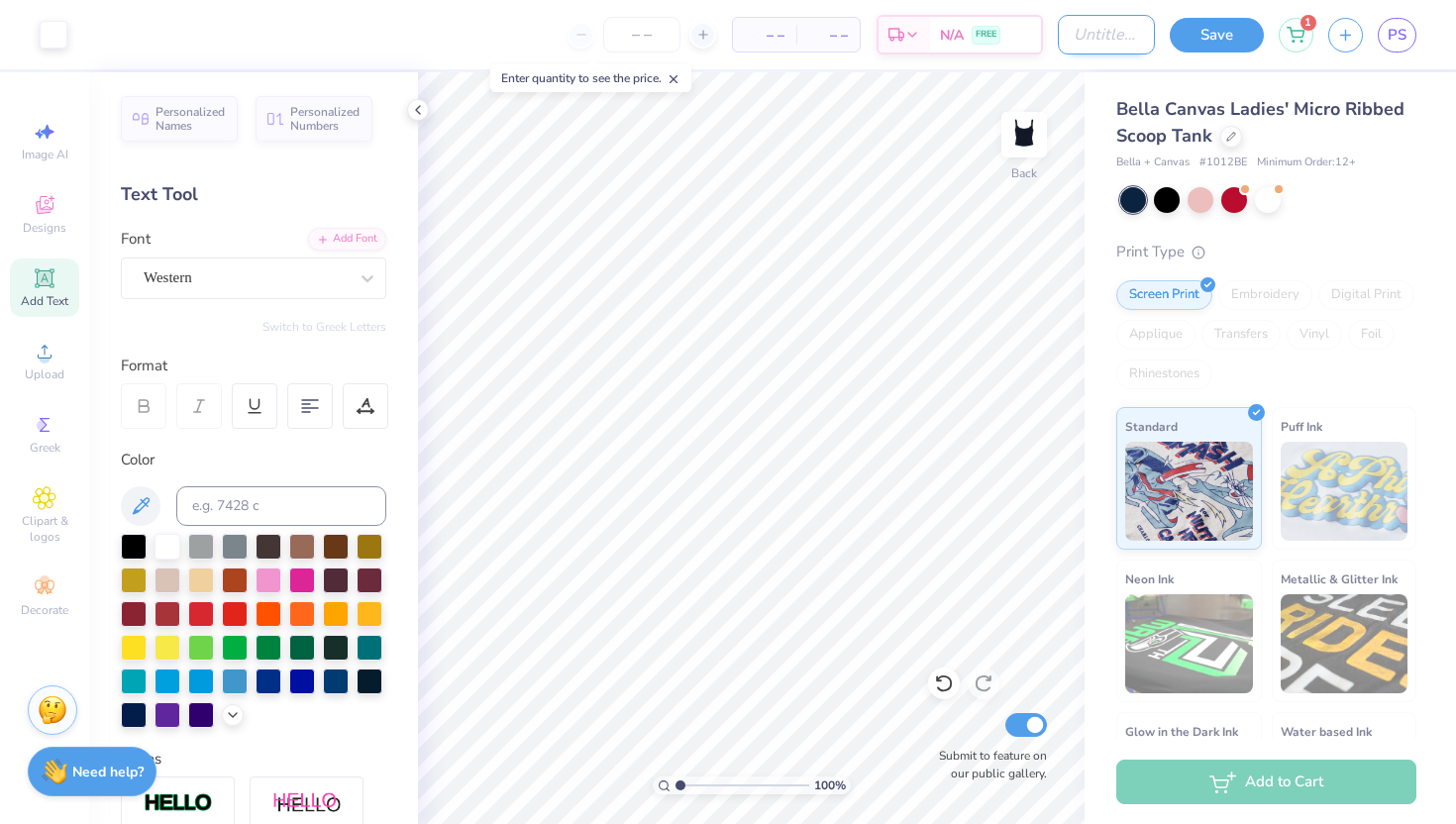 click on "Design Title" at bounding box center (1106, 35) 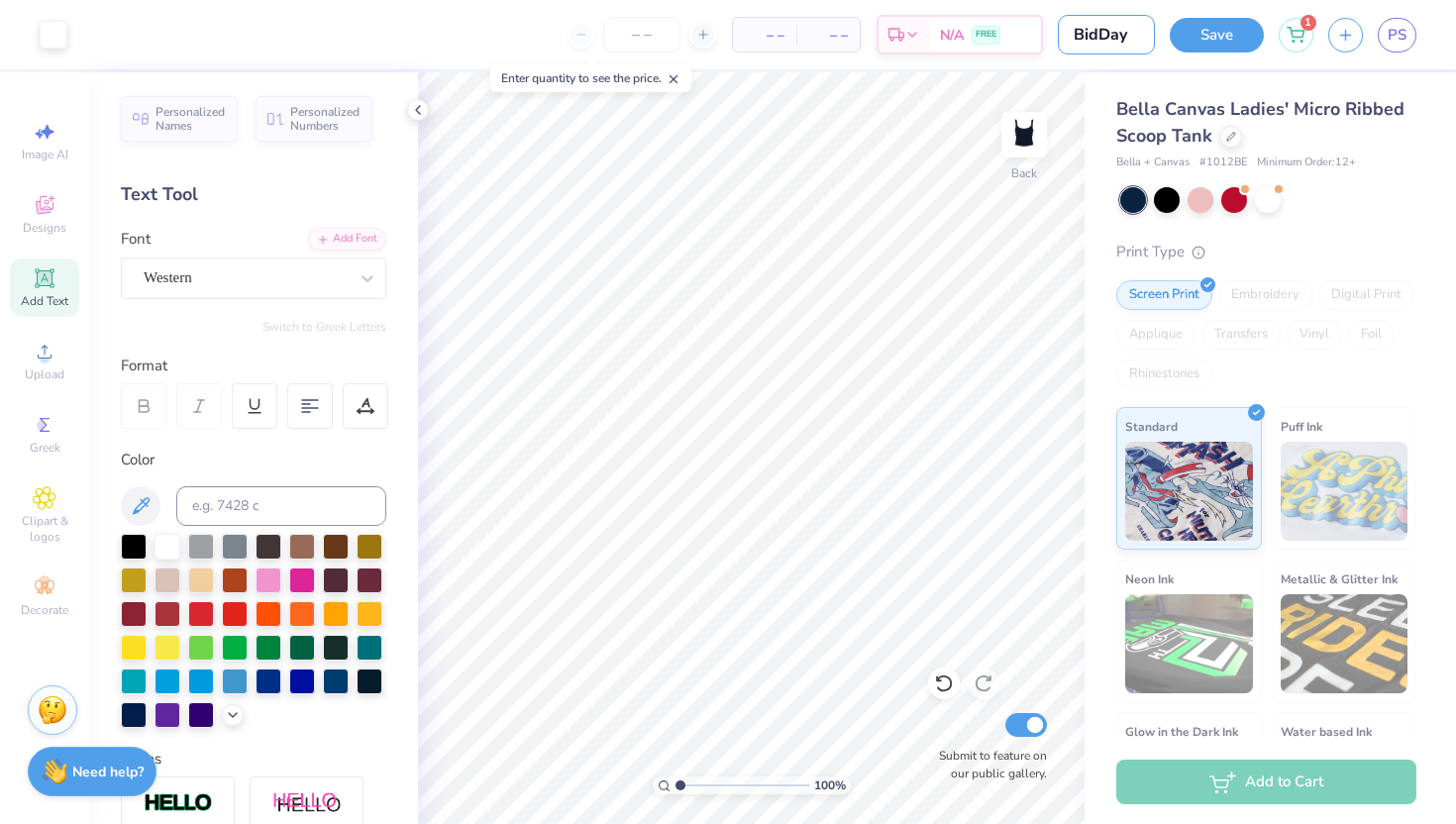 type on "BidDay" 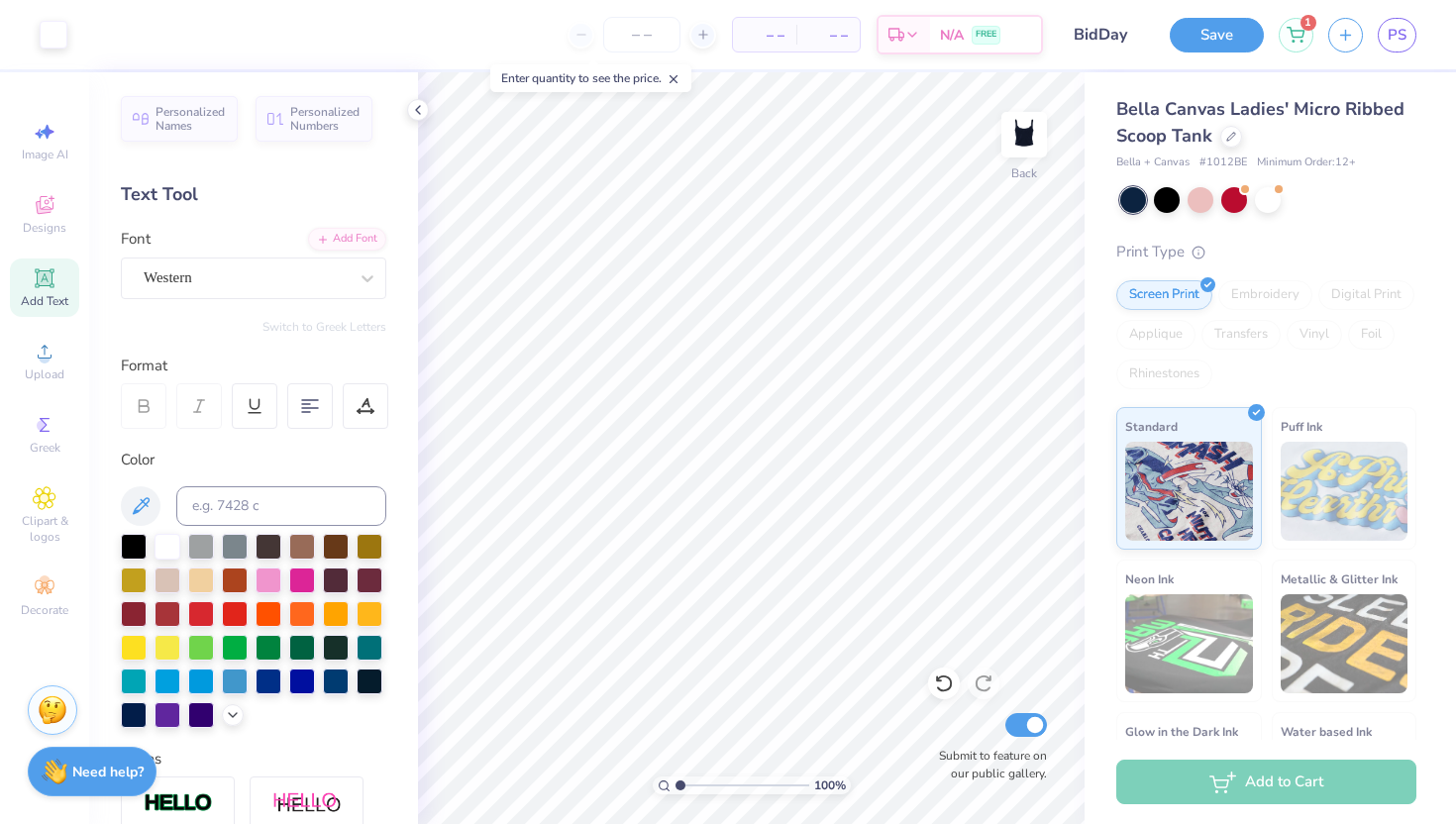click on "Save" at bounding box center (1216, 35) 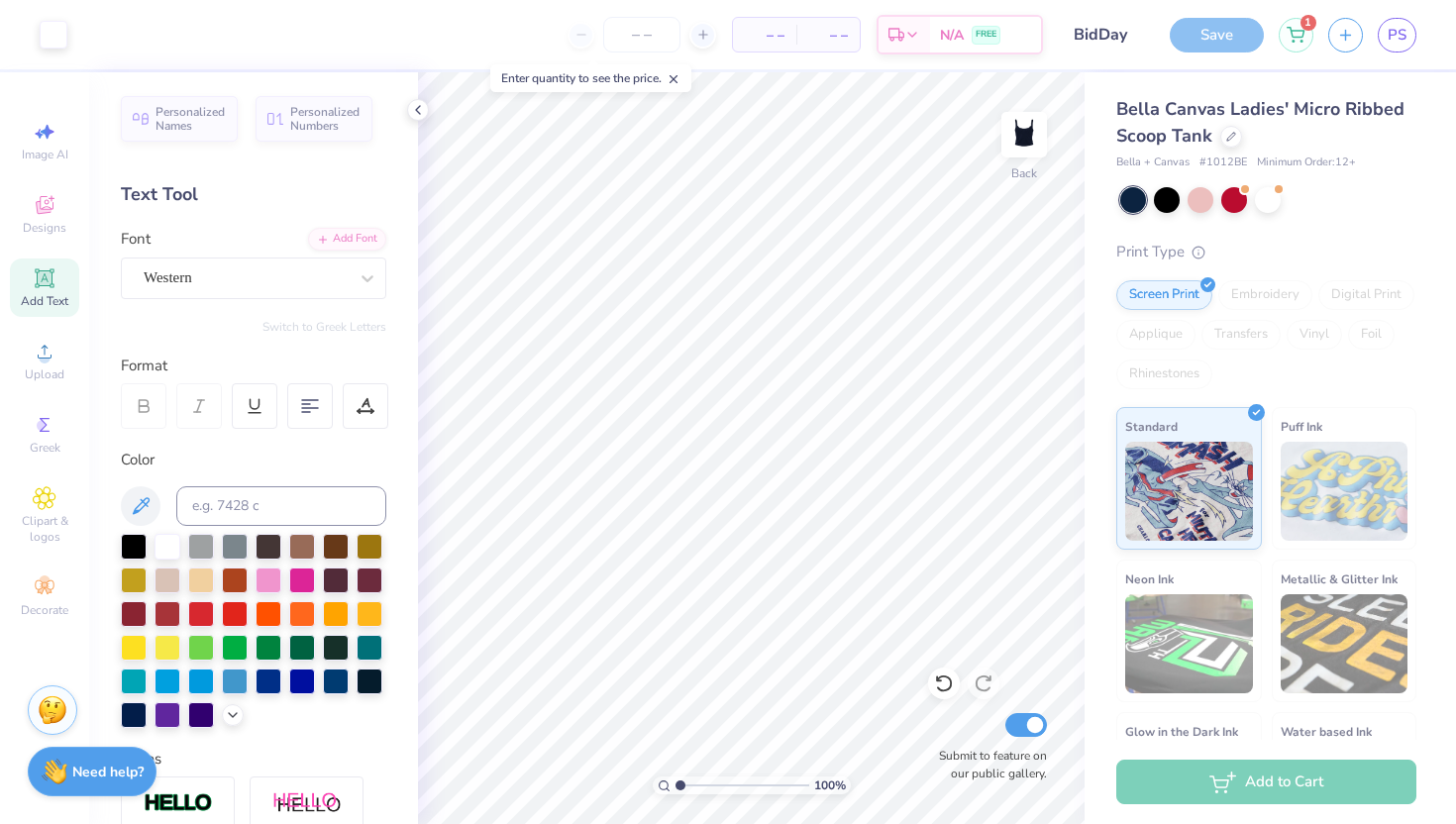 click on "Save 1 PS" at bounding box center [1312, 35] 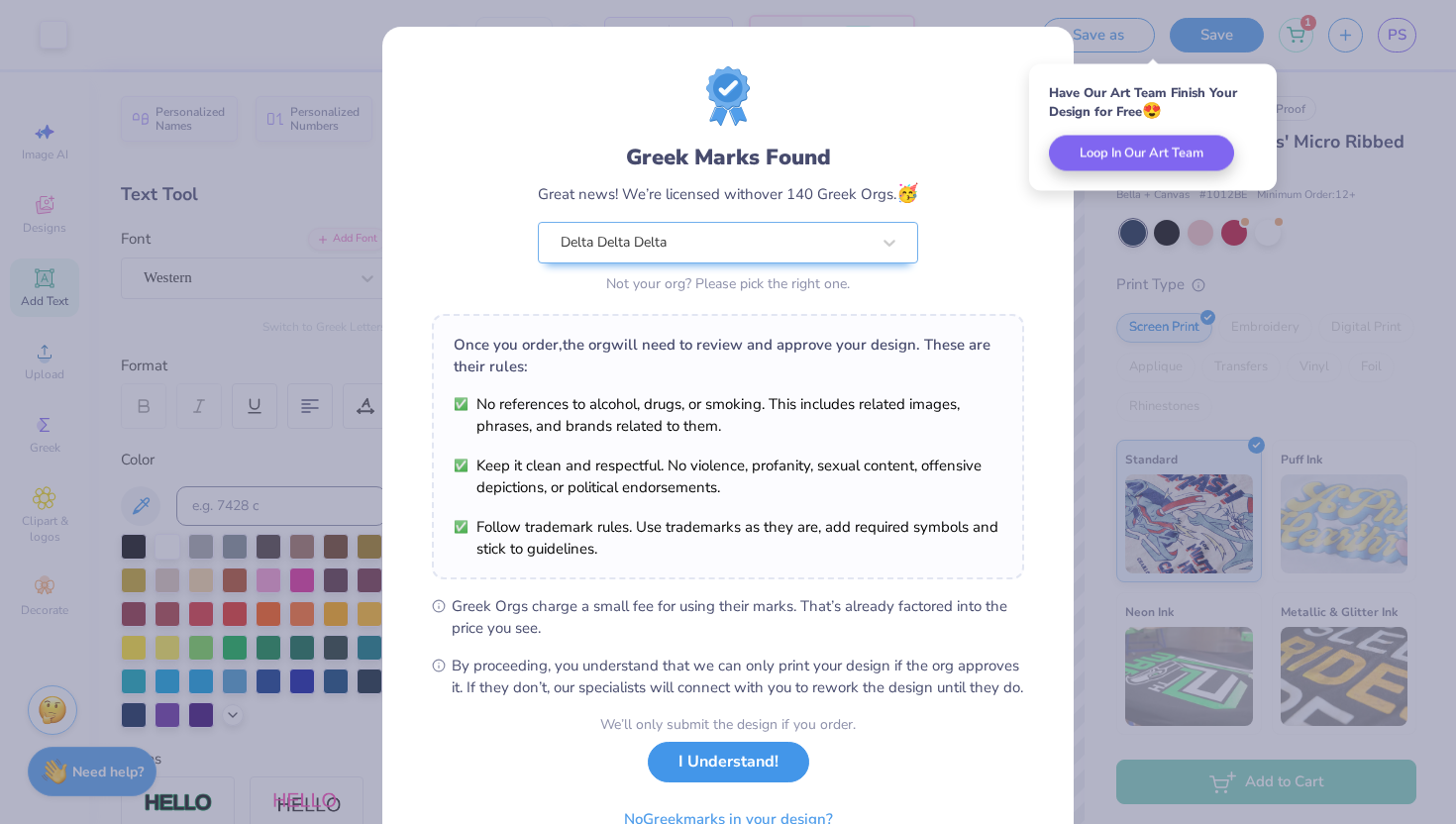 click on "I Understand!" at bounding box center (728, 762) 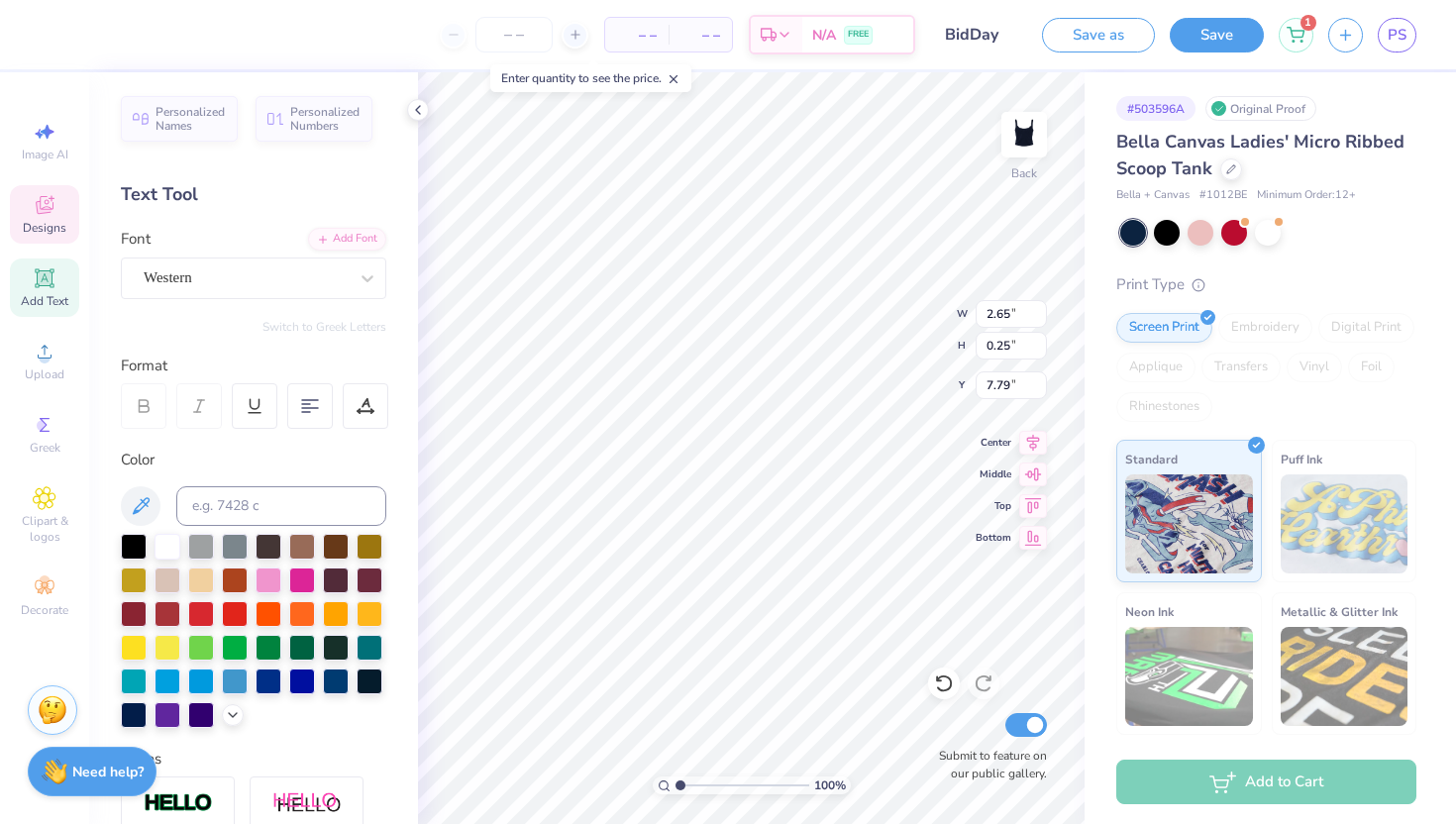 type on "7.79" 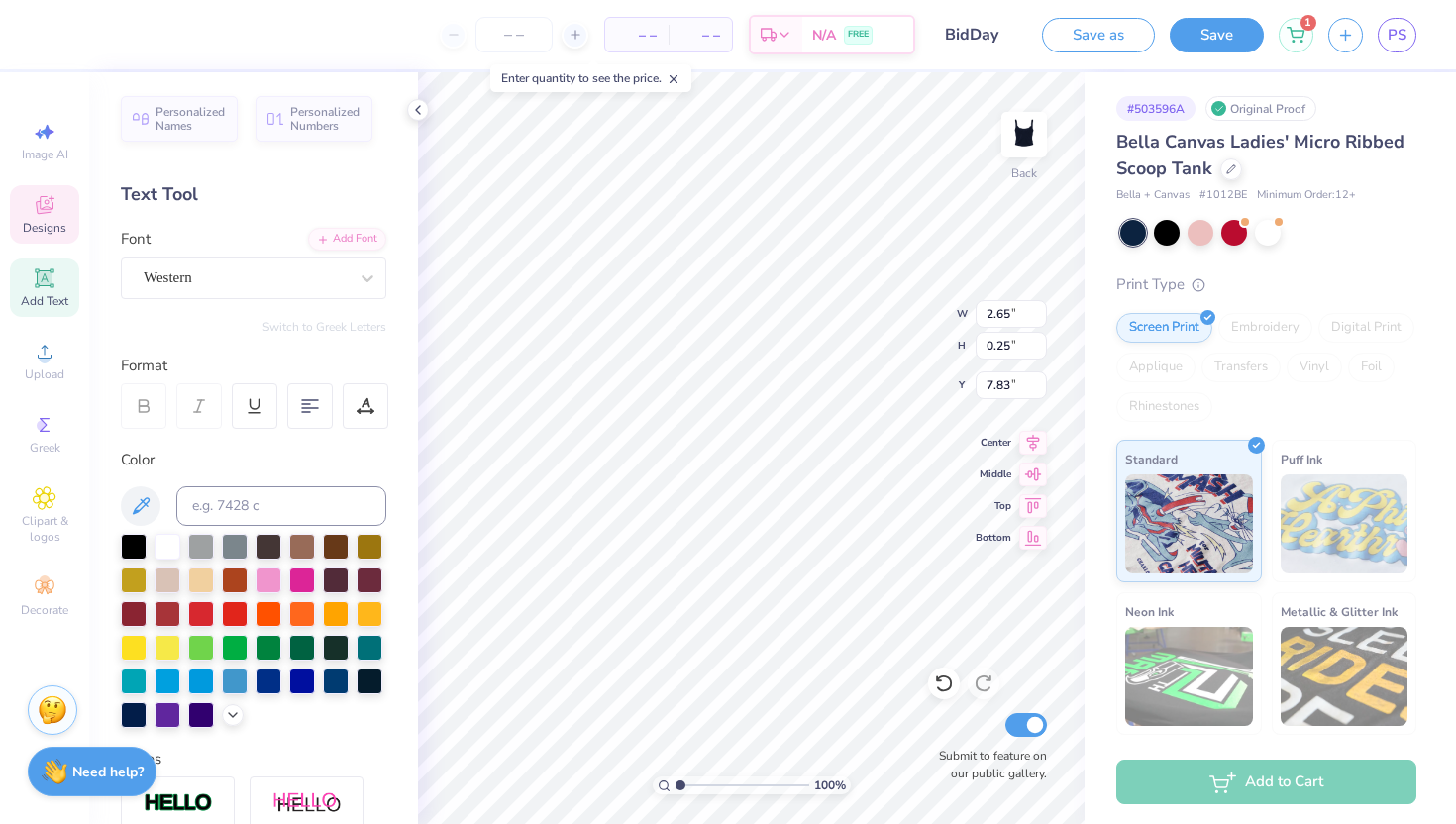 type on "7.83" 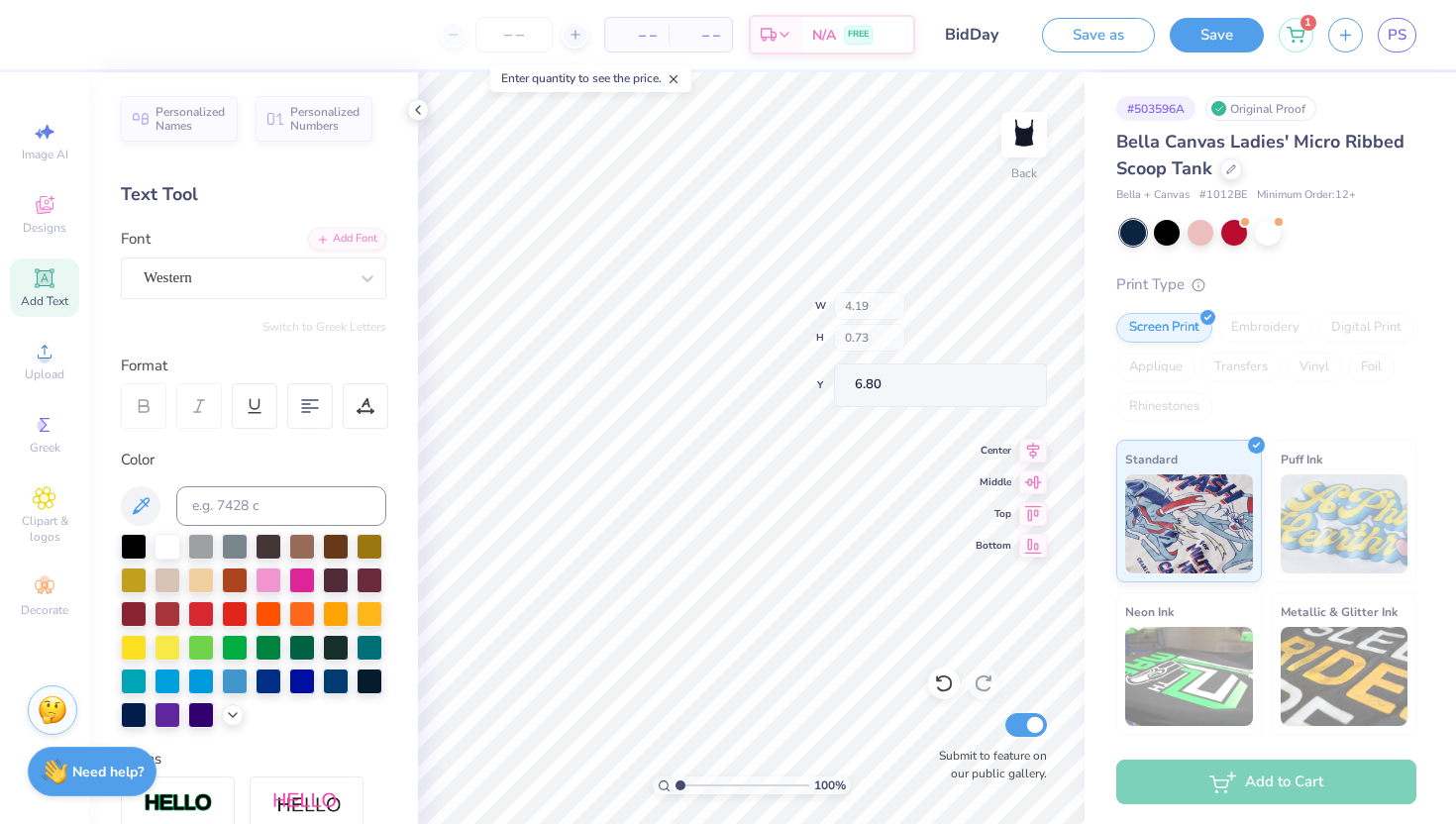 type on "7.10" 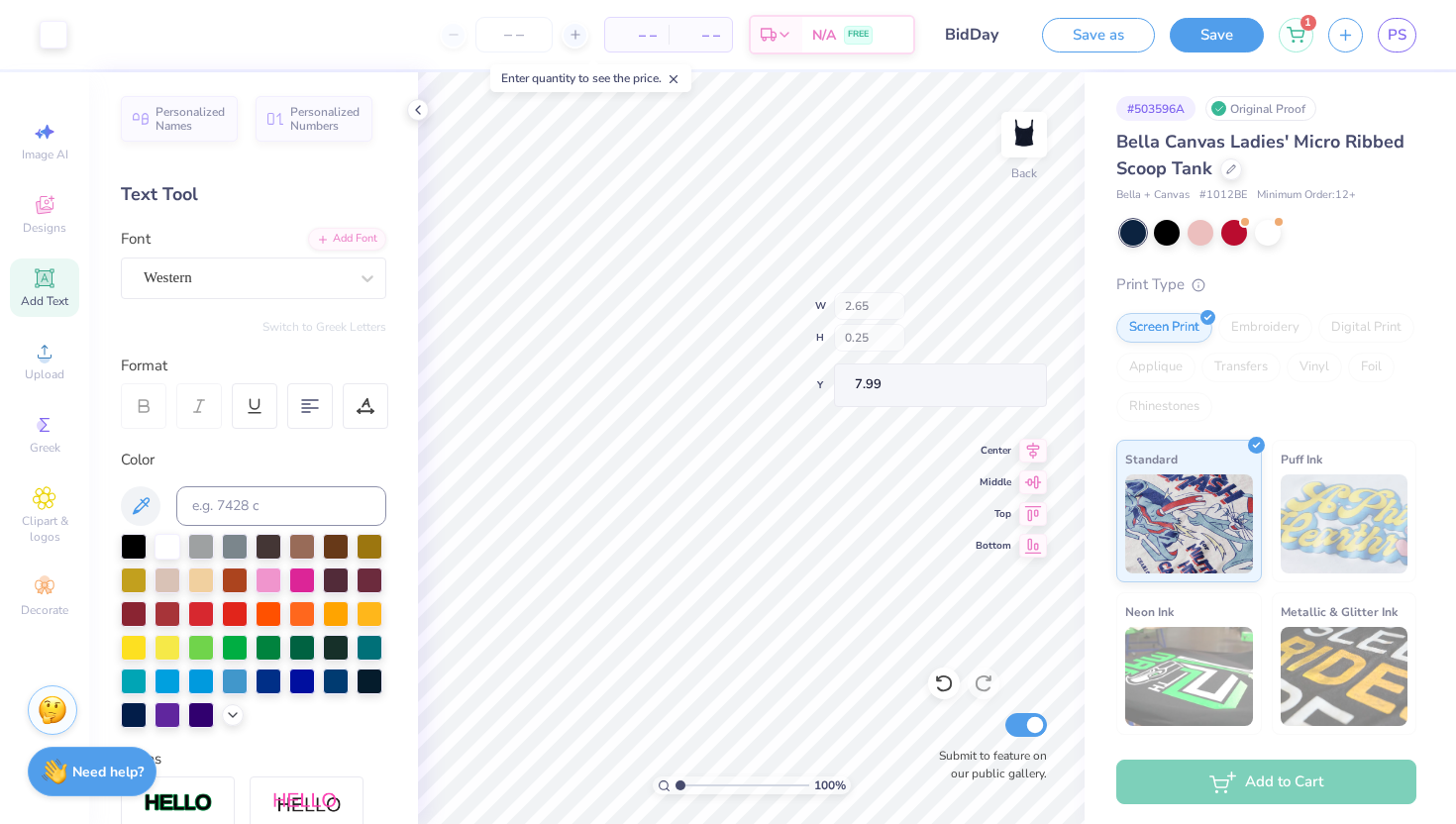 type on "7.99" 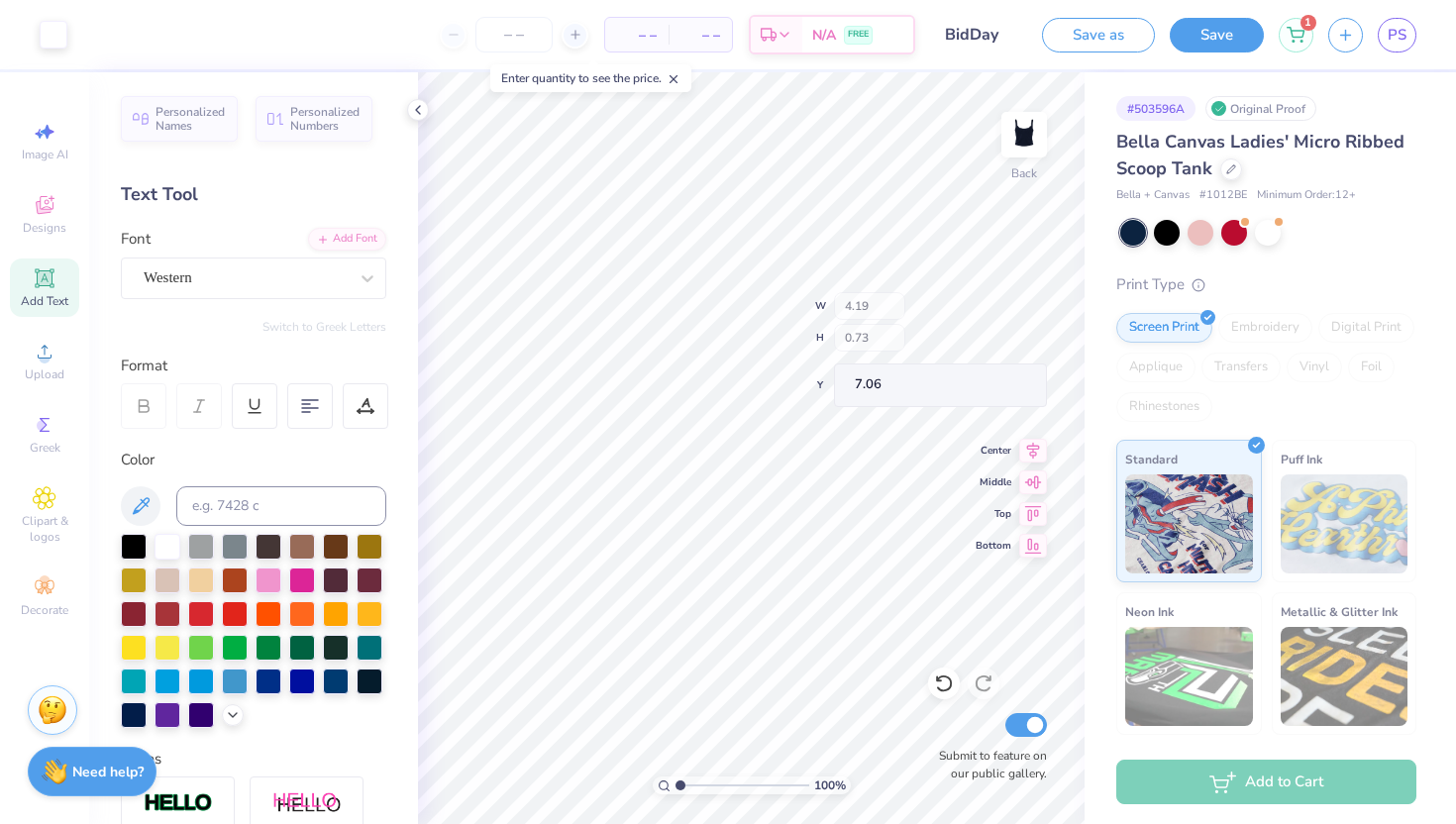 type on "7.06" 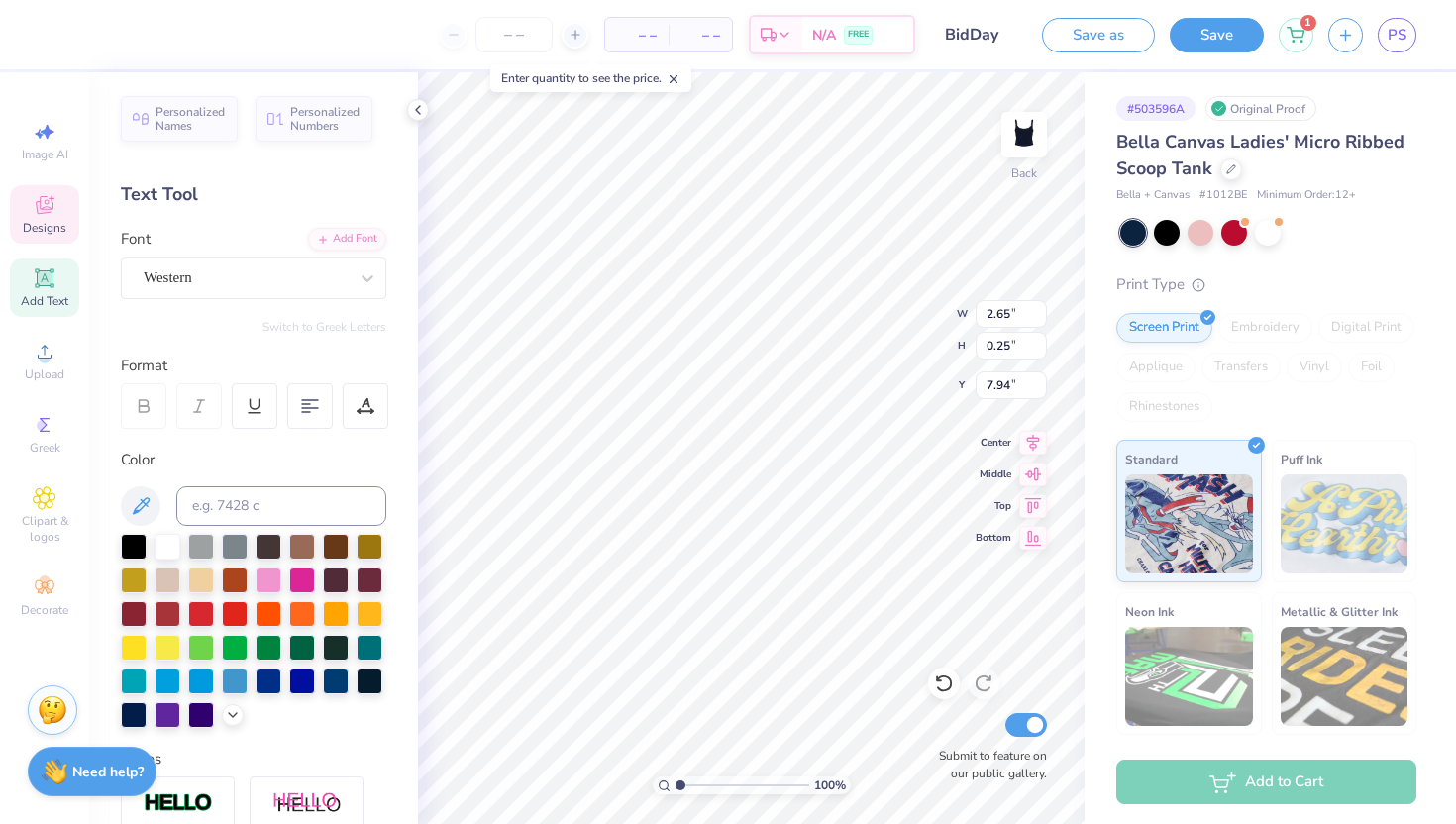 type on "7.94" 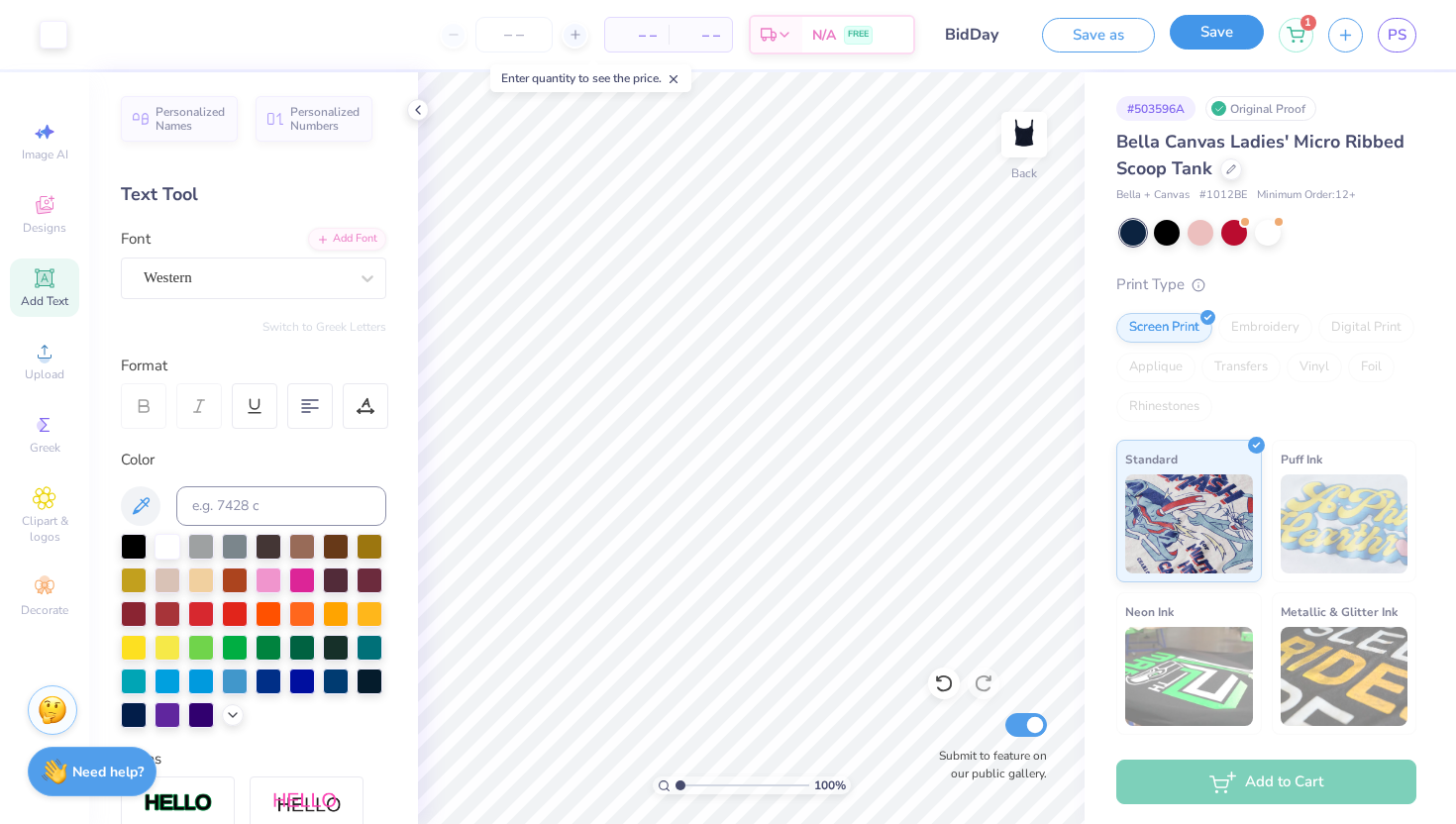 click on "Save" at bounding box center (1216, 32) 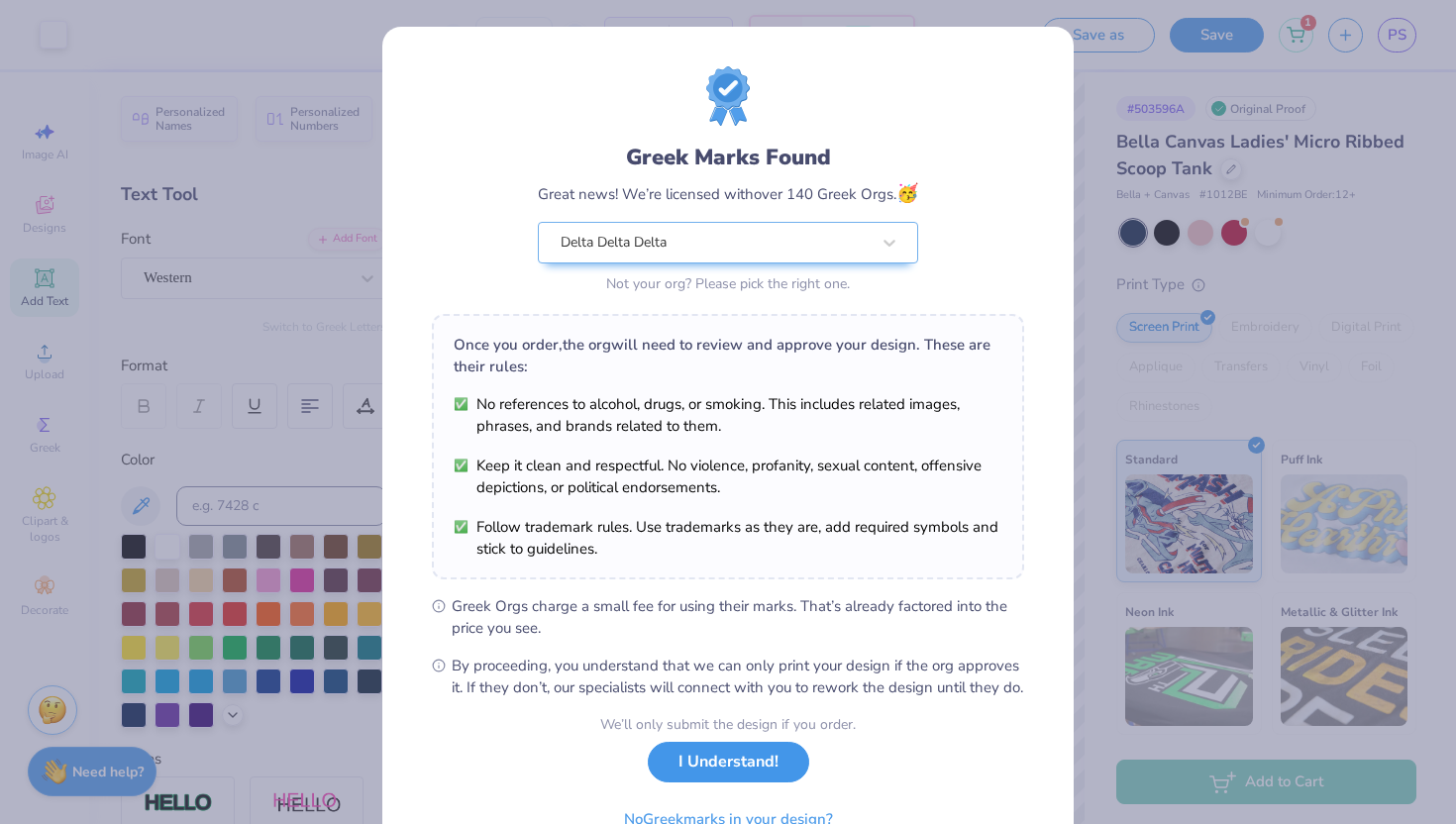 click on "I Understand!" at bounding box center [728, 762] 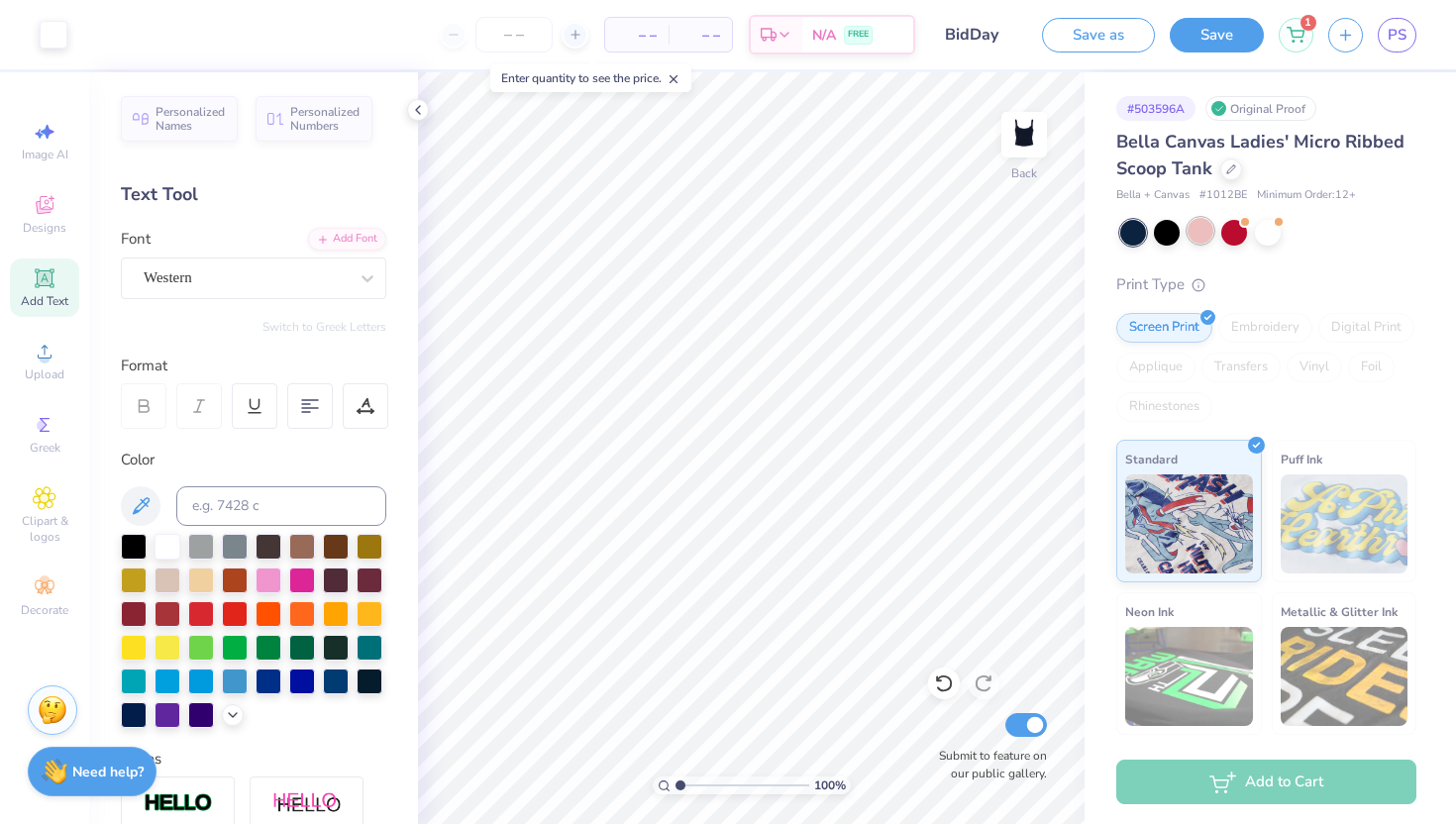 click at bounding box center (1200, 231) 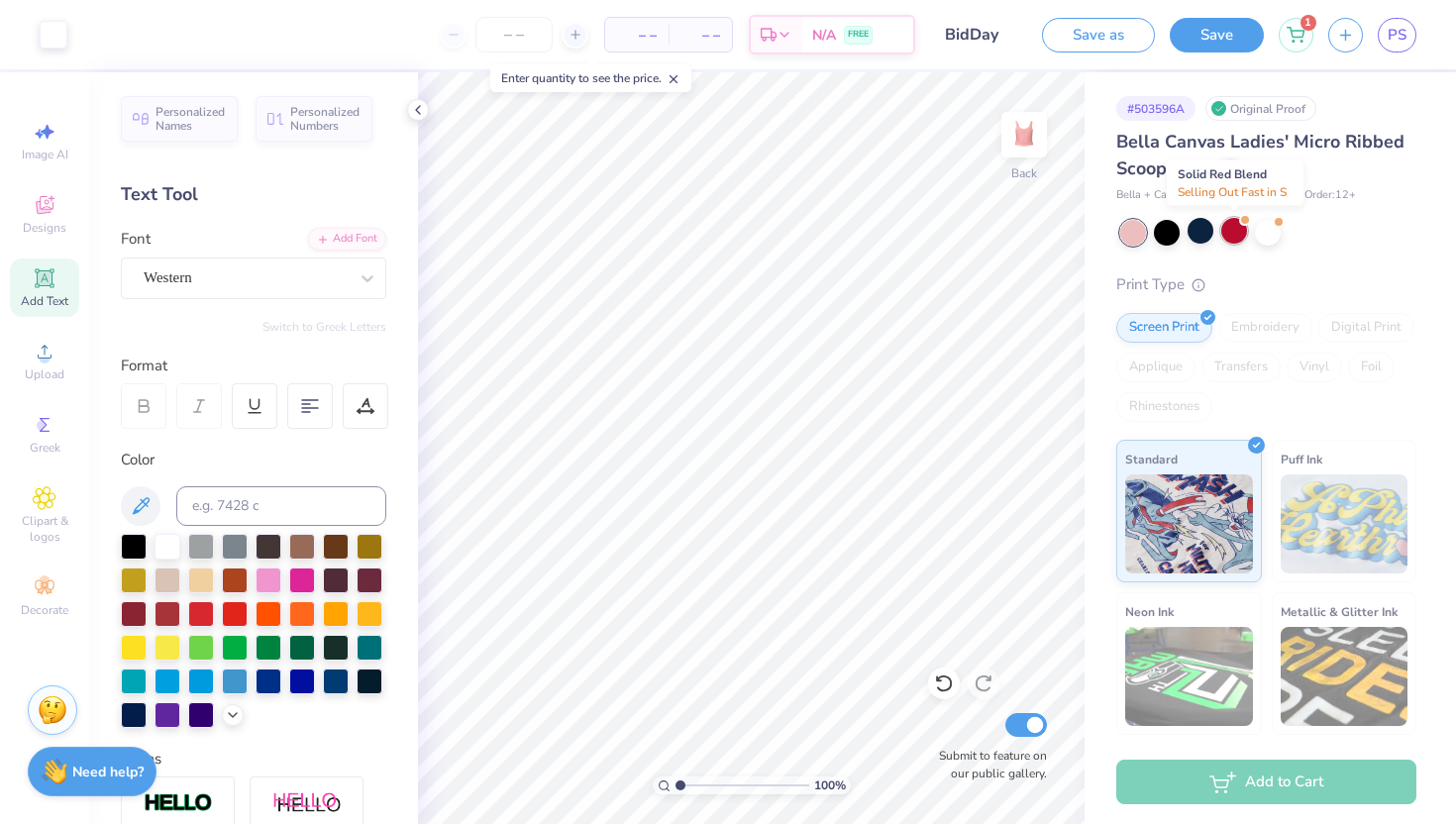 click at bounding box center [1234, 231] 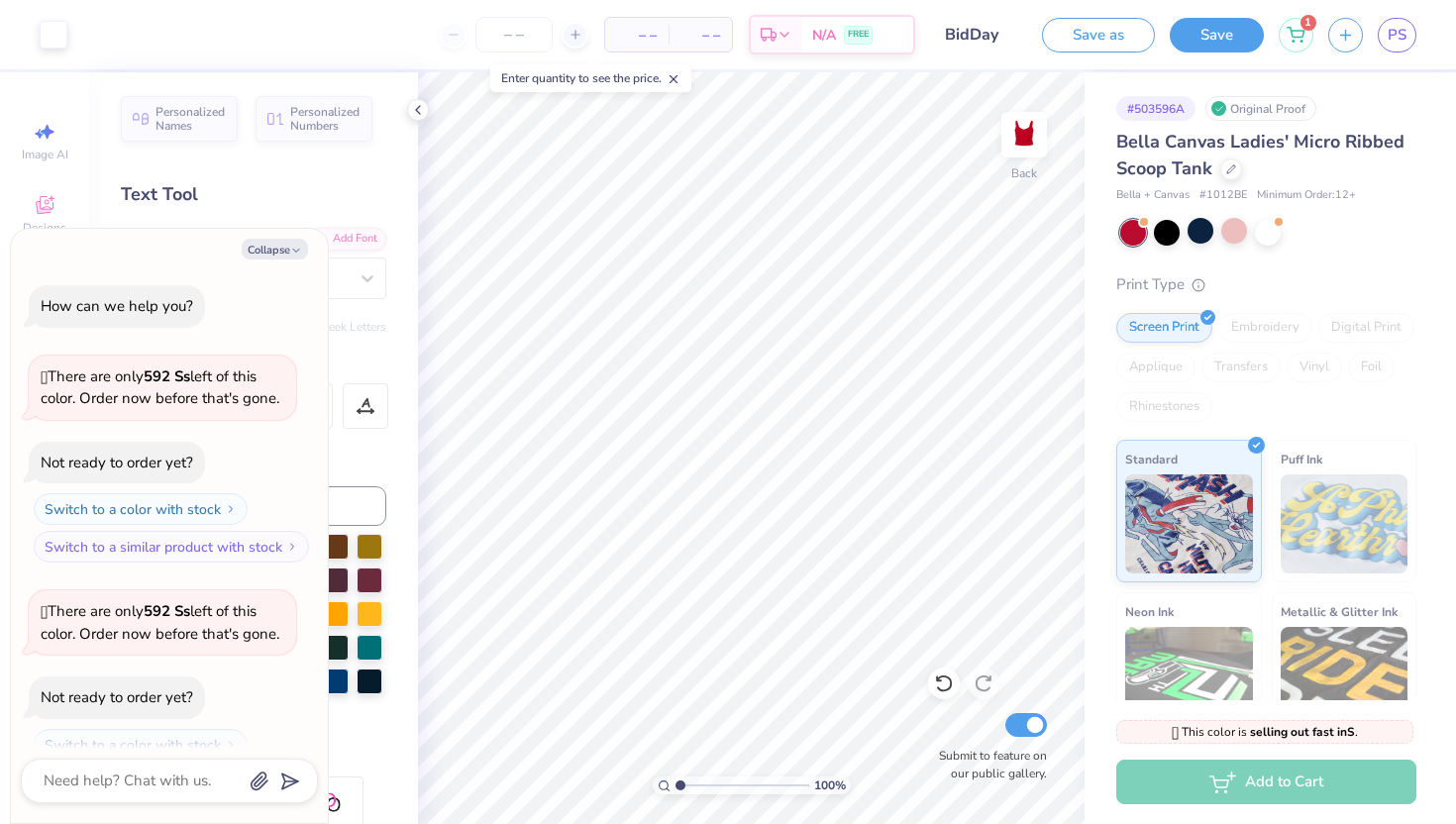 scroll, scrollTop: 64, scrollLeft: 0, axis: vertical 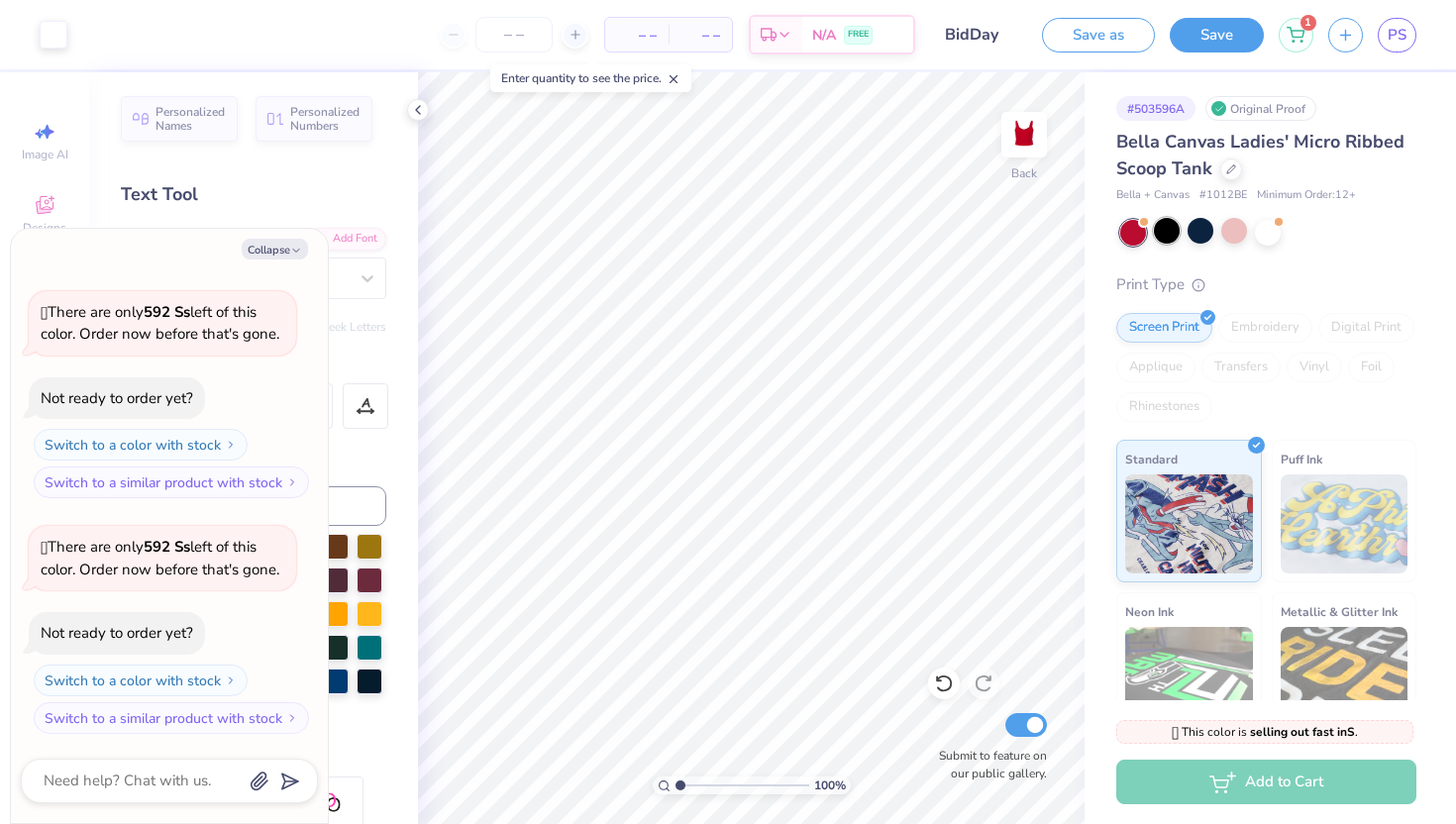 click at bounding box center [1167, 231] 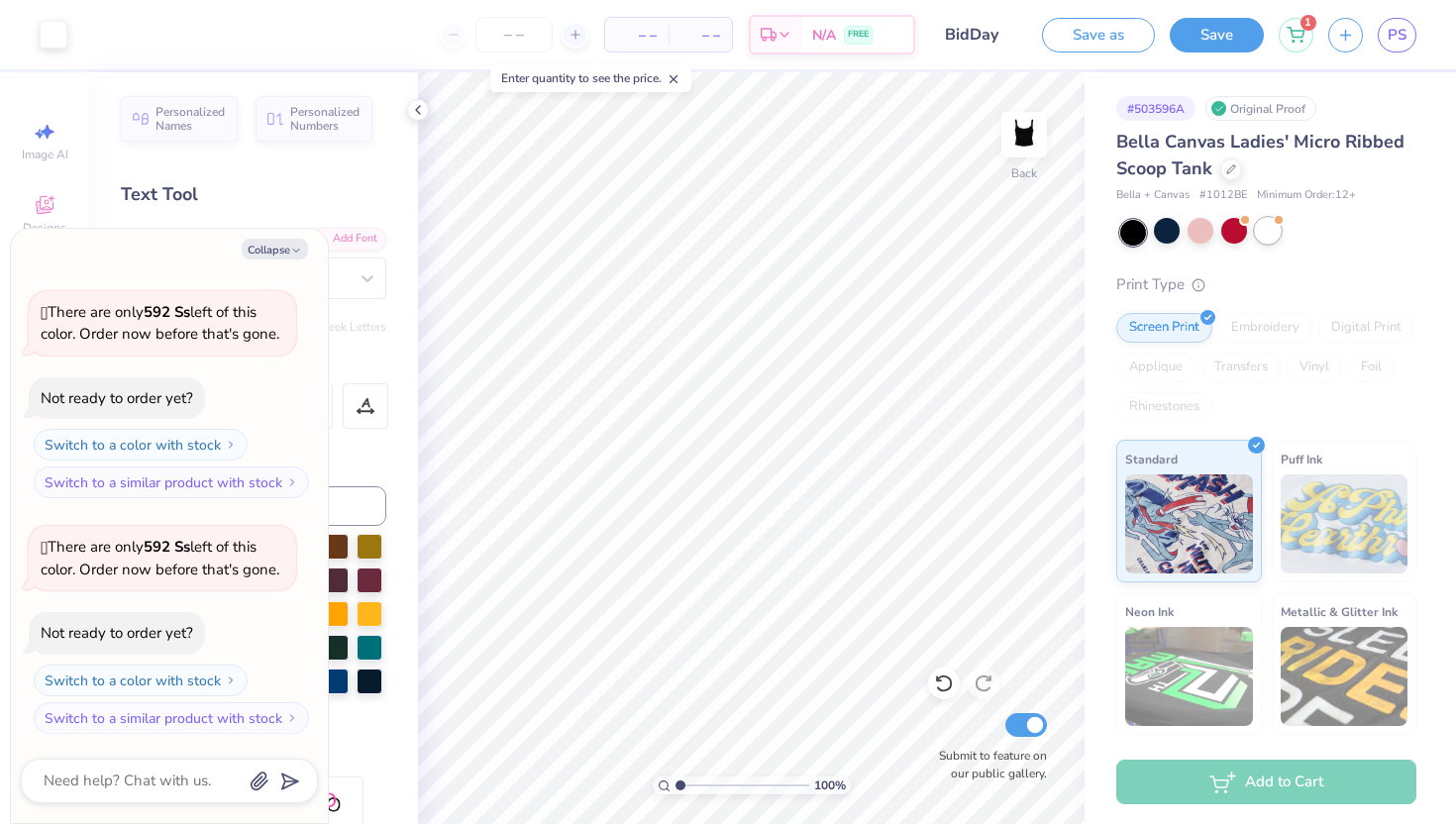 click at bounding box center [1268, 231] 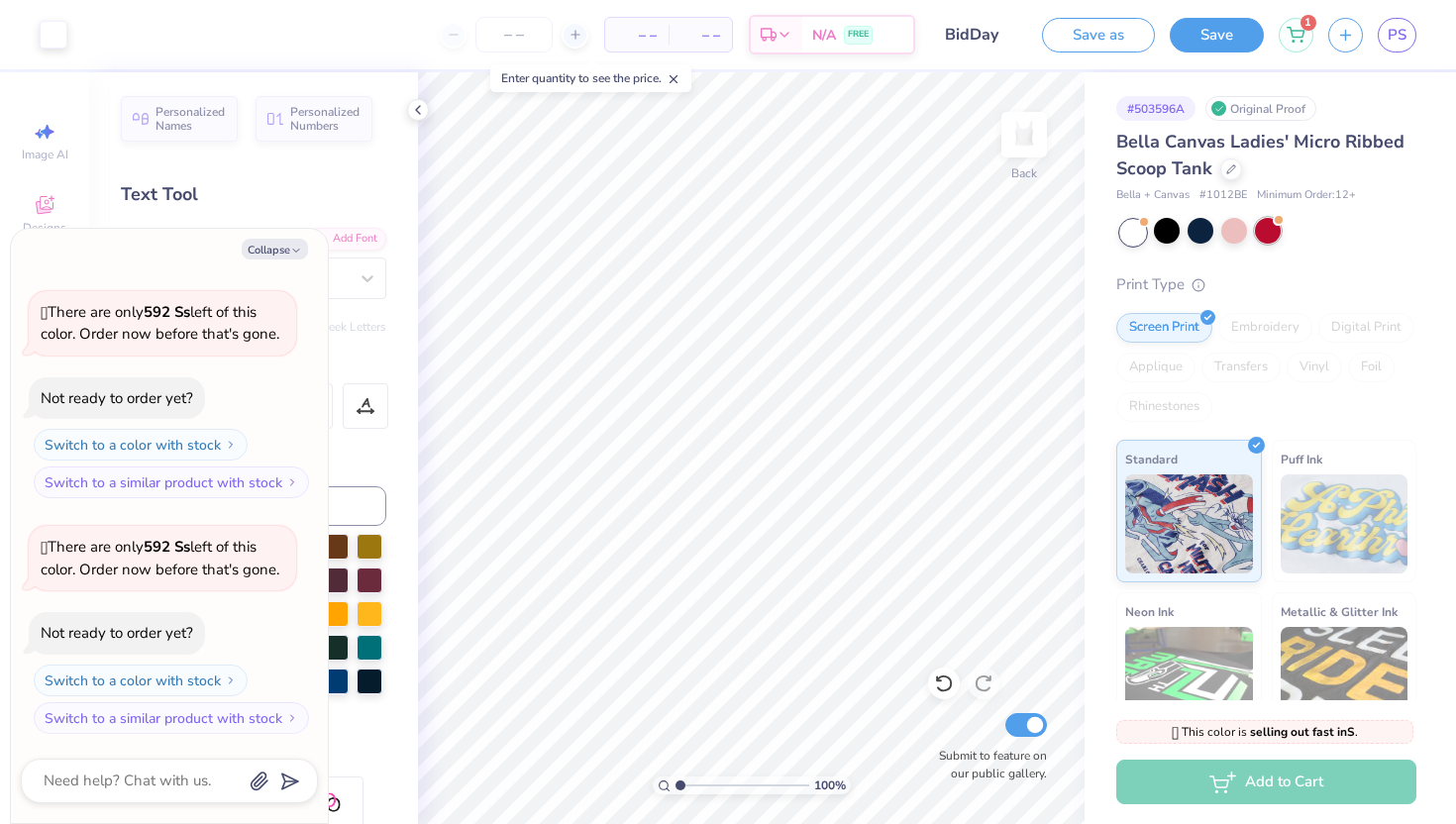 scroll, scrollTop: 300, scrollLeft: 0, axis: vertical 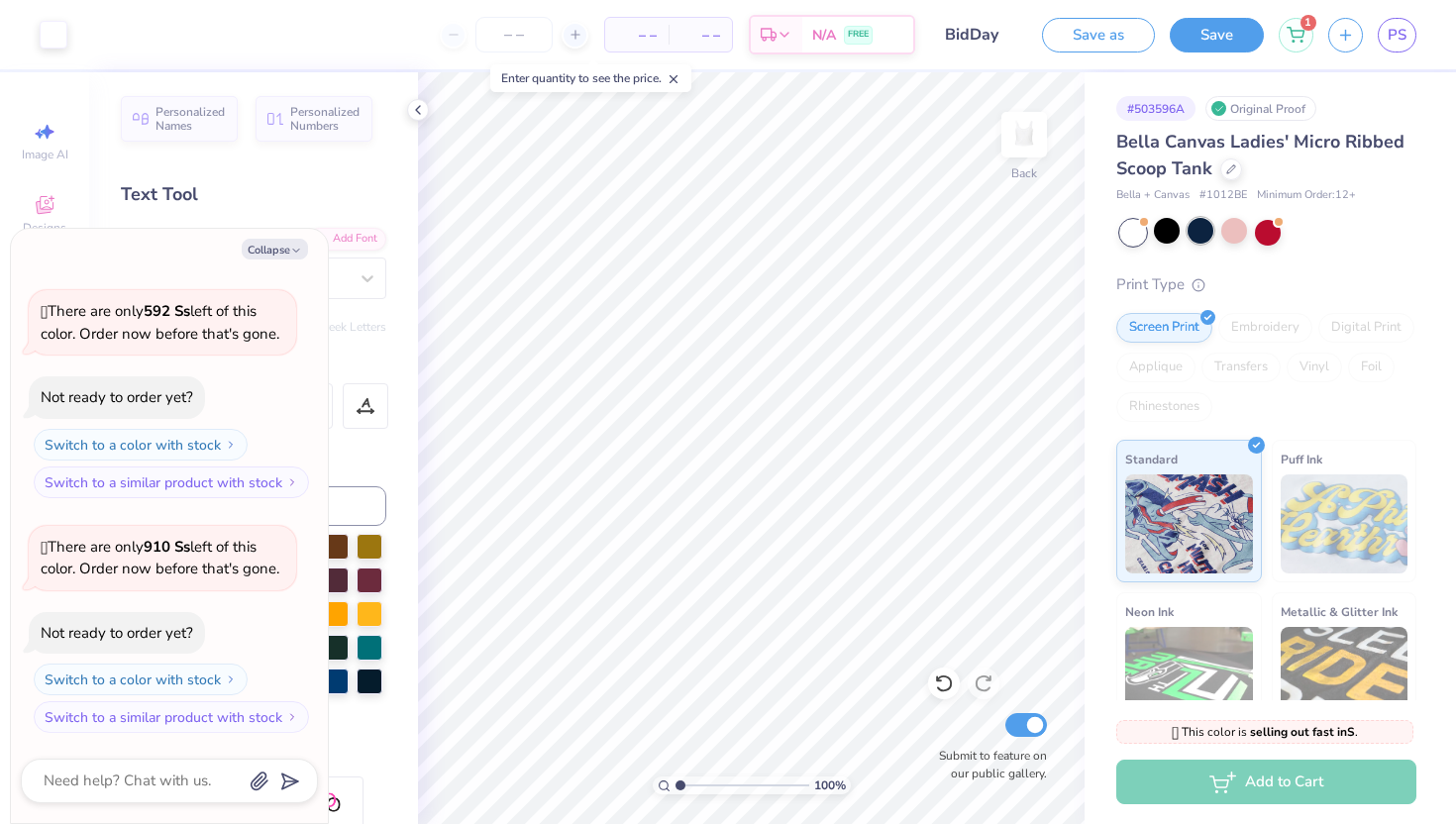 click at bounding box center (1200, 231) 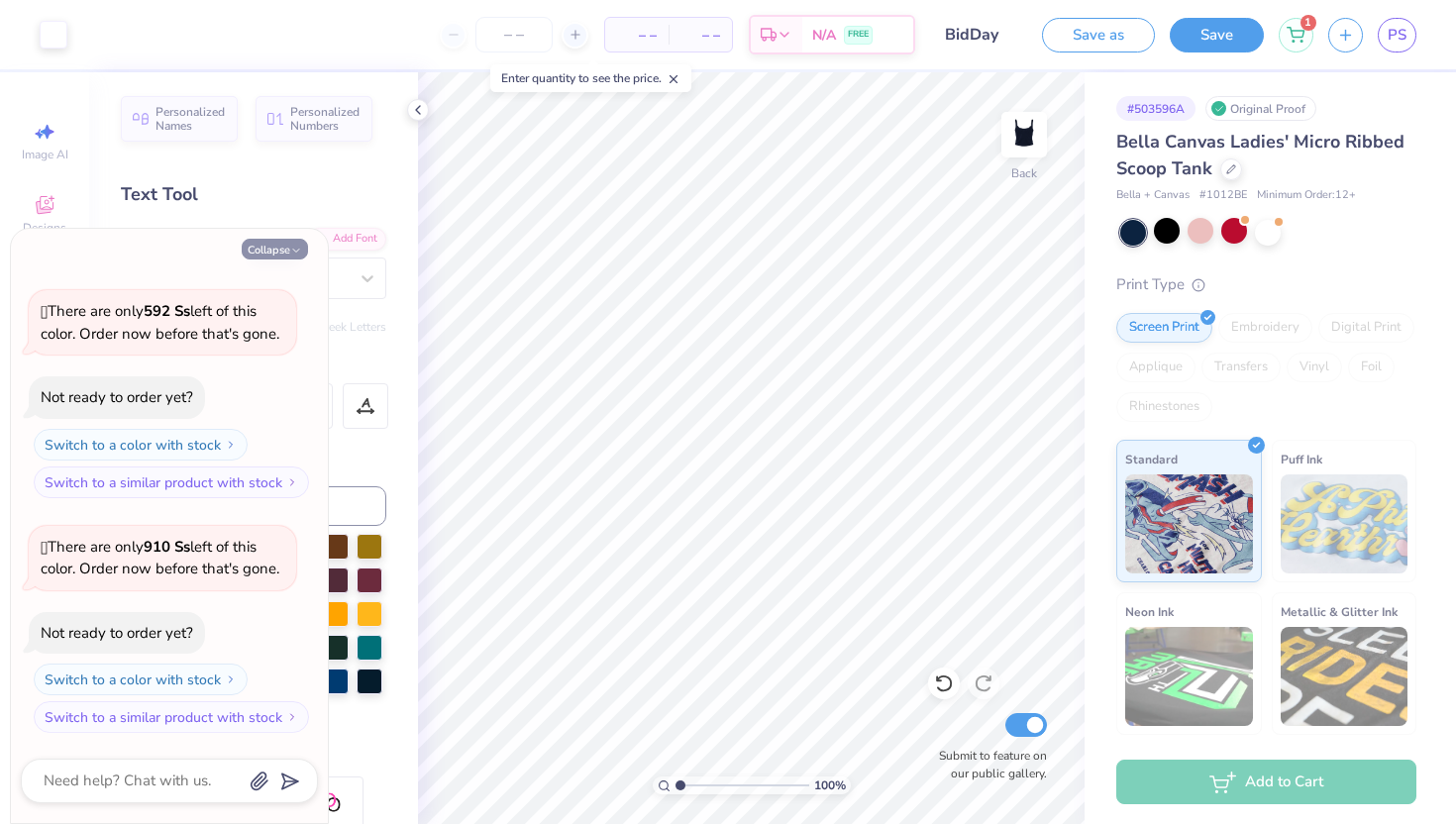click 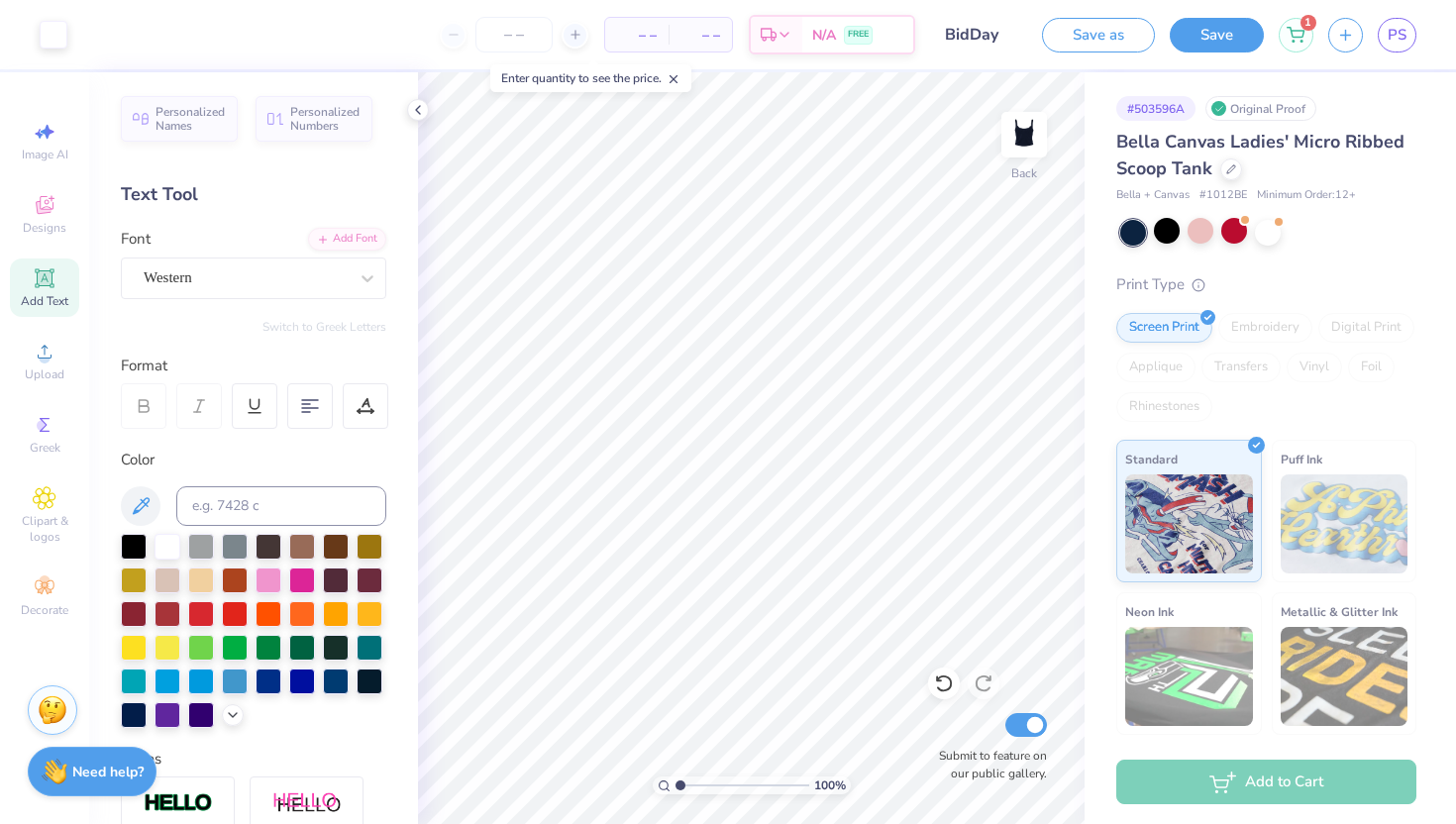 click 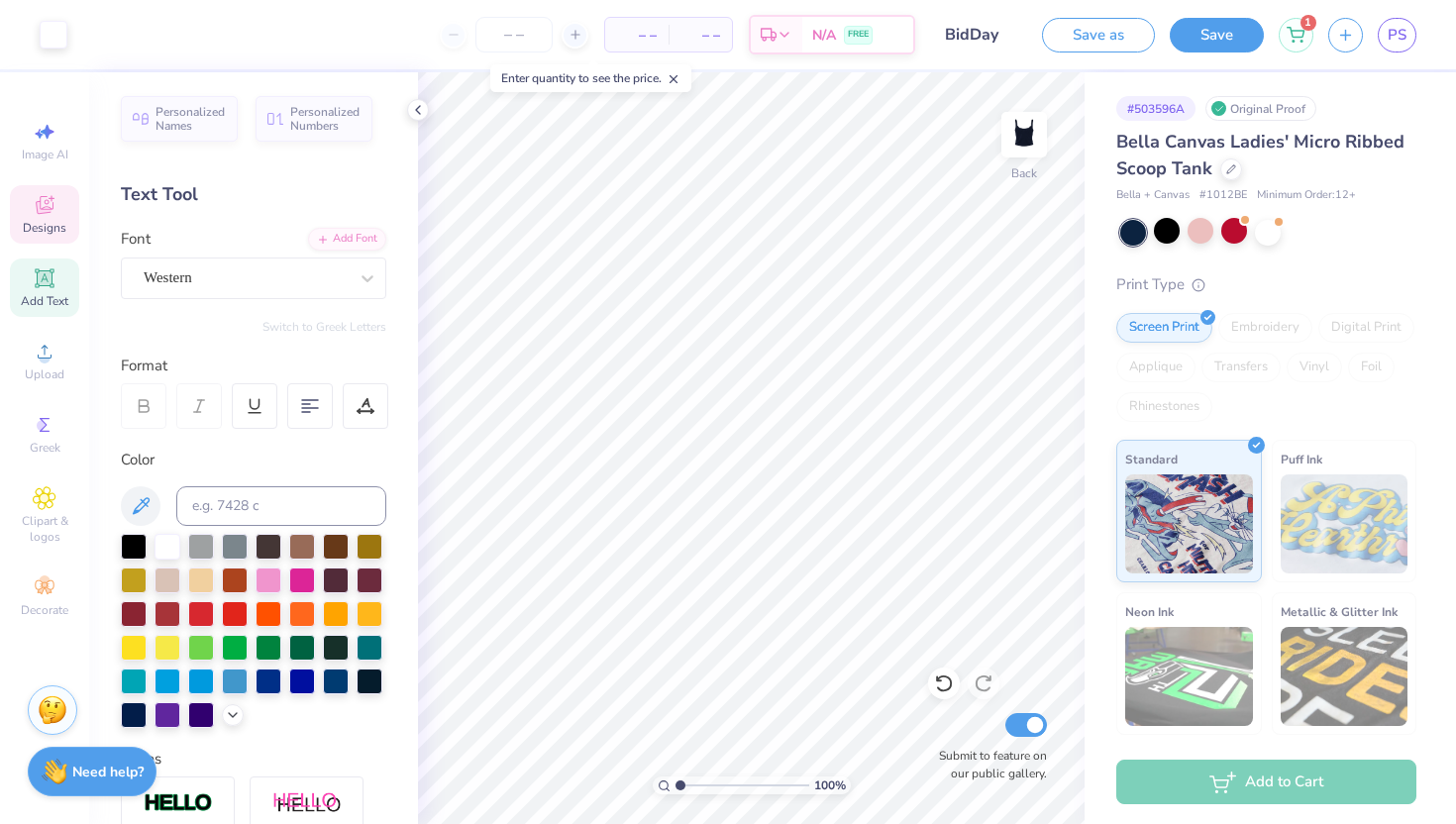 click 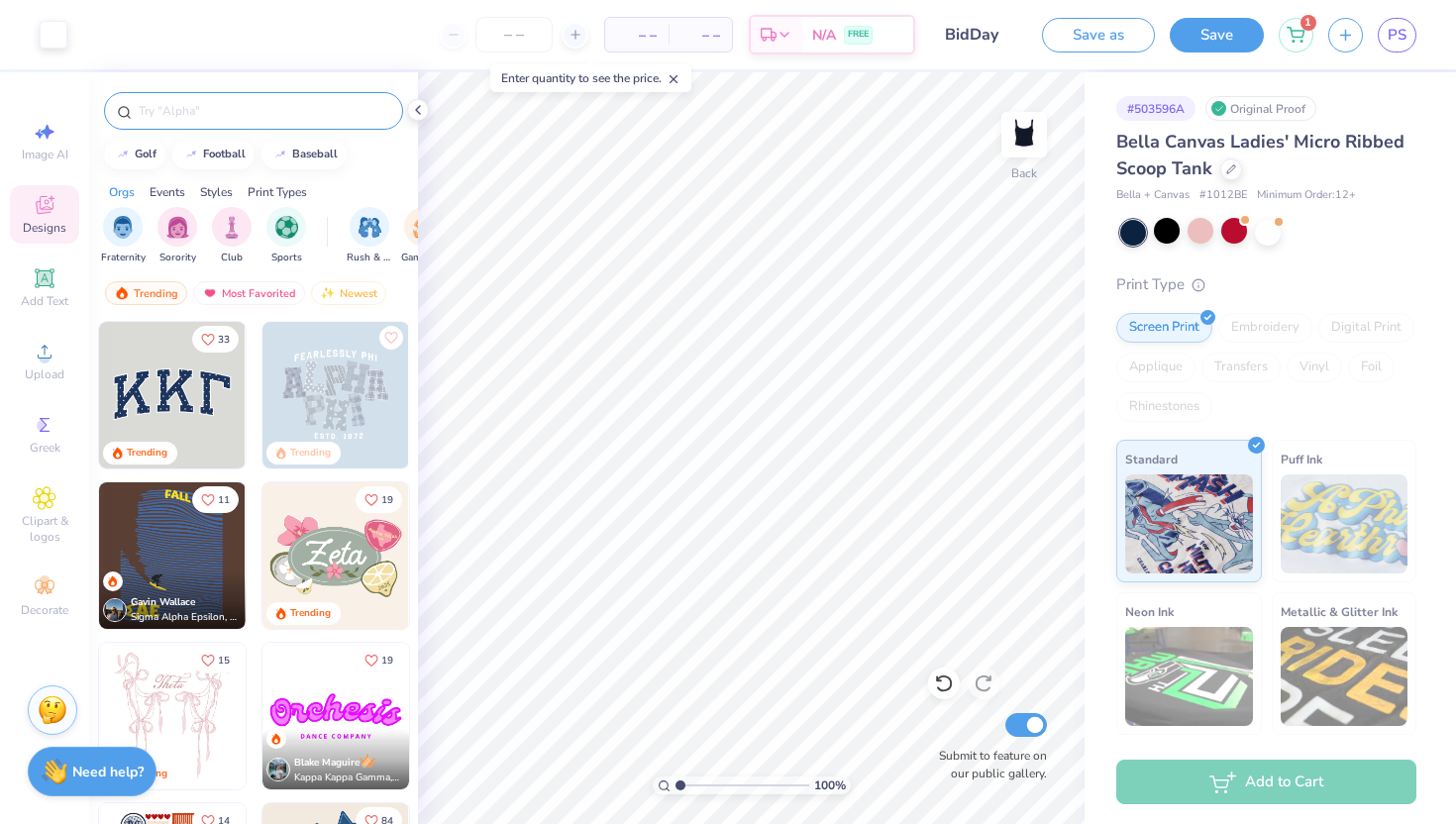 click at bounding box center (263, 111) 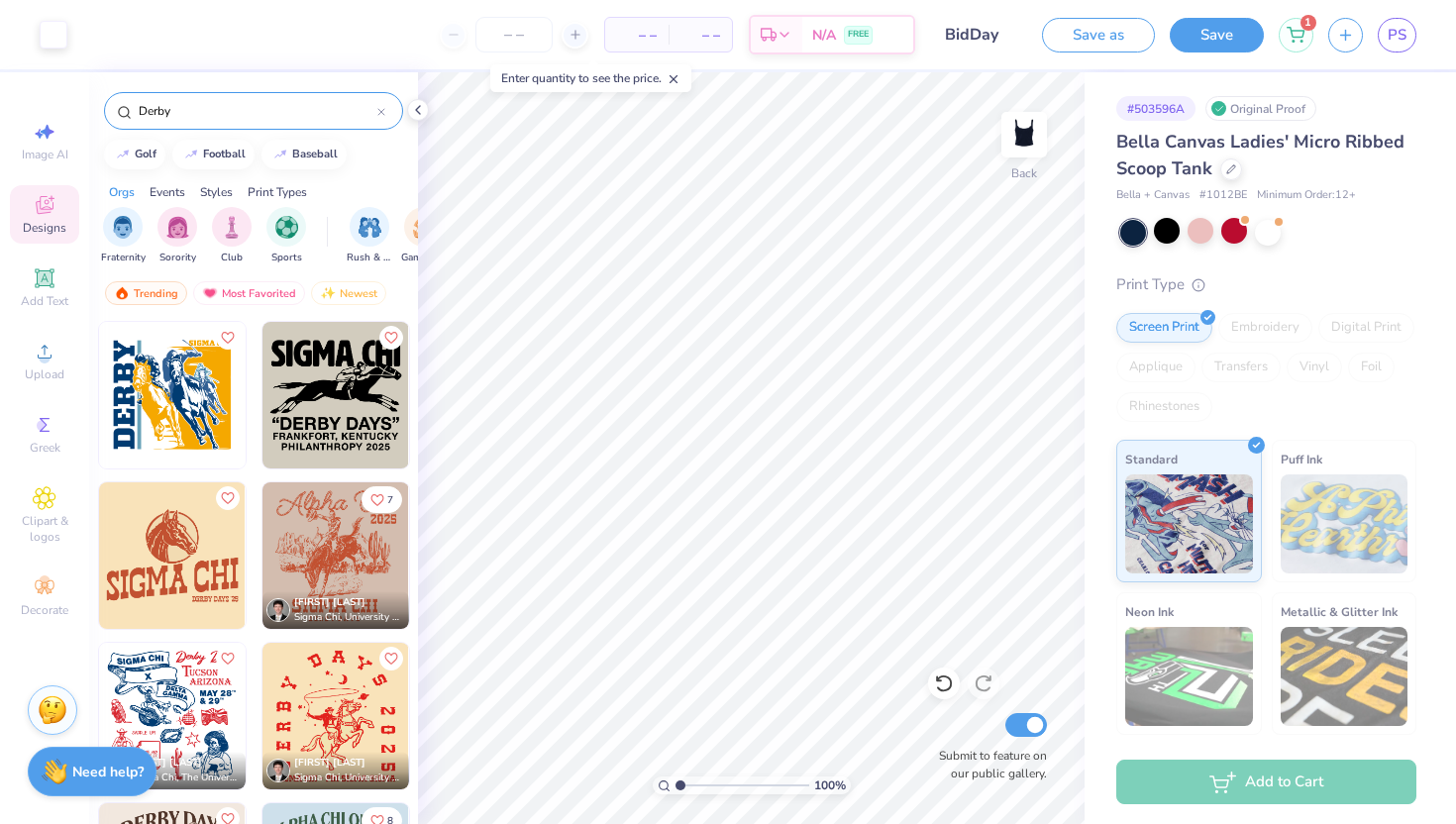 scroll, scrollTop: 225, scrollLeft: 0, axis: vertical 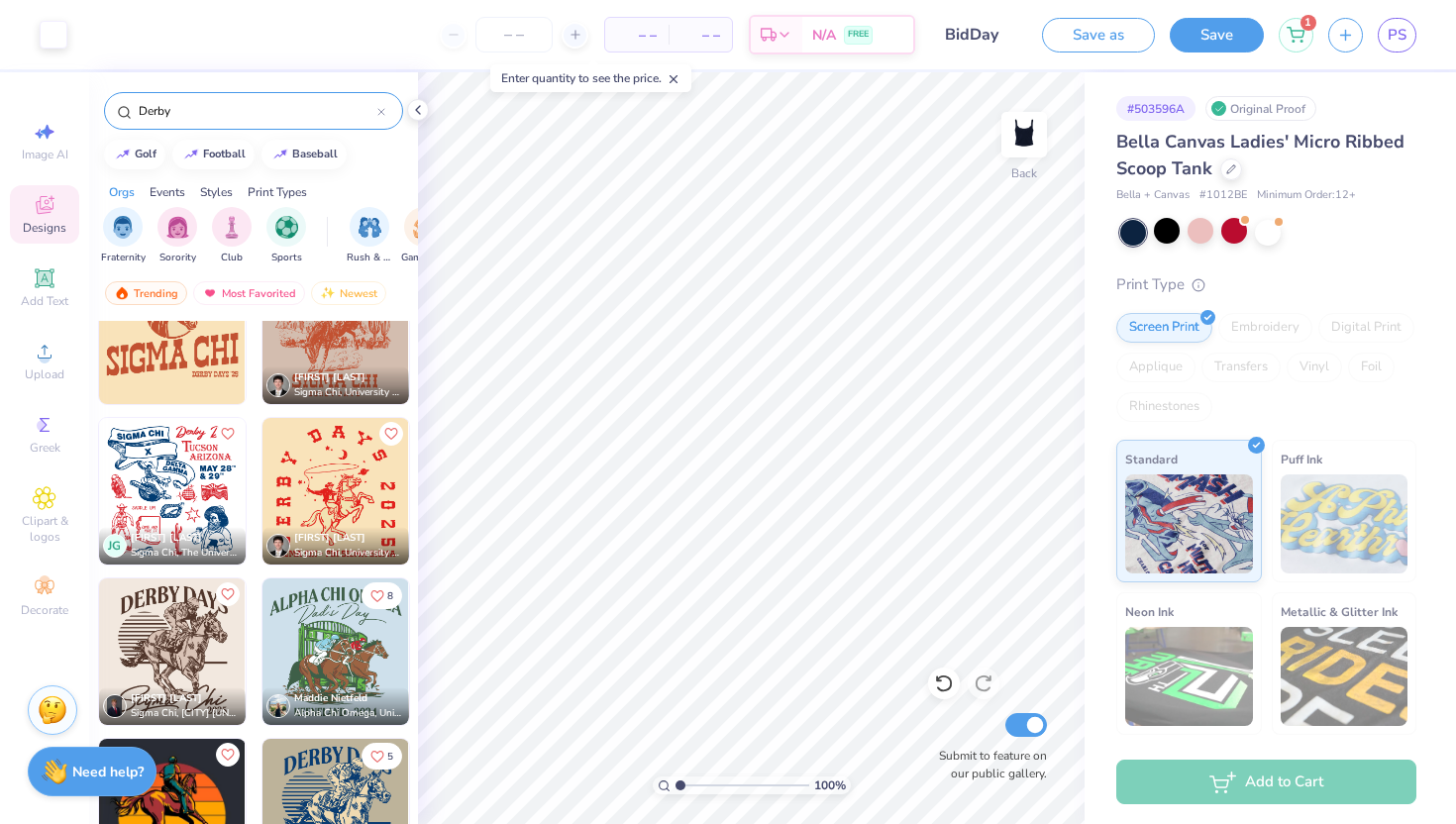 type on "Derby" 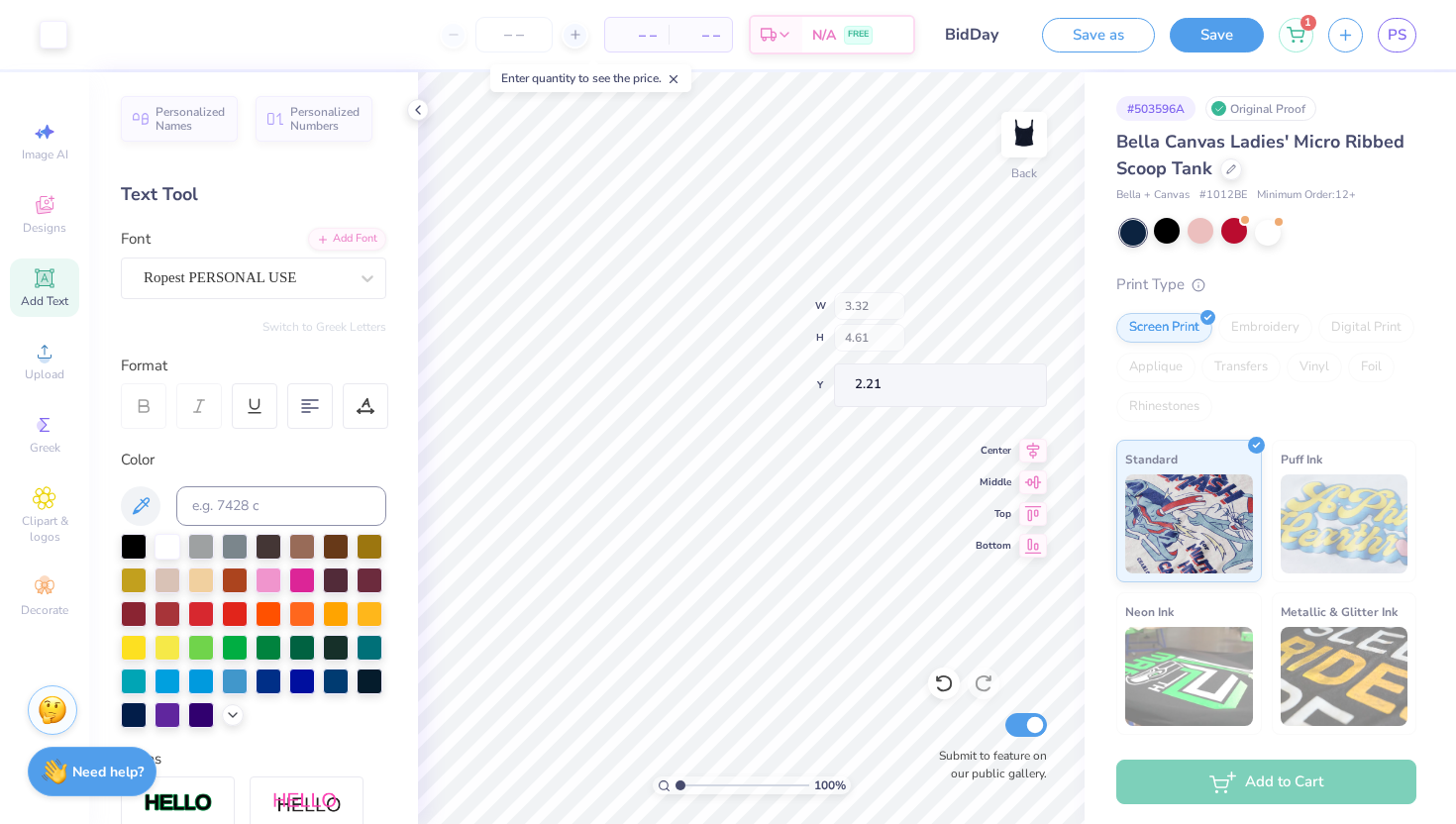 type on "2.21" 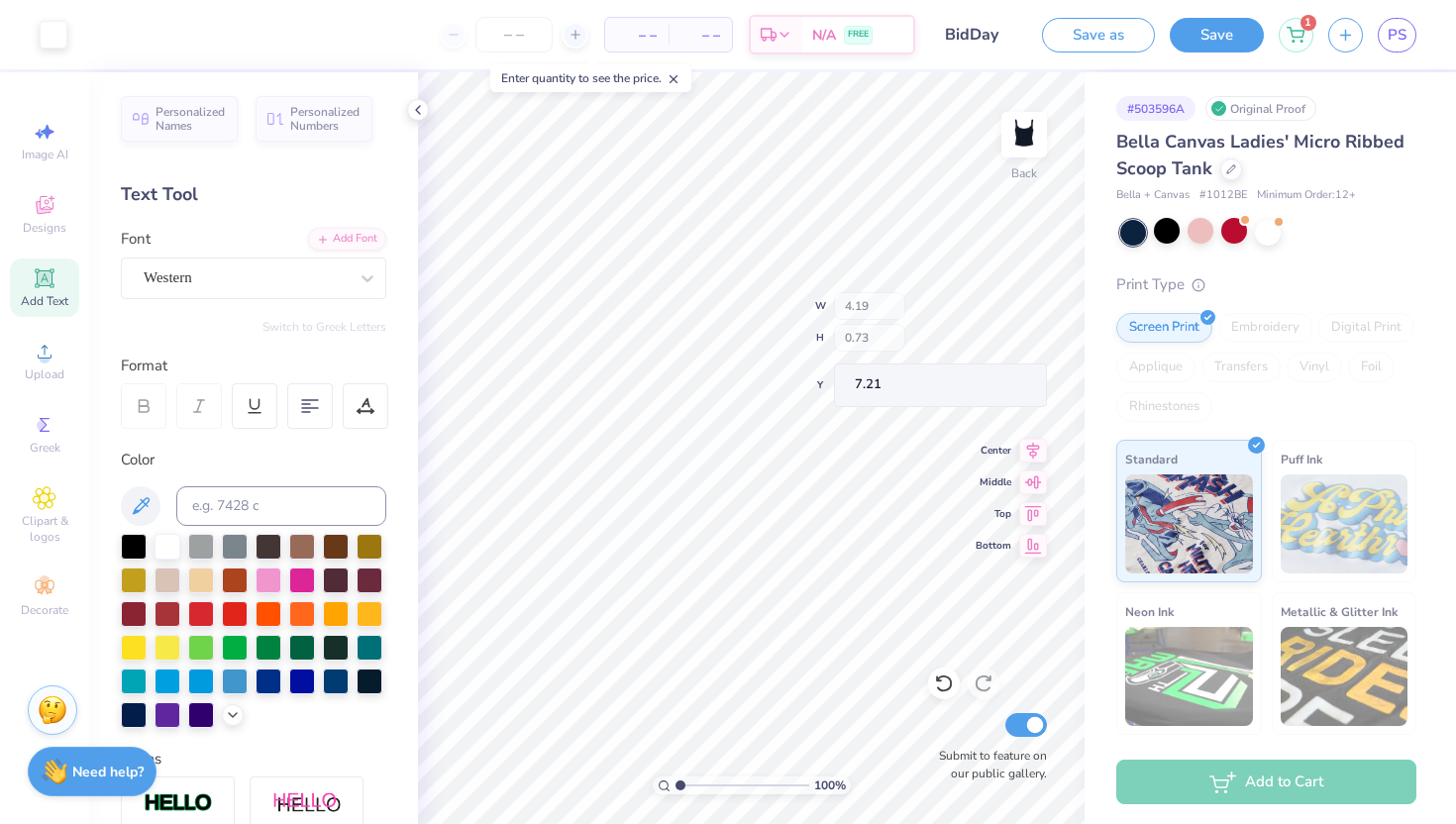 type on "7.21" 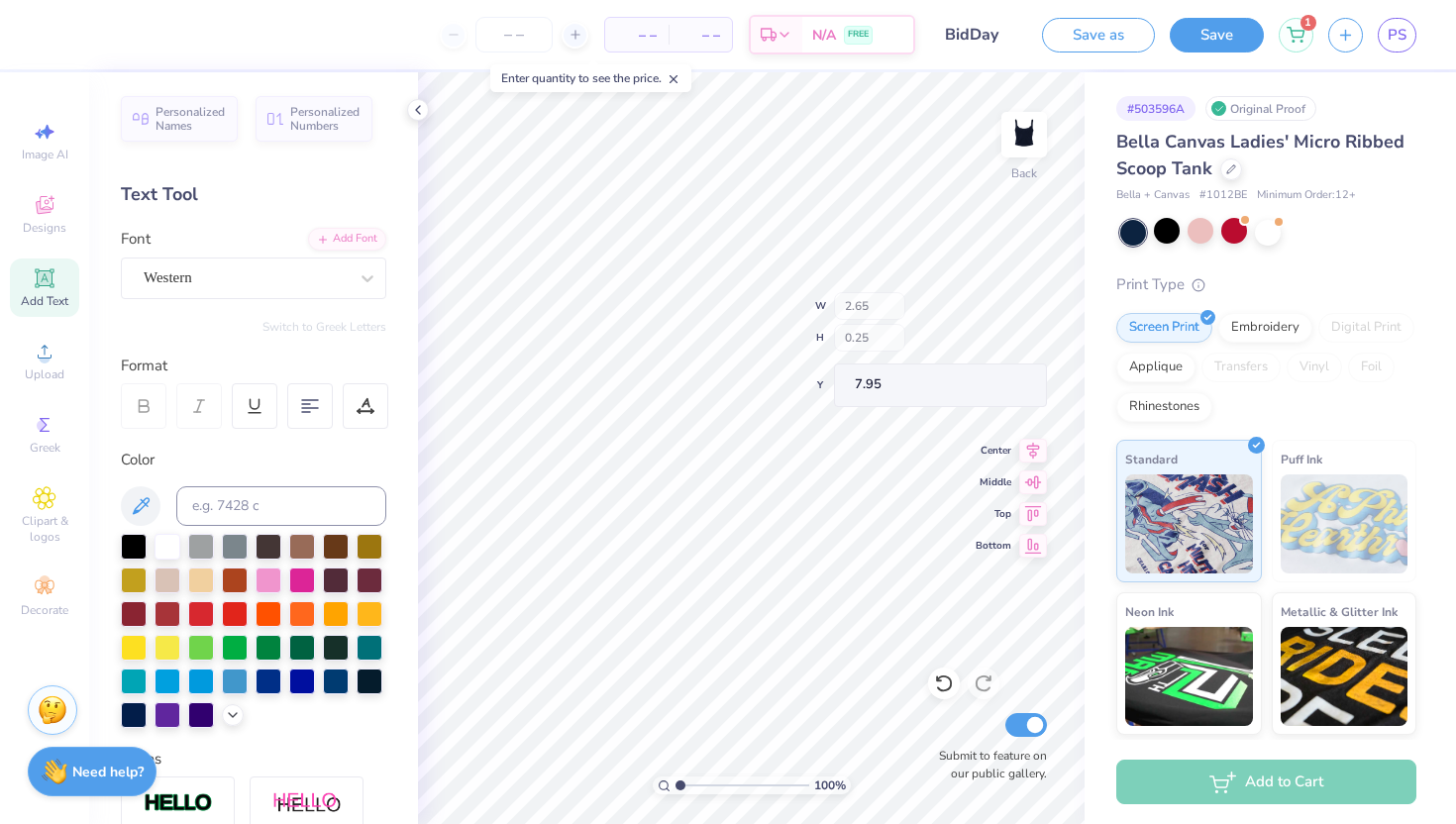 type on "7.95" 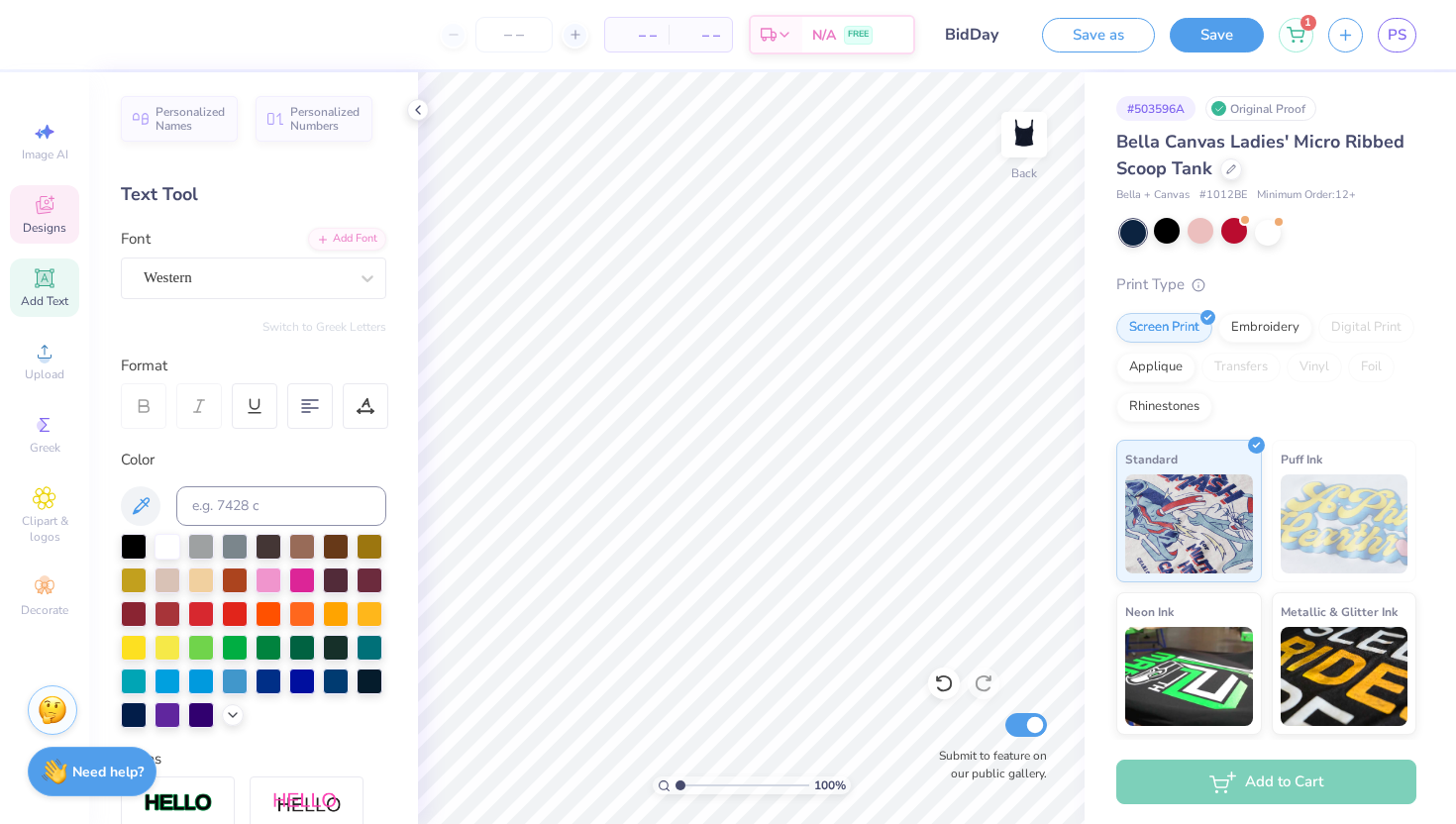 click 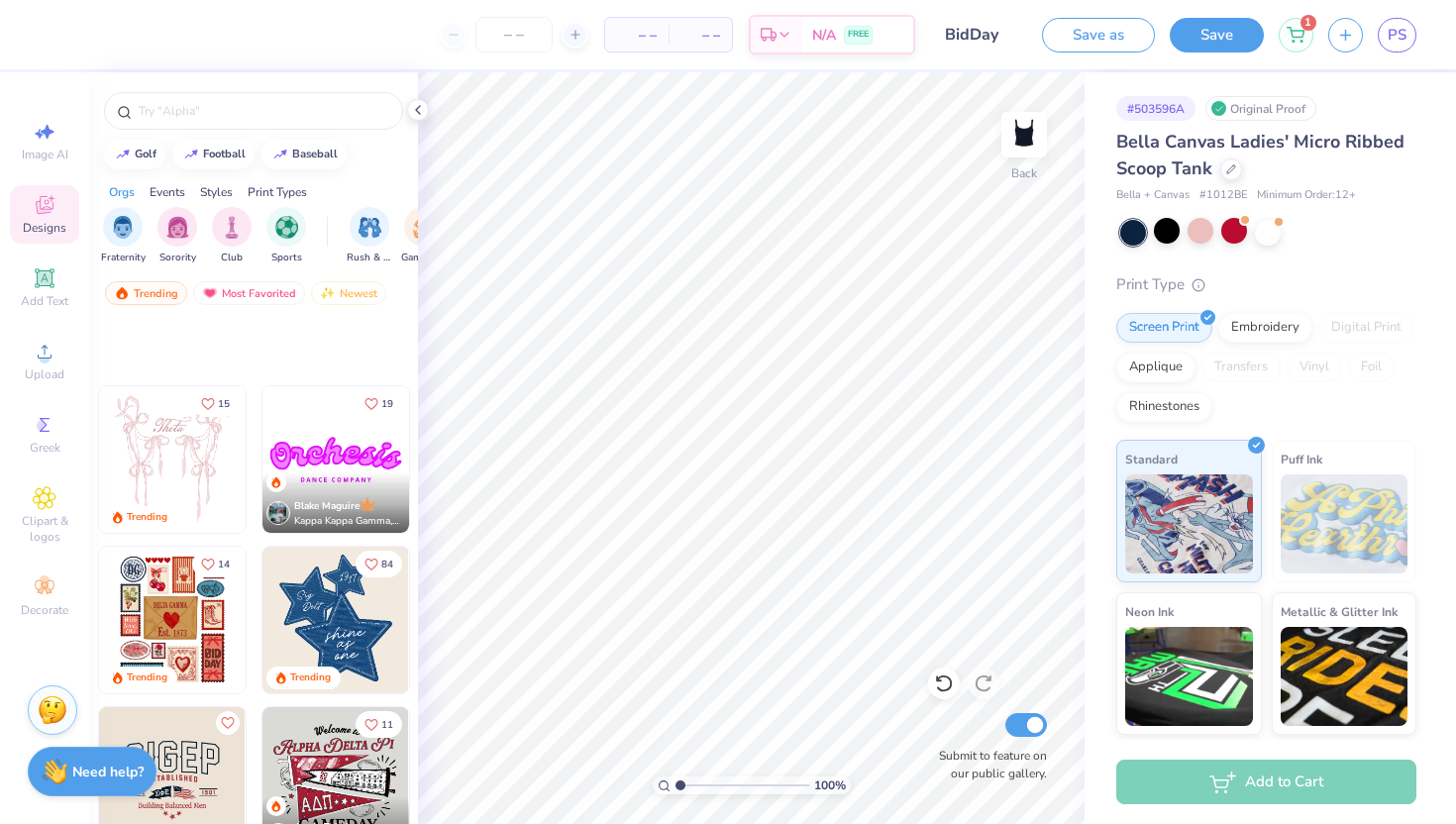 scroll, scrollTop: 532, scrollLeft: 0, axis: vertical 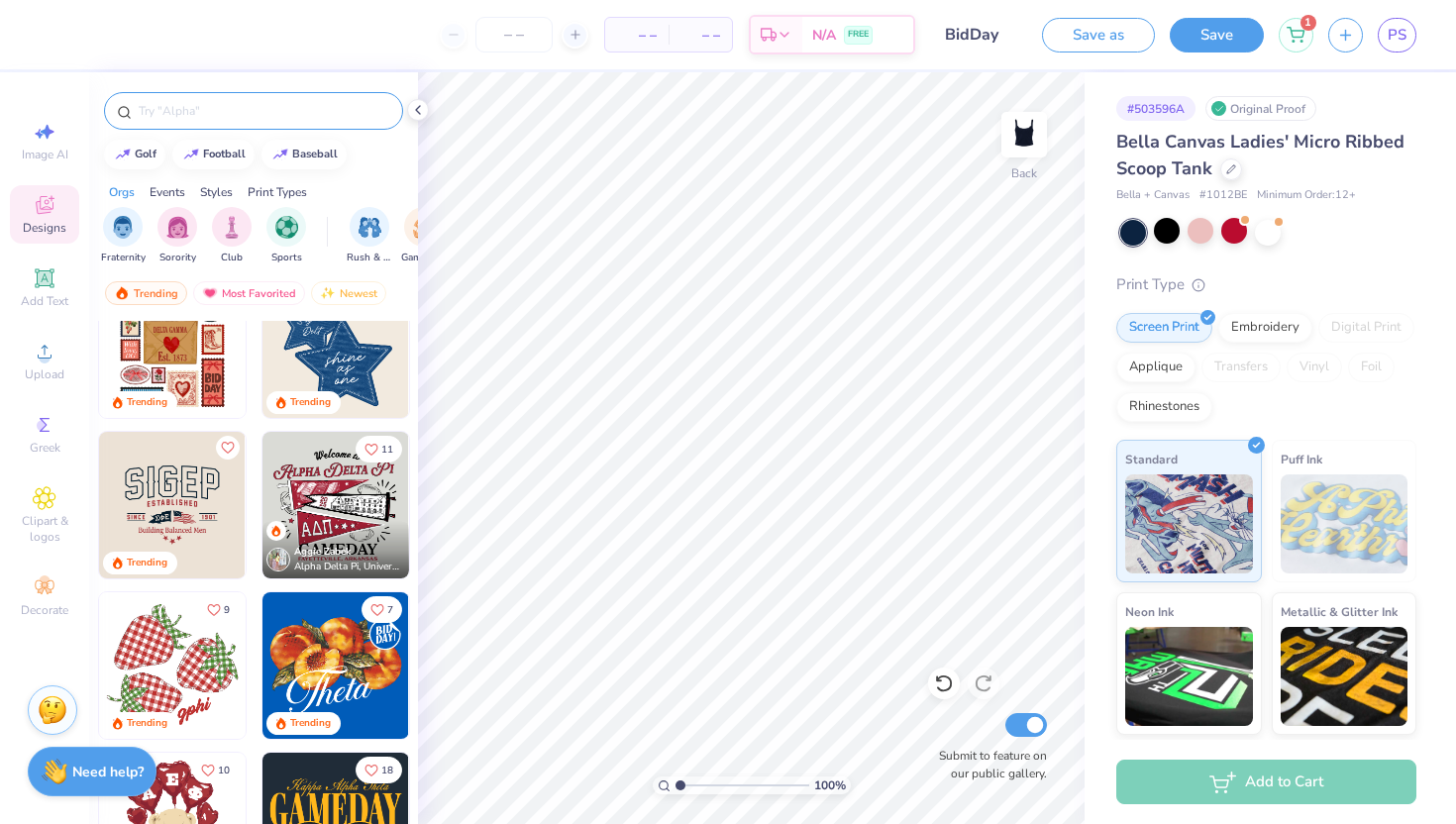 click at bounding box center (263, 111) 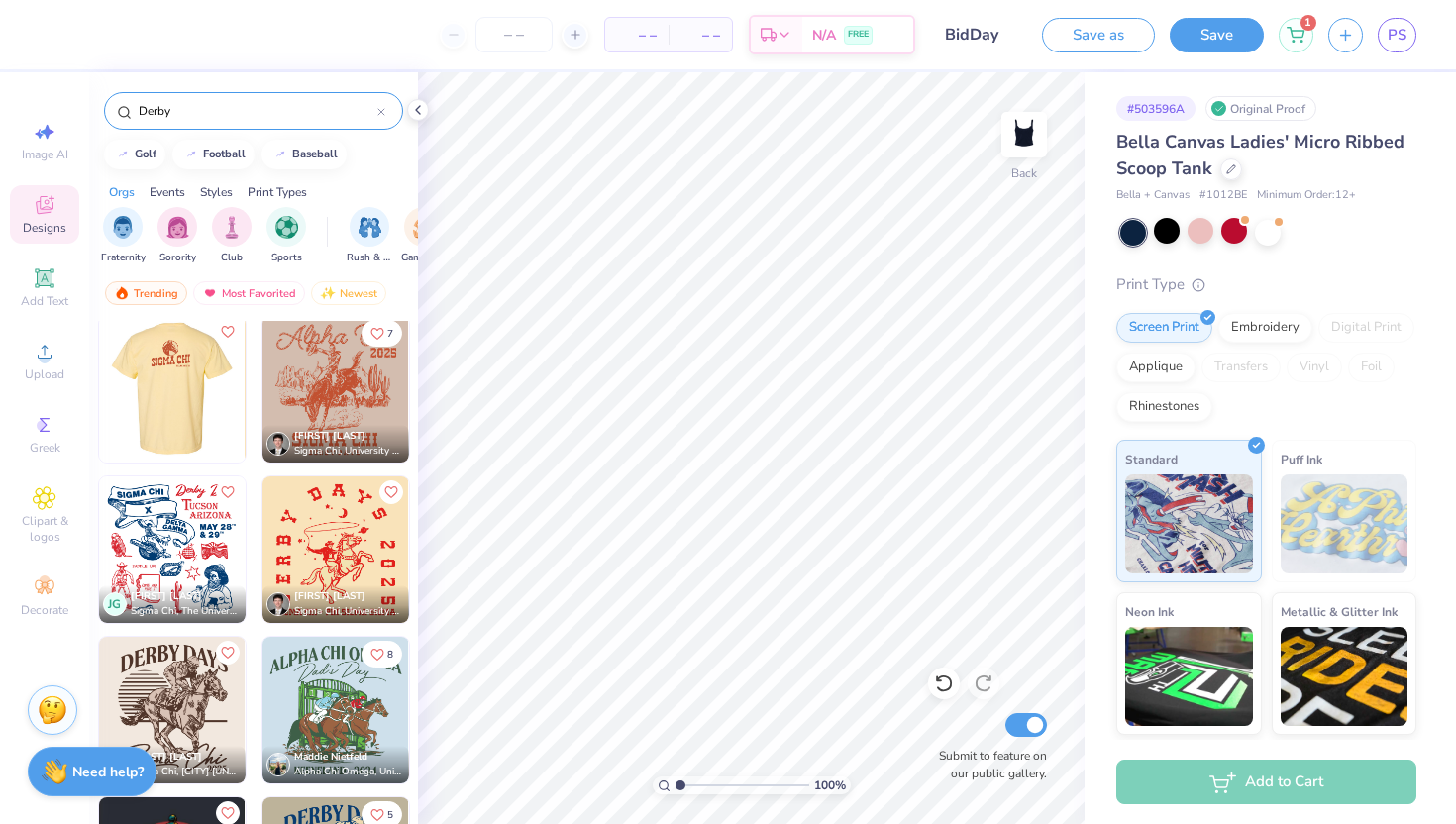 scroll, scrollTop: 225, scrollLeft: 0, axis: vertical 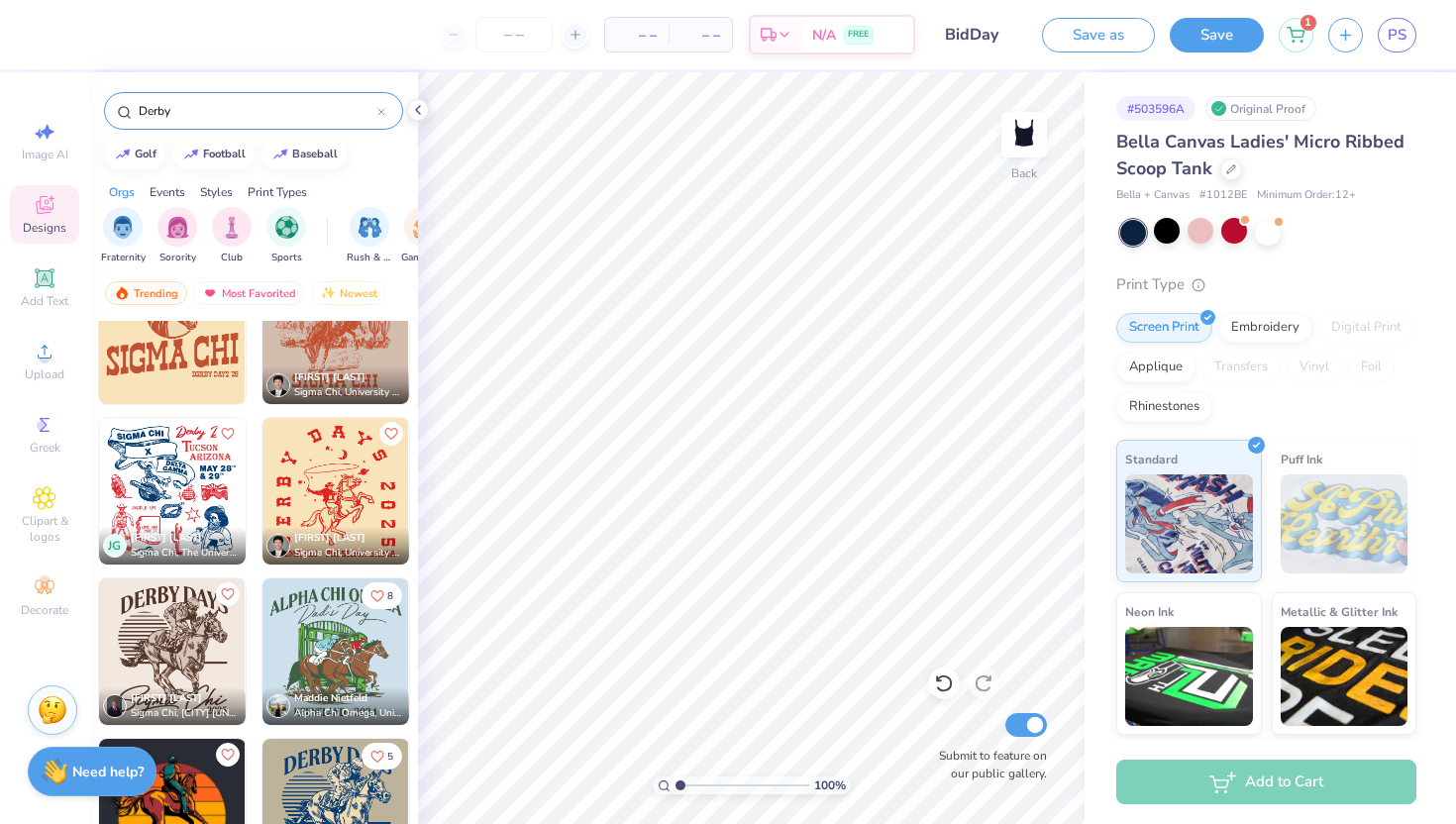 type on "Derby" 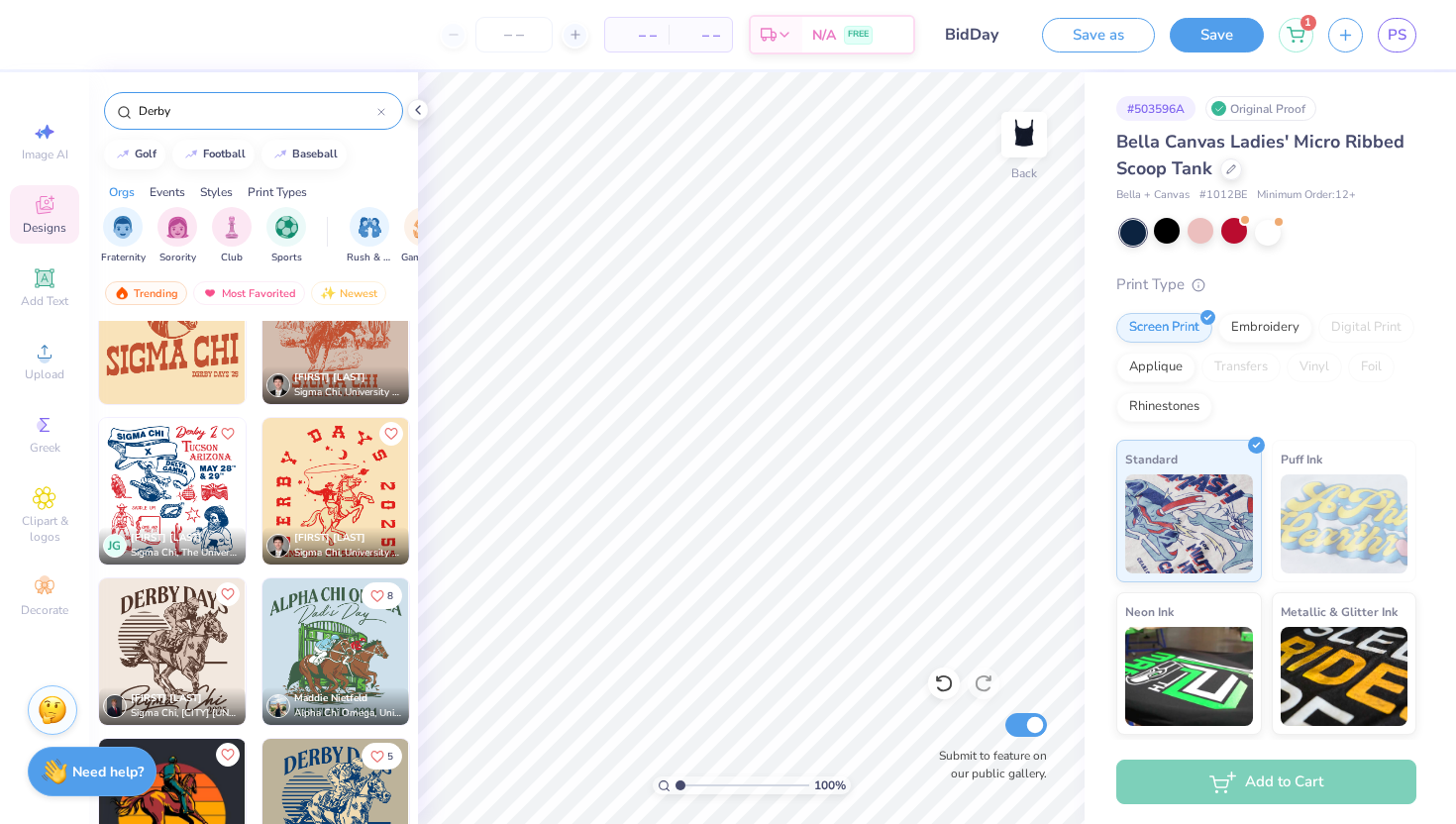 click at bounding box center (336, 491) 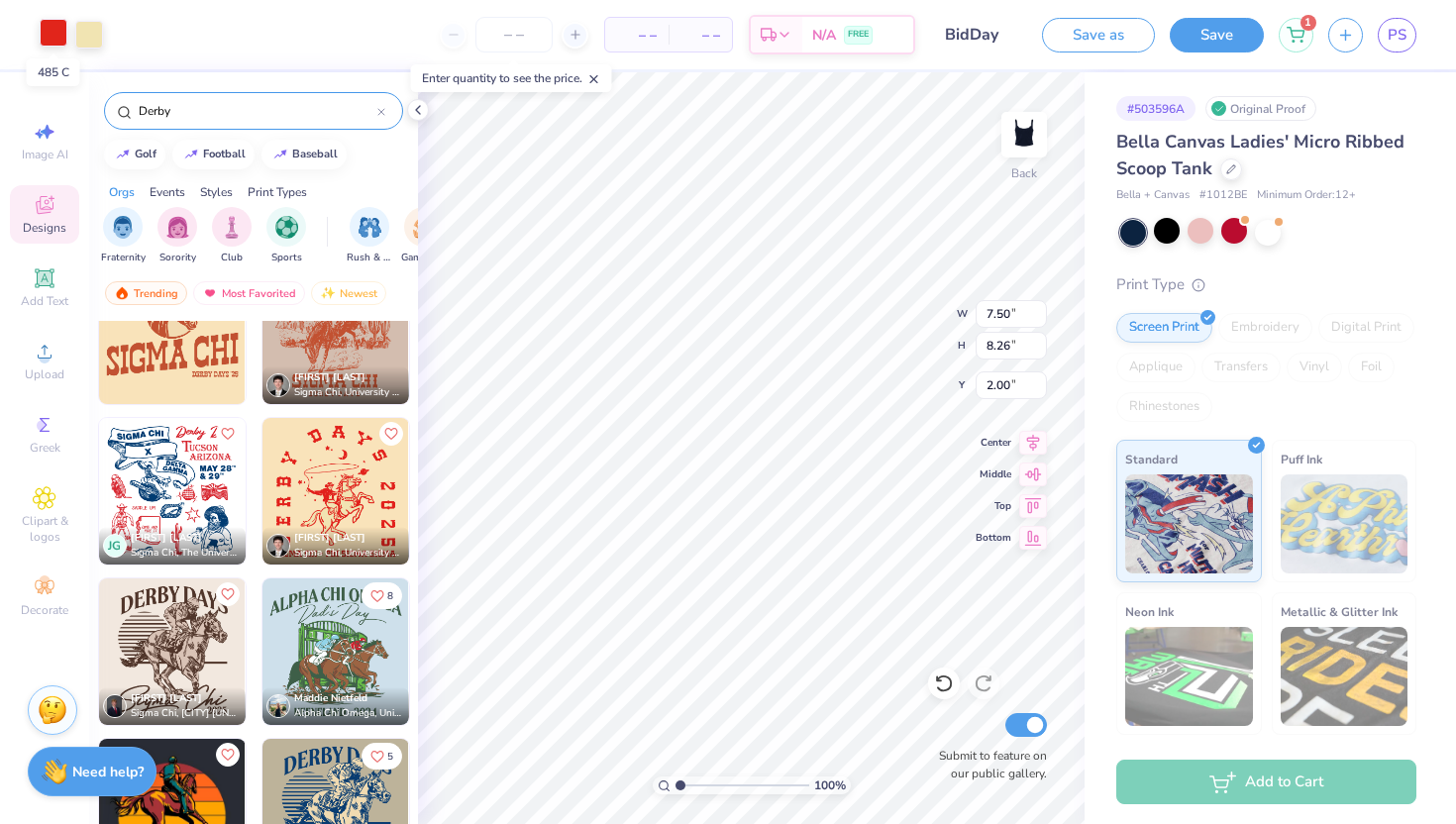 click at bounding box center (53, 33) 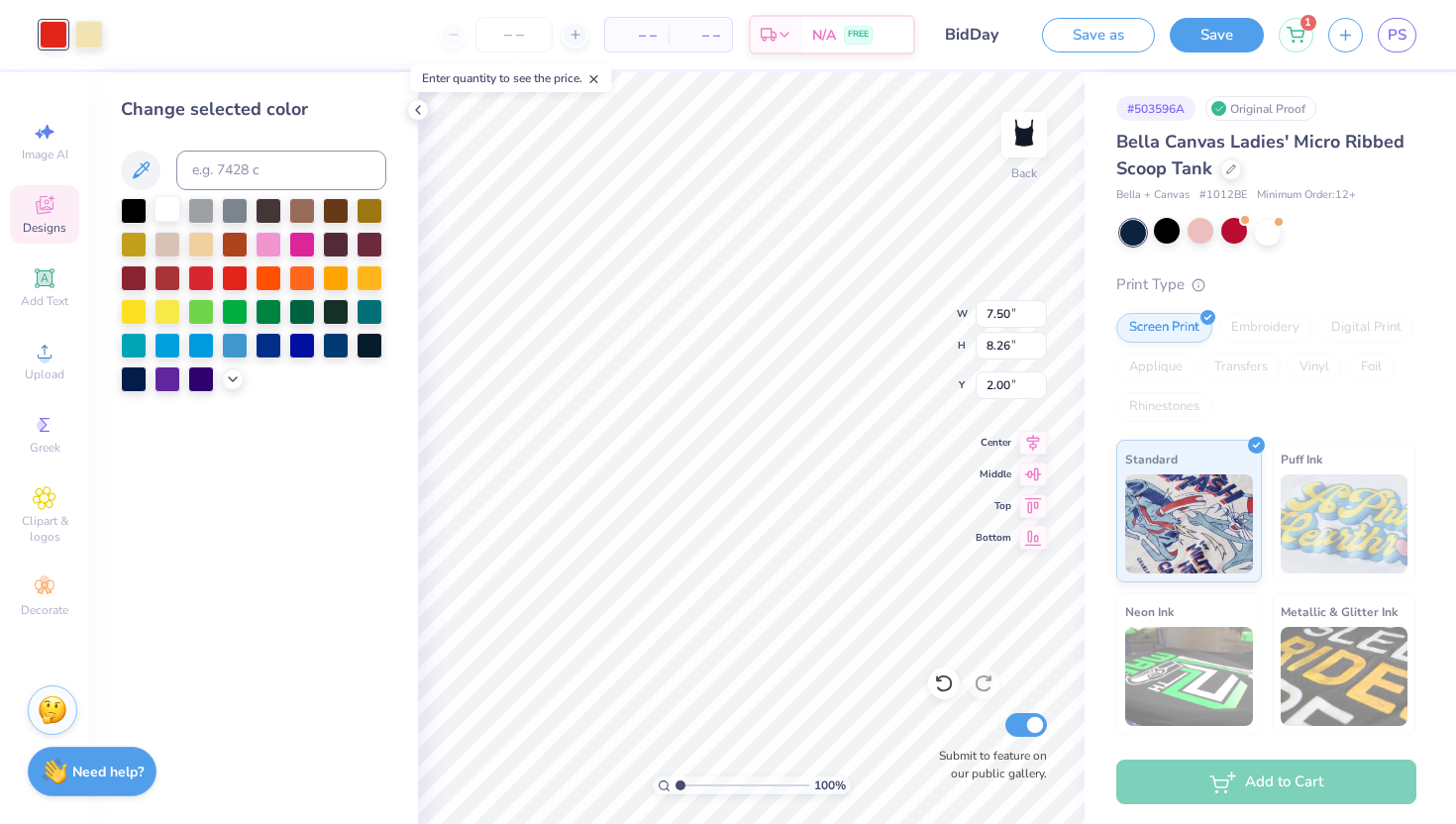 click at bounding box center [167, 209] 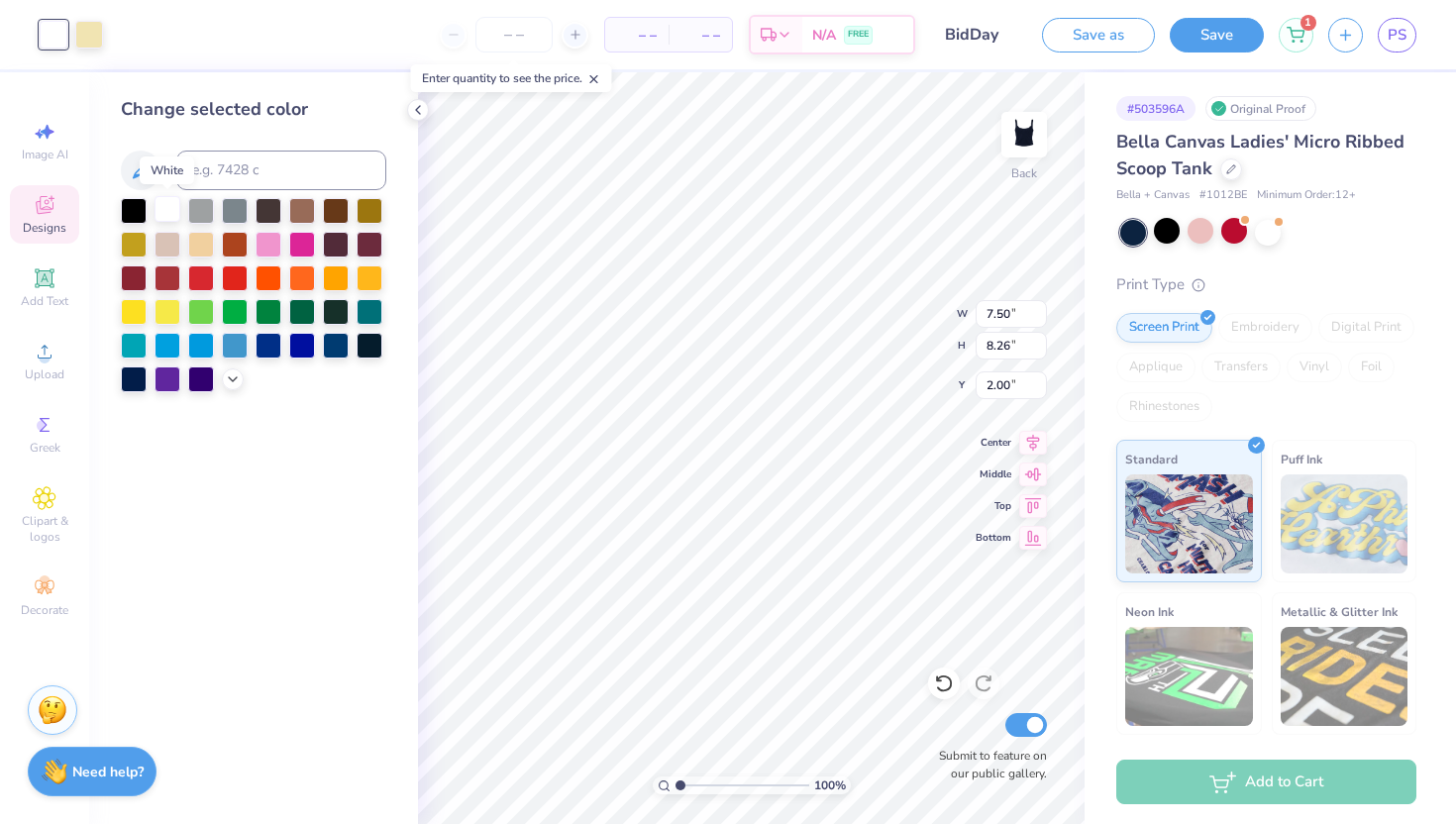 click at bounding box center [167, 209] 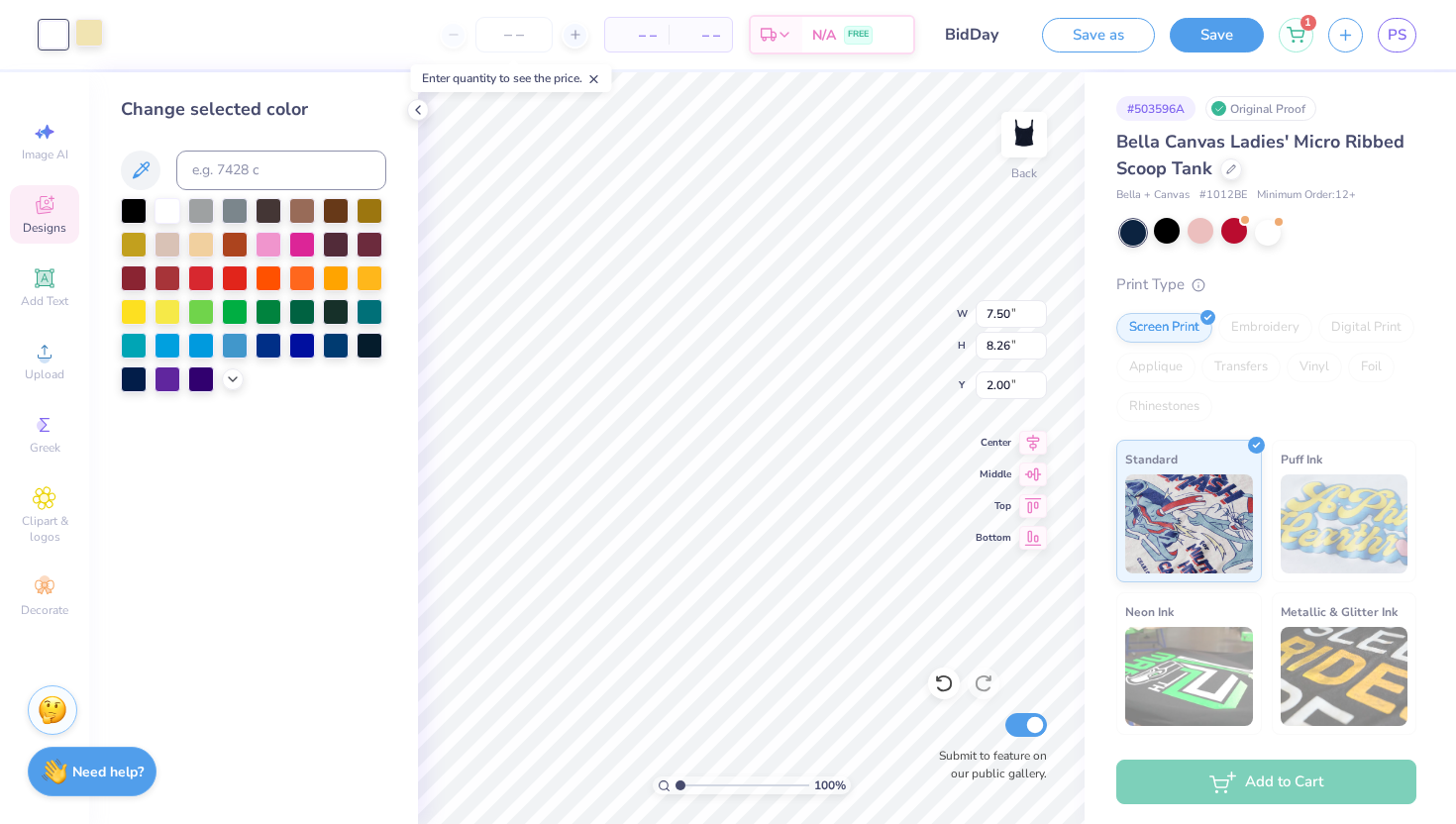 click at bounding box center (89, 33) 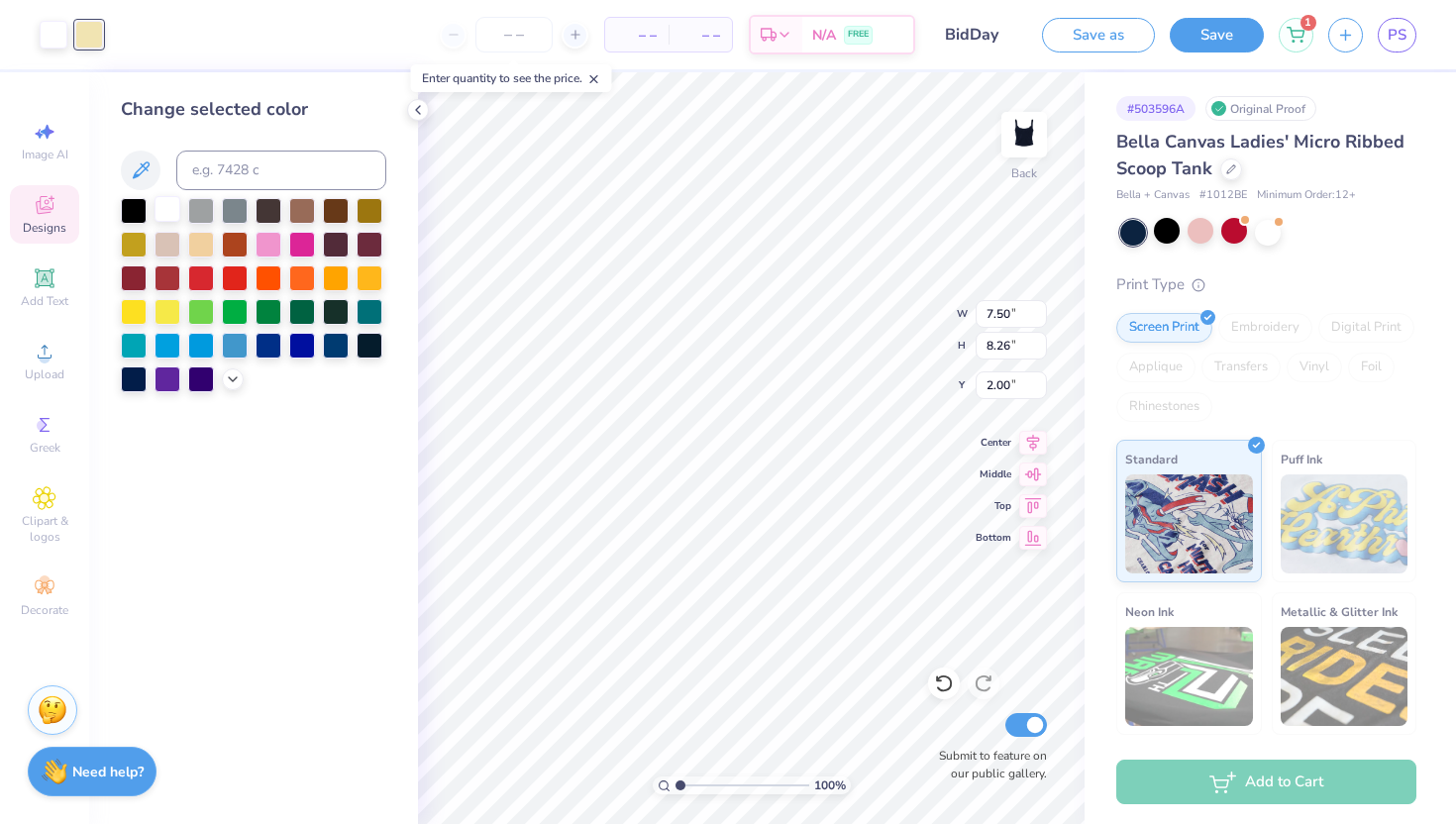 click at bounding box center (167, 209) 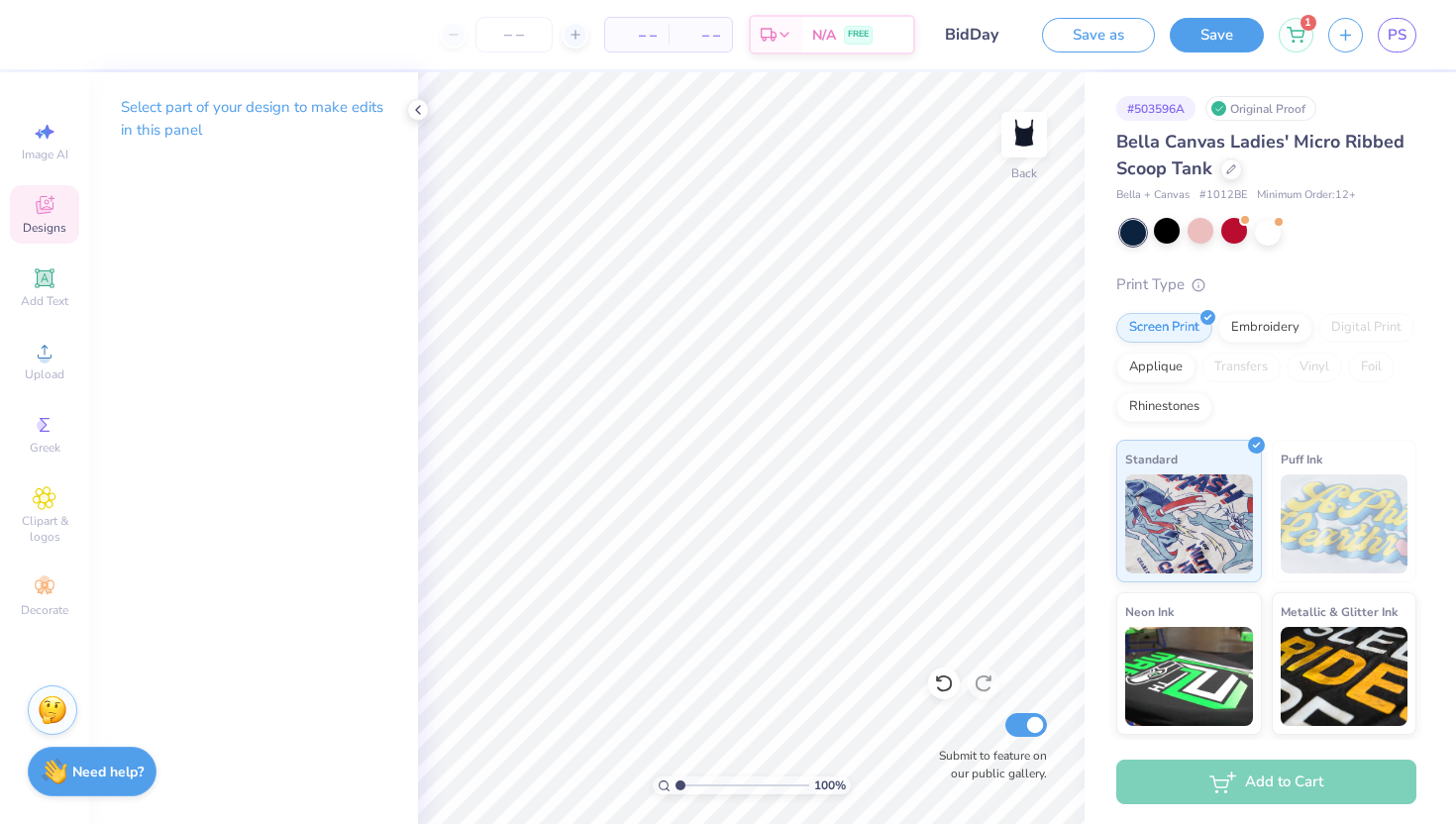 click on "Designs" at bounding box center [45, 214] 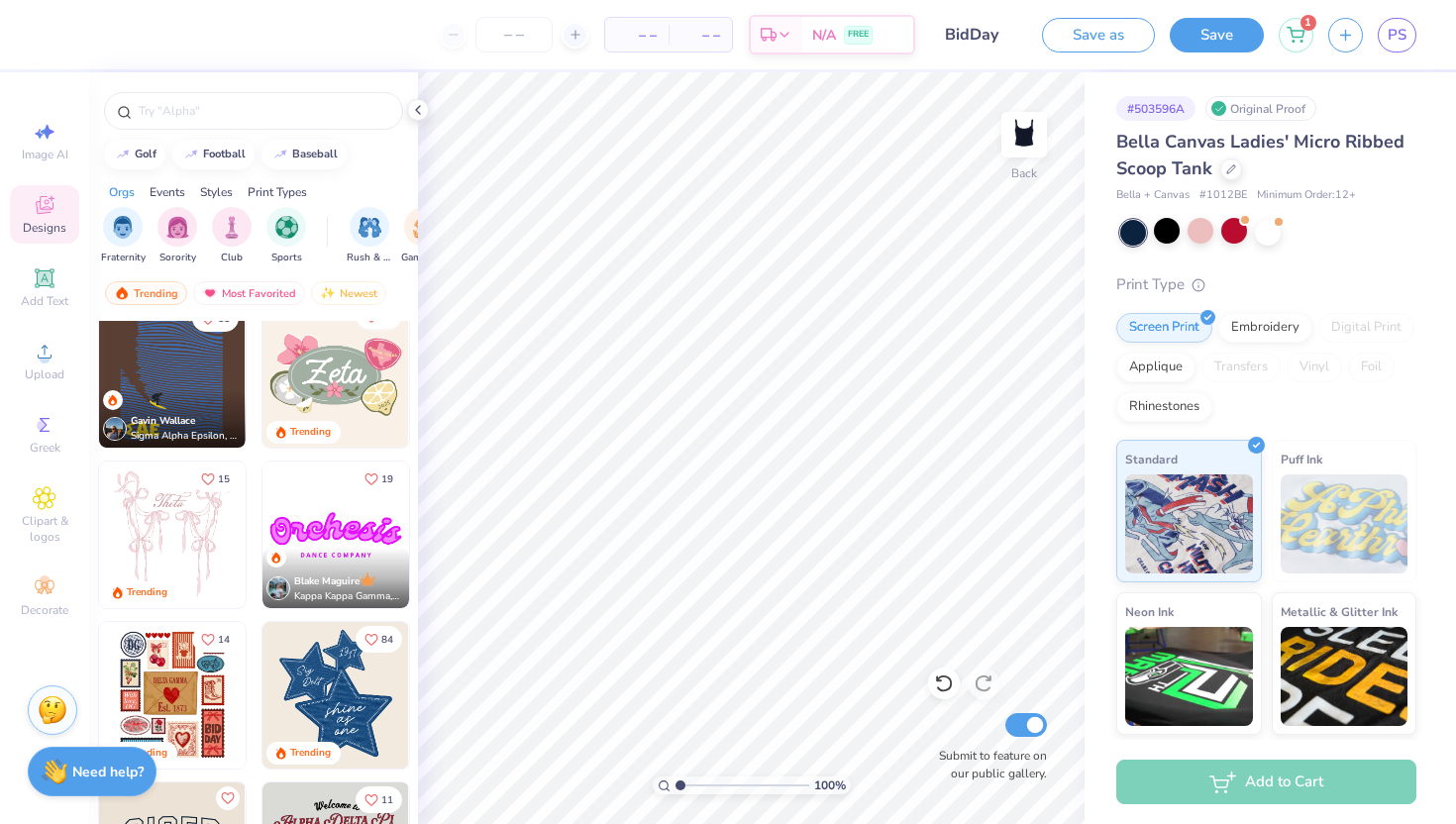 scroll, scrollTop: 484, scrollLeft: 0, axis: vertical 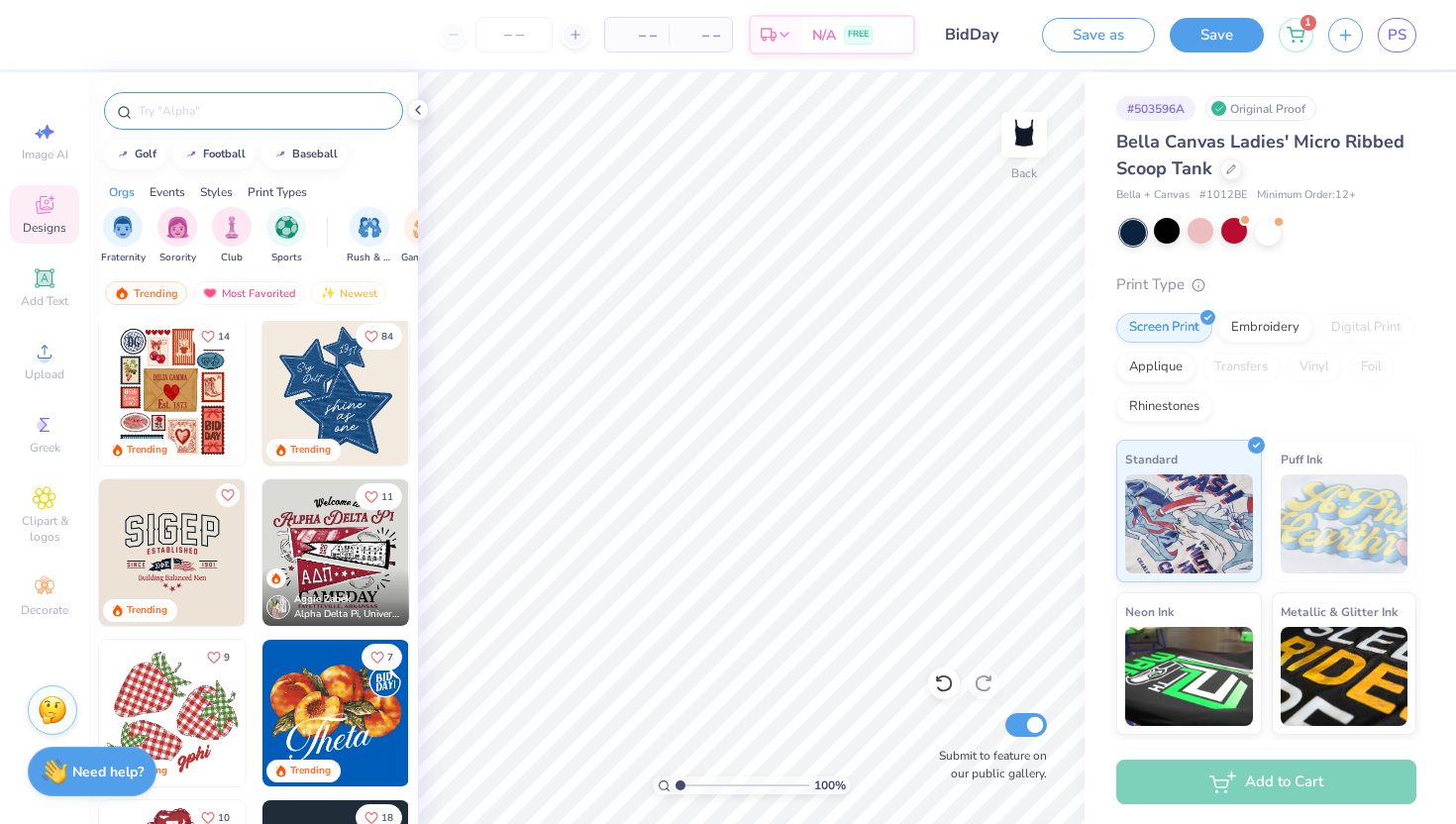 click at bounding box center [263, 111] 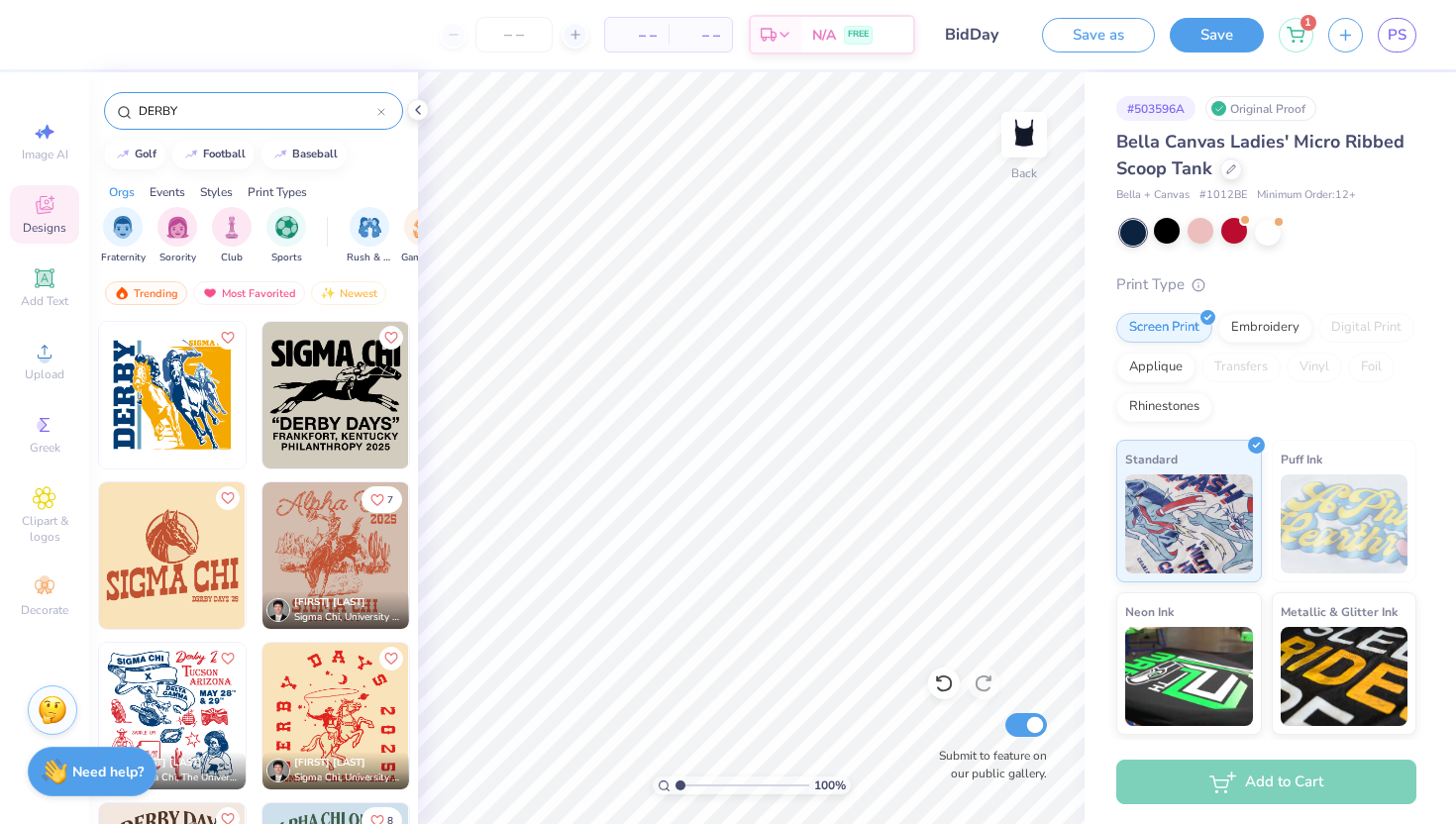 scroll, scrollTop: 225, scrollLeft: 0, axis: vertical 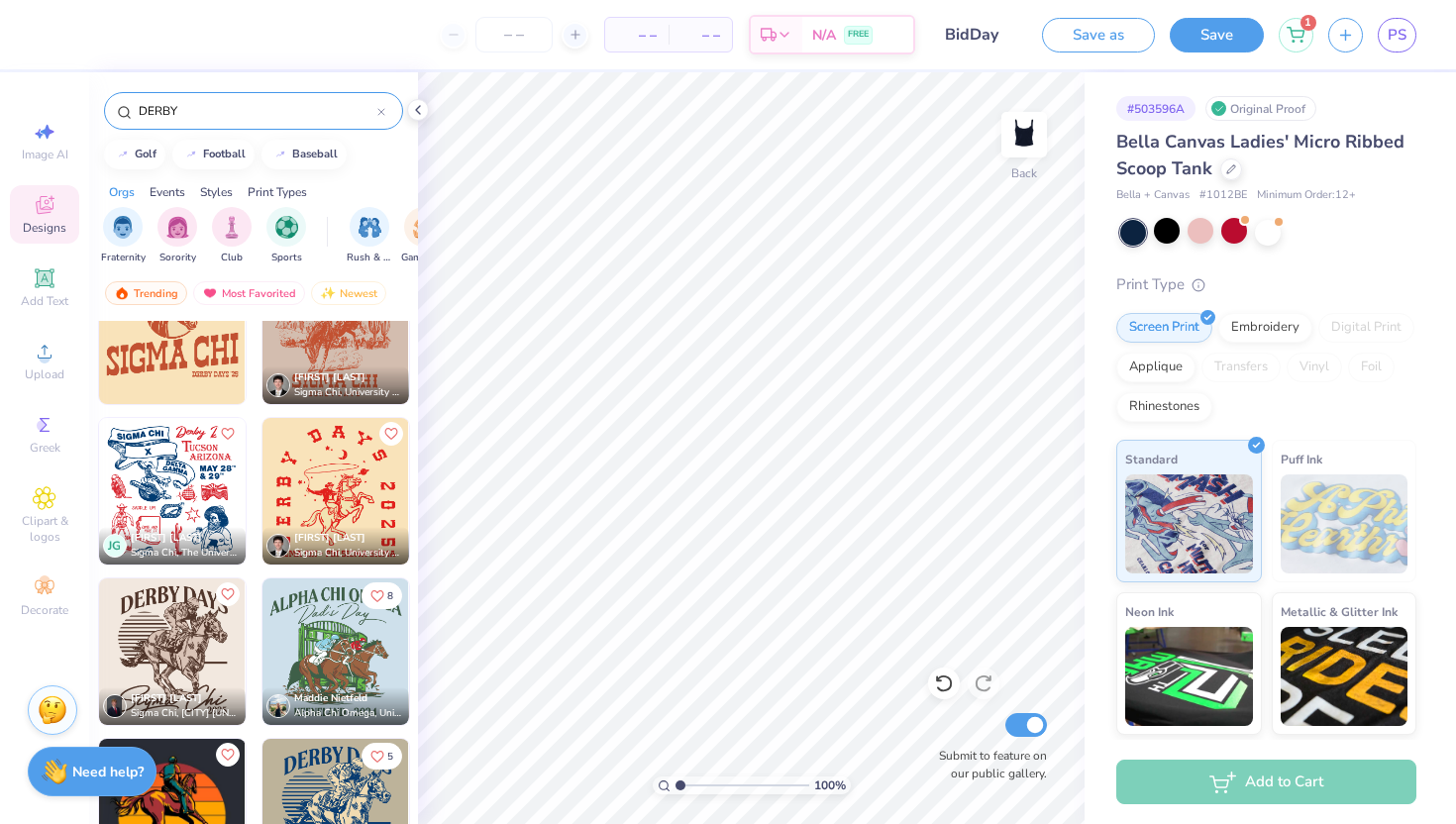 type on "DERBY" 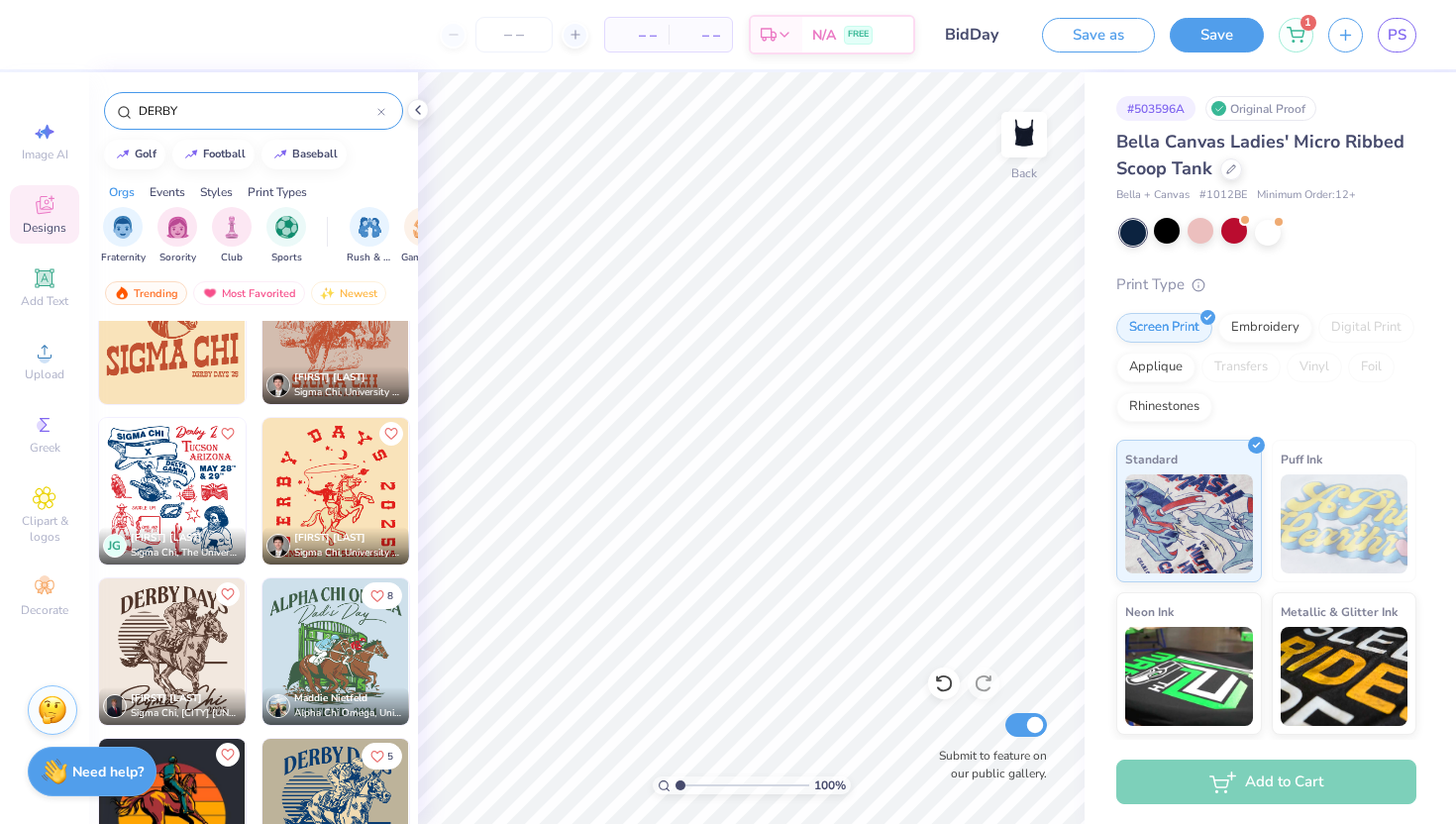 drag, startPoint x: 302, startPoint y: 775, endPoint x: 306, endPoint y: 740, distance: 35.22783 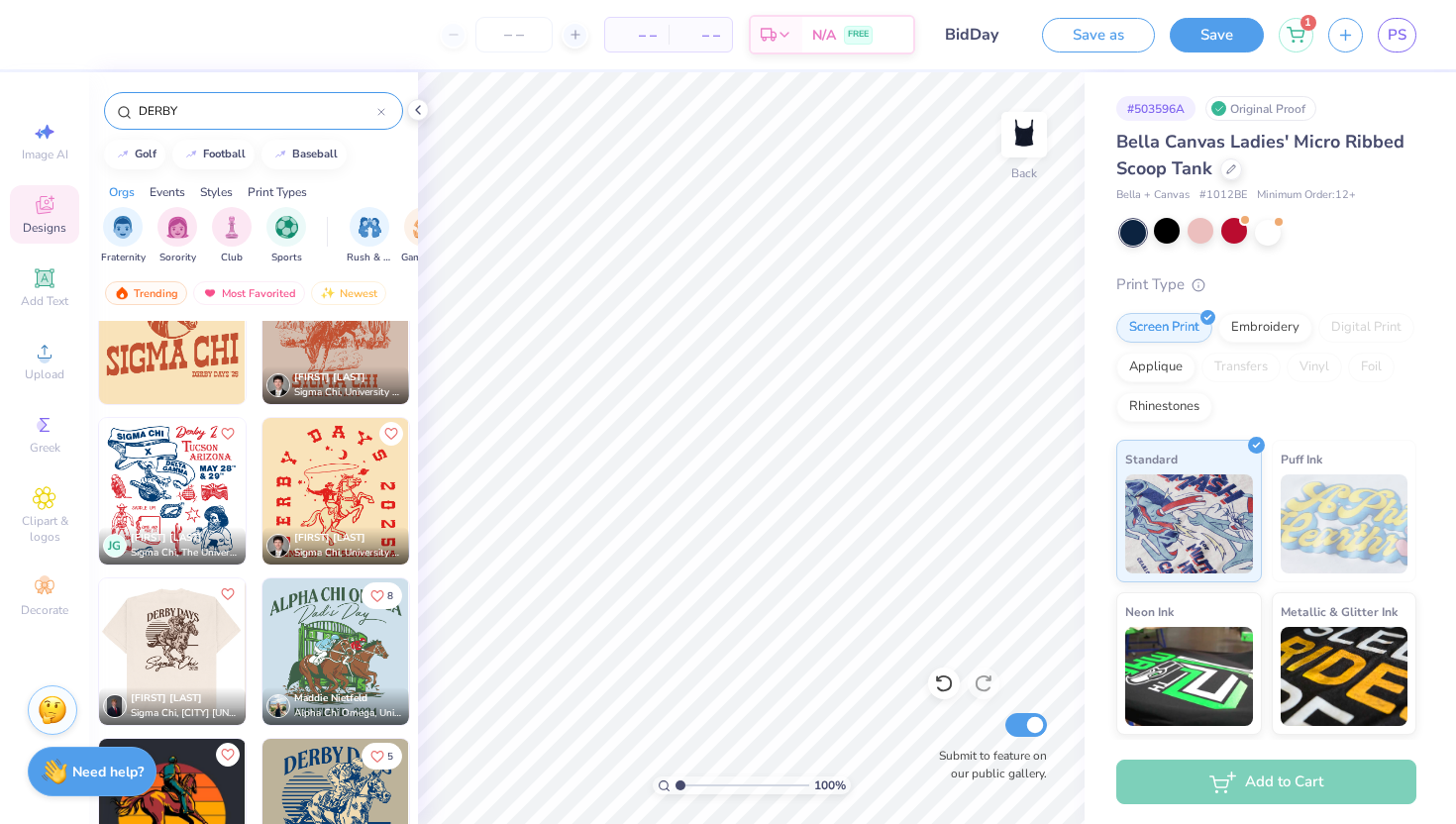 click at bounding box center (26, 652) 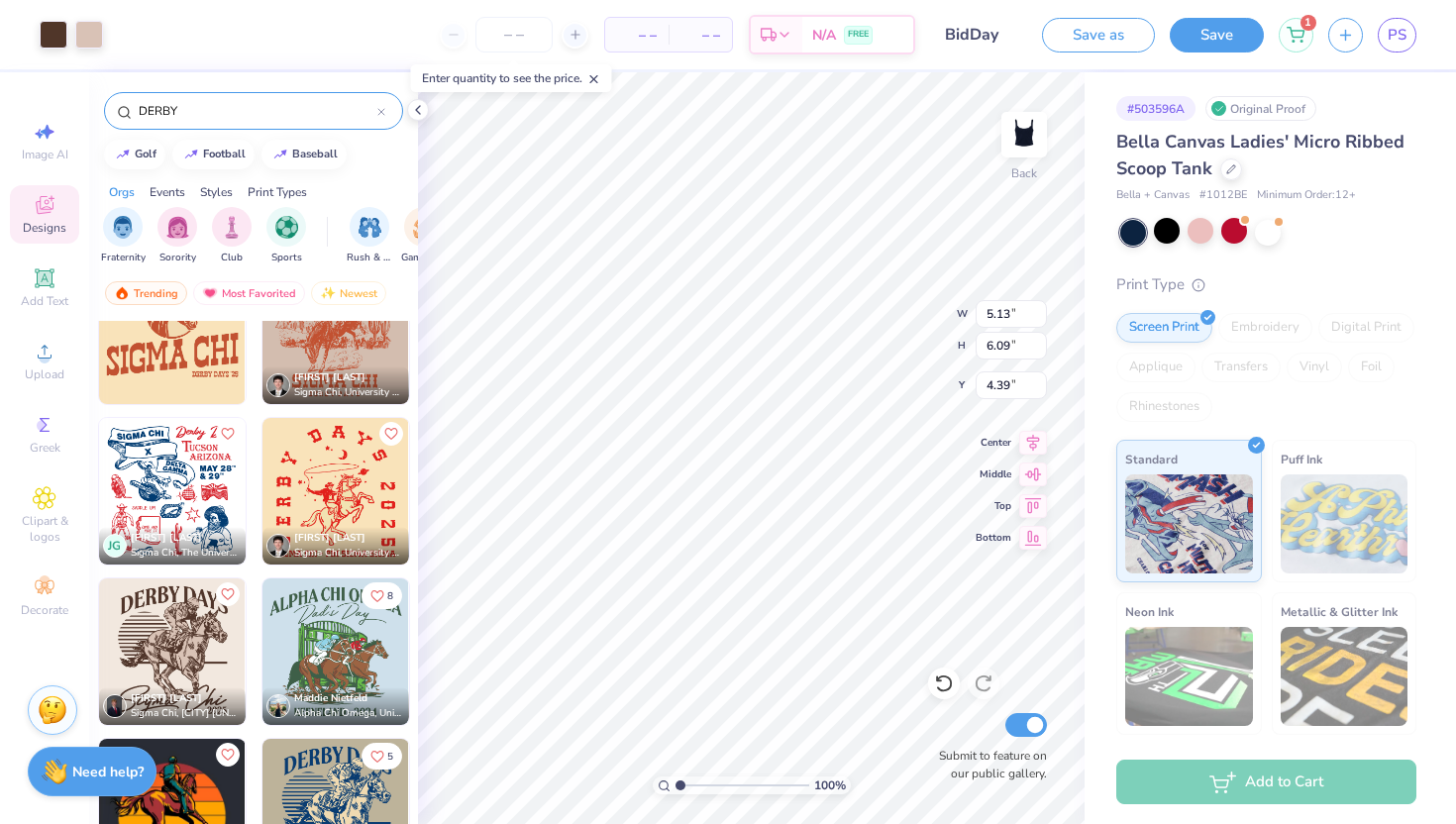 type on "5.13" 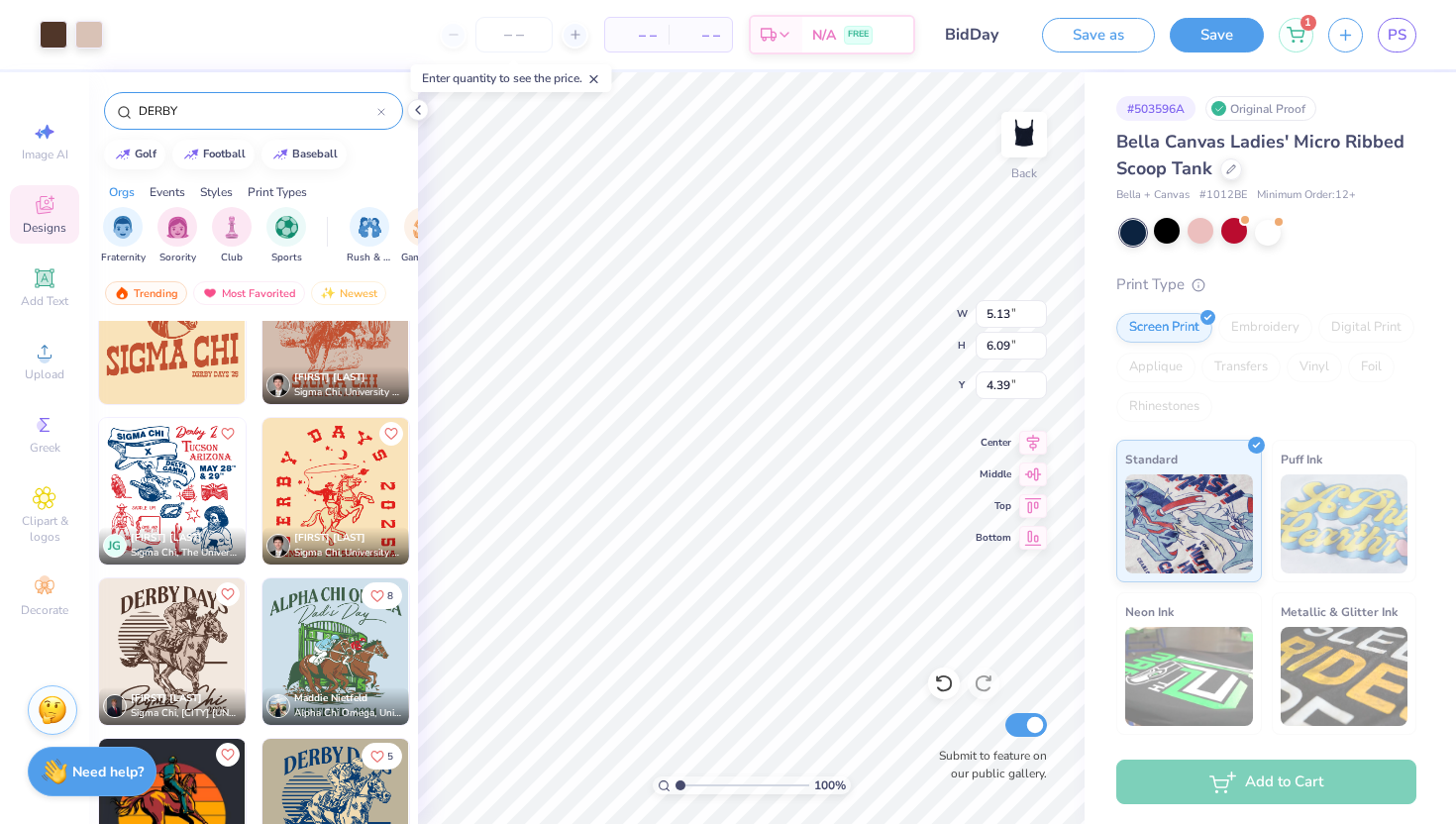 type on "6.09" 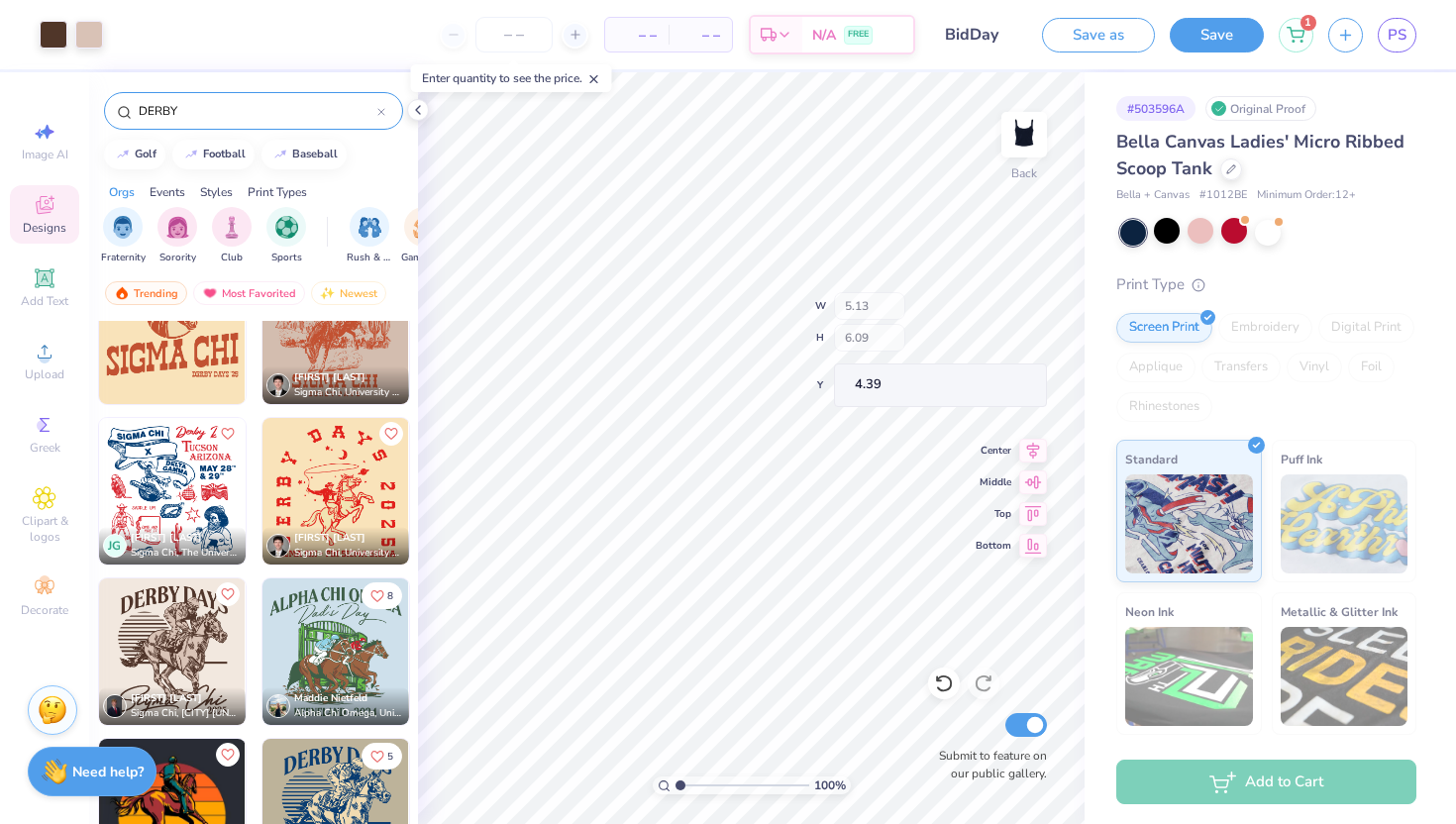 type on "1.32" 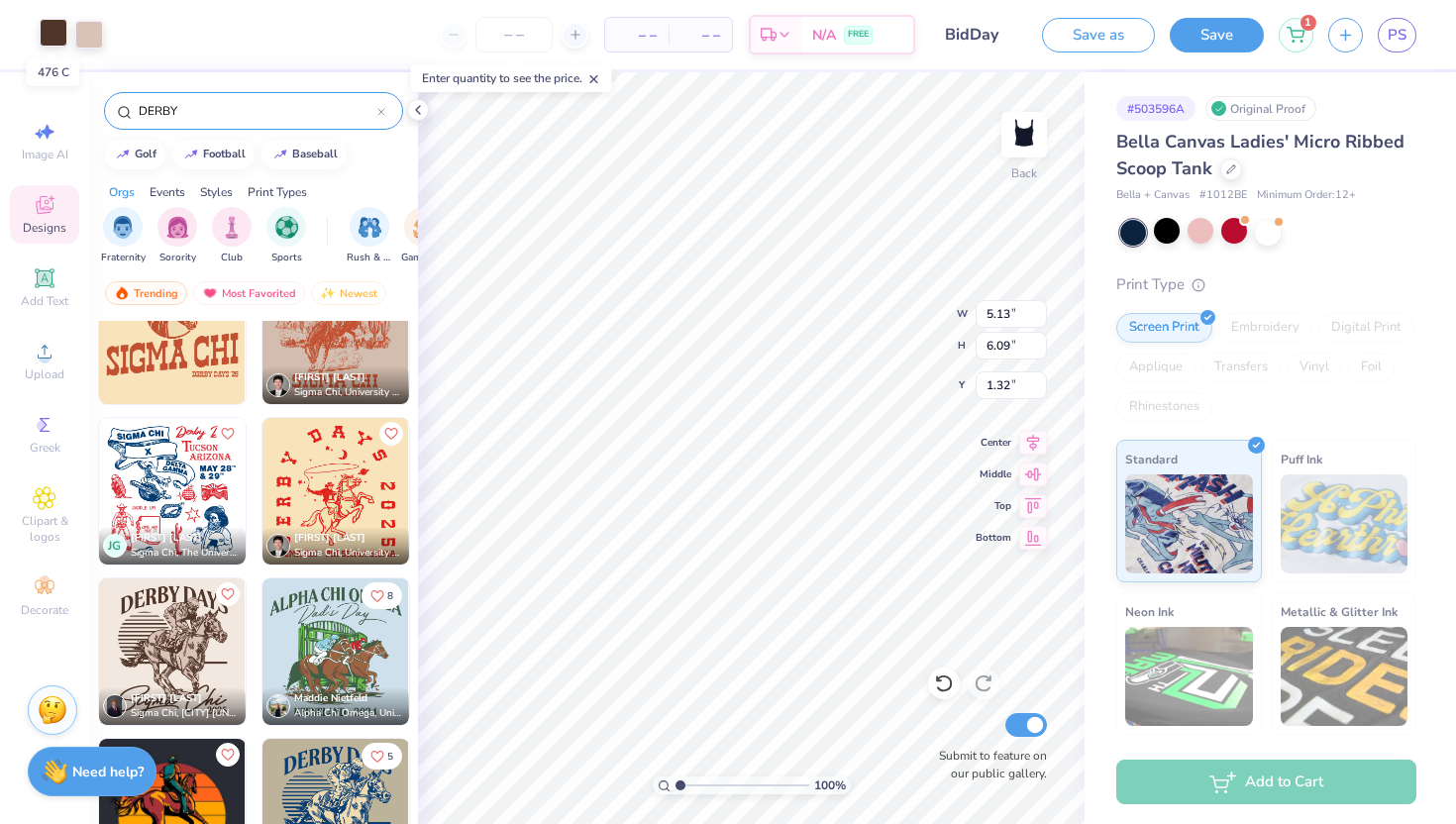 click at bounding box center (53, 33) 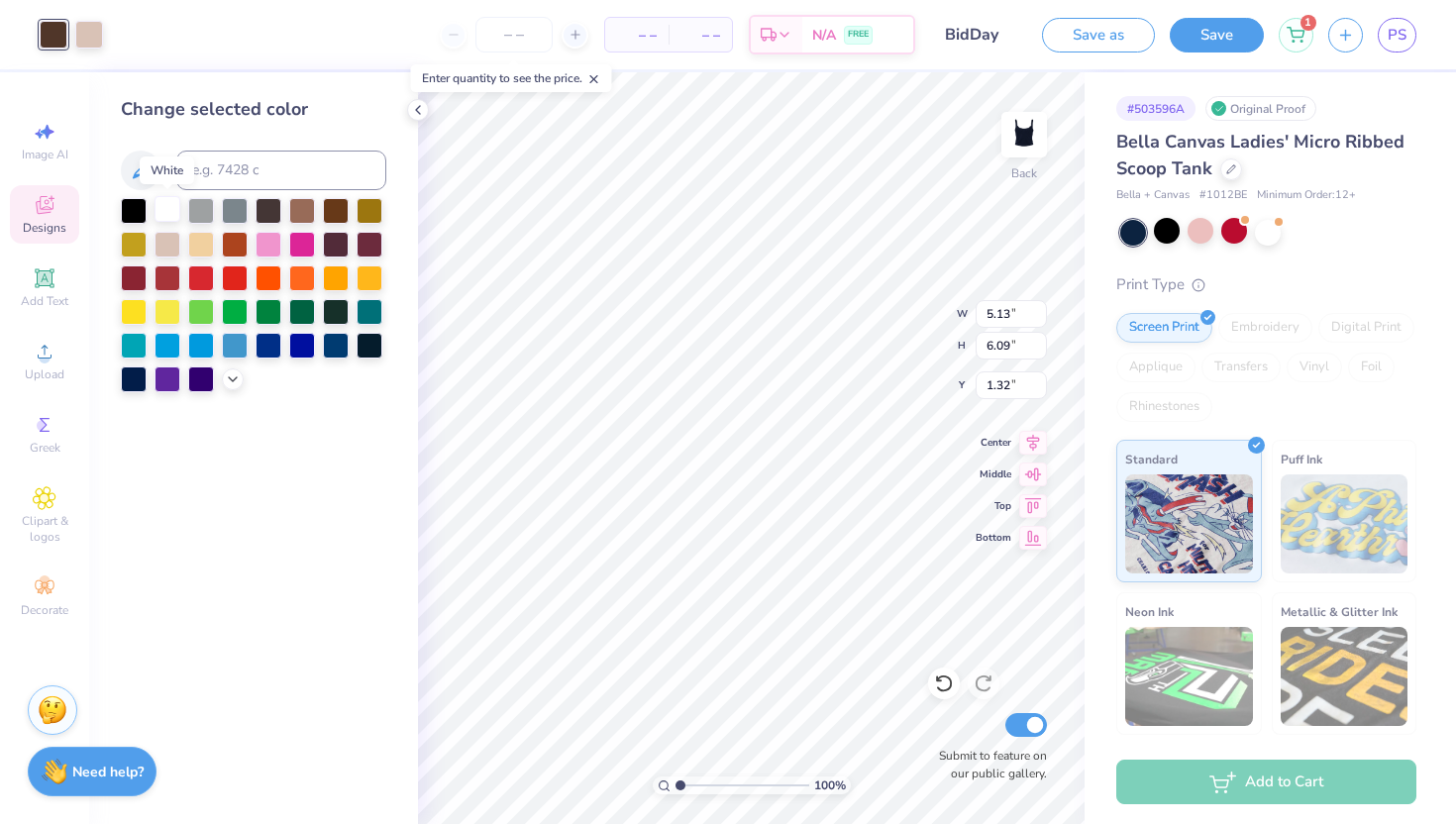 click at bounding box center [167, 209] 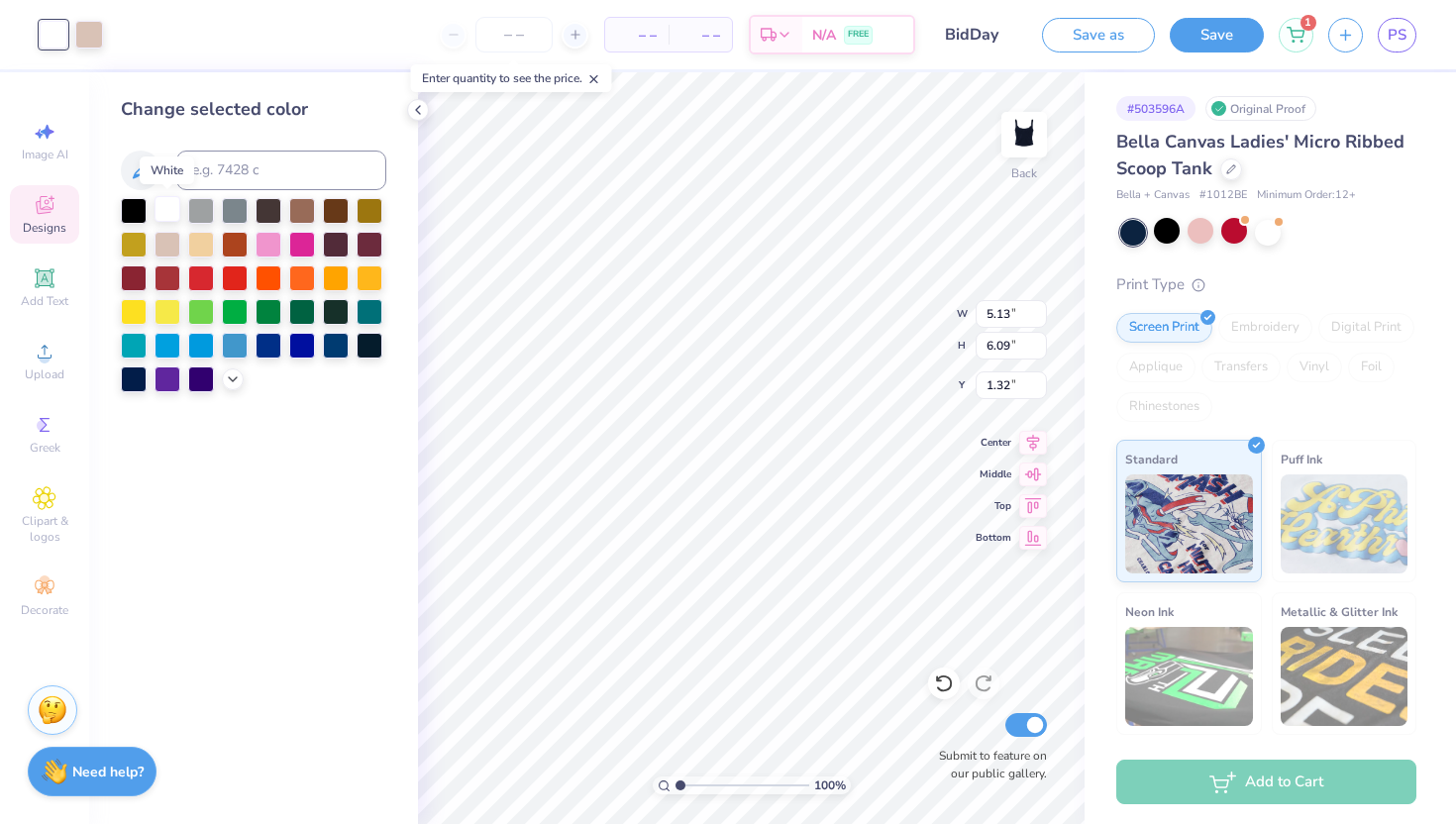 click at bounding box center (167, 209) 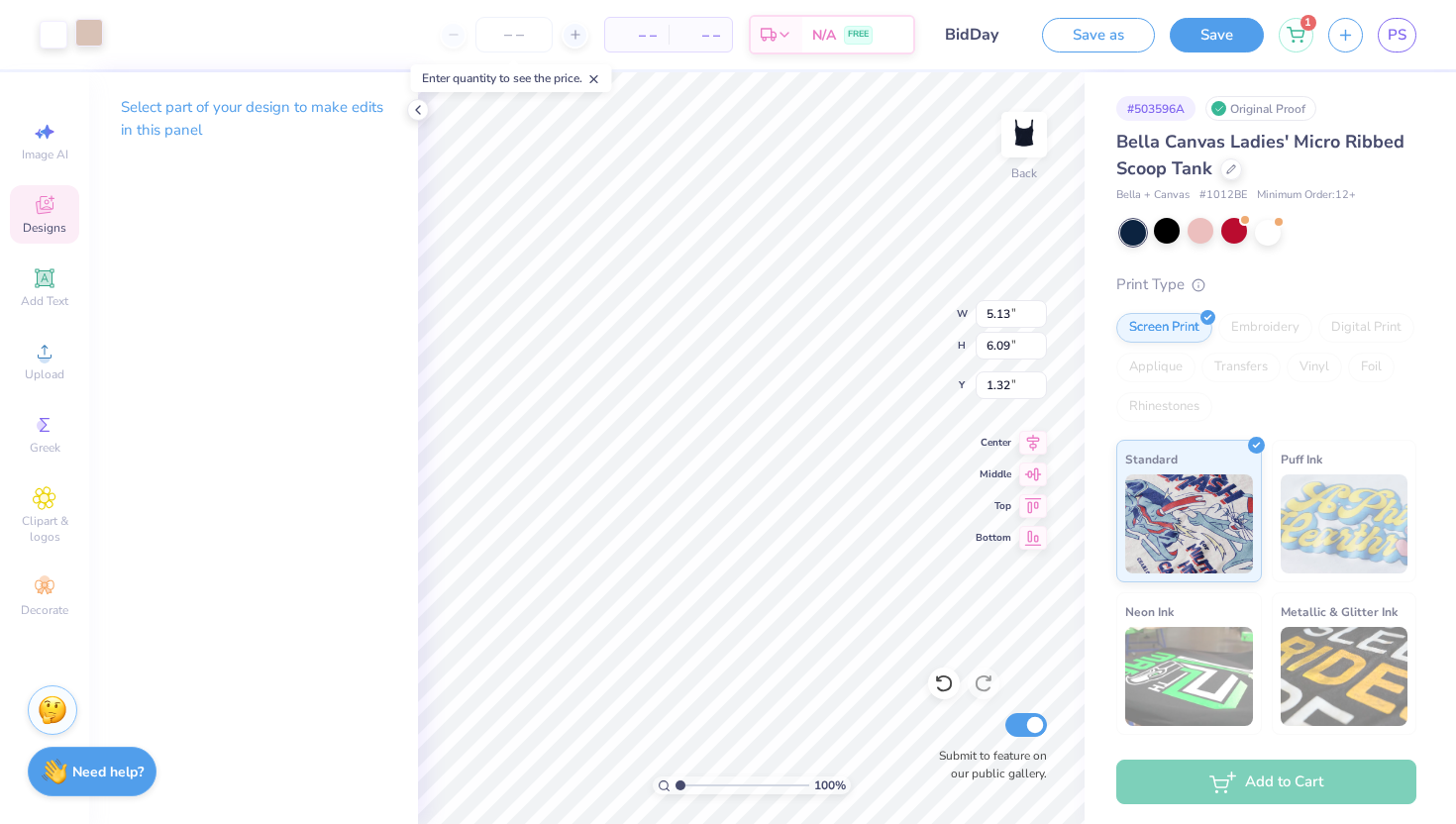 click at bounding box center [89, 33] 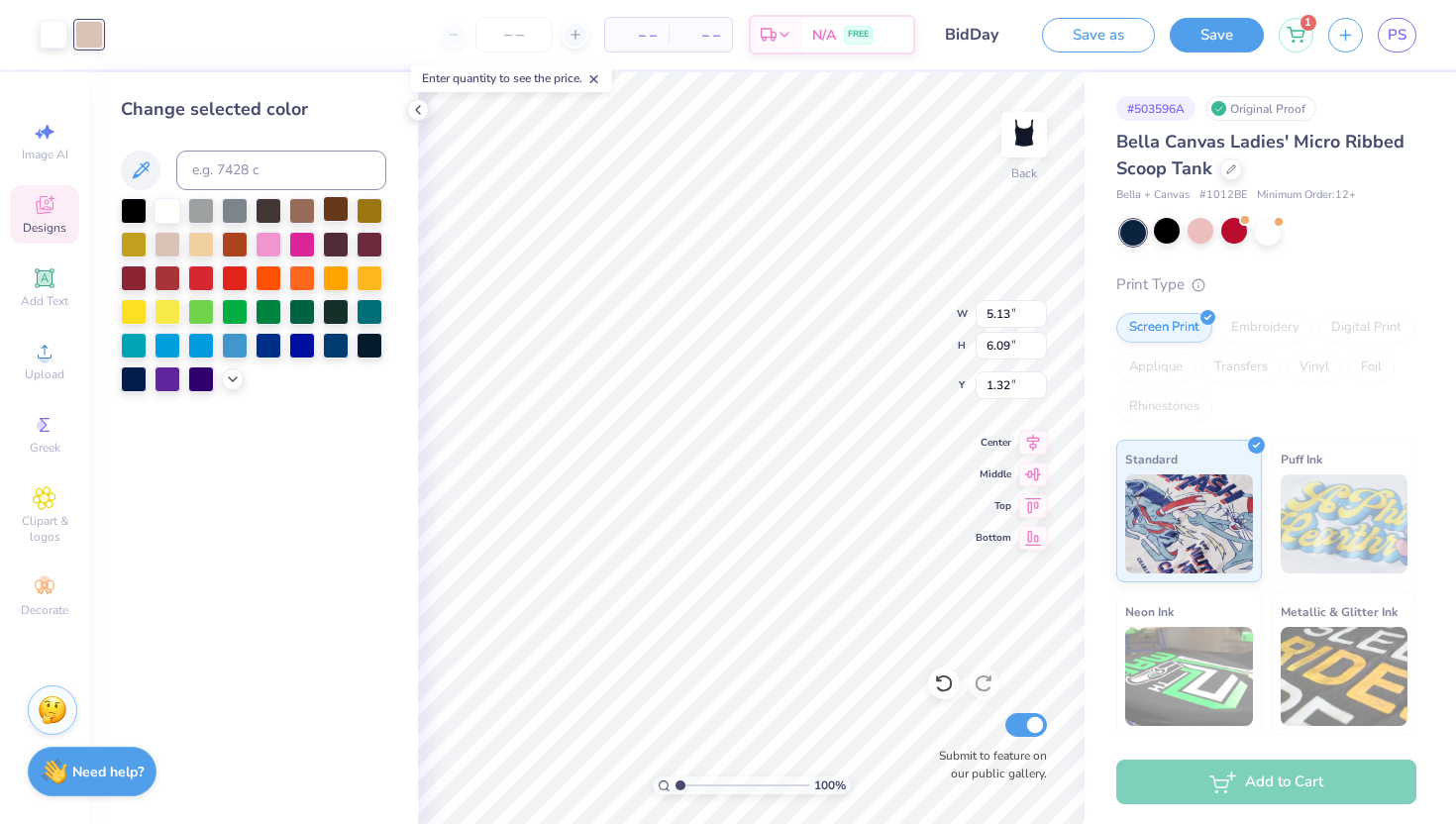 click at bounding box center [336, 209] 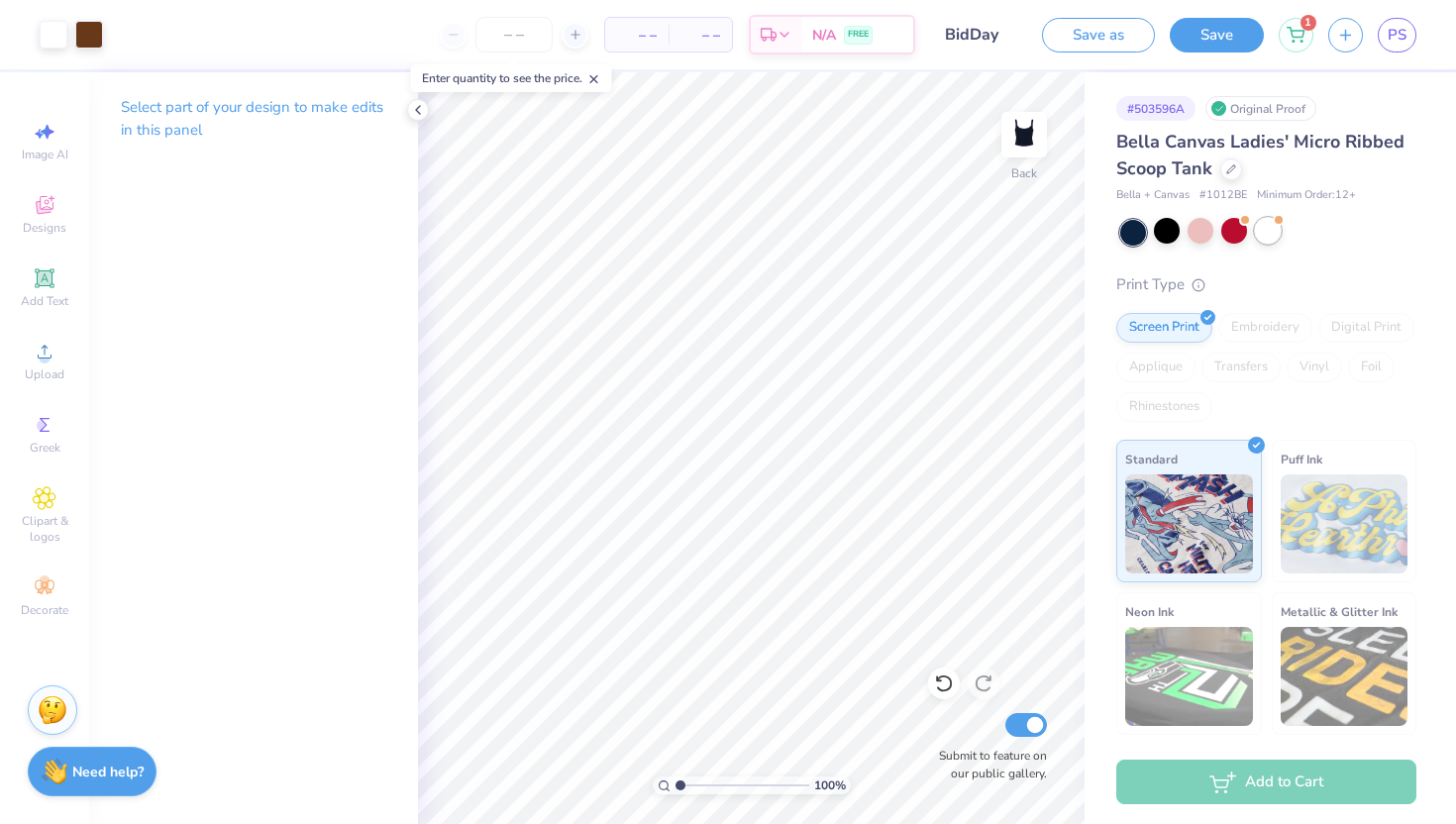click at bounding box center (1268, 231) 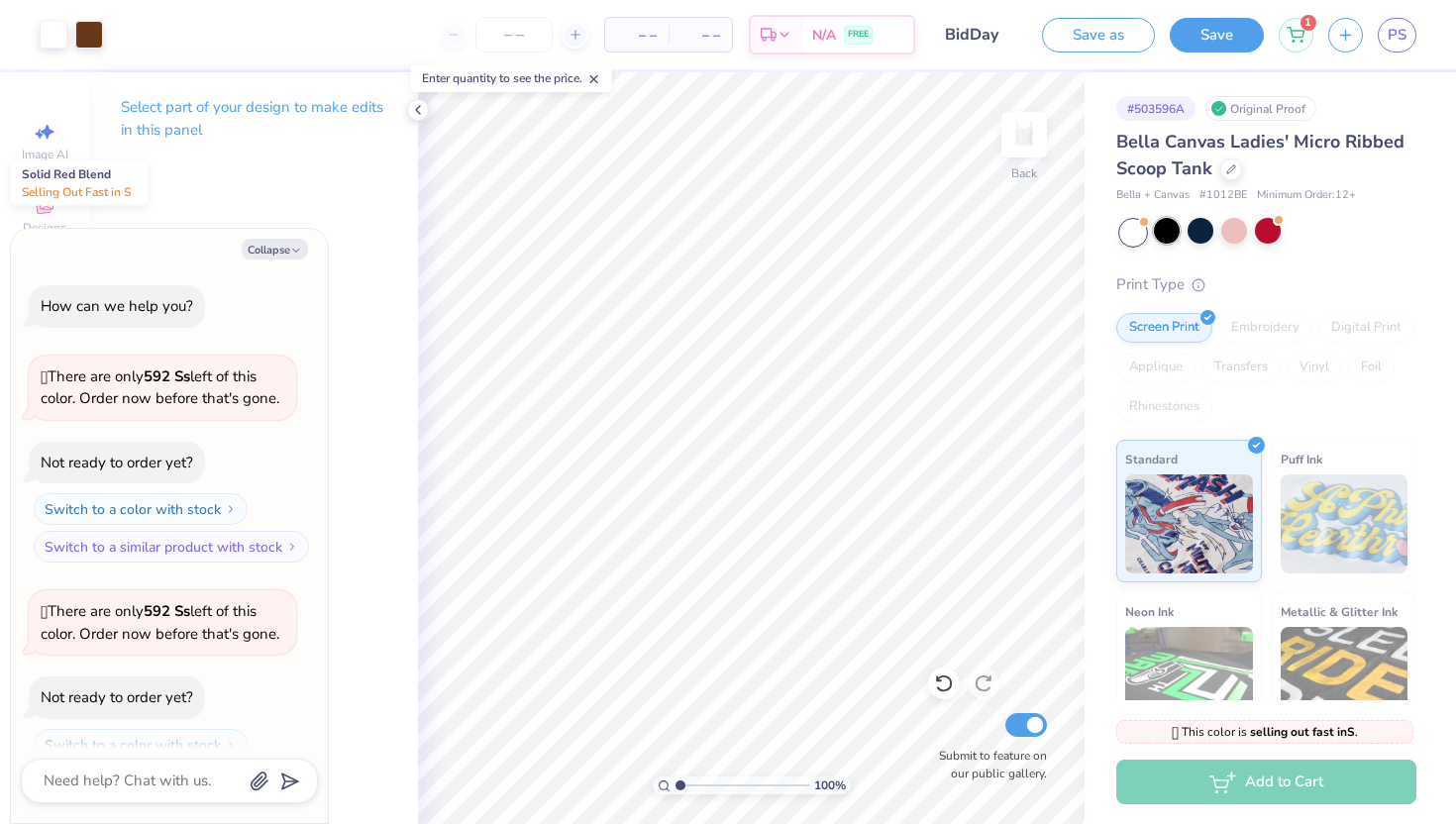 scroll, scrollTop: 535, scrollLeft: 0, axis: vertical 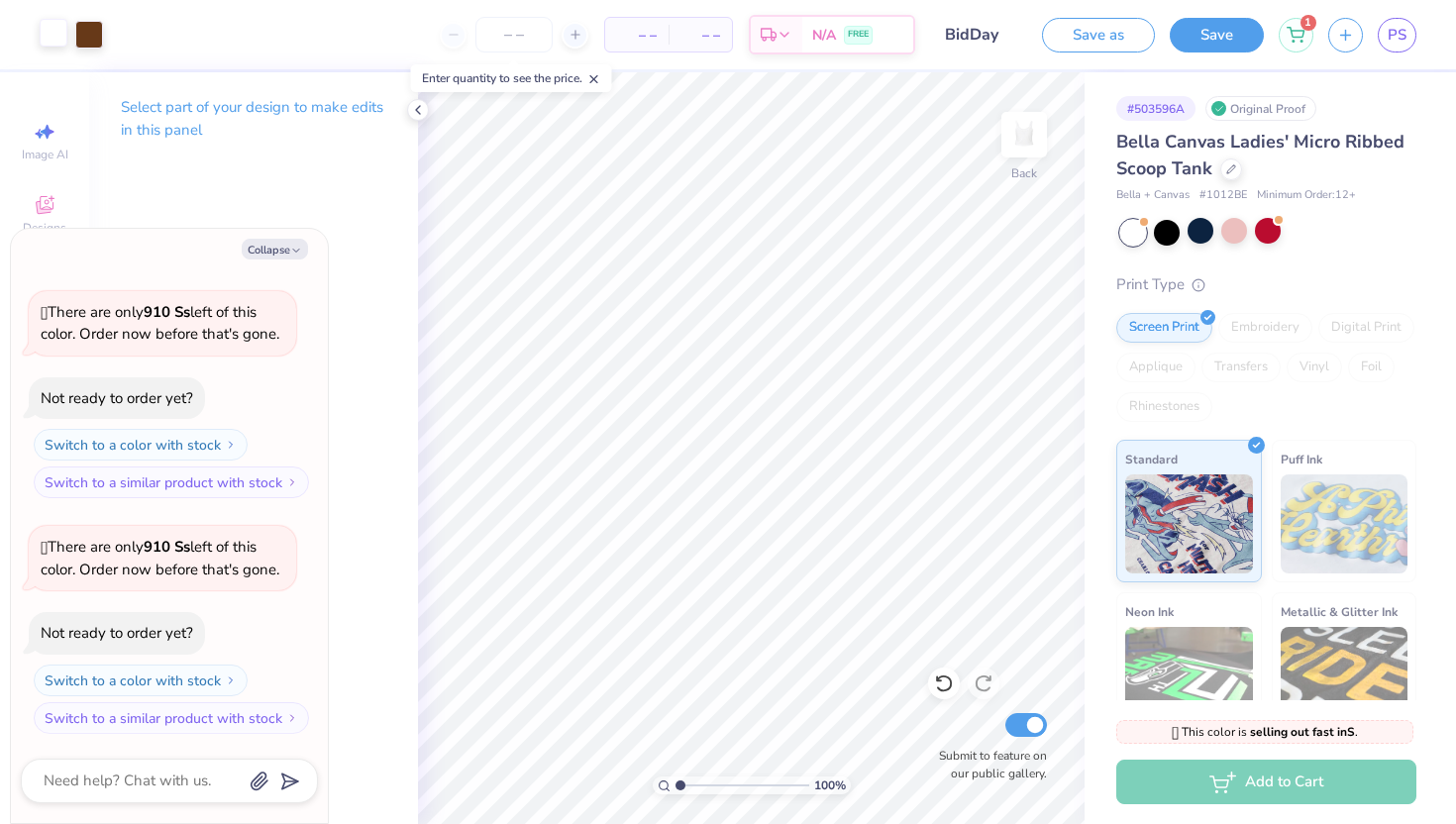 click at bounding box center (53, 33) 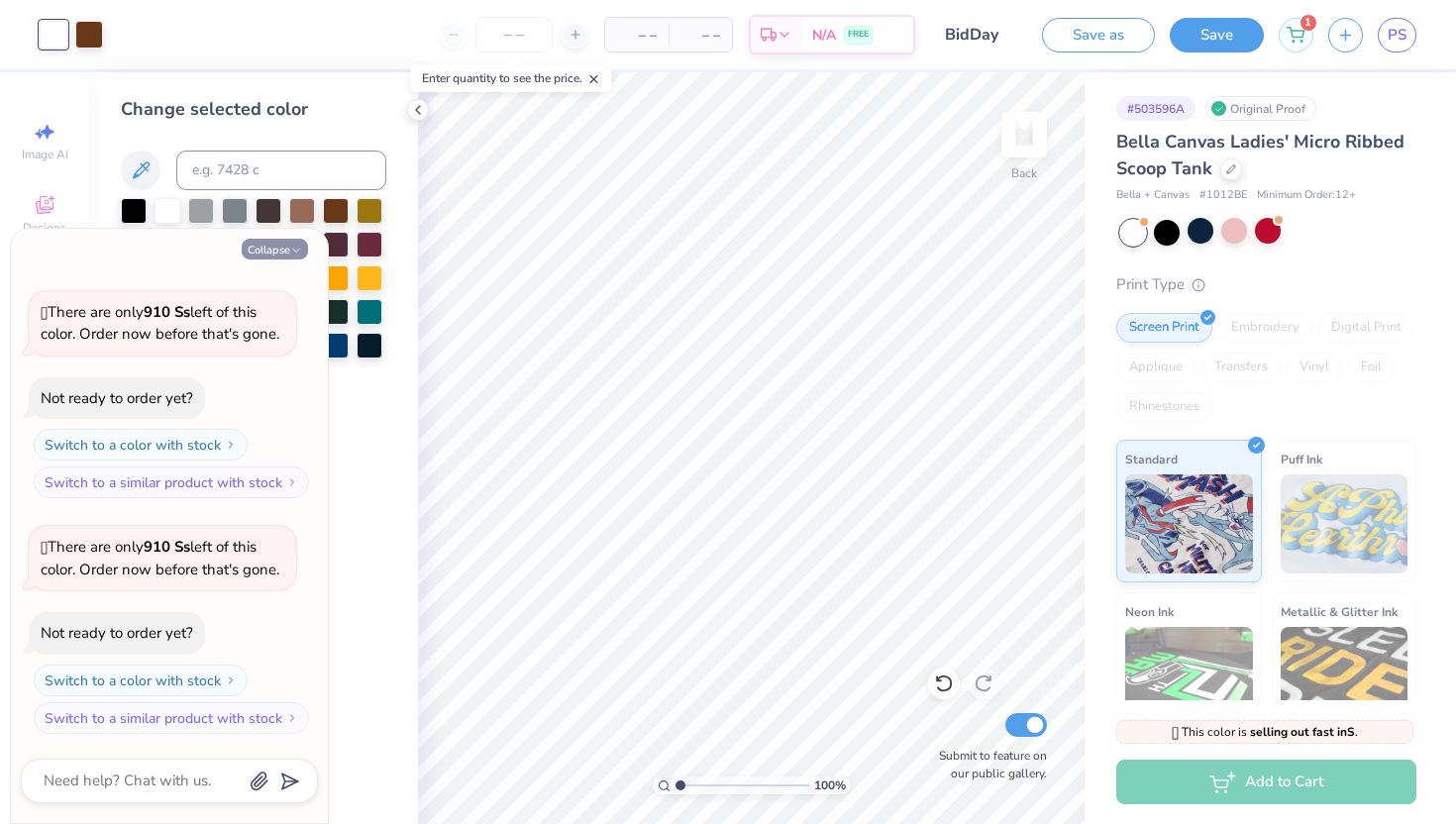 click on "Collapse" at bounding box center (274, 249) 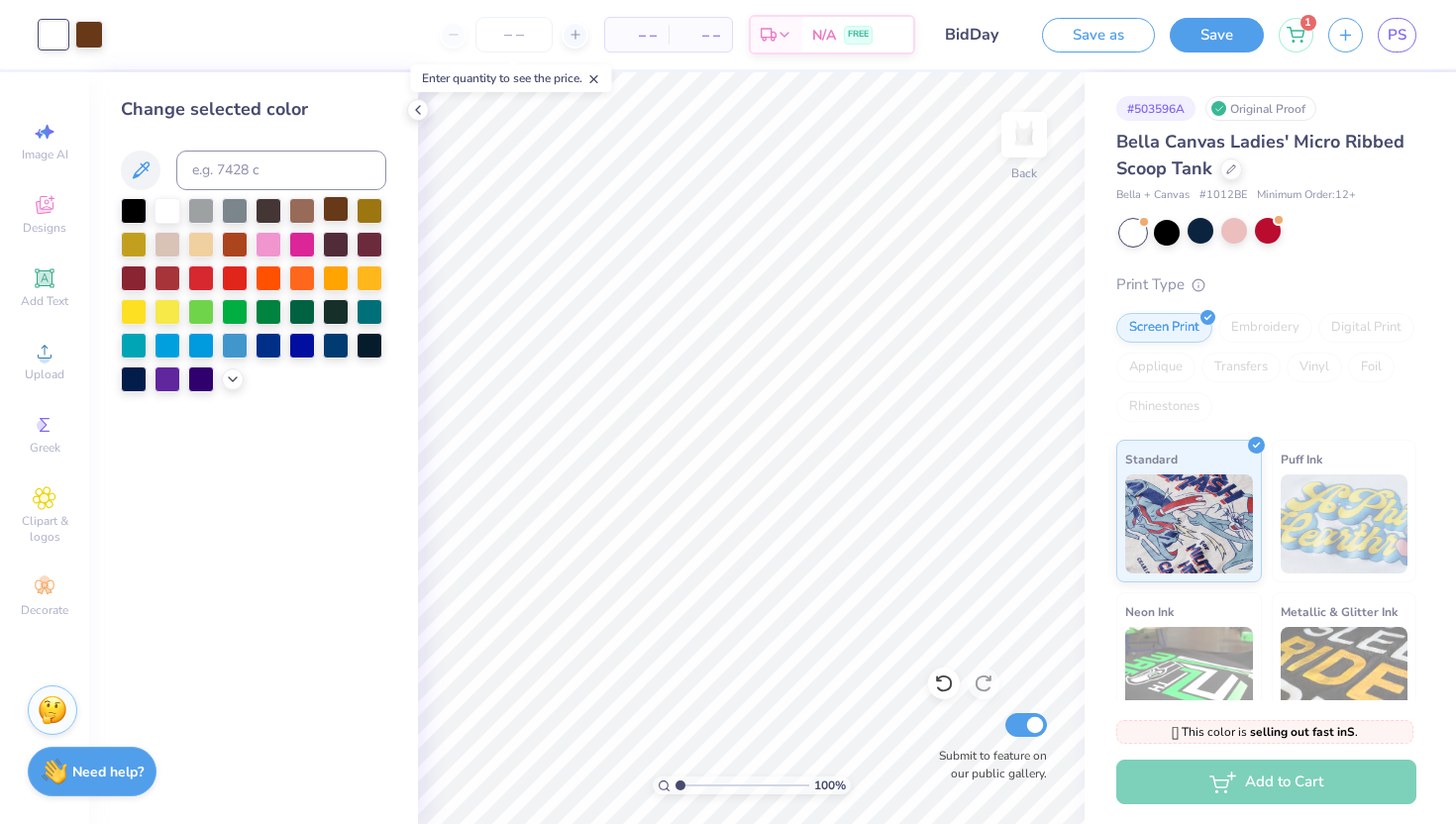 click at bounding box center (336, 209) 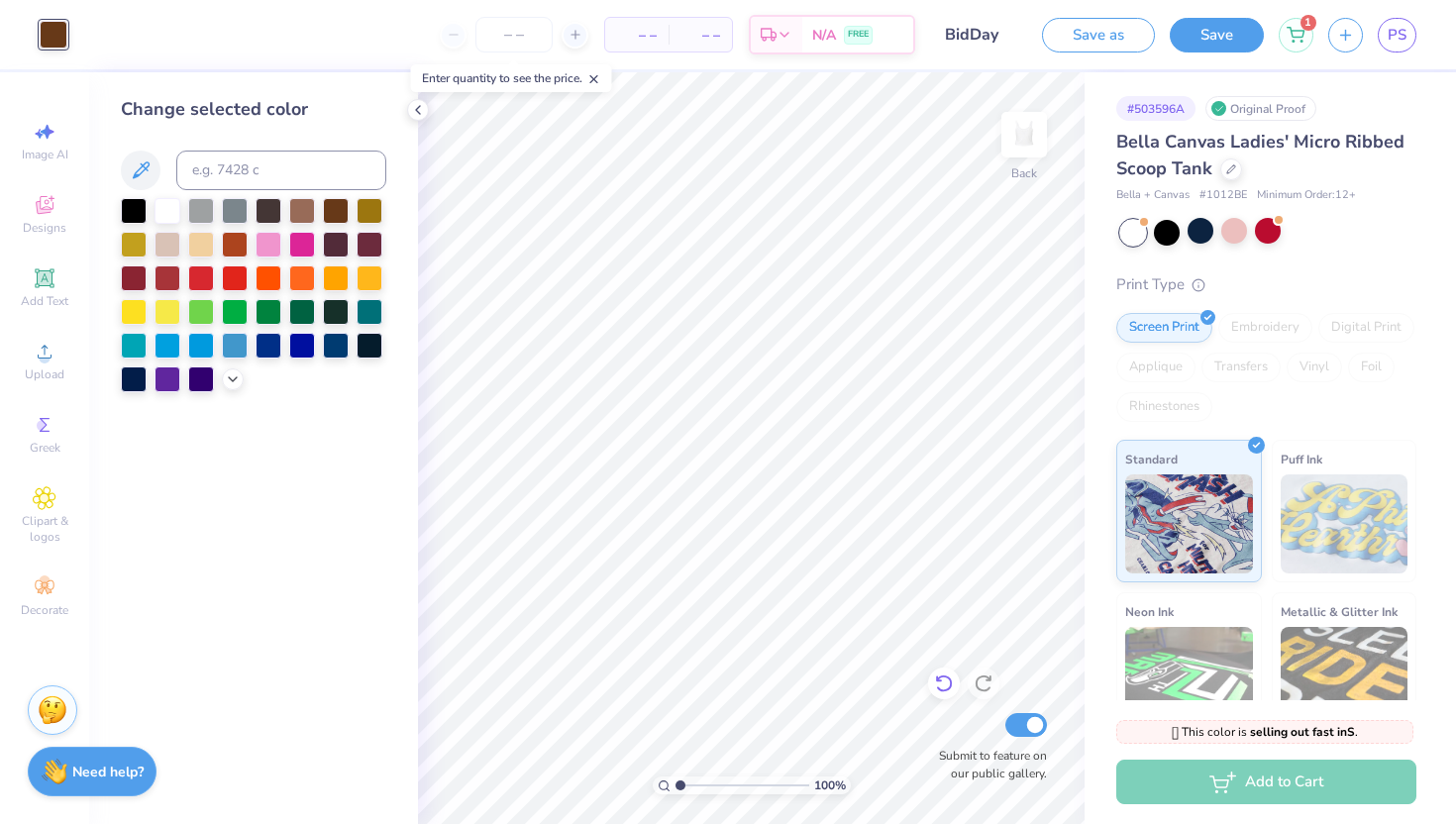 click 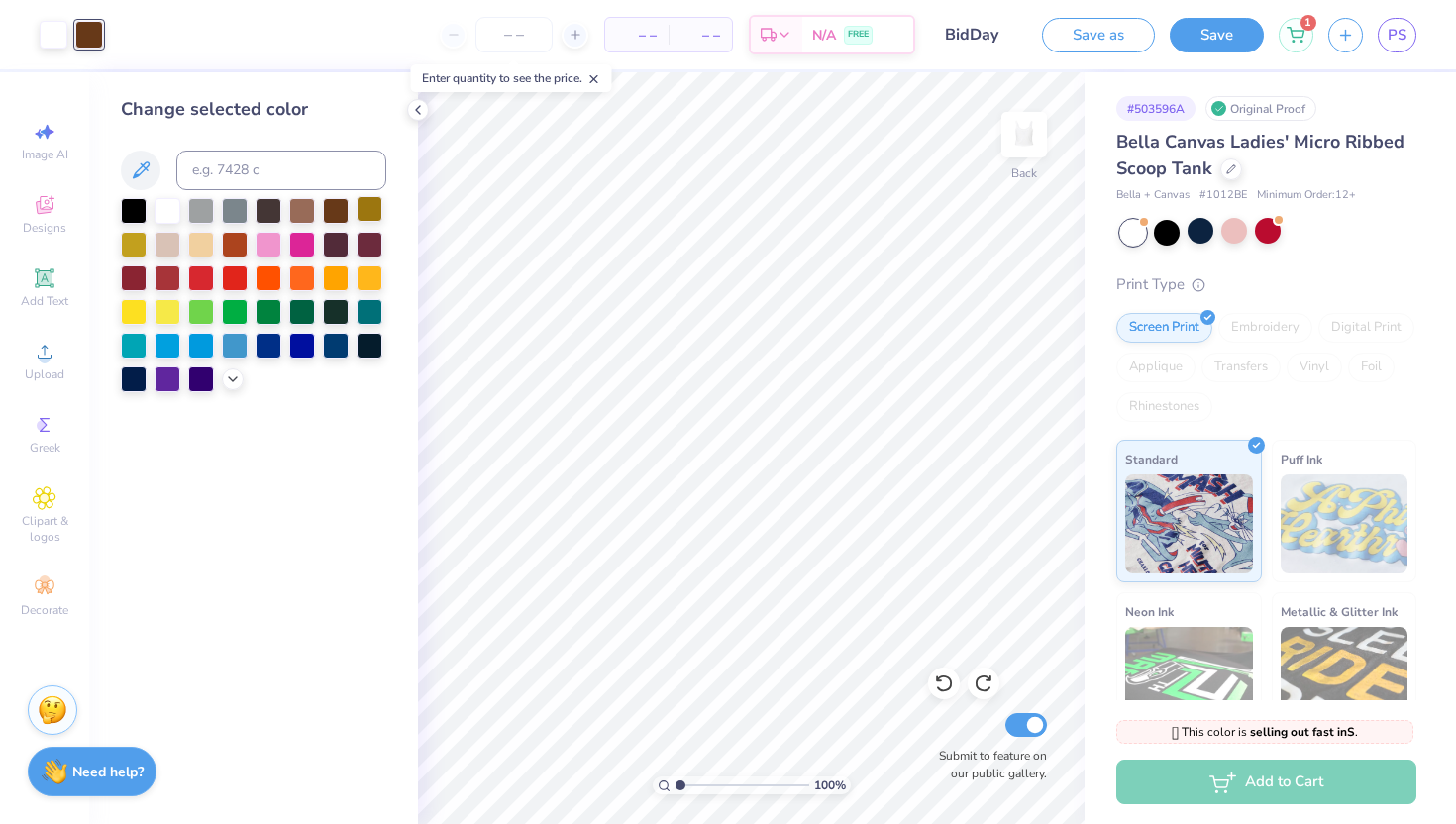 click at bounding box center [369, 209] 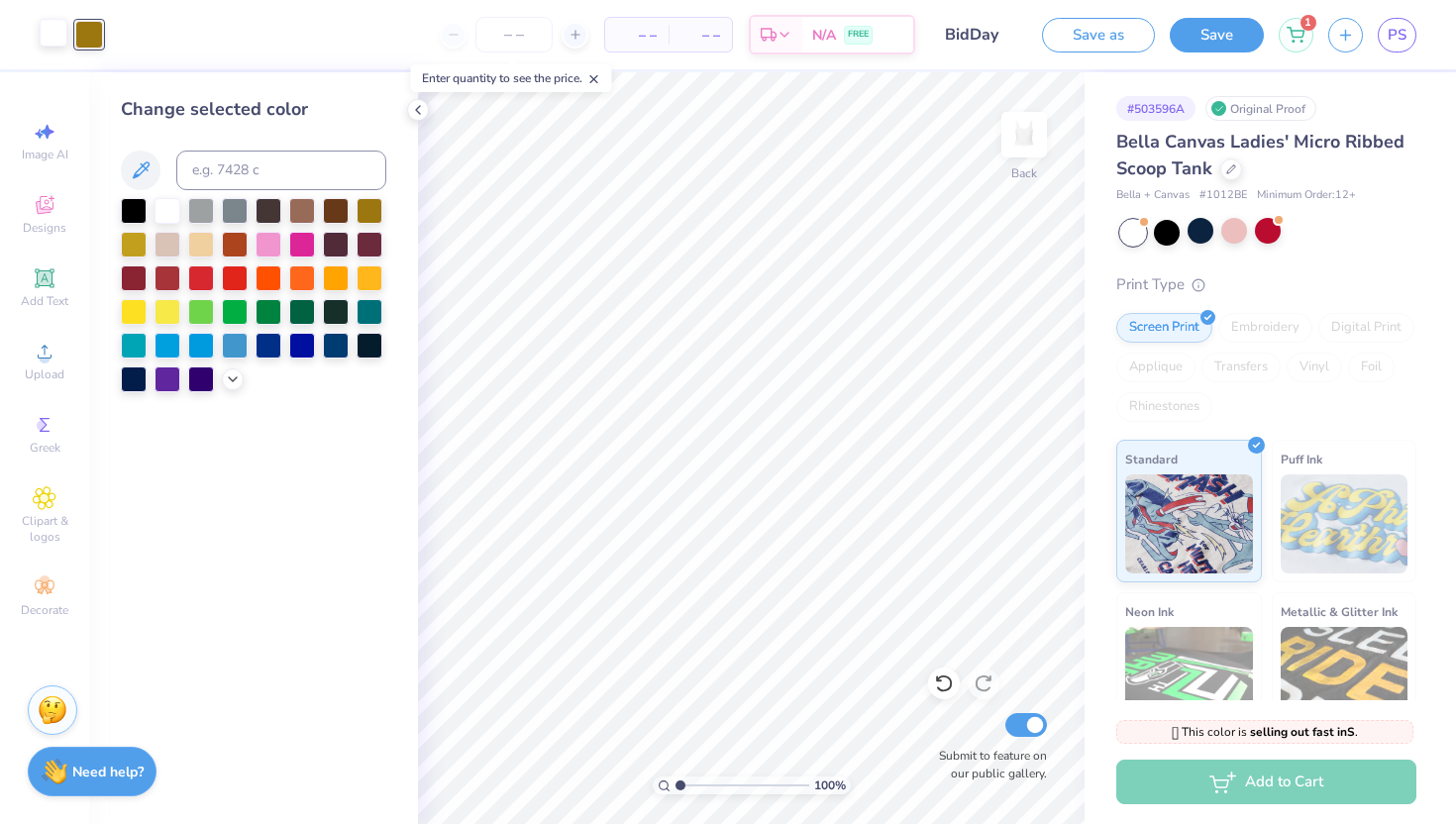click at bounding box center (53, 33) 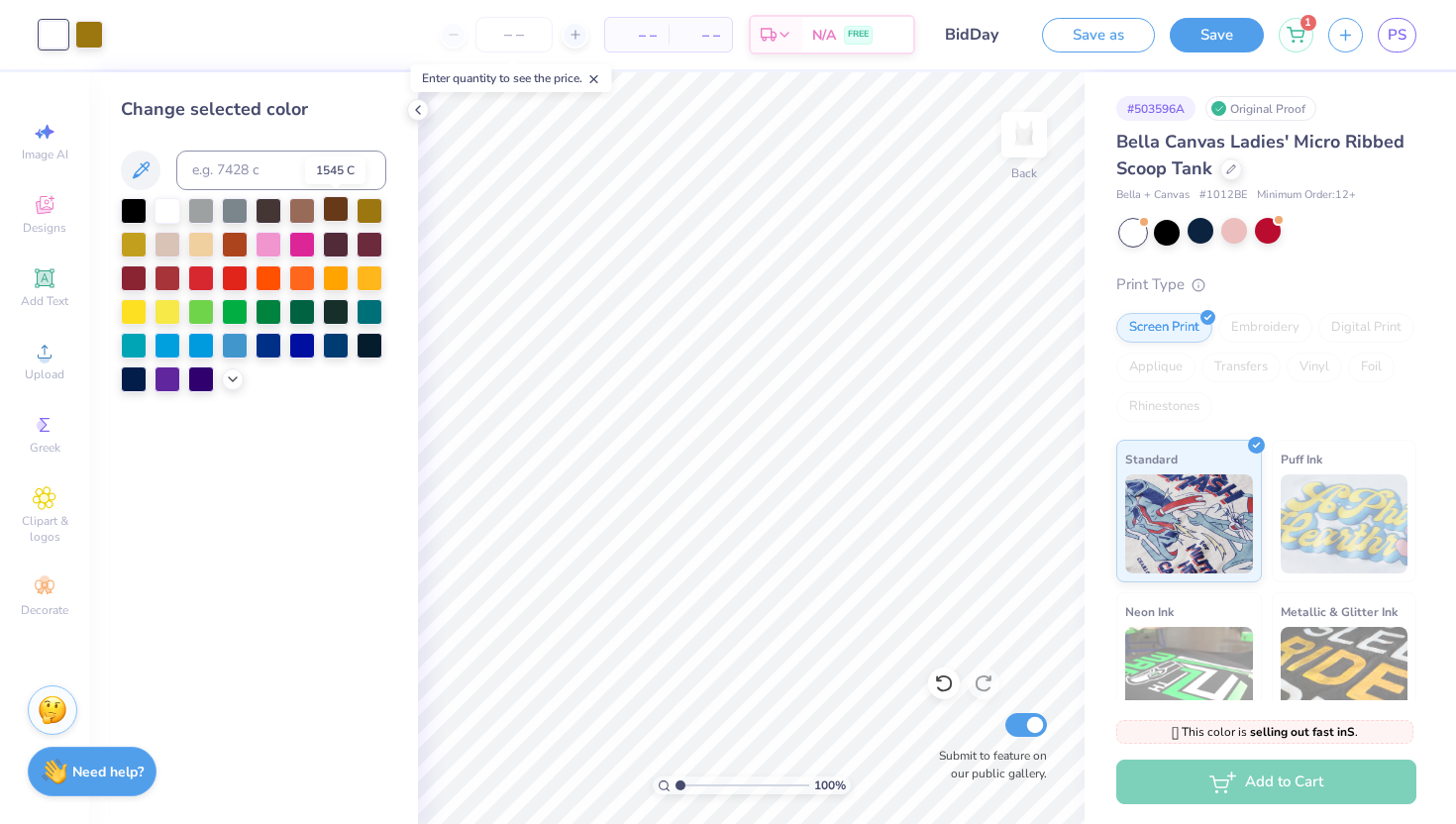 click at bounding box center [336, 209] 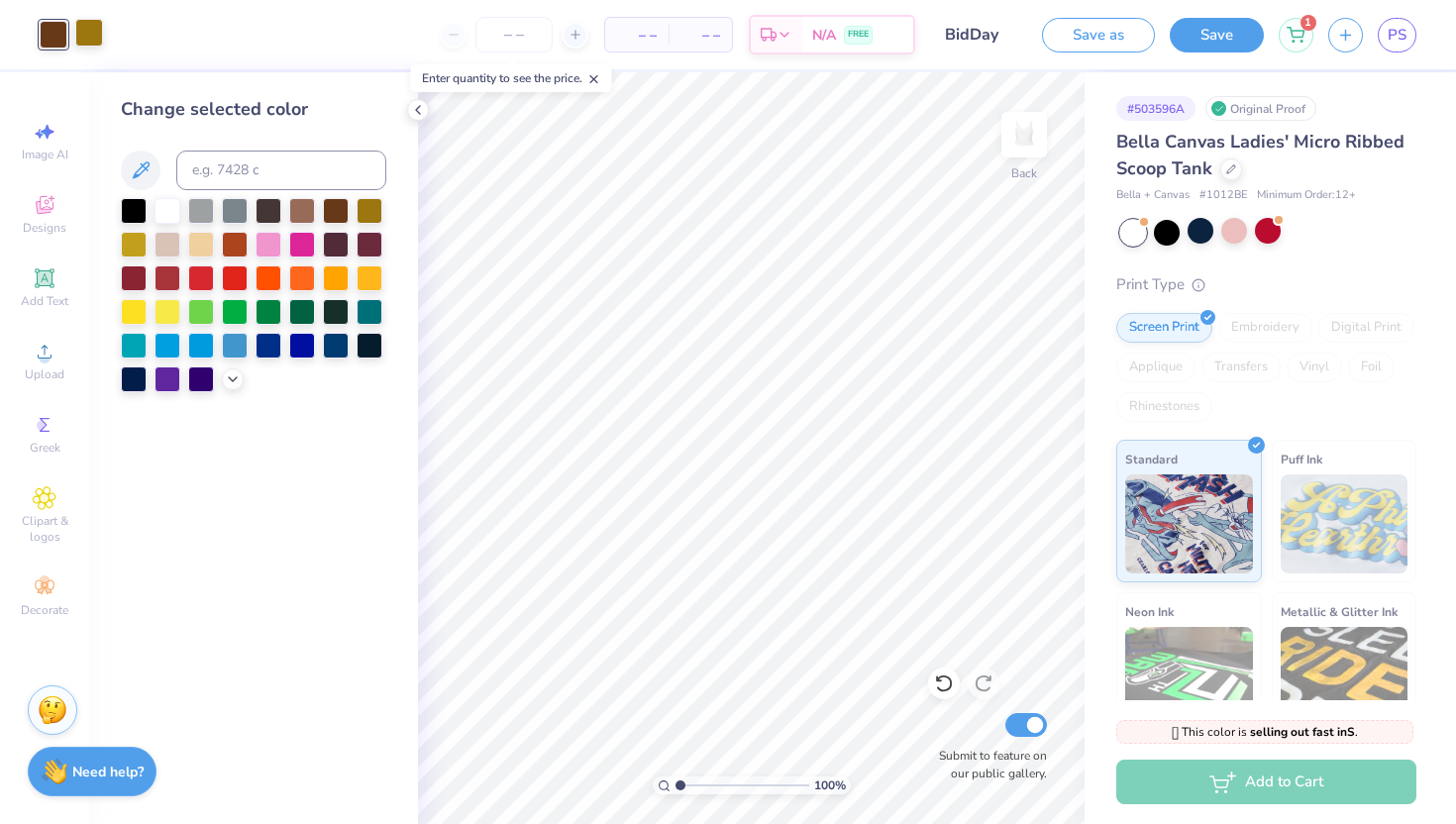 click at bounding box center (89, 33) 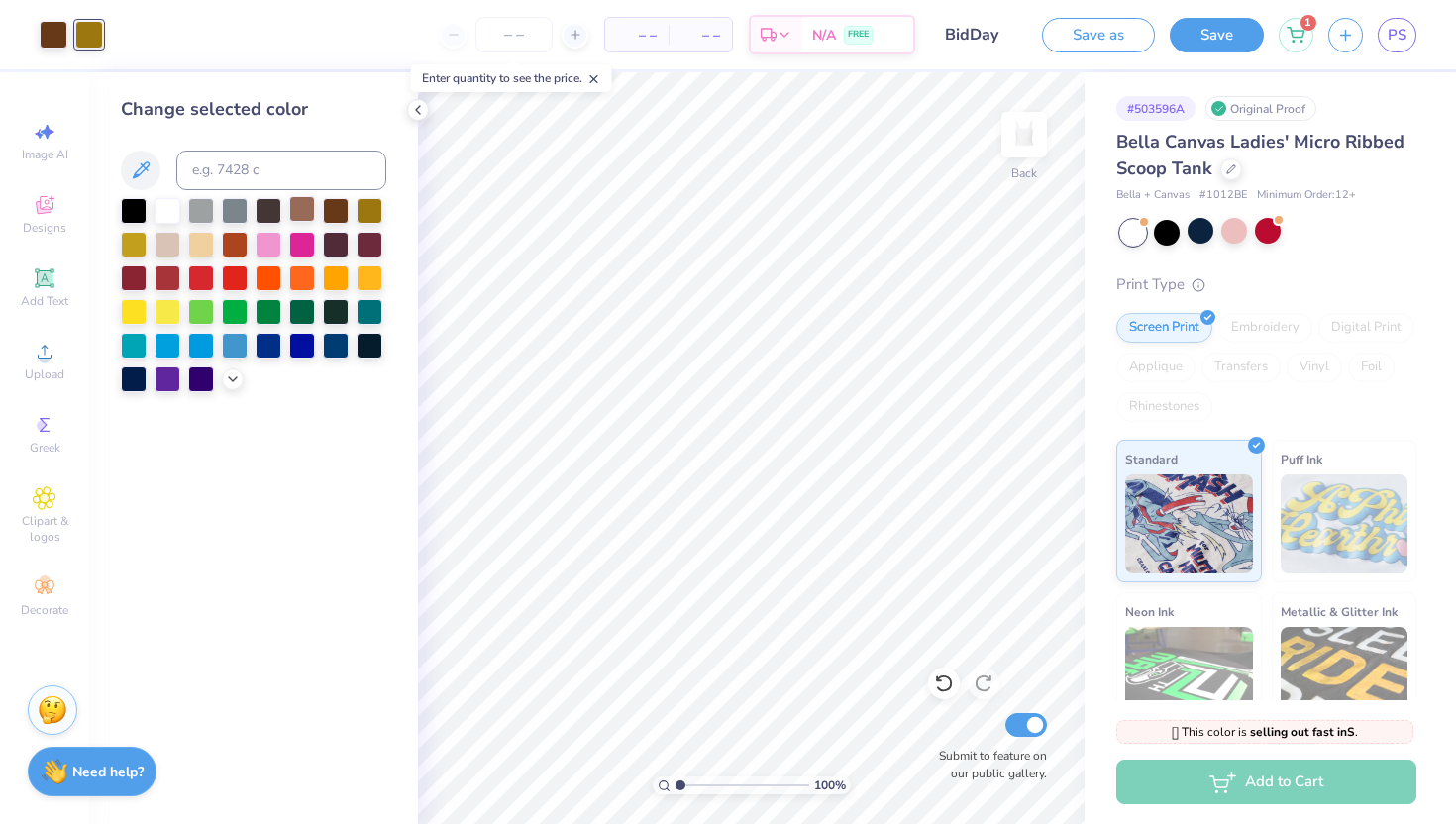 click at bounding box center (302, 209) 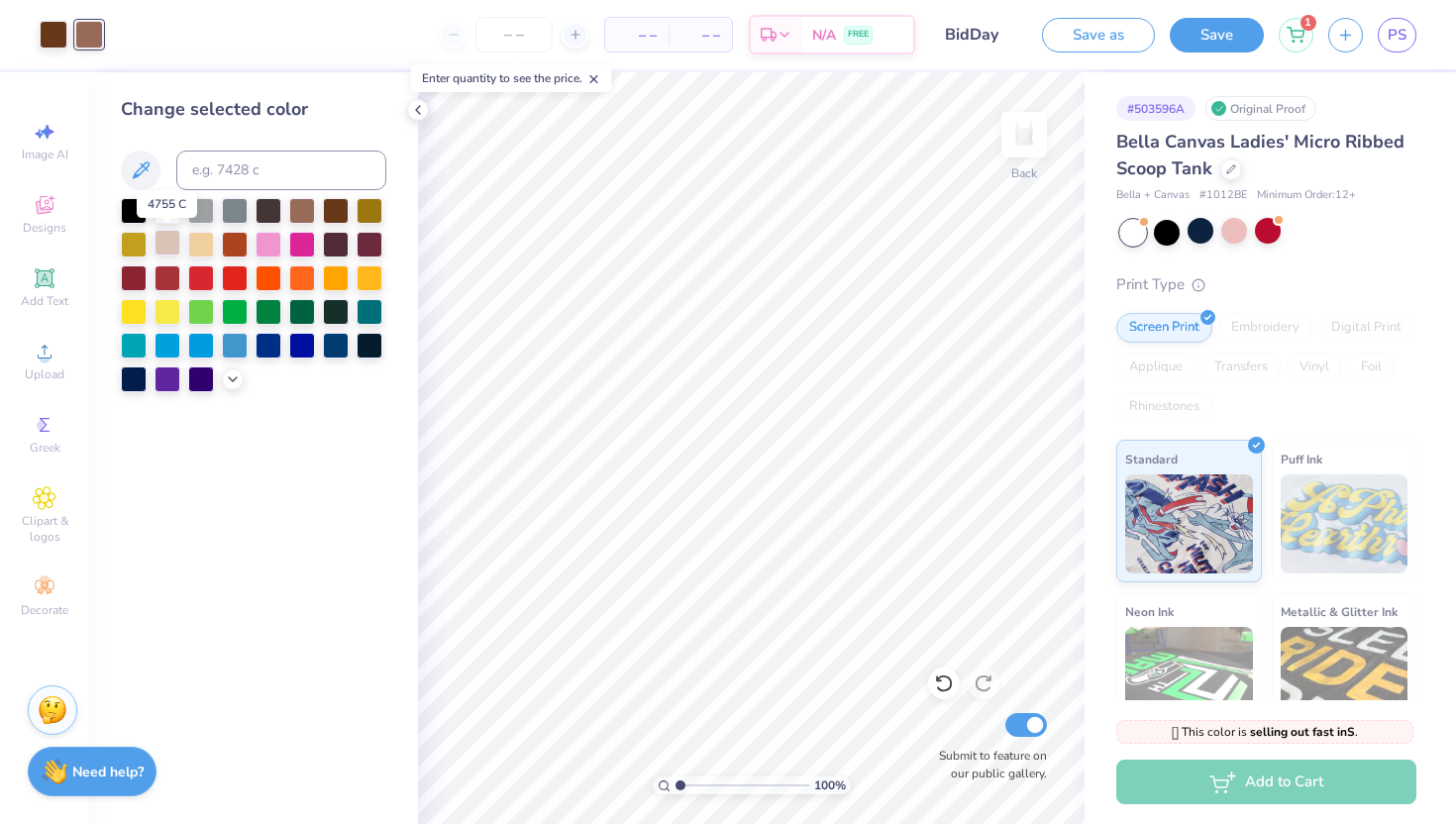 click at bounding box center [167, 243] 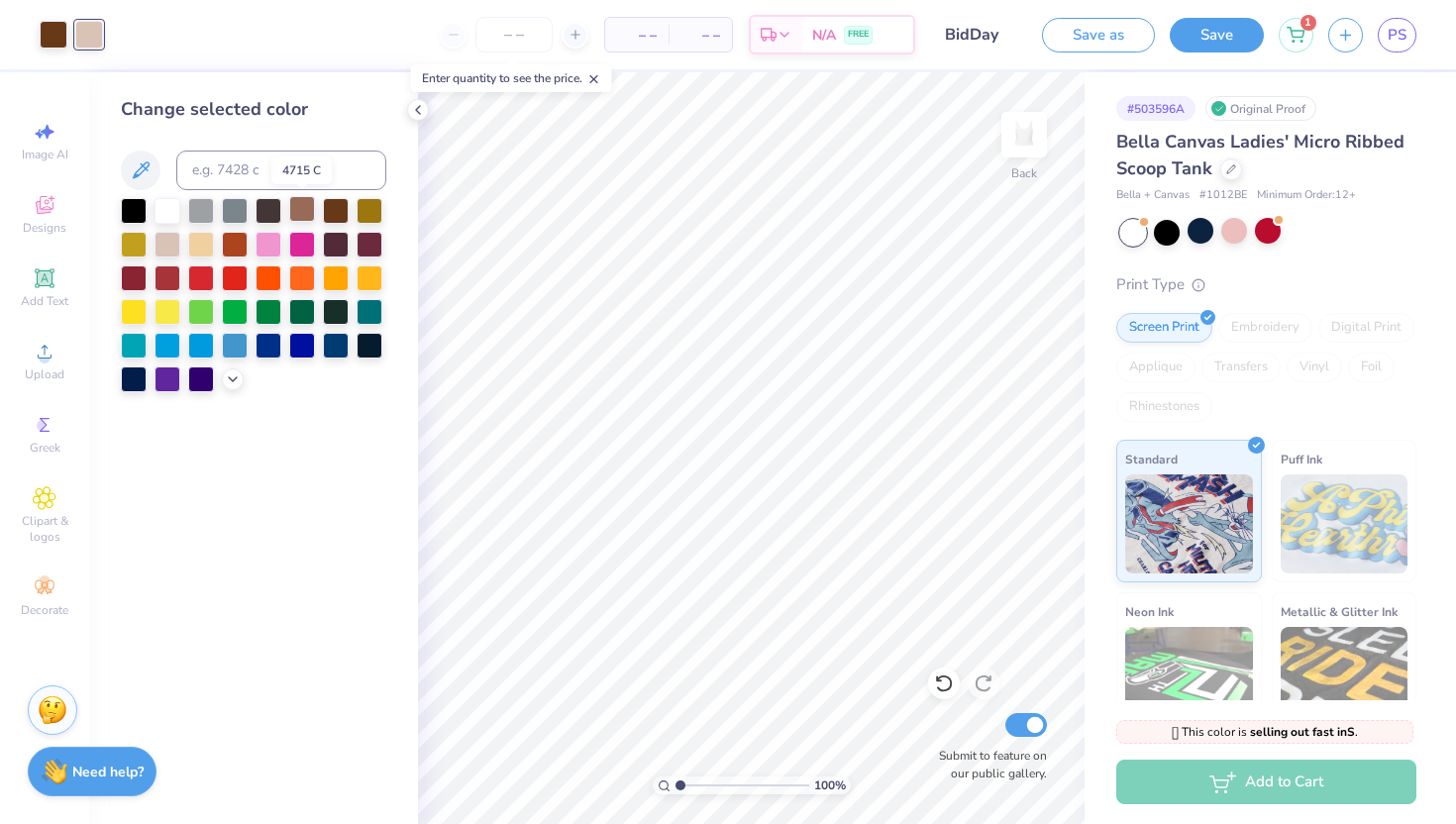 click at bounding box center [302, 209] 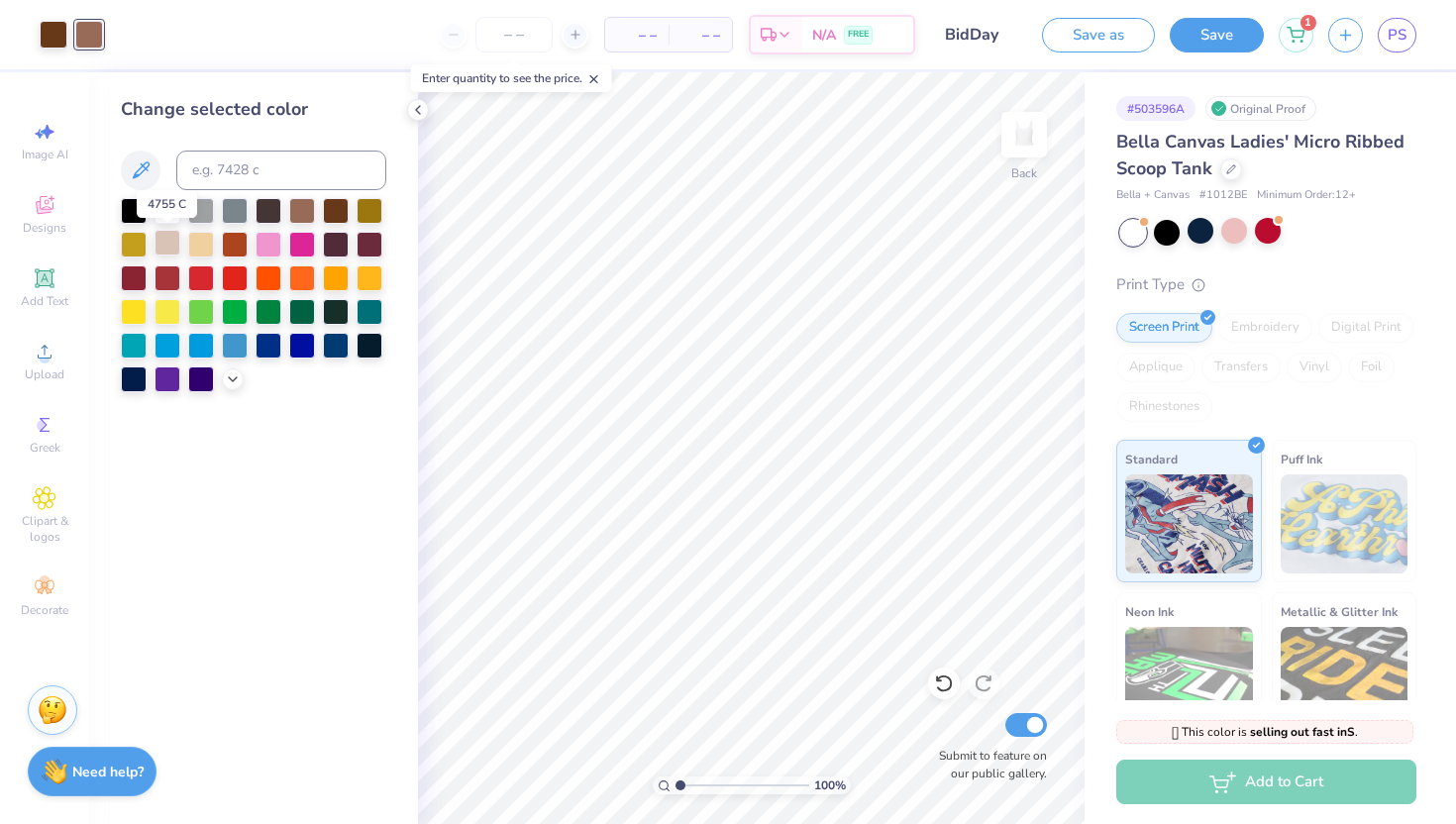 click at bounding box center (167, 243) 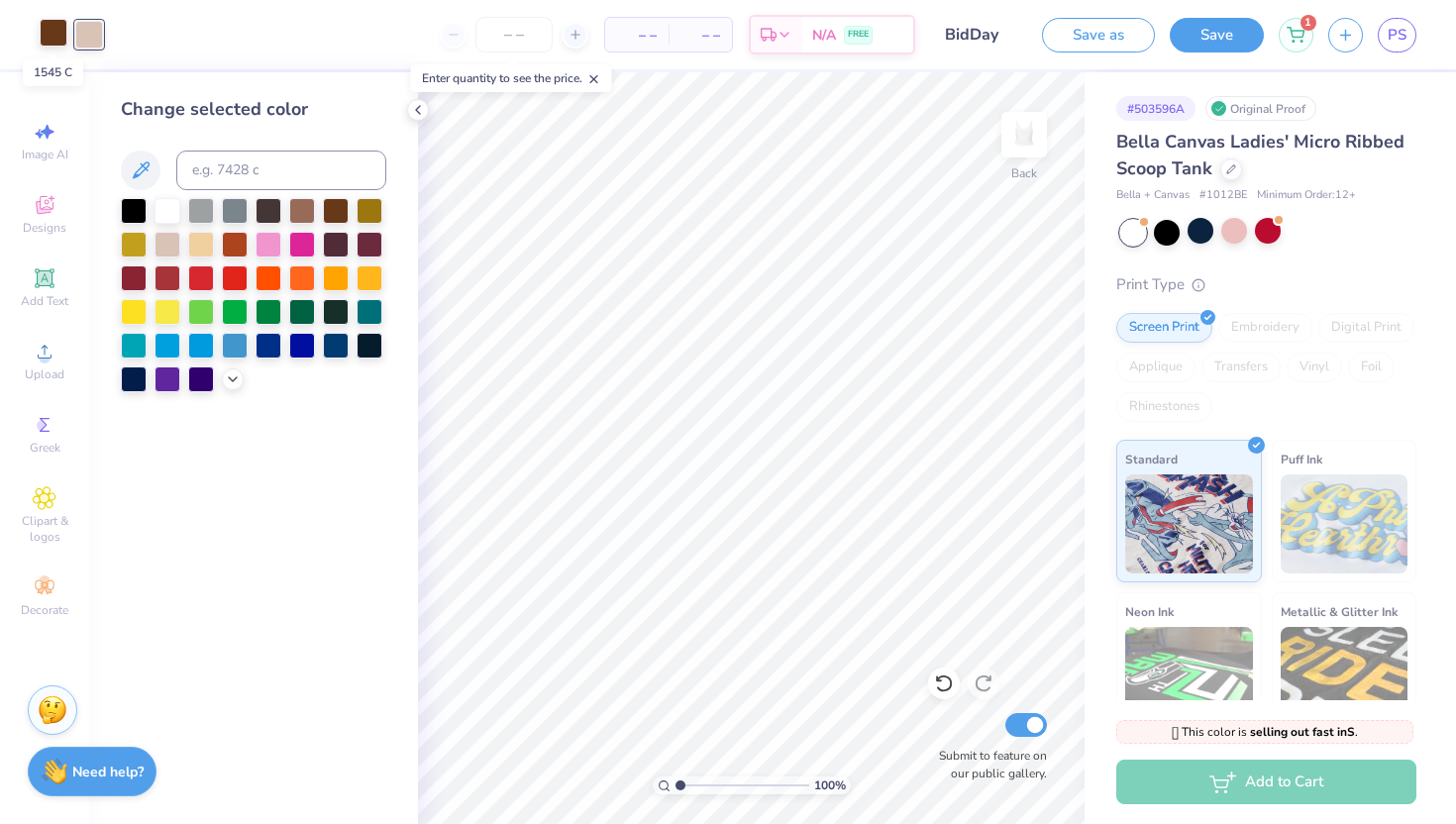 click at bounding box center (53, 33) 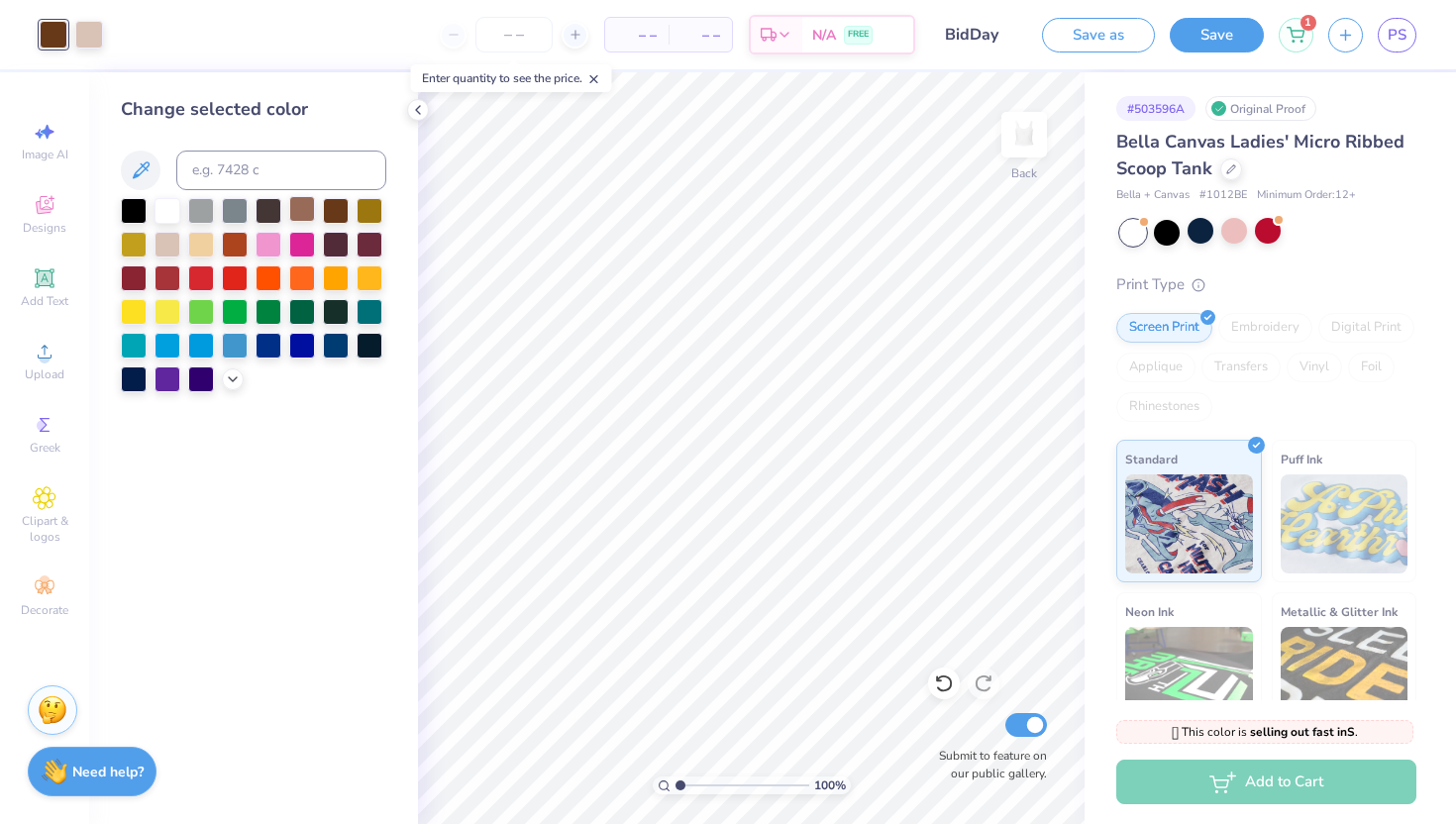 click at bounding box center (302, 209) 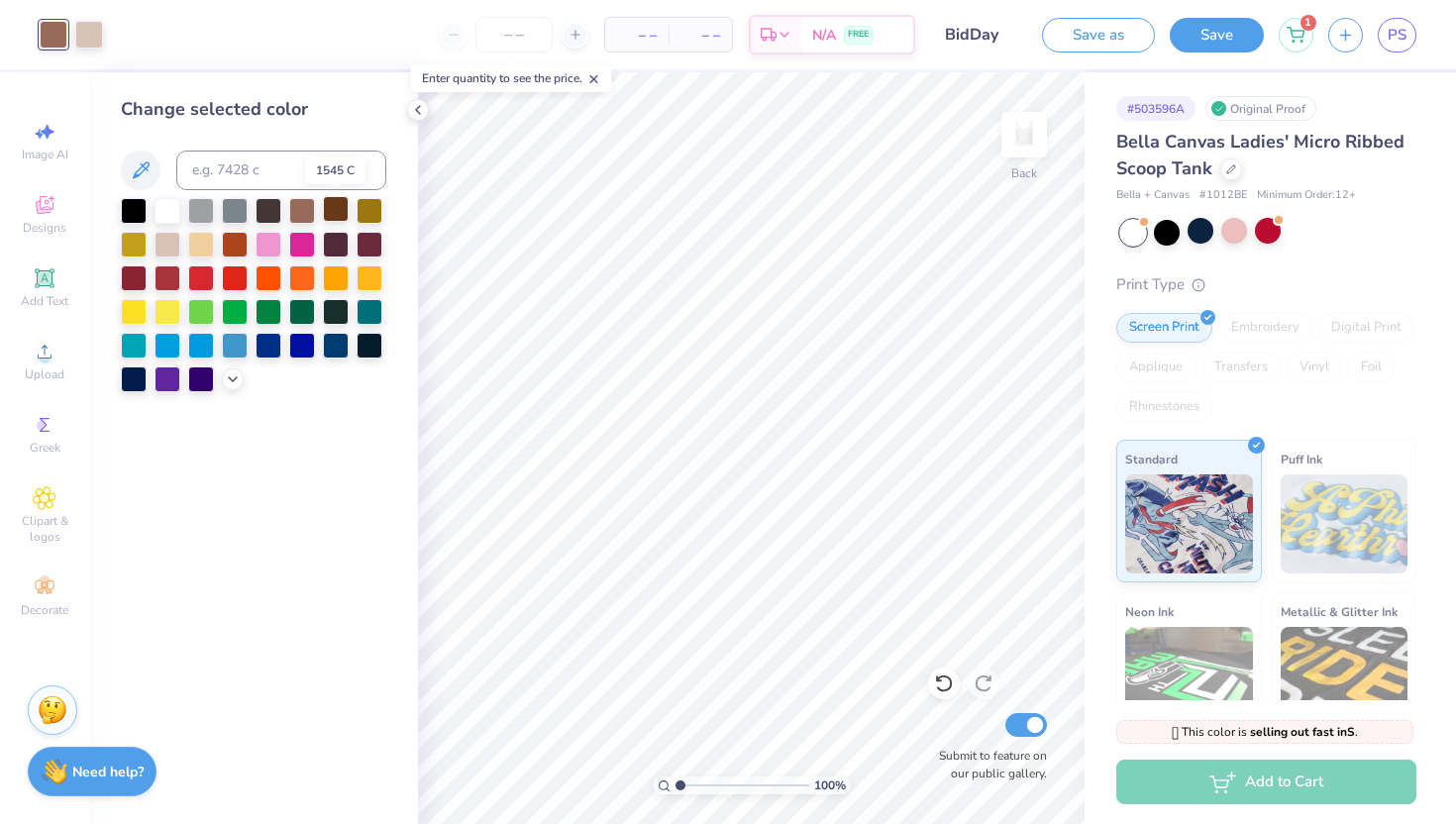click at bounding box center (336, 209) 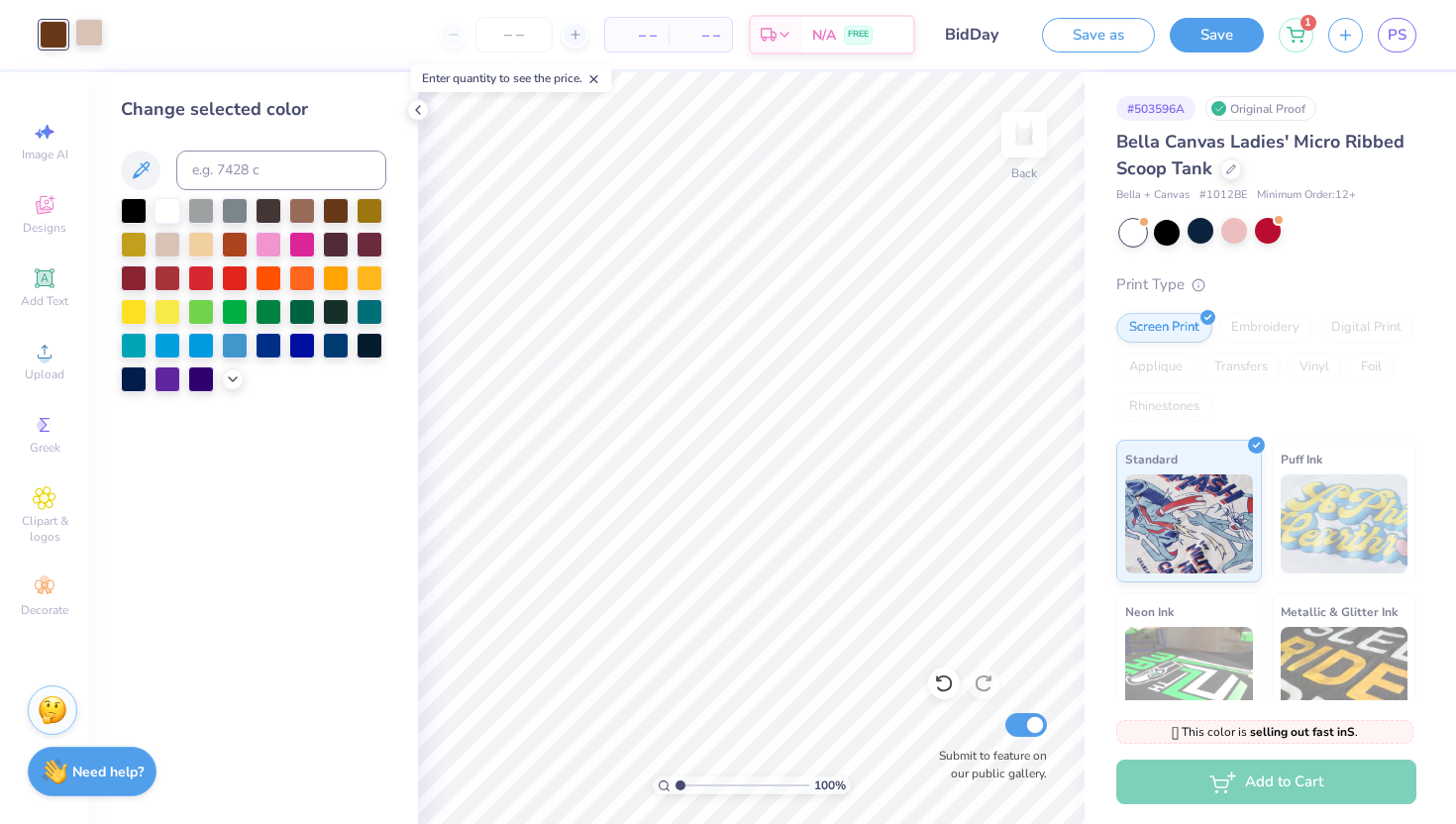 click at bounding box center (89, 33) 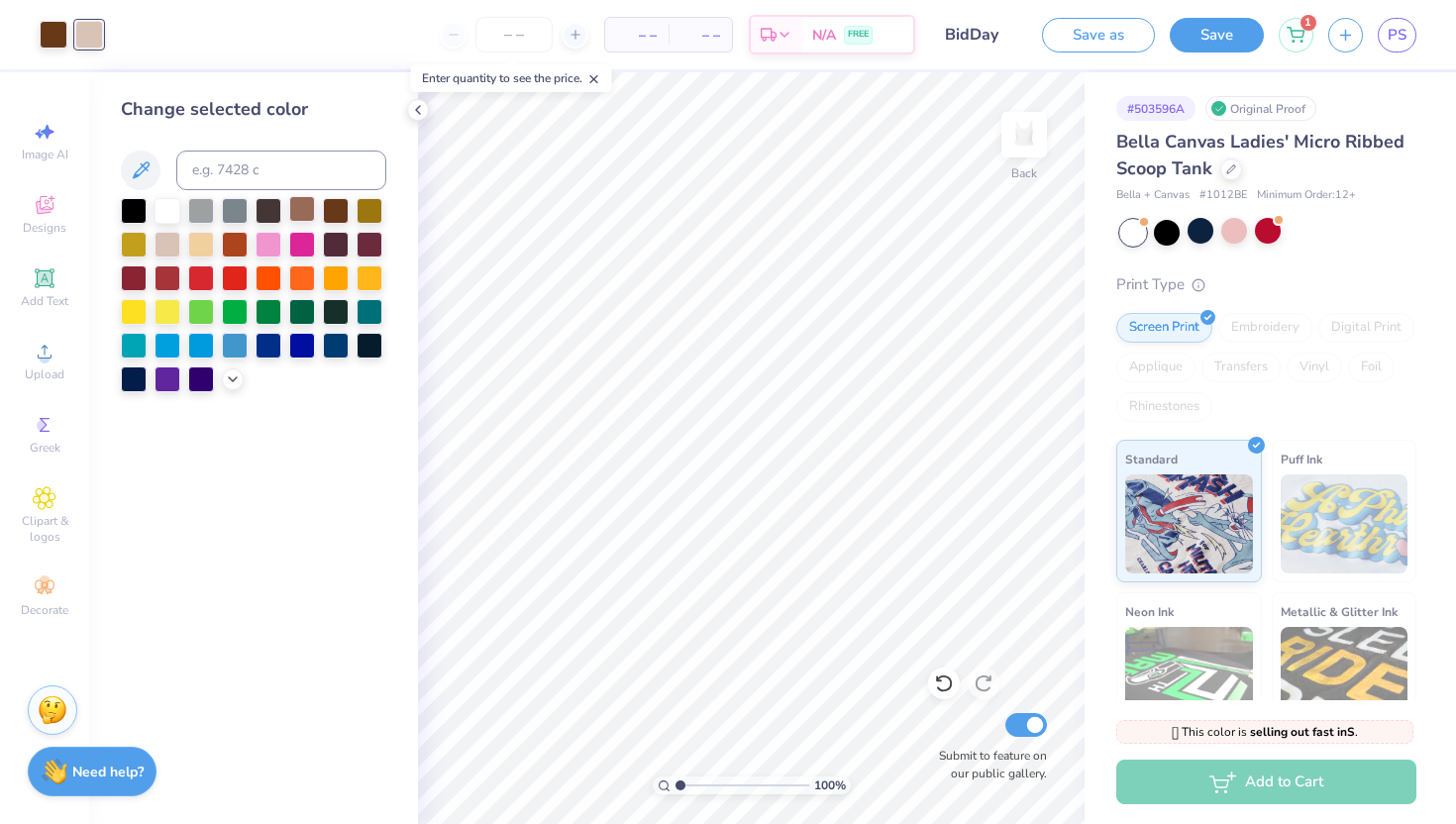 click at bounding box center (302, 209) 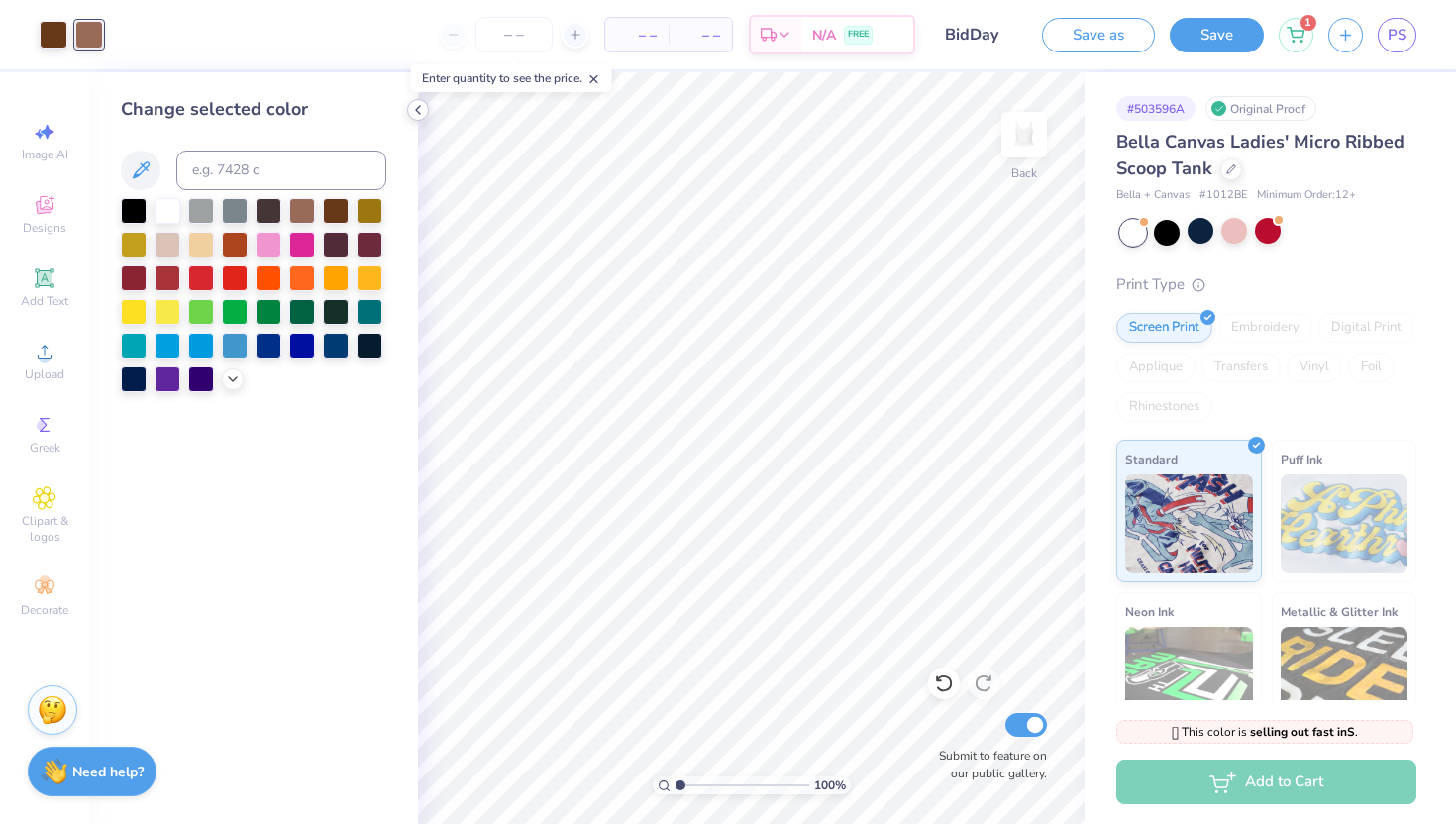 click 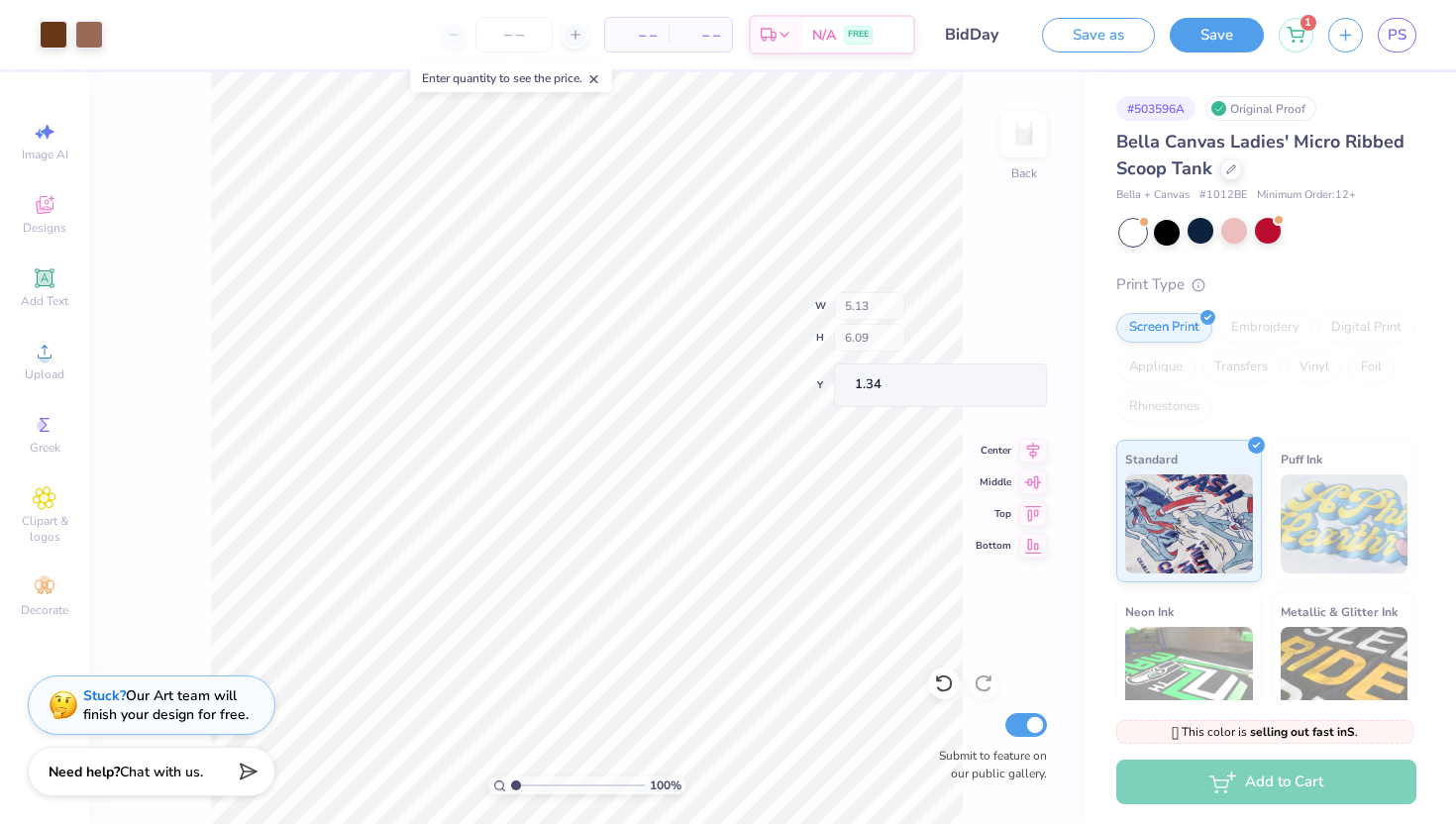 type on "1.34" 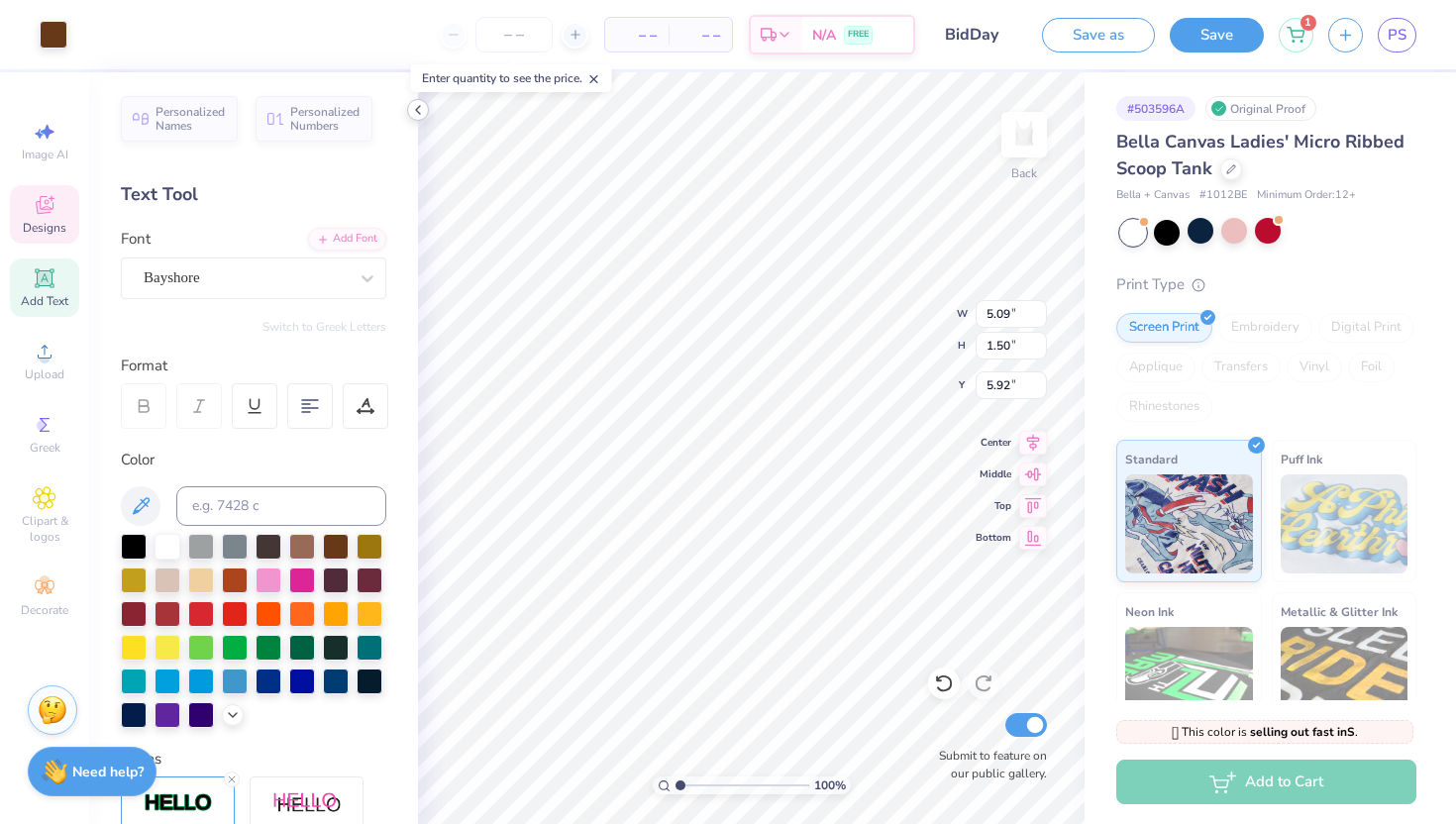 type on "5.97" 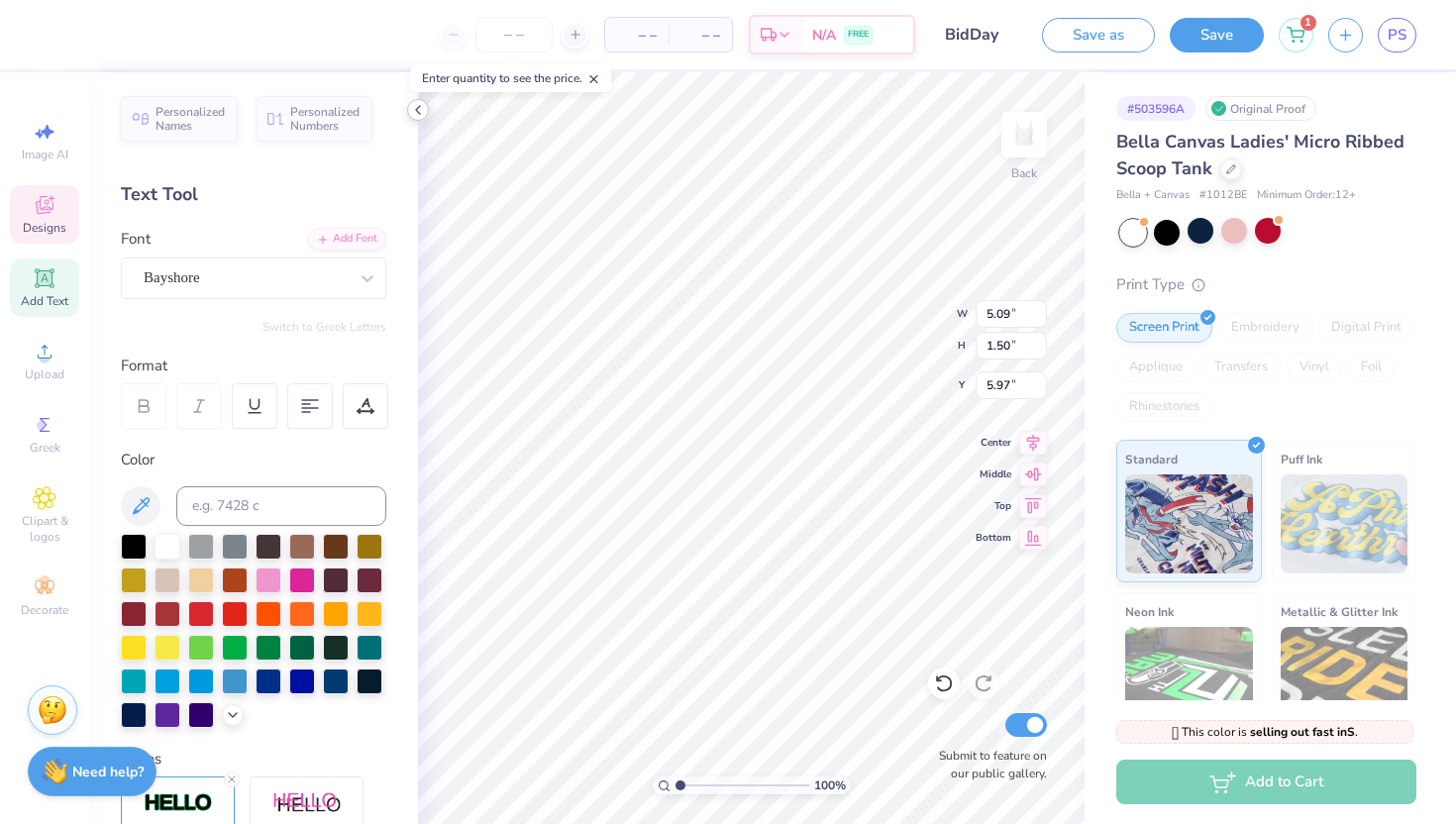 scroll, scrollTop: 0, scrollLeft: 2, axis: horizontal 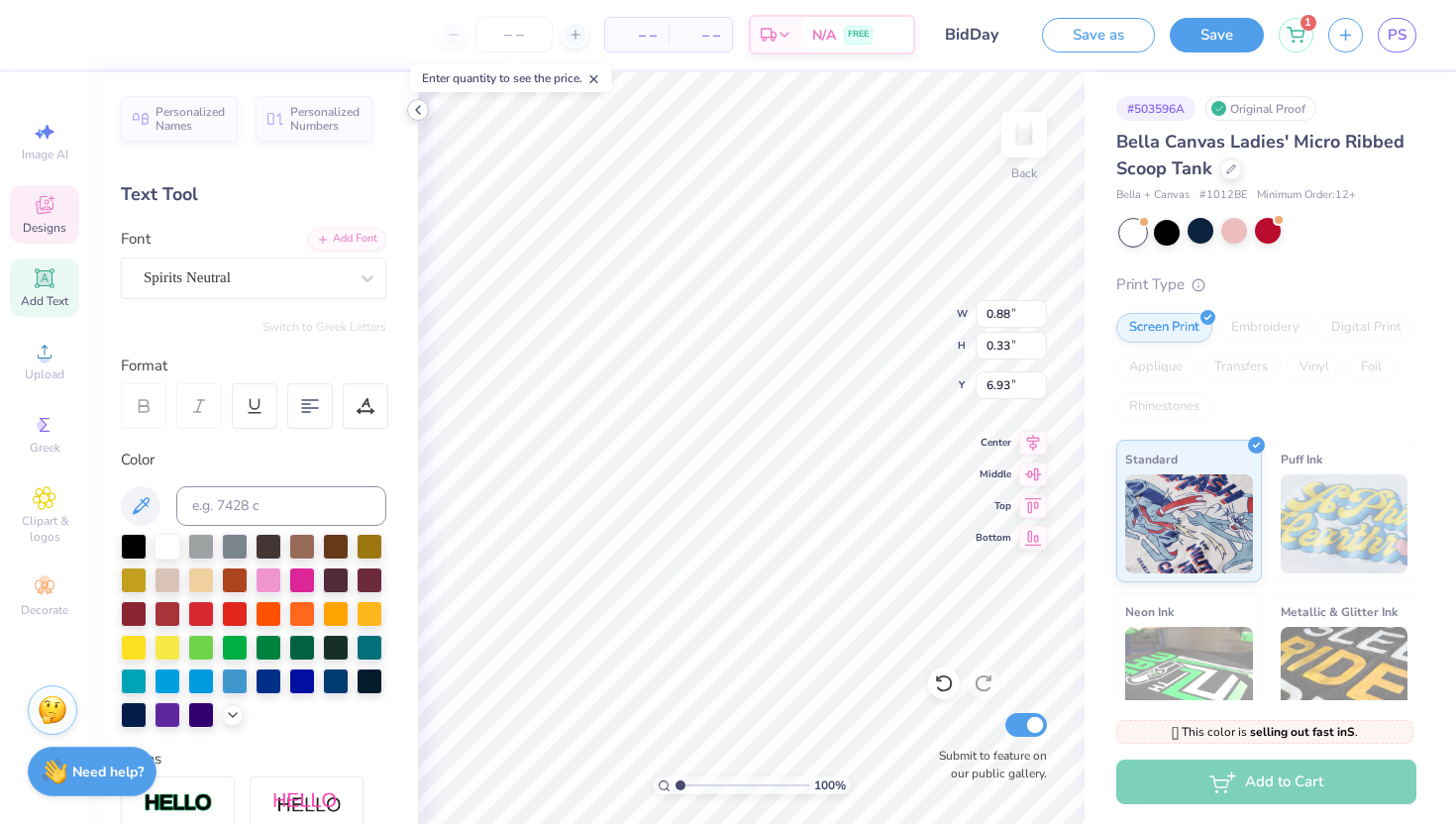 type on "7.34" 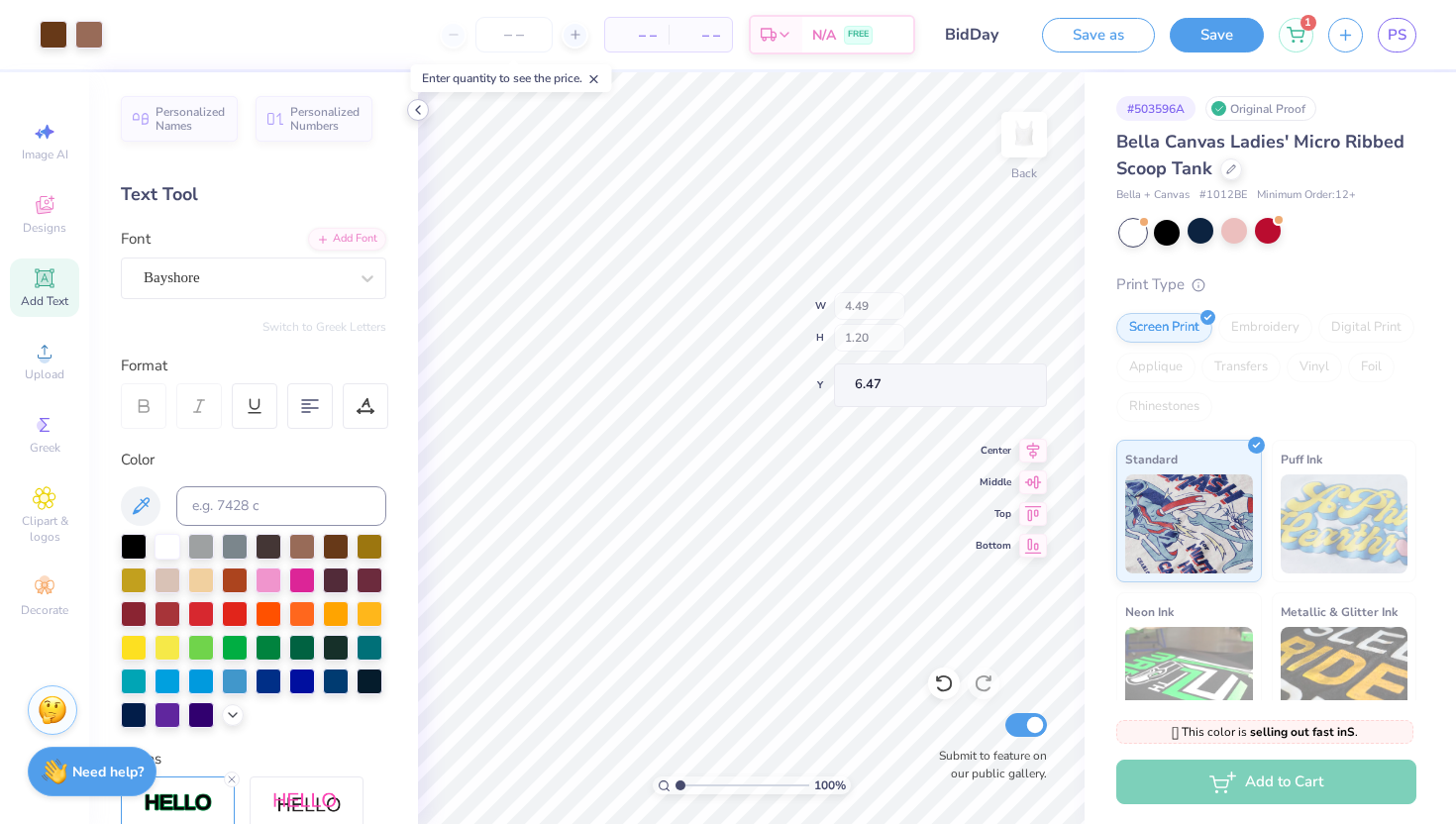 type on "6.47" 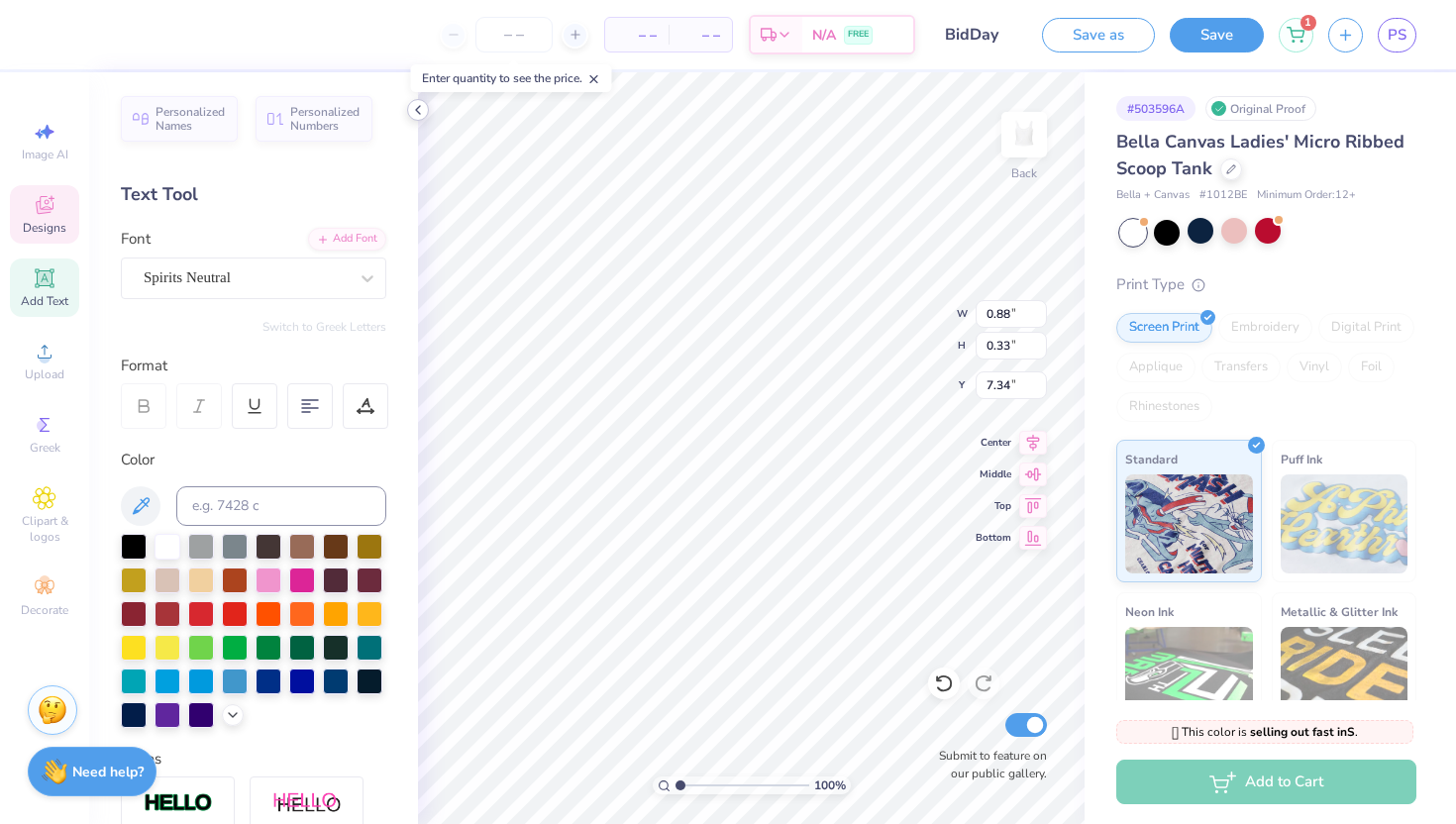 type on "7.50" 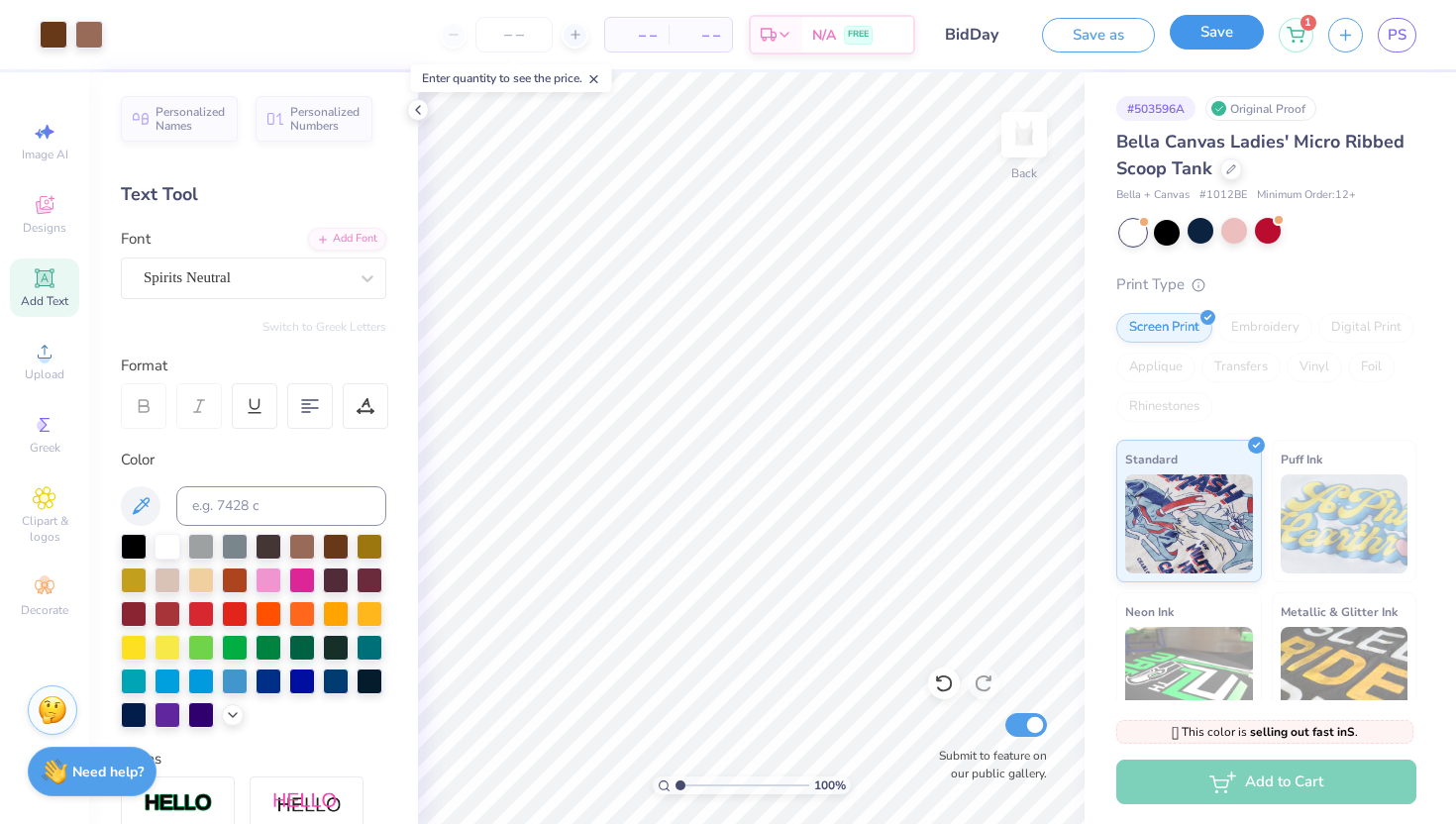 click on "Save" at bounding box center (1216, 32) 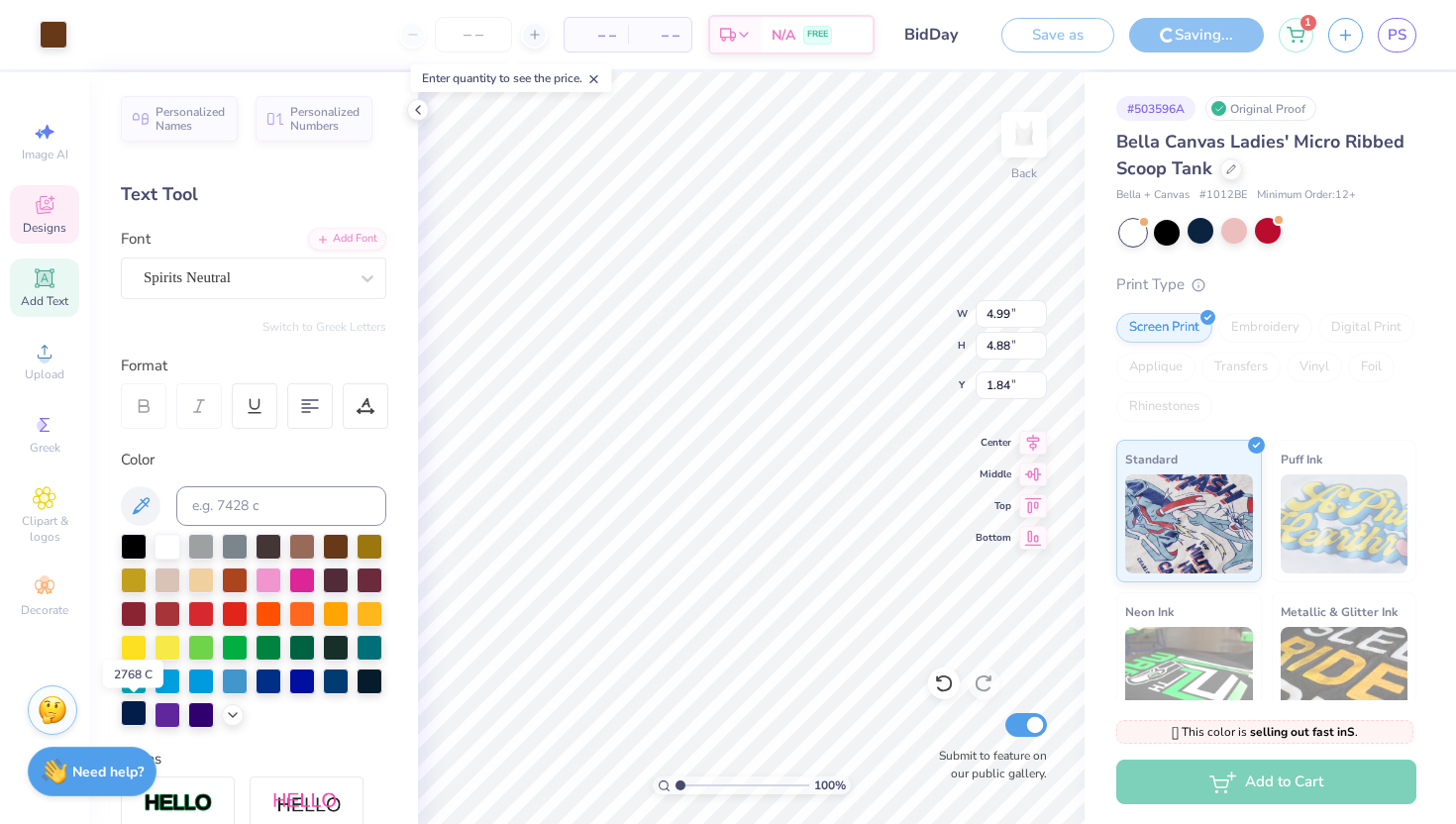 click at bounding box center (134, 713) 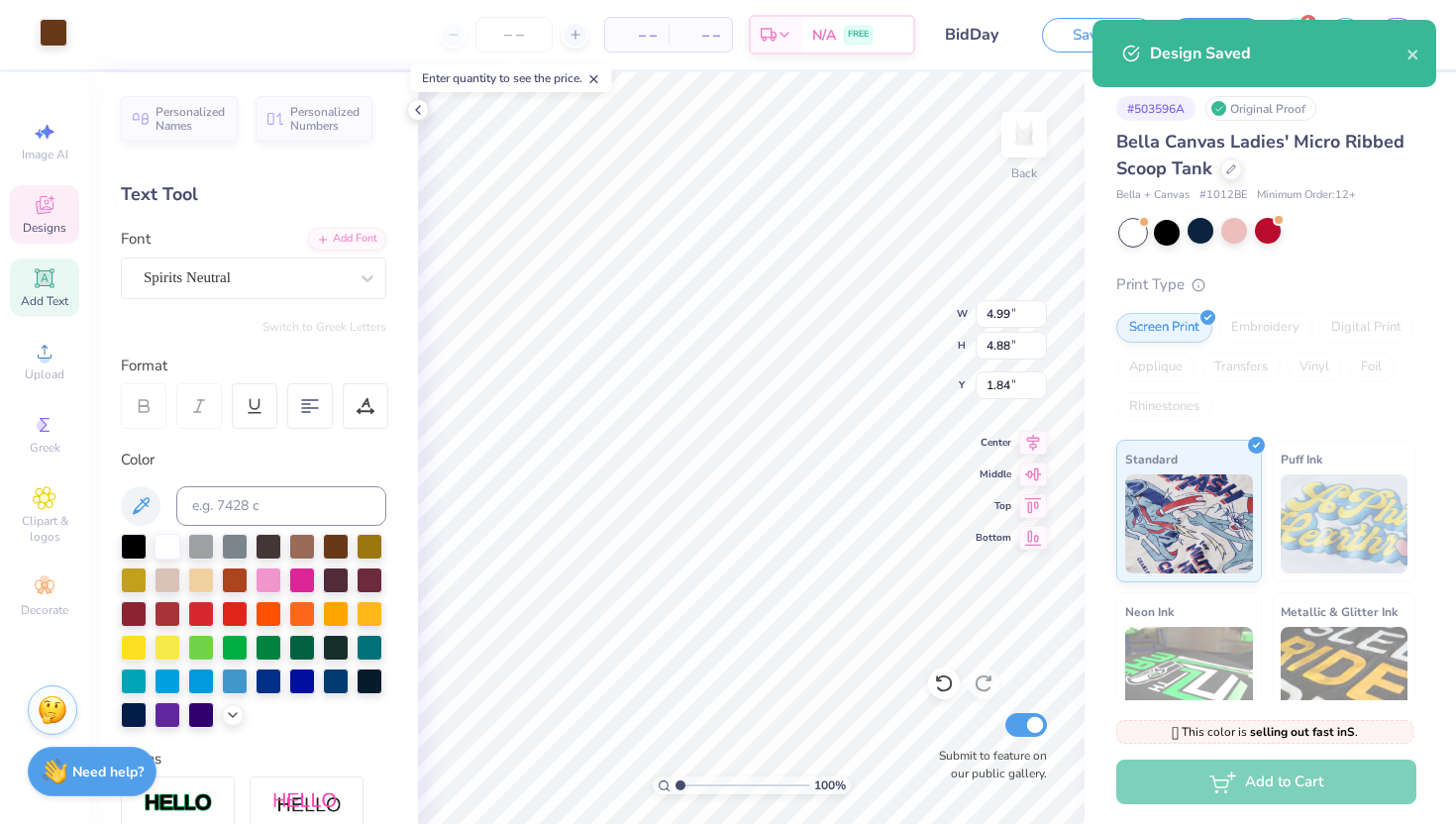 click at bounding box center (53, 33) 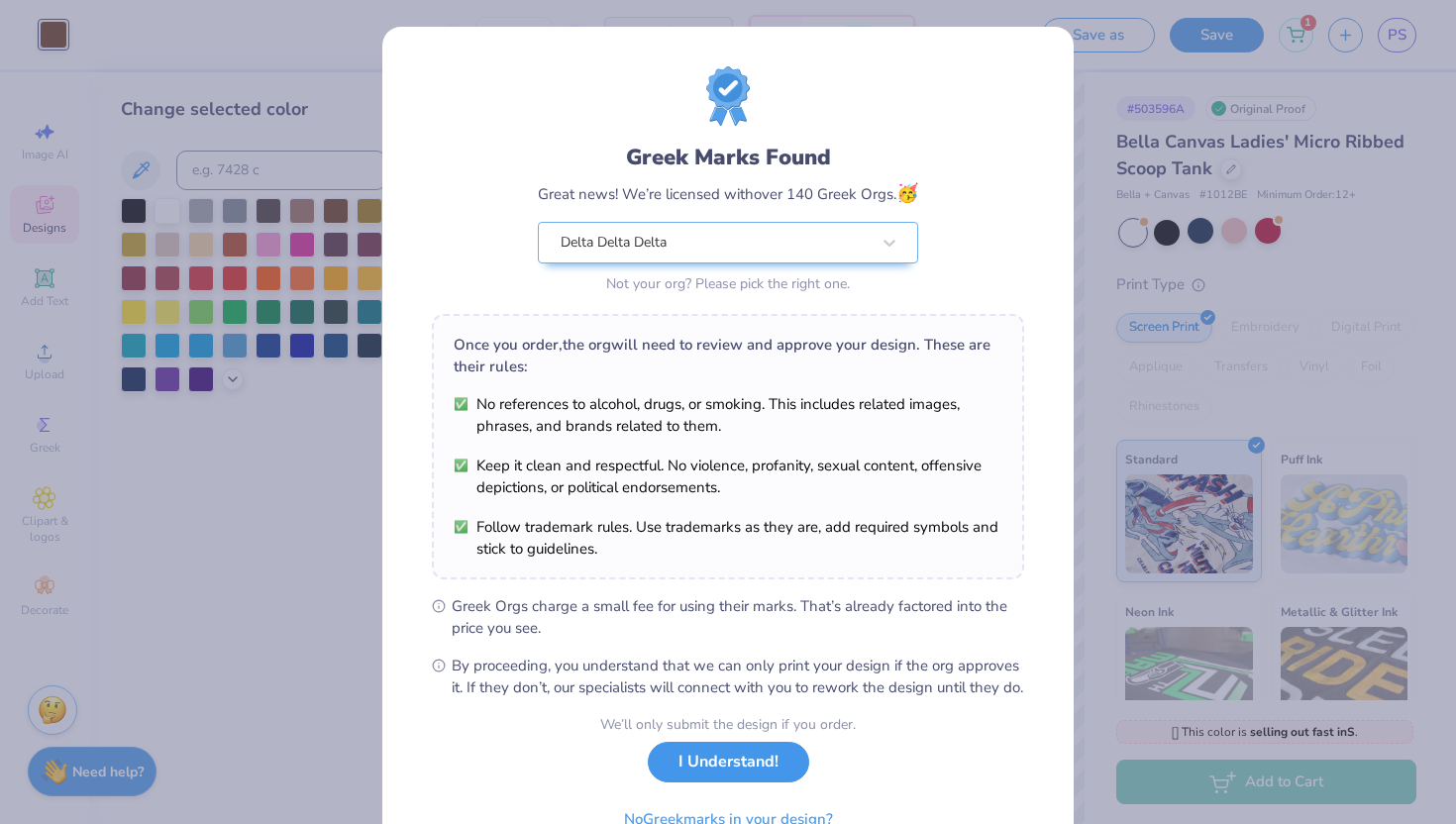 click on "I Understand!" at bounding box center (728, 762) 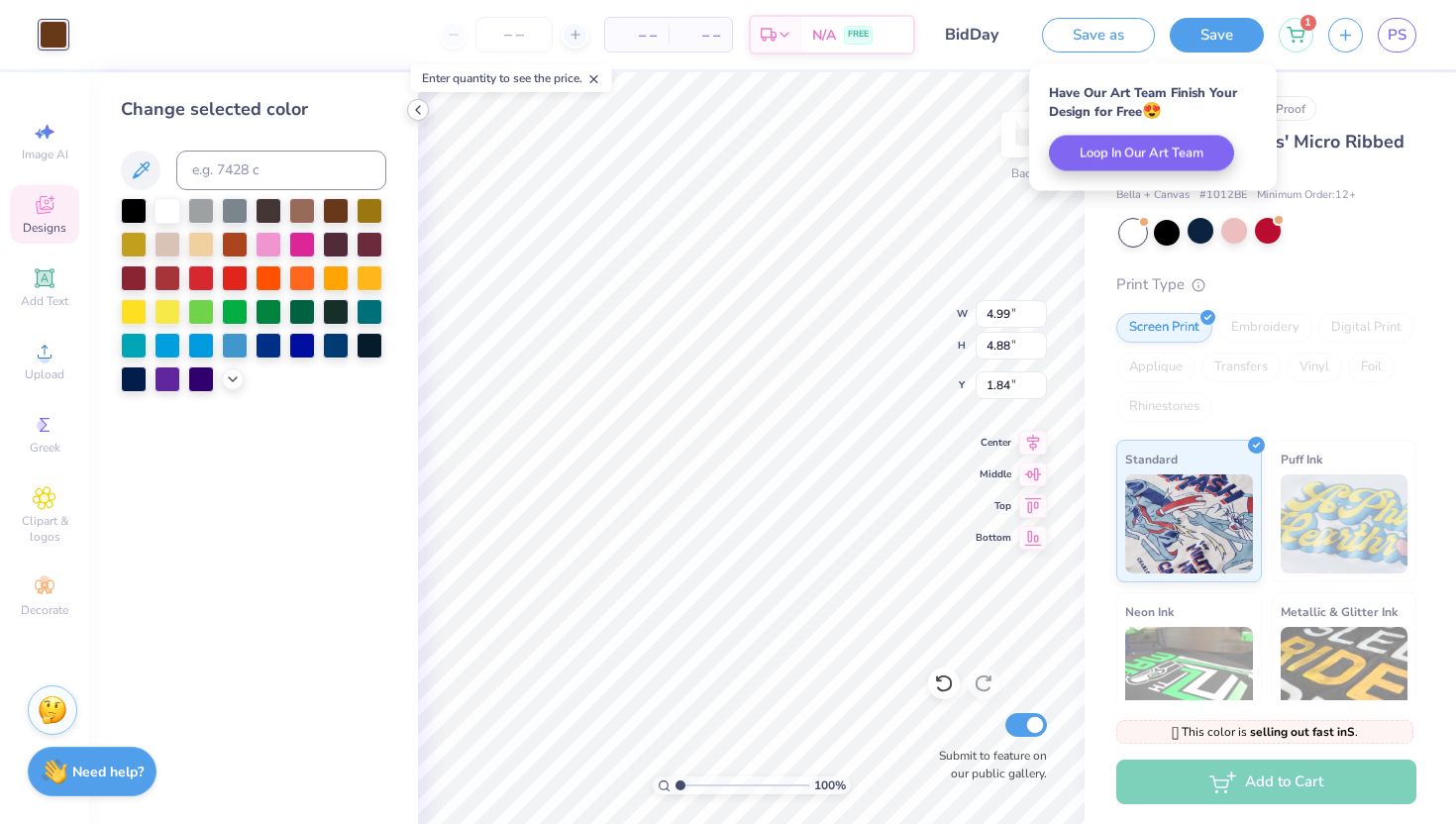 click at bounding box center [418, 110] 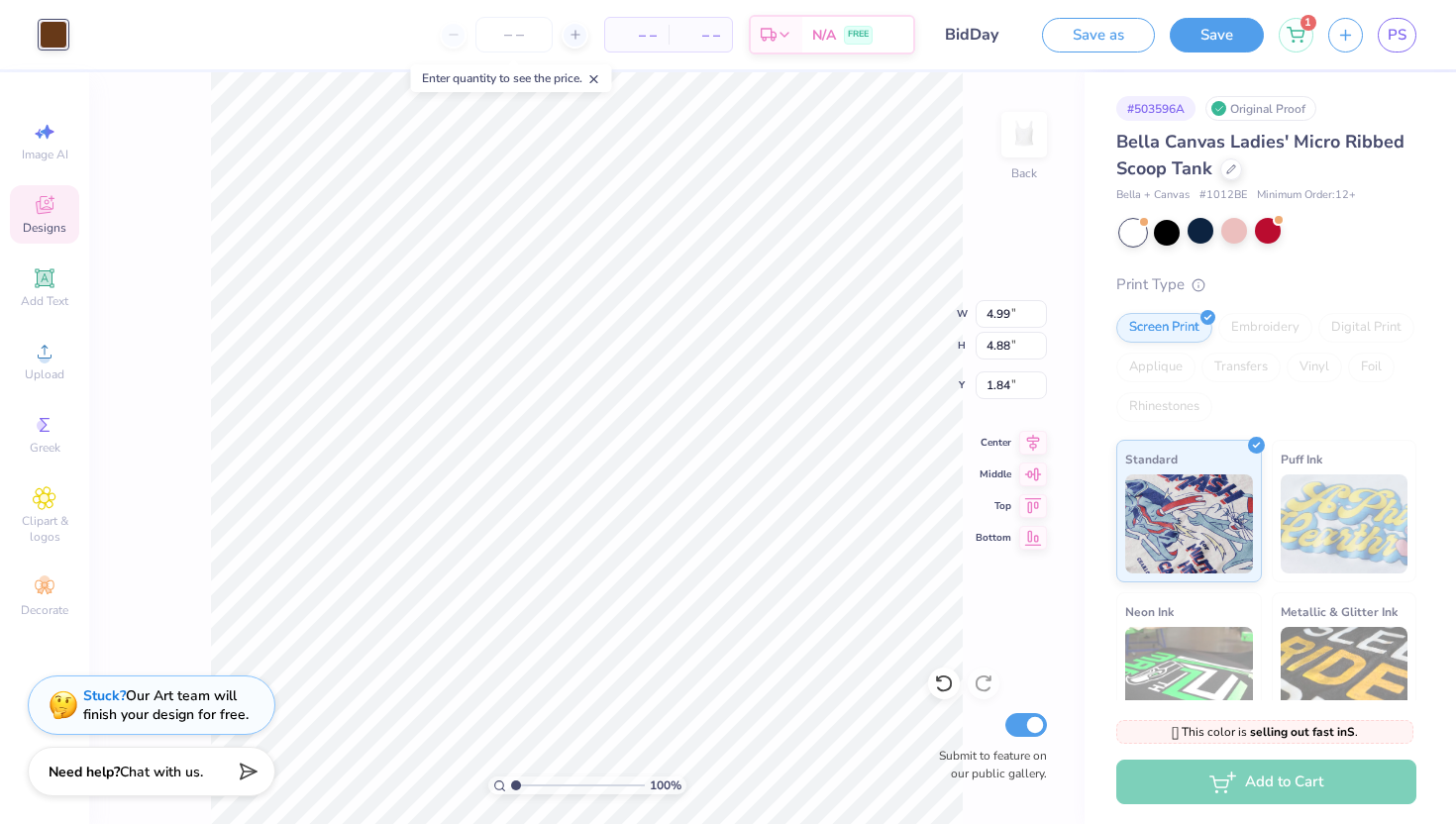 click 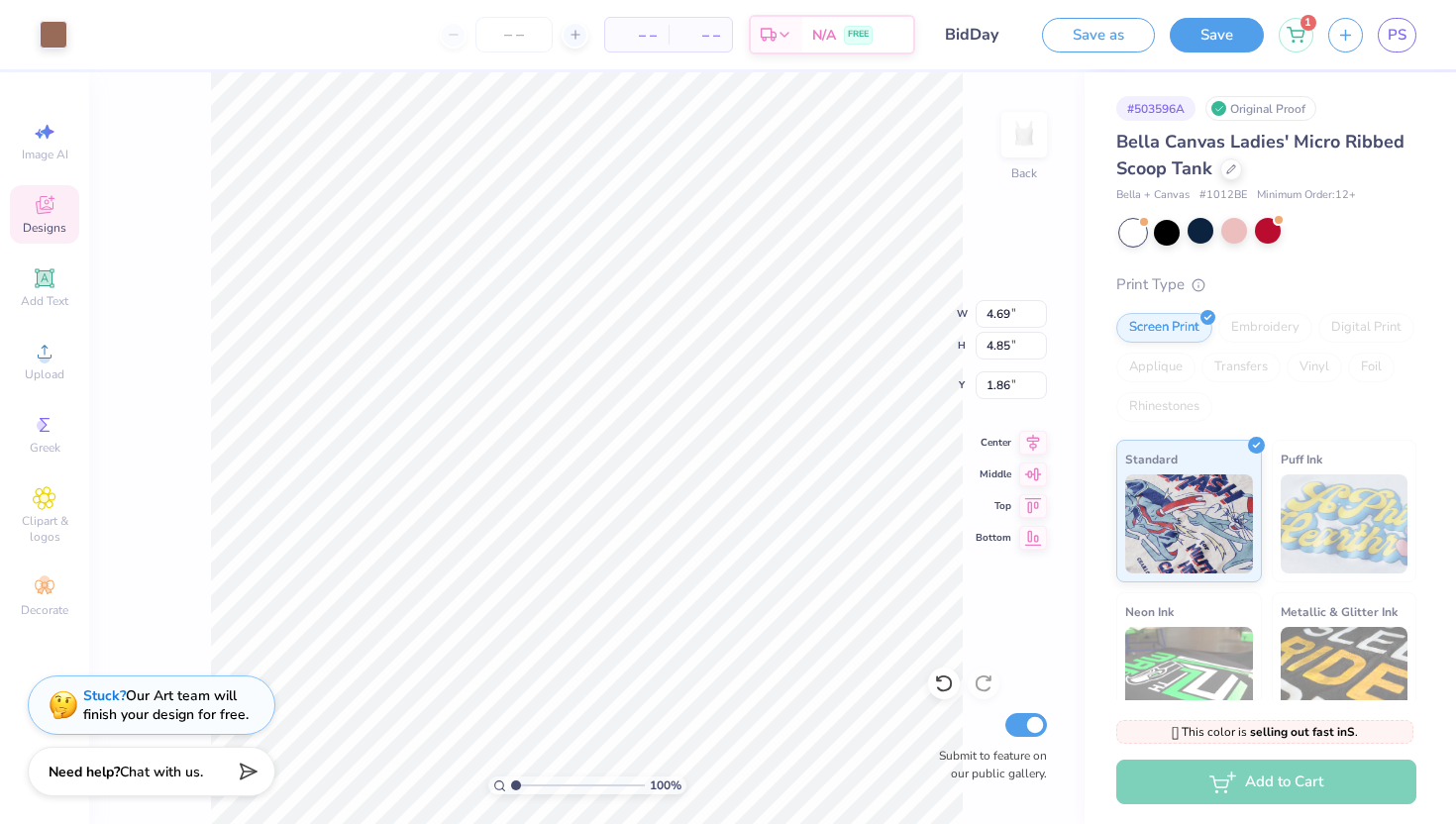 type on "4.69" 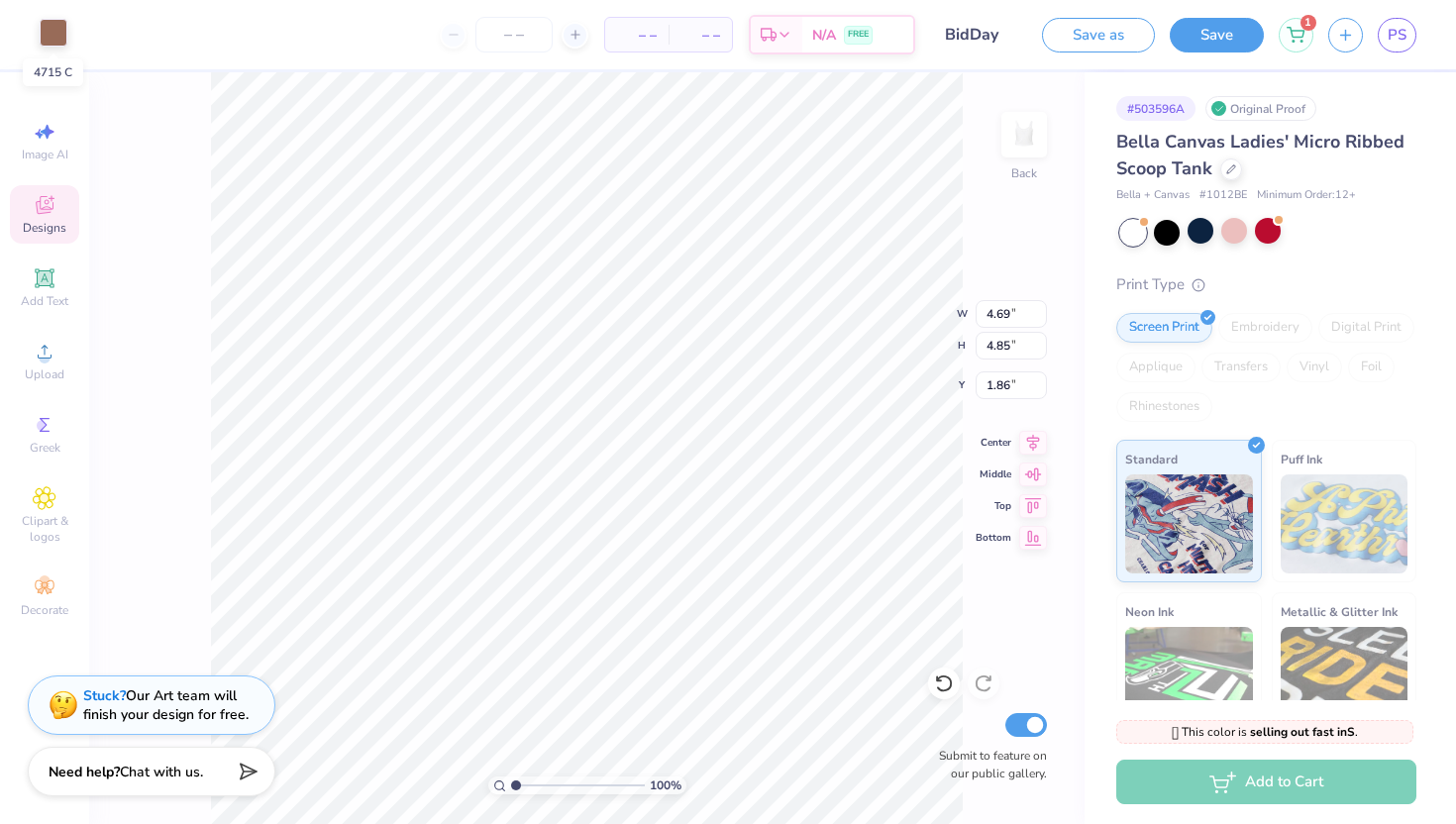 click at bounding box center [53, 33] 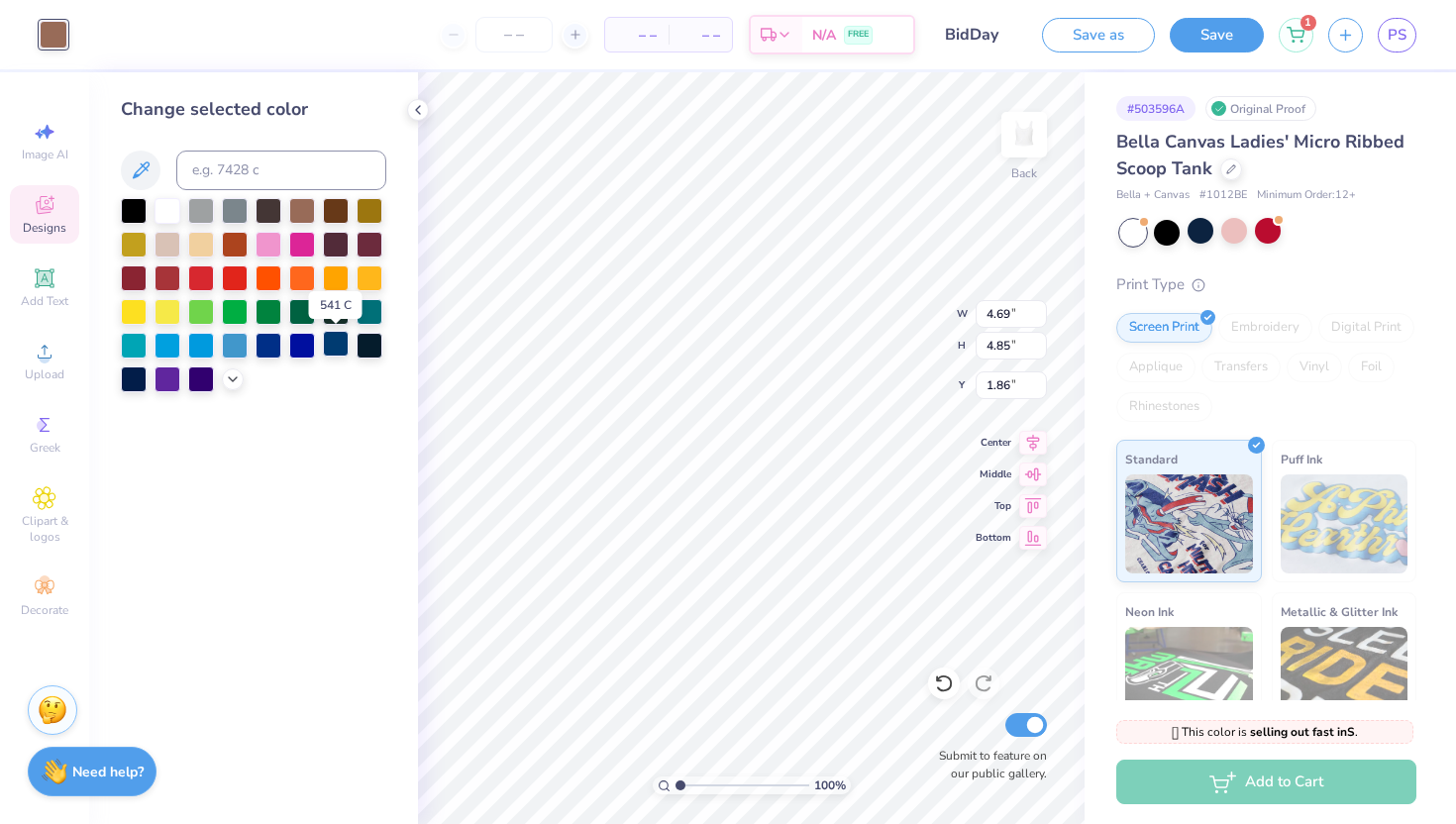 click at bounding box center (336, 344) 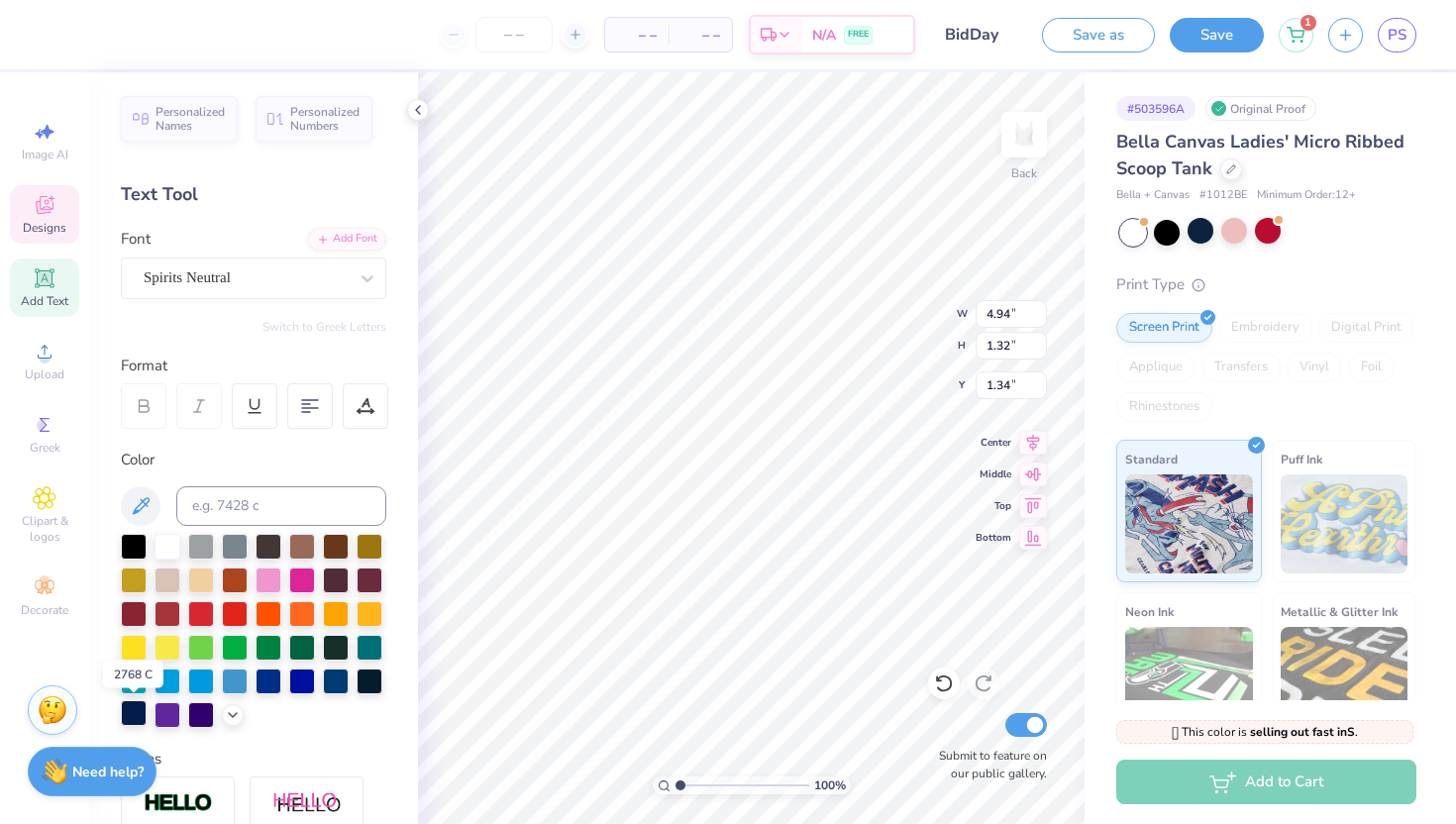 click at bounding box center [134, 713] 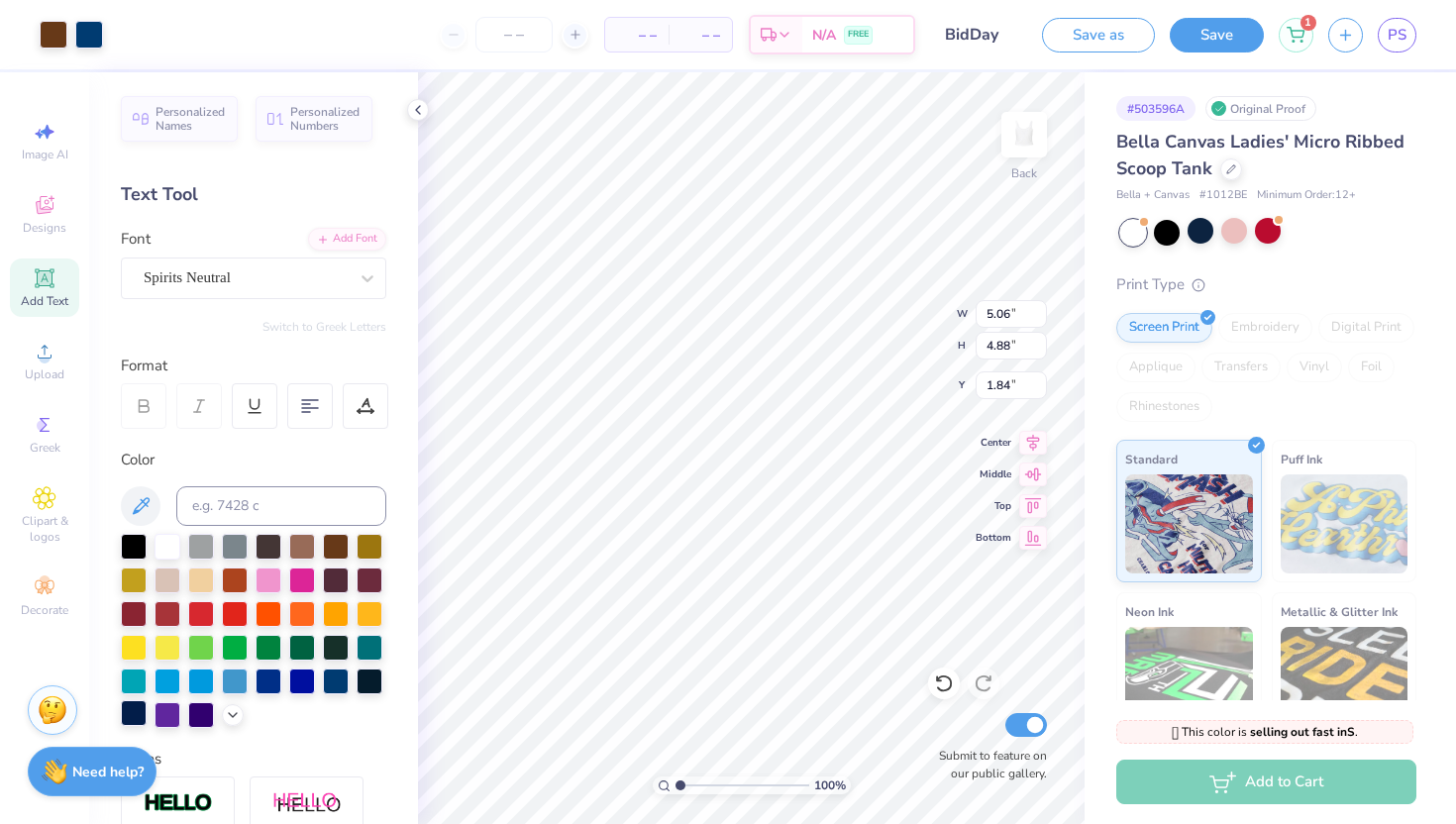 click at bounding box center [134, 713] 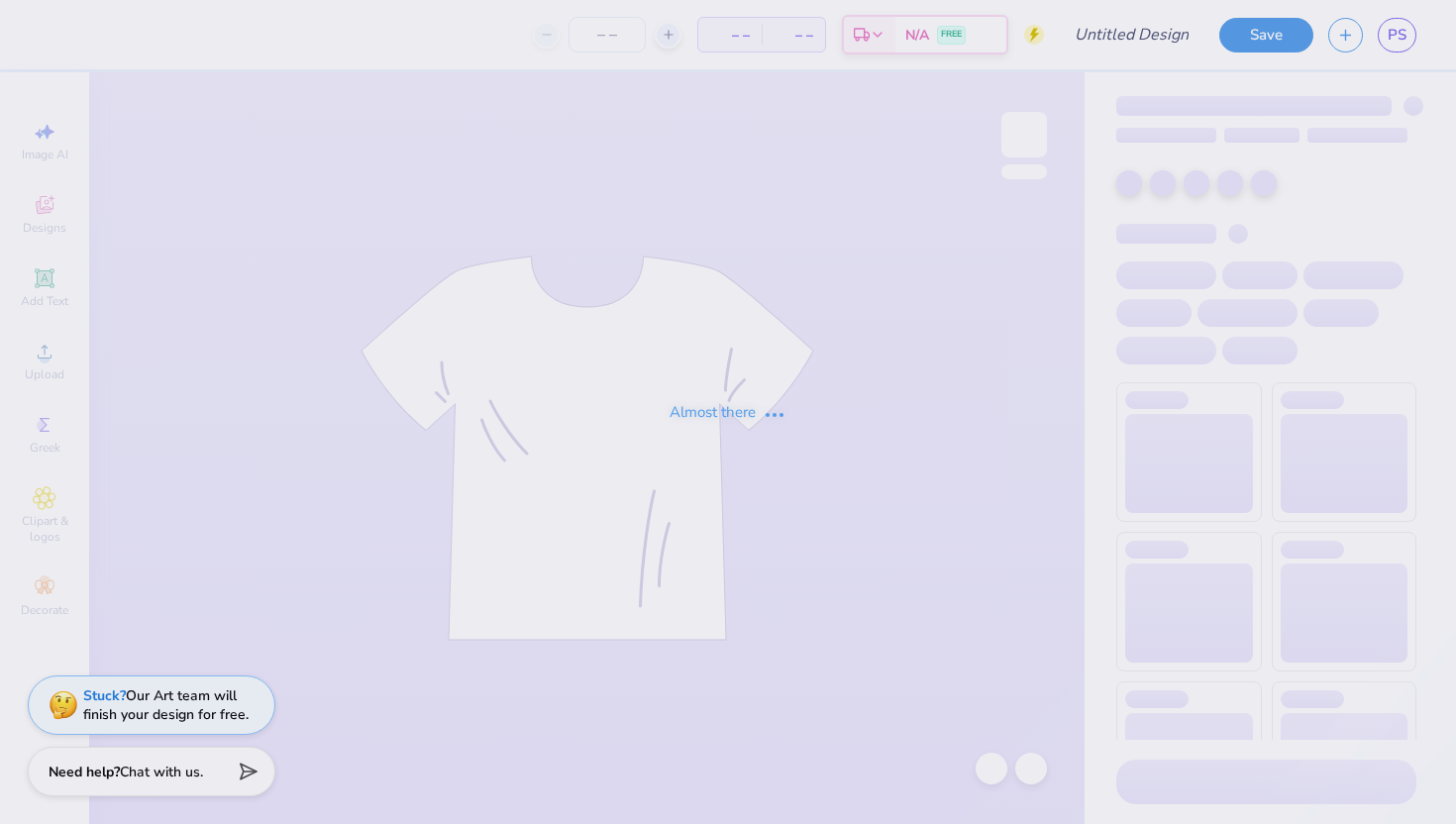scroll, scrollTop: 0, scrollLeft: 0, axis: both 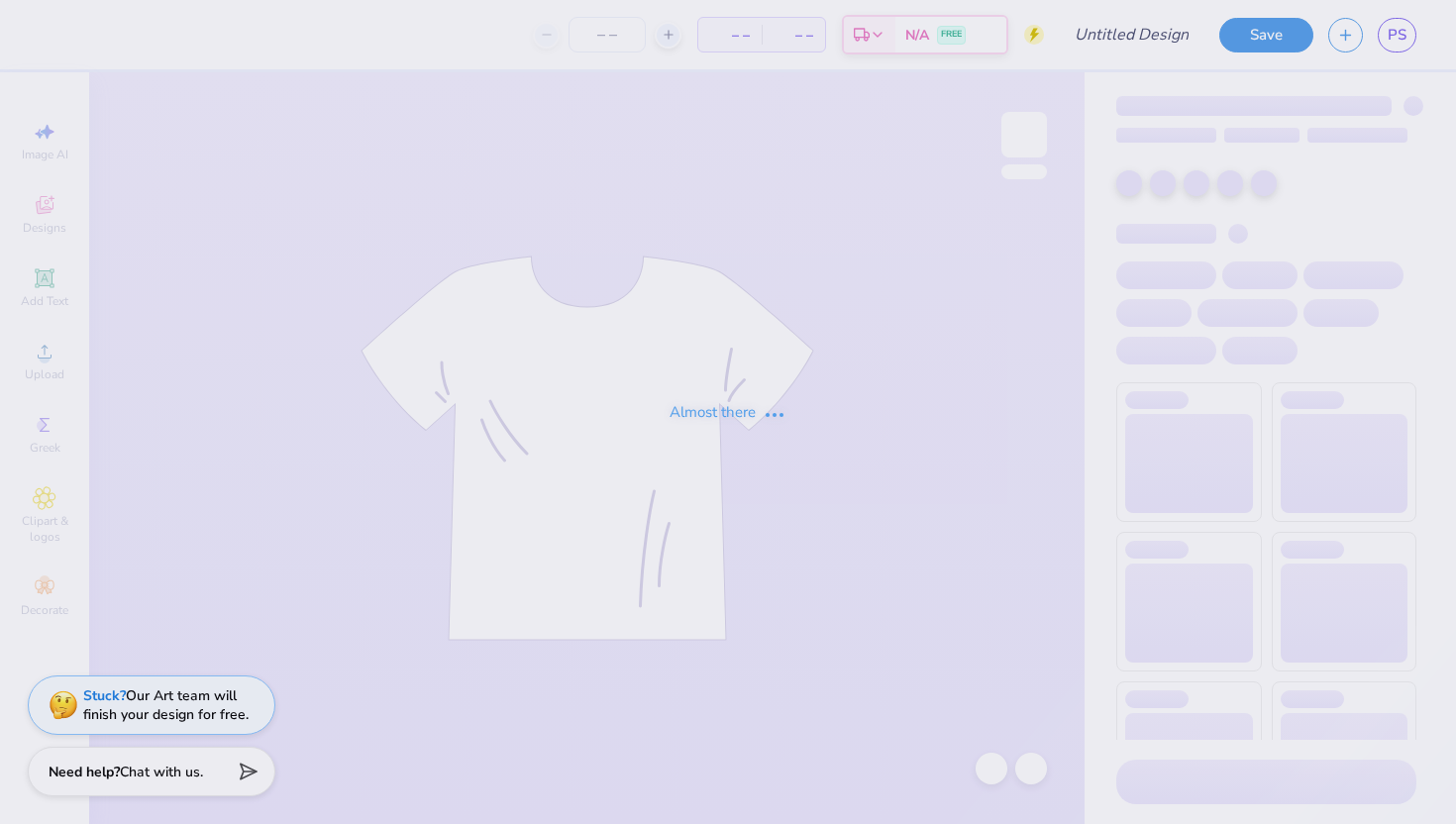 type on "sisterhood" 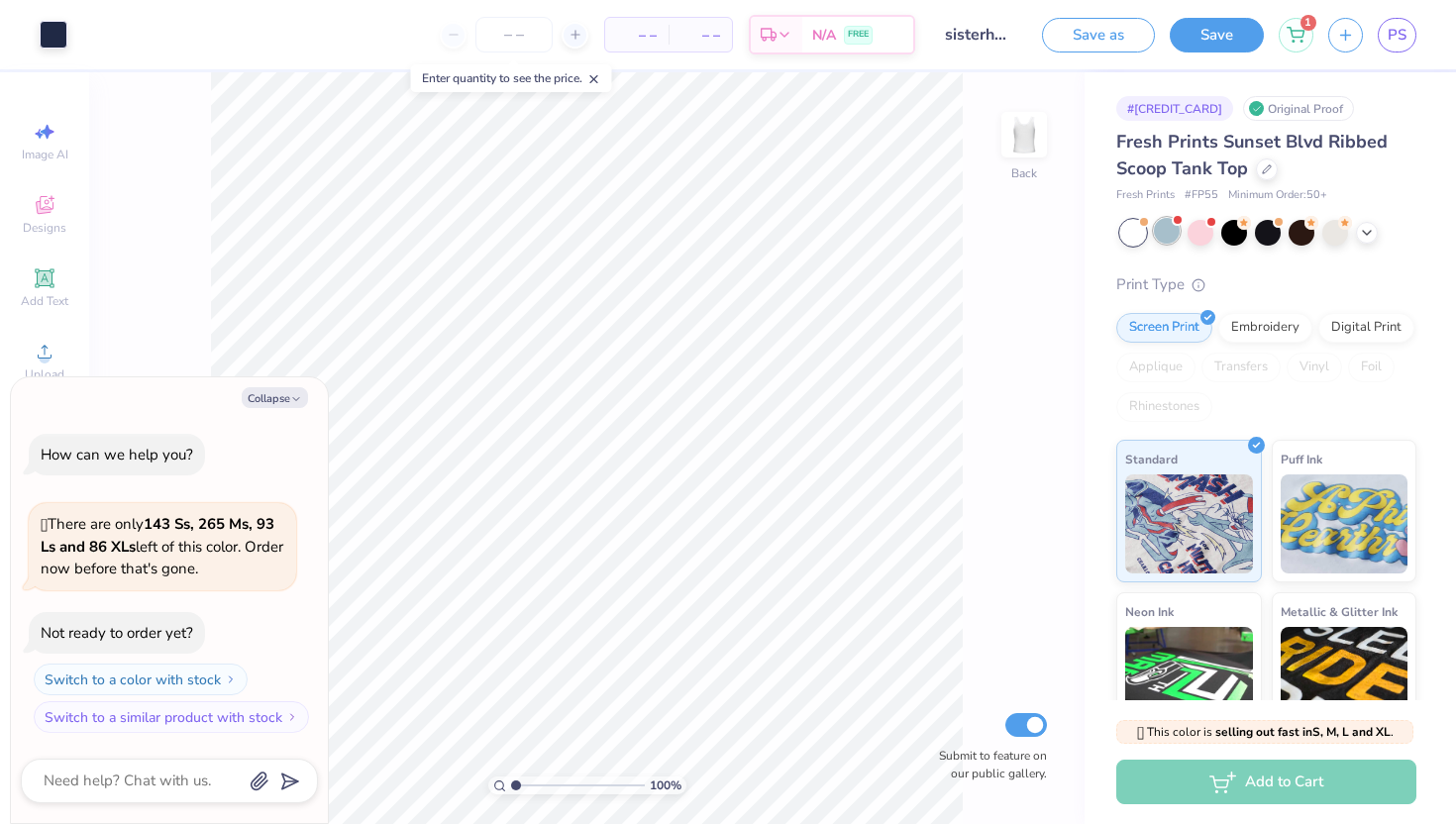 click at bounding box center (1167, 231) 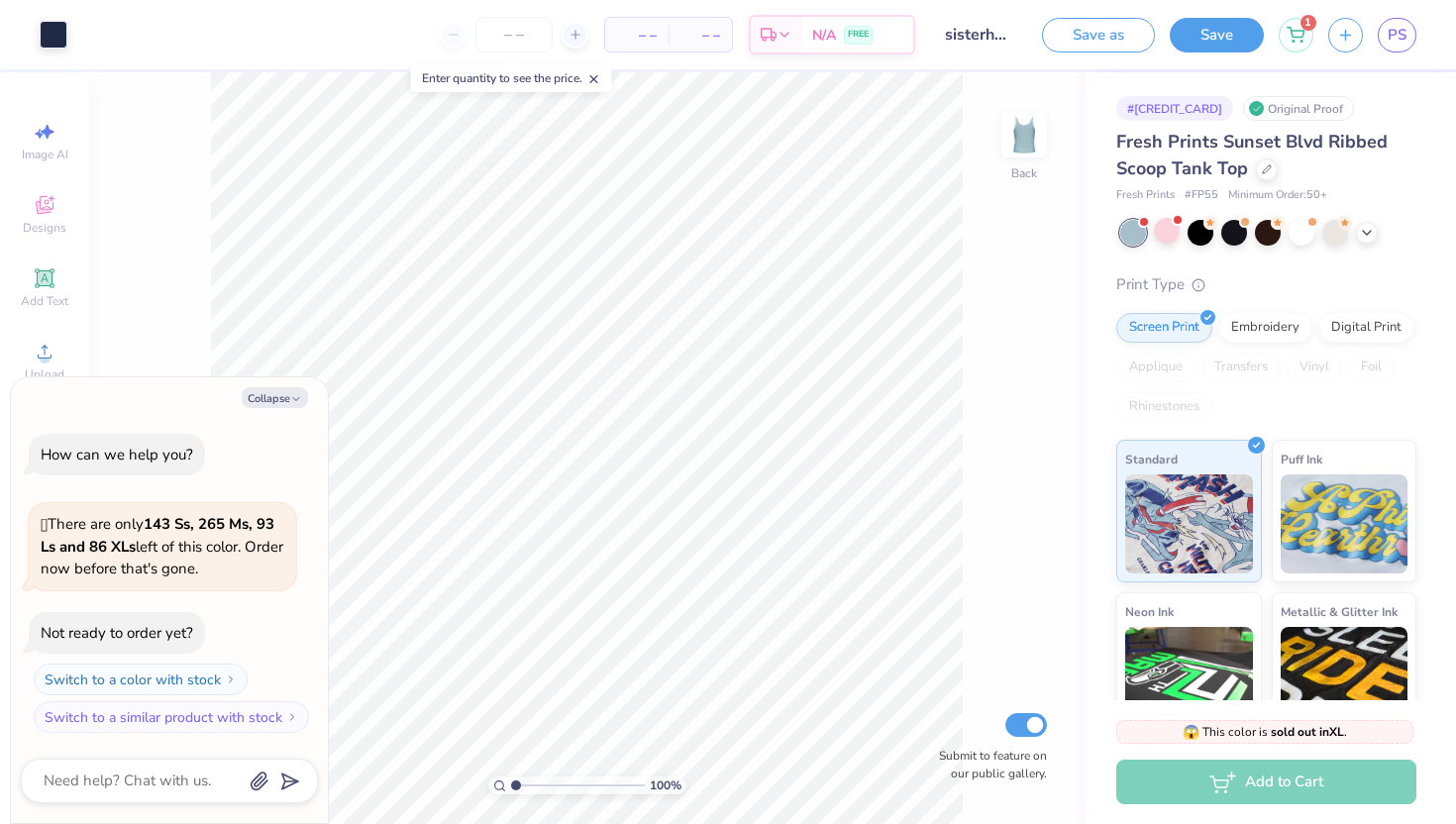 scroll, scrollTop: 132, scrollLeft: 0, axis: vertical 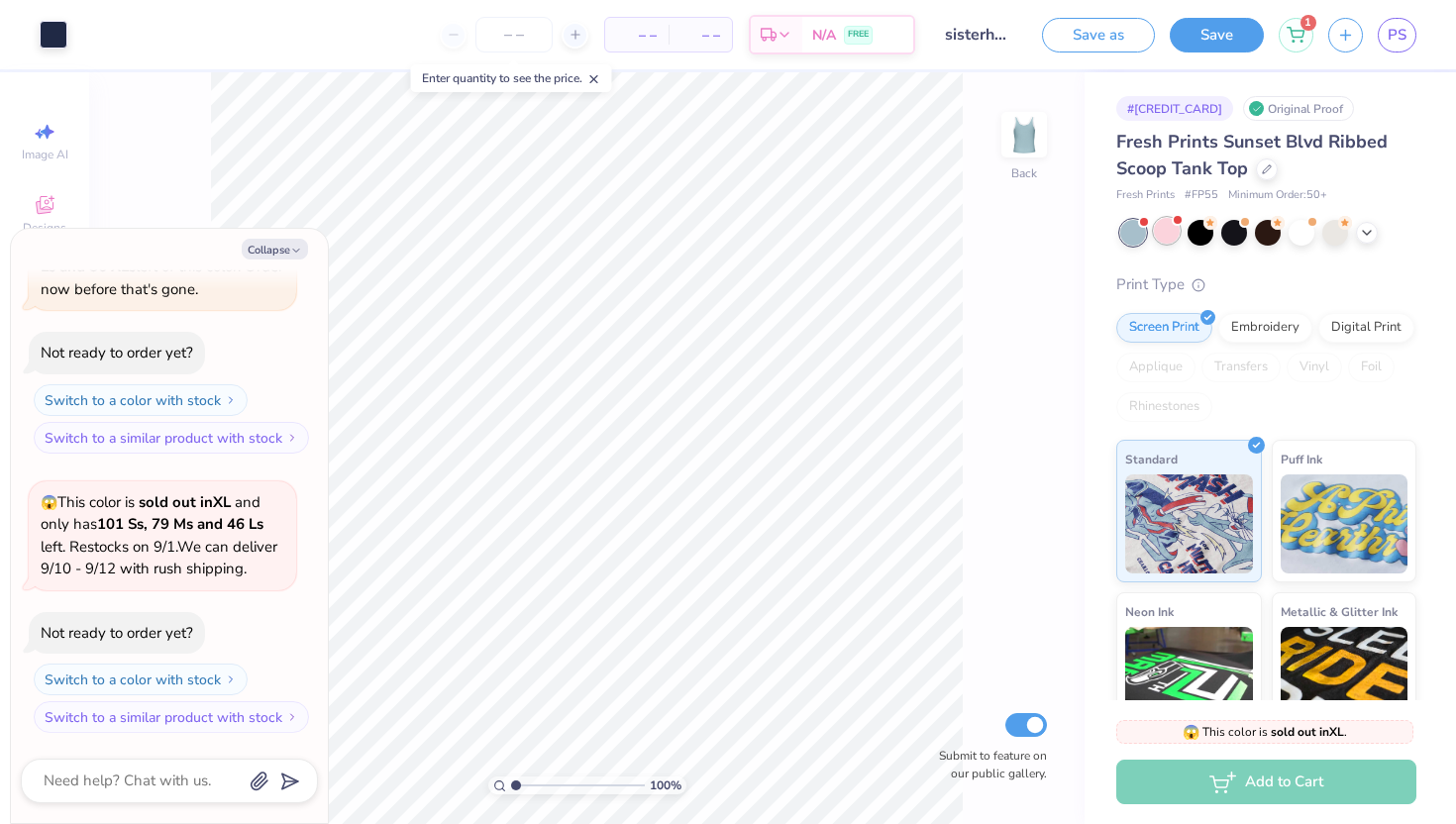 click at bounding box center [1167, 231] 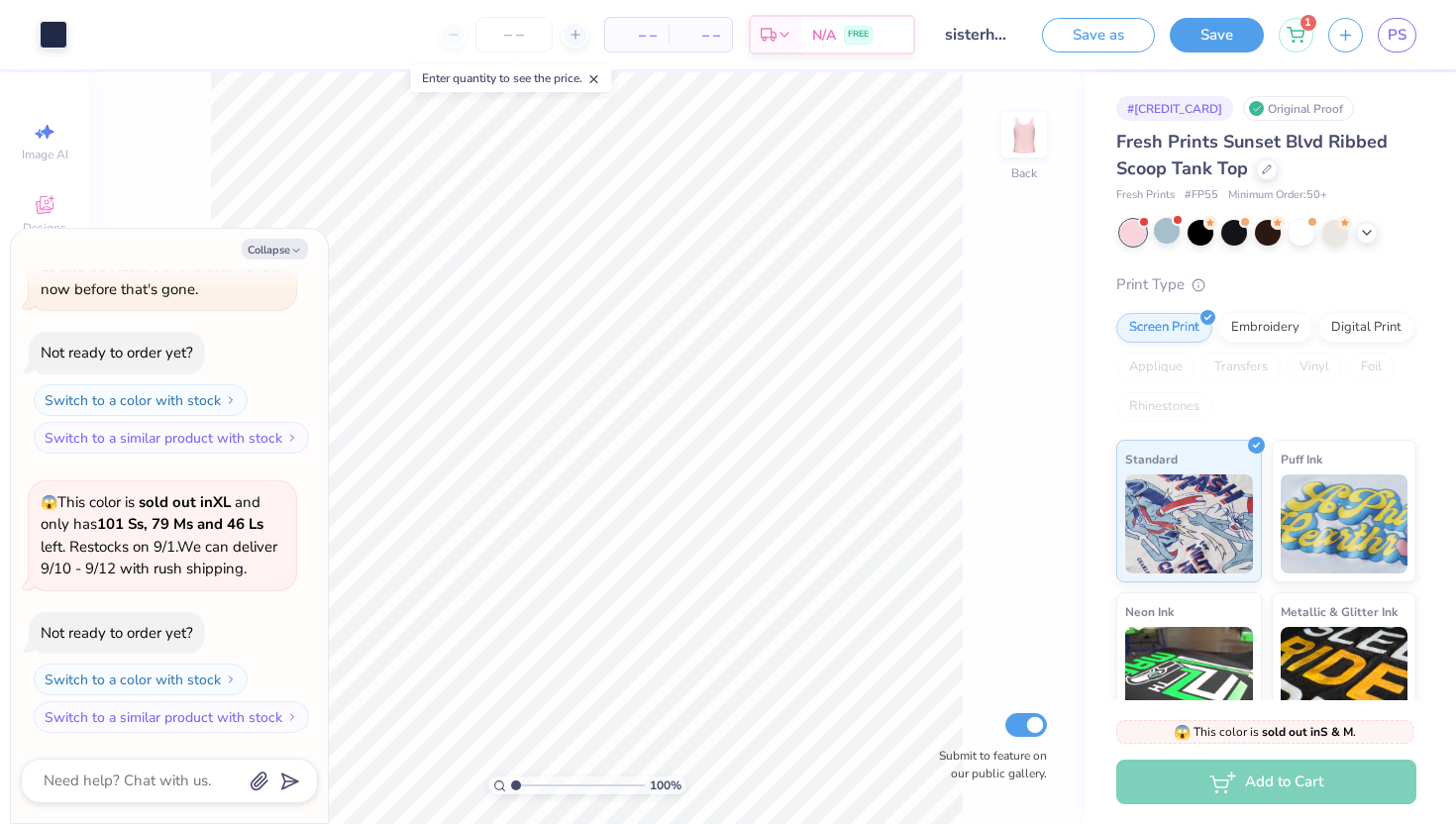 scroll, scrollTop: 411, scrollLeft: 0, axis: vertical 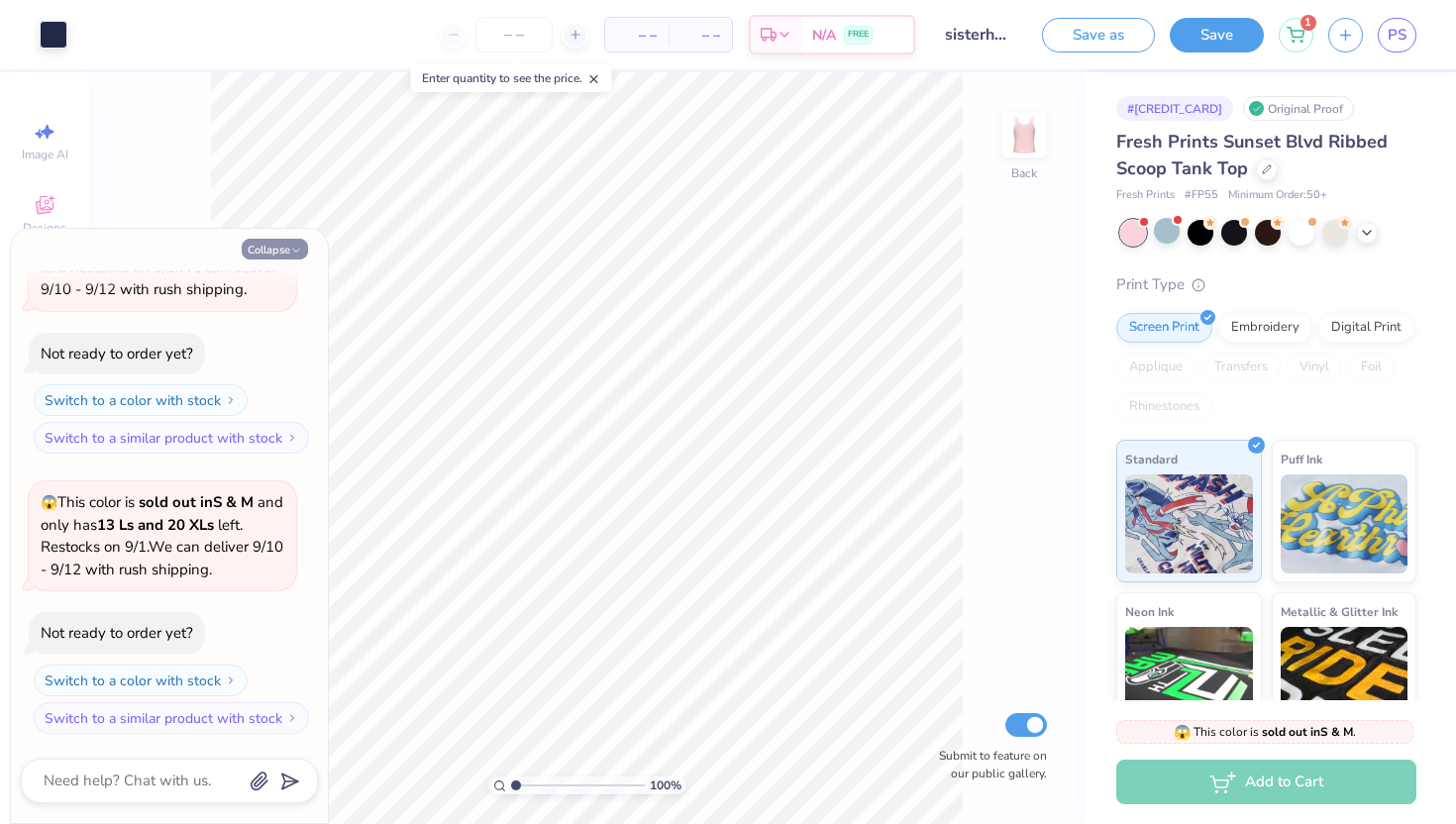 click on "Collapse" at bounding box center (274, 249) 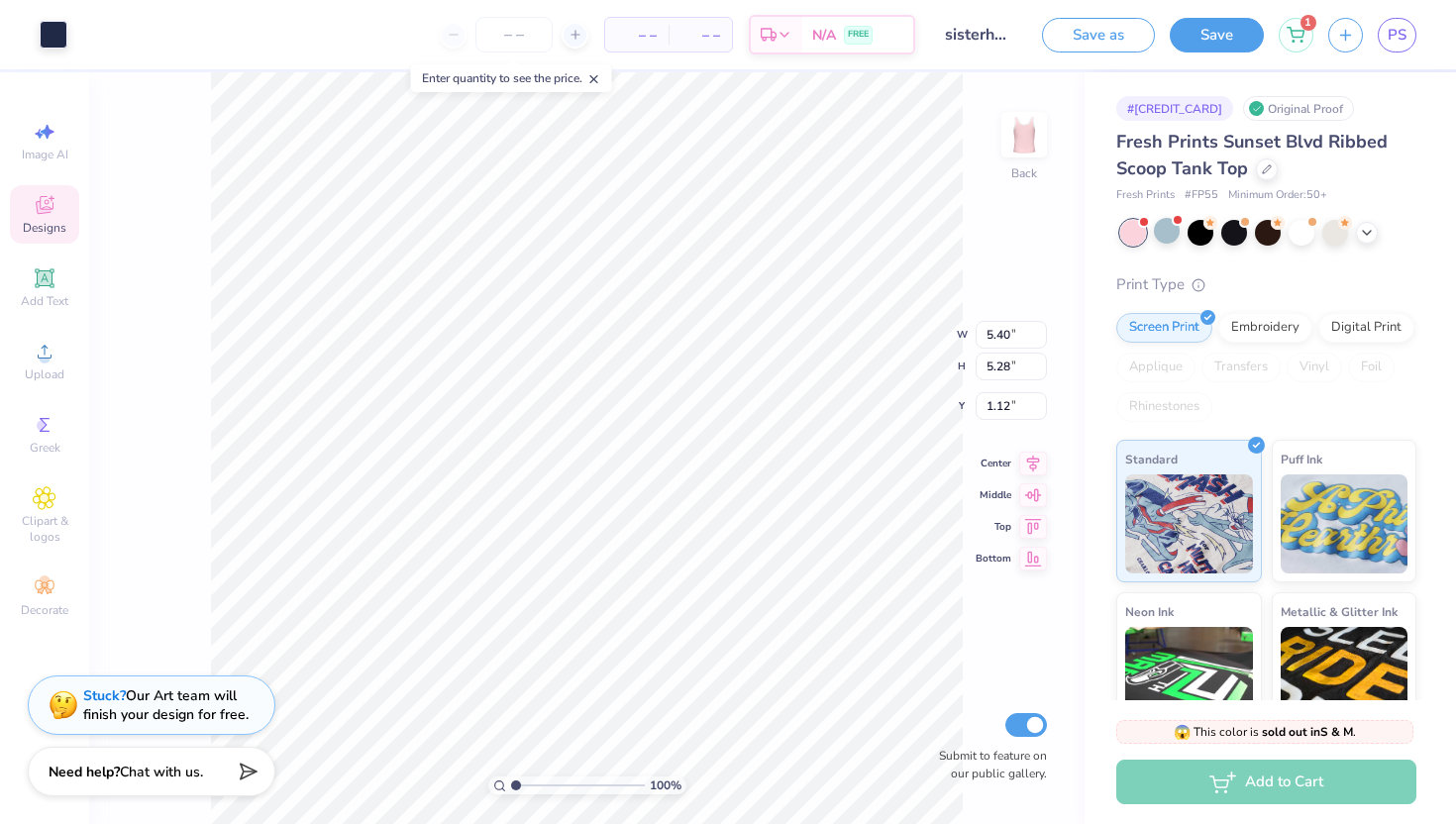 type on "1.13" 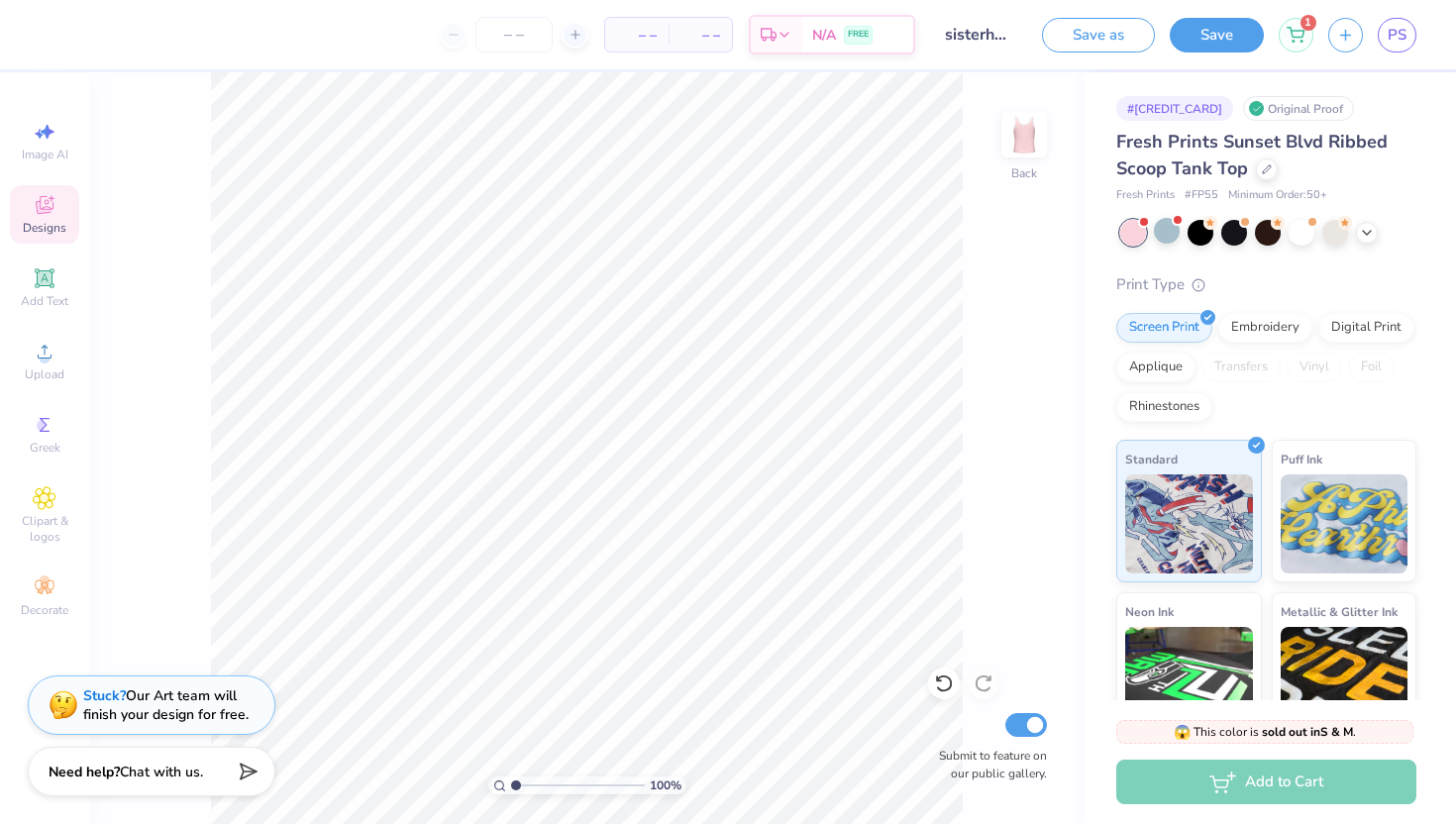 click on "Designs" at bounding box center [45, 228] 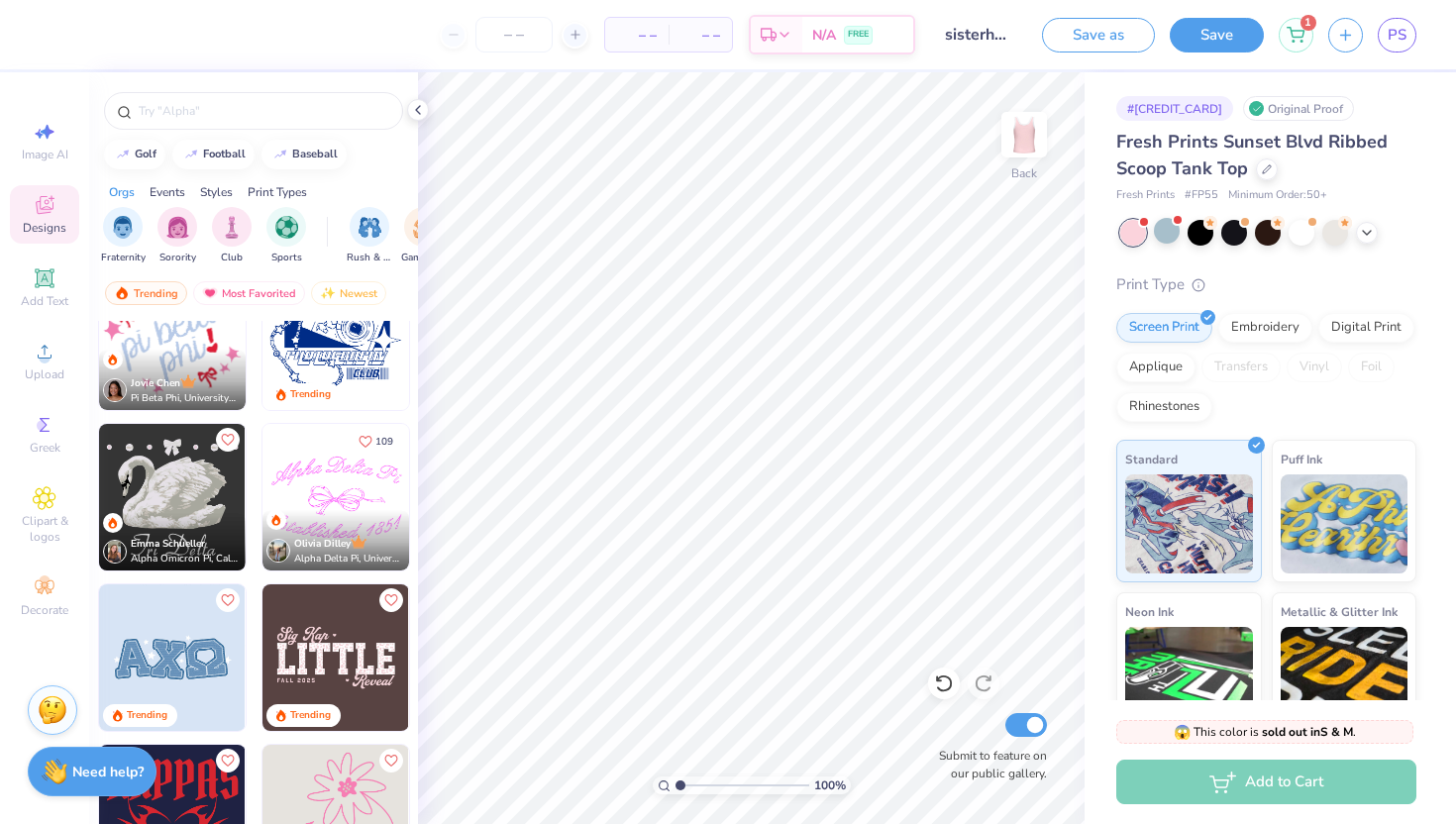 scroll, scrollTop: 3910, scrollLeft: 0, axis: vertical 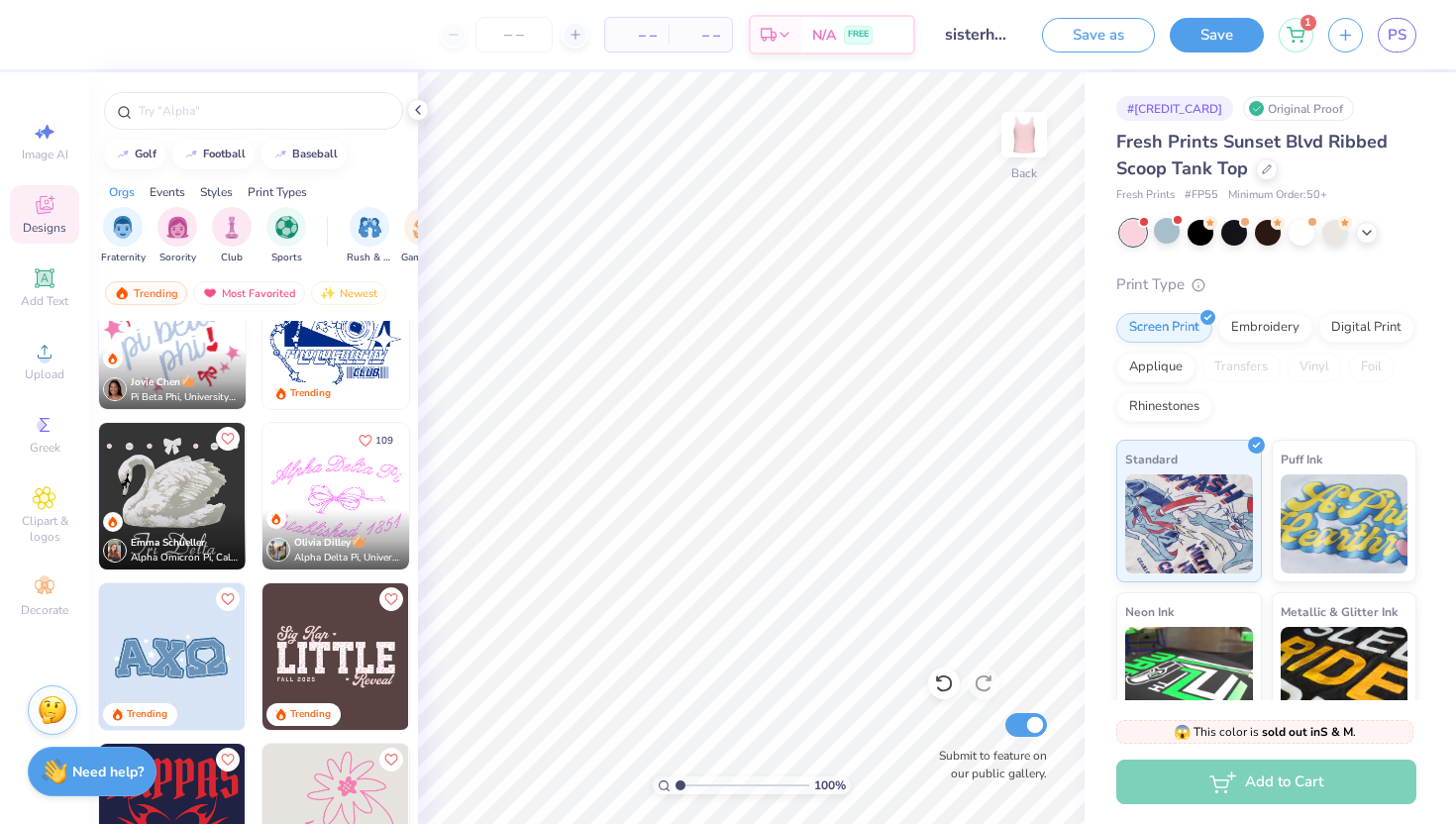 click at bounding box center (336, 496) 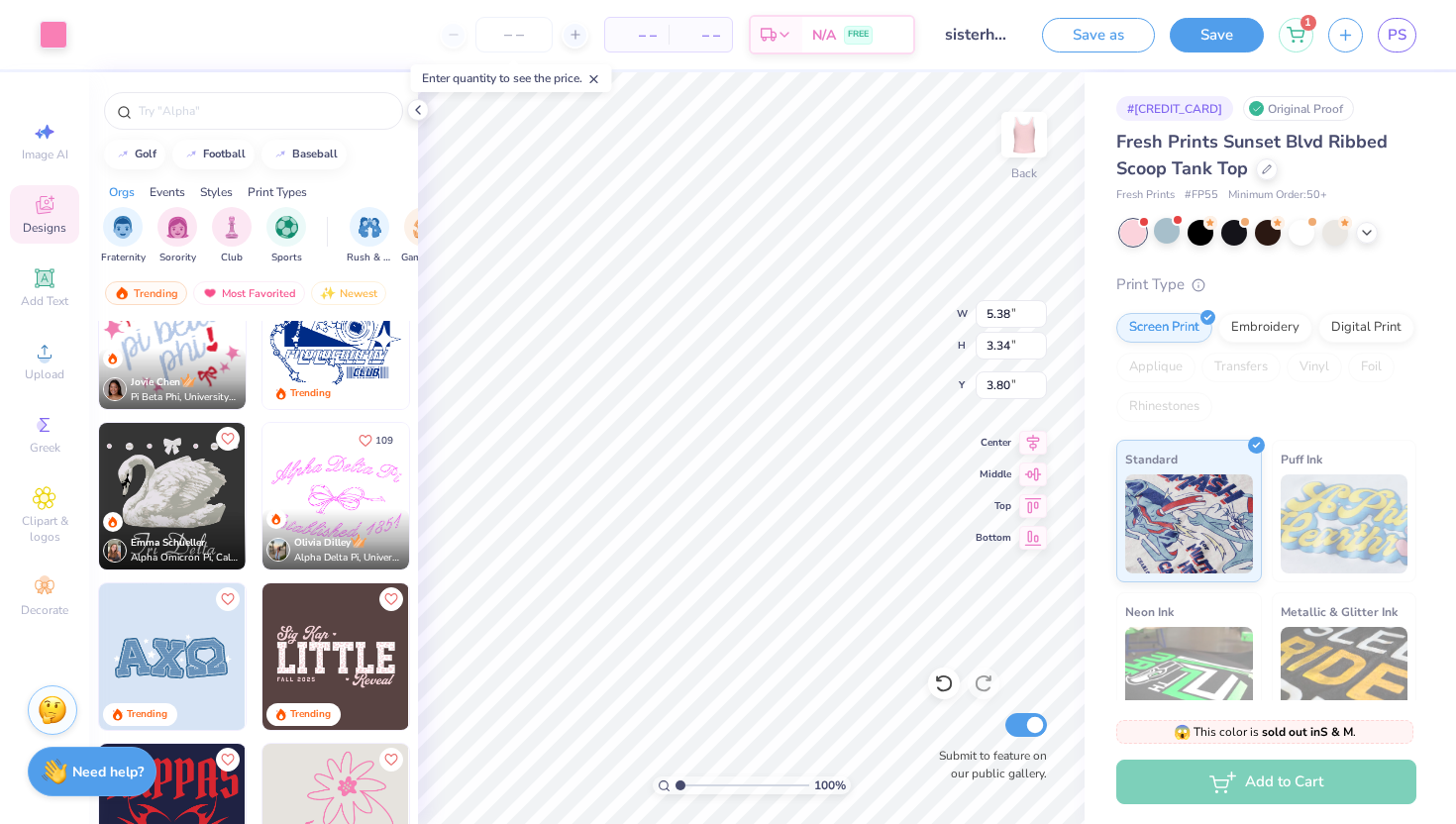 type on "5.38" 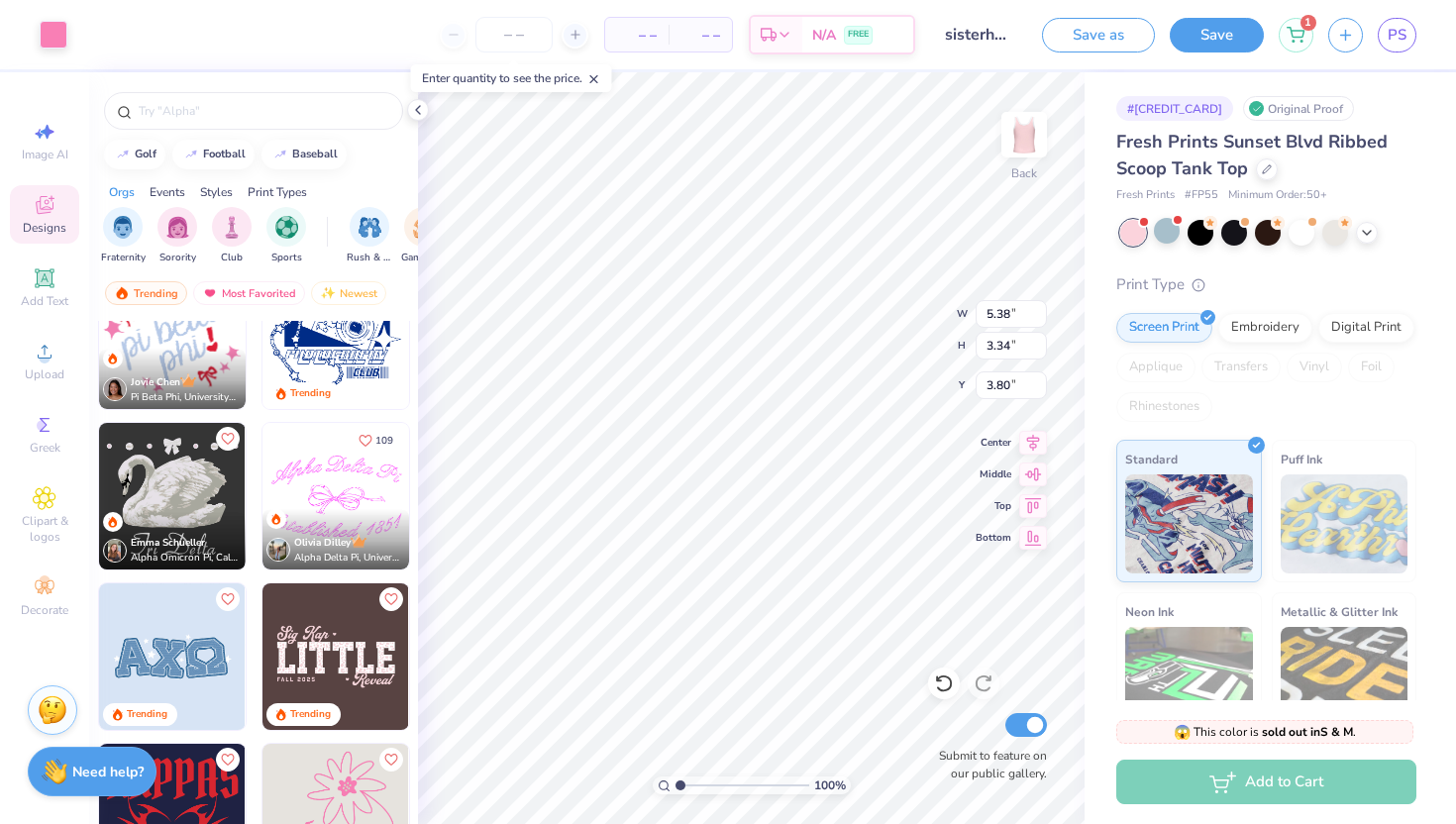 type on "3.34" 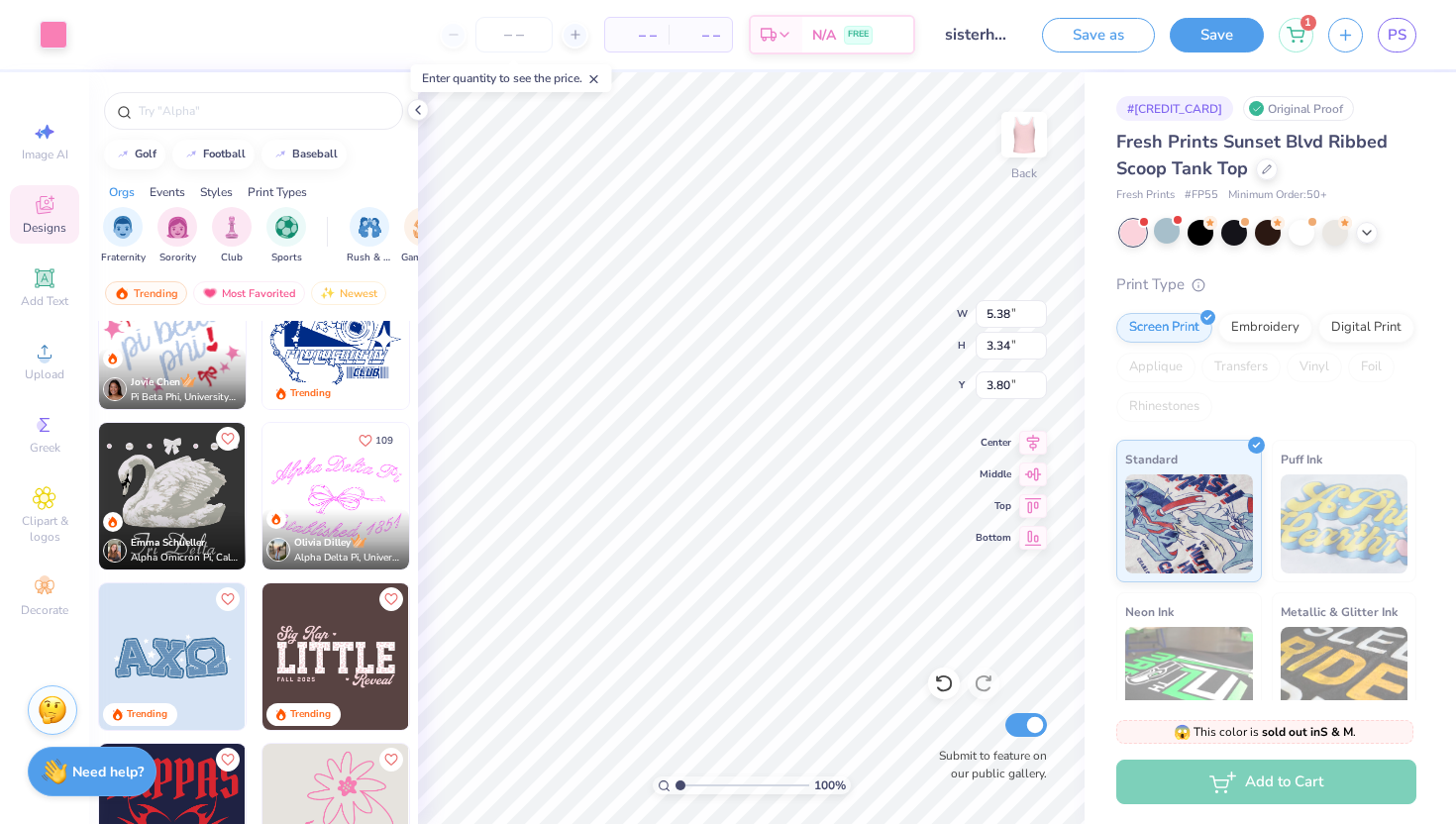 type on "1.23" 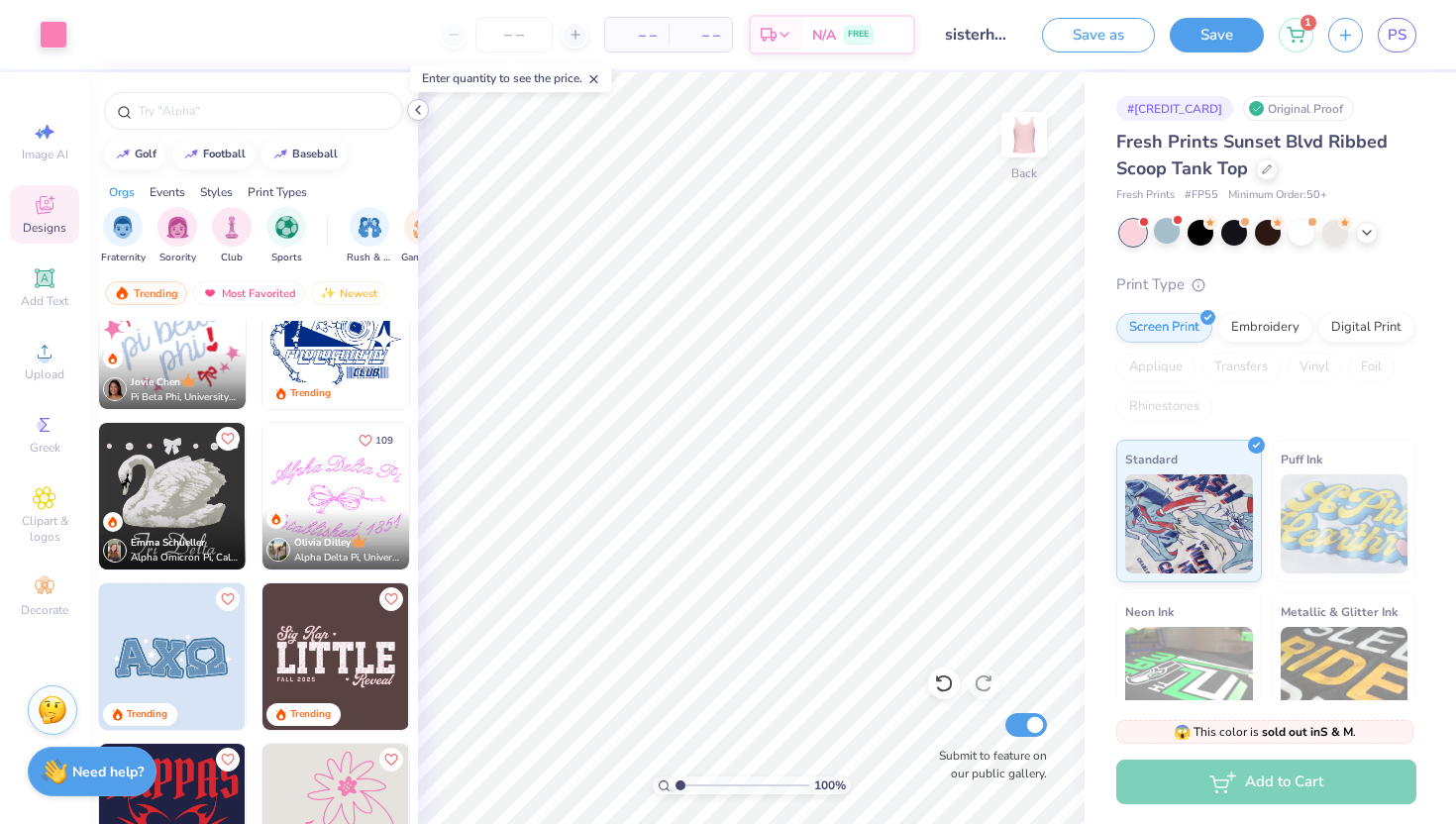 click 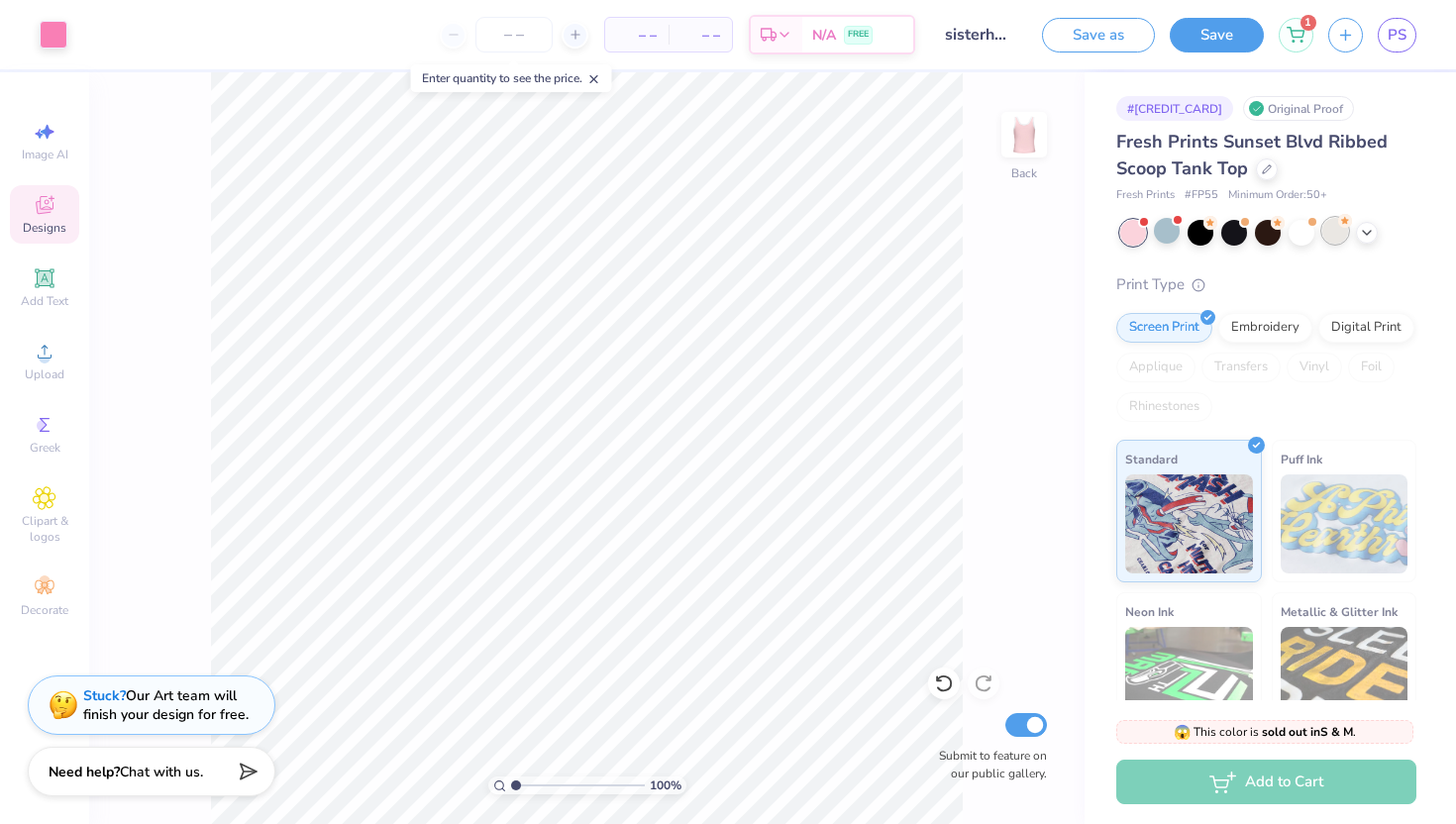 click at bounding box center (1335, 231) 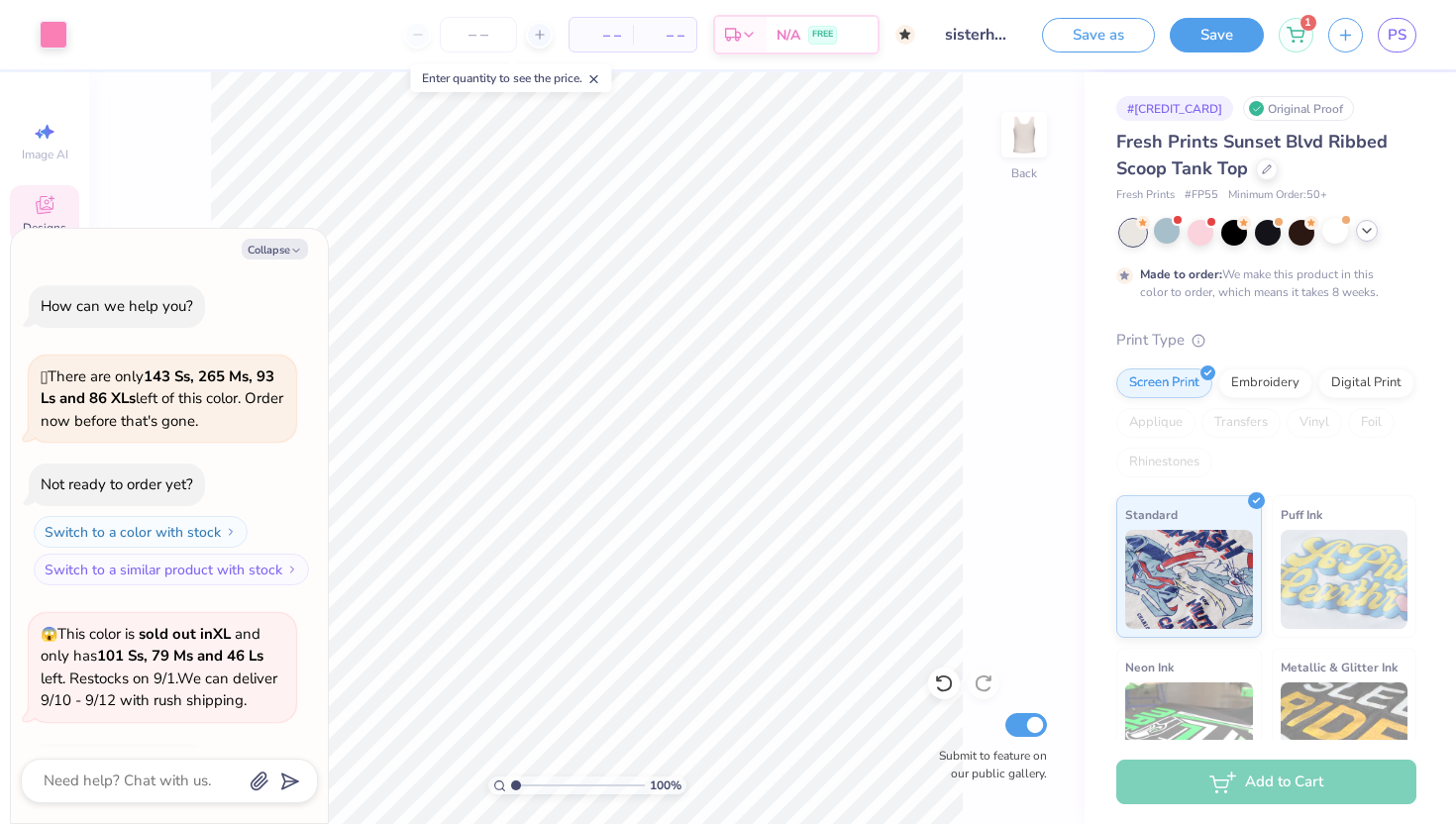 scroll, scrollTop: 575, scrollLeft: 0, axis: vertical 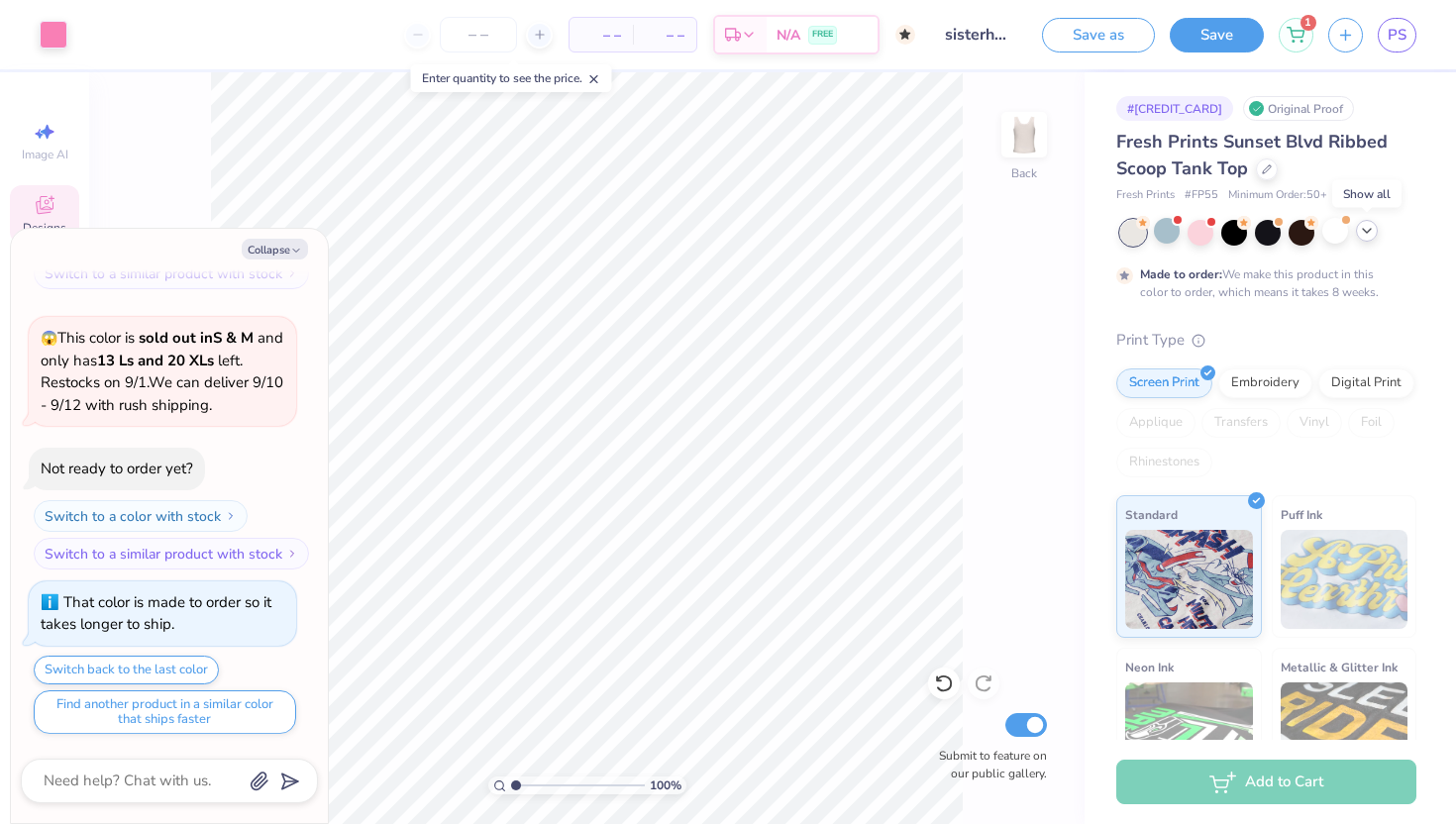 click 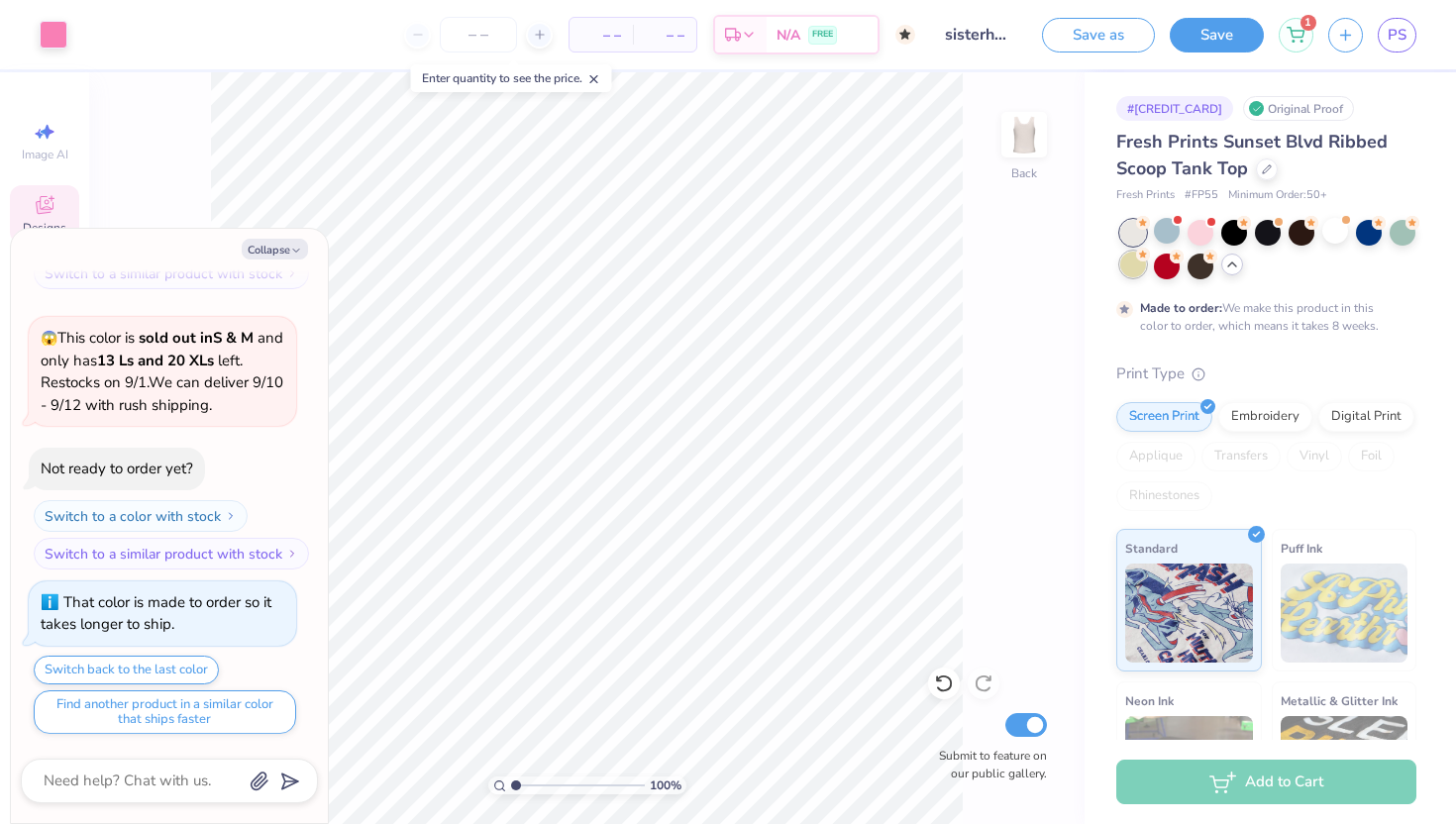 click at bounding box center (1133, 264) 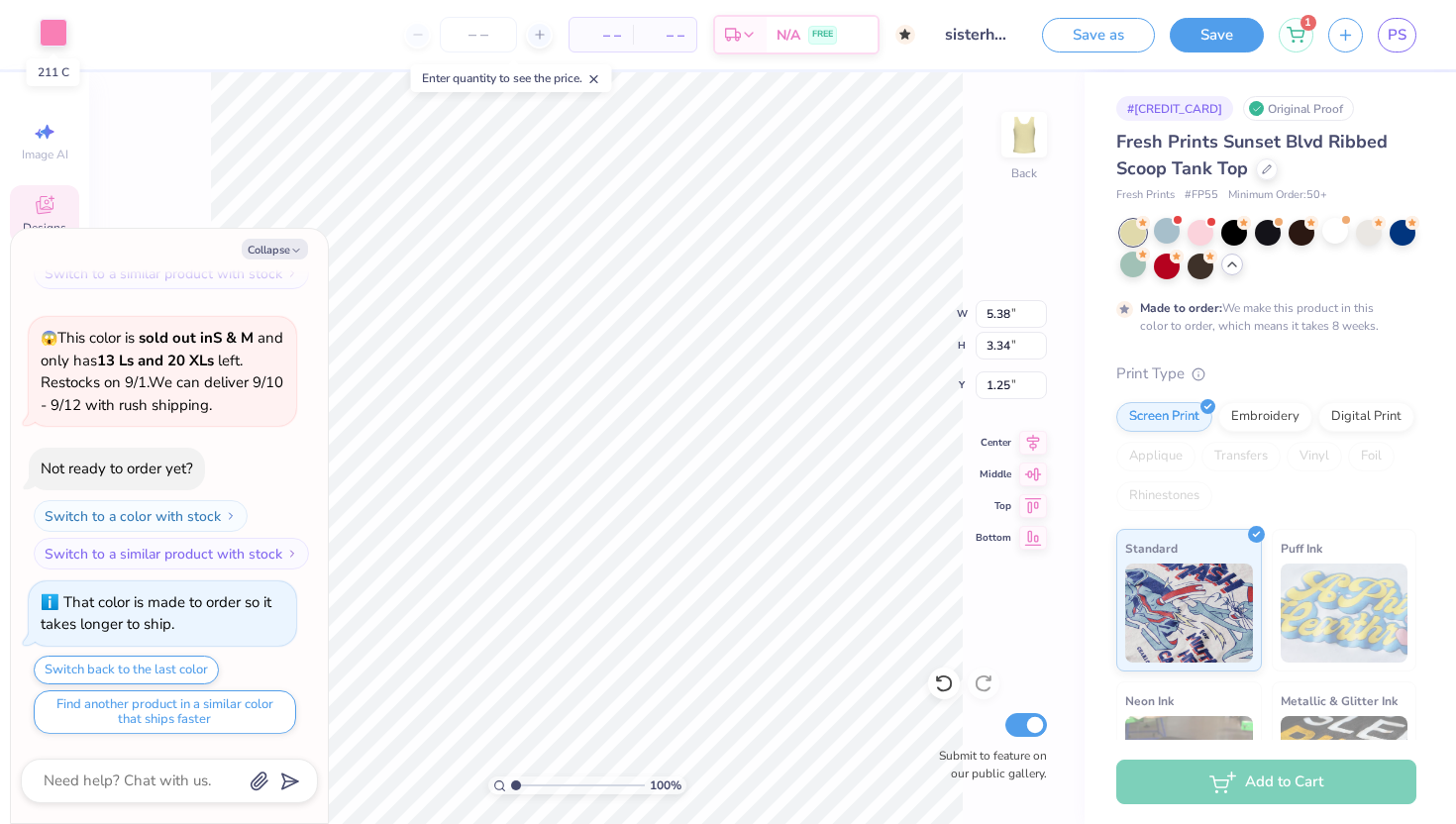 click at bounding box center (53, 33) 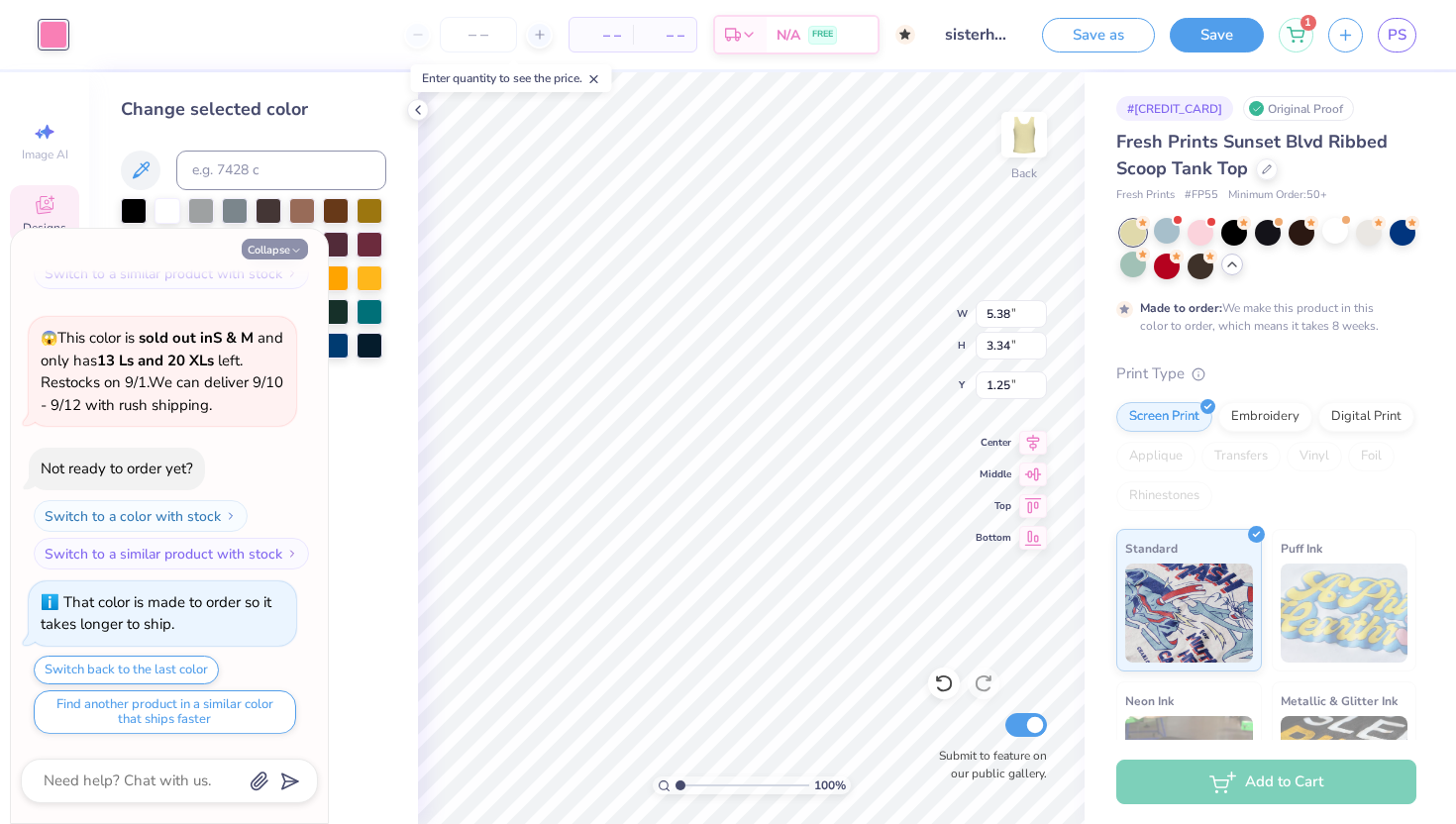 click on "Collapse" at bounding box center (274, 249) 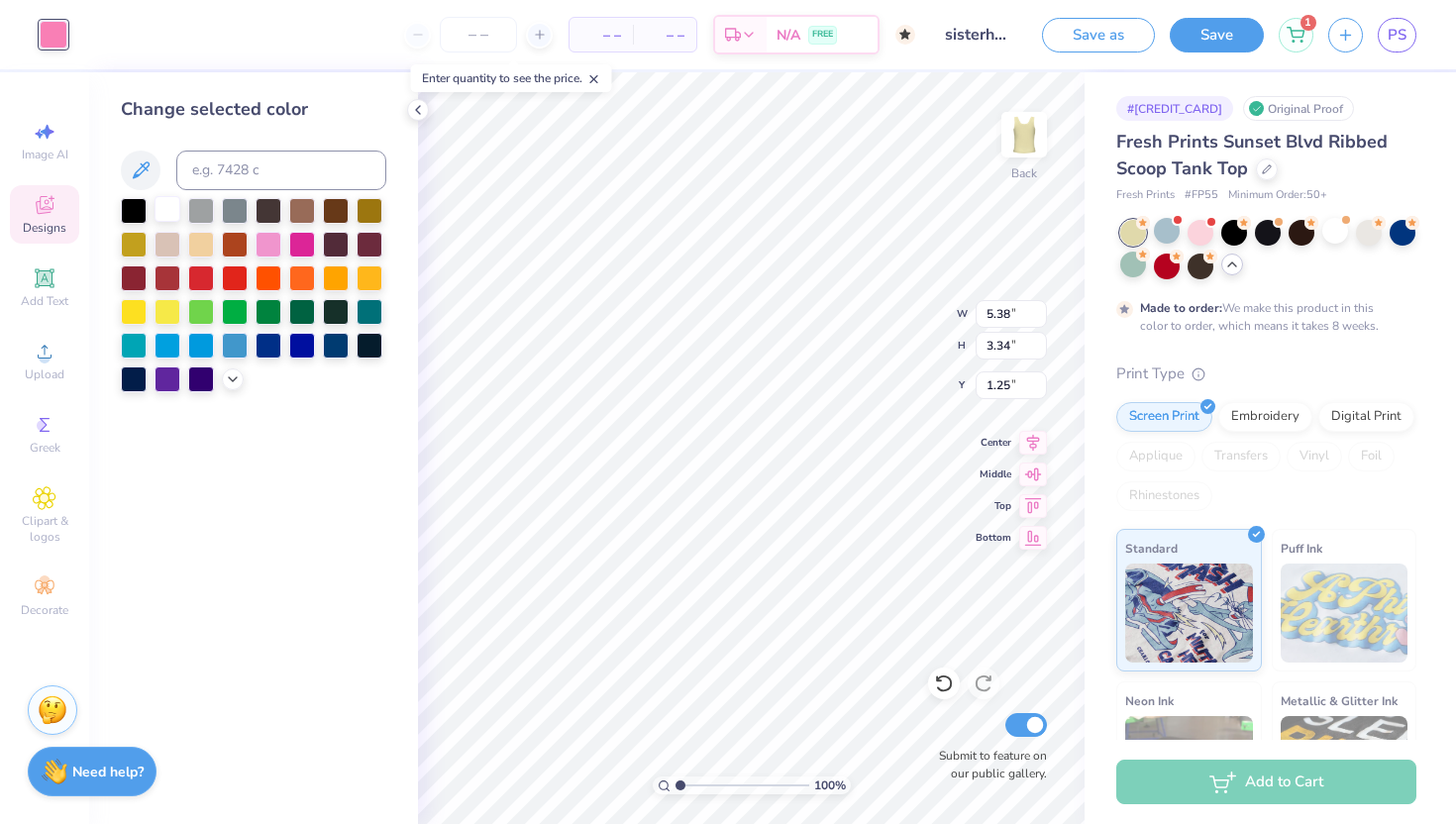 click at bounding box center [167, 209] 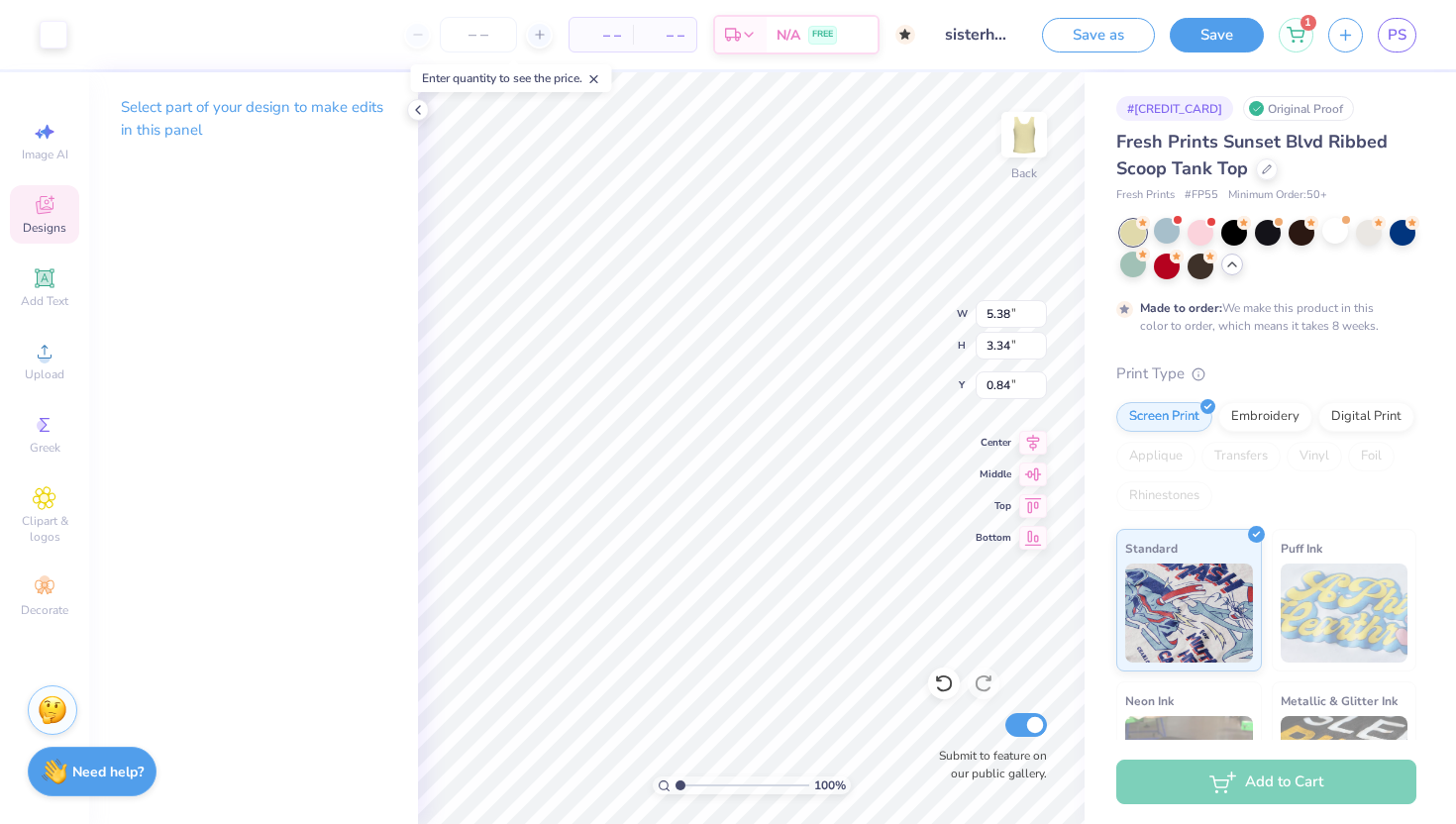 type on "0.85" 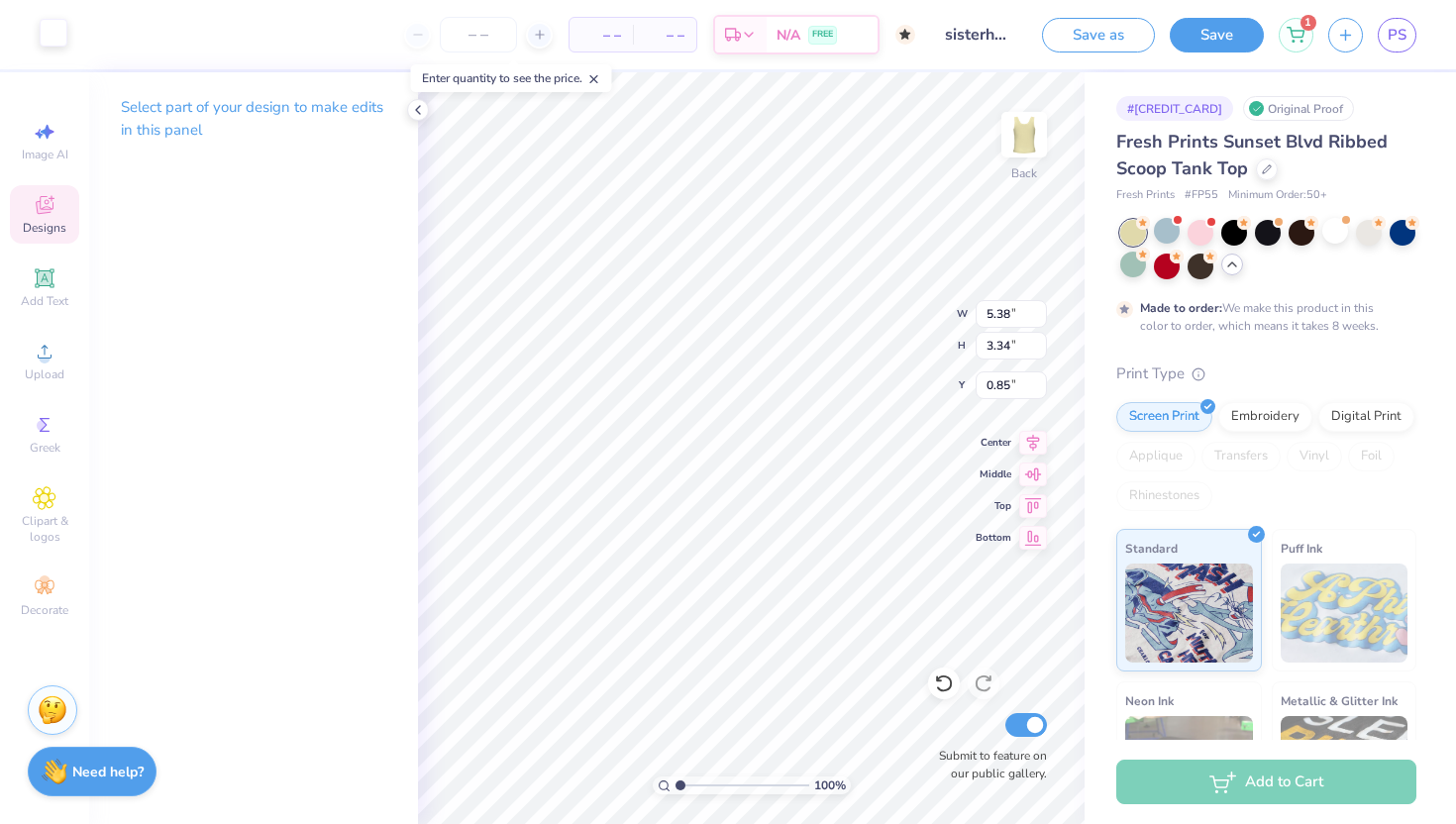click at bounding box center [53, 33] 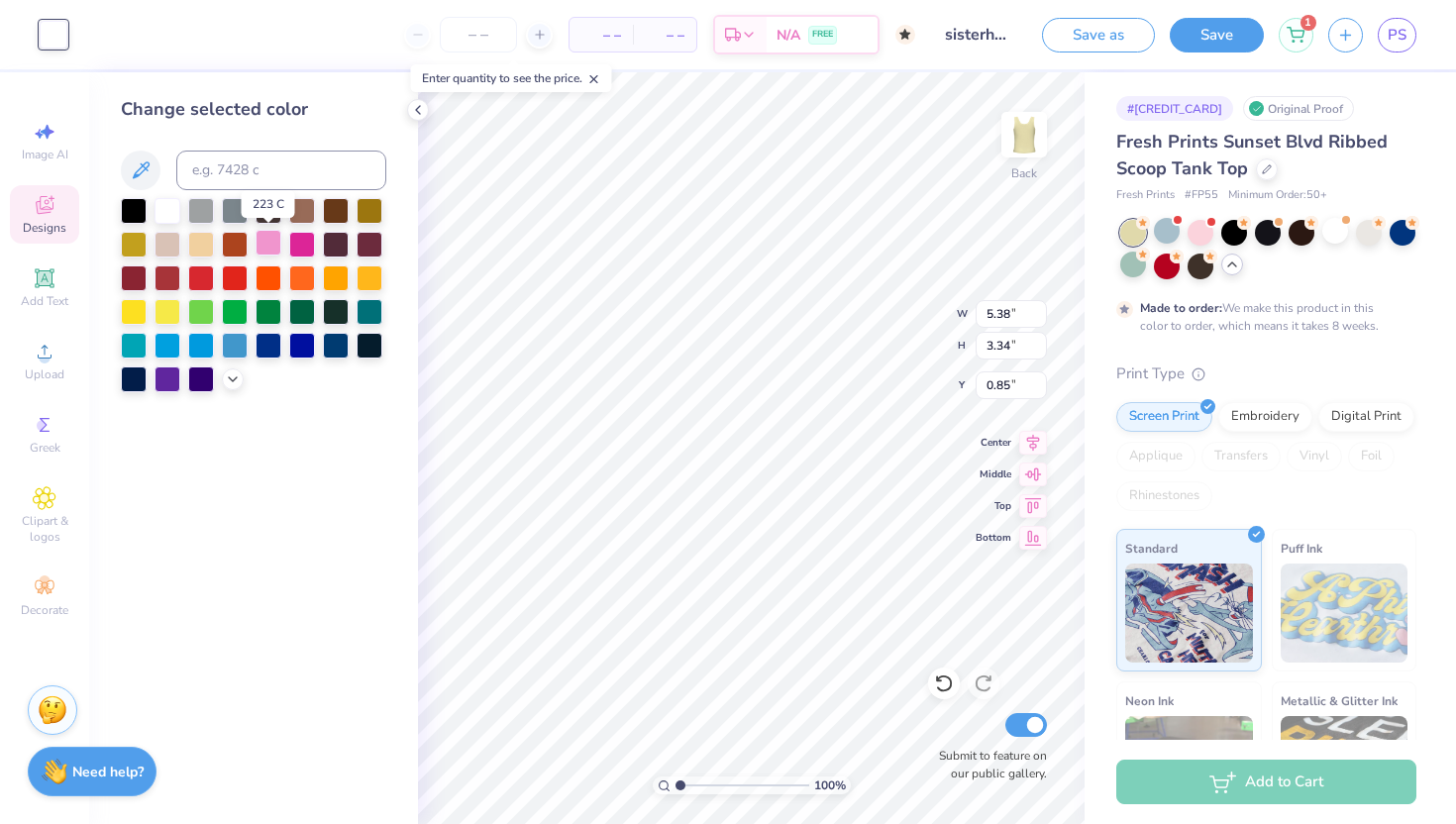 click at bounding box center [268, 243] 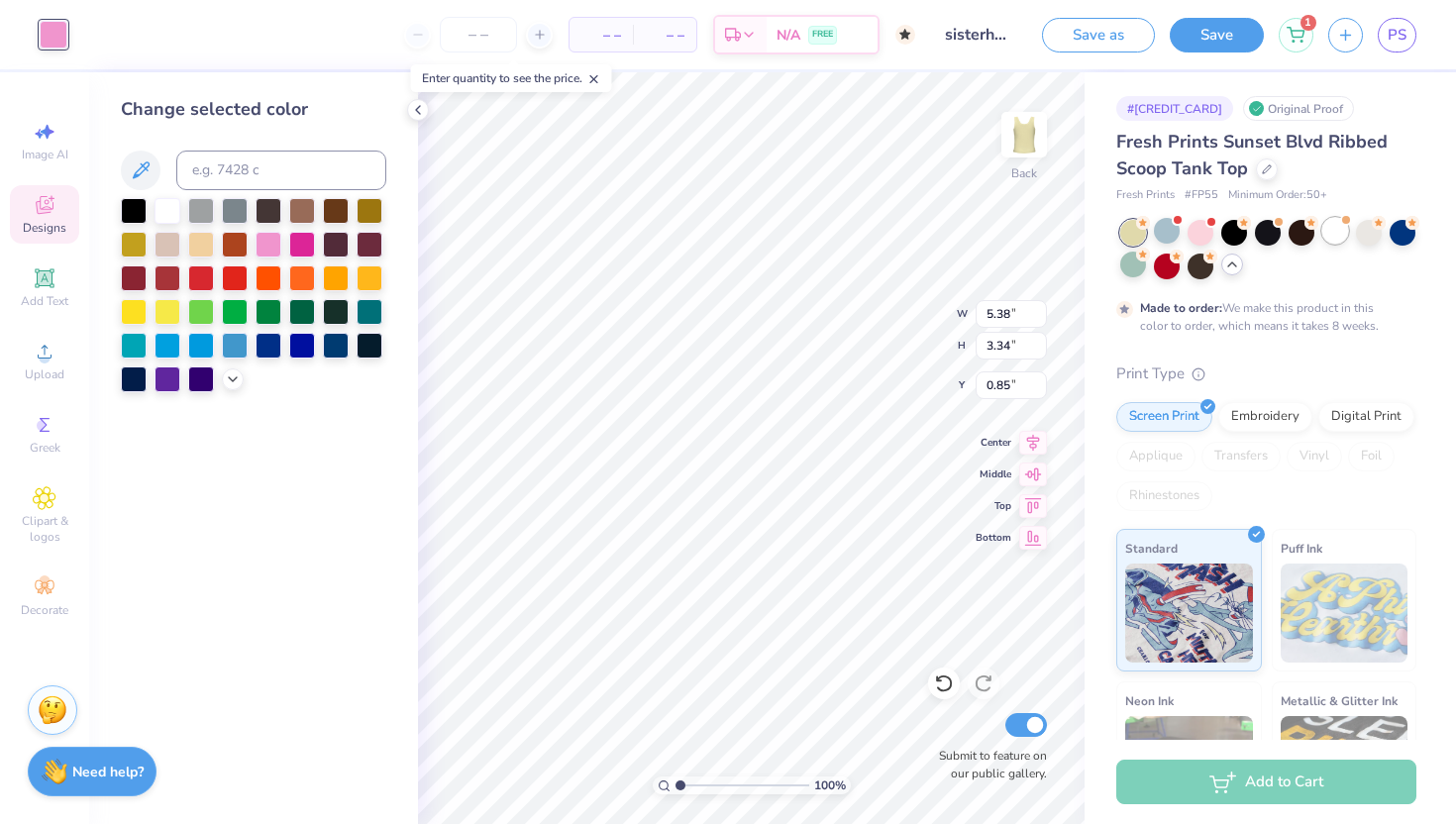 click at bounding box center (1335, 231) 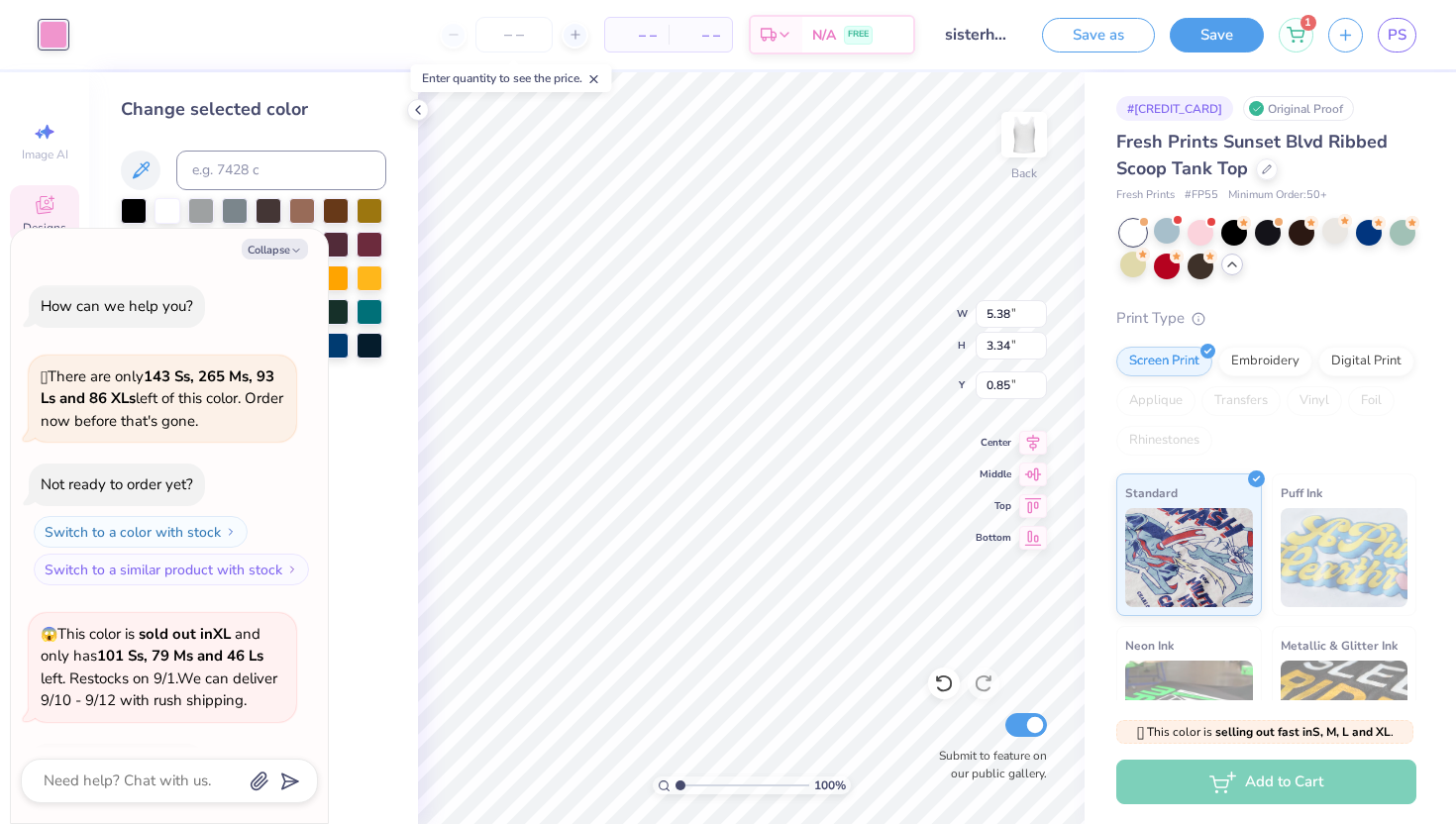 scroll, scrollTop: 932, scrollLeft: 0, axis: vertical 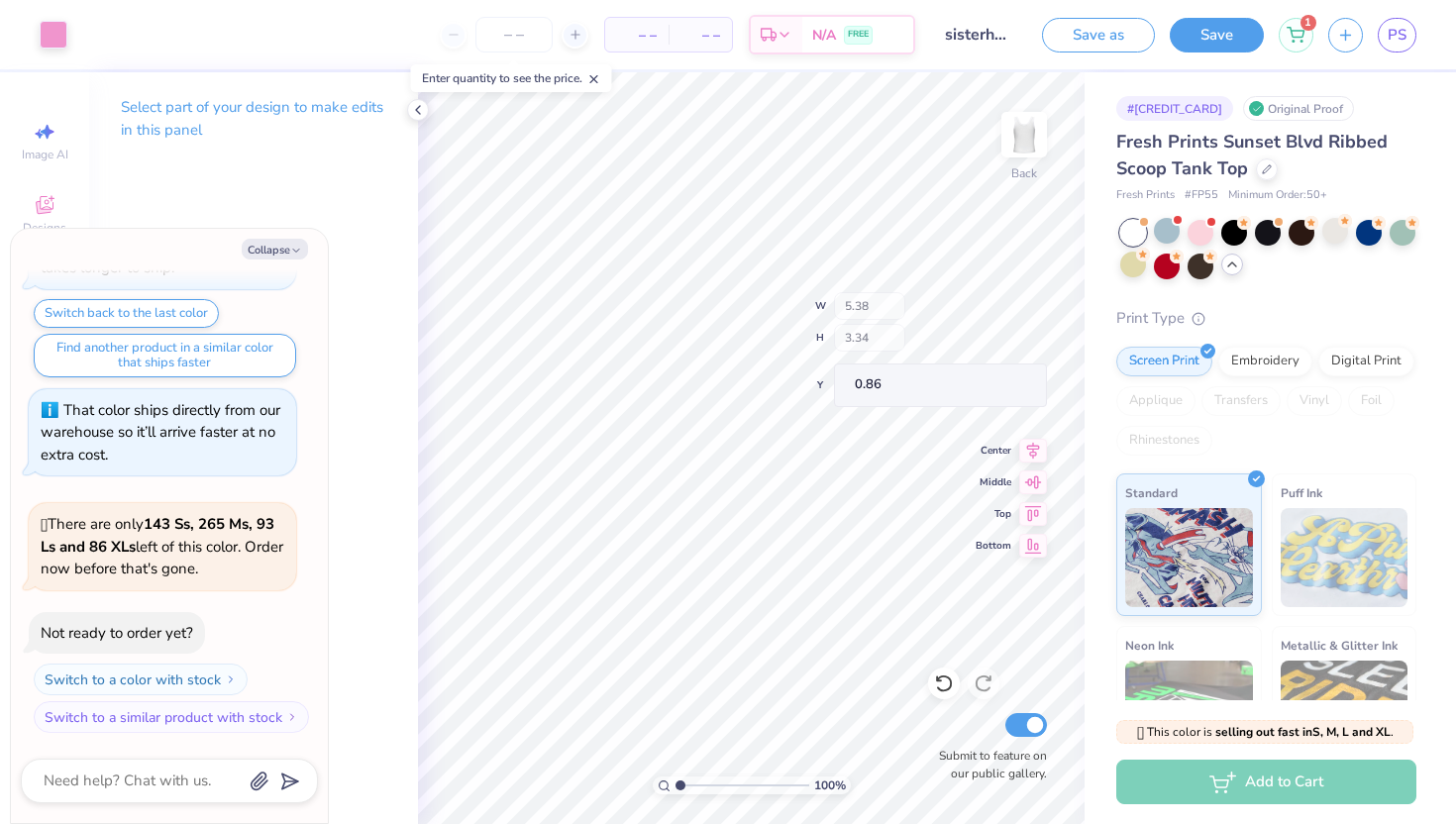 type on "x" 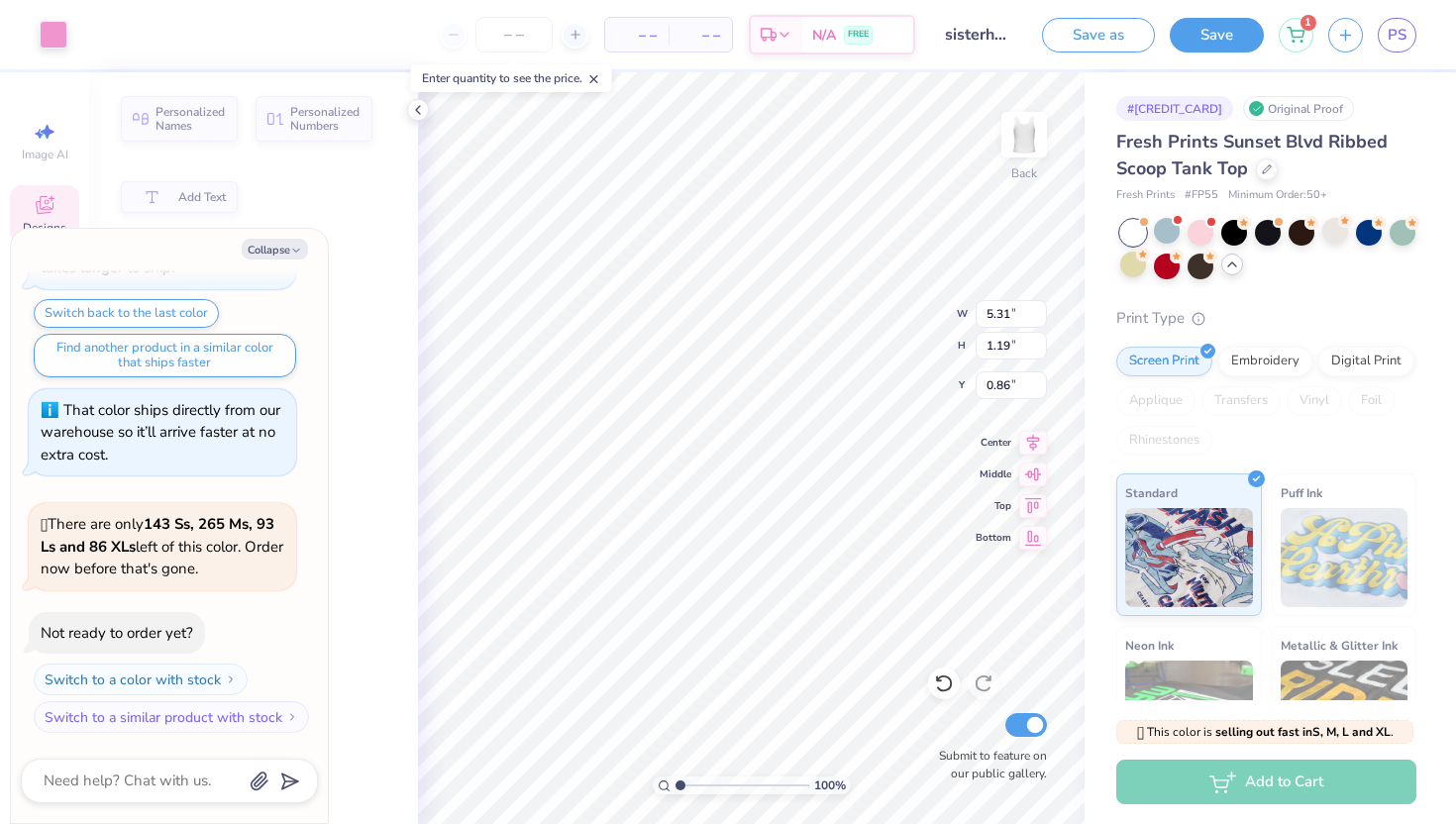 type on "x" 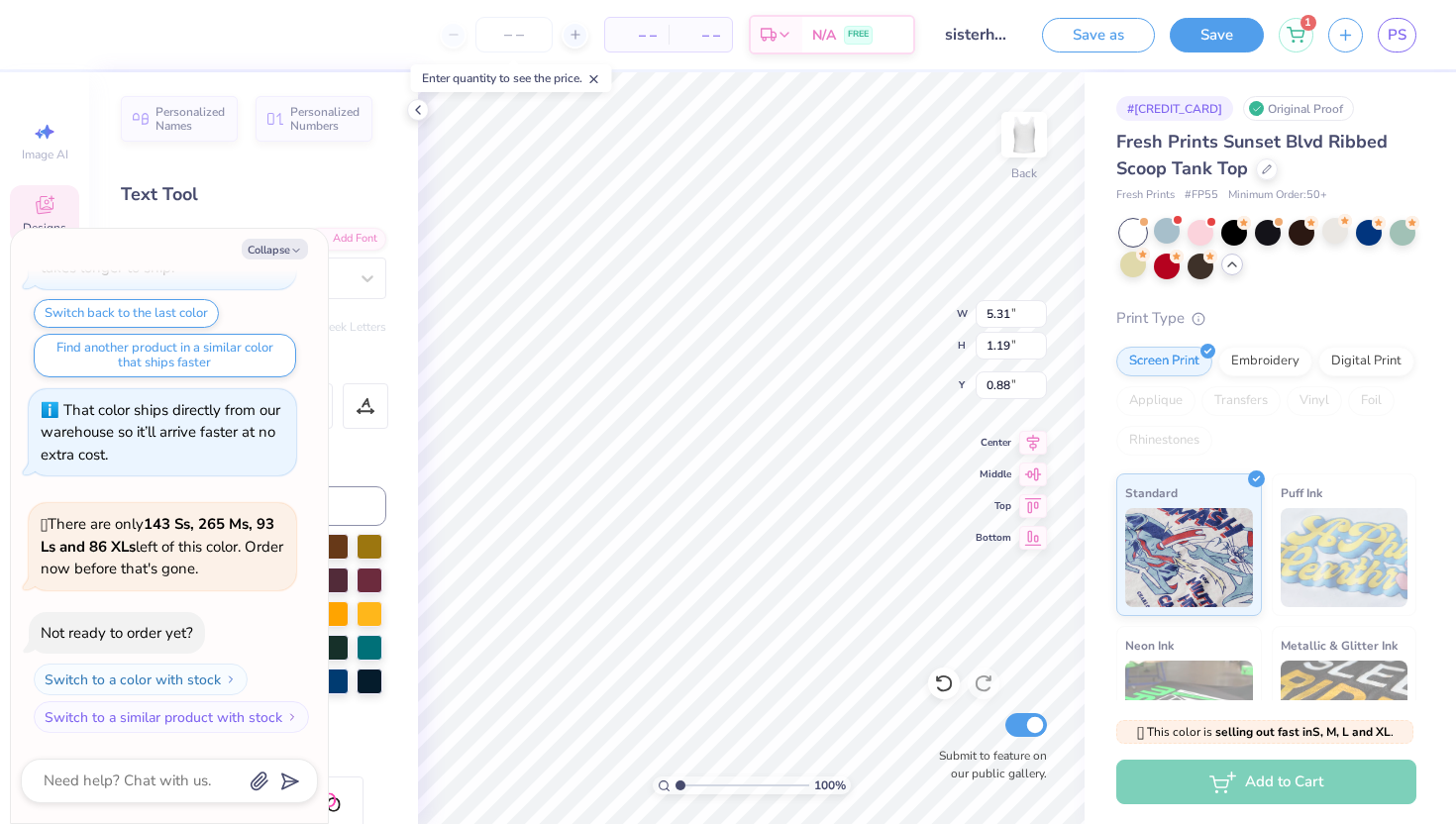 scroll, scrollTop: 0, scrollLeft: 4, axis: horizontal 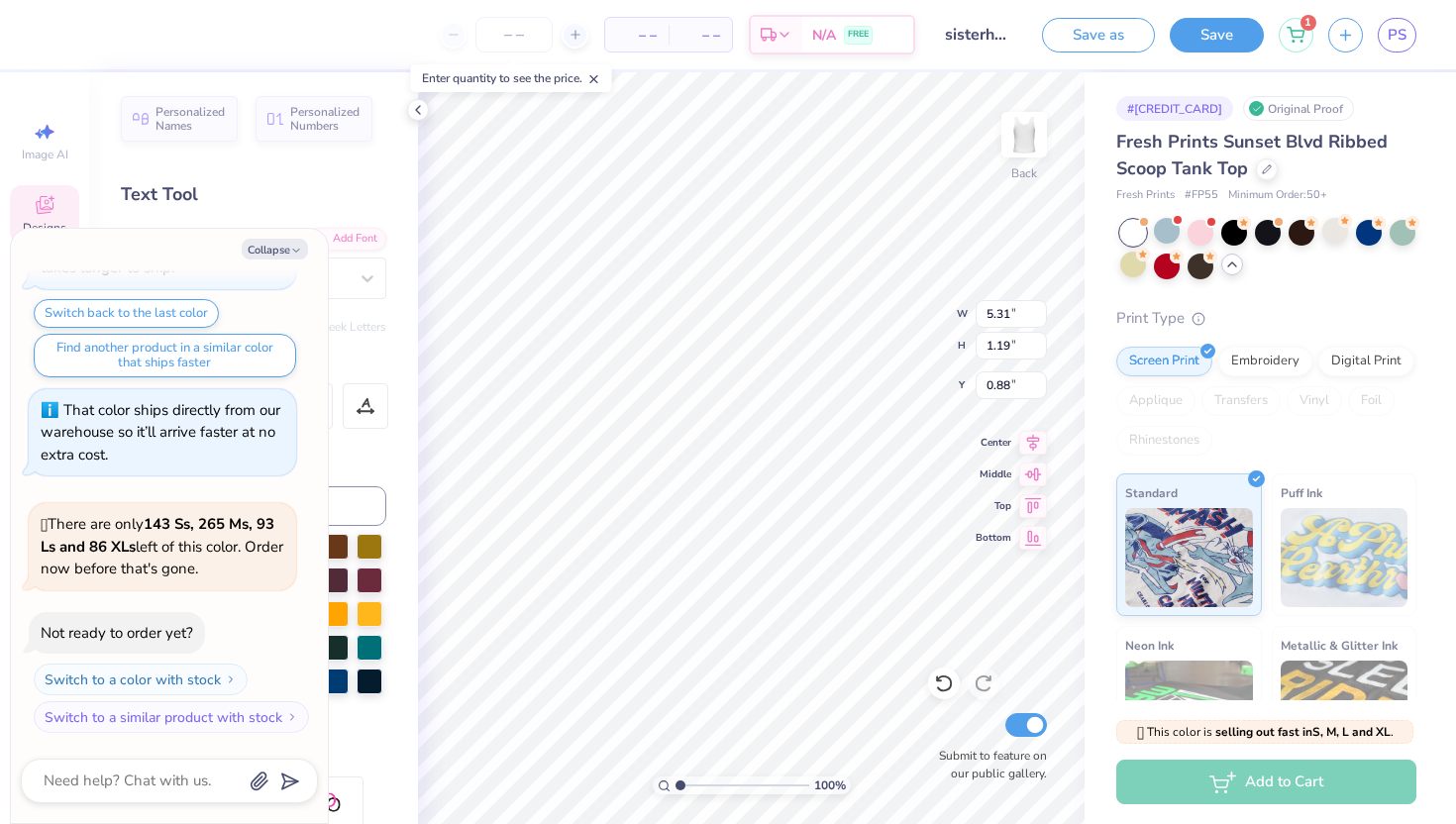 type on "x" 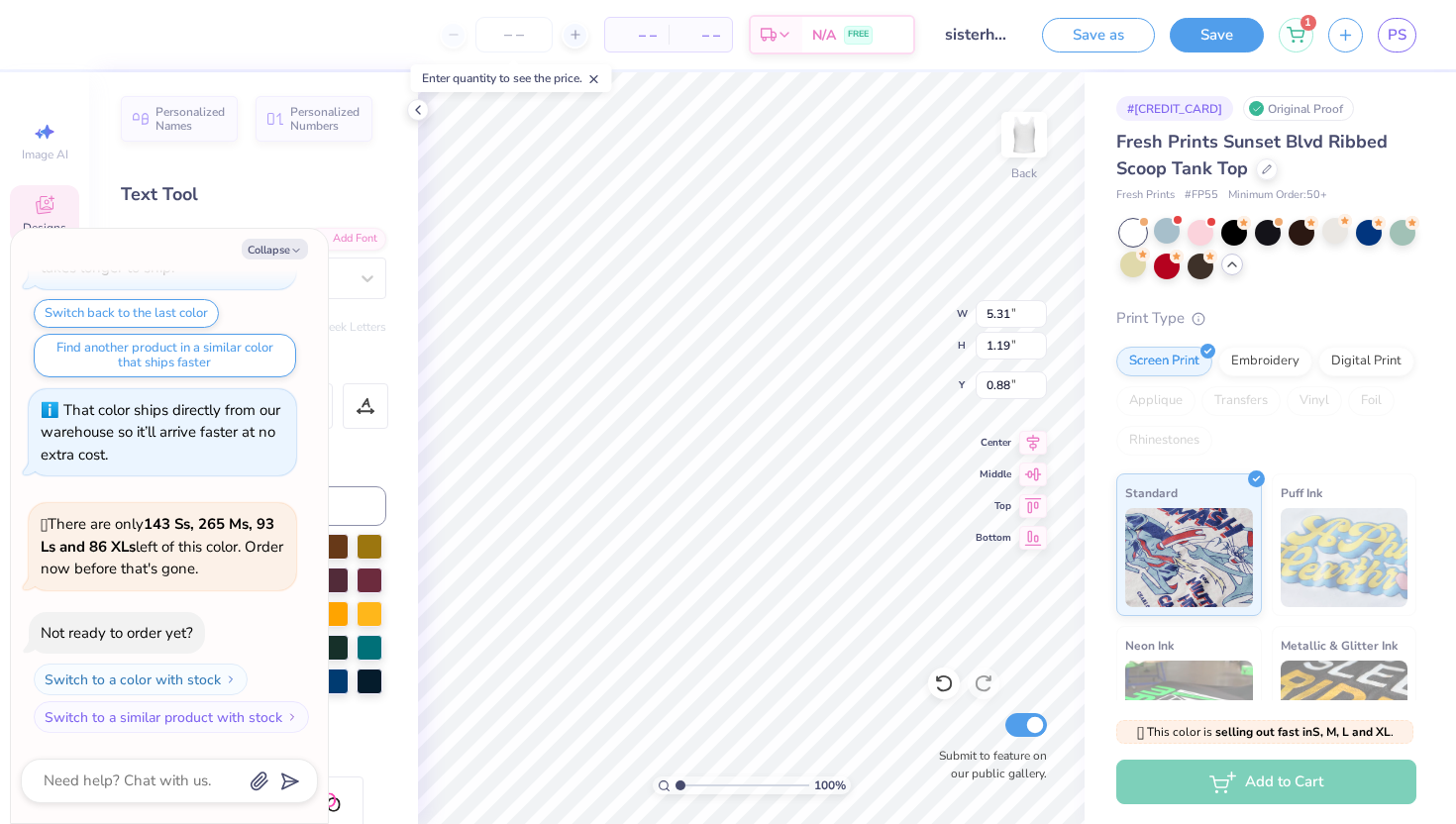 scroll, scrollTop: 0, scrollLeft: 0, axis: both 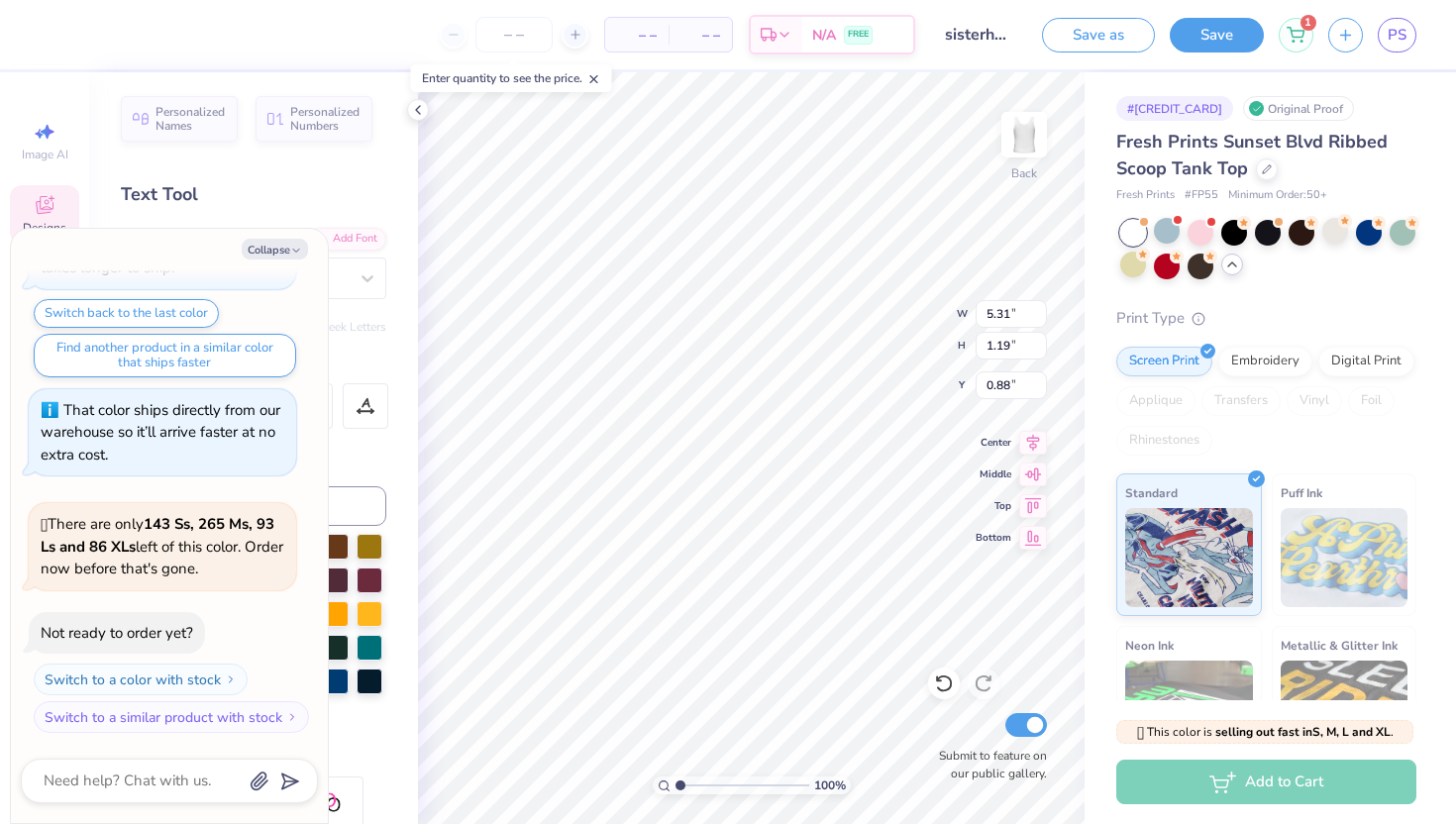 type on "x" 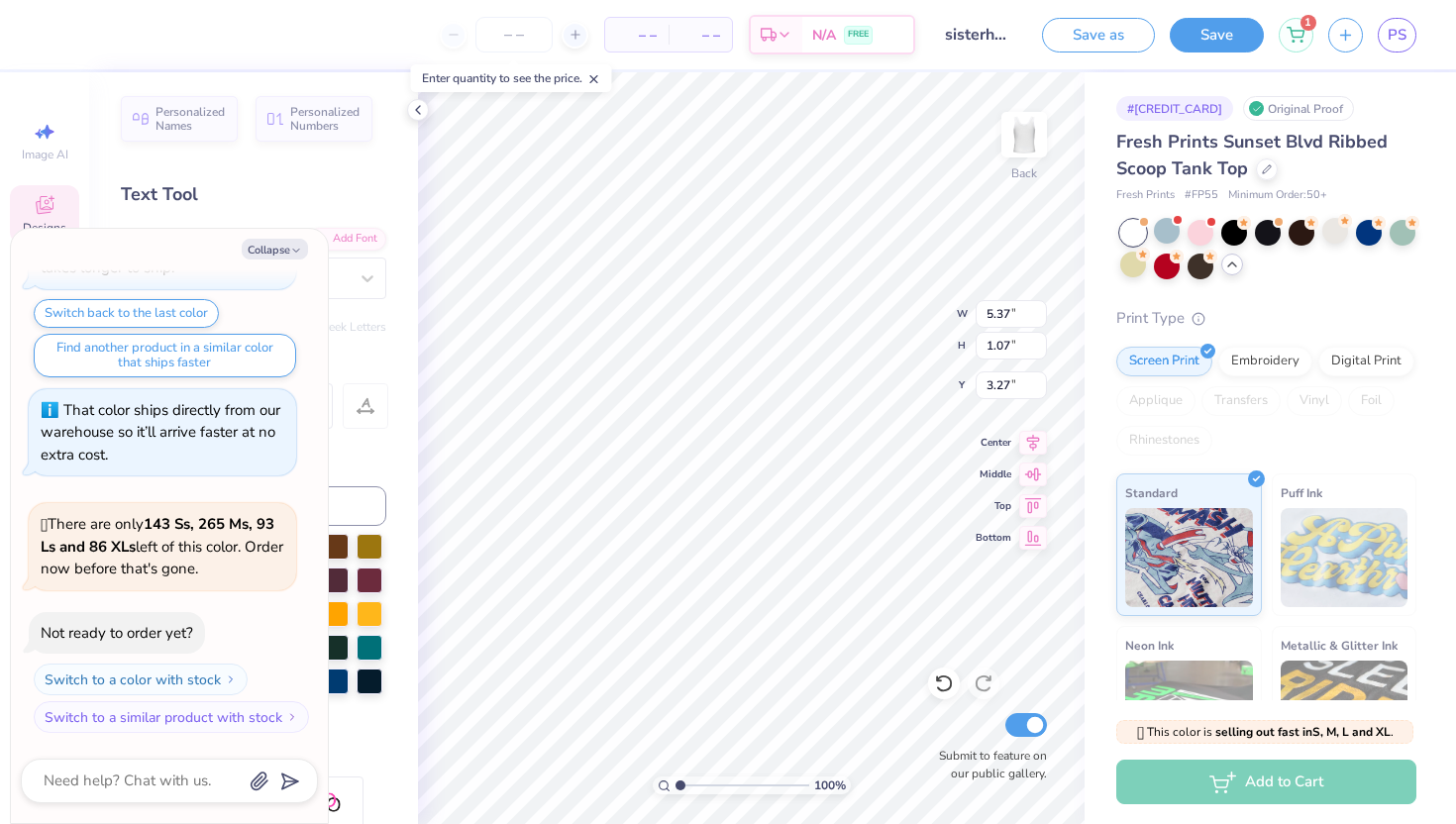 scroll, scrollTop: 0, scrollLeft: 6, axis: horizontal 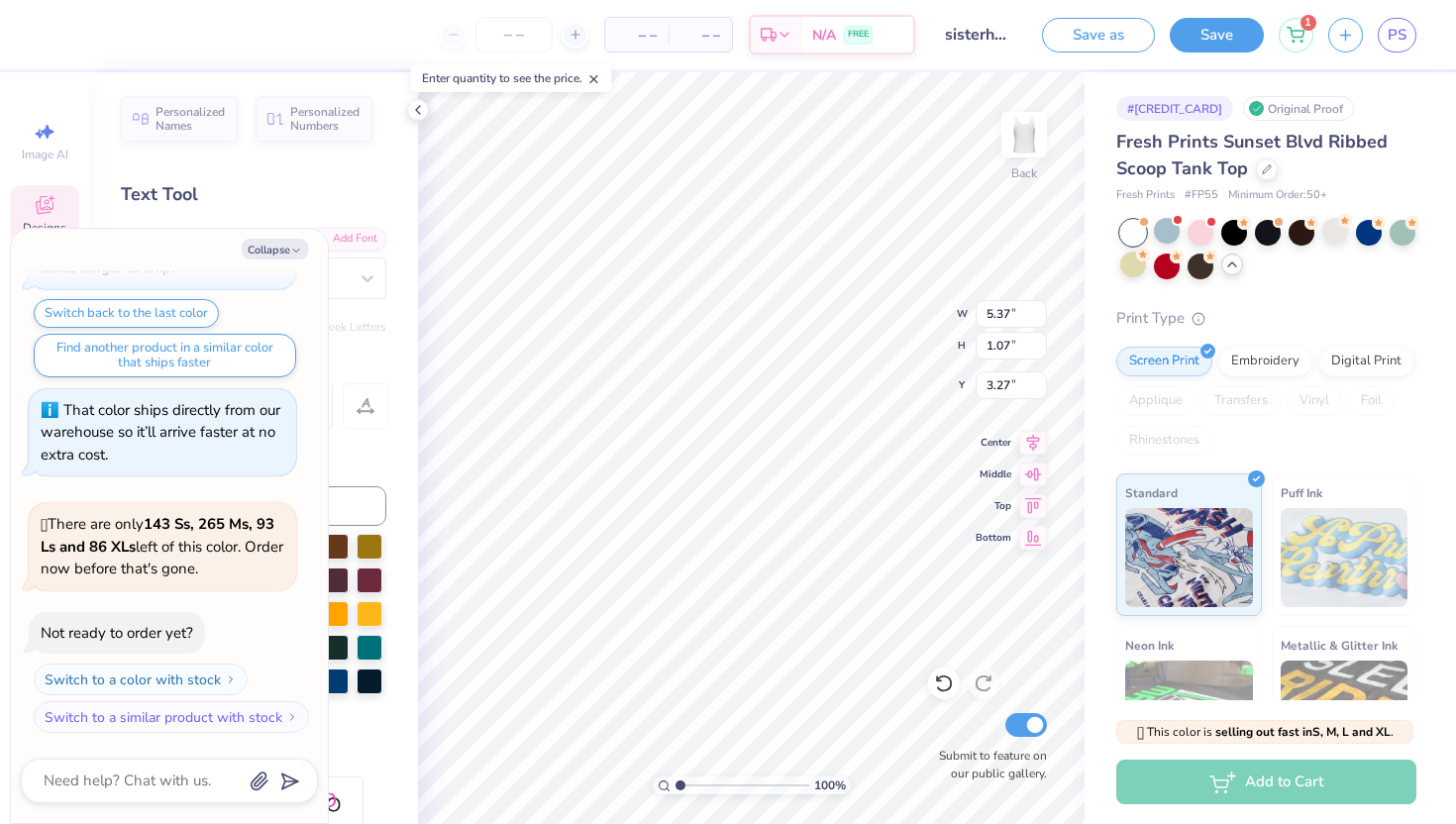 type on "x" 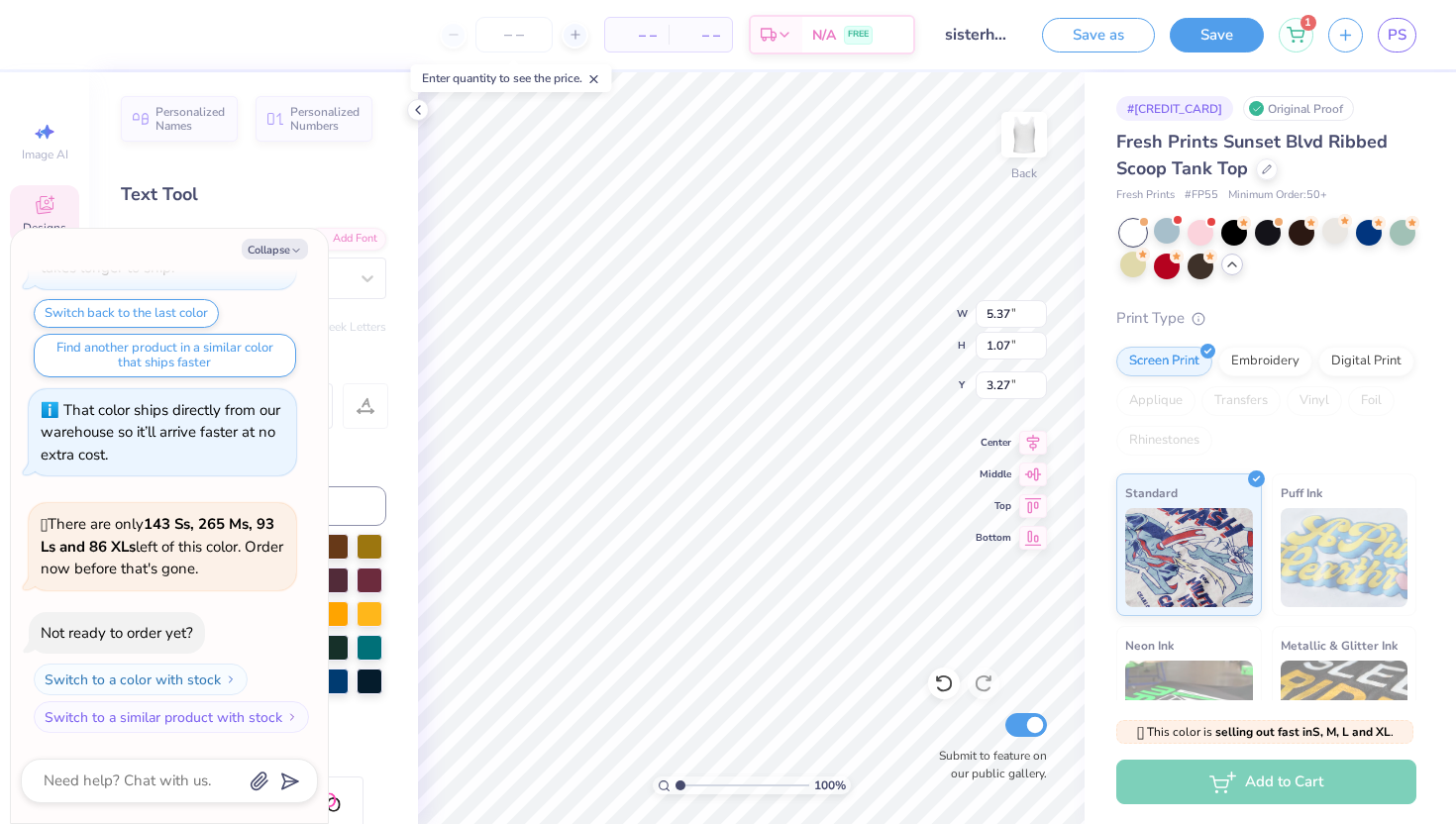 type on "x" 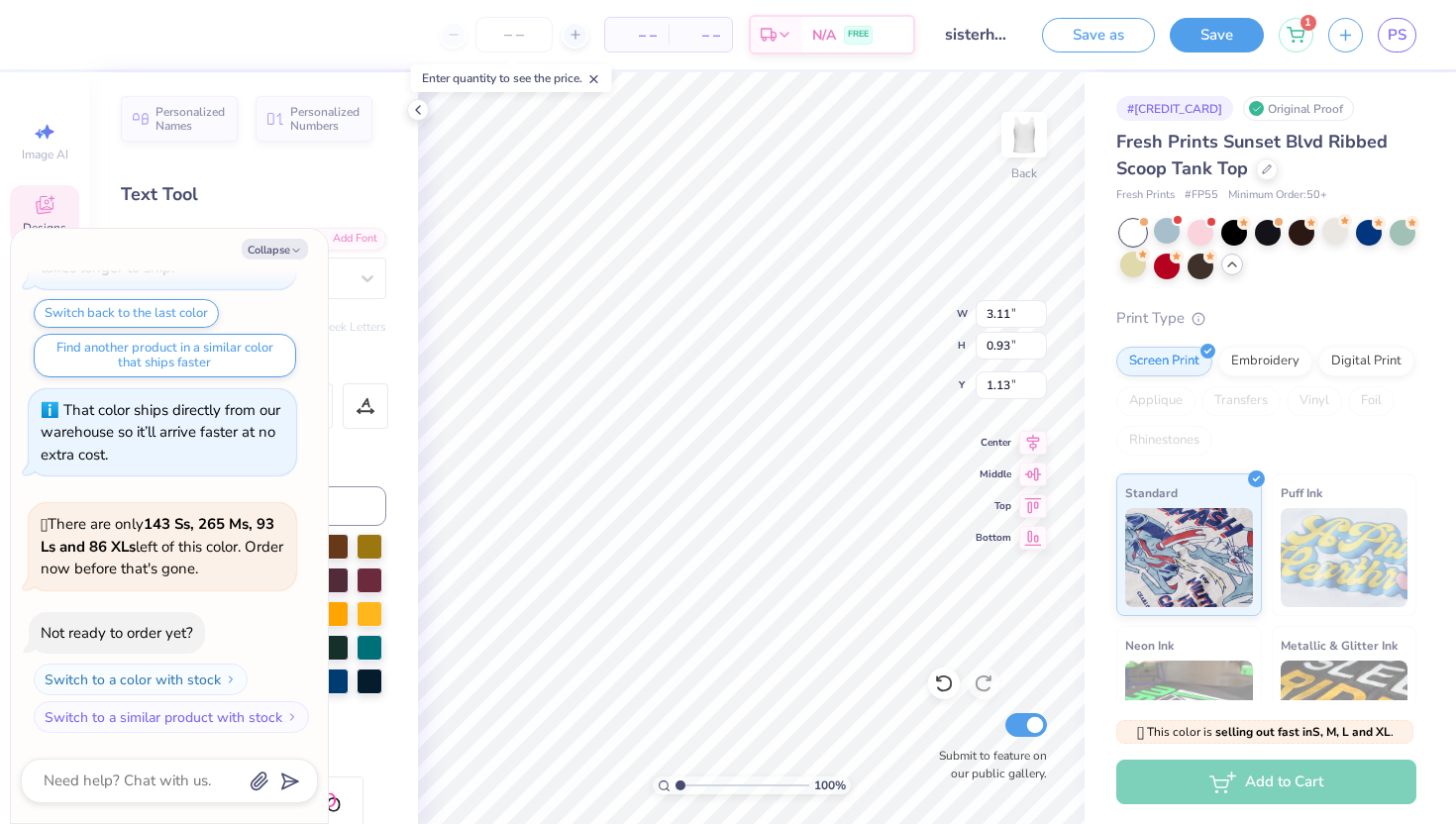 scroll, scrollTop: 0, scrollLeft: 2, axis: horizontal 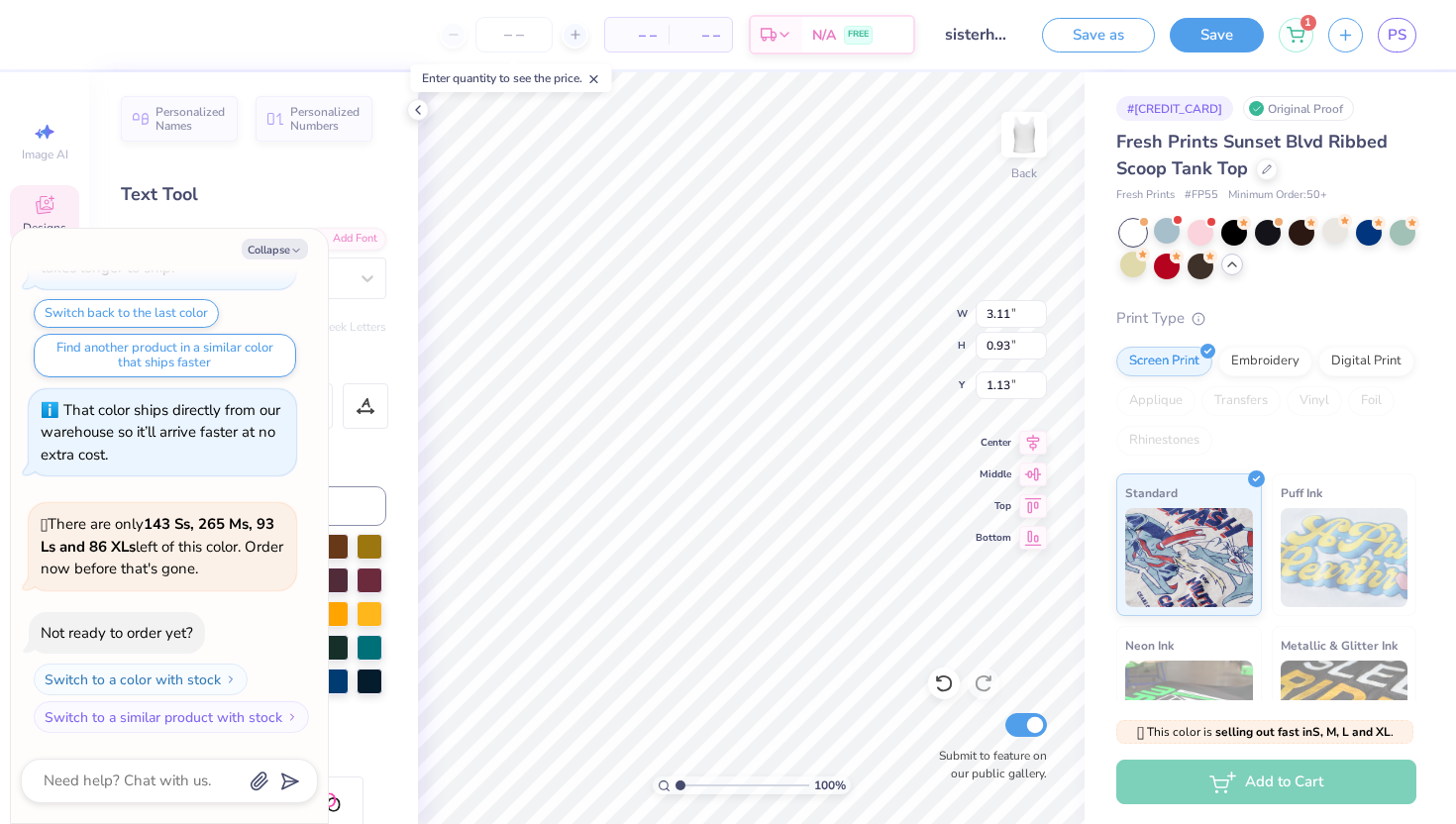 type on "x" 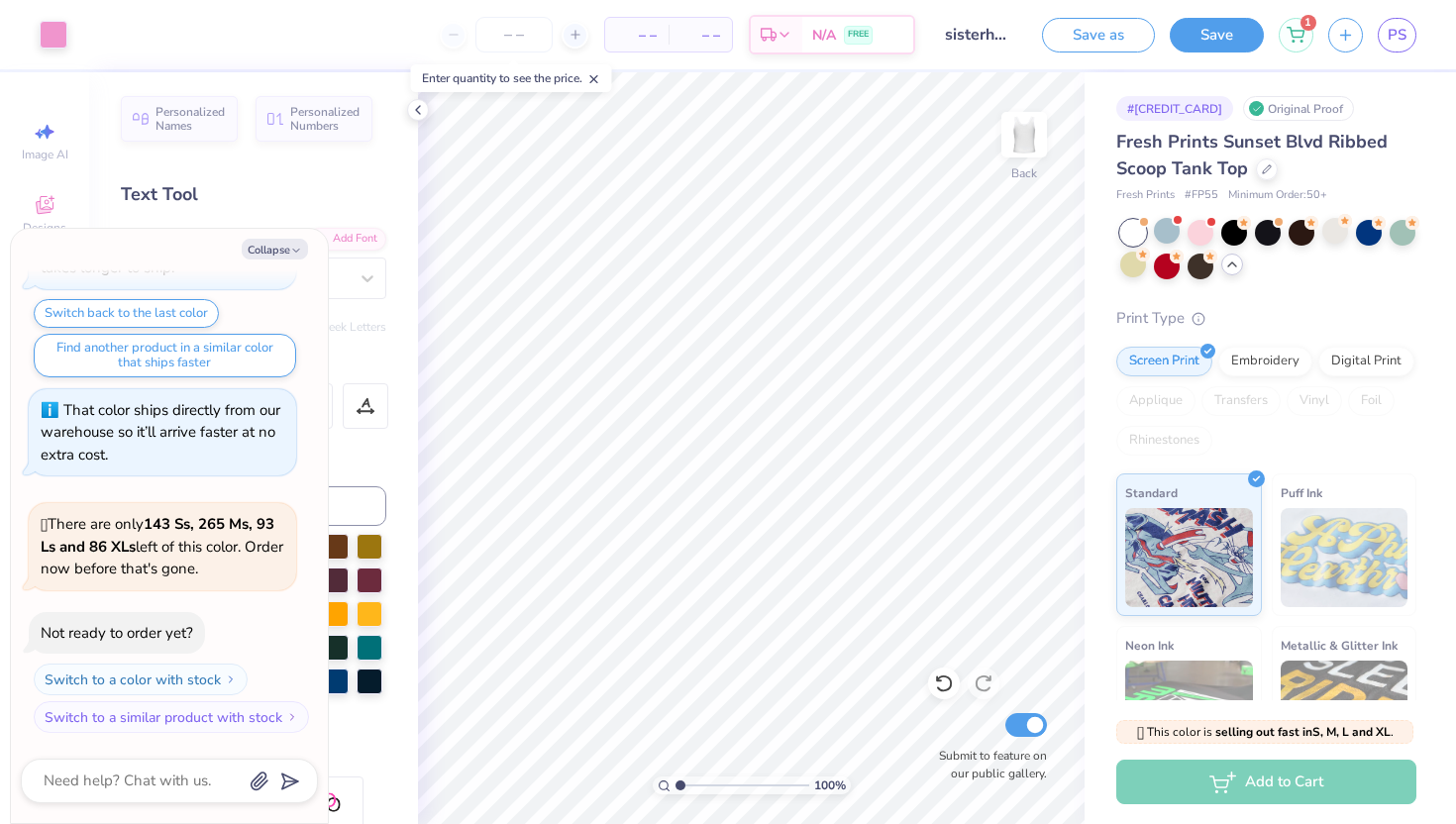 click on "Save" at bounding box center [1216, 35] 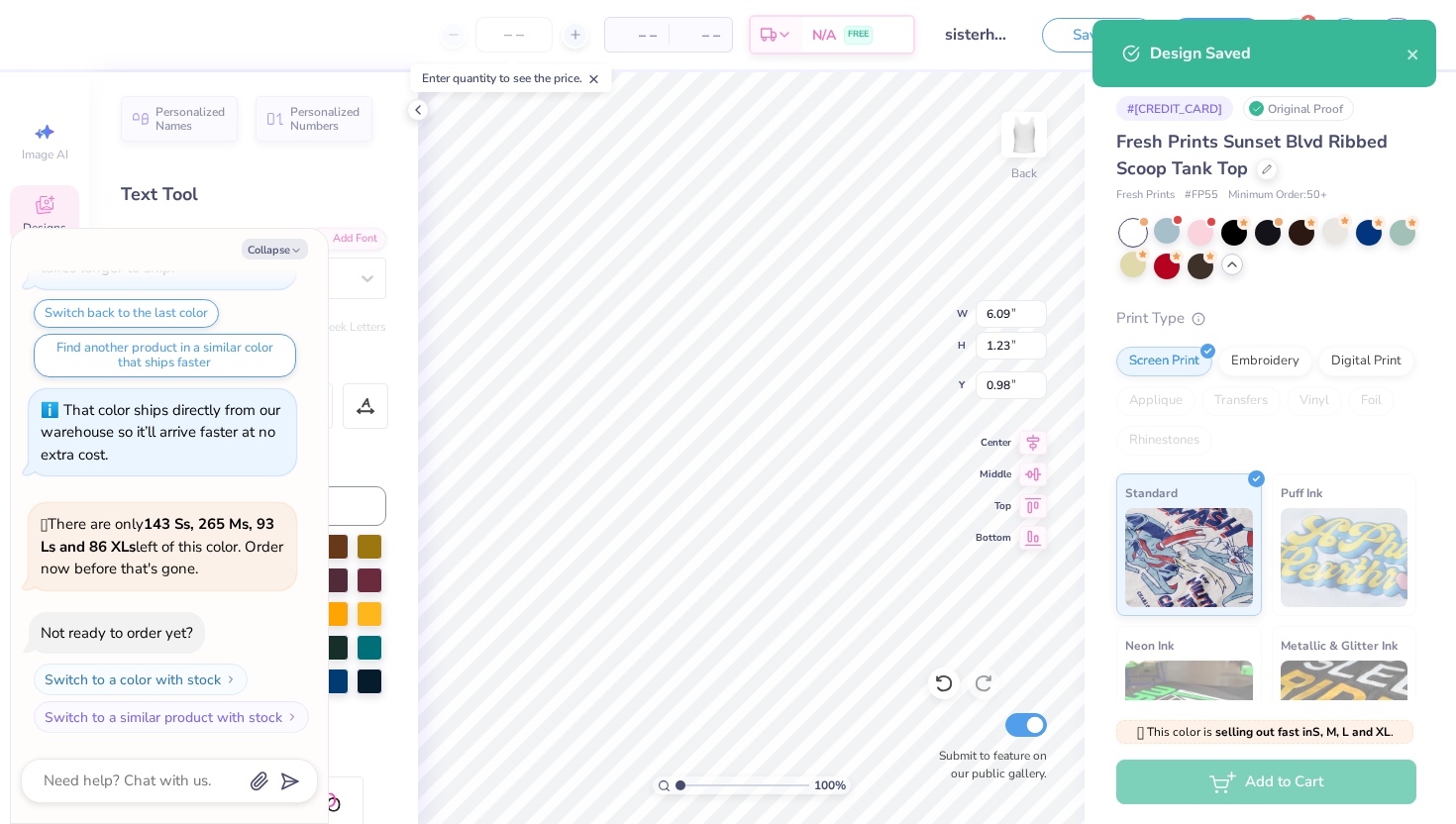 scroll, scrollTop: 0, scrollLeft: 5, axis: horizontal 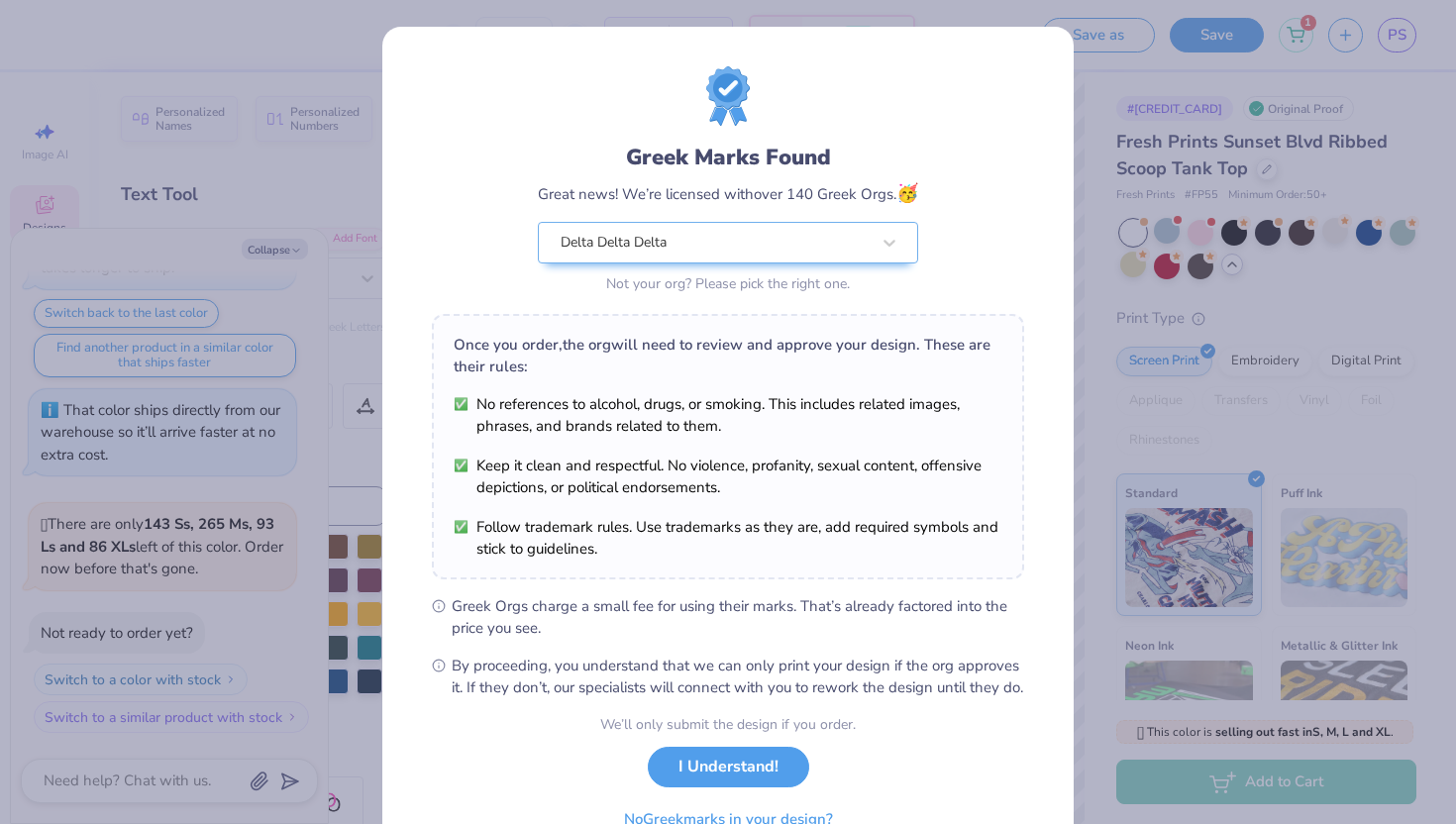 click on "I Understand!" at bounding box center (728, 767) 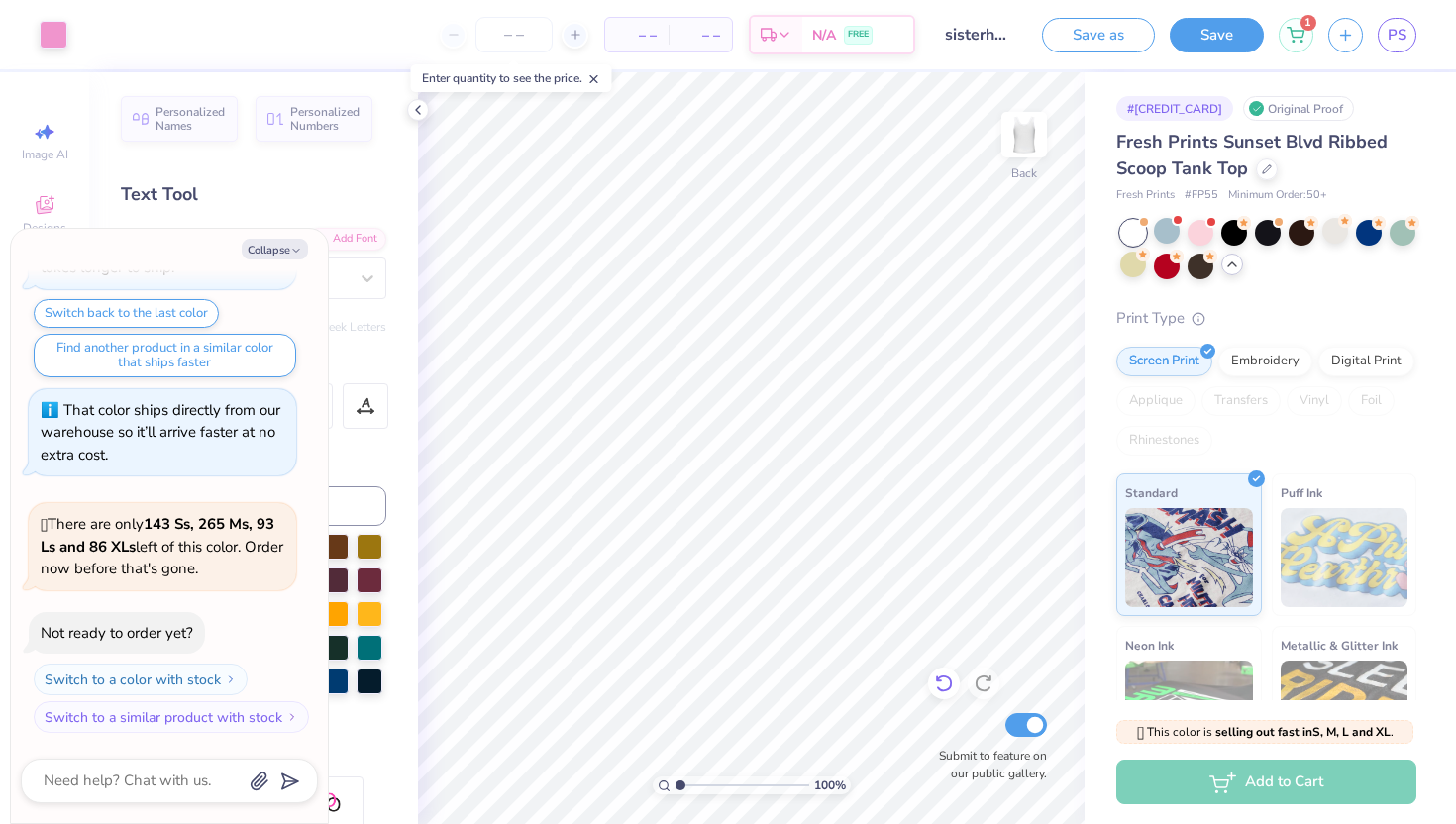 click 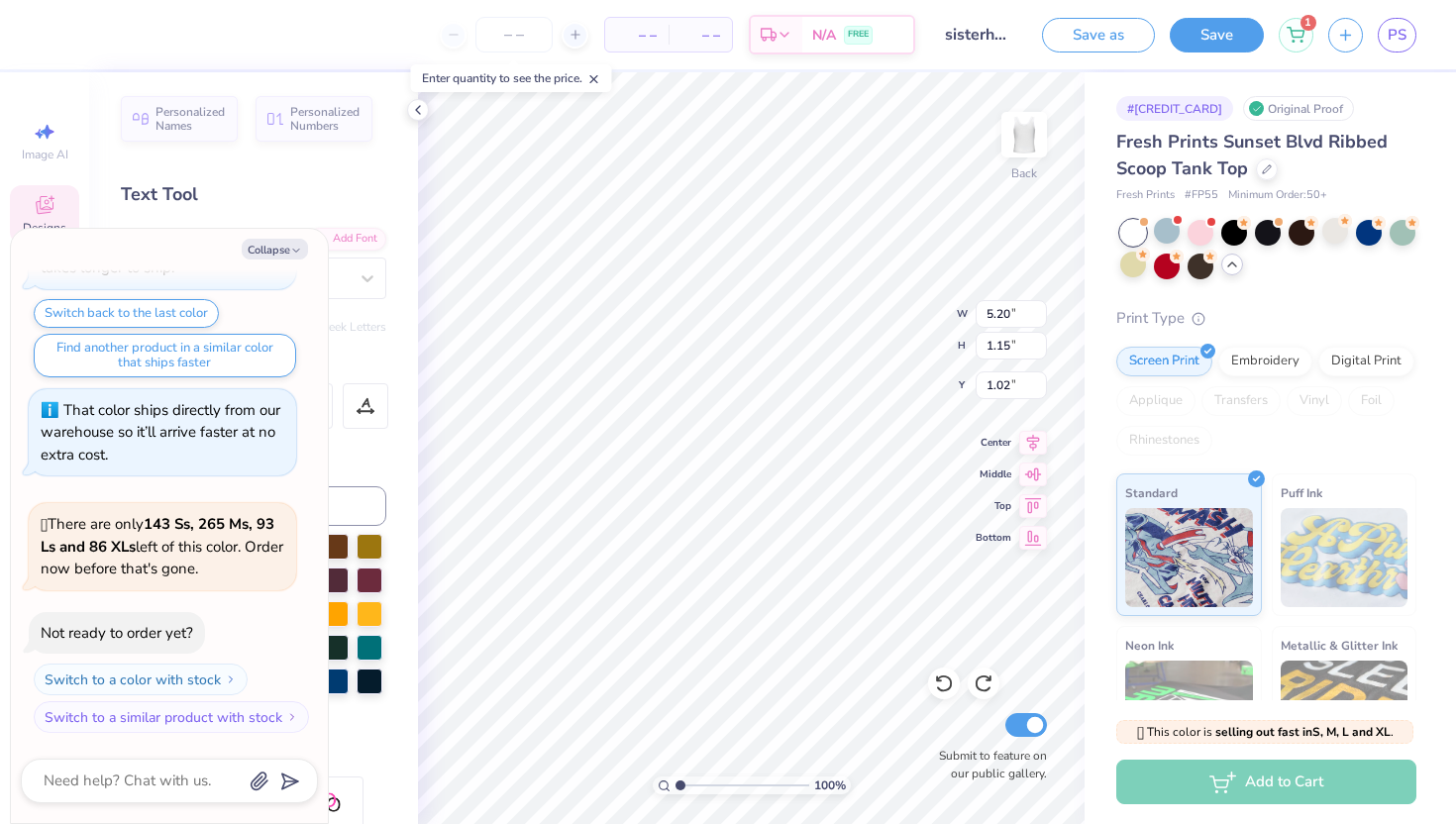 type on "x" 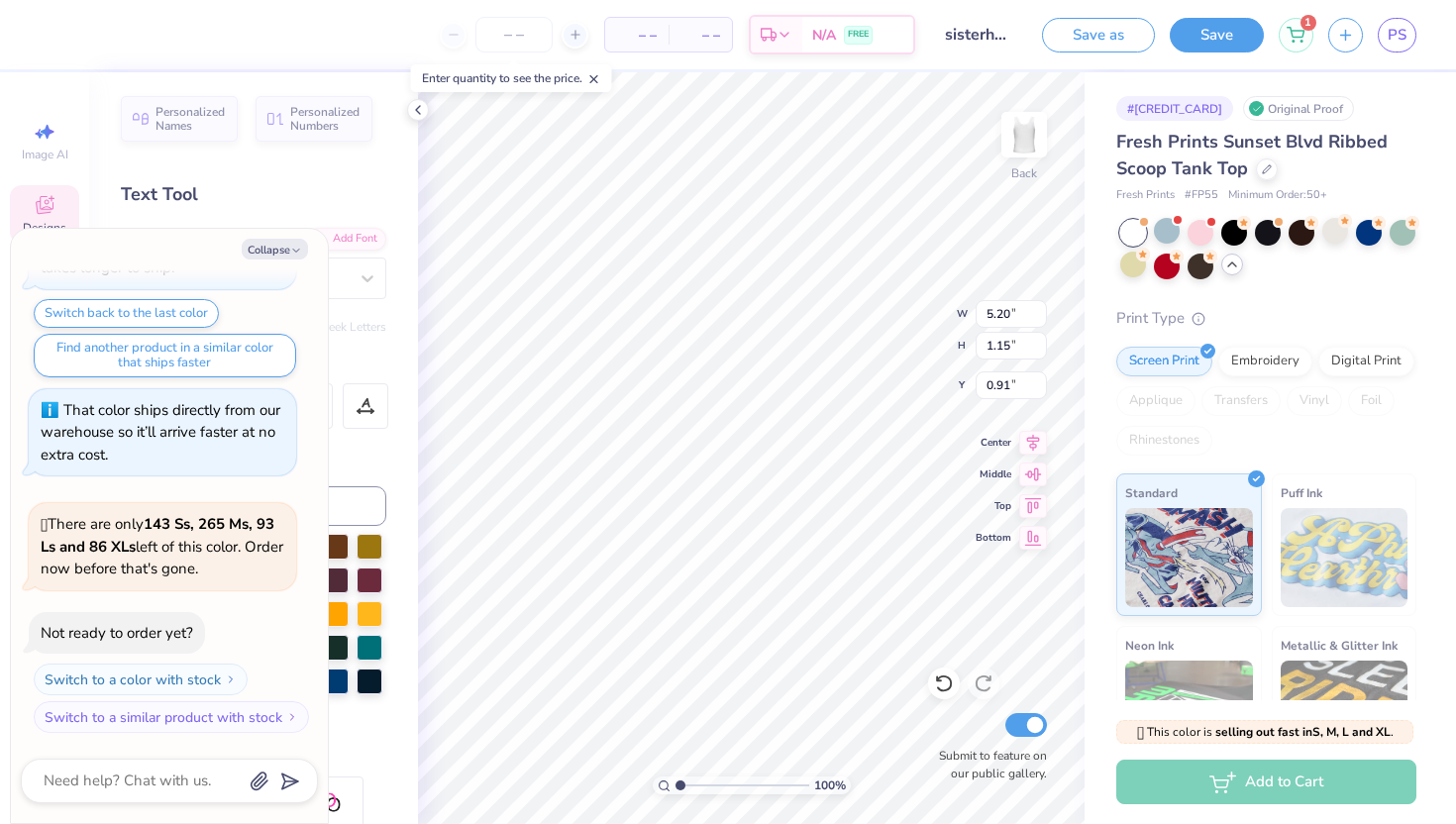 type on "x" 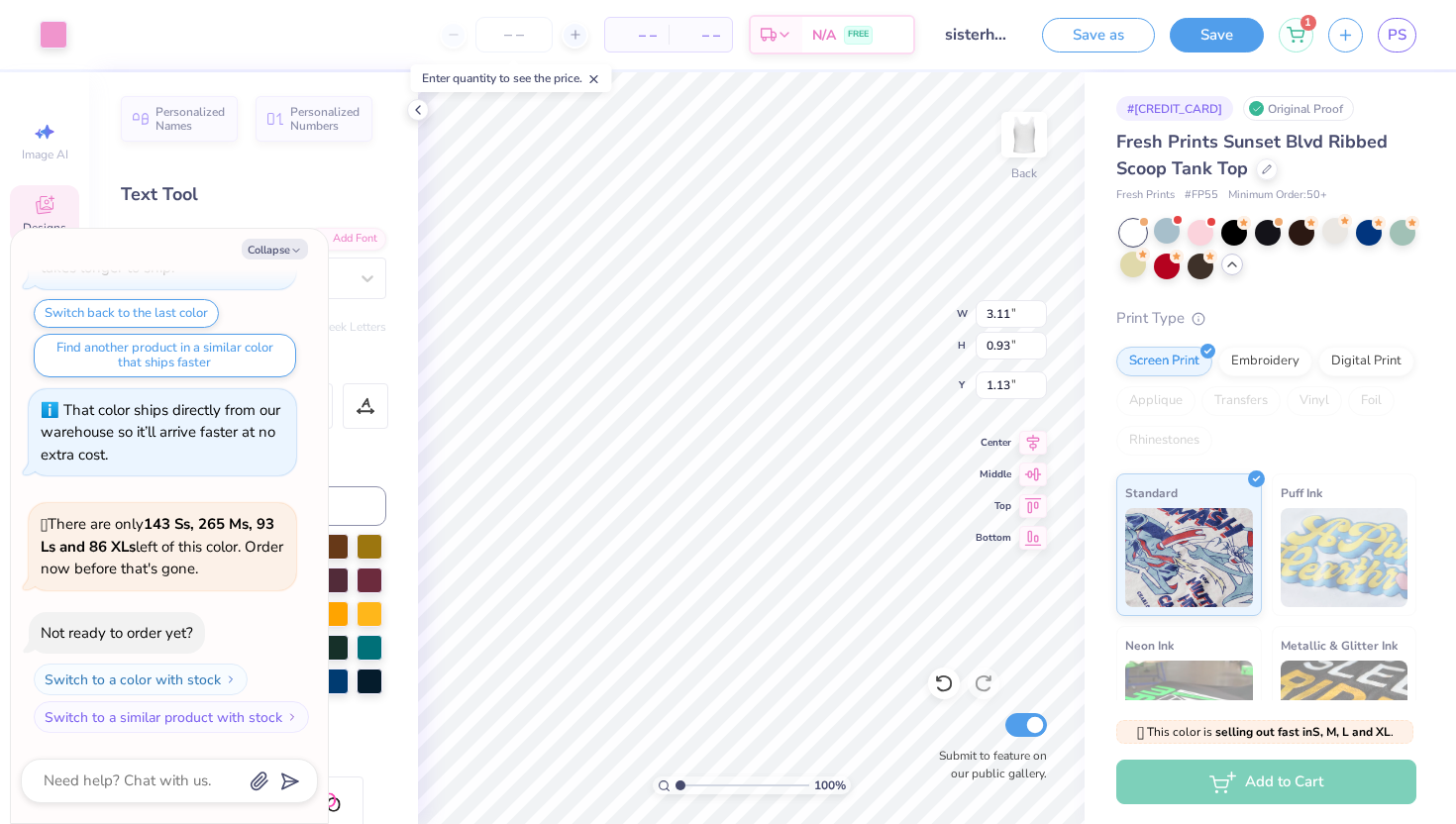 type on "x" 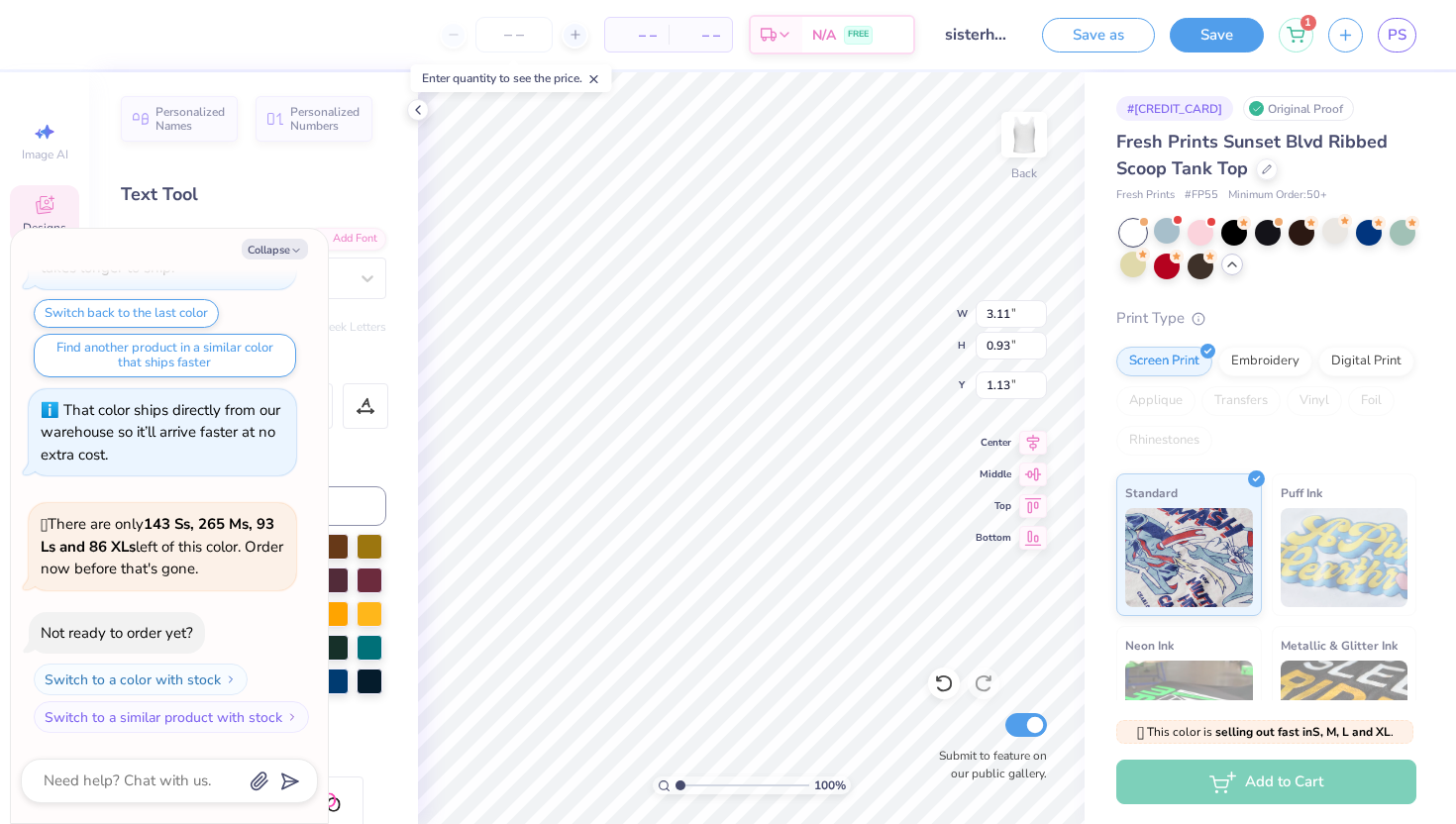 type on "x" 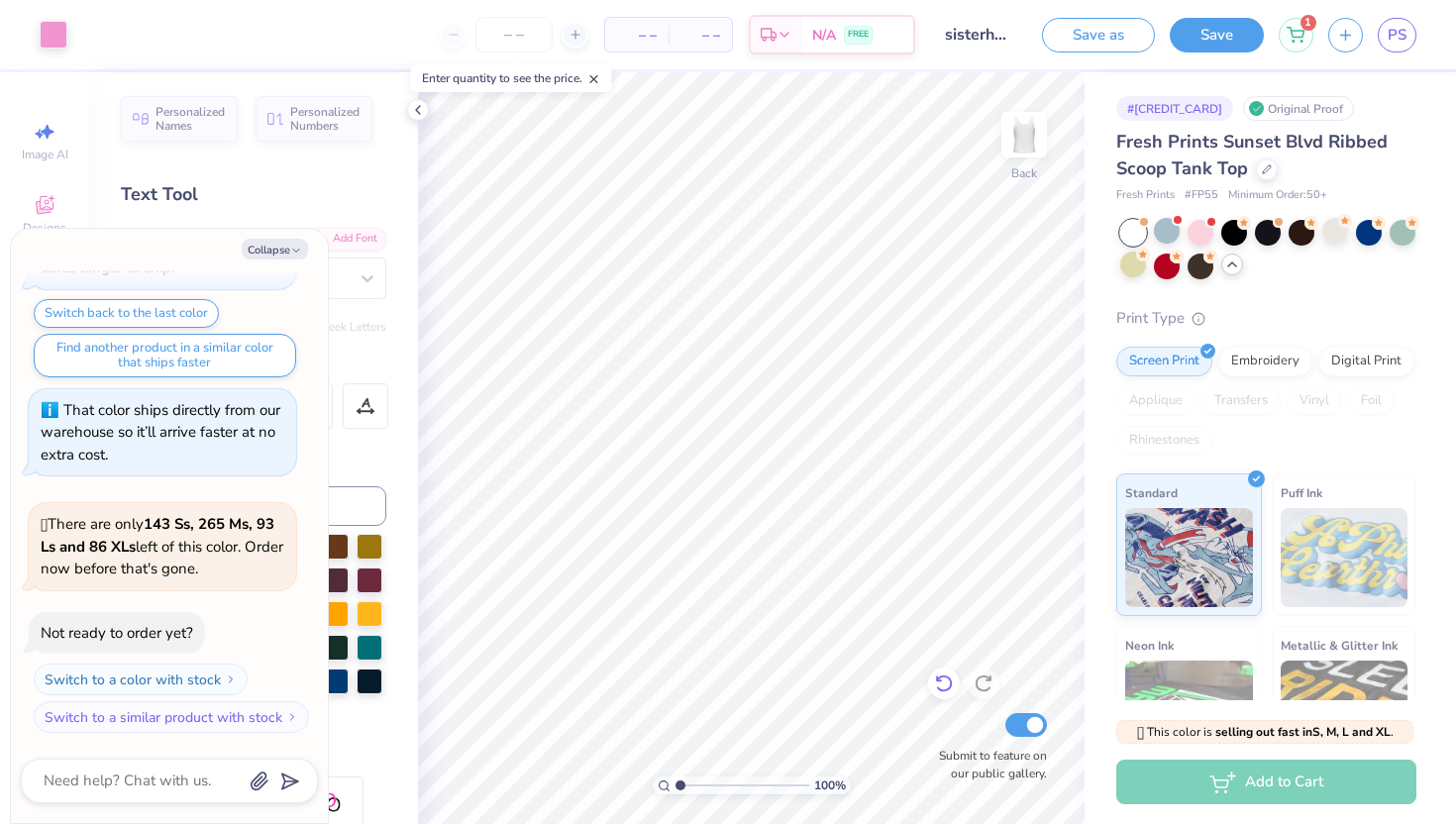 click 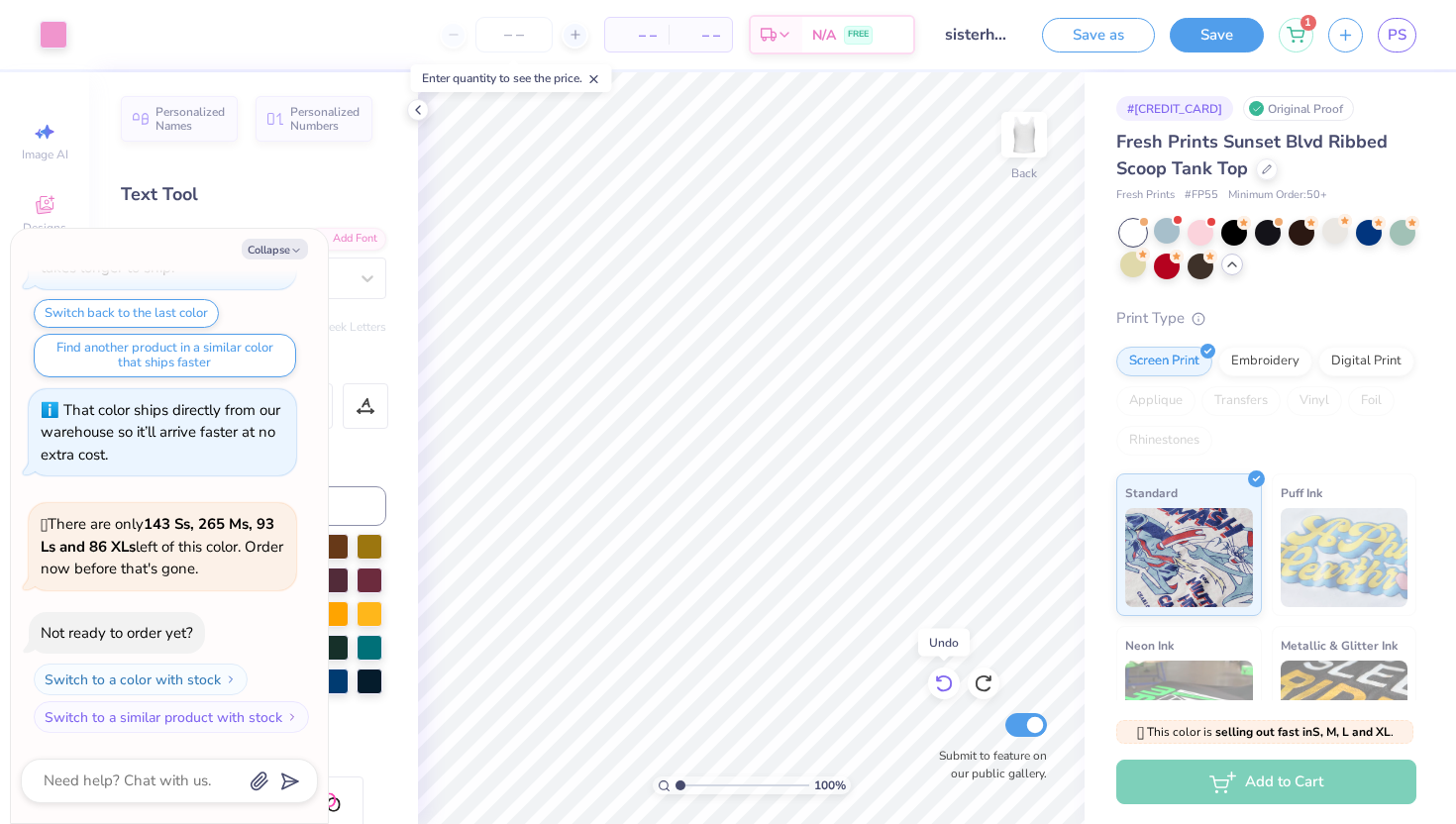 click 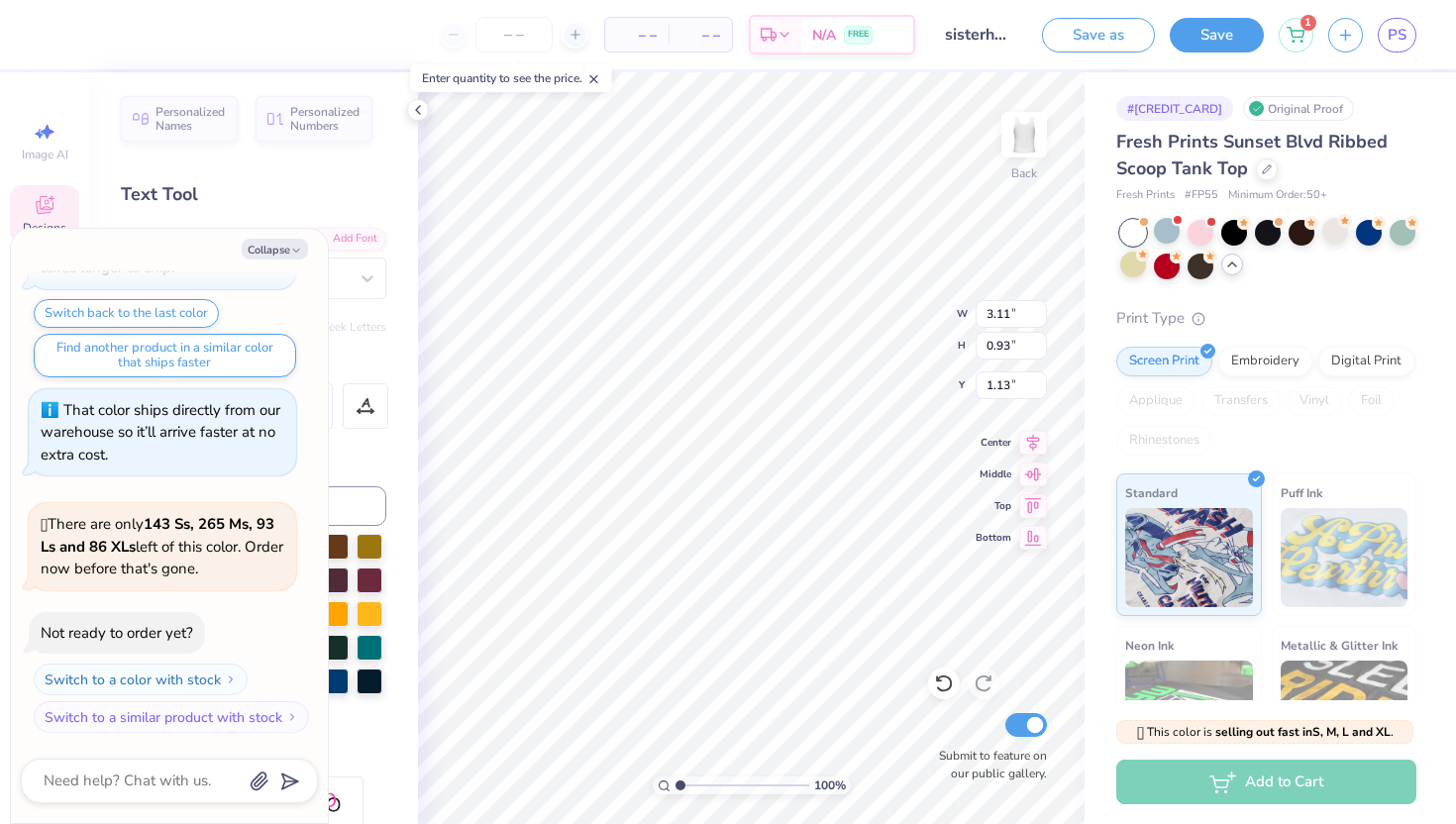 type on "x" 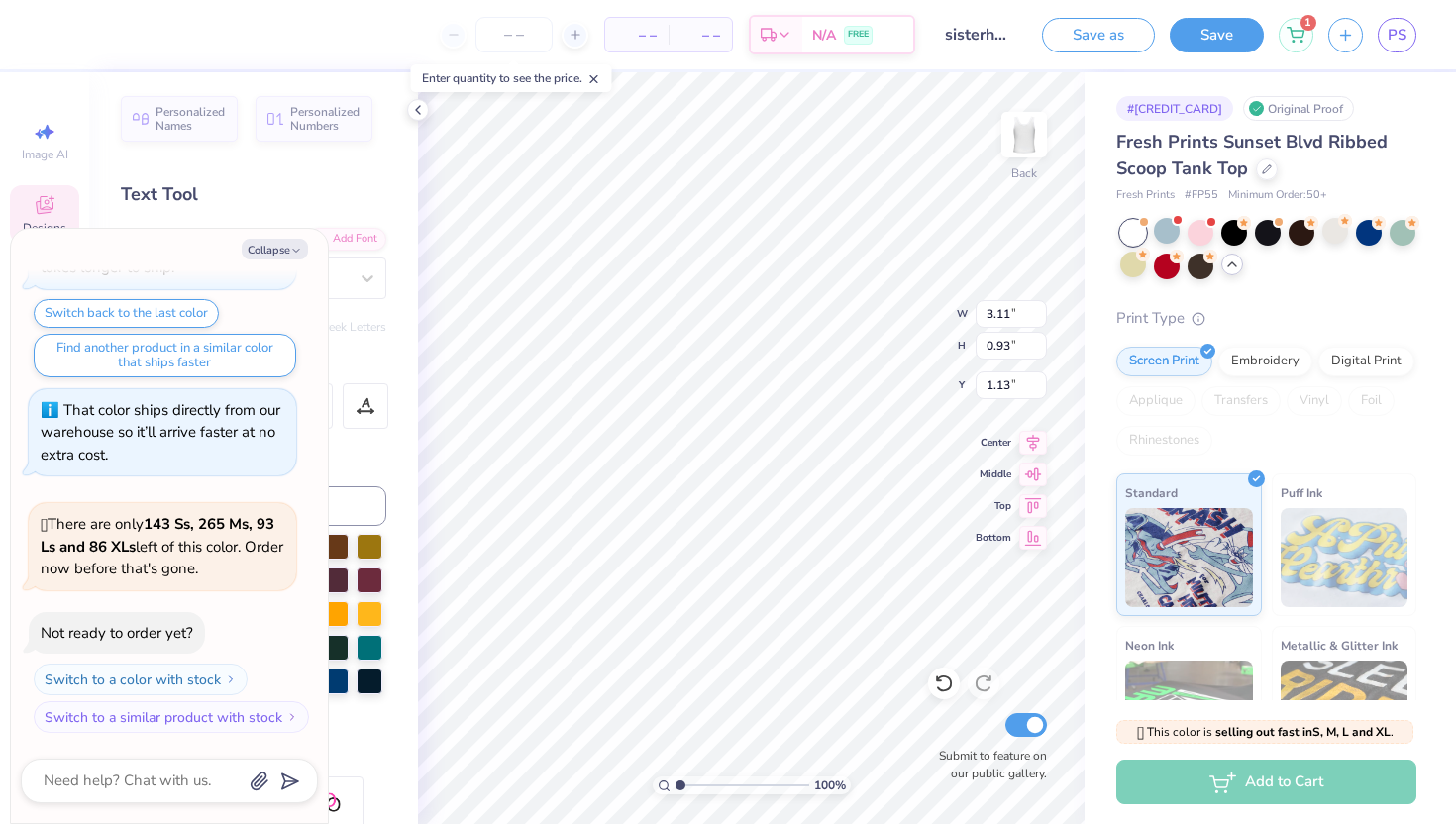 type on "x" 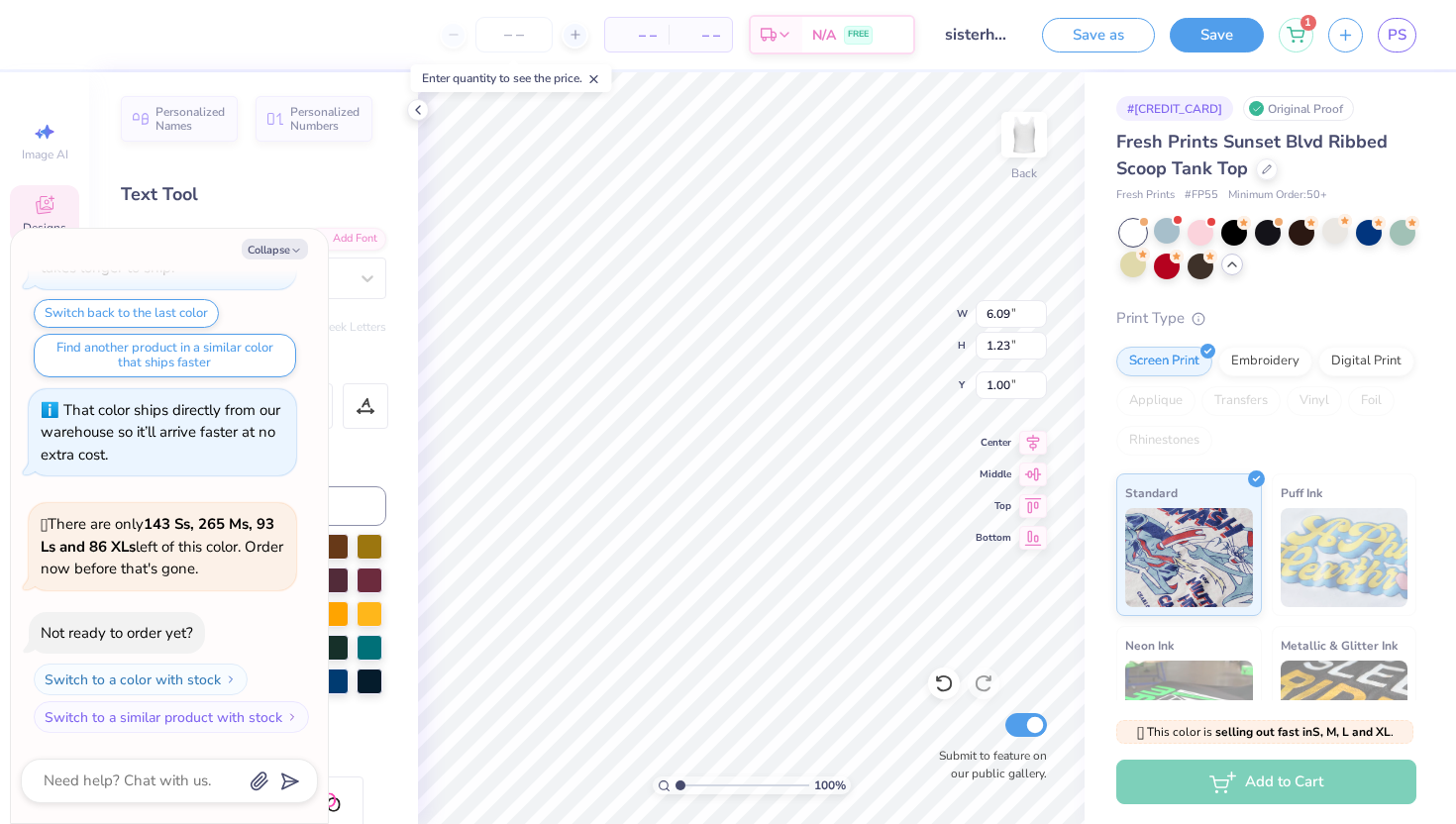 type on "x" 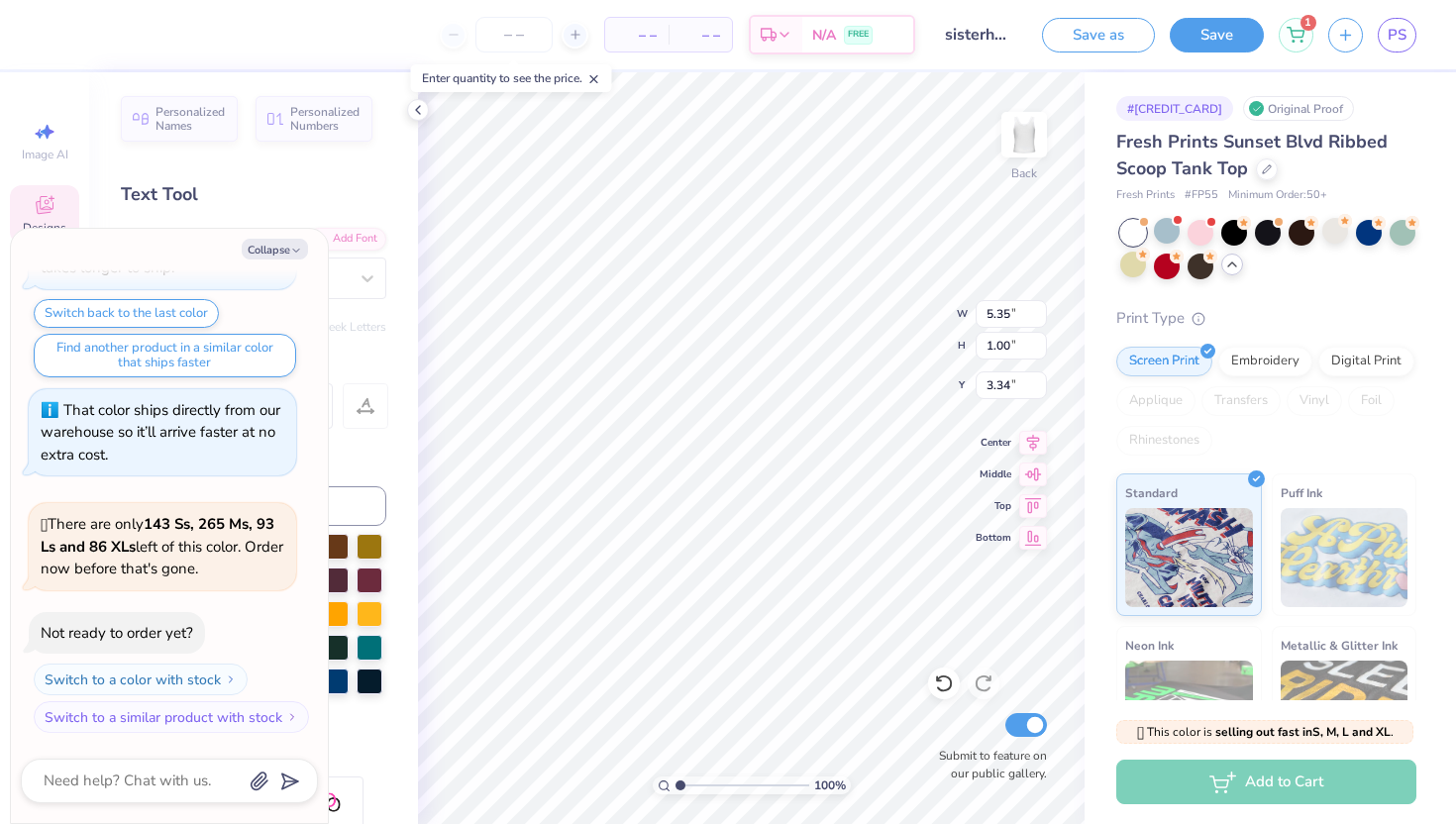 type on "x" 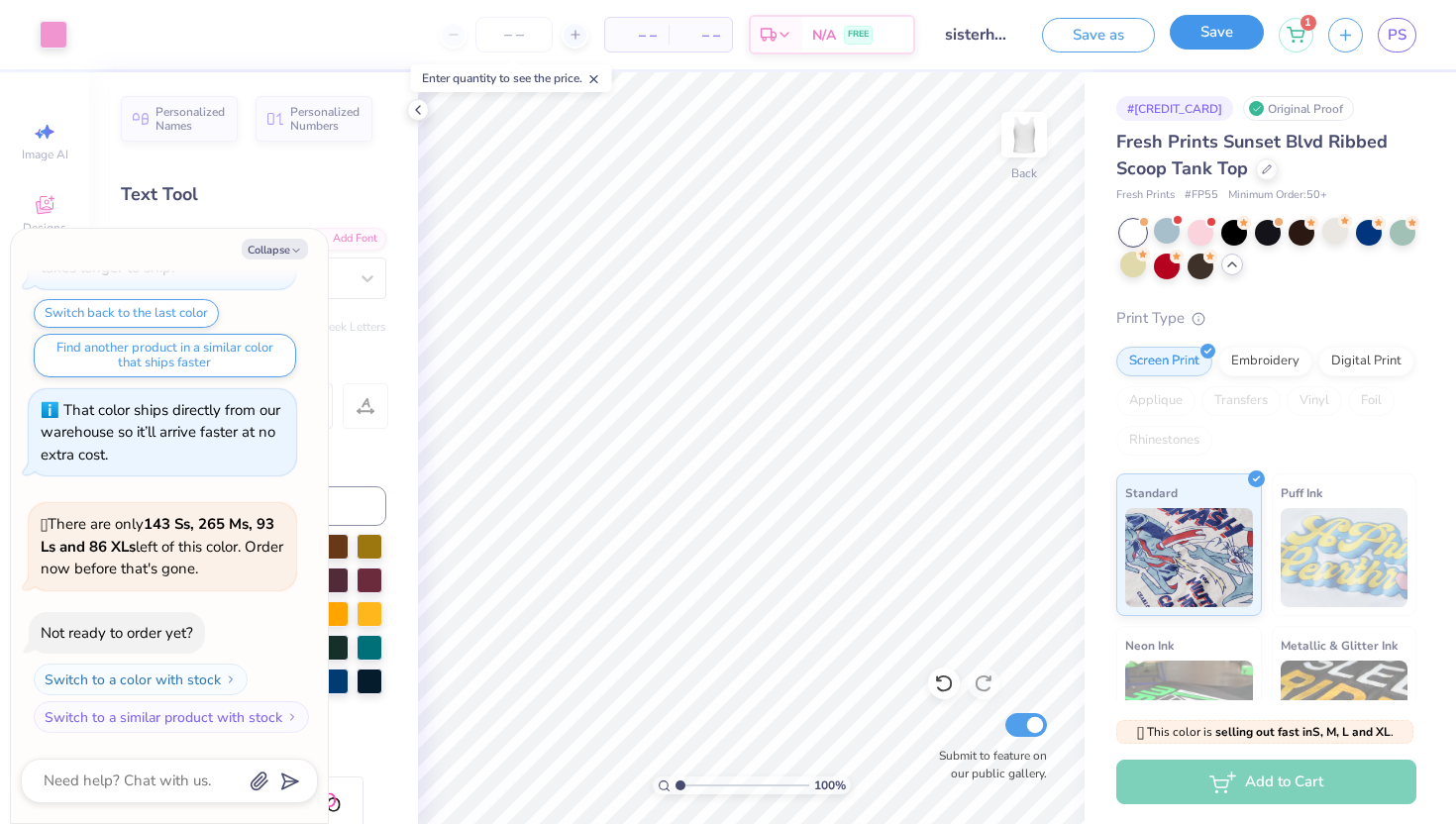 click on "Save" at bounding box center (1216, 32) 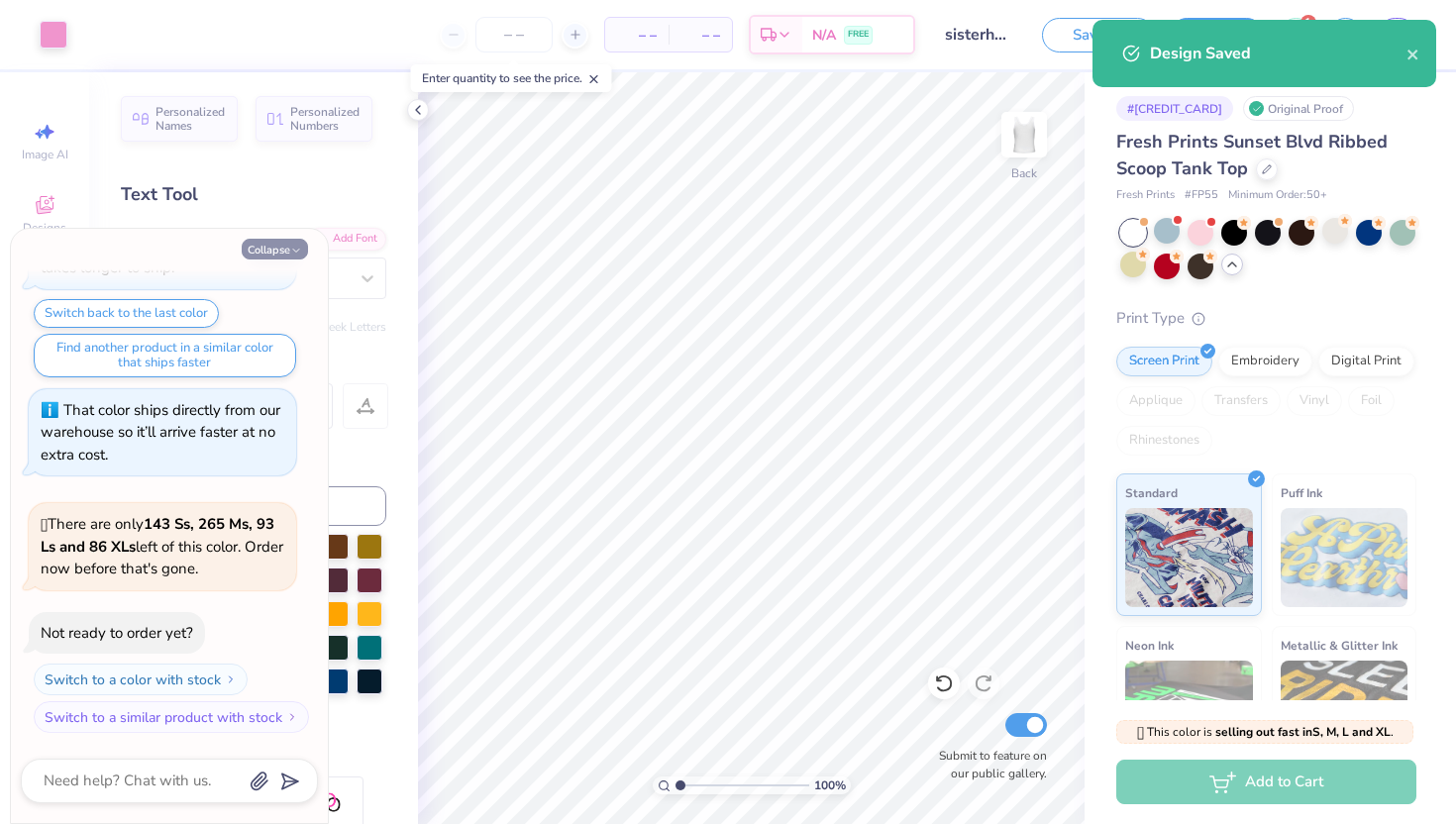 click on "Collapse" at bounding box center [274, 249] 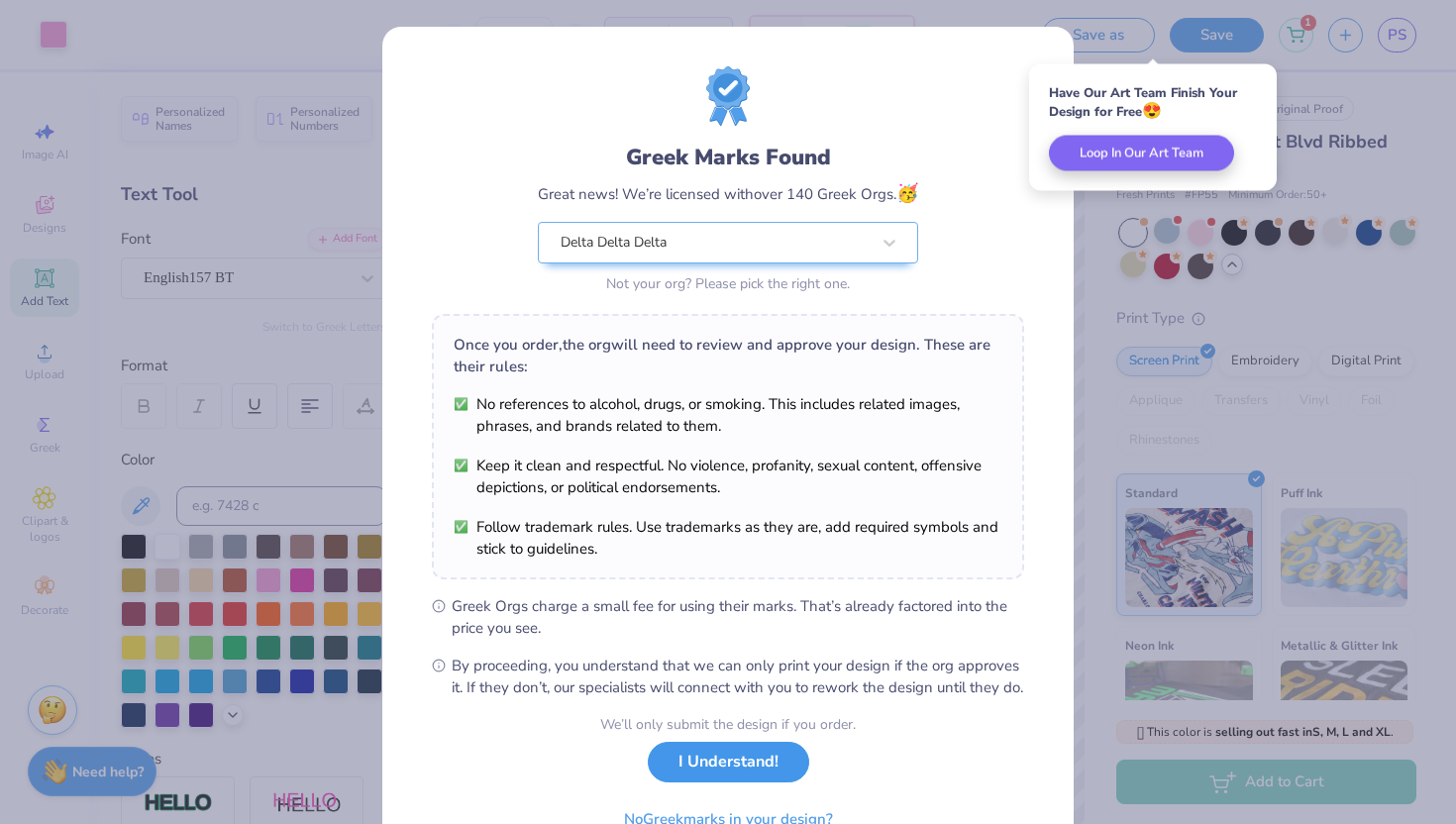 click on "I Understand!" at bounding box center [728, 762] 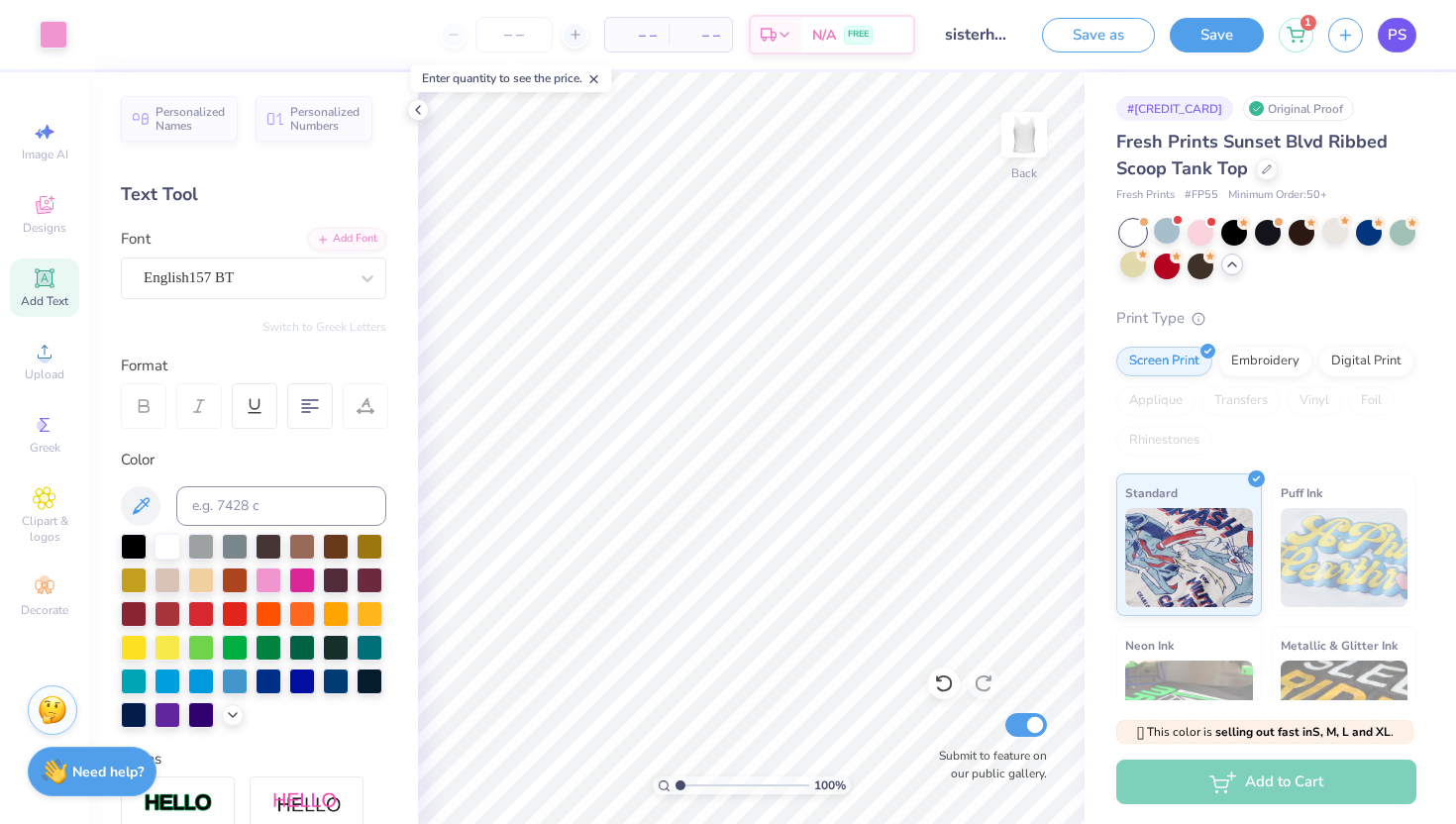 click on "PS" at bounding box center [1397, 35] 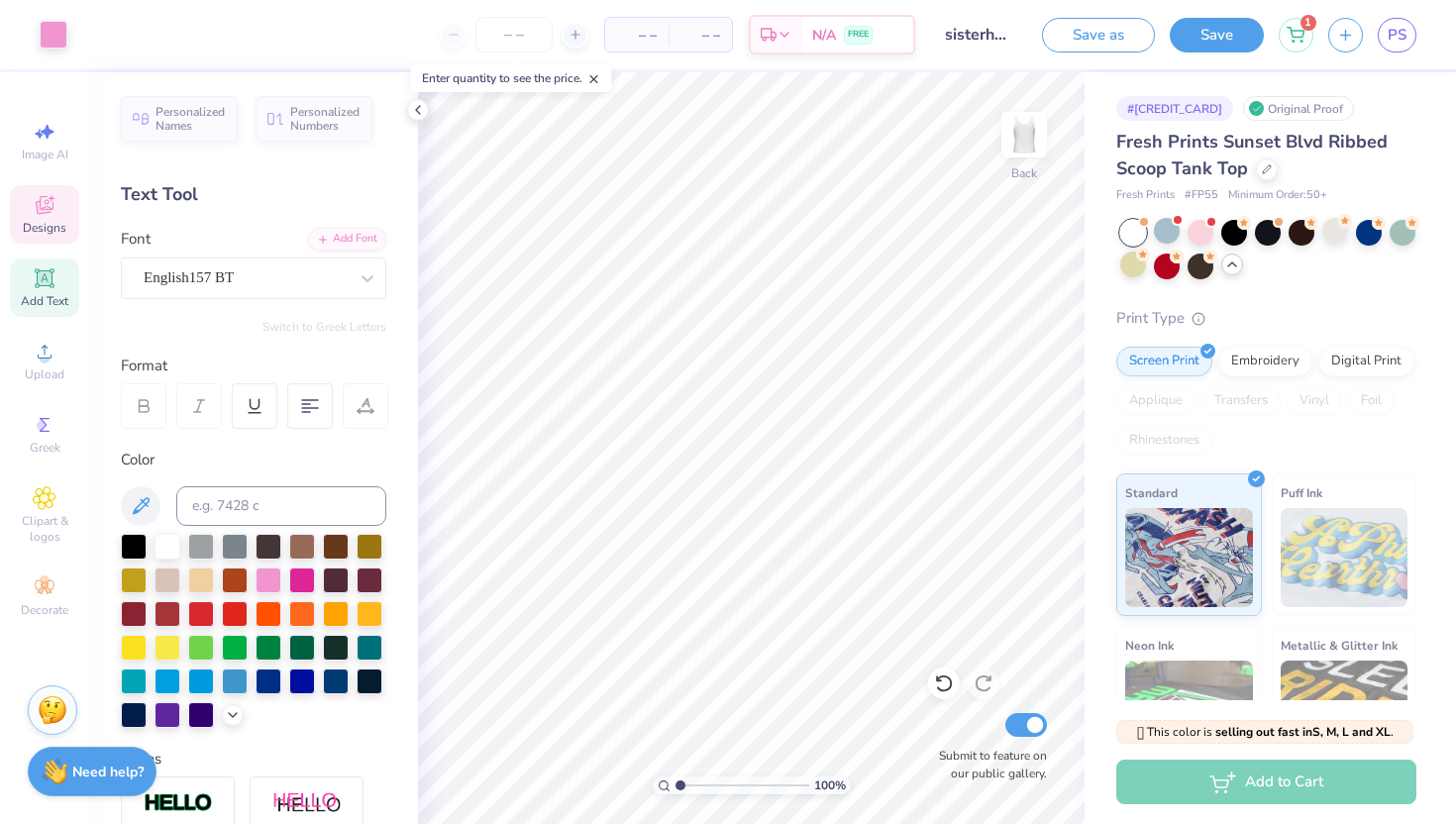 click 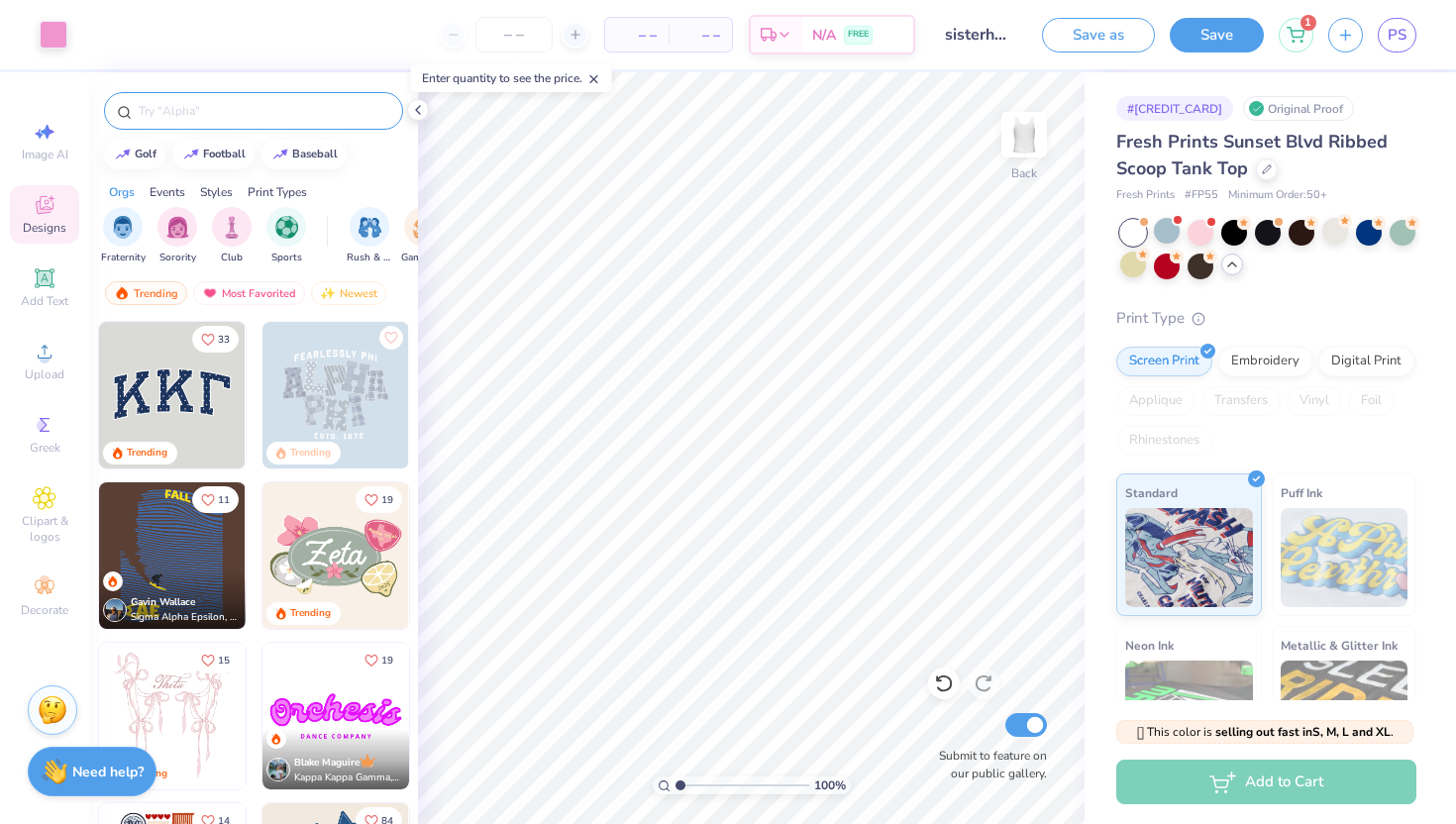 click at bounding box center (263, 111) 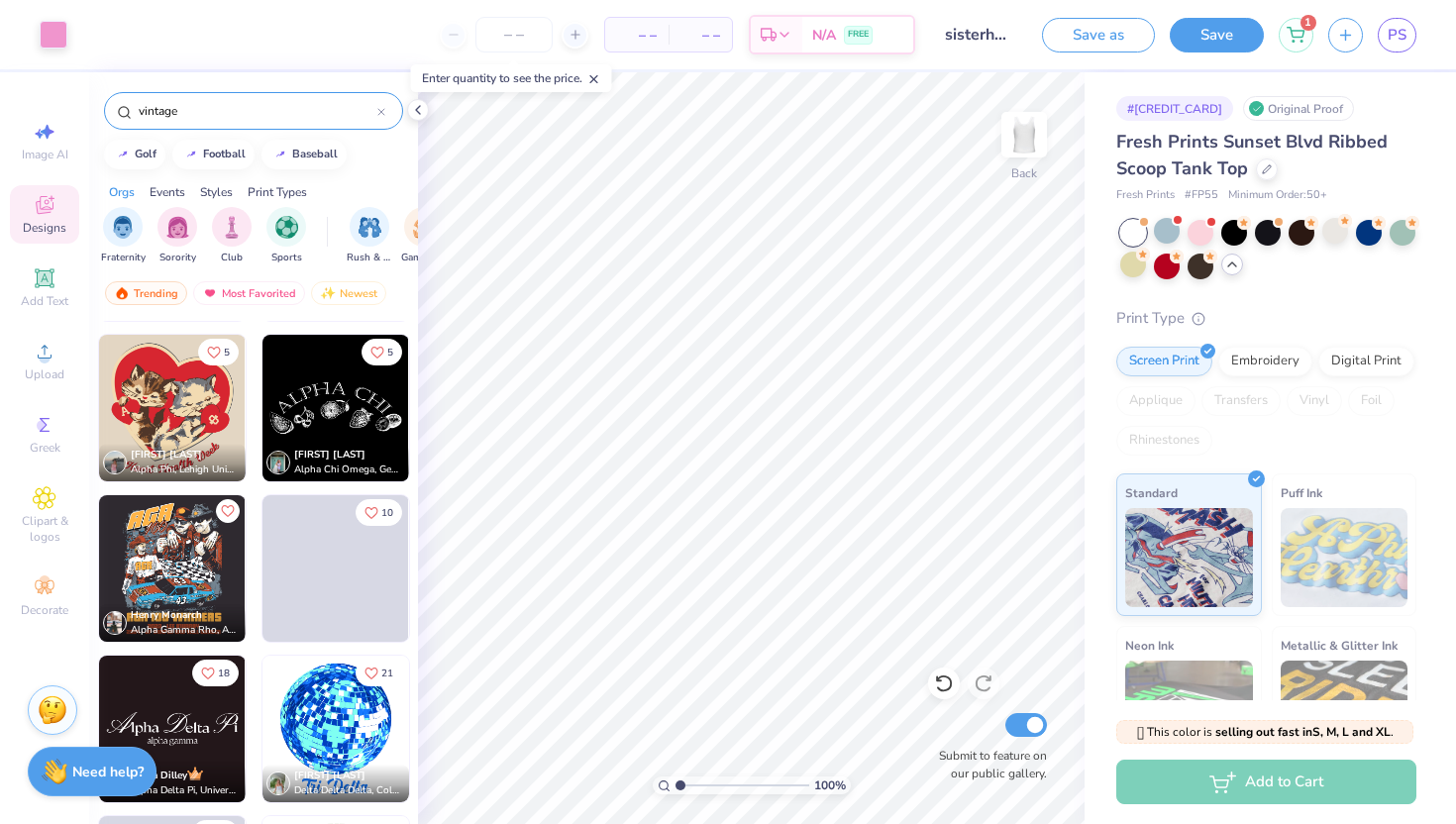 scroll, scrollTop: 1566, scrollLeft: 0, axis: vertical 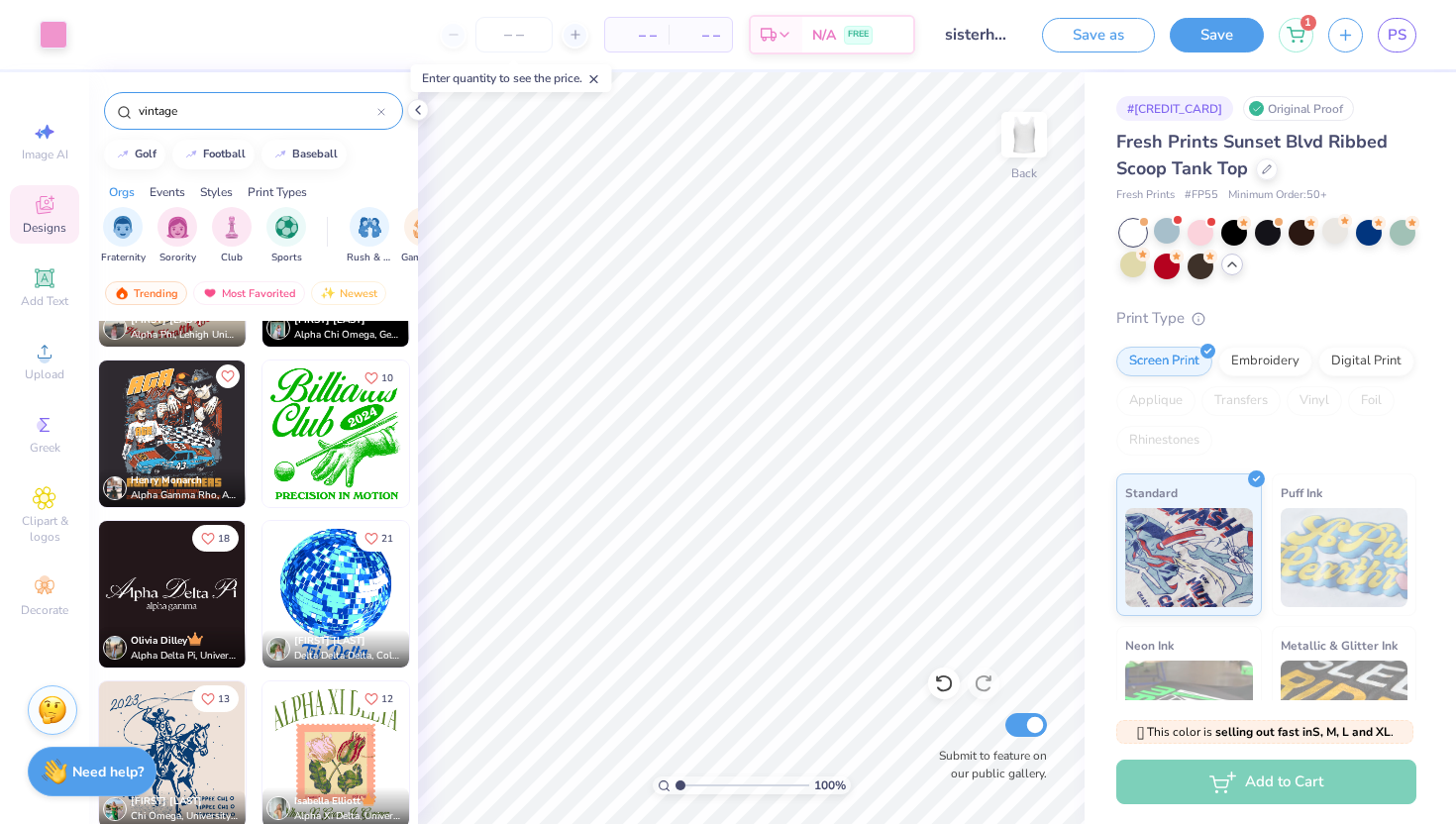 click at bounding box center (25, 594) 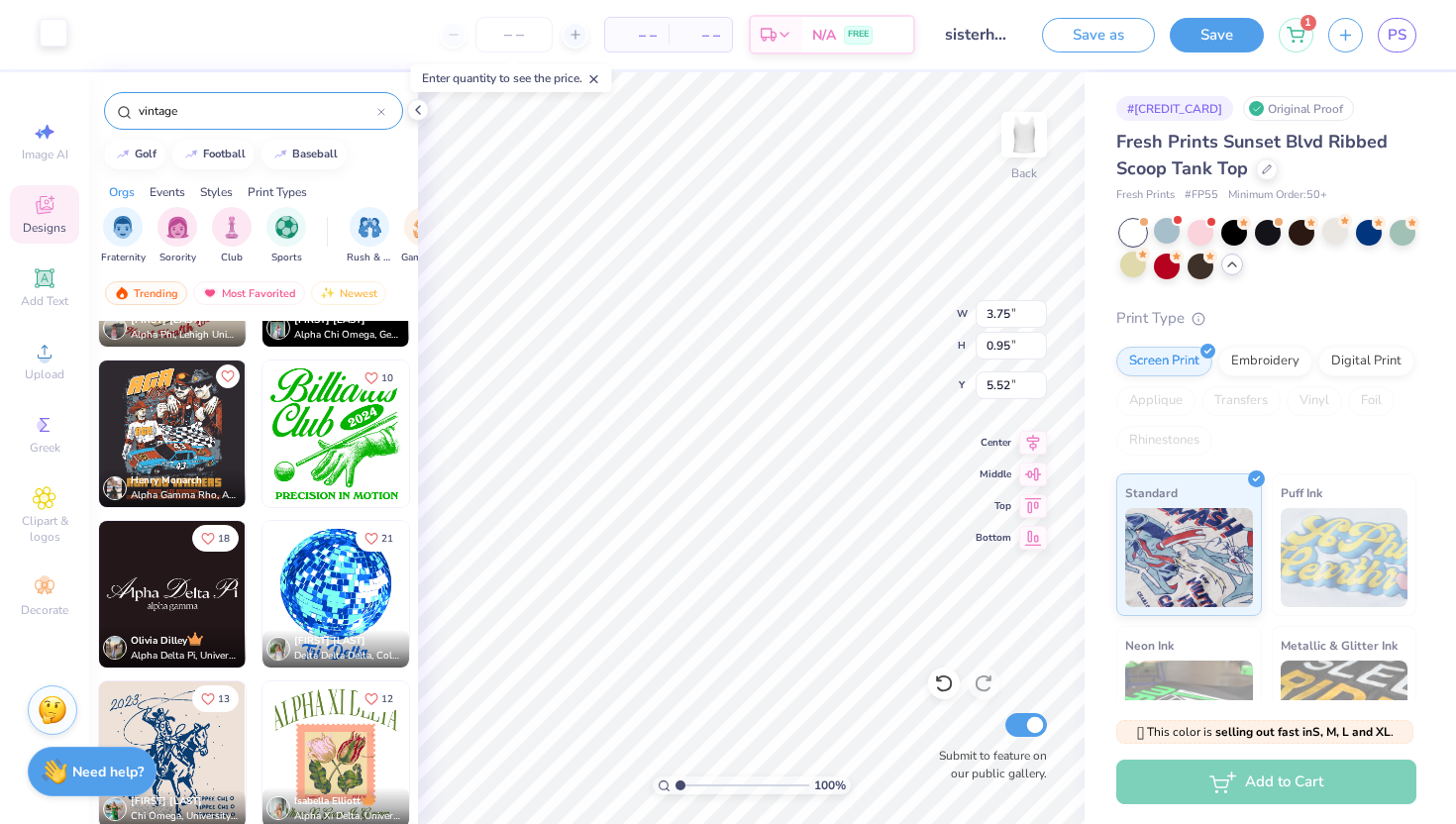 click at bounding box center [53, 33] 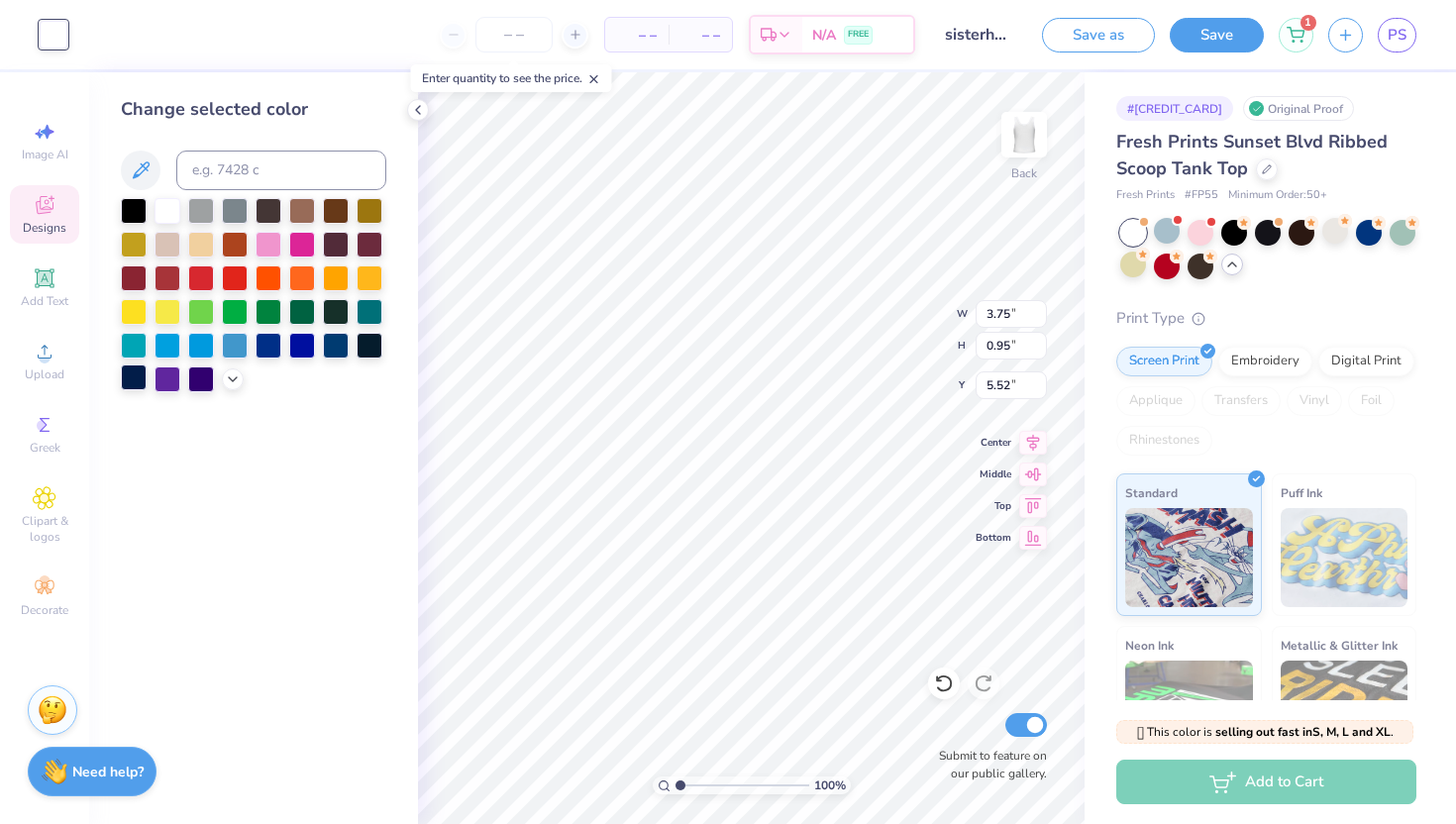 click at bounding box center [134, 377] 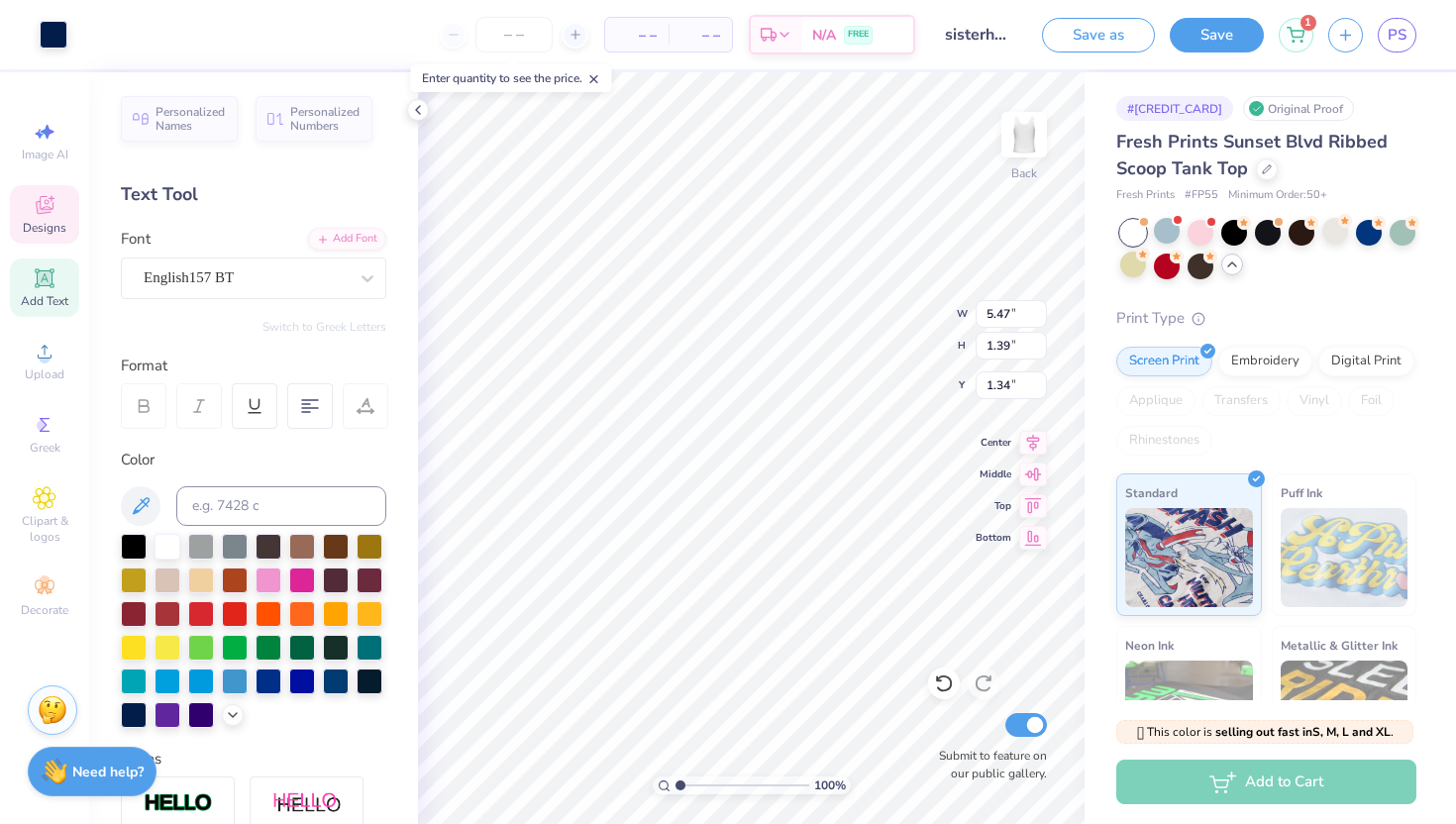 click on "– – Per Item – – Total Est.  Delivery N/A FREE" at bounding box center [498, 35] 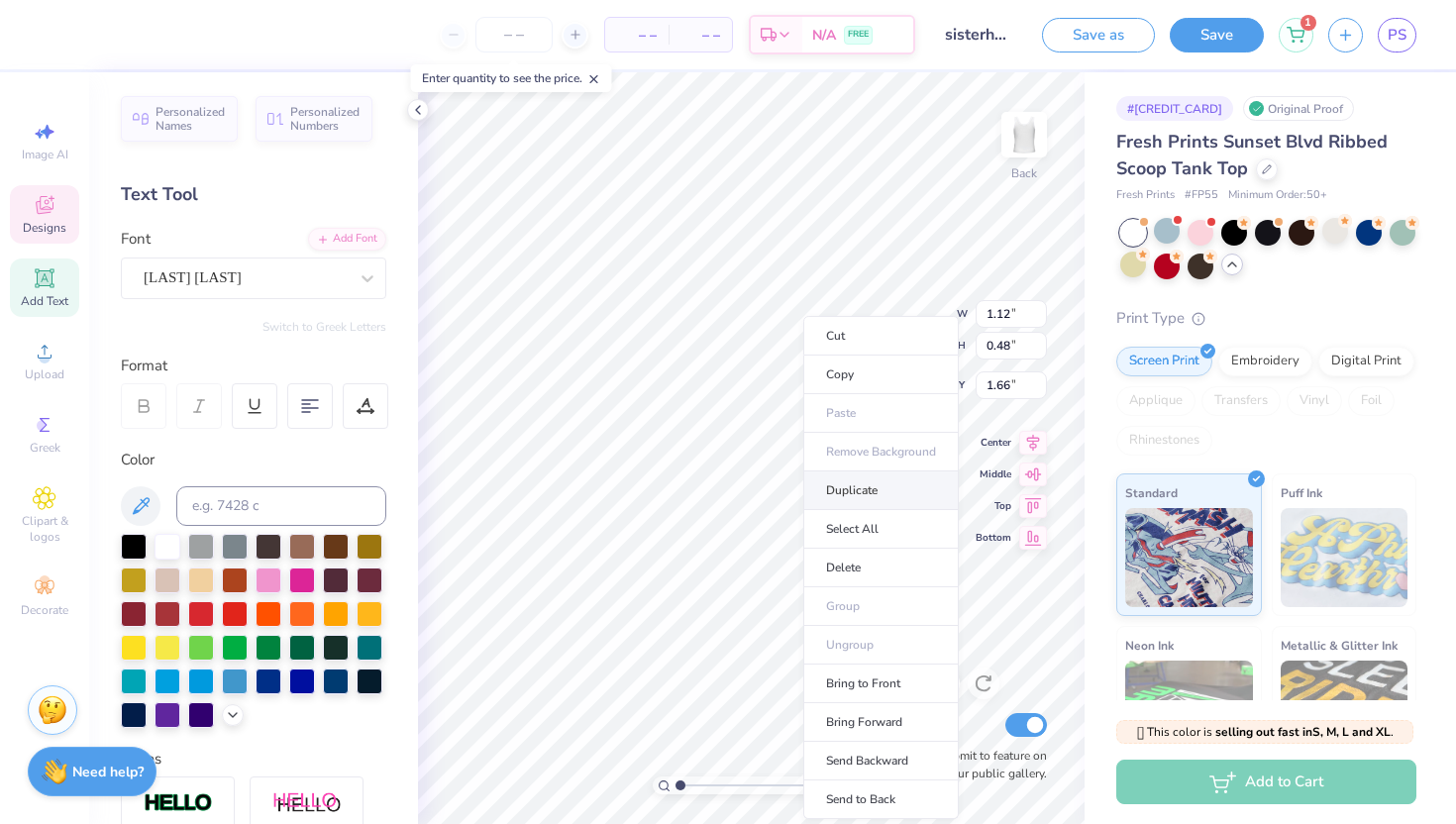 click on "Duplicate" at bounding box center (881, 490) 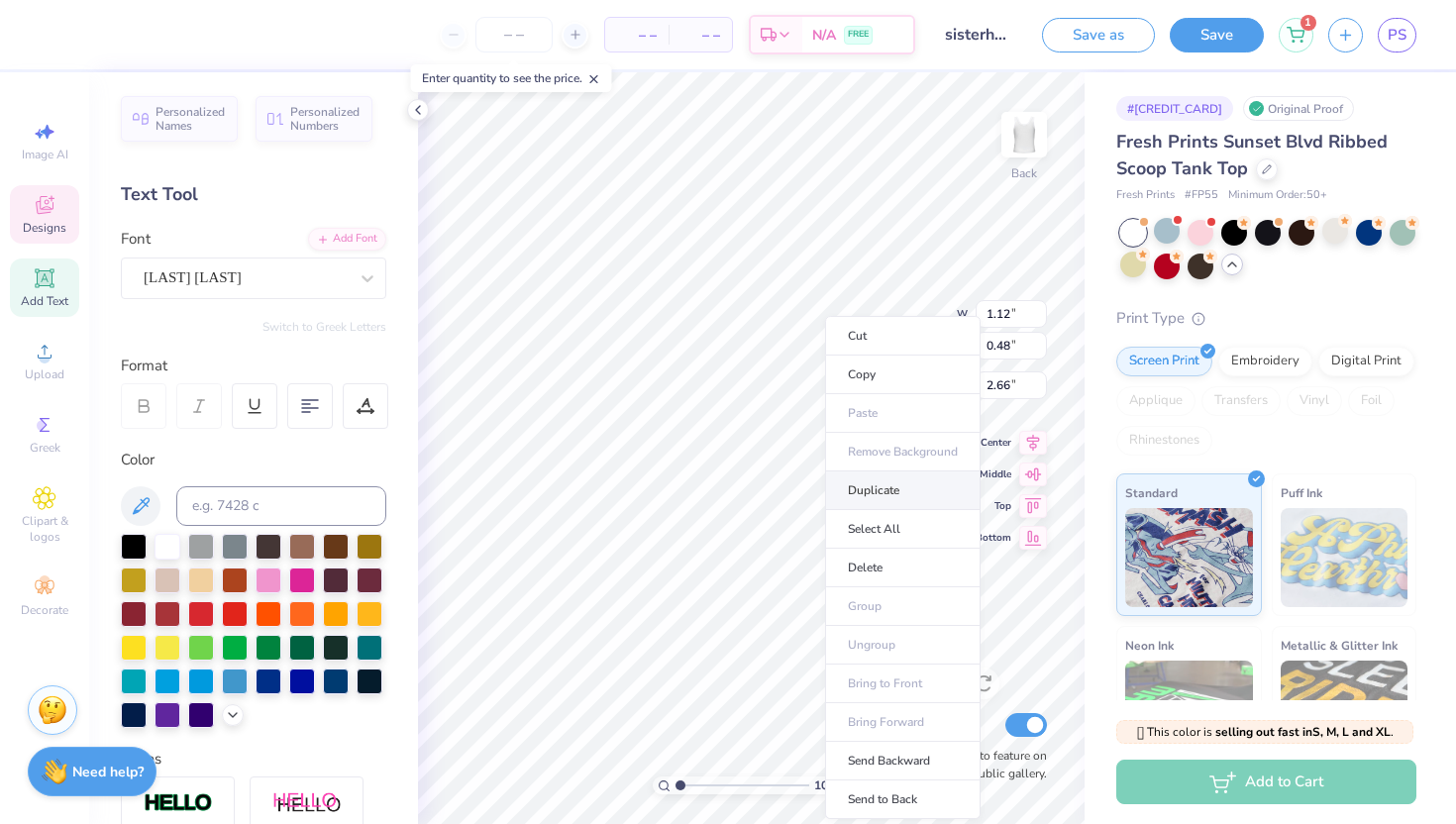 click on "Duplicate" at bounding box center [902, 490] 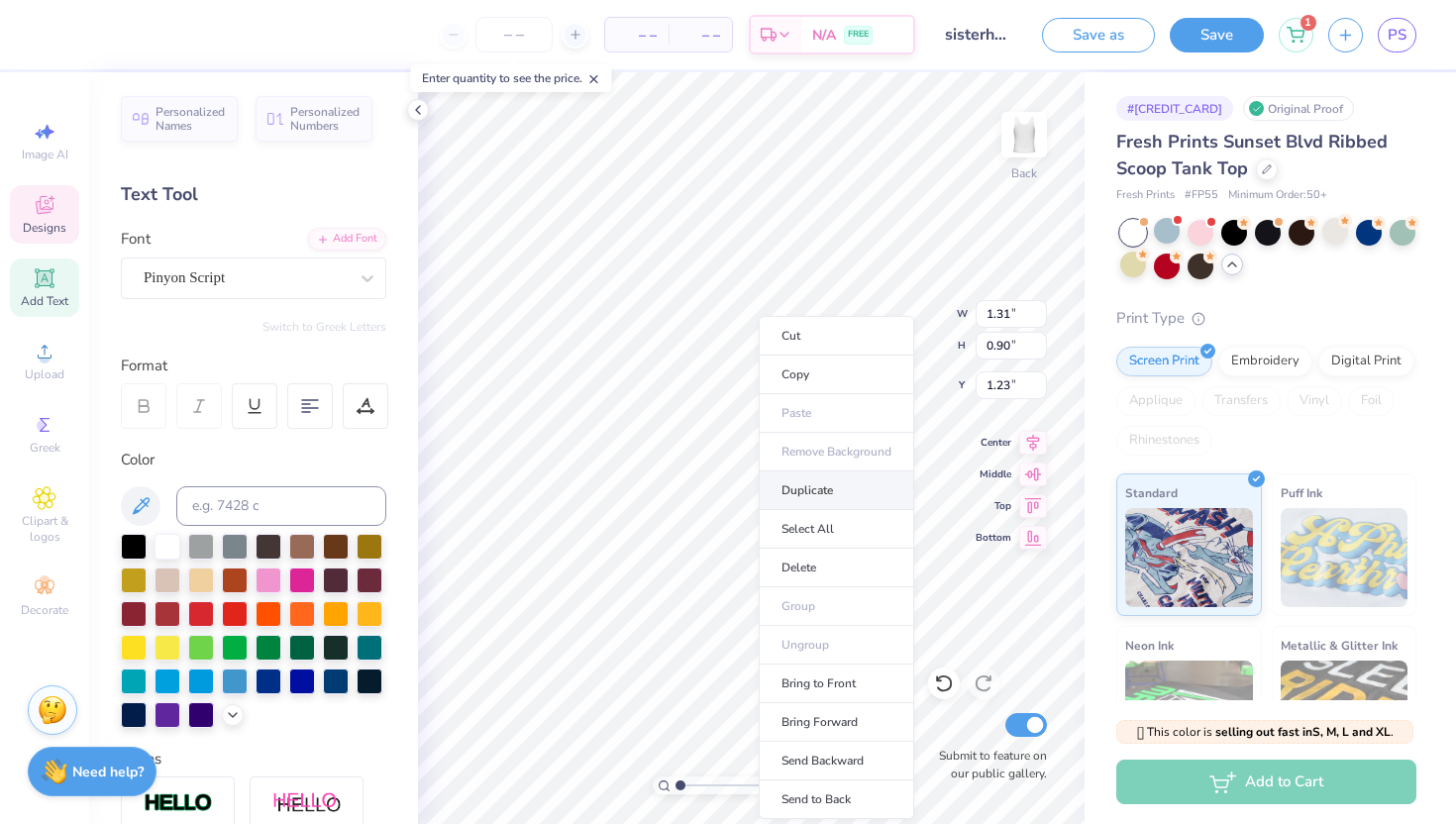 click on "Duplicate" at bounding box center (836, 490) 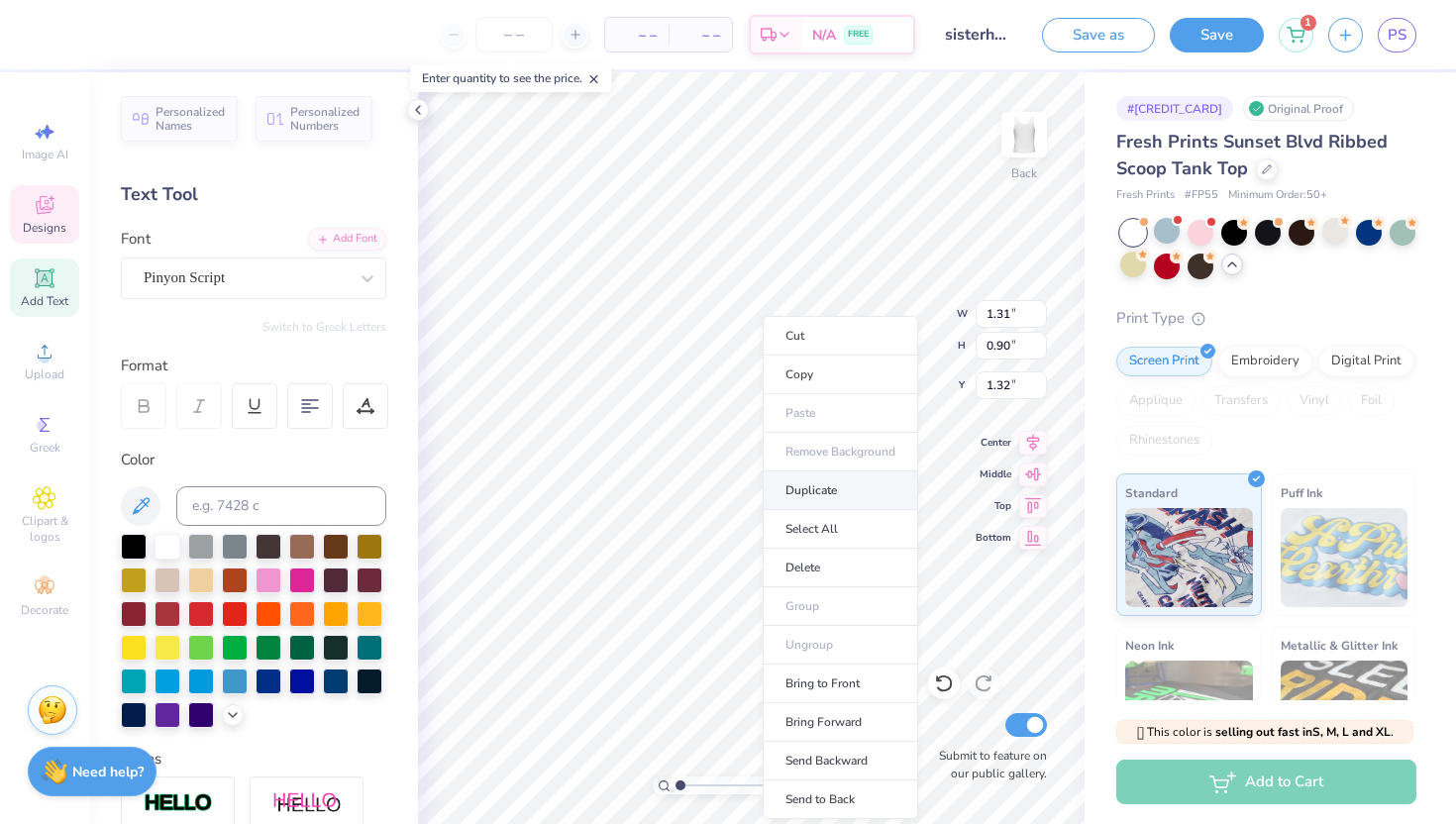 click on "Duplicate" at bounding box center (840, 490) 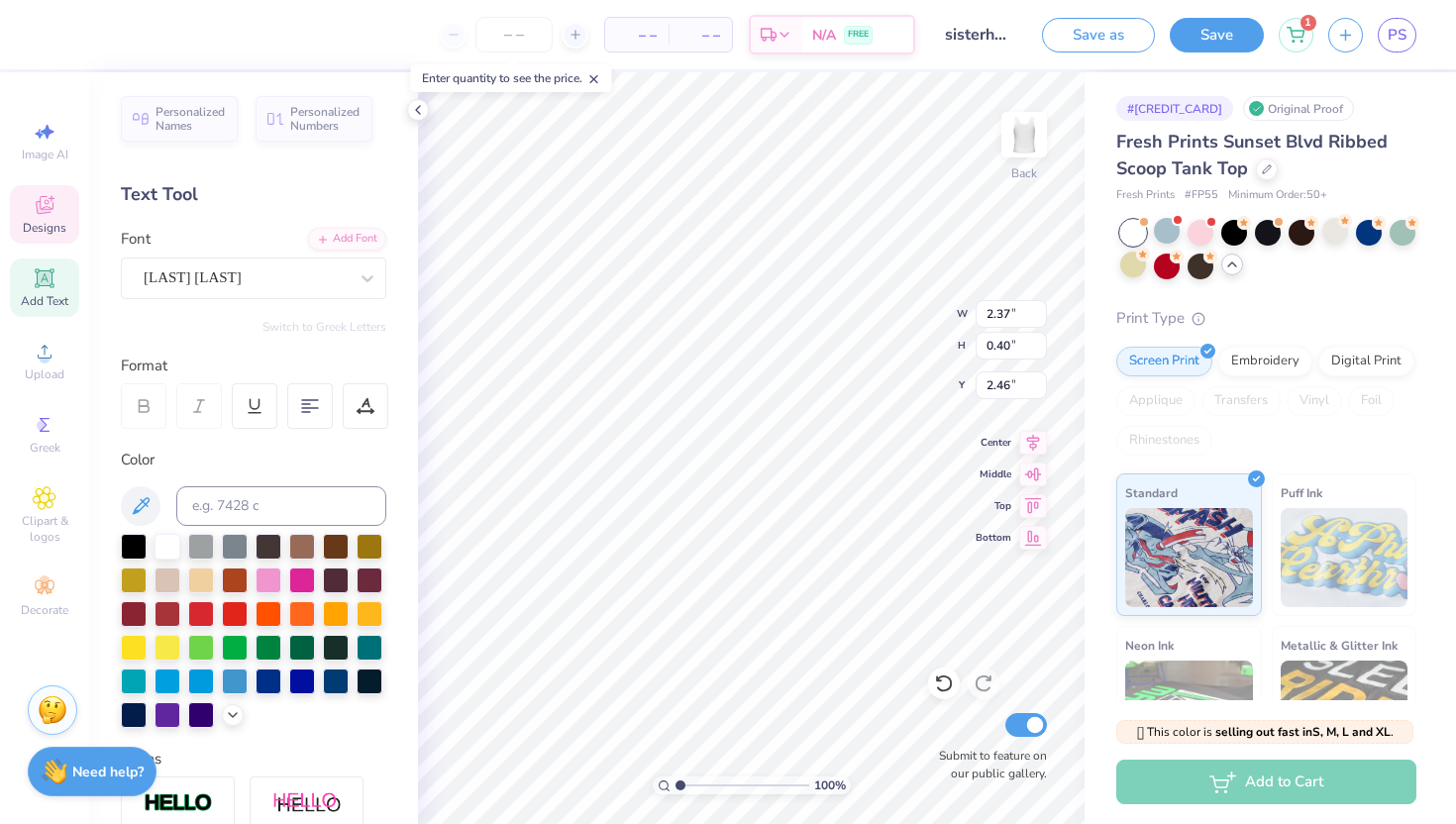 scroll, scrollTop: 0, scrollLeft: 2, axis: horizontal 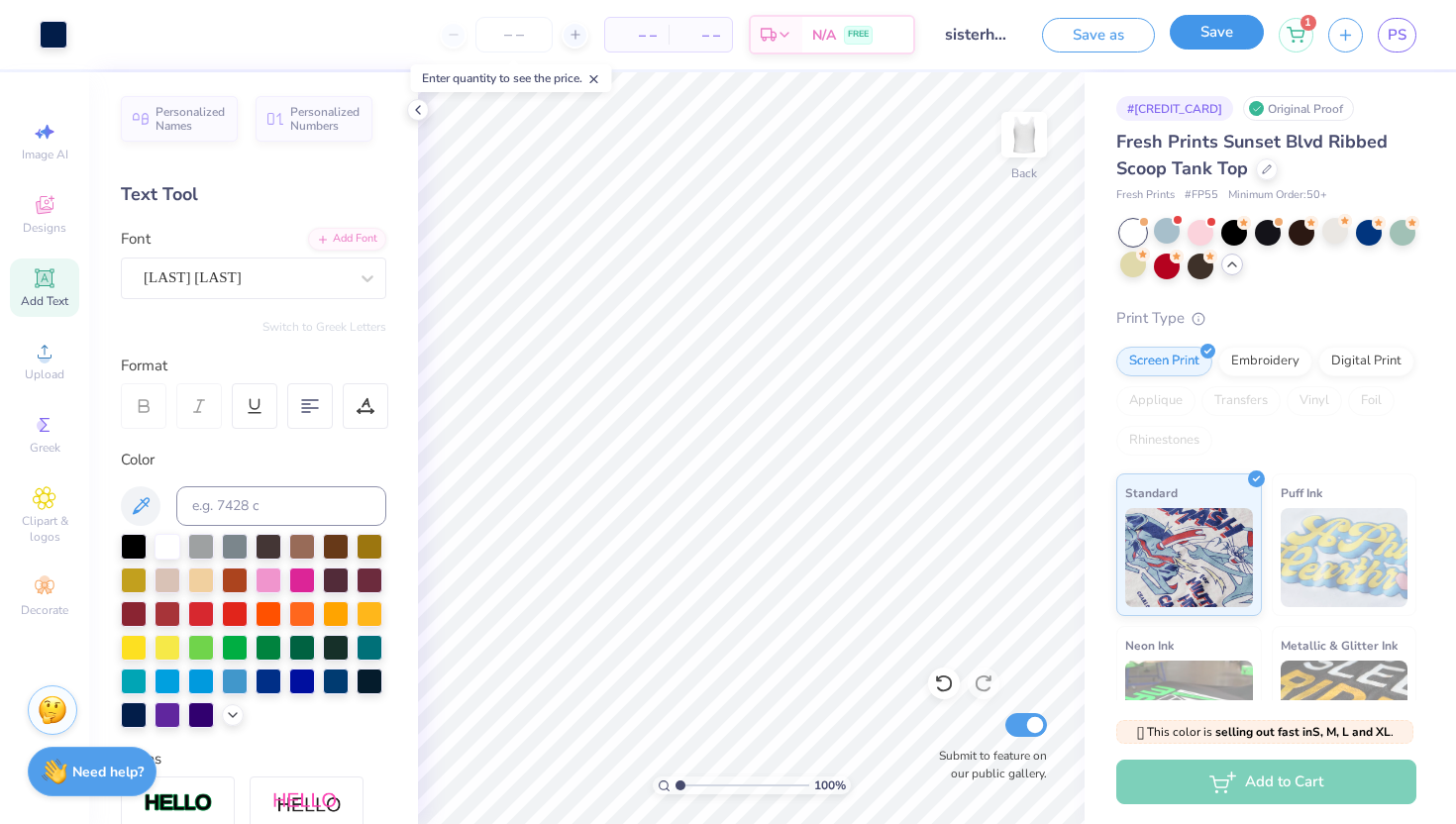 click on "Save" at bounding box center (1216, 32) 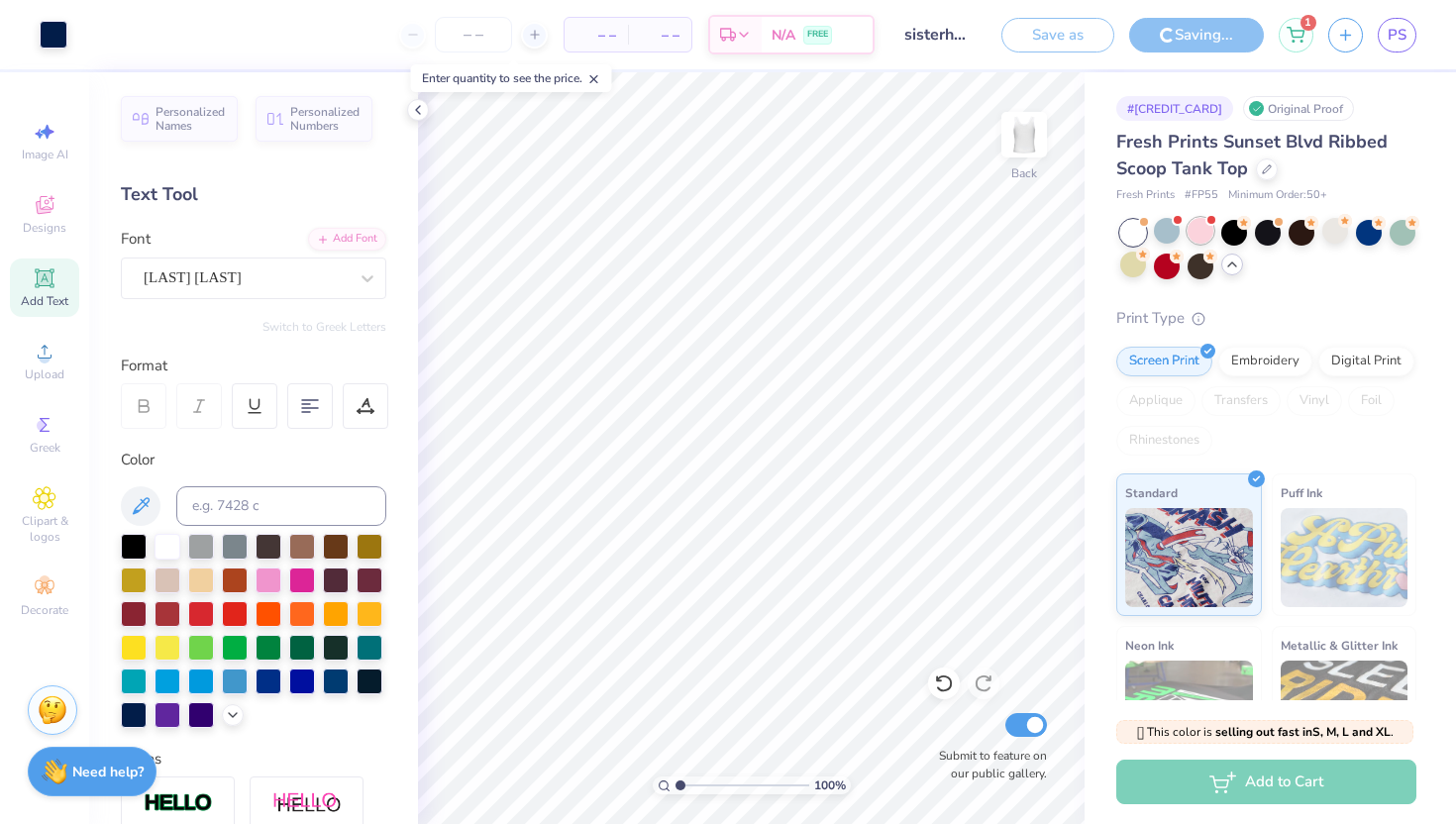 click at bounding box center [1200, 231] 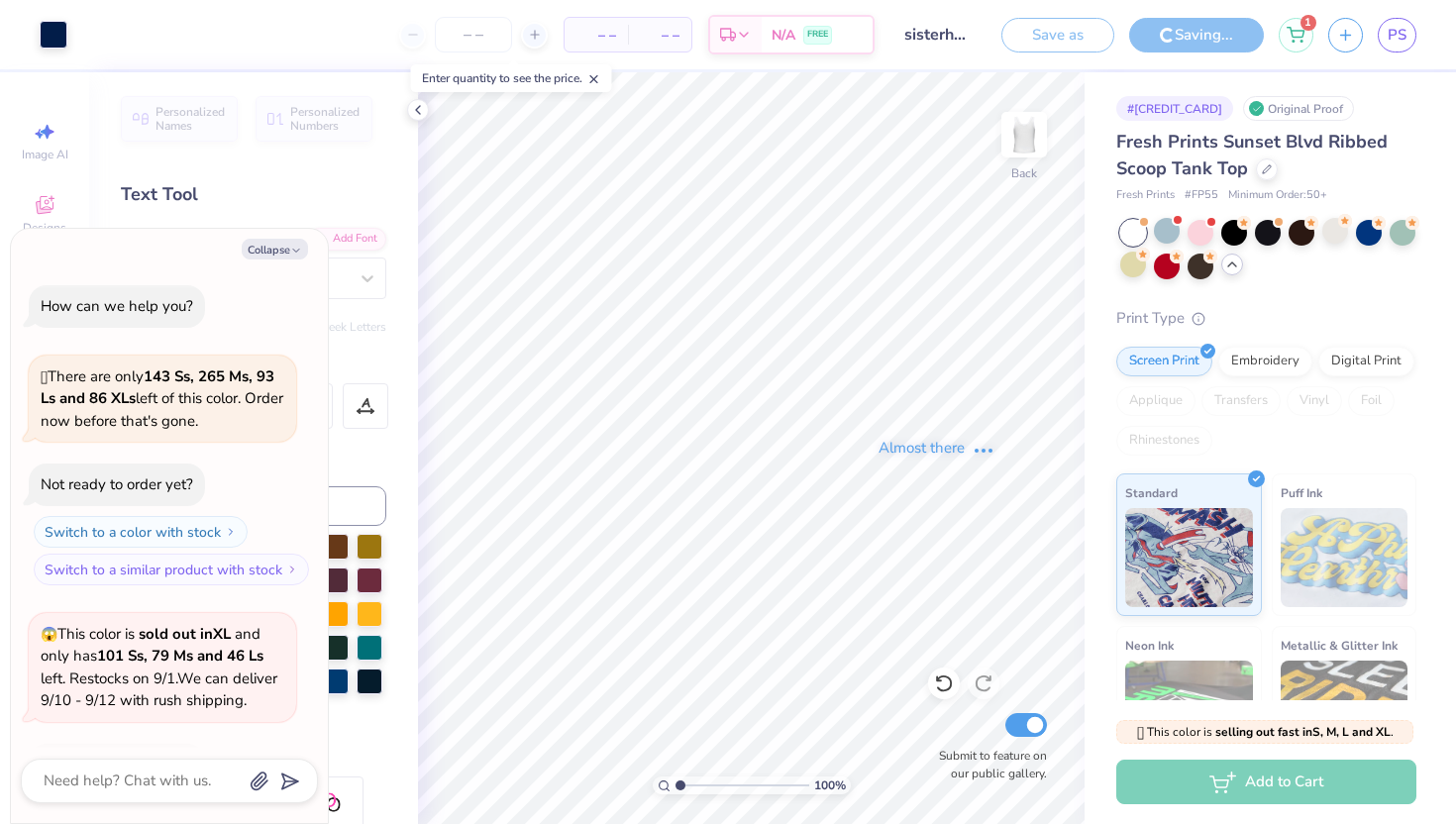scroll, scrollTop: 1211, scrollLeft: 0, axis: vertical 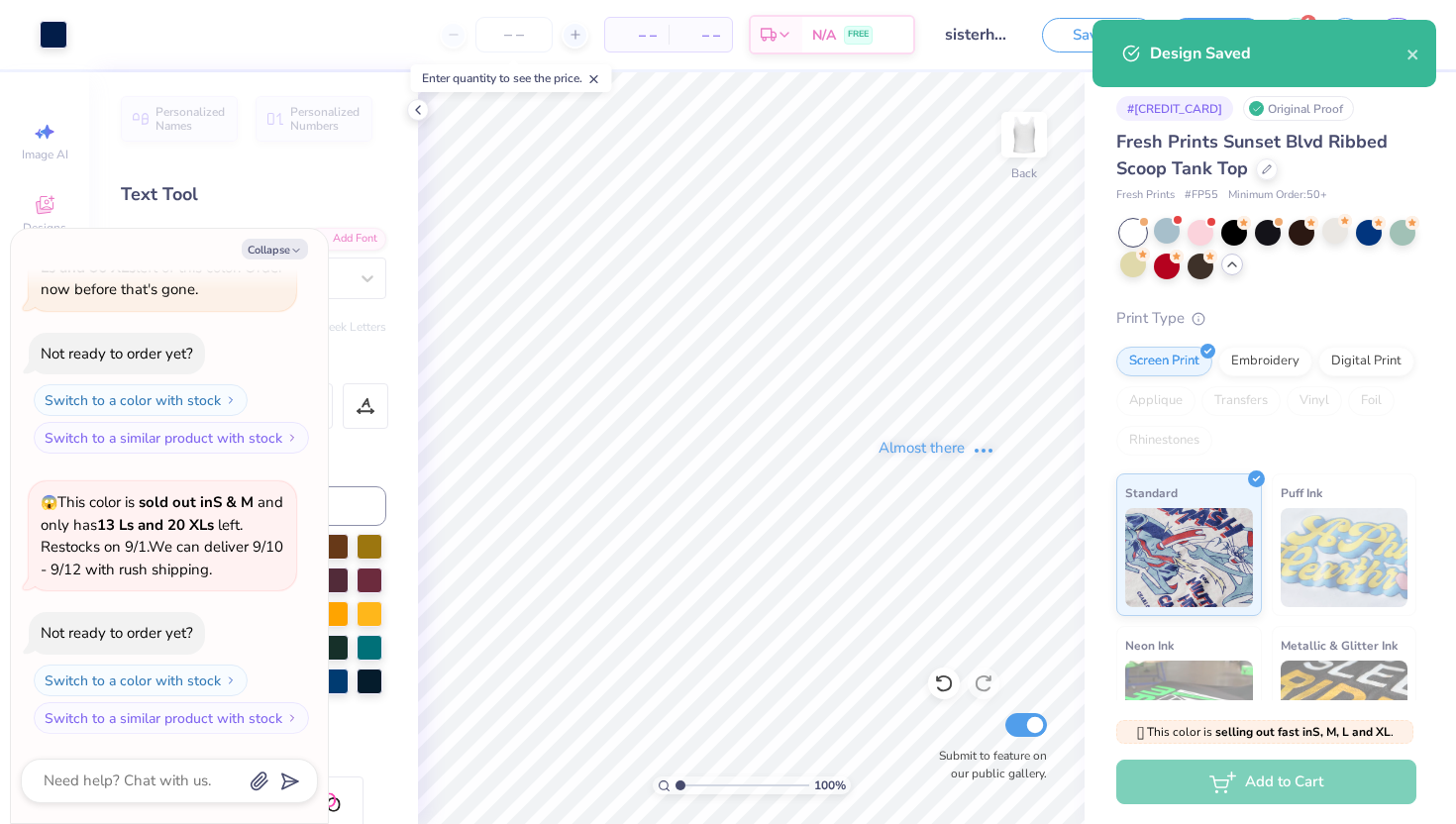 click on "Almost there" at bounding box center (937, 448) 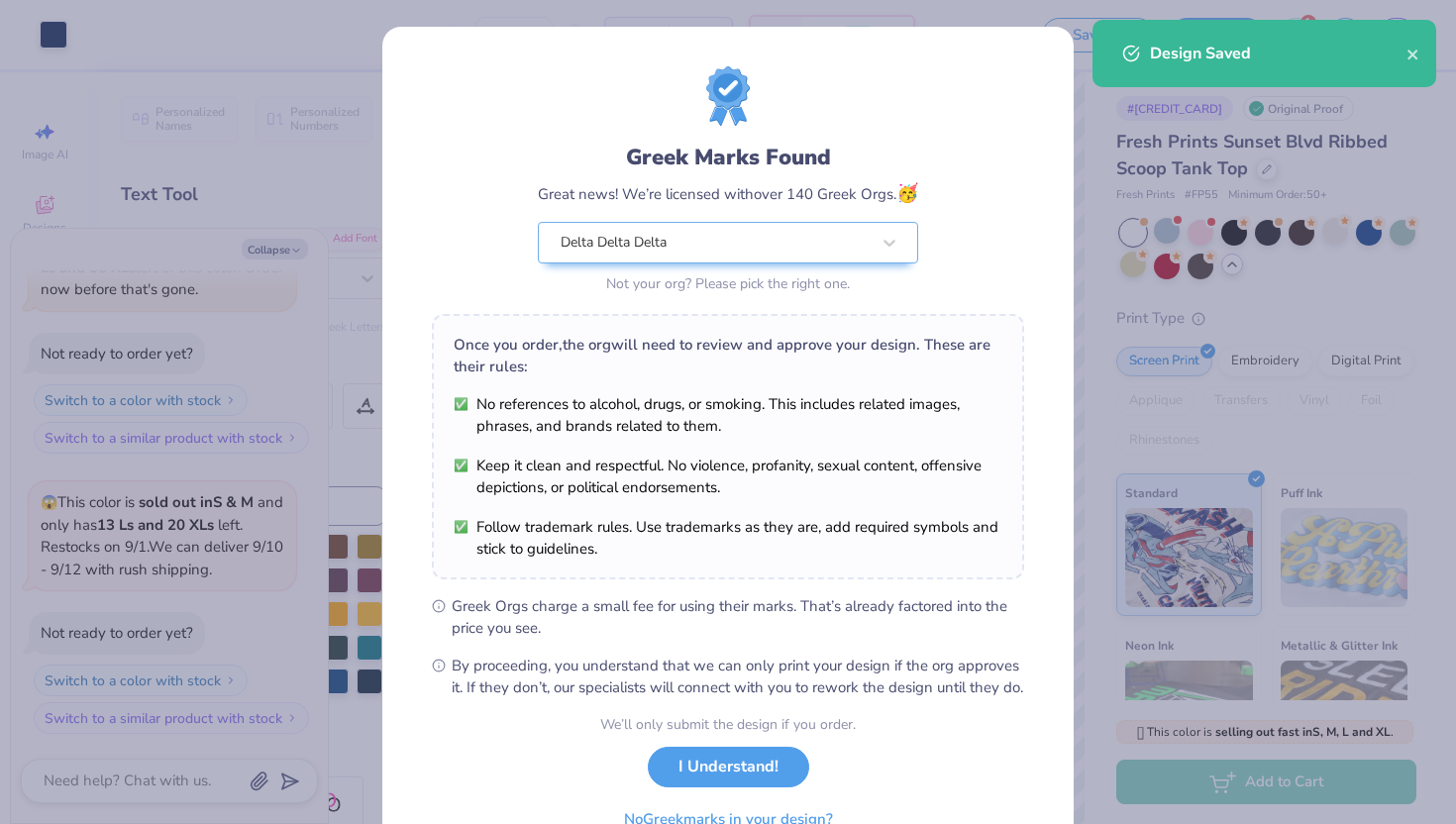 click on "We’ll only submit the design if you order. I Understand! No  Greek  marks in your design?" at bounding box center (728, 776) 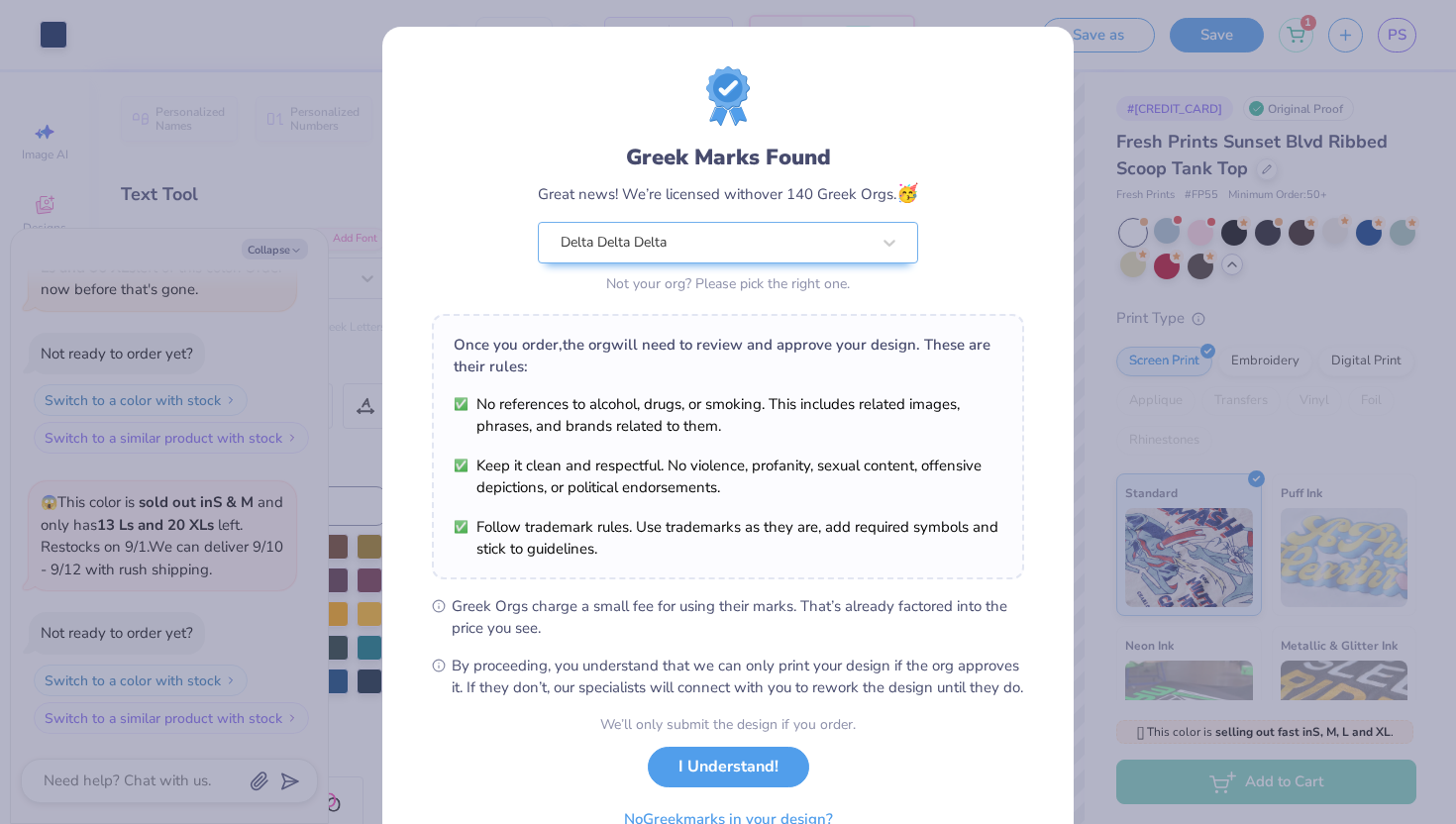 click on "We’ll only submit the design if you order. I Understand! No  Greek  marks in your design?" at bounding box center (728, 776) 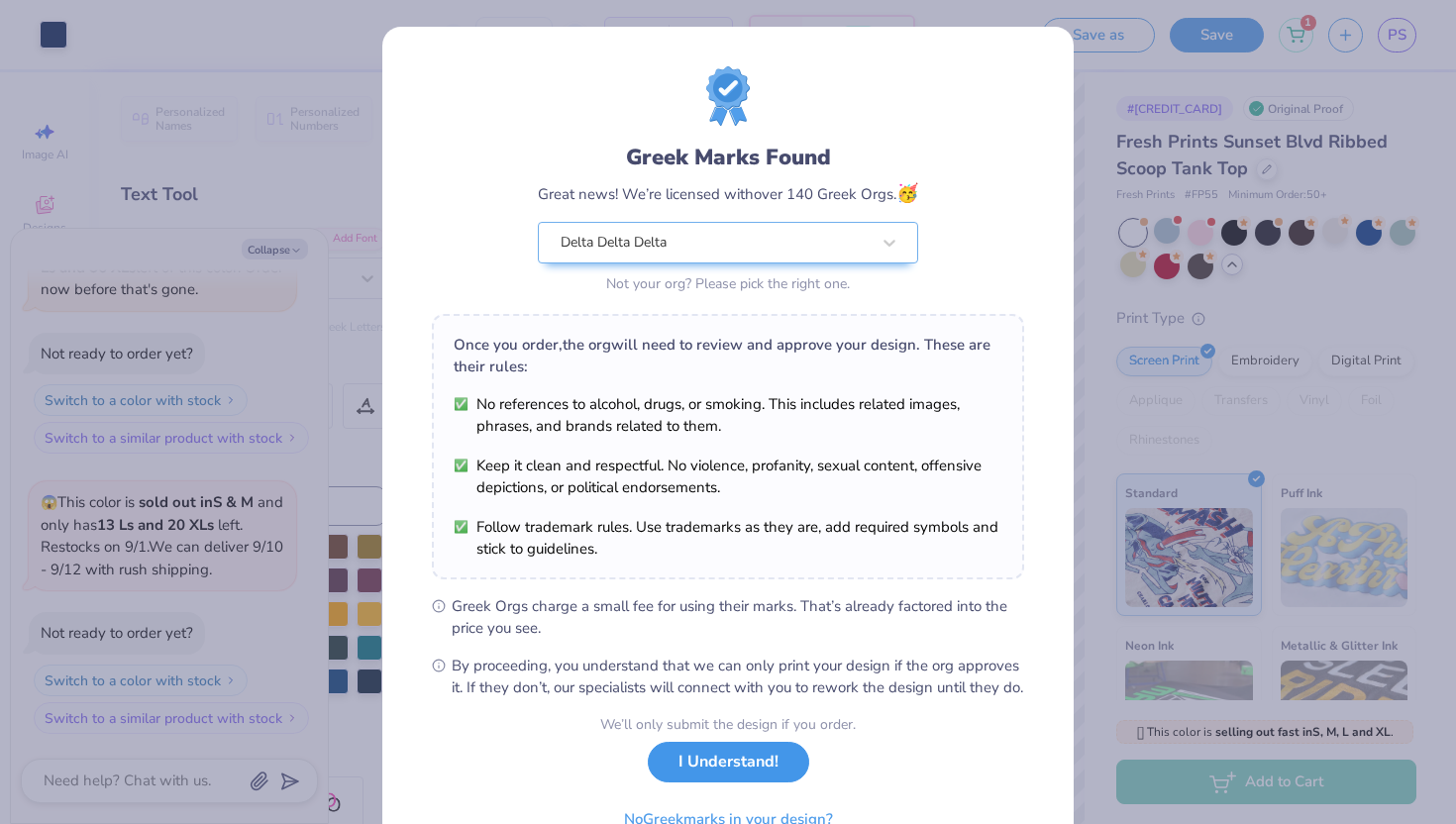 click on "I Understand!" at bounding box center [728, 762] 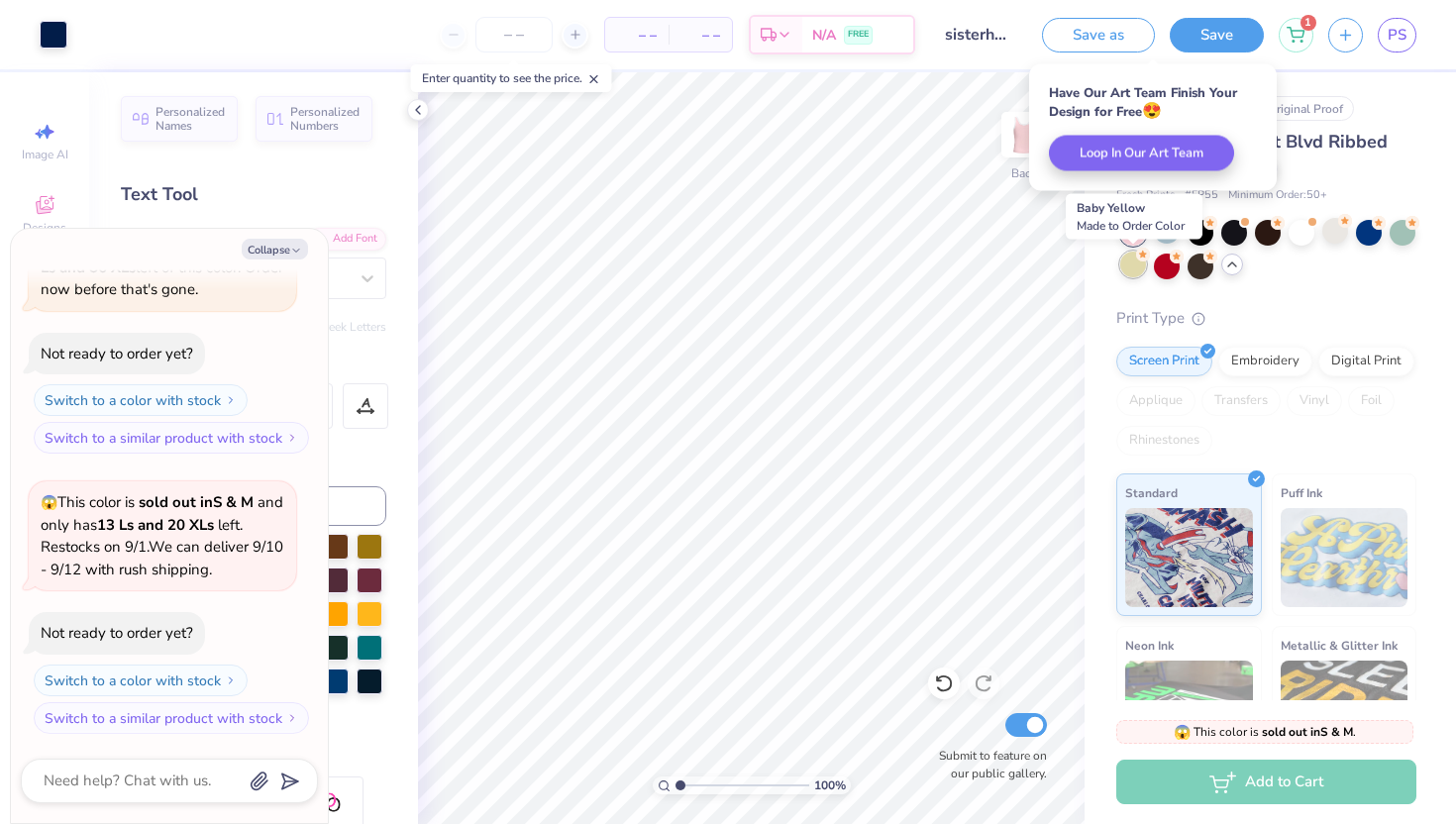 click at bounding box center (1133, 264) 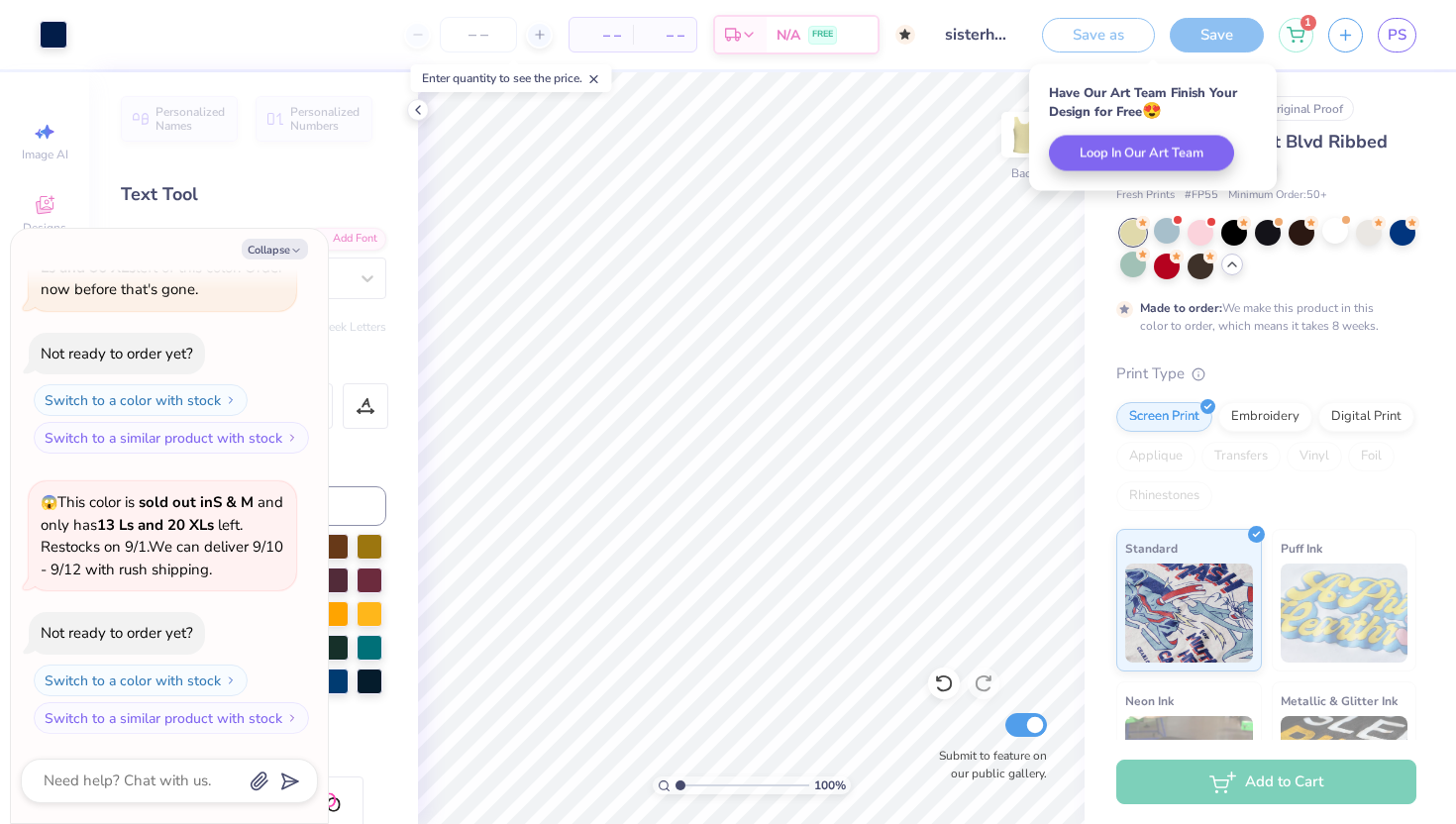 scroll, scrollTop: 1376, scrollLeft: 0, axis: vertical 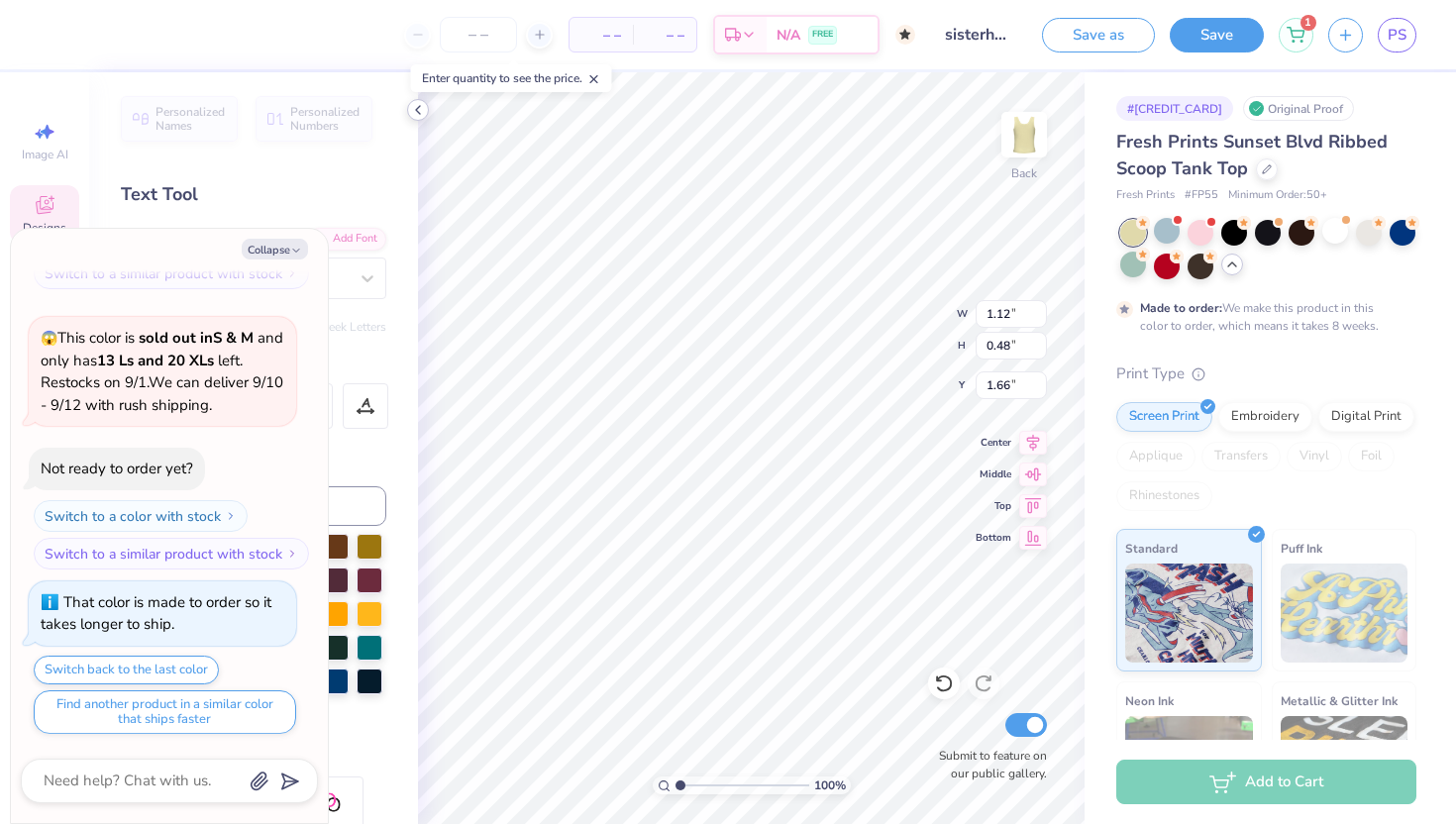 click 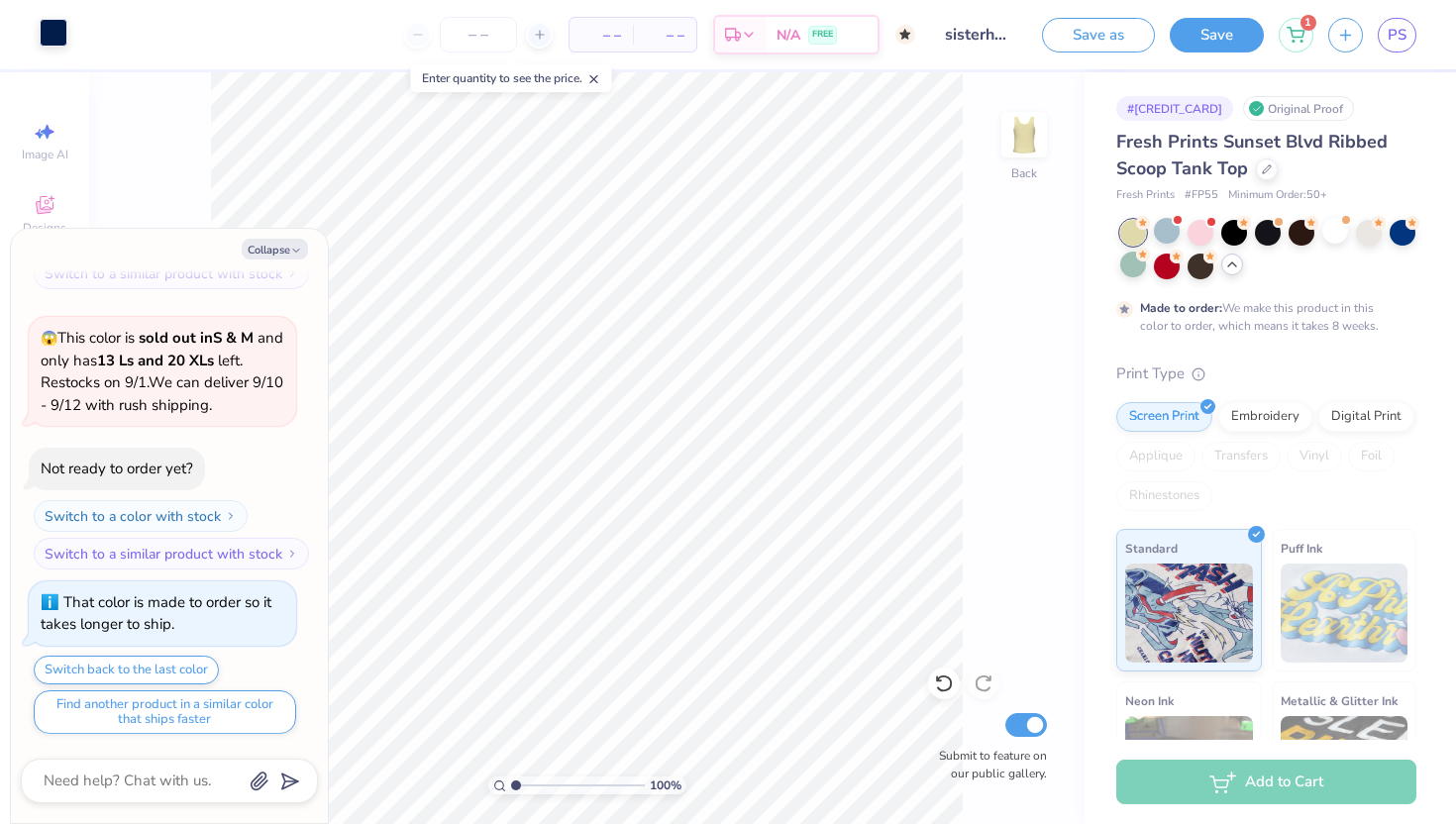 click at bounding box center (53, 33) 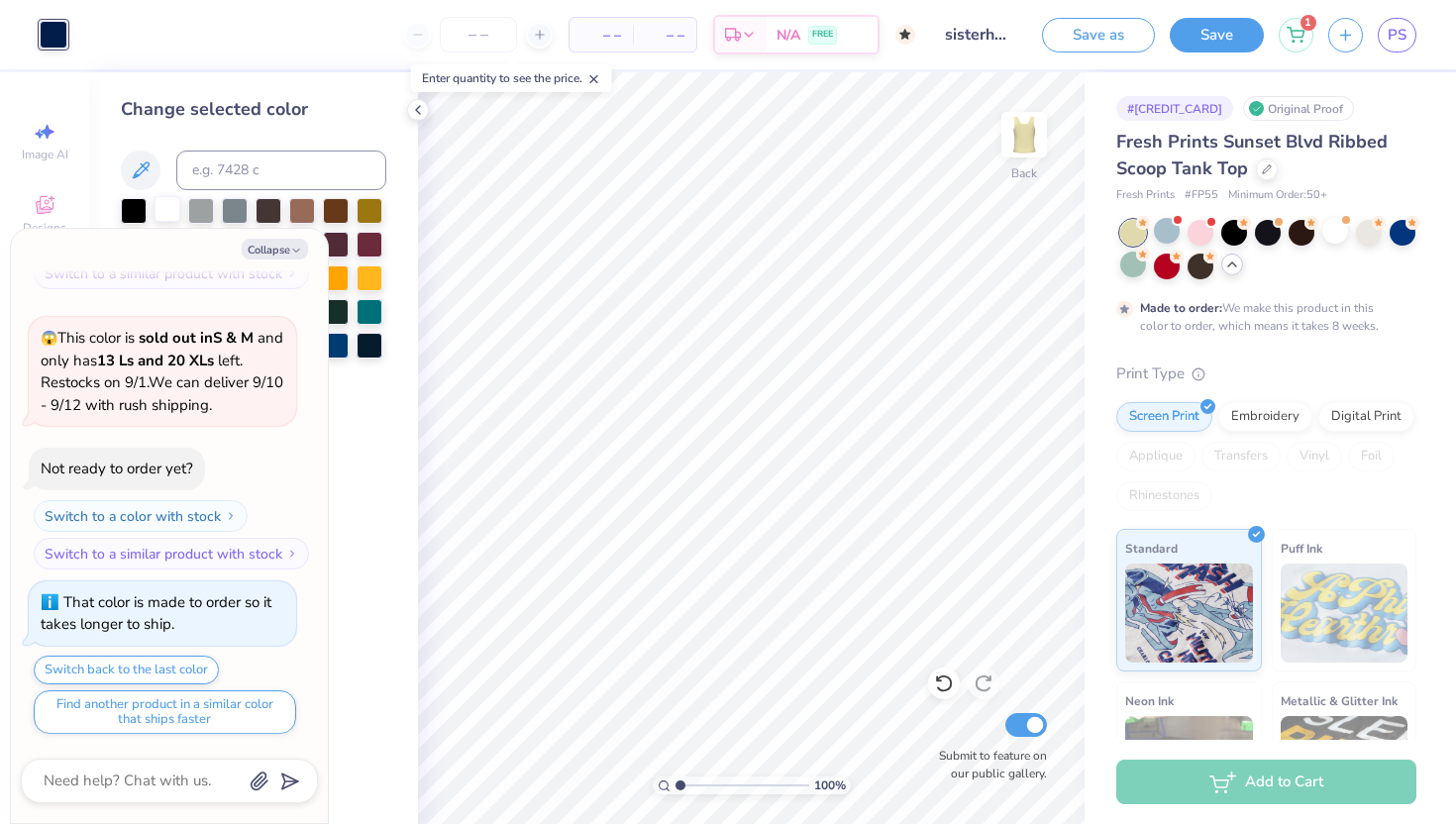click at bounding box center [167, 209] 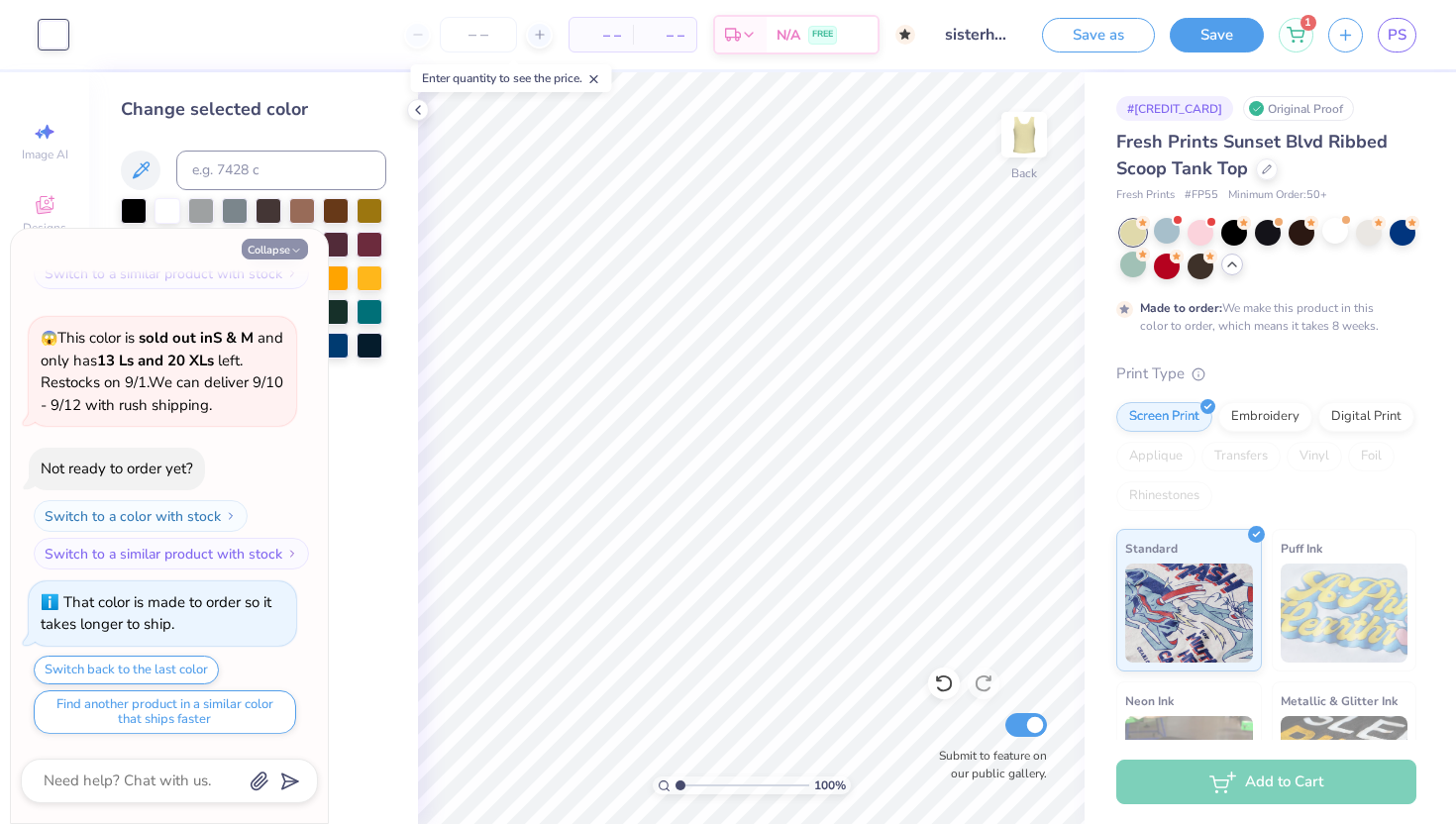 click on "Collapse" at bounding box center [274, 249] 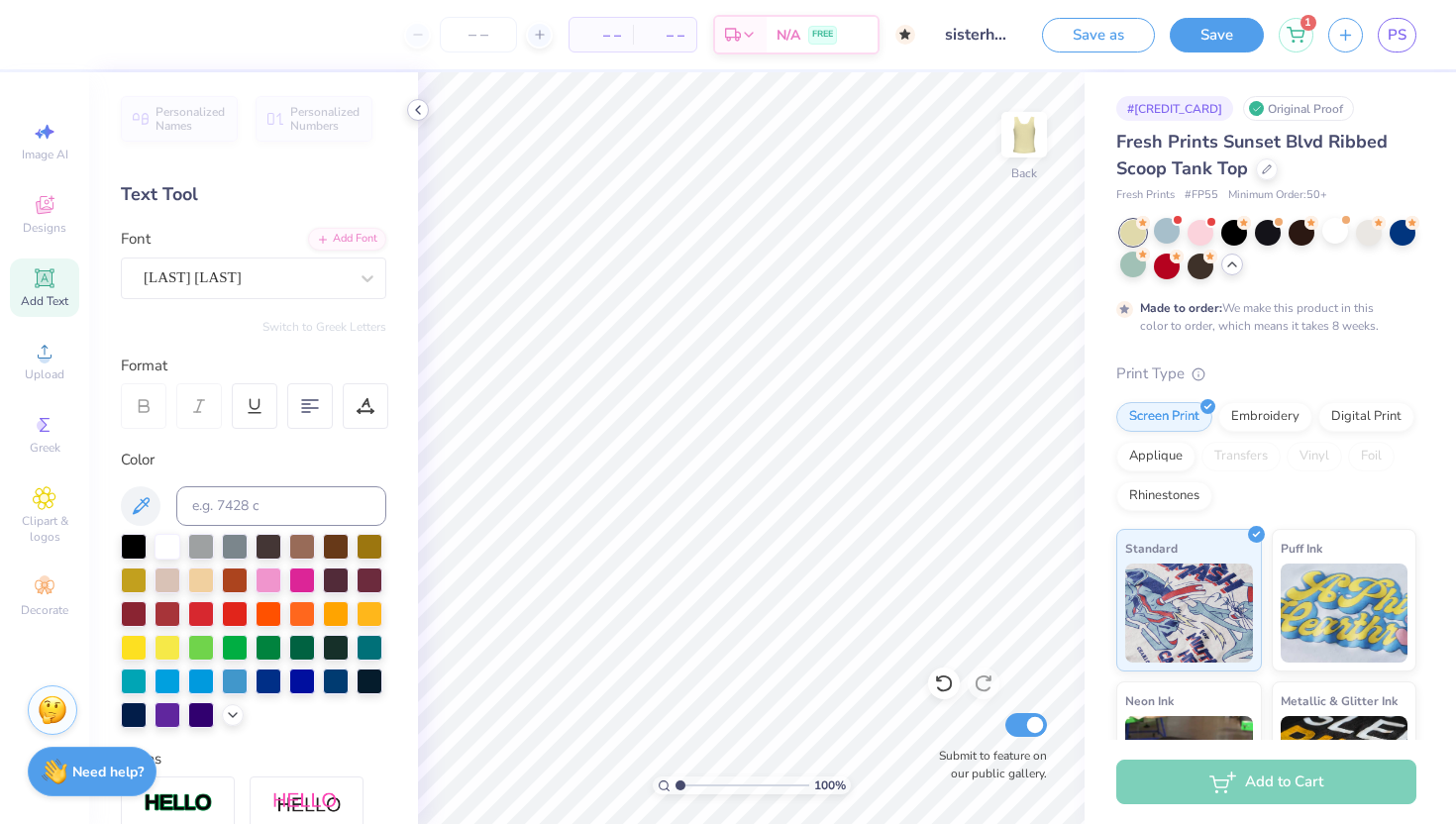 click 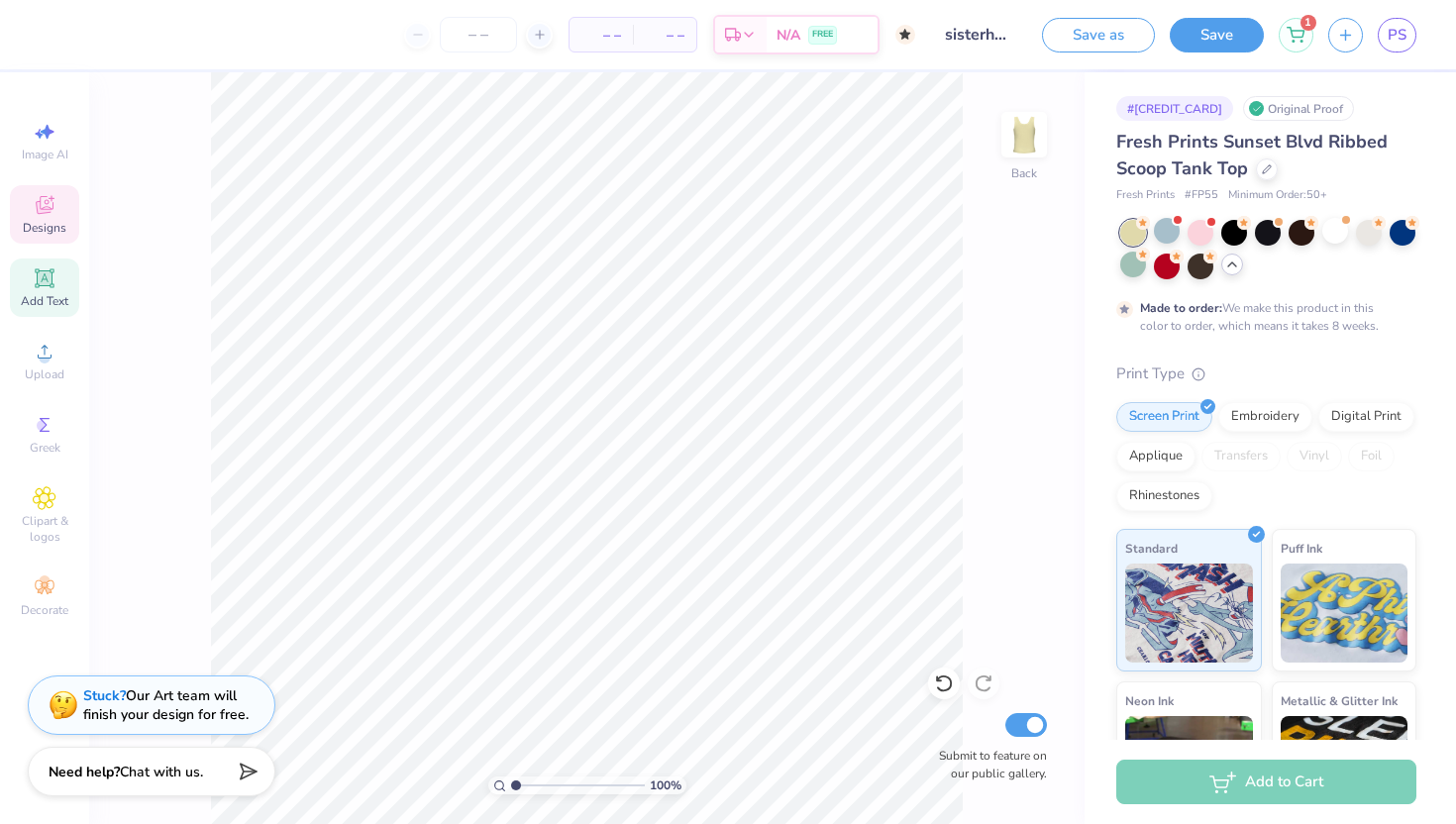 click on "Designs" at bounding box center (45, 228) 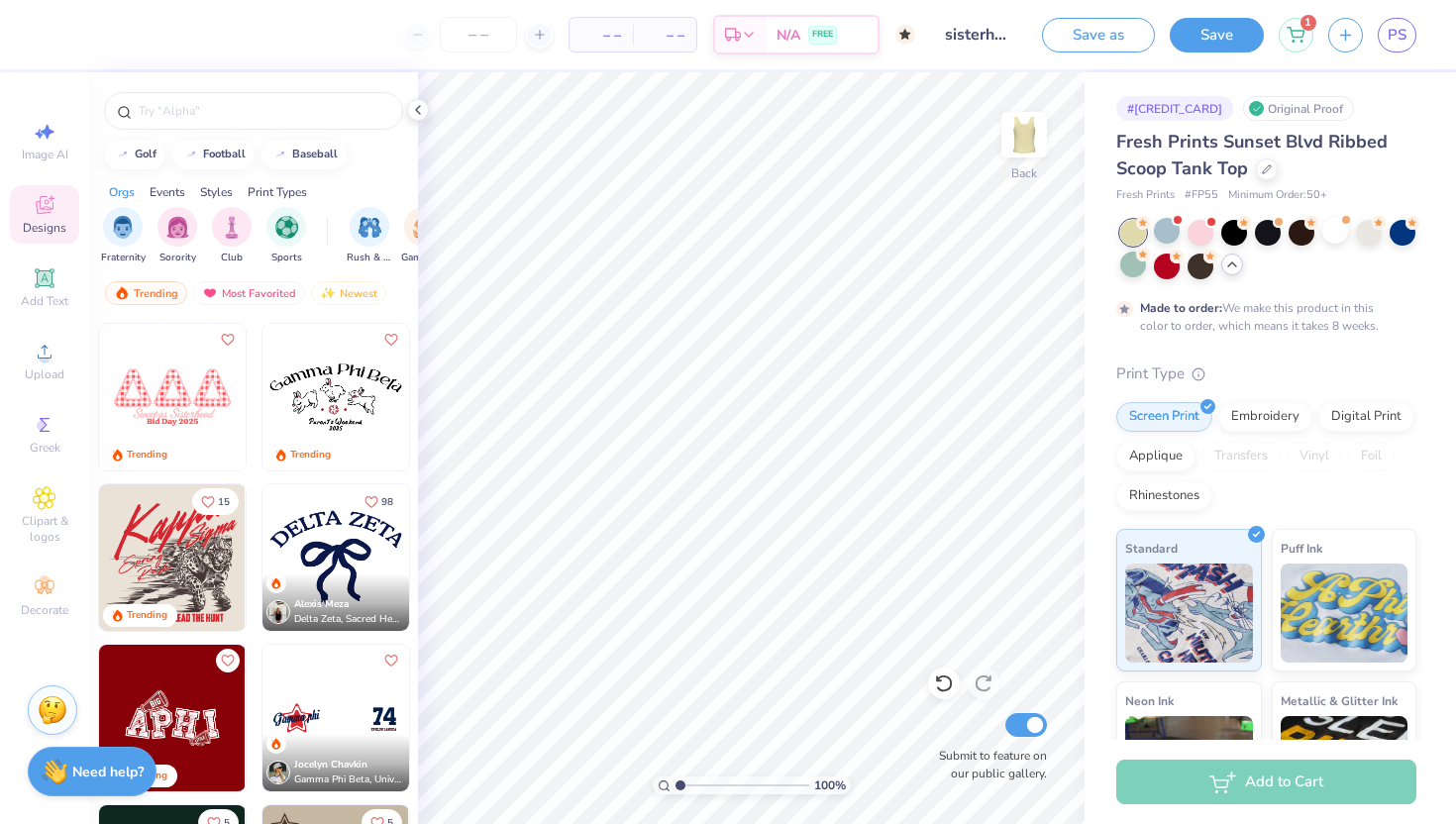 scroll, scrollTop: 1639, scrollLeft: 0, axis: vertical 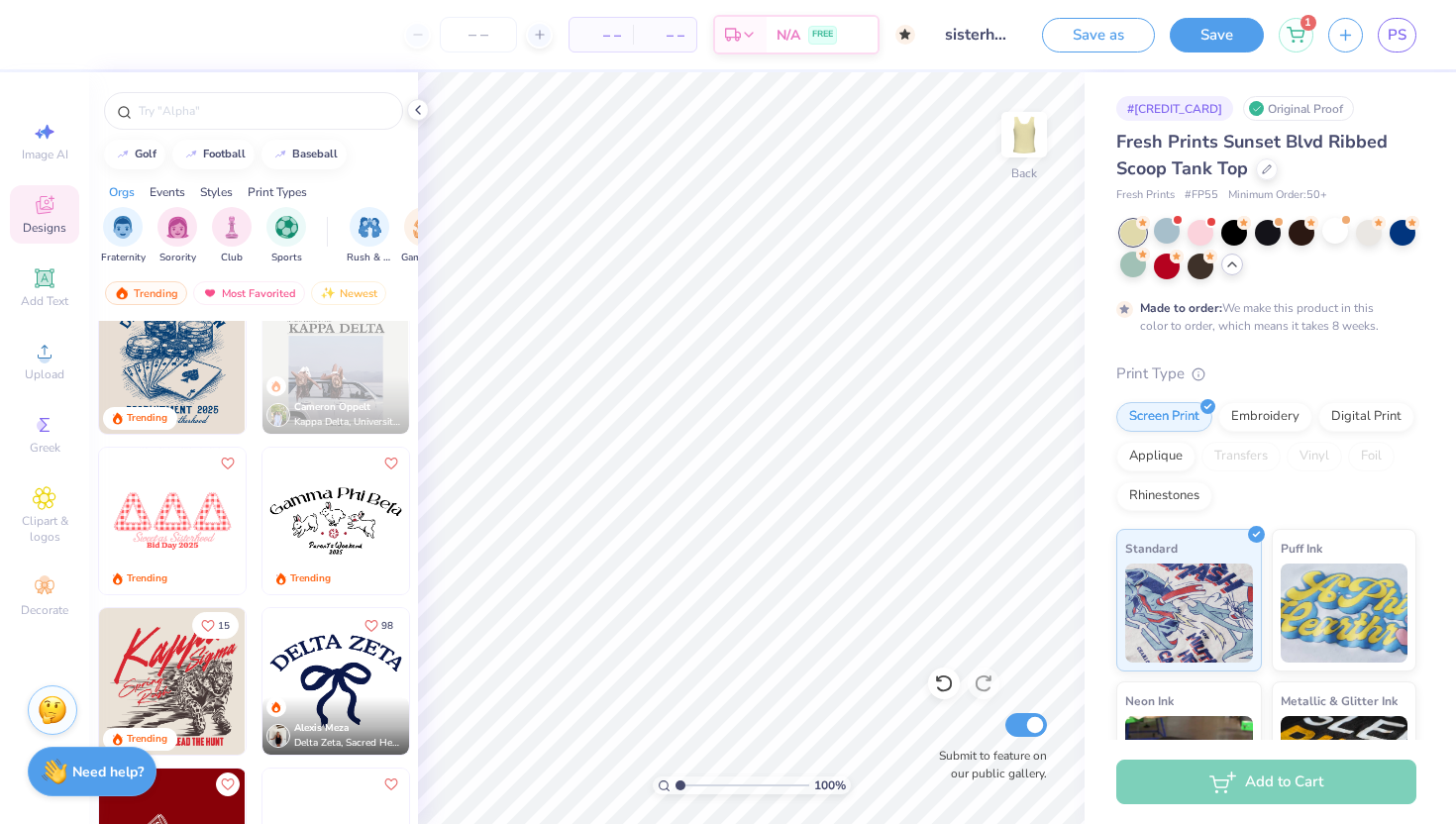 click at bounding box center (336, 681) 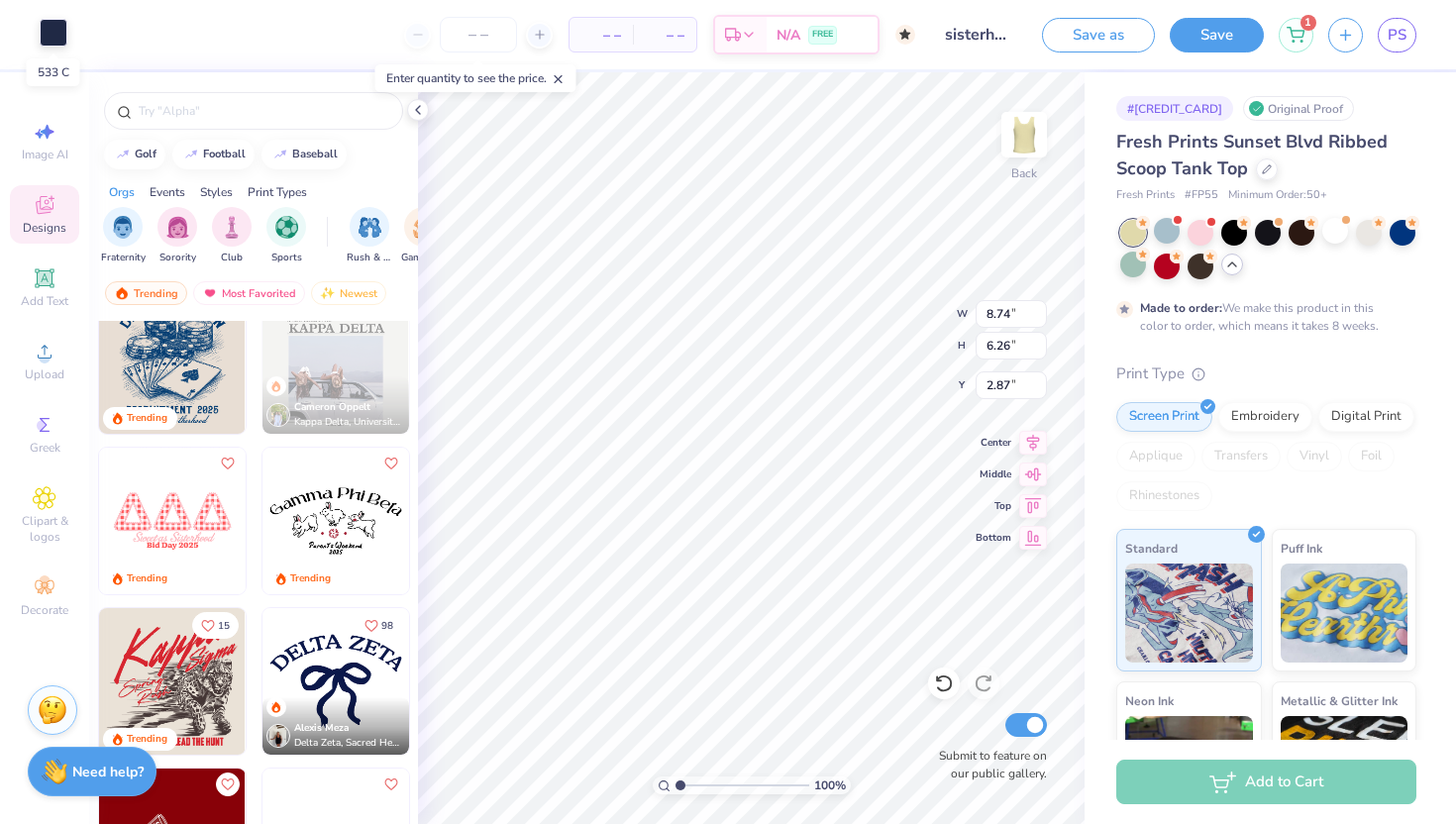 click at bounding box center (53, 33) 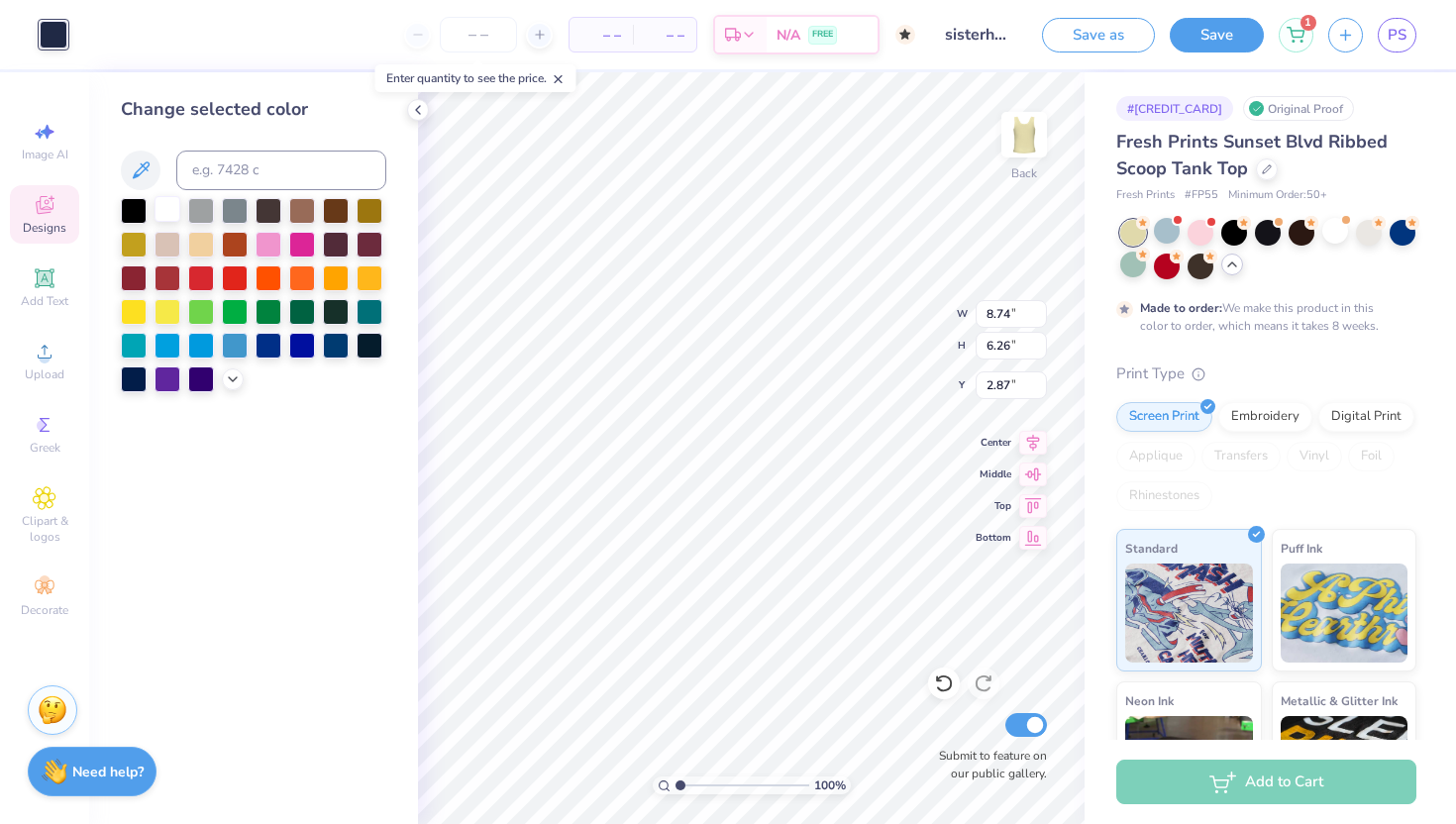 click at bounding box center (167, 209) 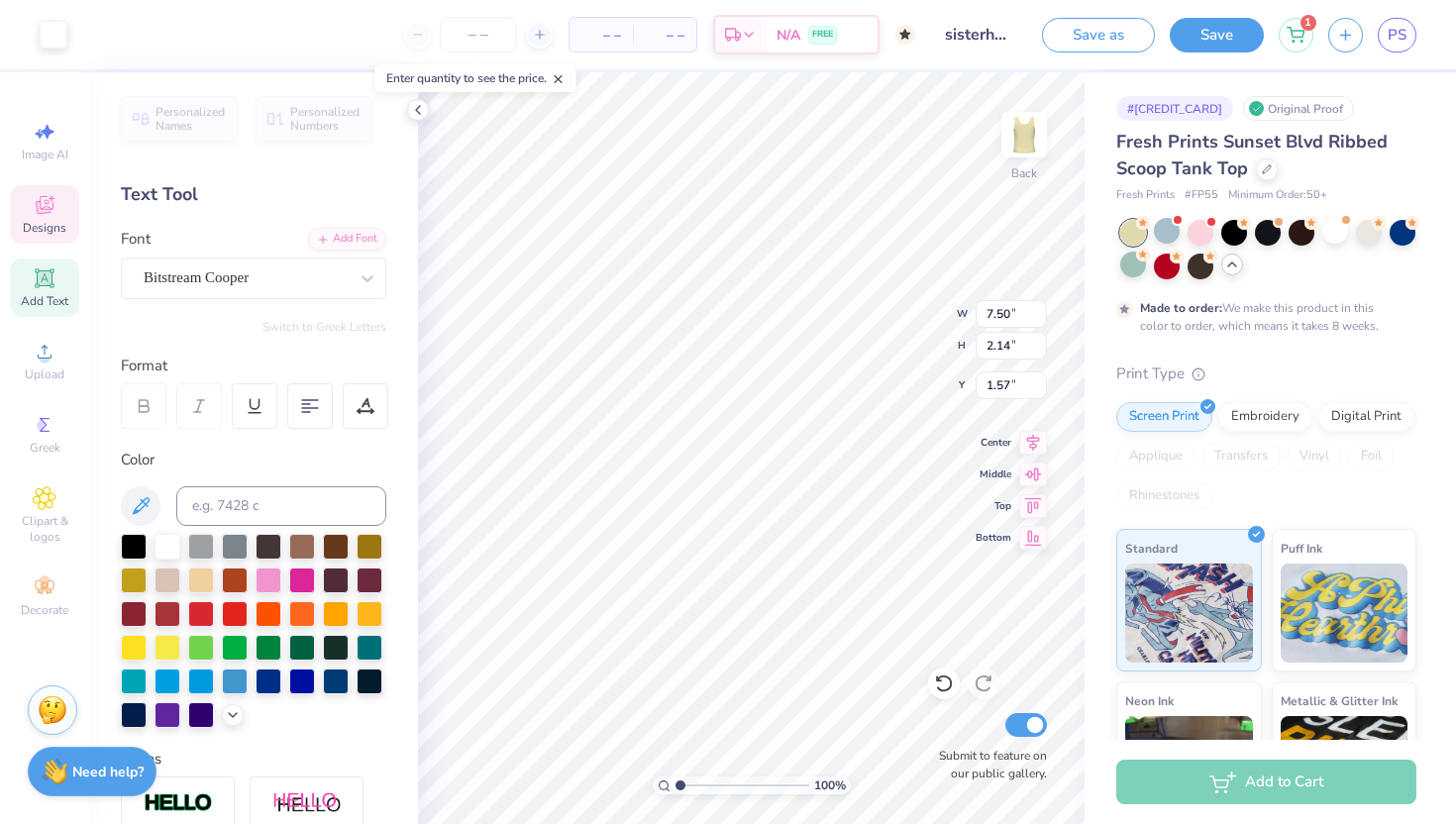 scroll, scrollTop: 0, scrollLeft: 3, axis: horizontal 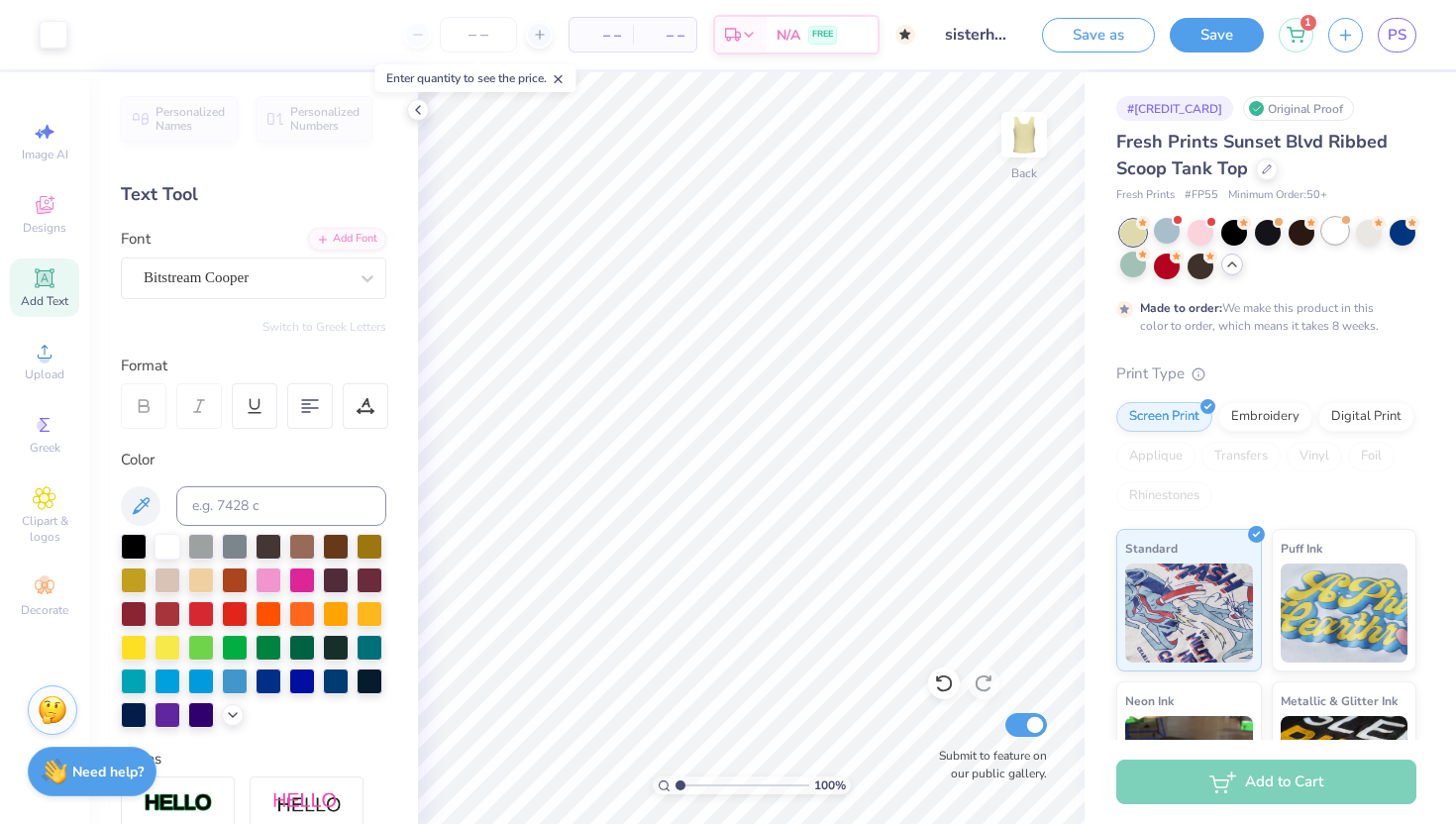 click at bounding box center (1335, 231) 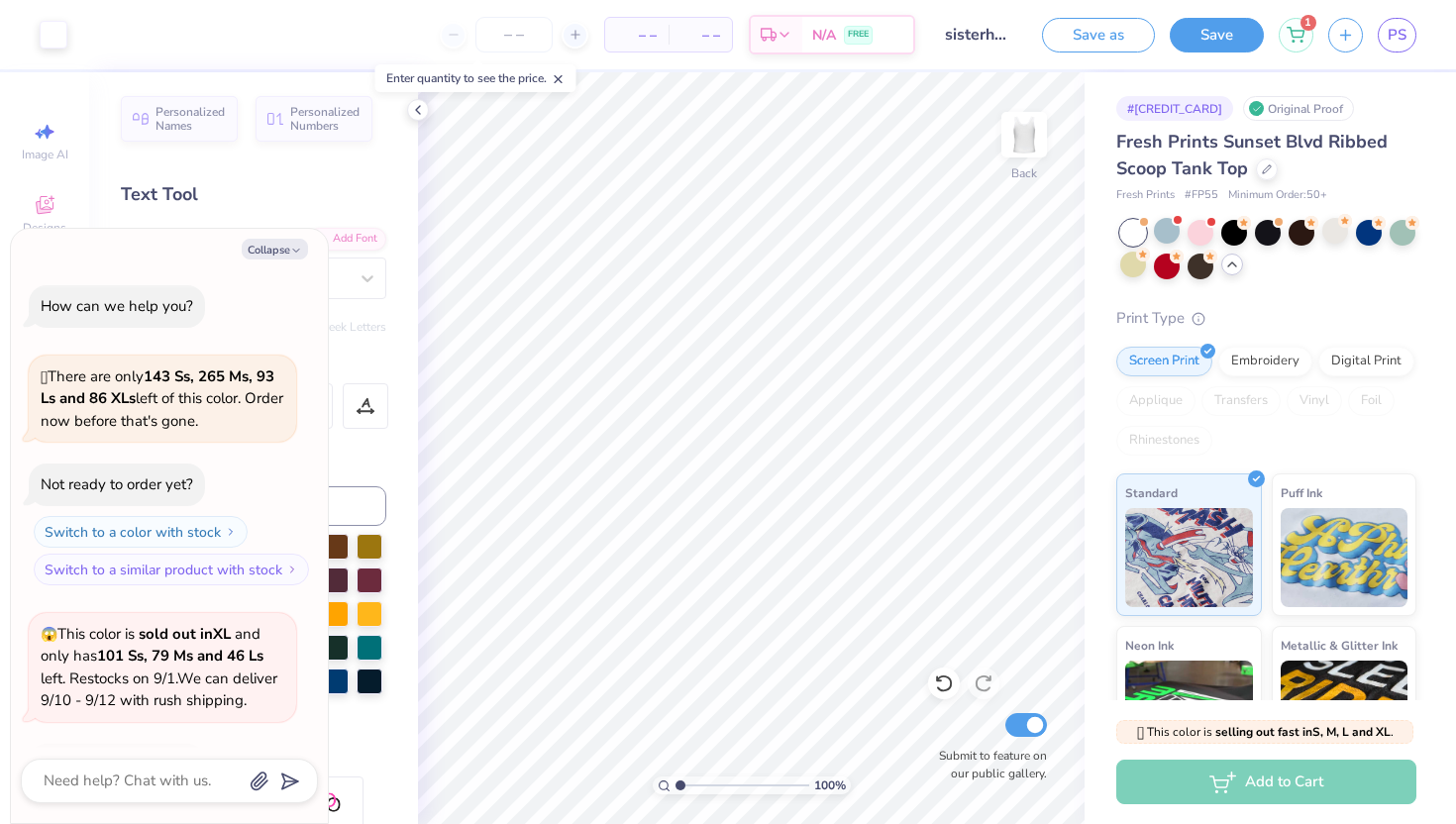 scroll, scrollTop: 1732, scrollLeft: 0, axis: vertical 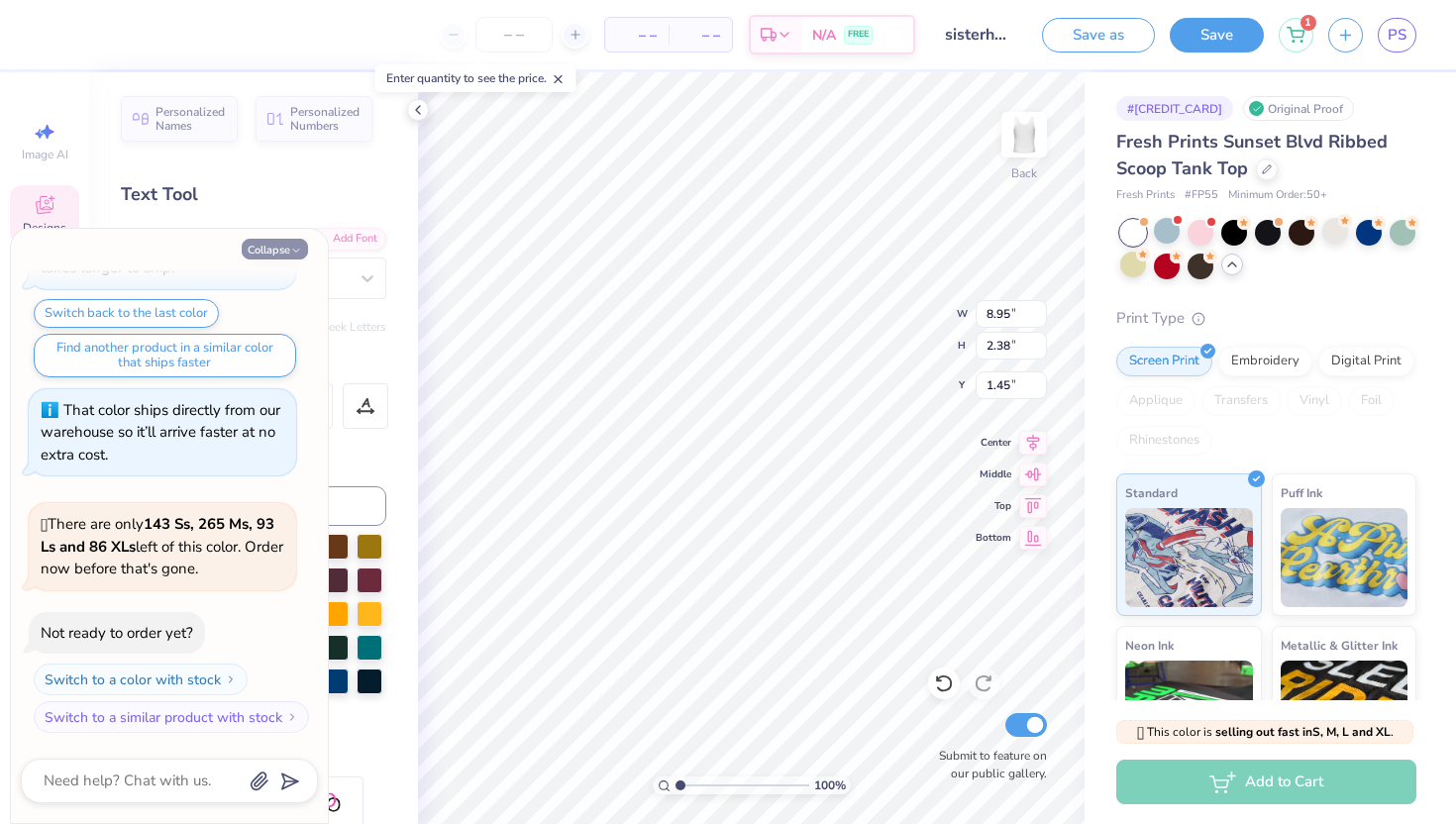 click on "Collapse" at bounding box center [274, 249] 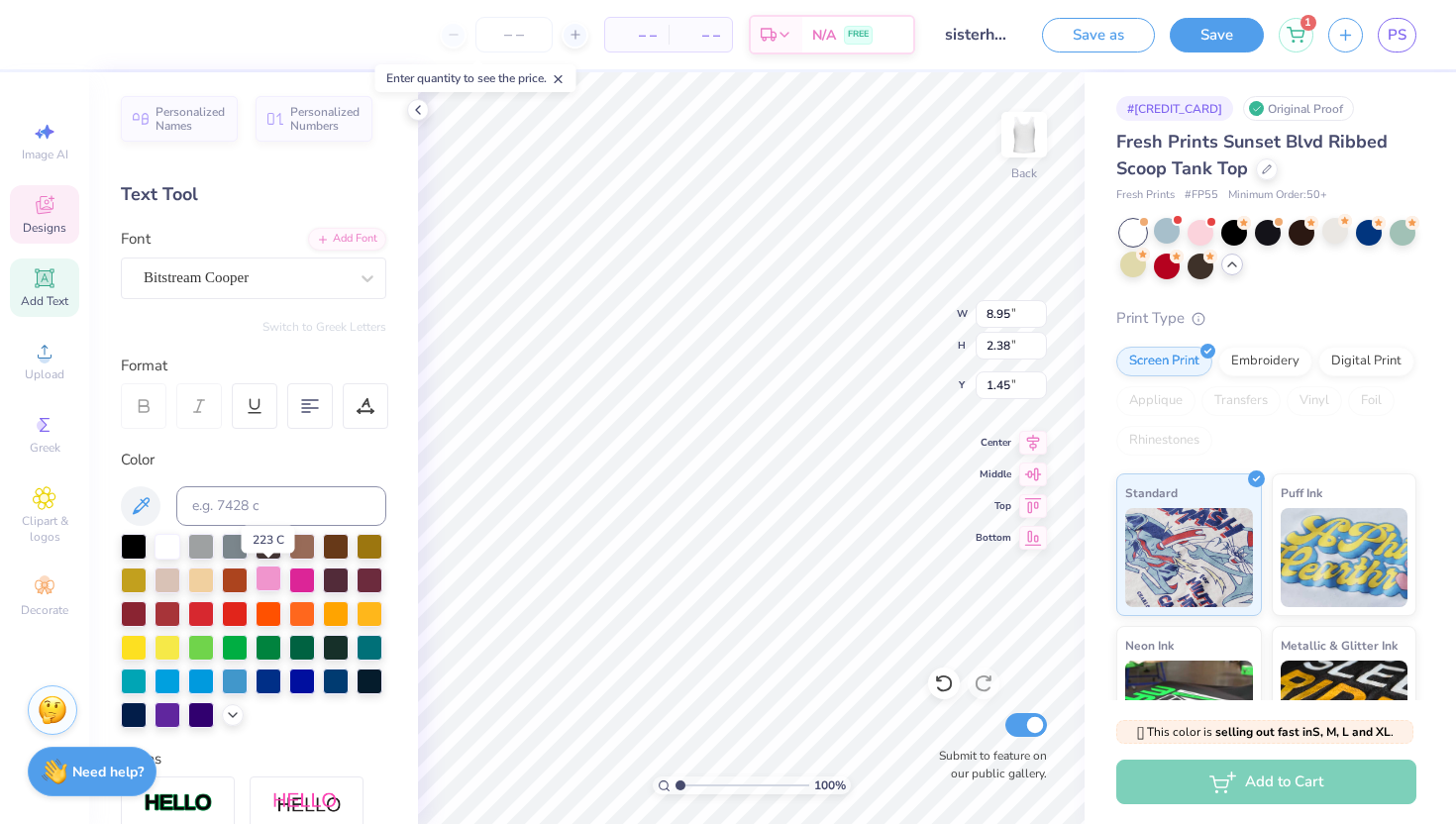 click at bounding box center [268, 578] 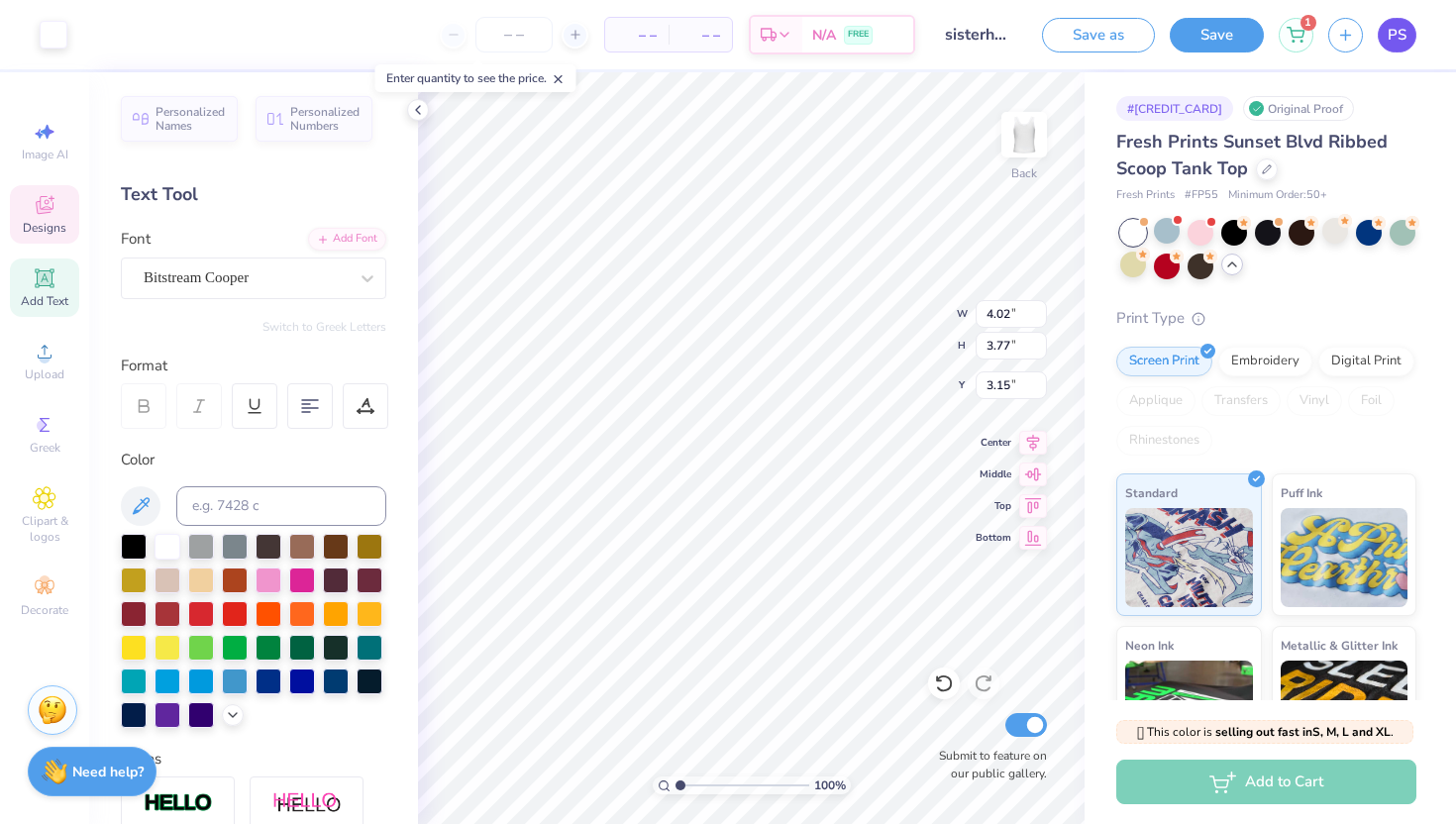 click on "PS" at bounding box center (1397, 35) 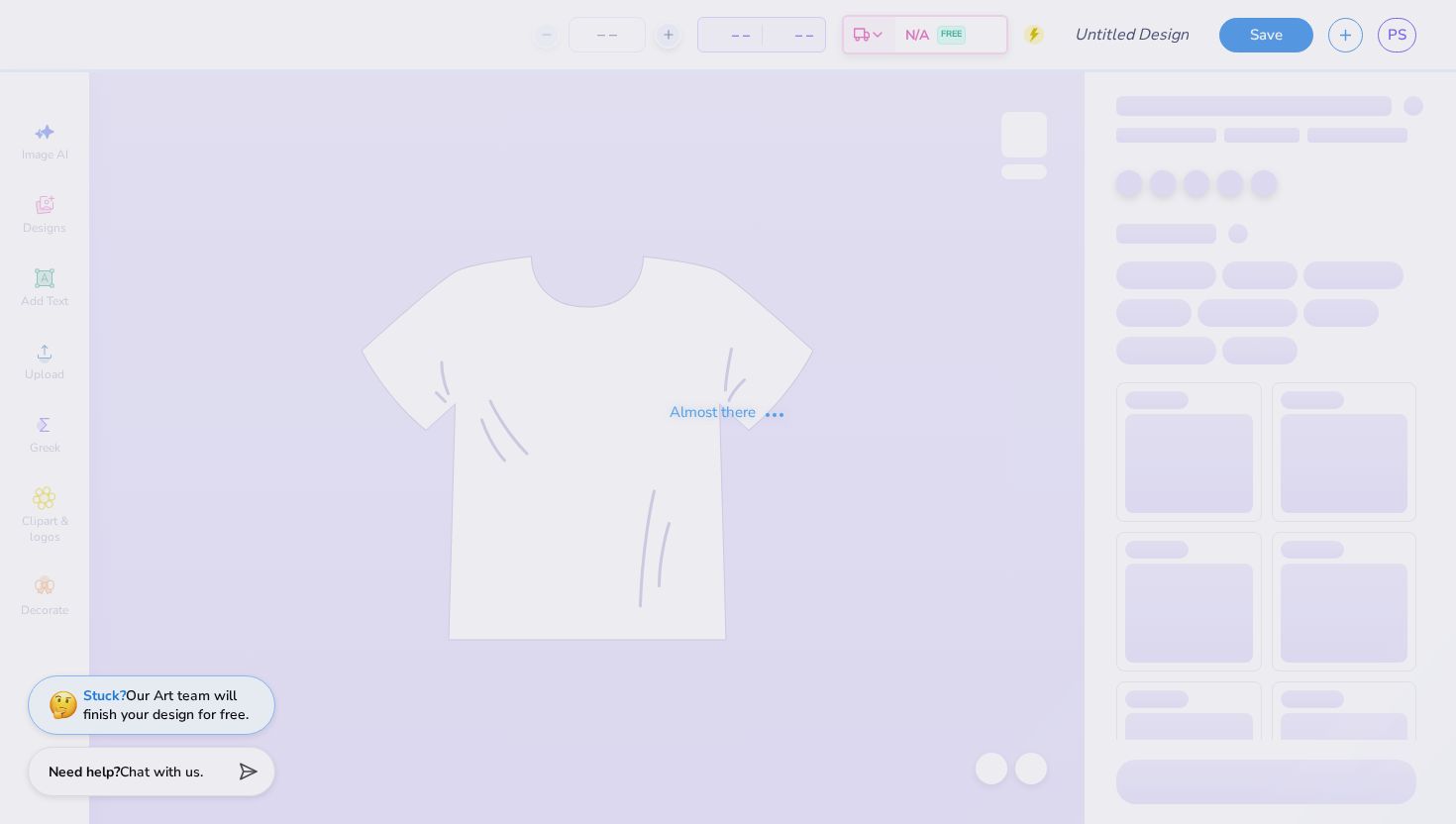 scroll, scrollTop: 0, scrollLeft: 0, axis: both 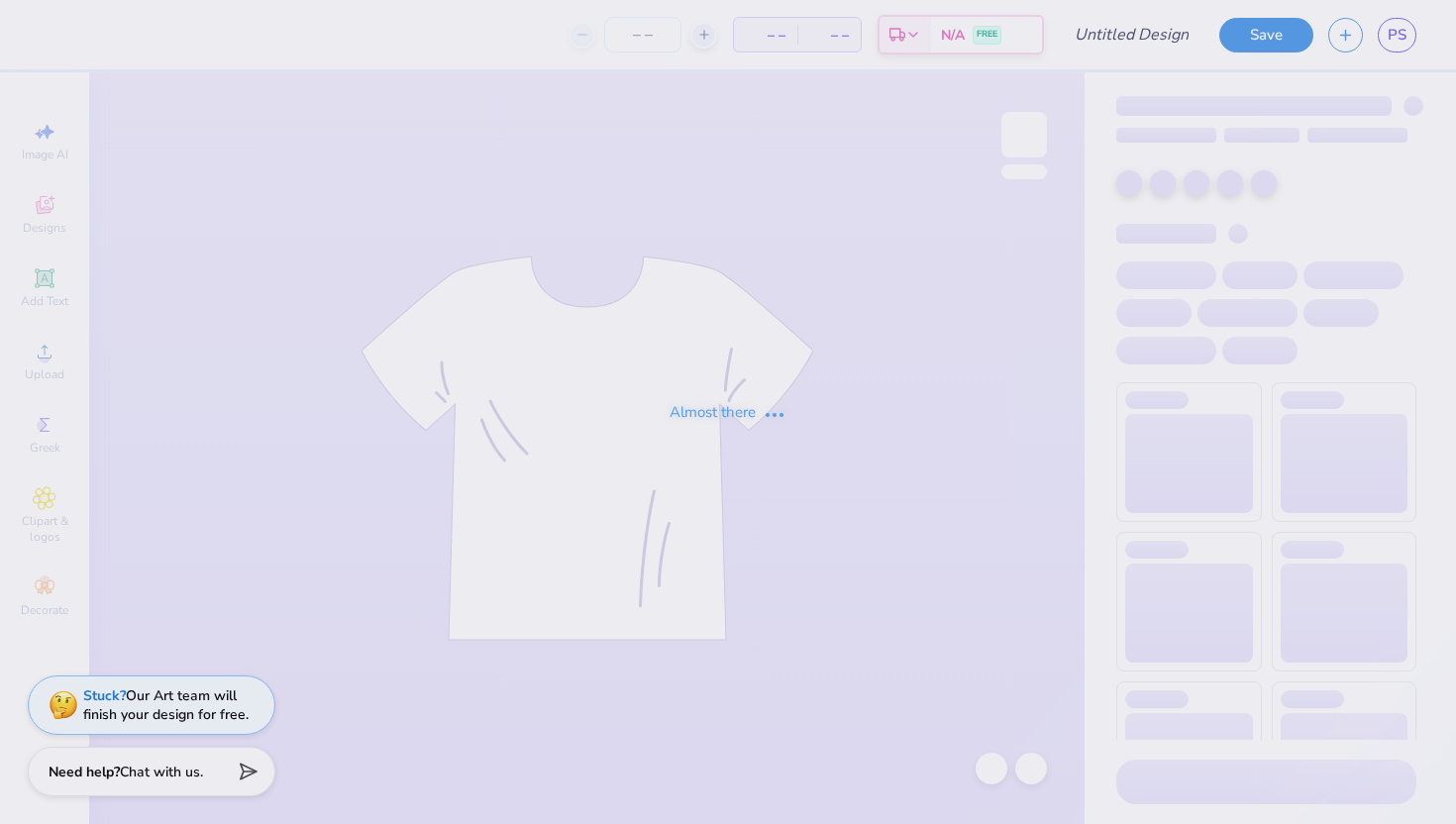 type on "BidDay" 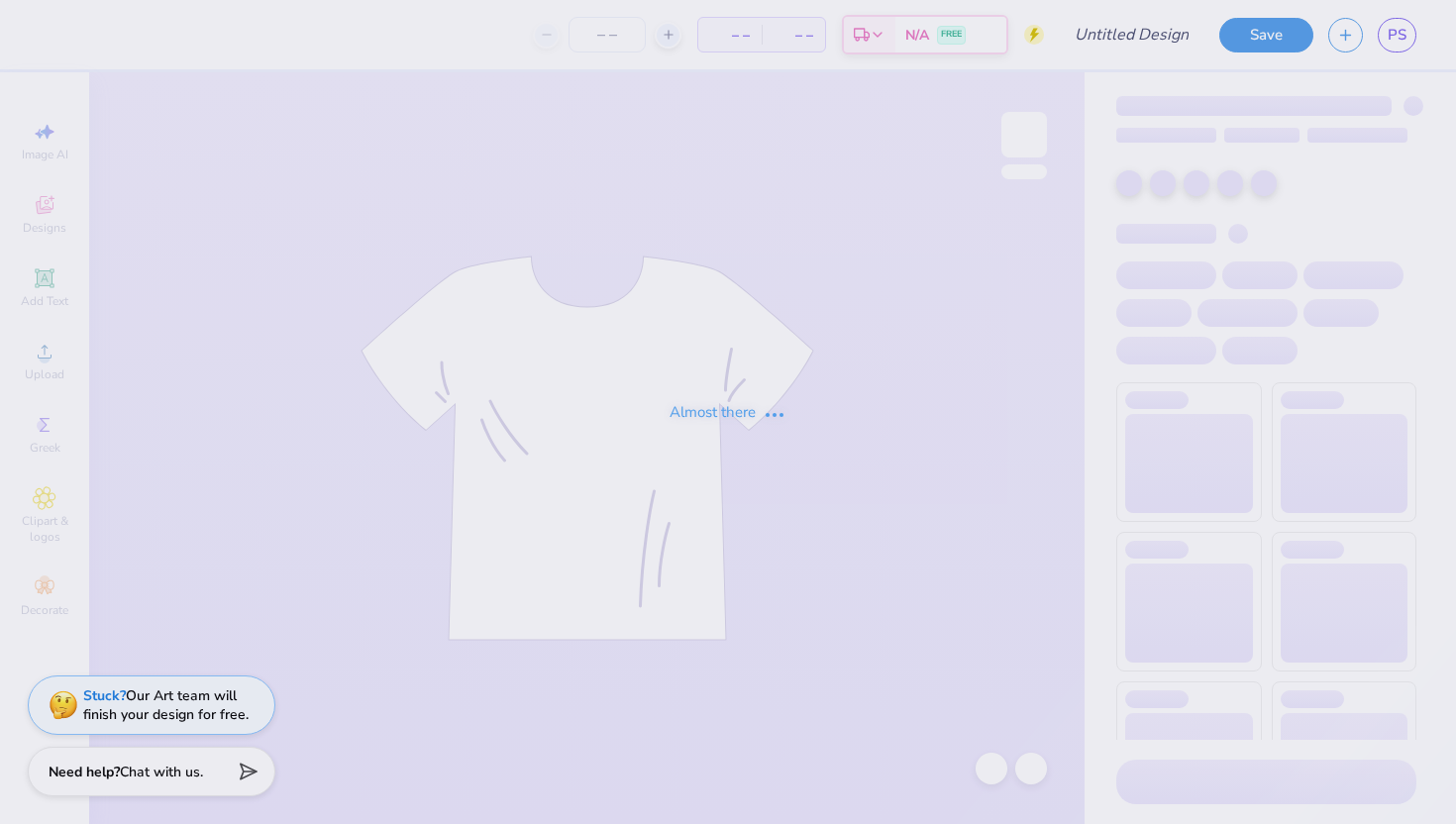 scroll, scrollTop: 0, scrollLeft: 0, axis: both 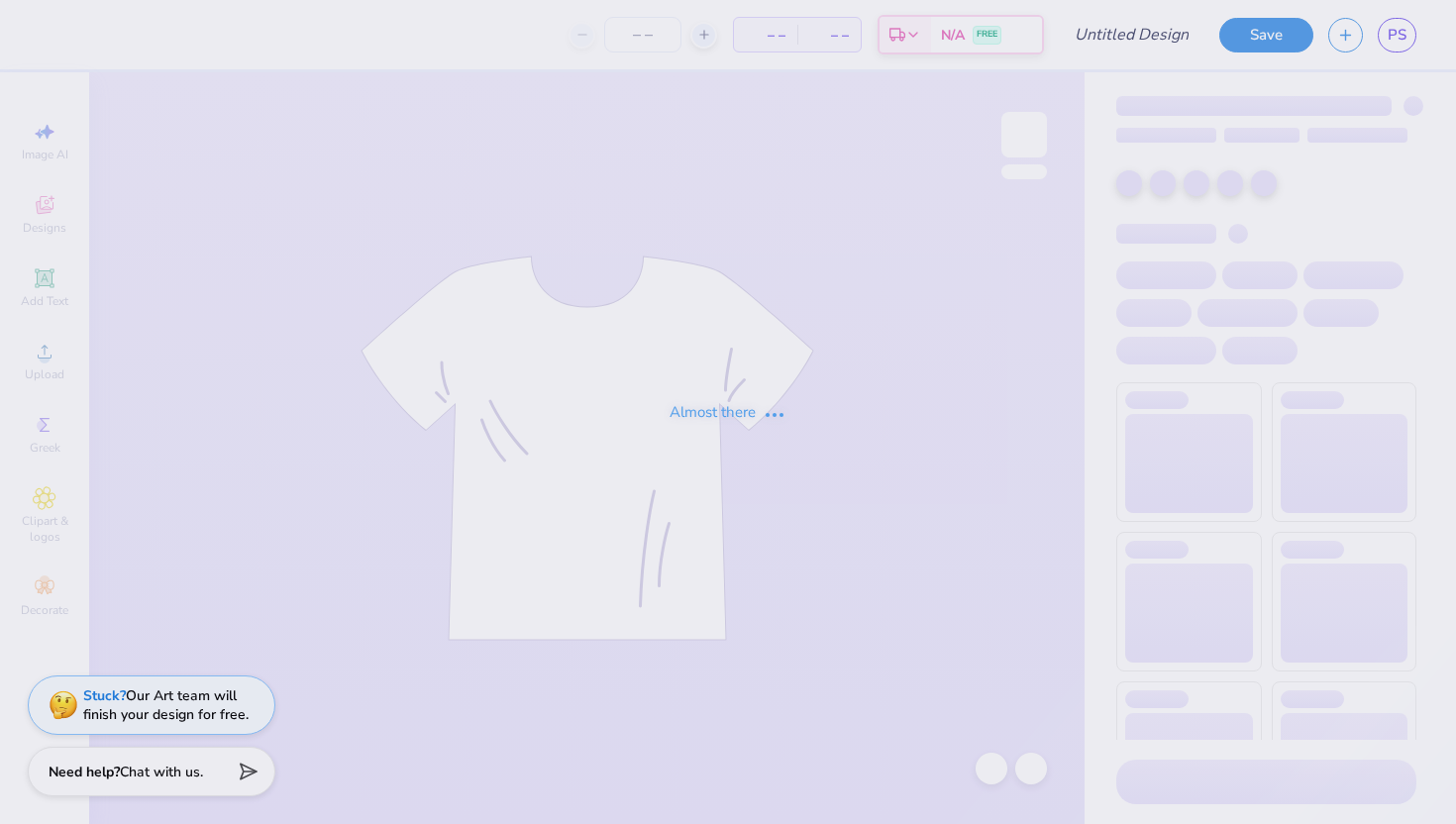 type on "BidDay" 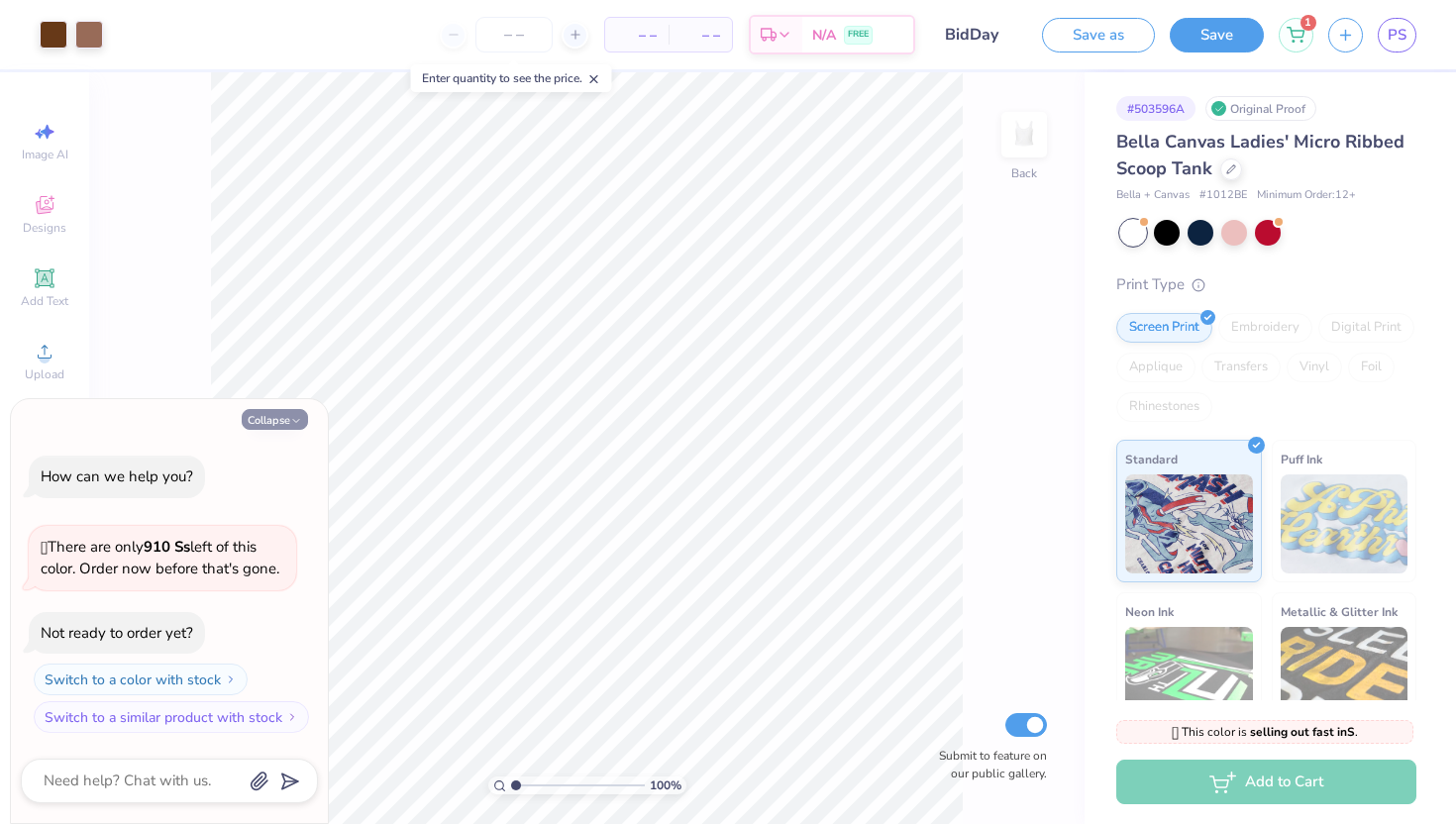 click on "Collapse" at bounding box center (274, 419) 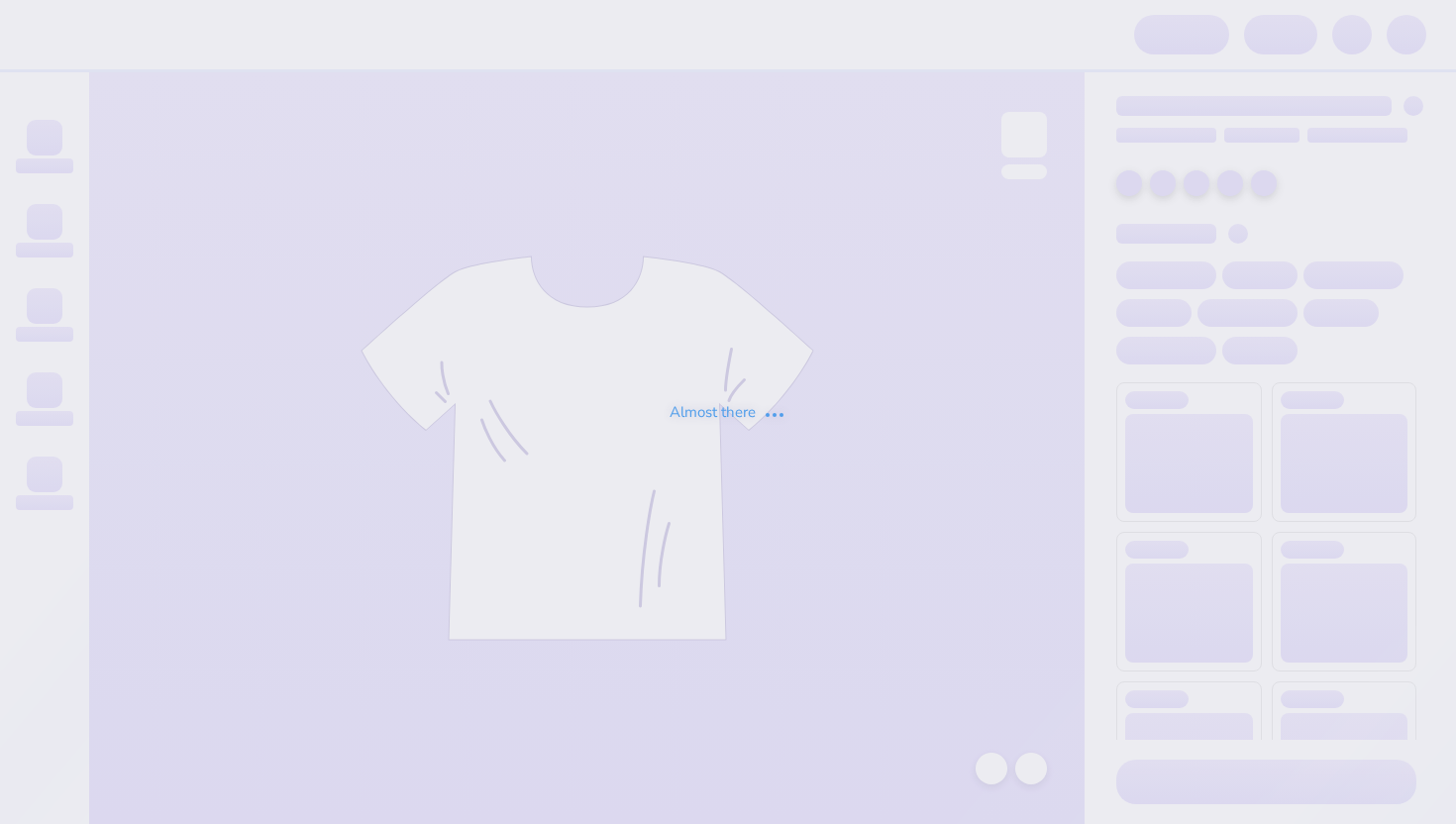 scroll, scrollTop: 0, scrollLeft: 0, axis: both 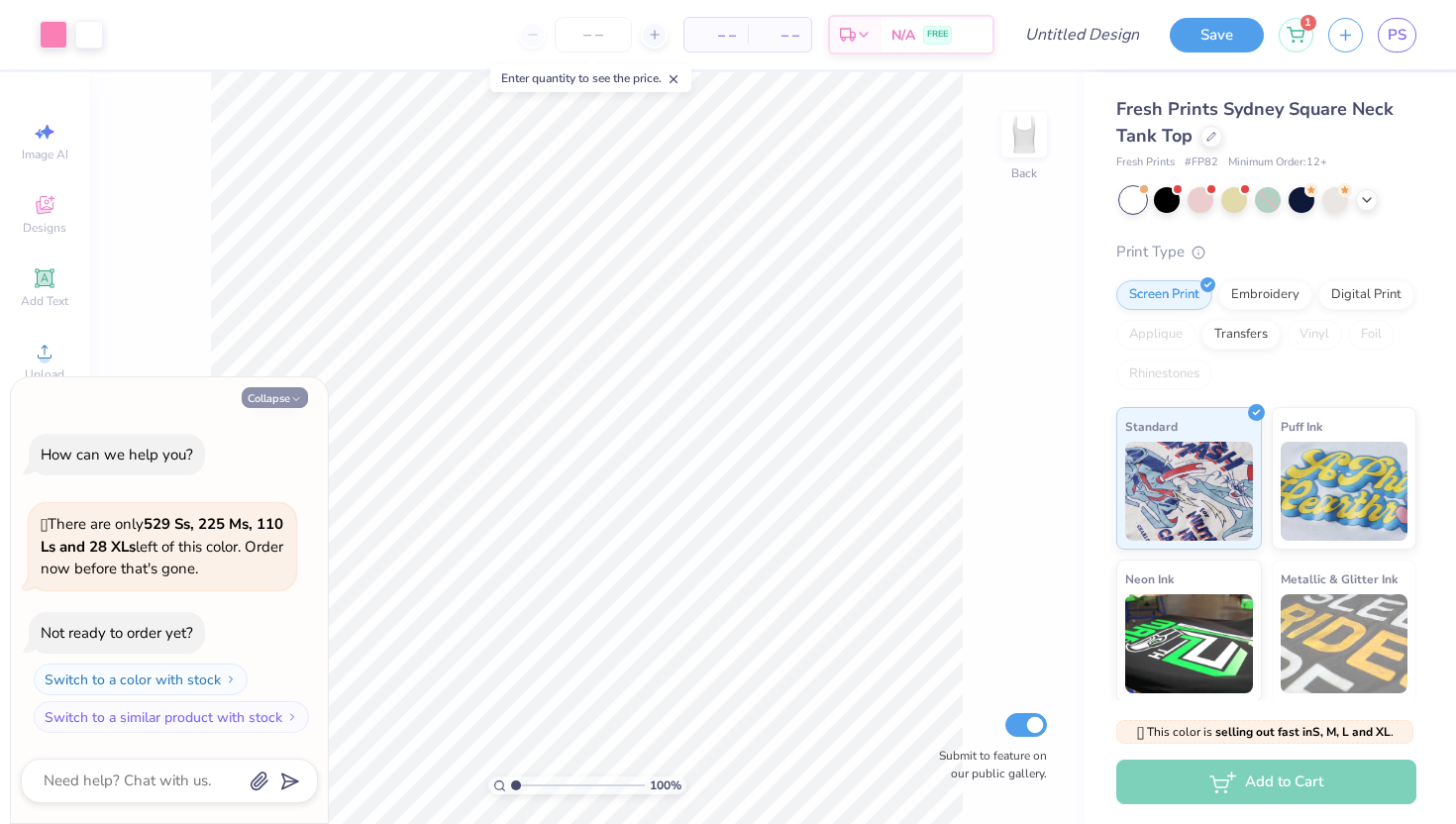 click on "Collapse" at bounding box center [274, 397] 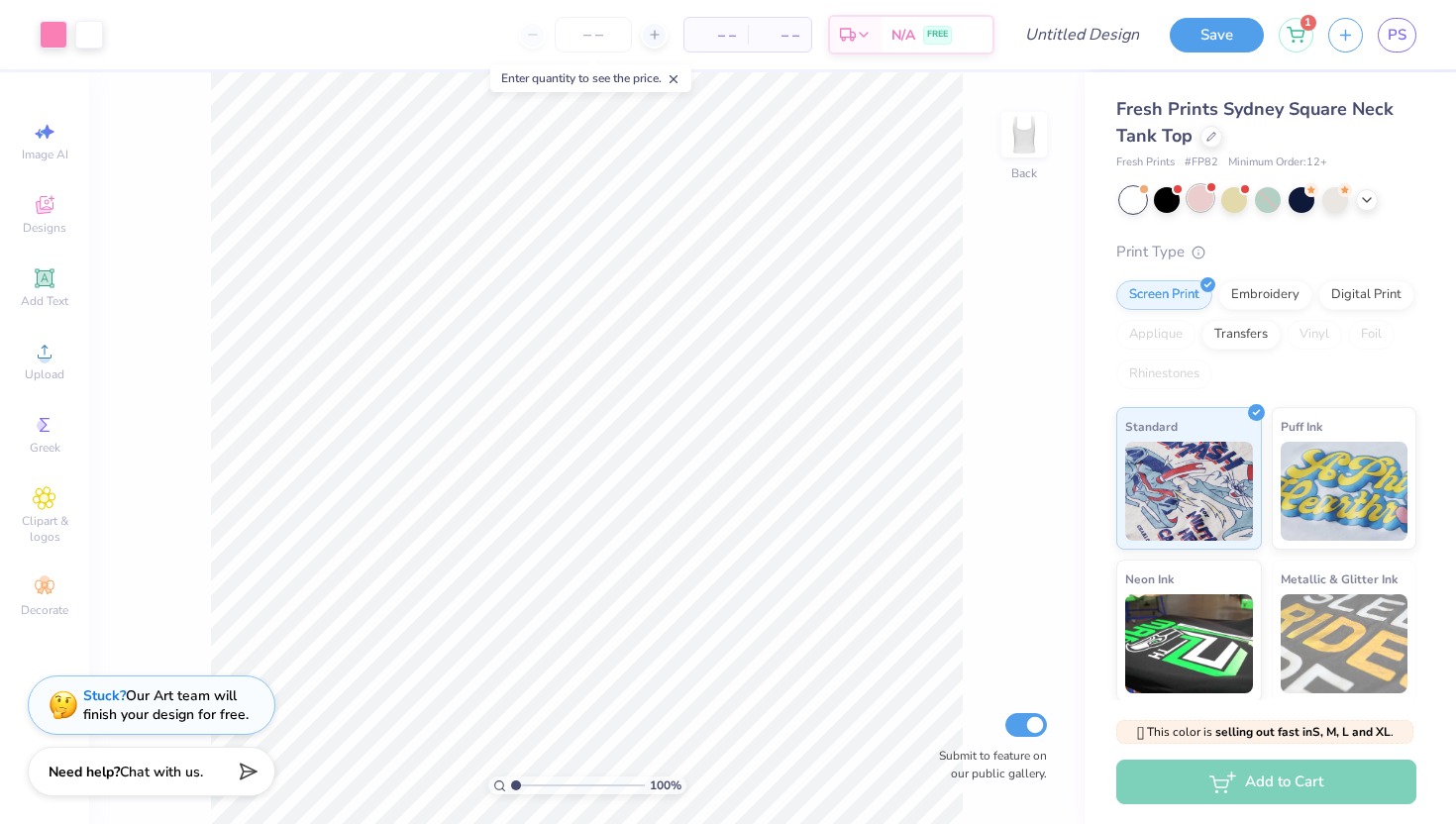 click at bounding box center [1200, 198] 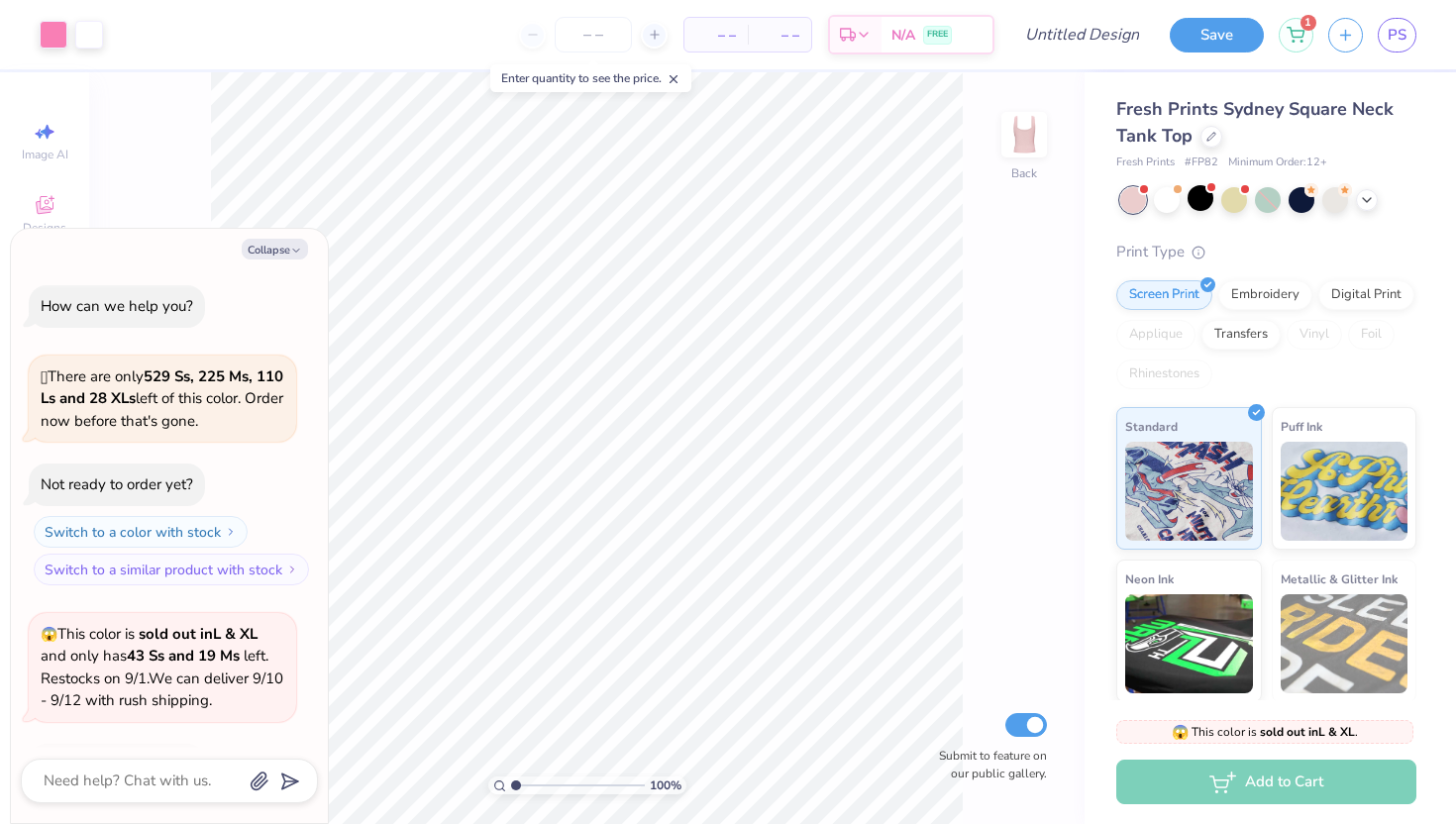 scroll, scrollTop: 132, scrollLeft: 0, axis: vertical 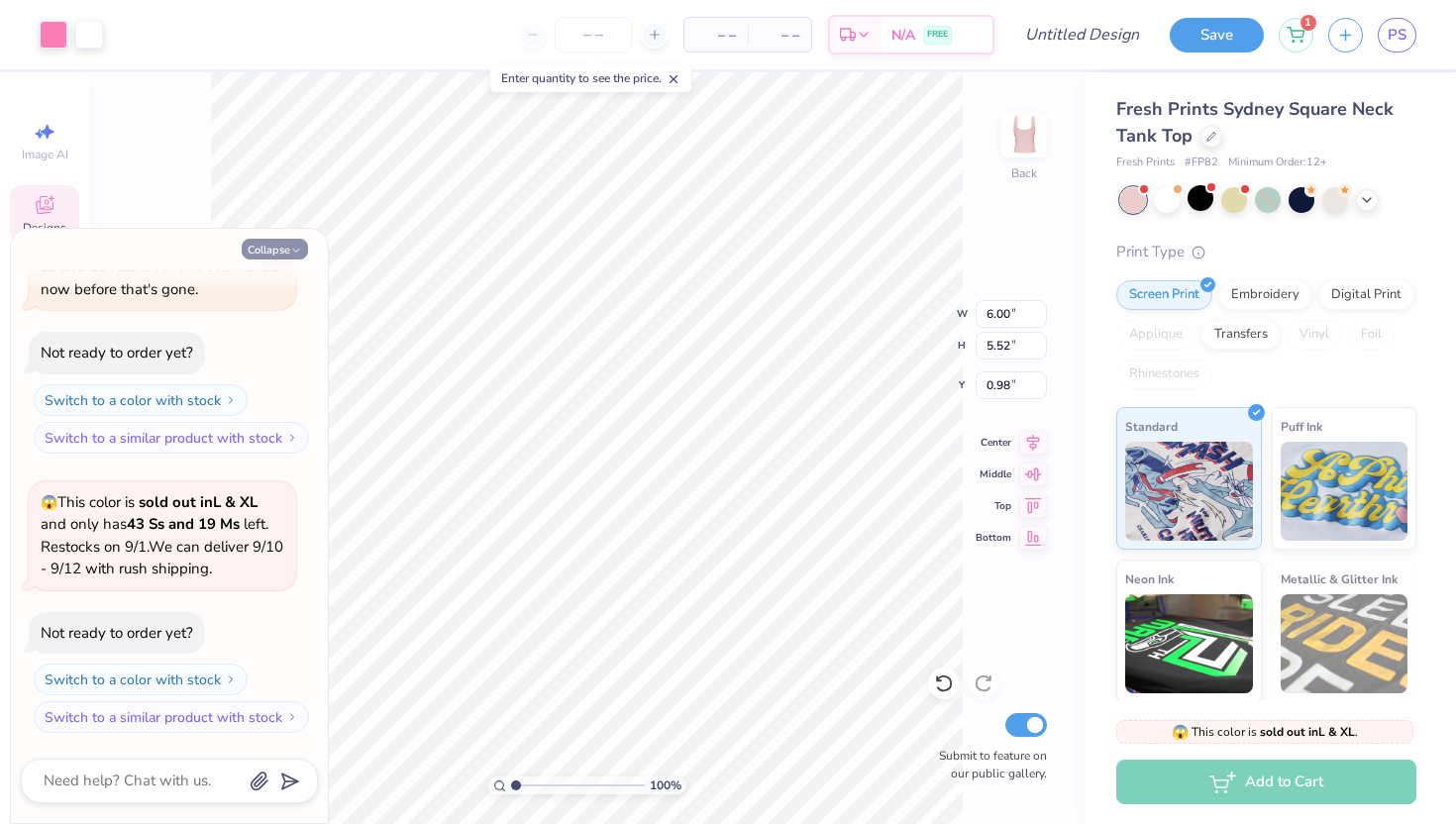 click on "Collapse" at bounding box center [274, 249] 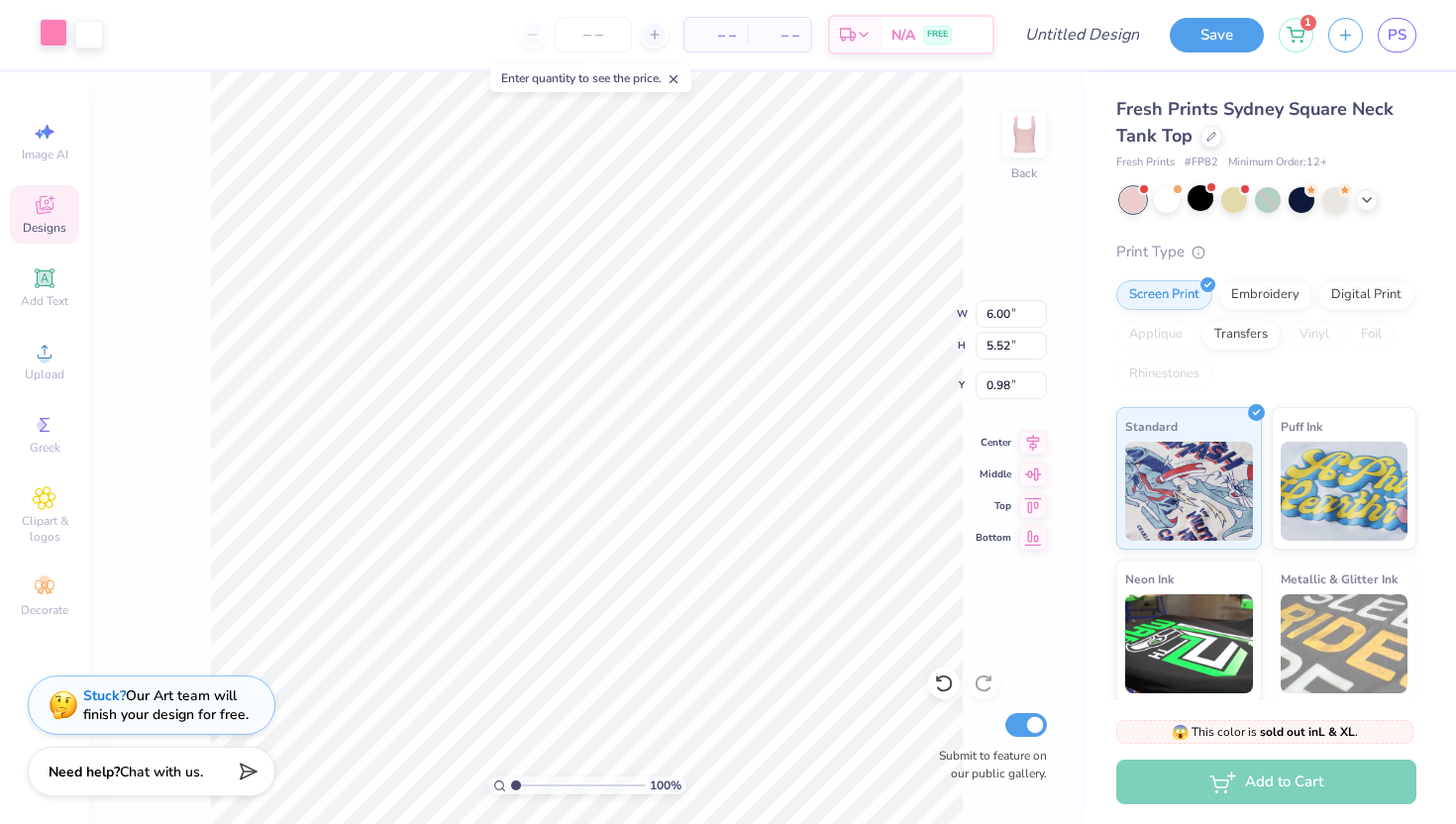 click at bounding box center [53, 33] 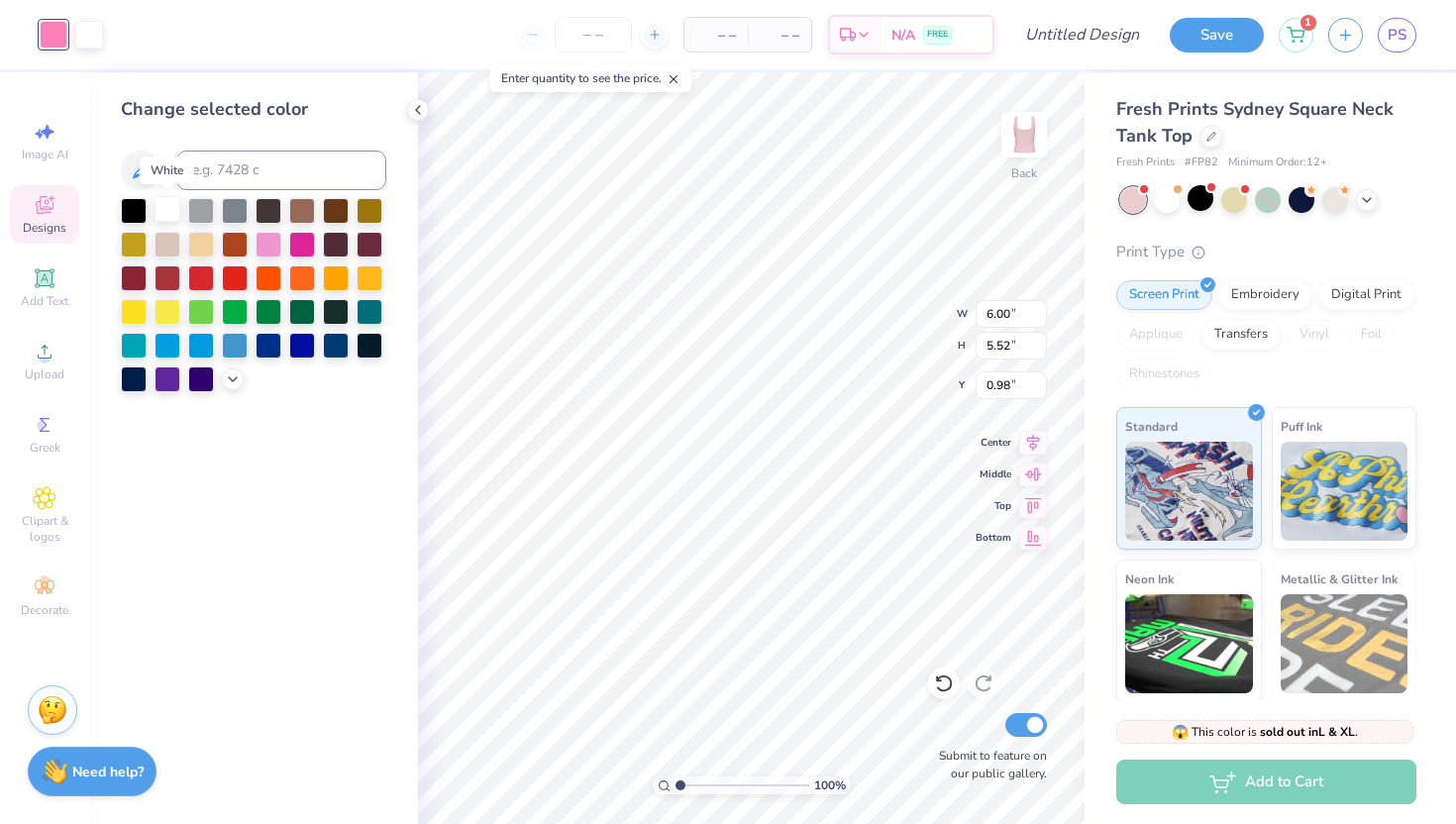 click at bounding box center (167, 209) 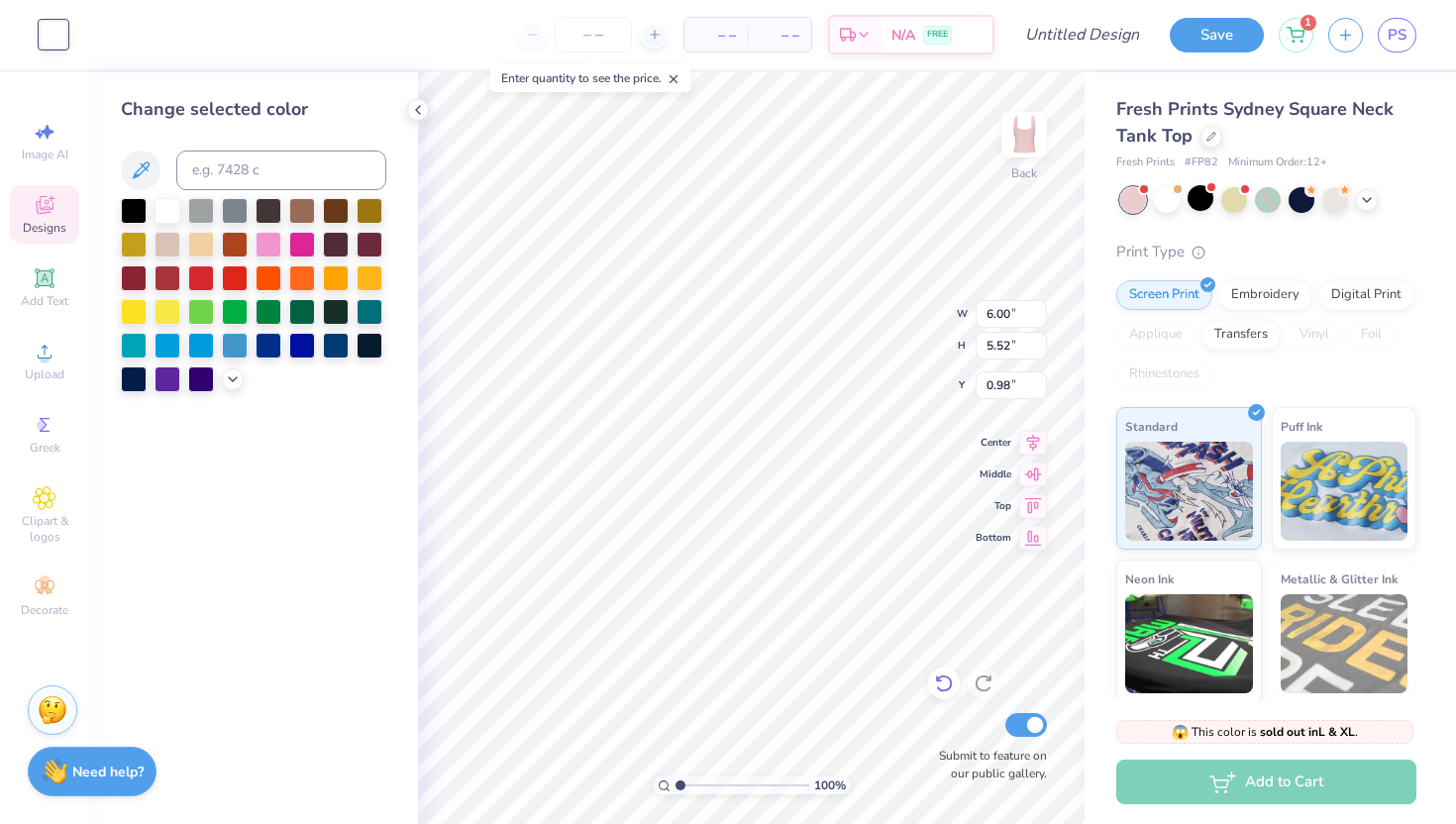click 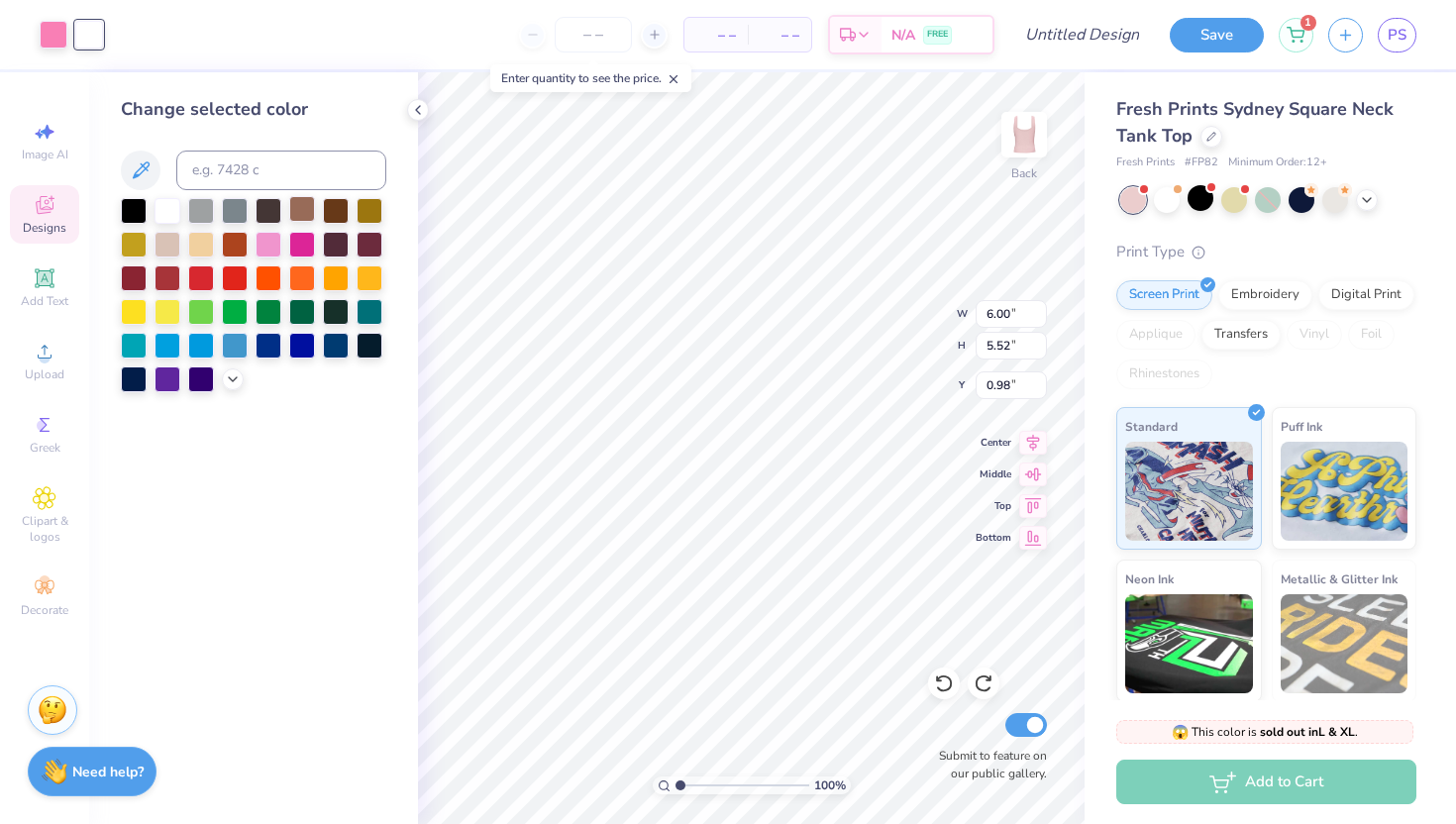 click at bounding box center [302, 209] 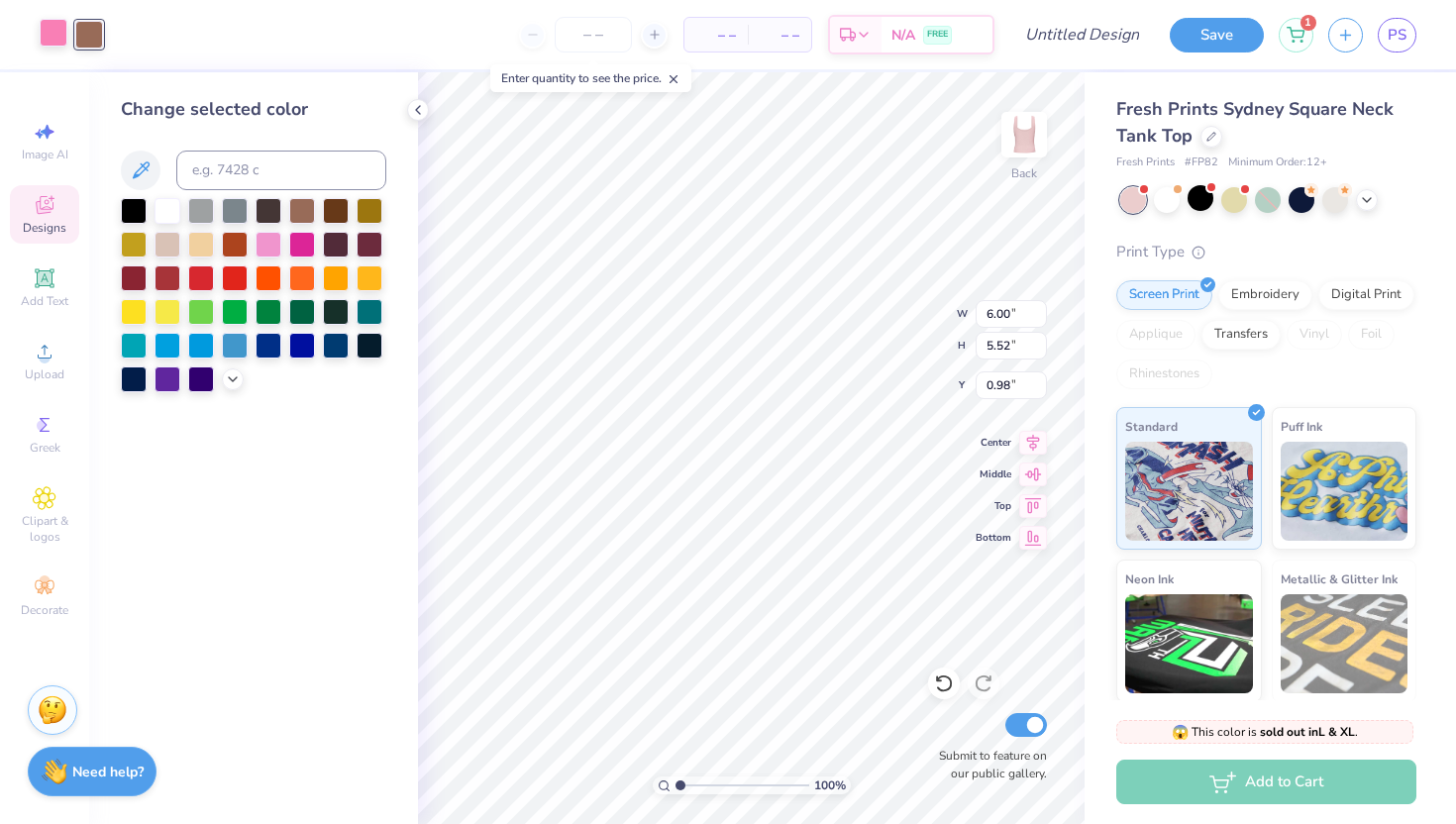 click at bounding box center [53, 33] 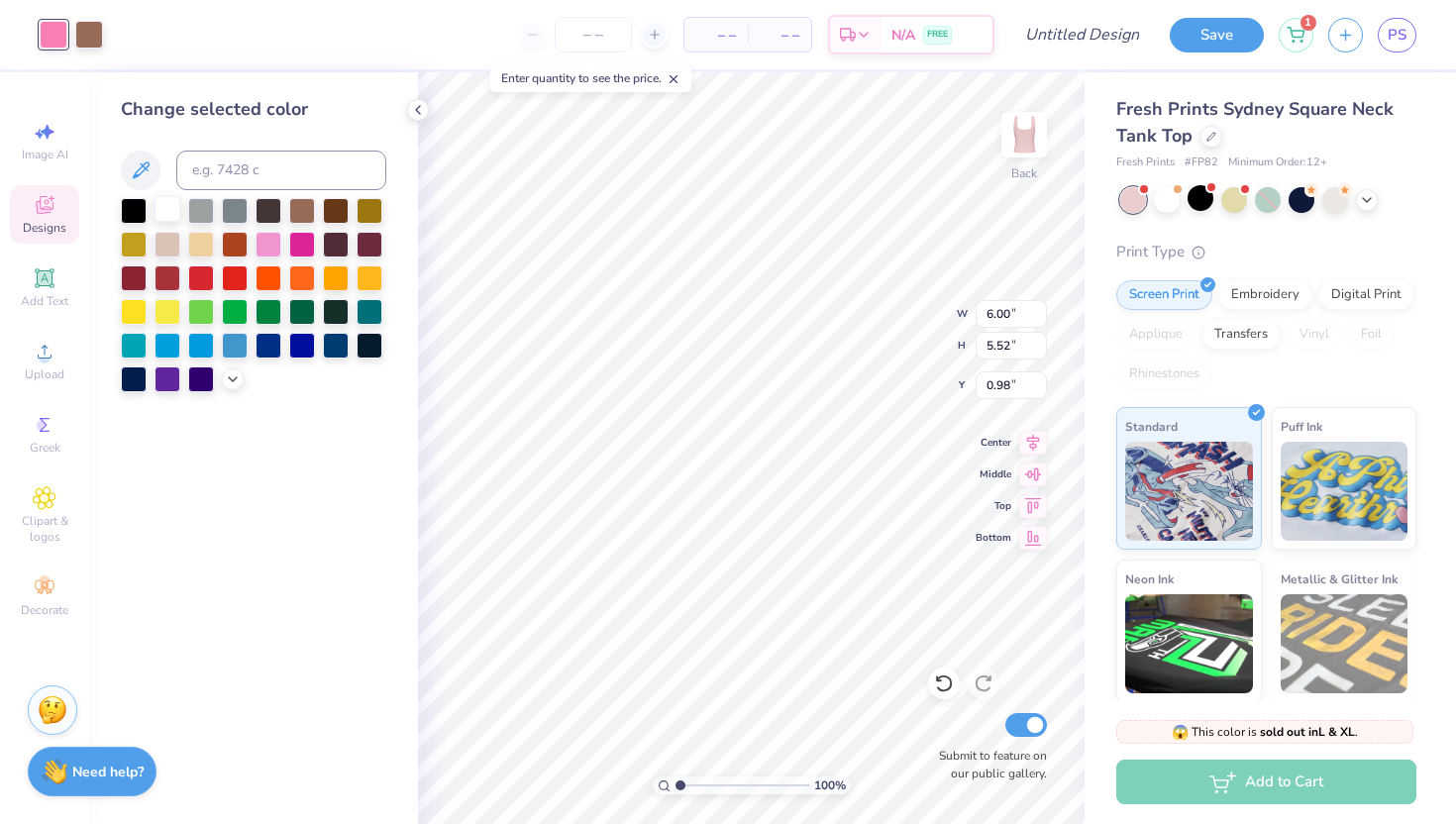 click at bounding box center (167, 209) 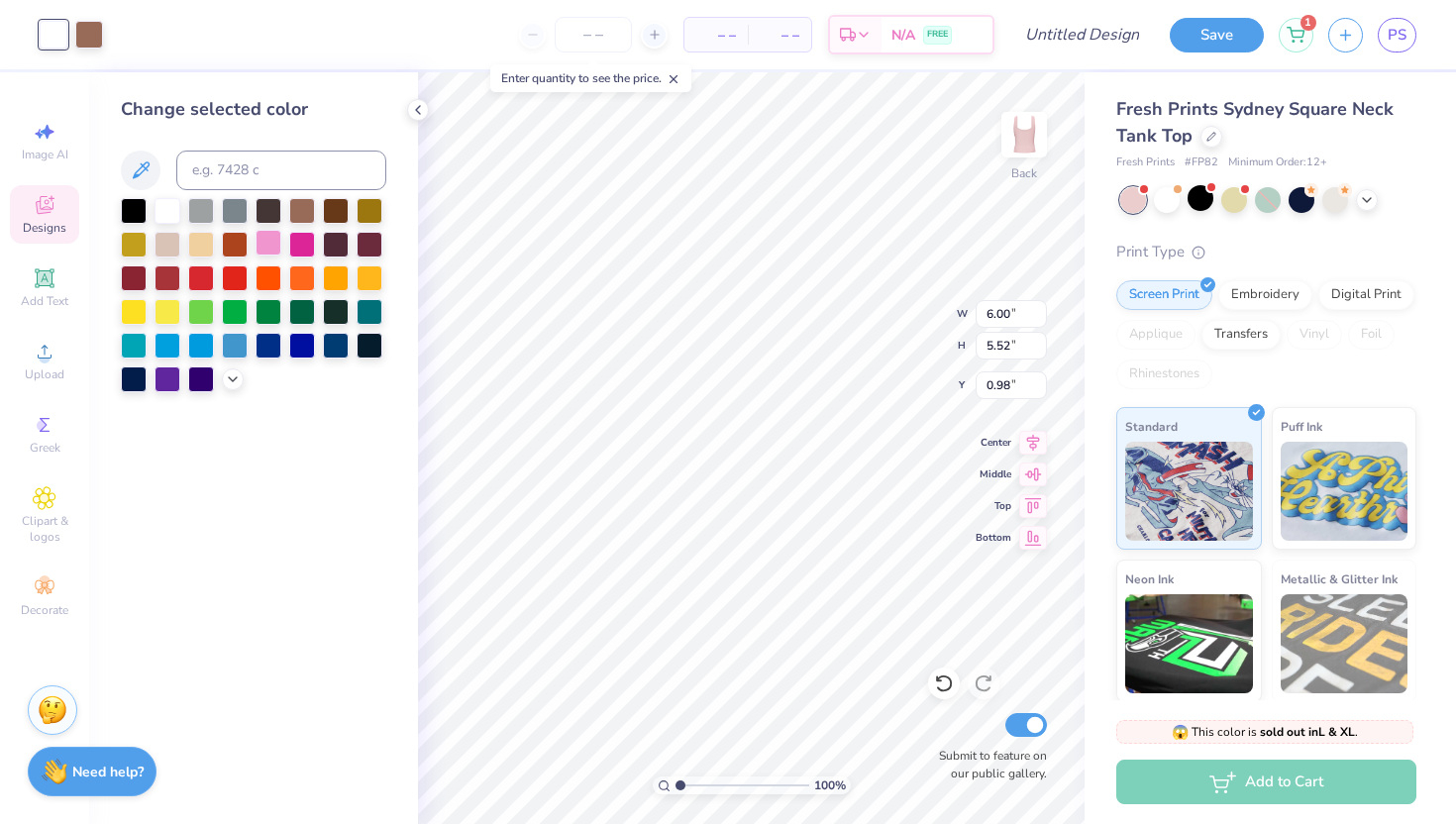 click at bounding box center [268, 243] 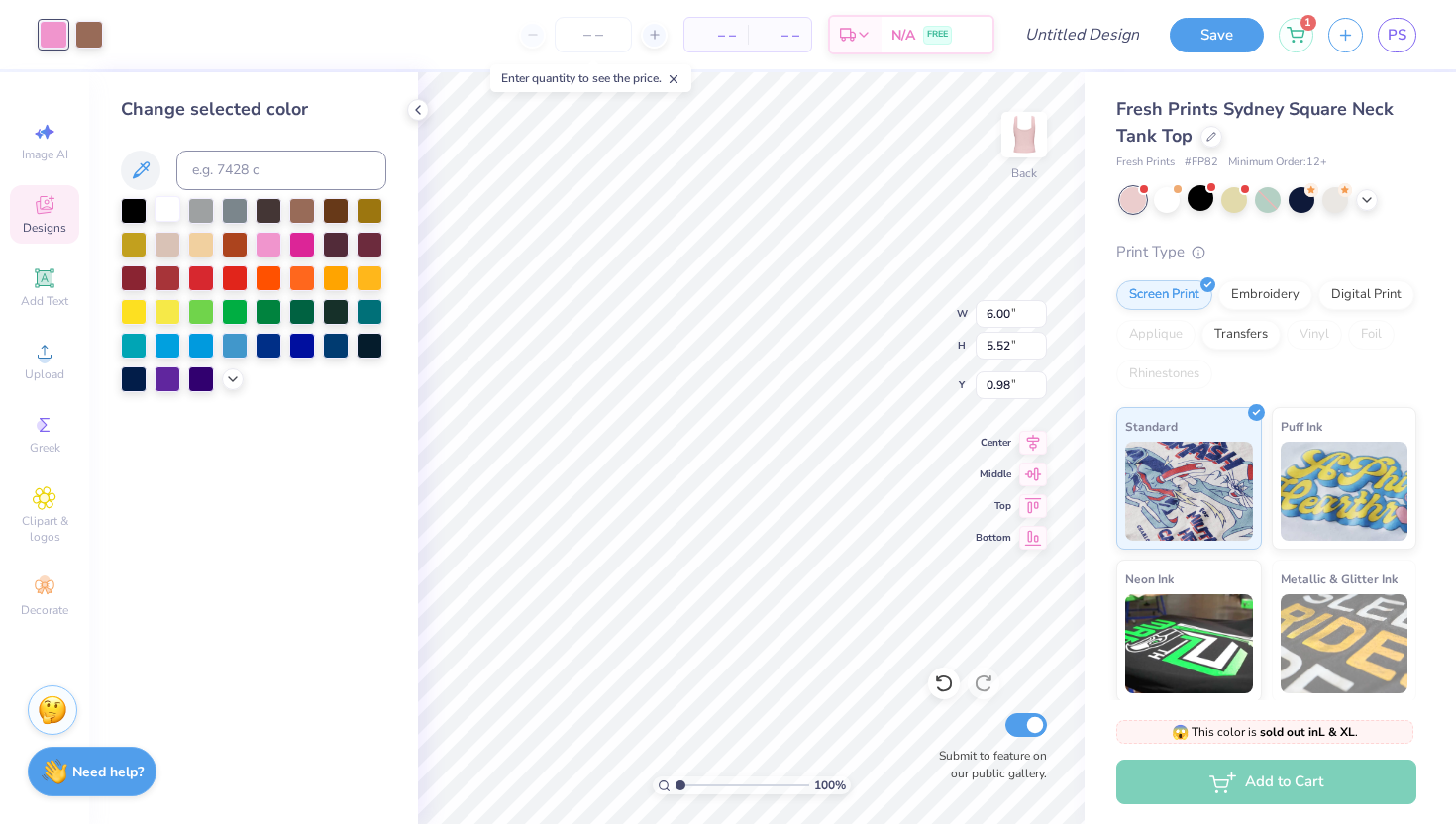 click at bounding box center (167, 209) 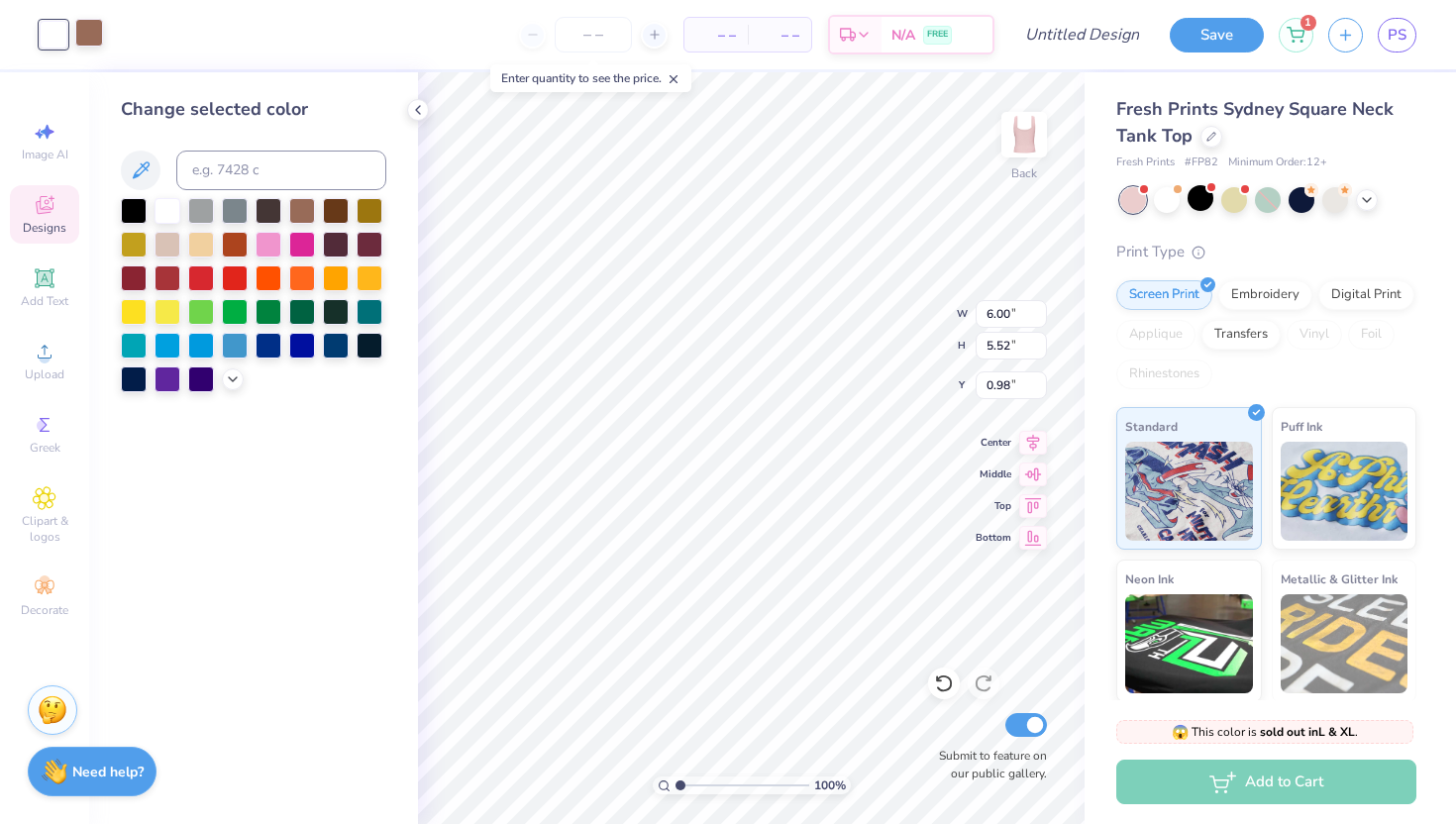 click at bounding box center (89, 33) 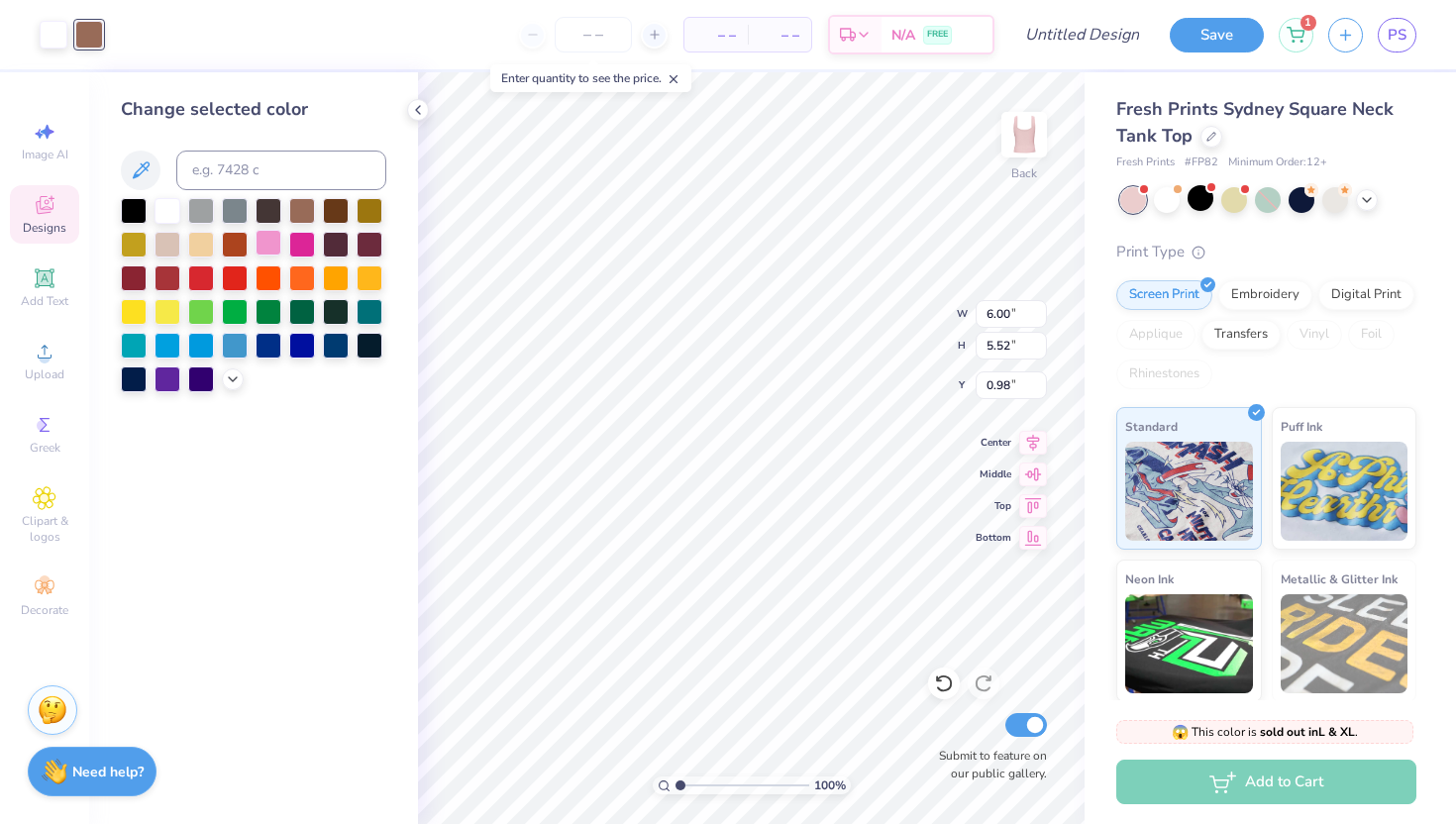 click at bounding box center (268, 243) 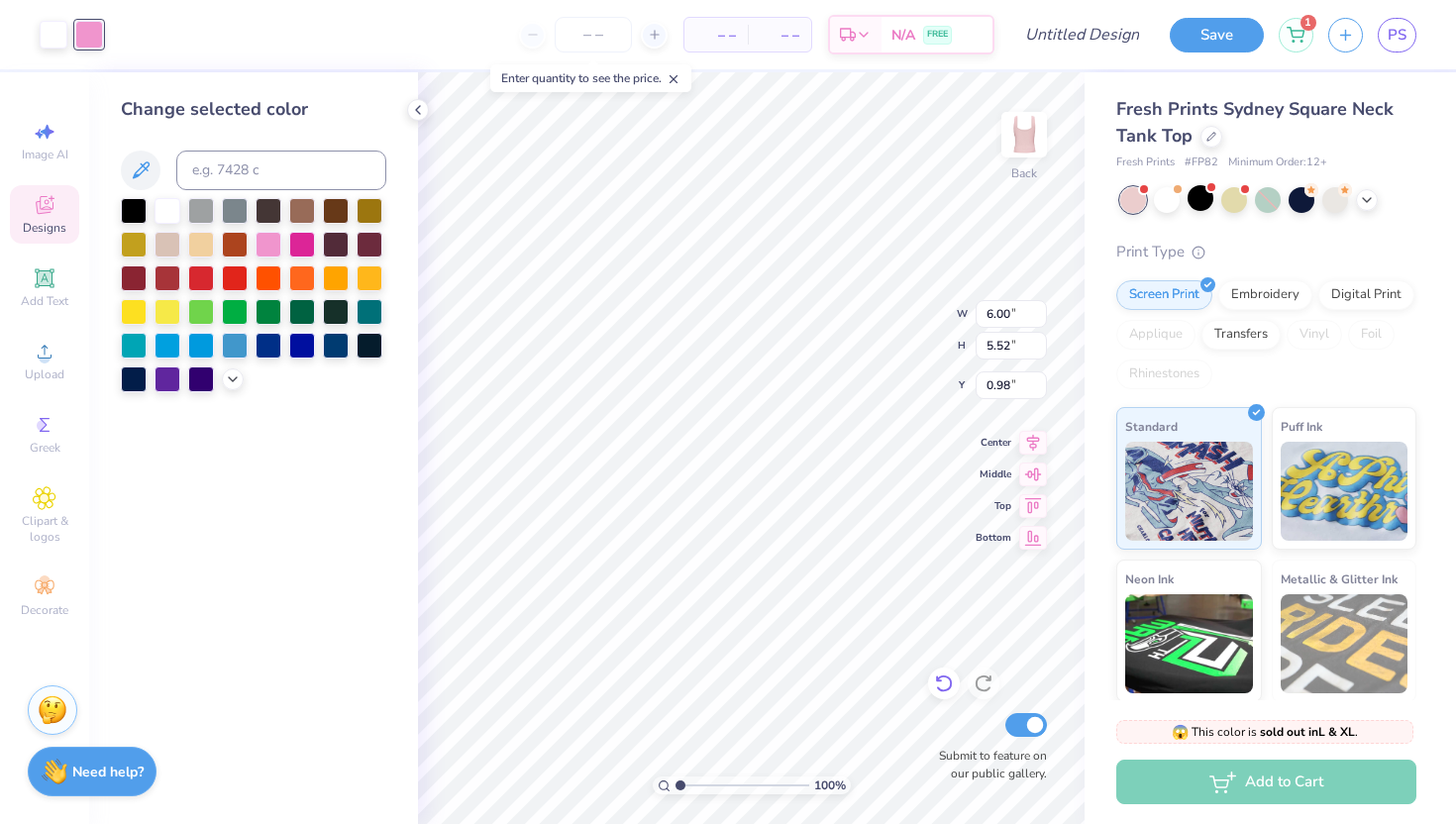 click 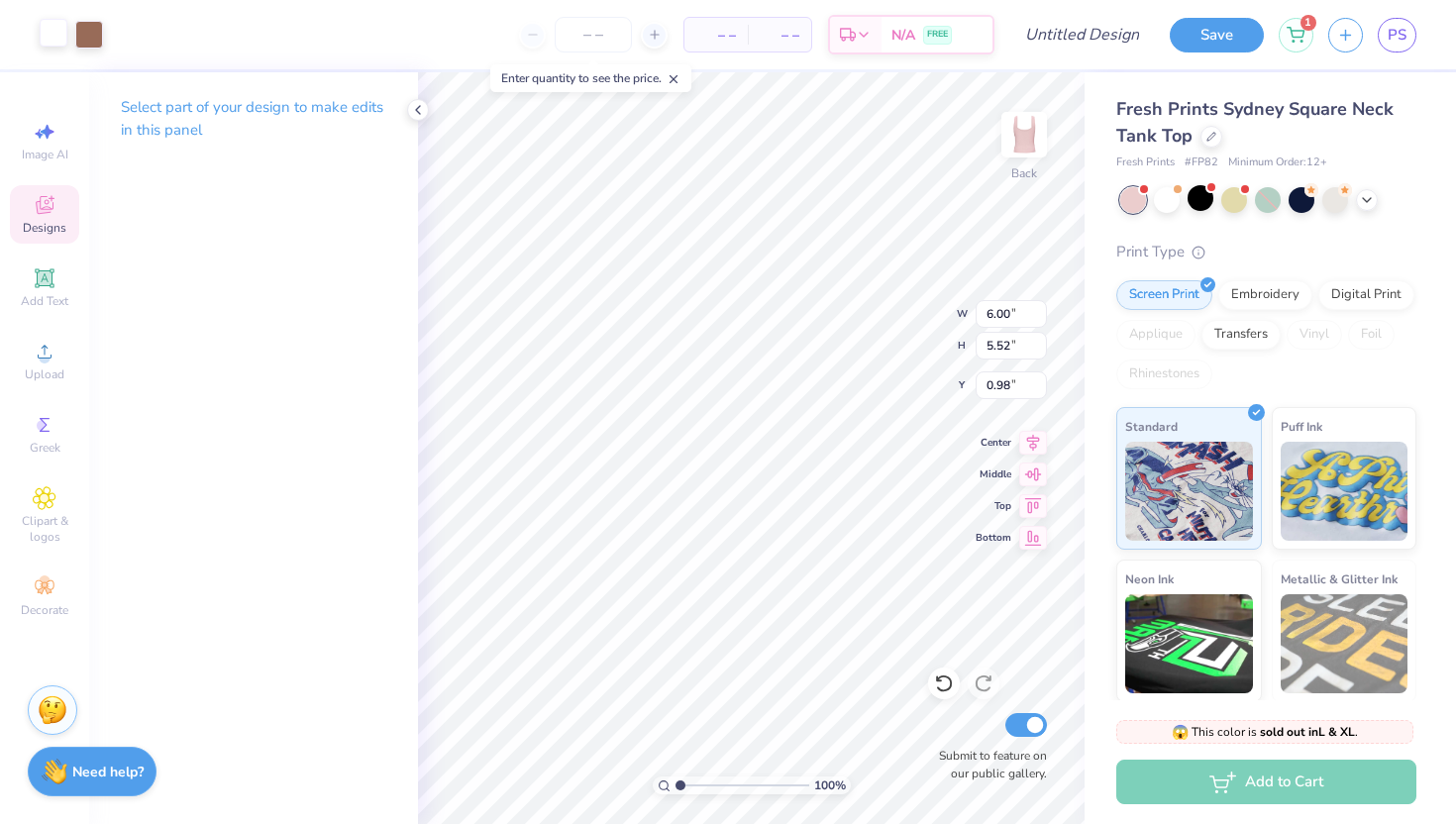 click at bounding box center [53, 33] 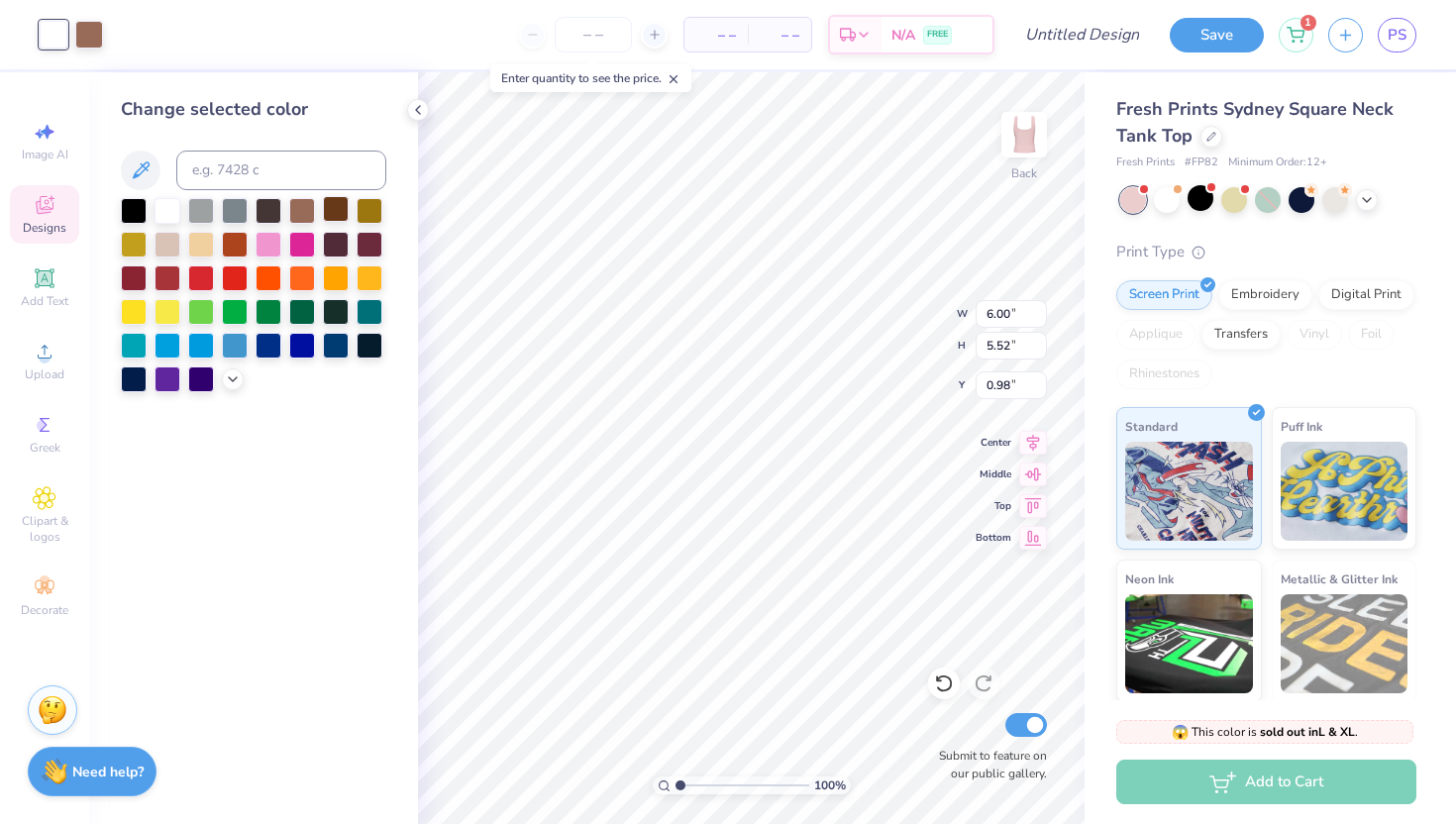 click at bounding box center (336, 209) 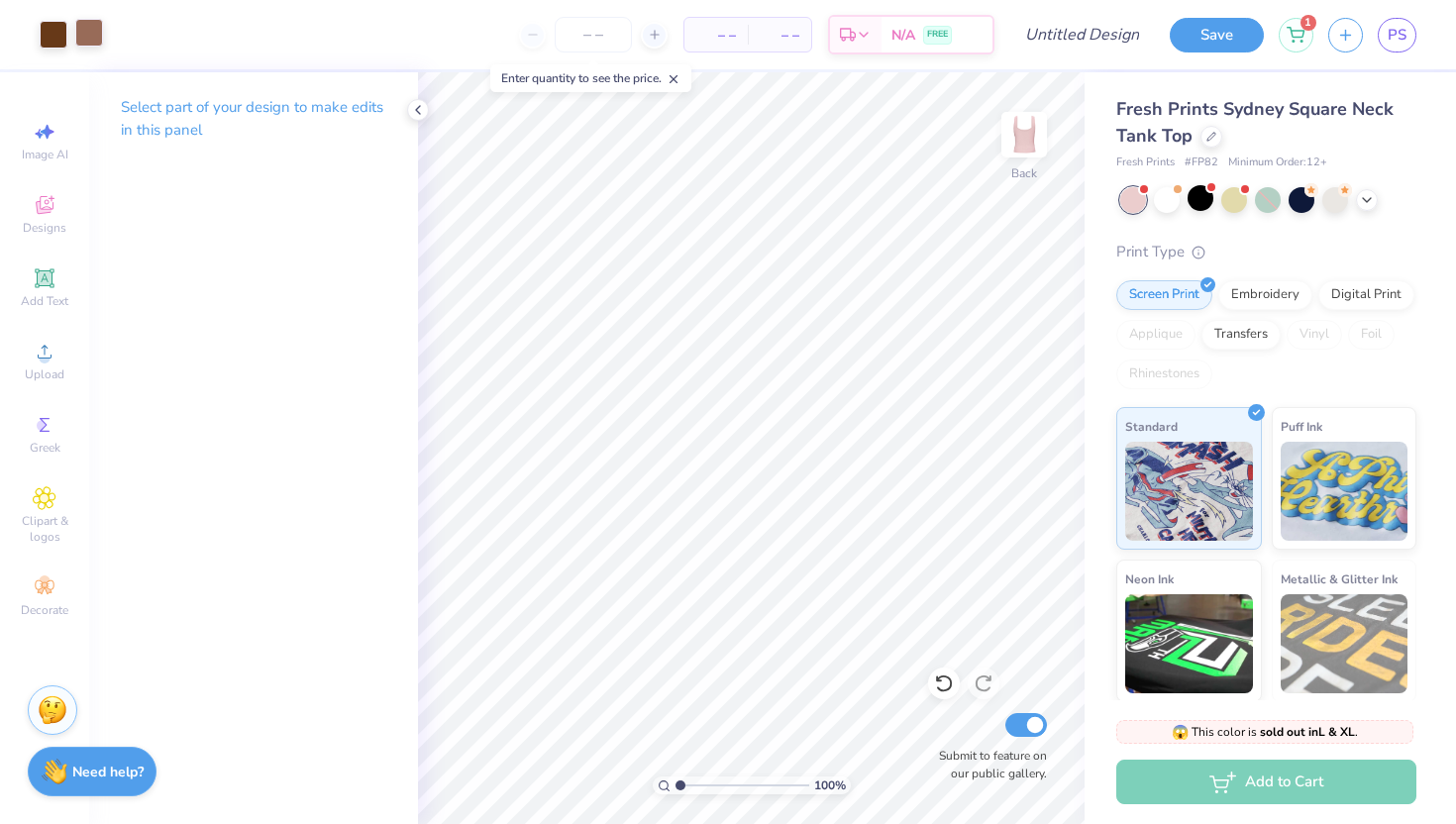 click at bounding box center (89, 33) 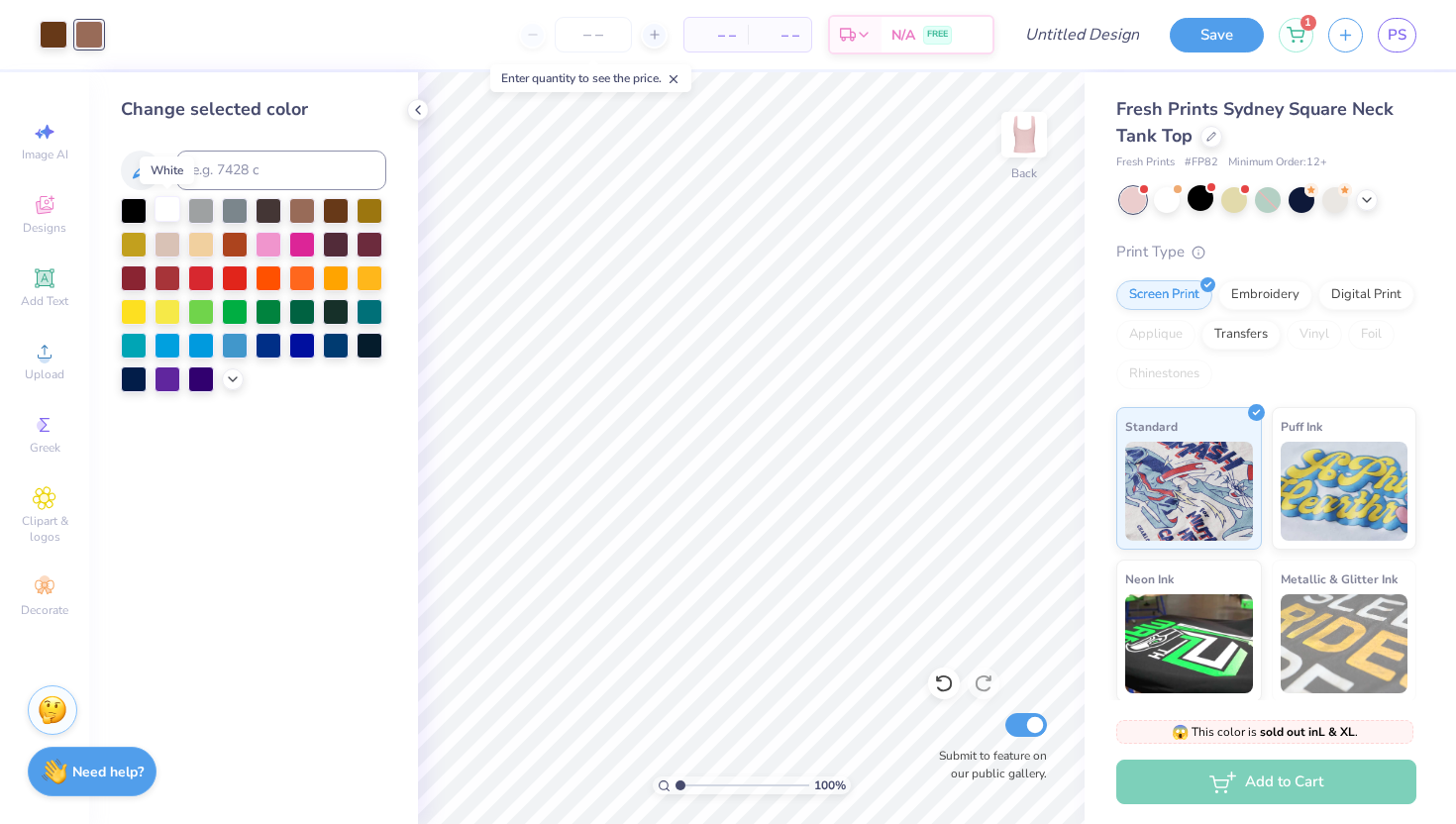 click at bounding box center (167, 209) 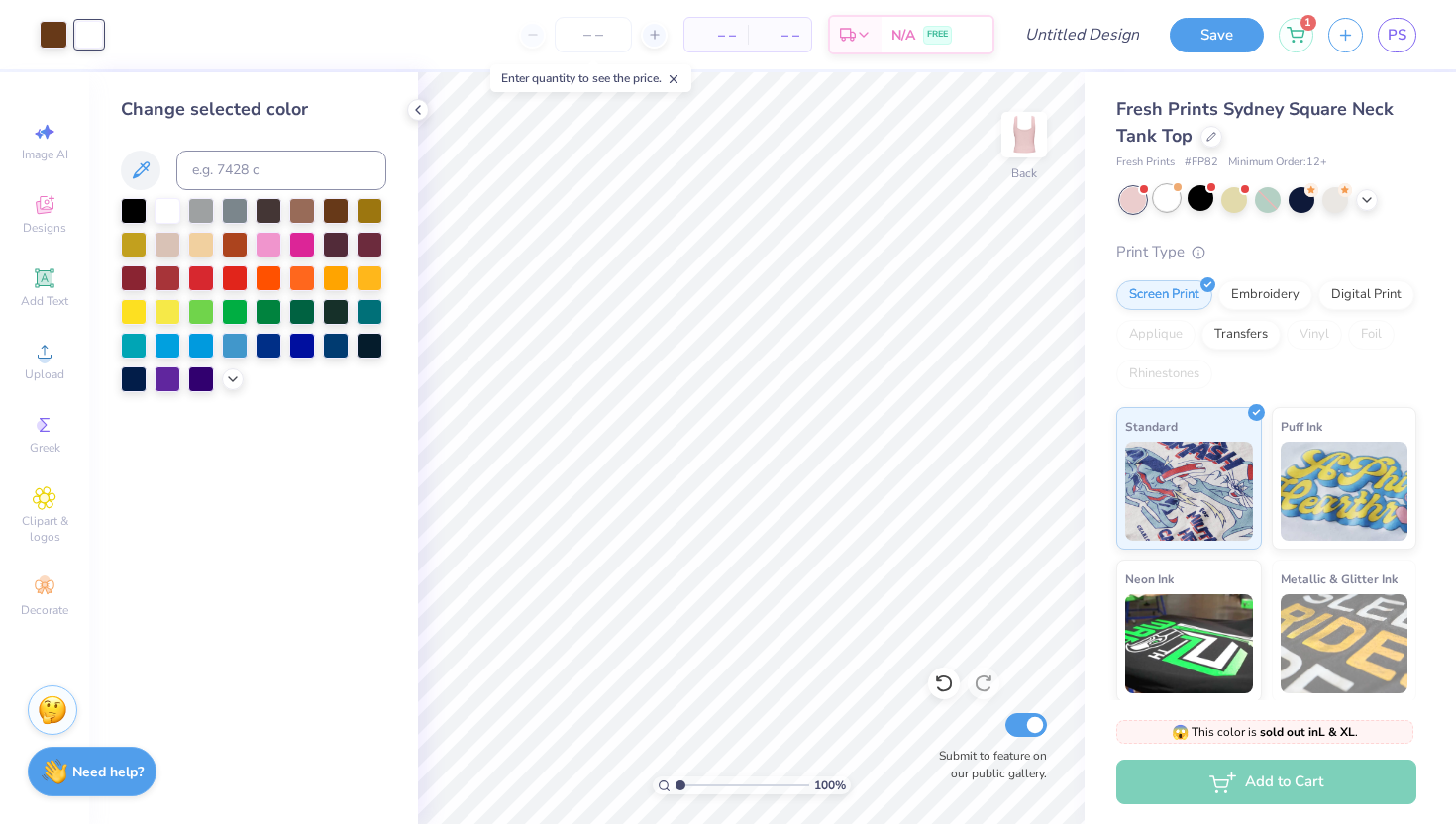 click at bounding box center (1167, 198) 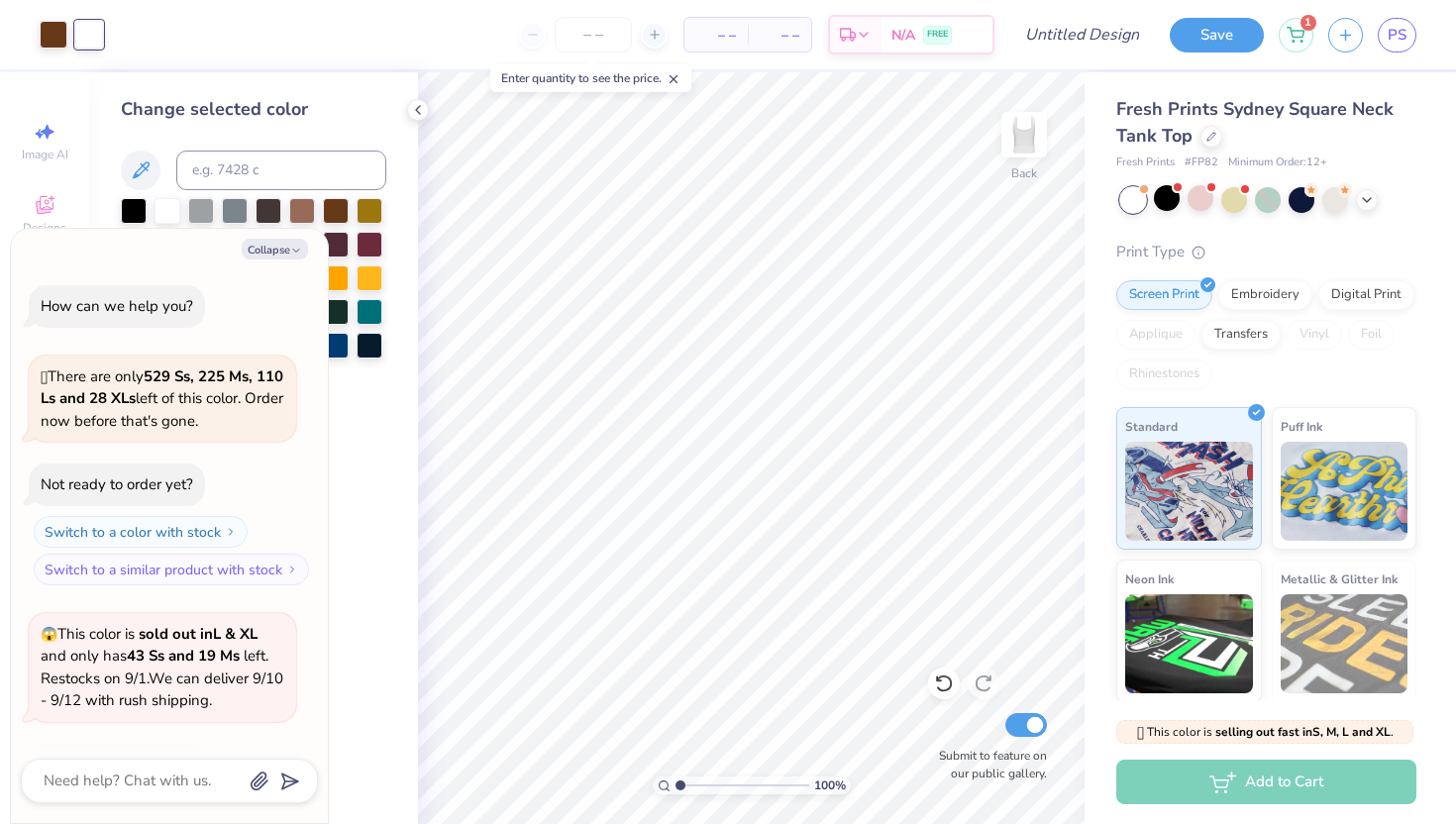 scroll, scrollTop: 389, scrollLeft: 0, axis: vertical 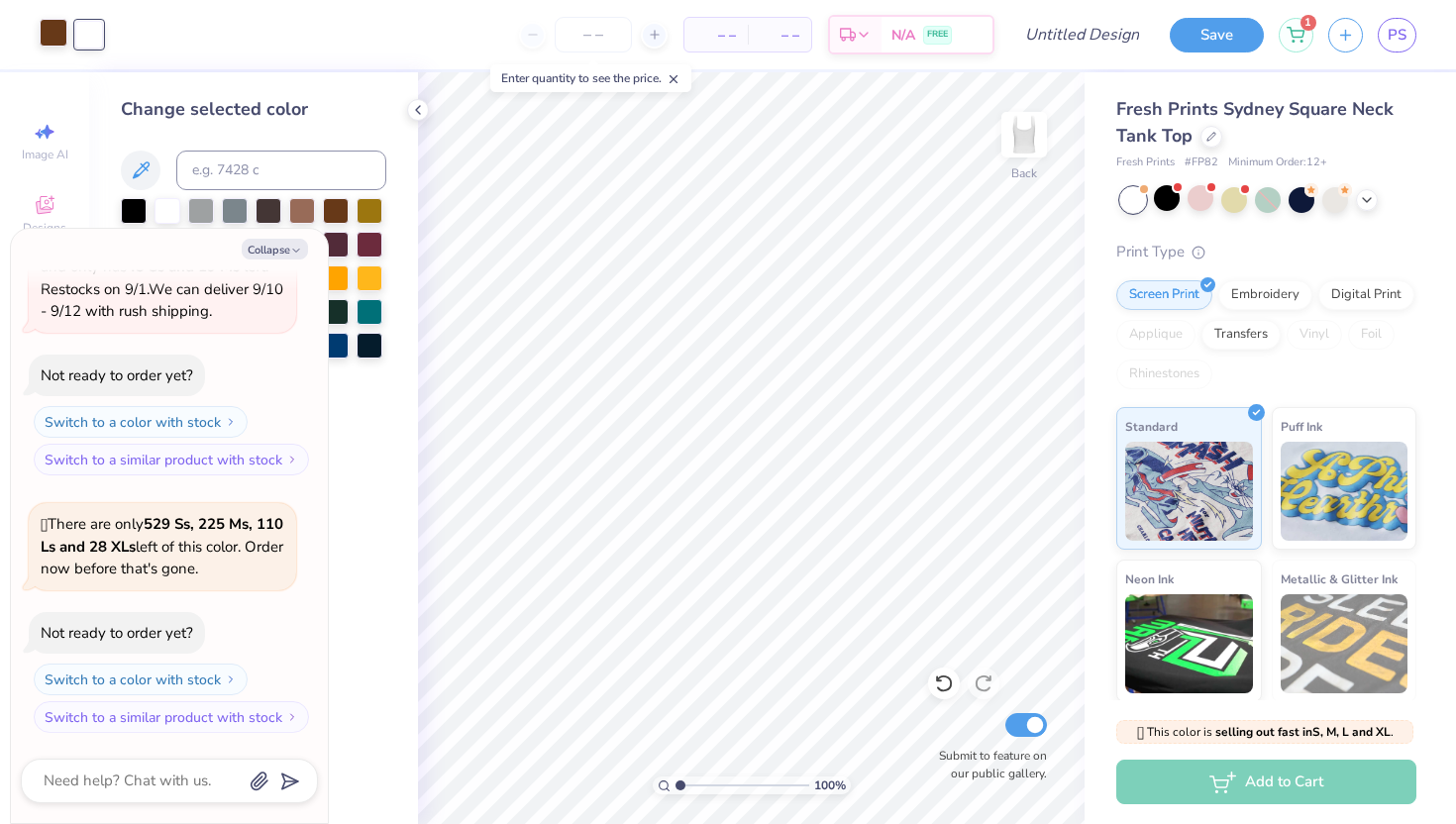 click at bounding box center (53, 33) 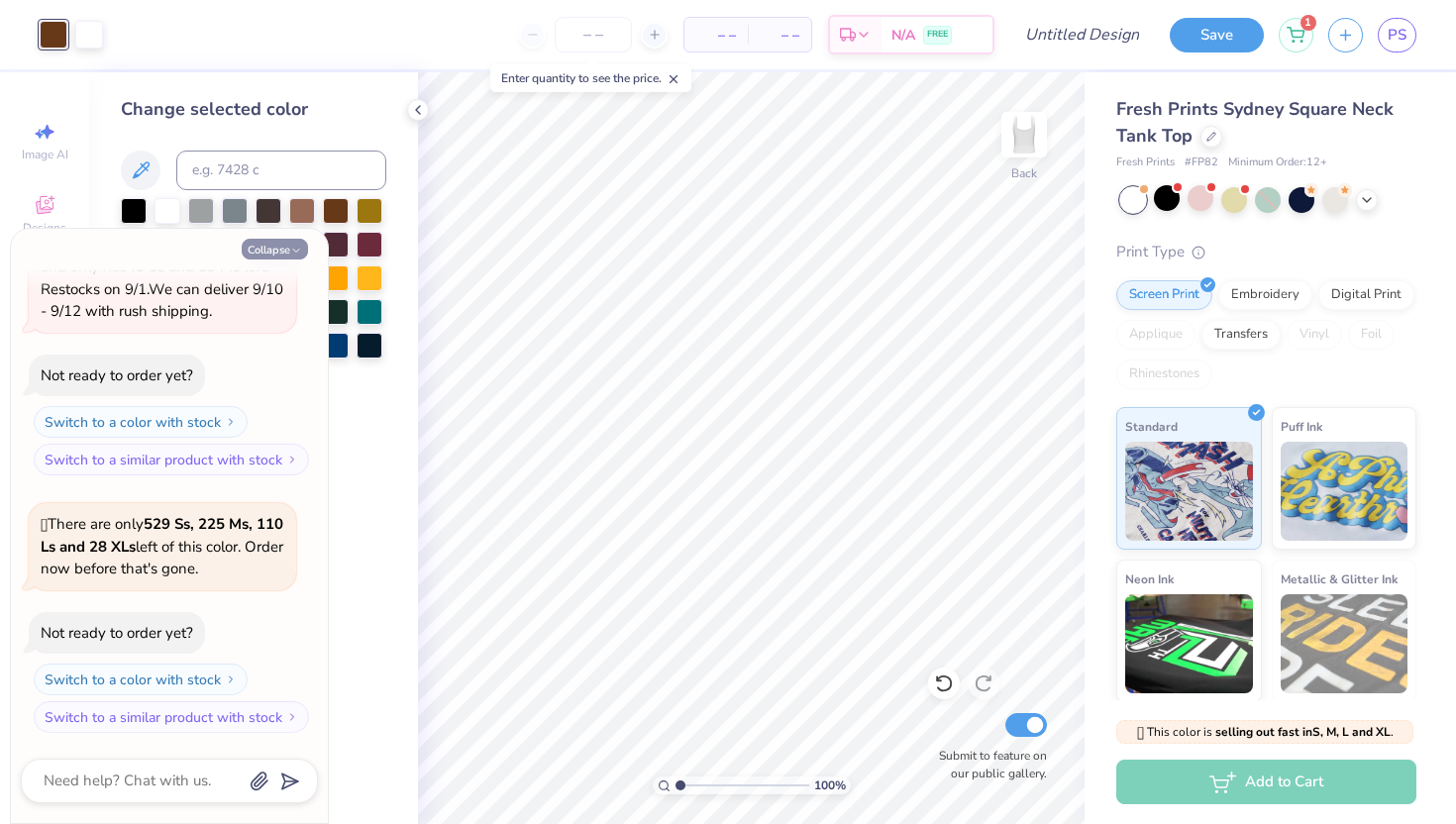 click on "Collapse" at bounding box center (274, 249) 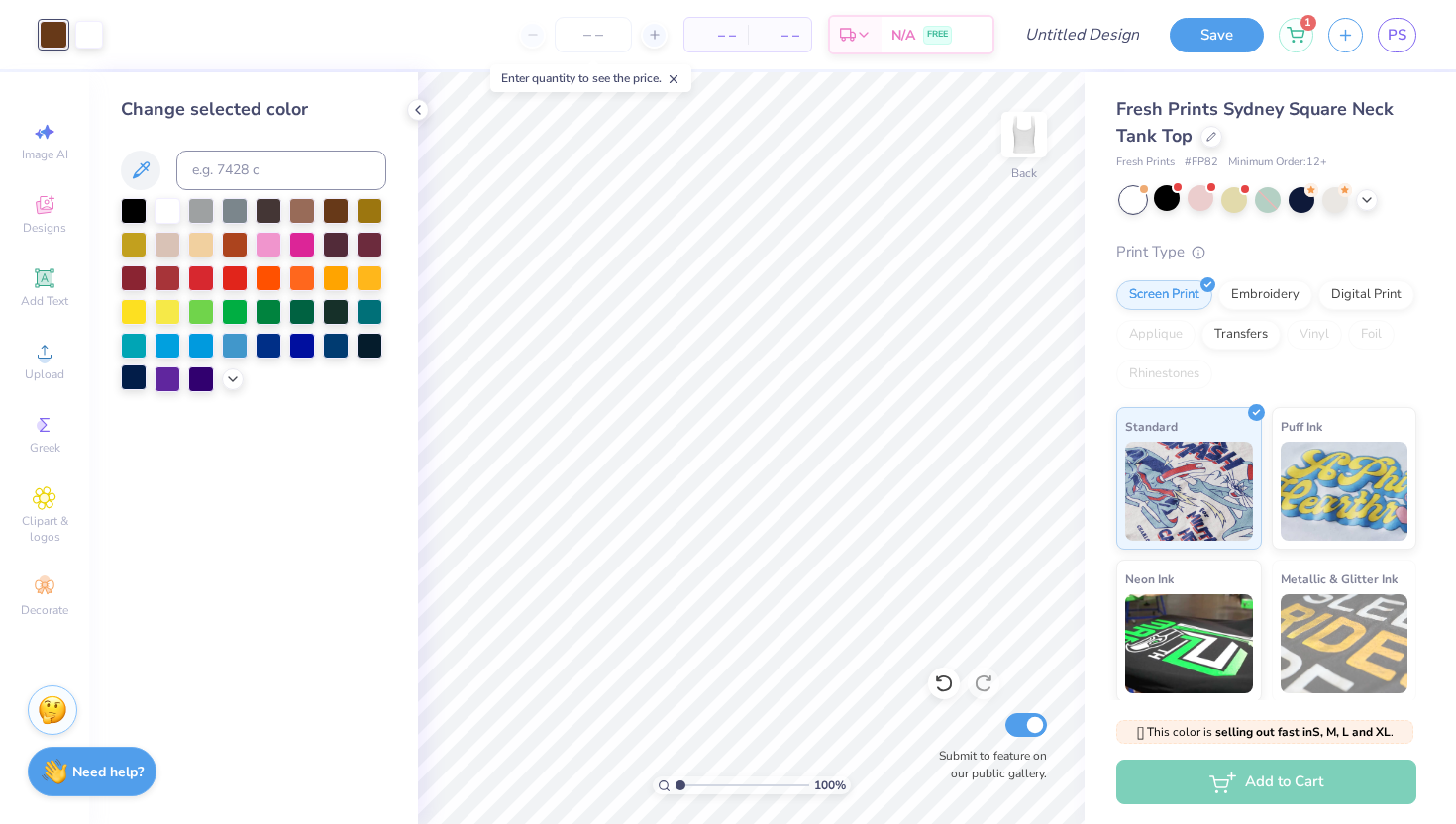 click at bounding box center (134, 377) 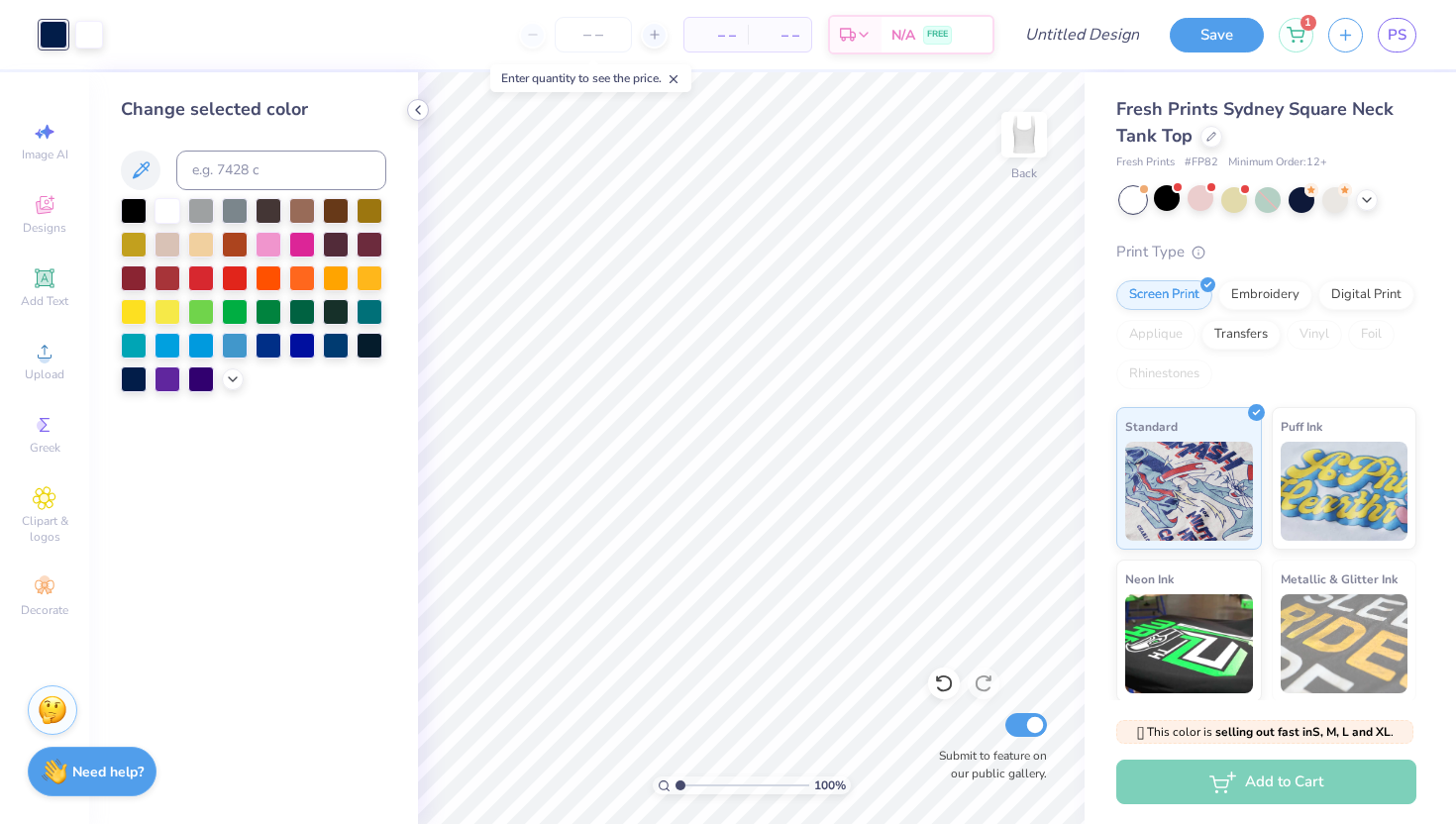 click 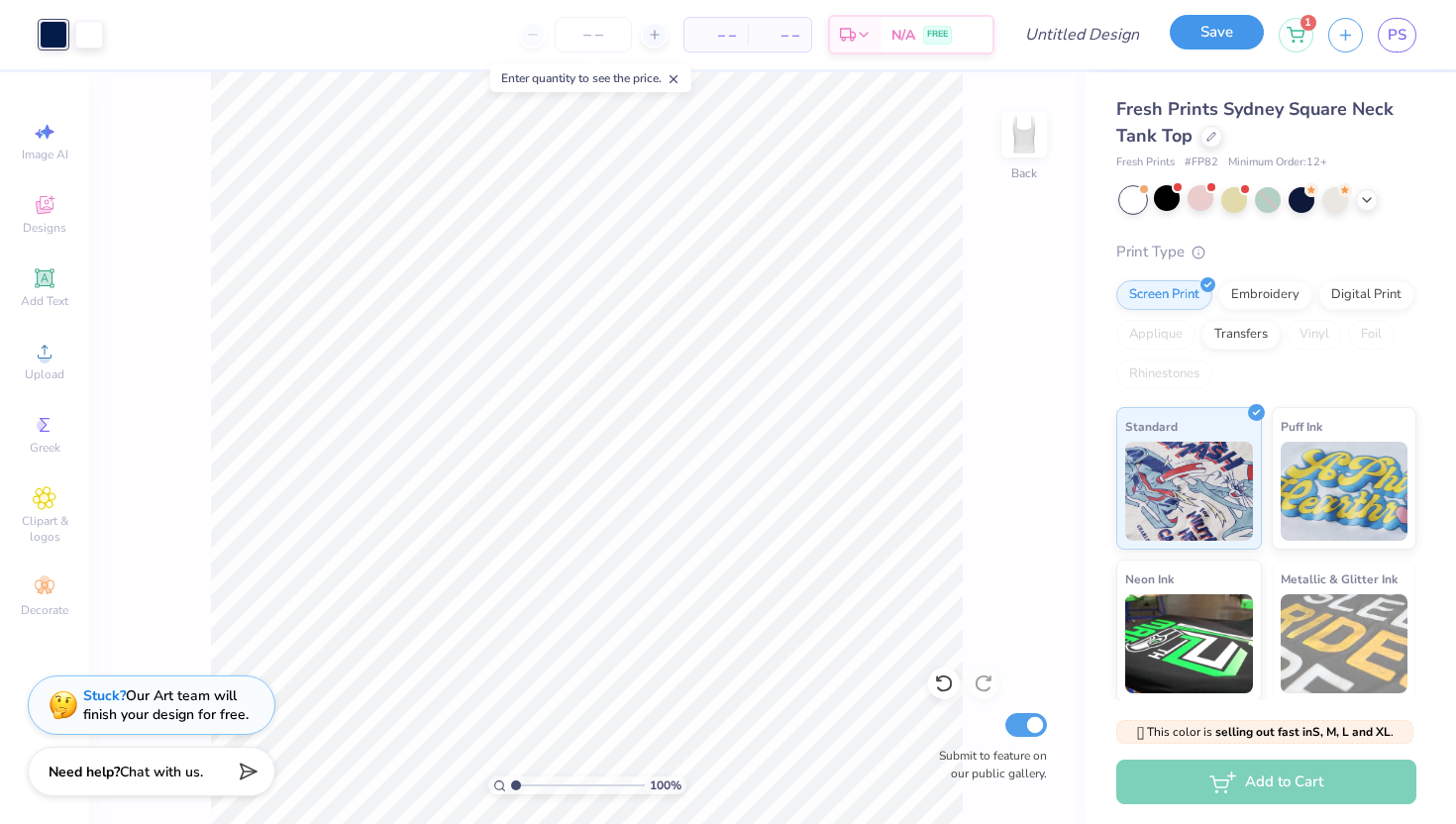click on "Save" at bounding box center [1216, 32] 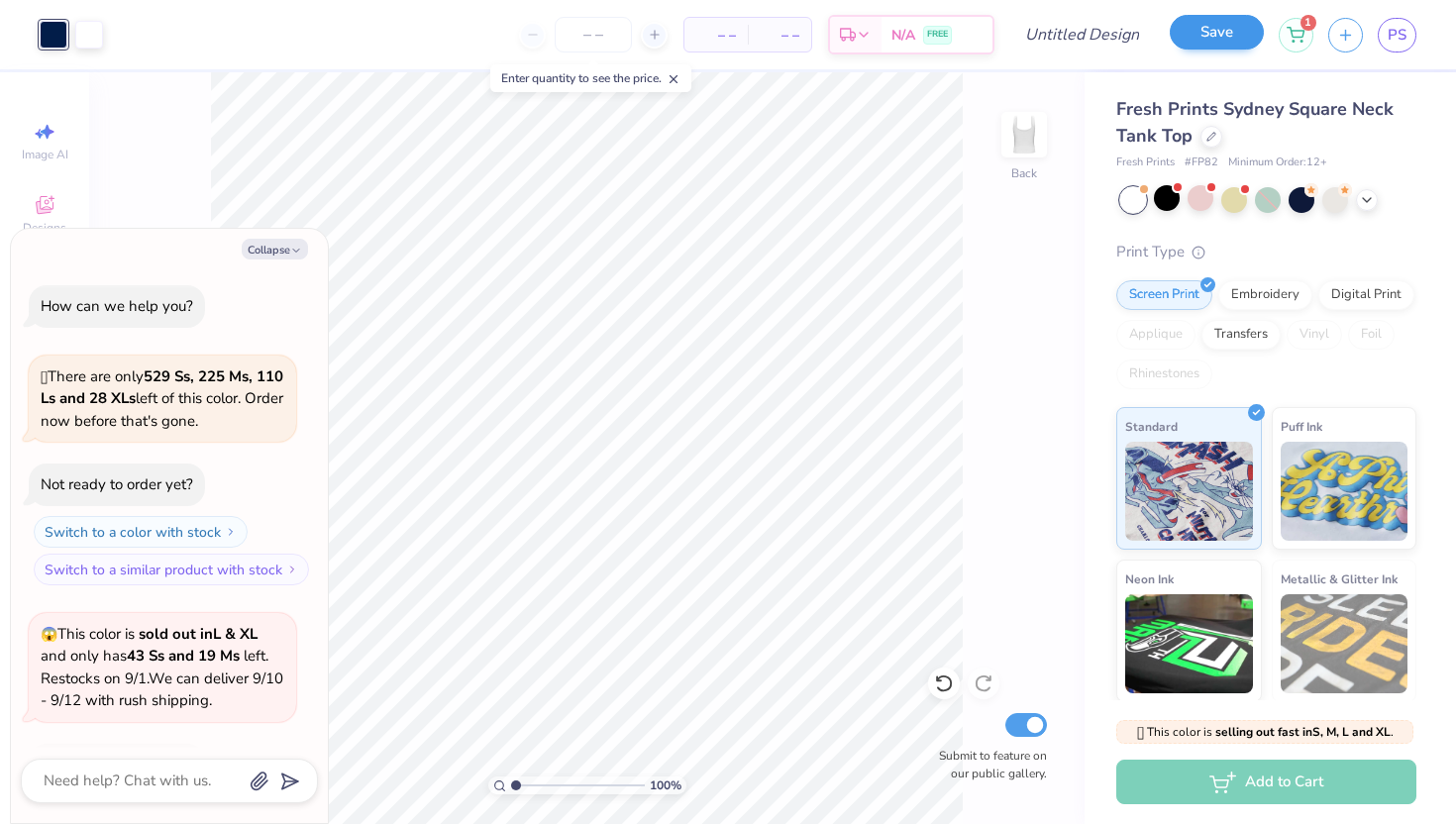 scroll, scrollTop: 443, scrollLeft: 0, axis: vertical 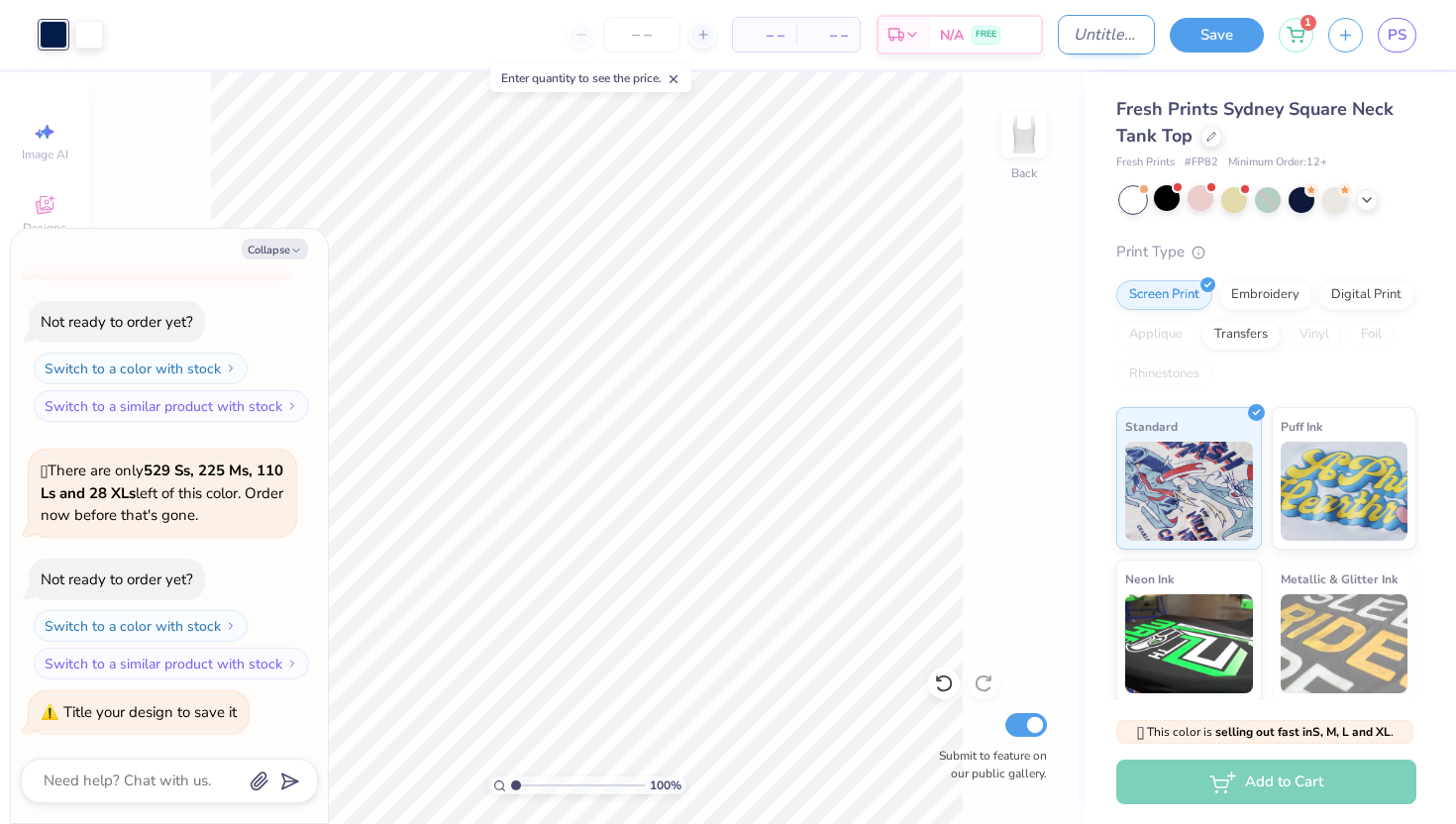 type on "x" 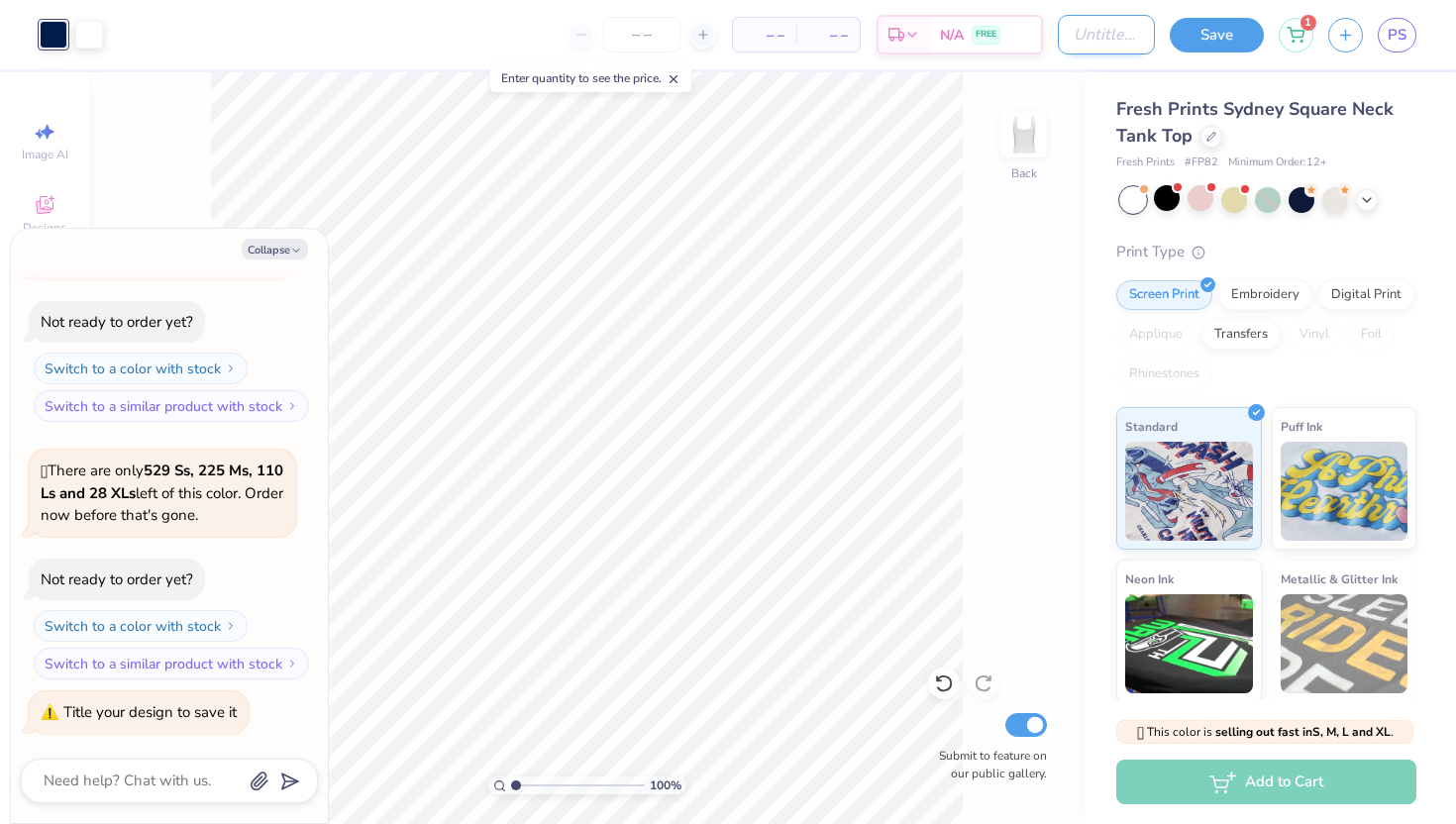 click on "Design Title" at bounding box center [1106, 35] 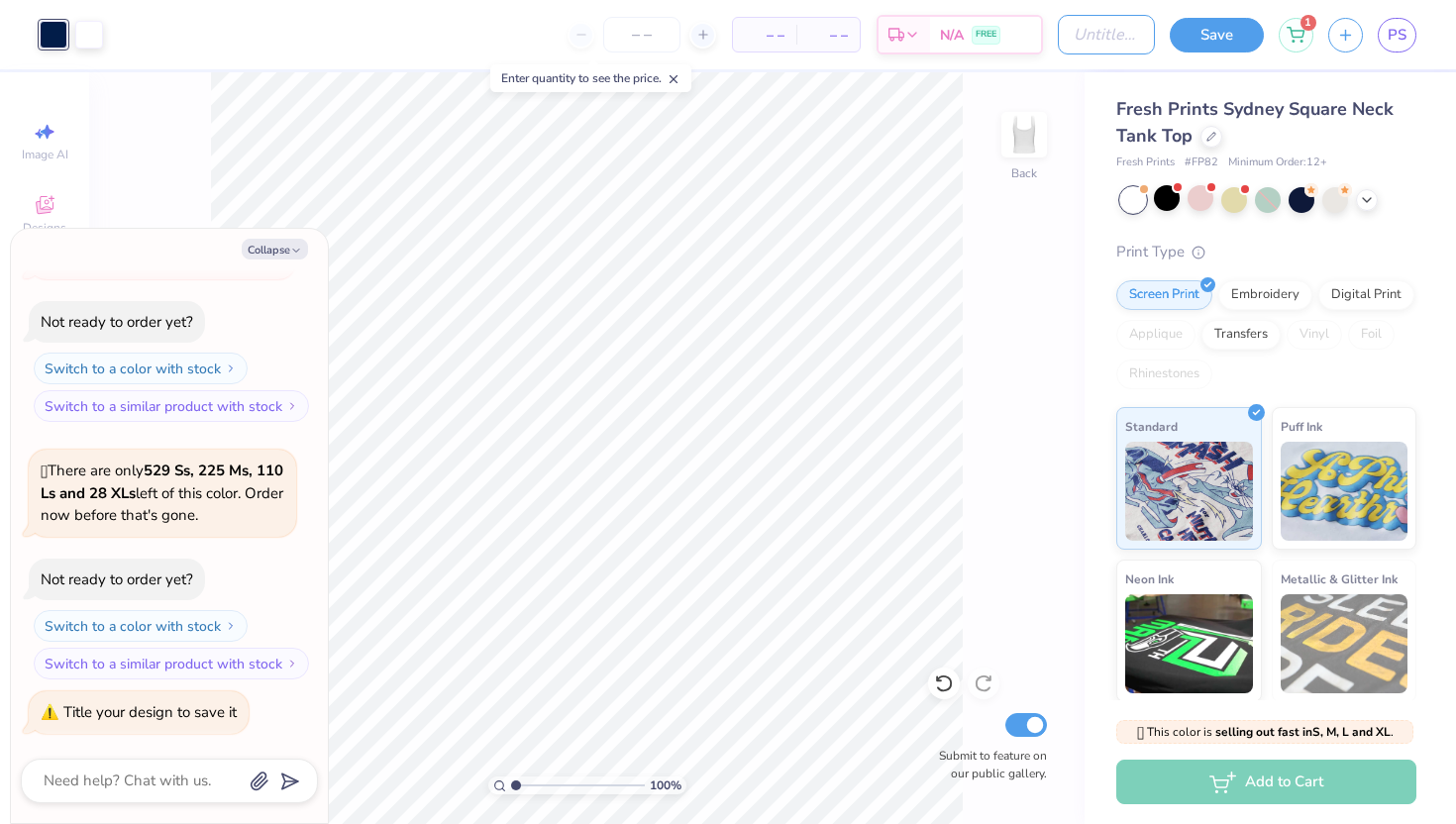 type on "BidDay" 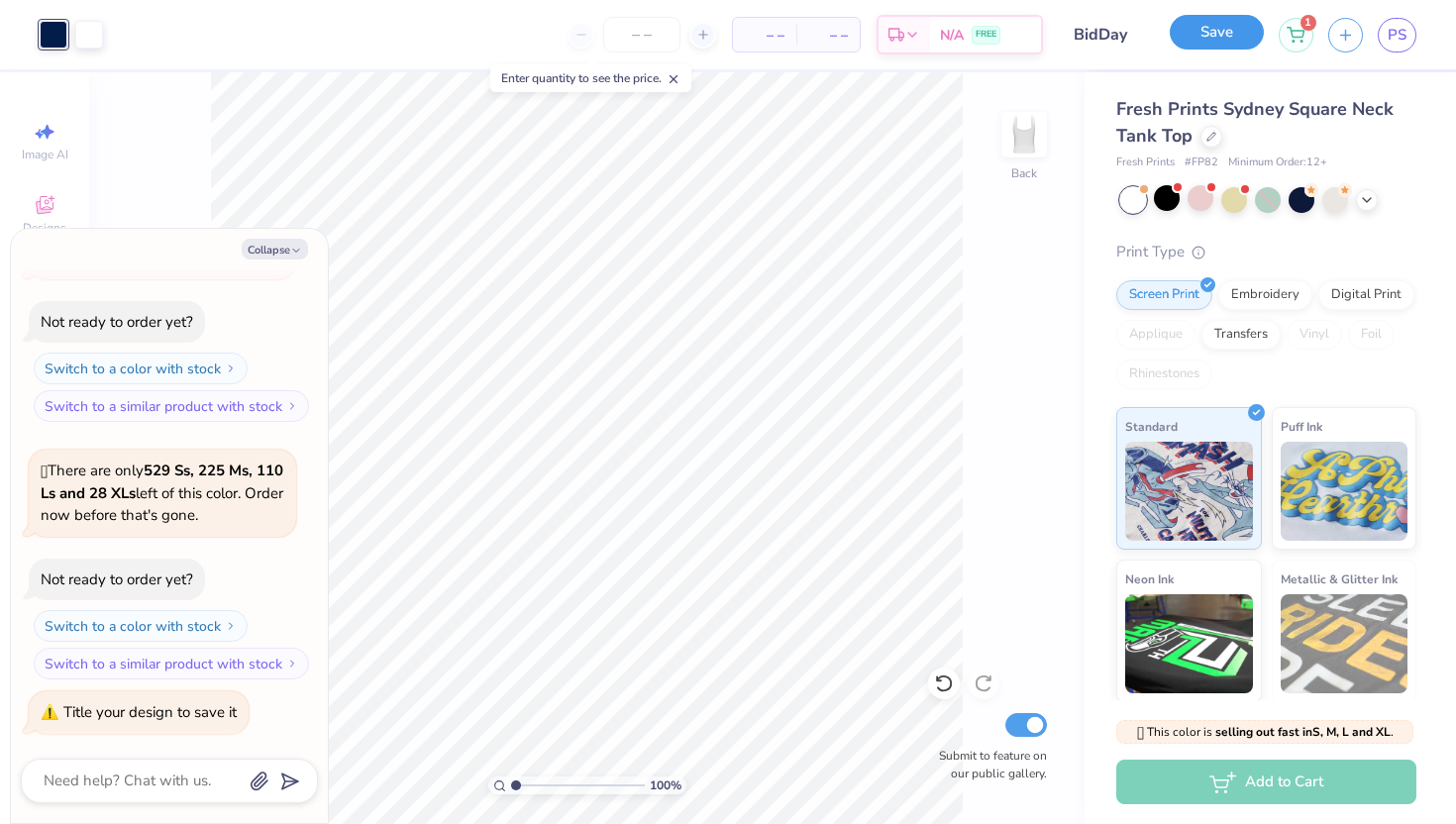 click on "Save" at bounding box center [1216, 32] 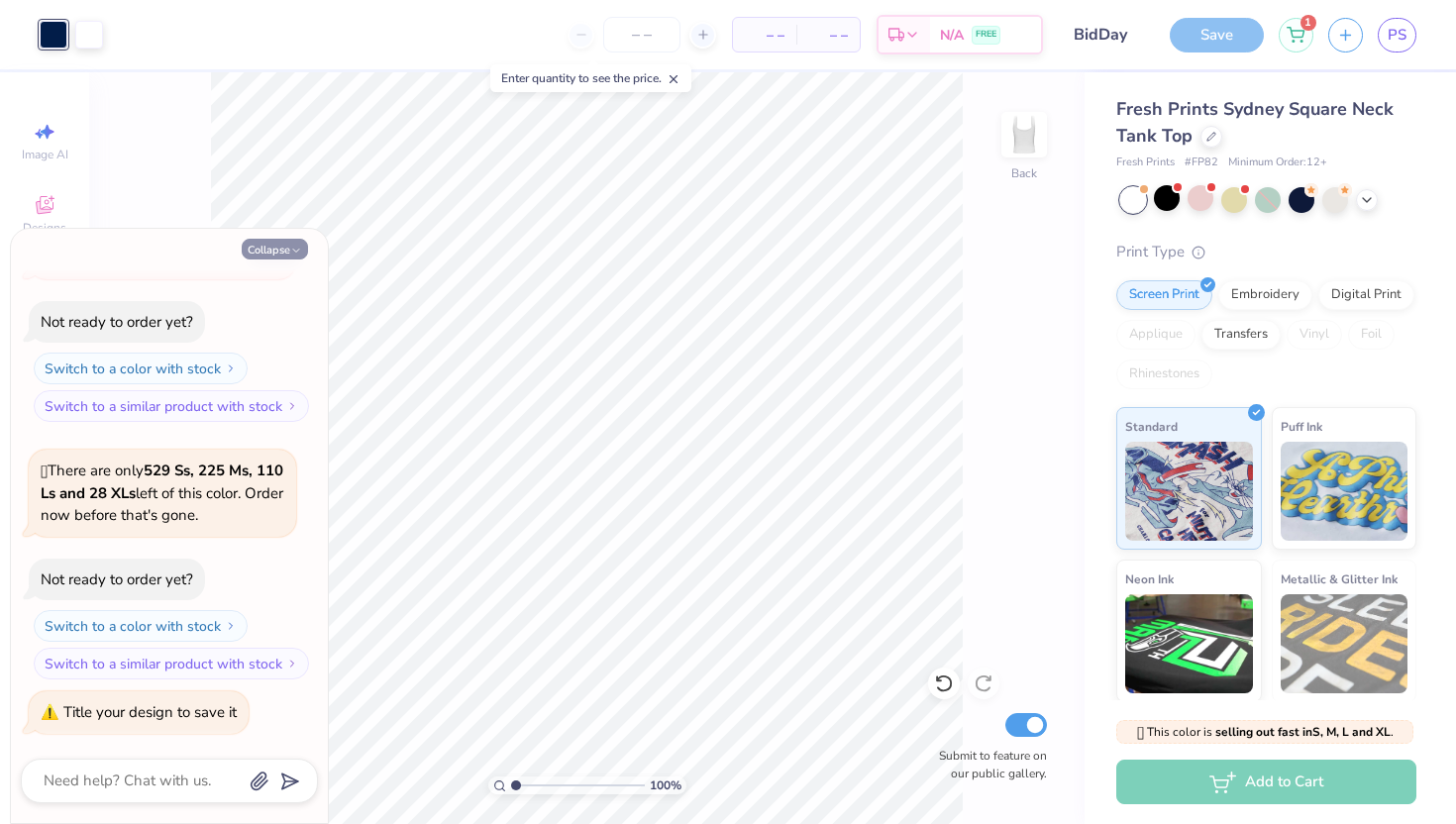 click on "Collapse" at bounding box center (274, 249) 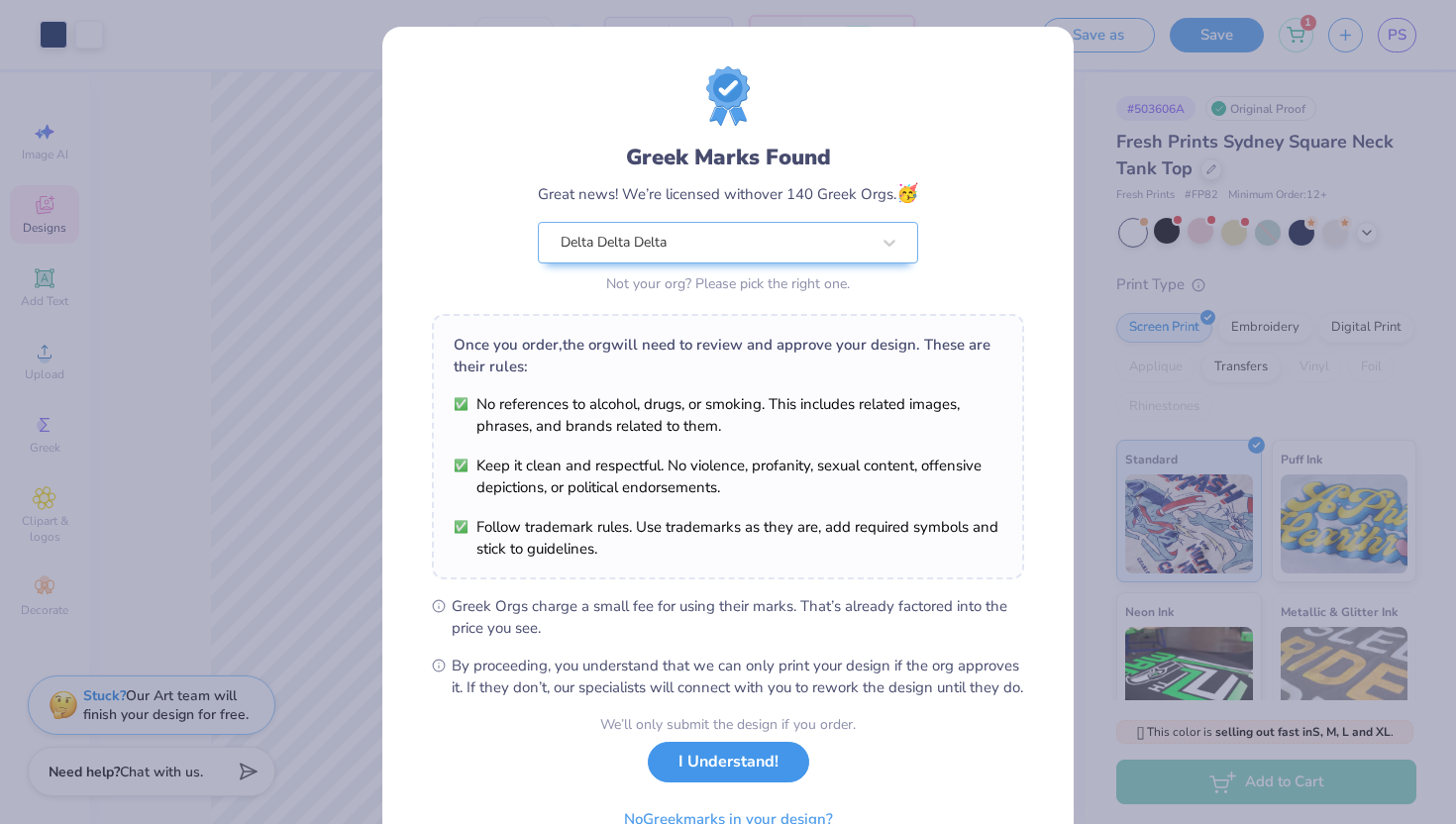 click on "I Understand!" at bounding box center [728, 762] 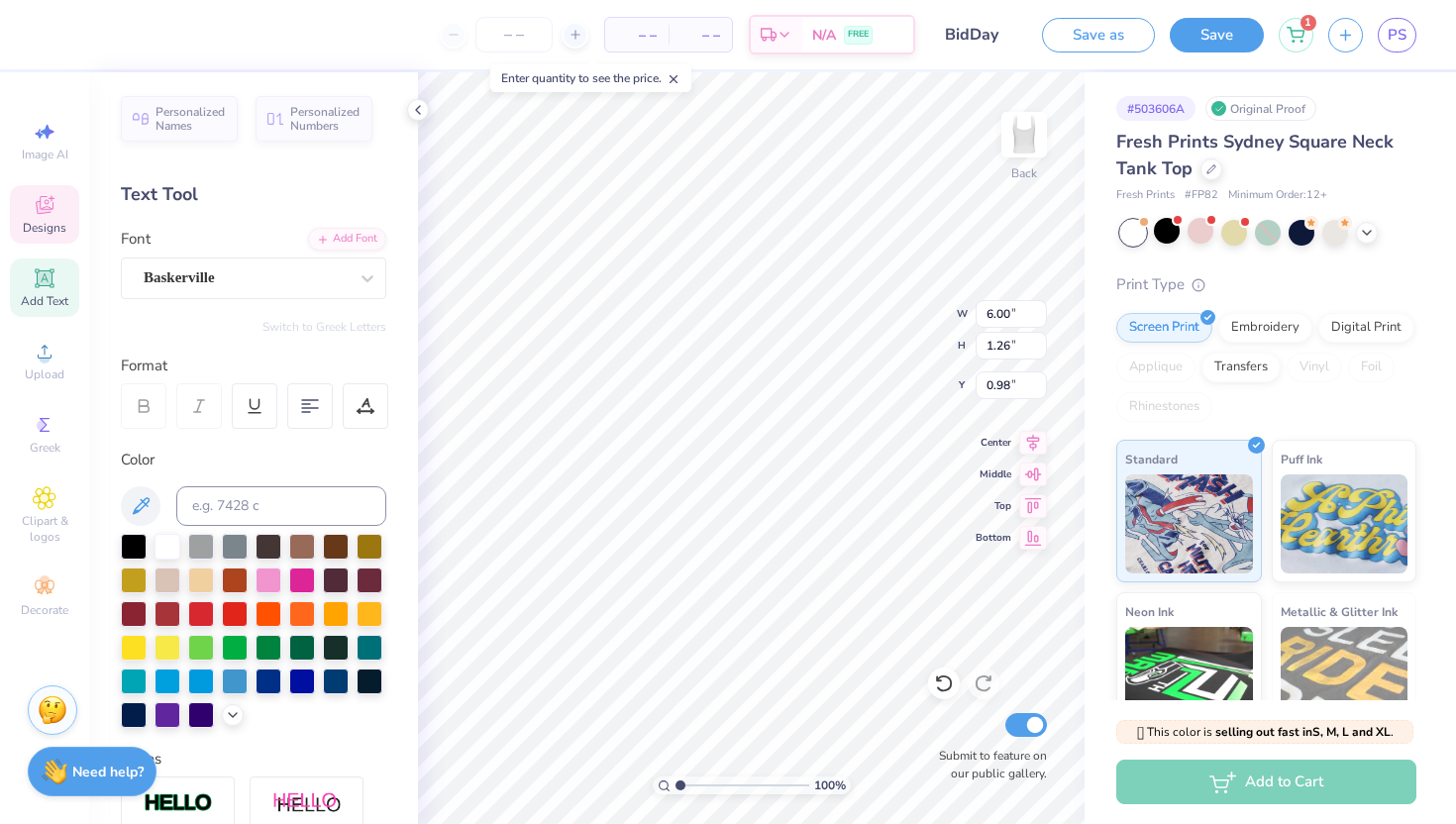 type on "0.89" 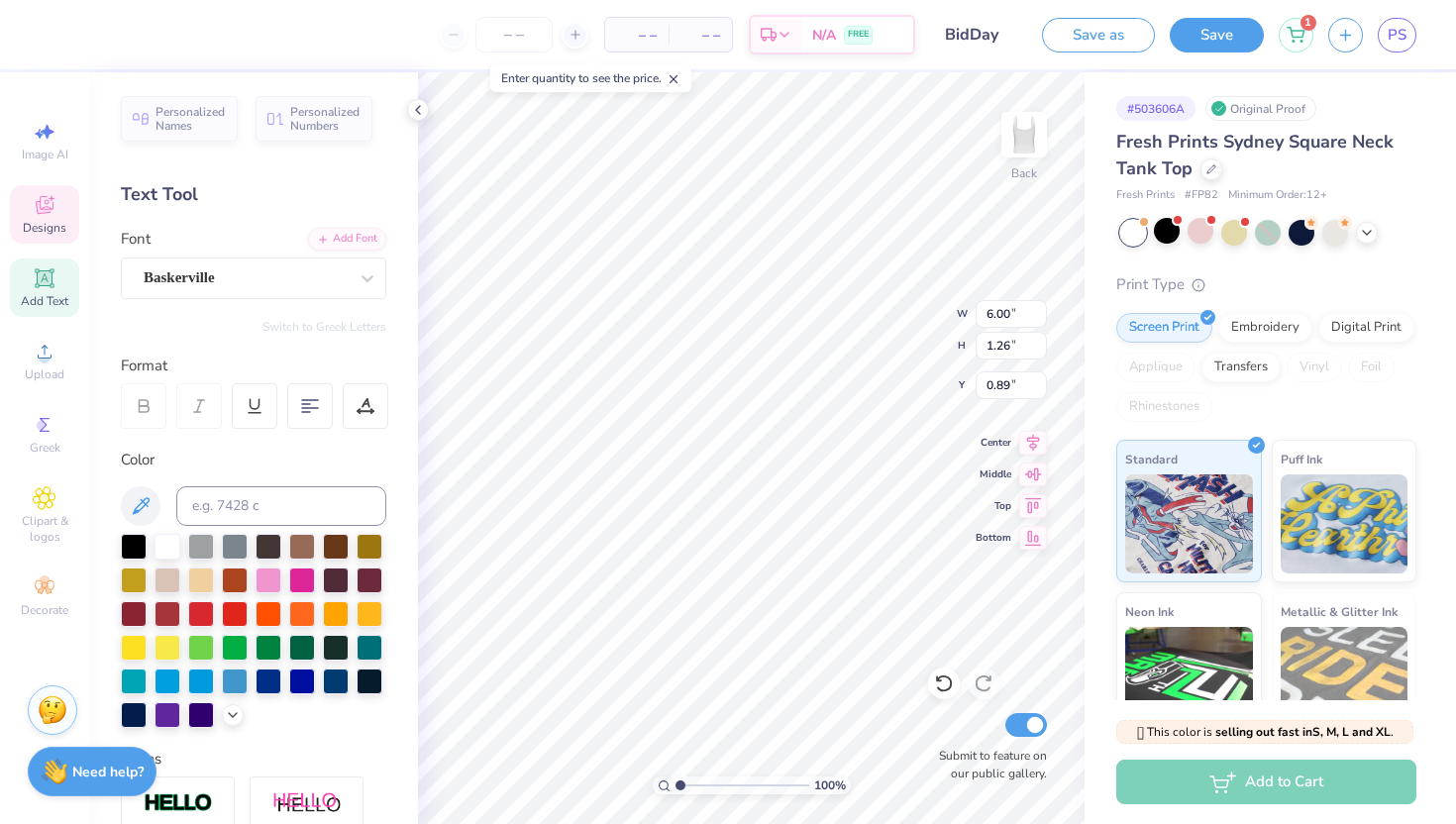 scroll, scrollTop: 0, scrollLeft: 0, axis: both 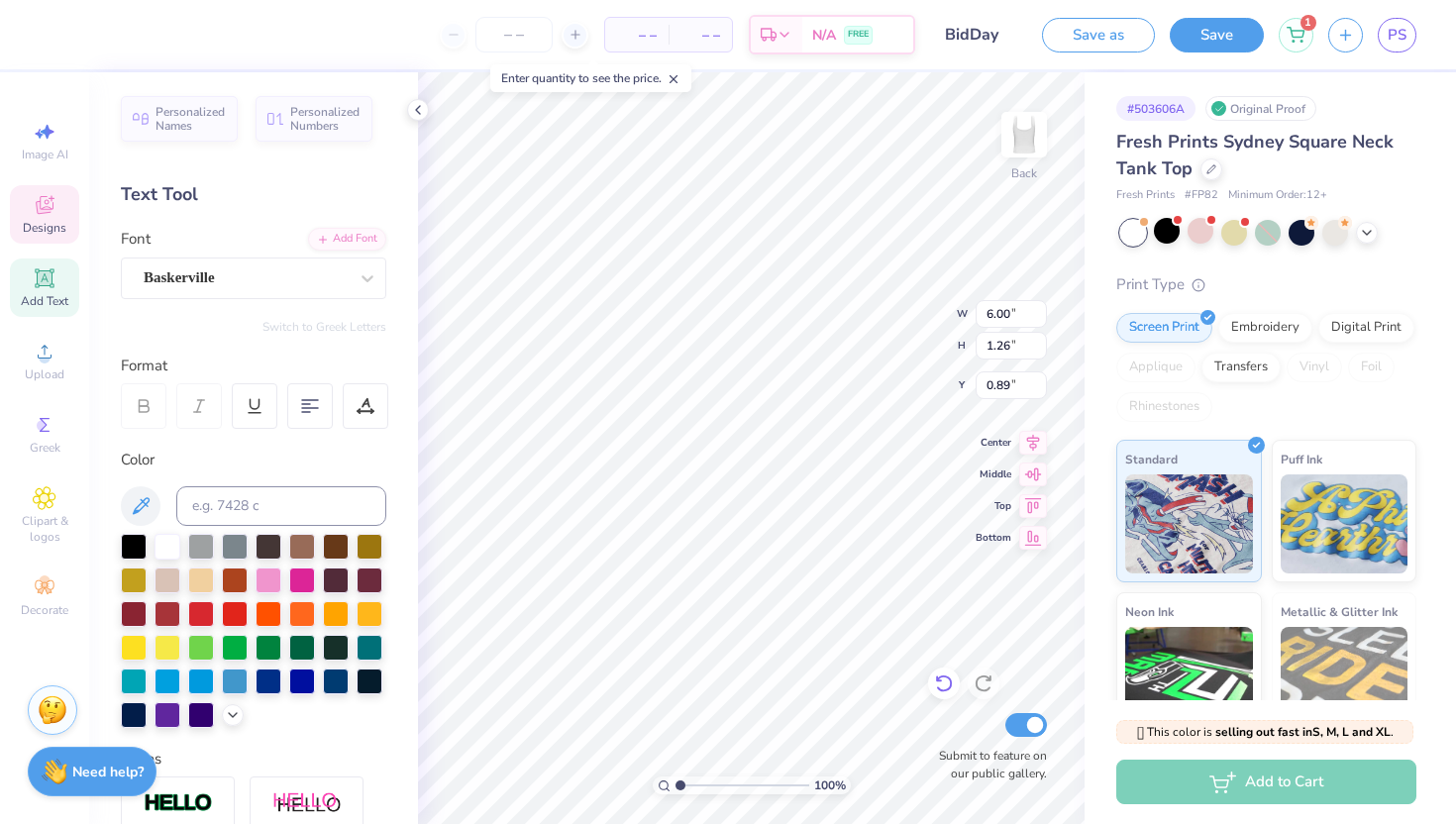 type 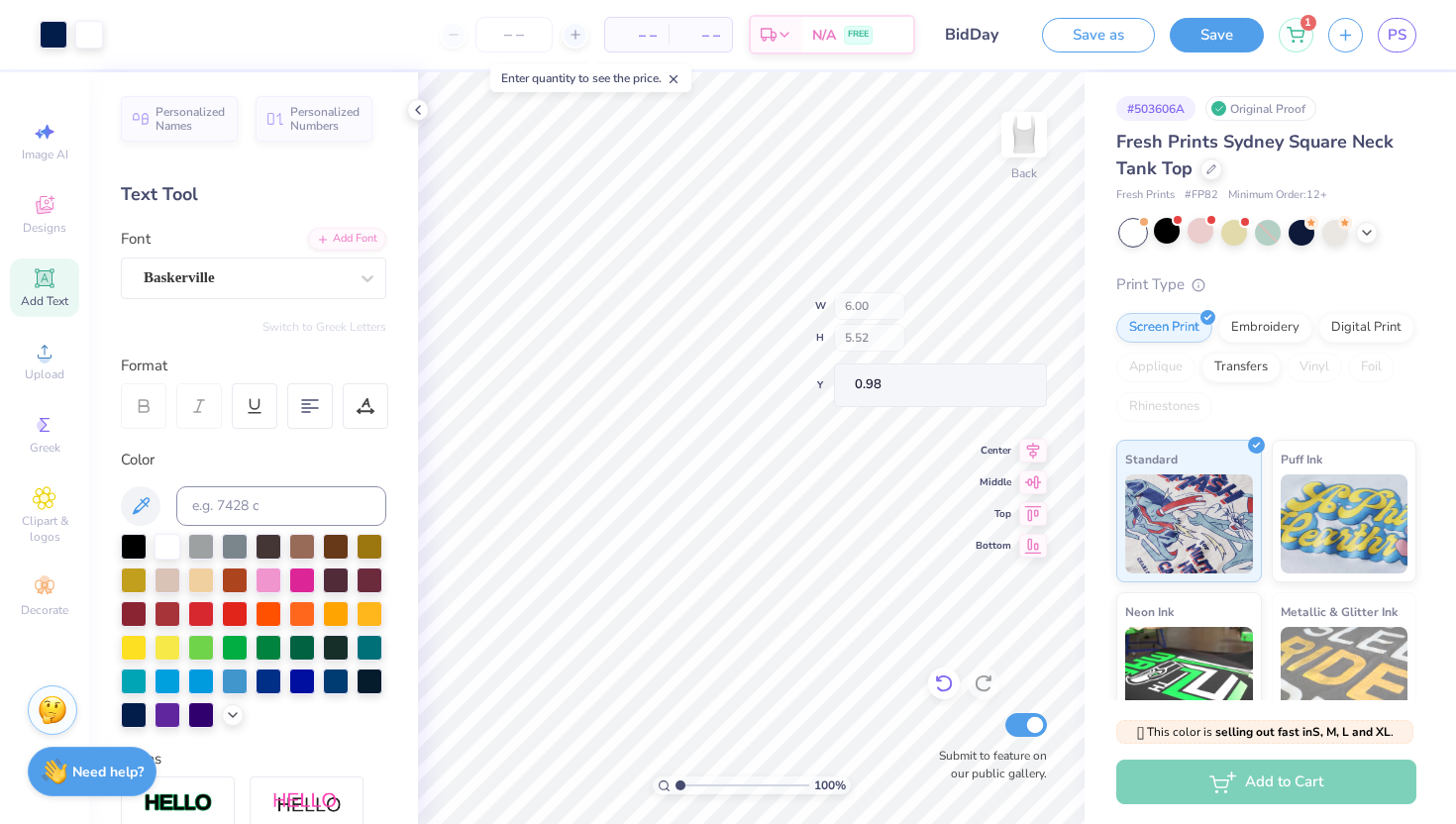 type on "1.26" 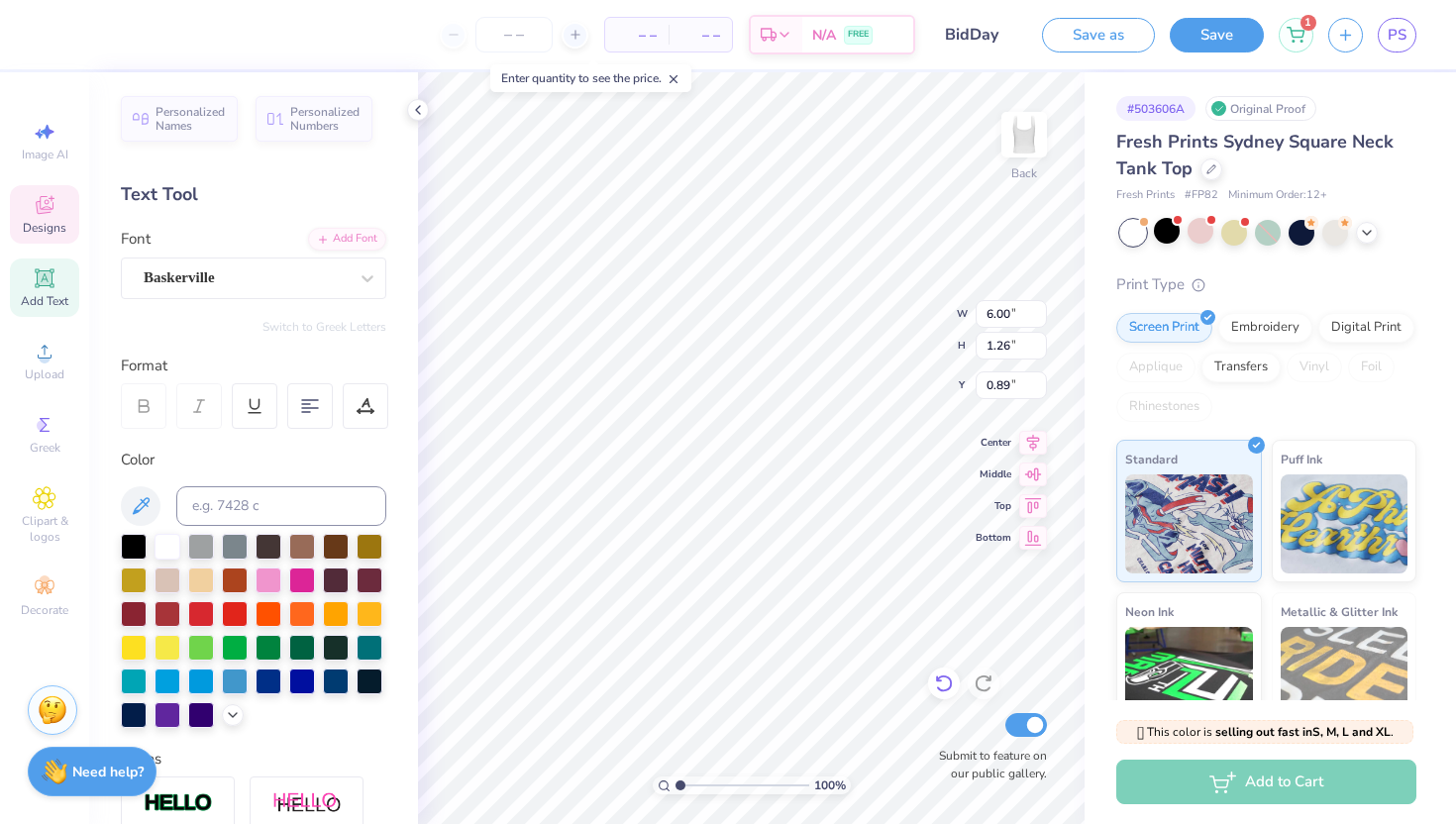 scroll, scrollTop: 0, scrollLeft: 0, axis: both 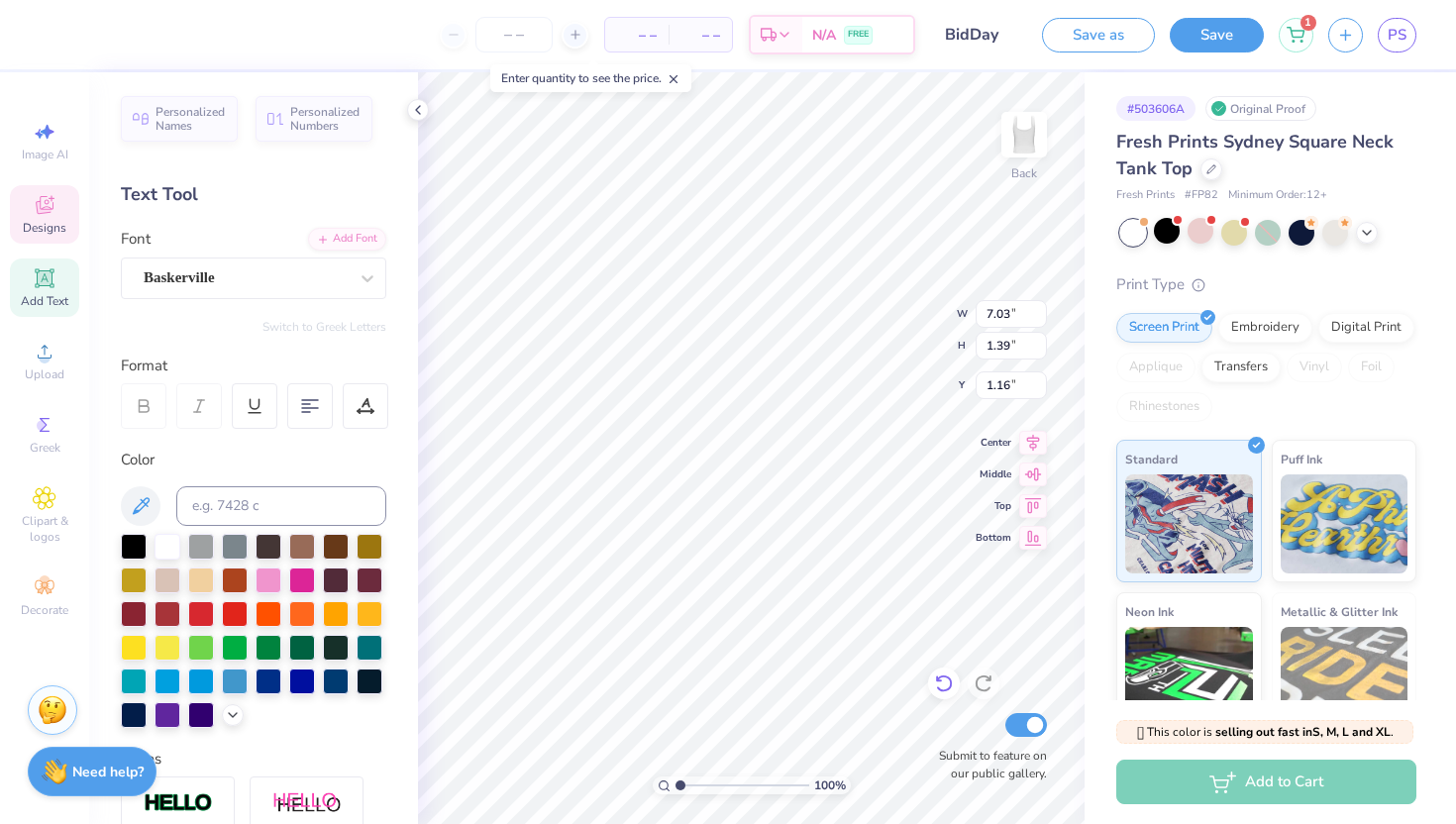 type on "1.16" 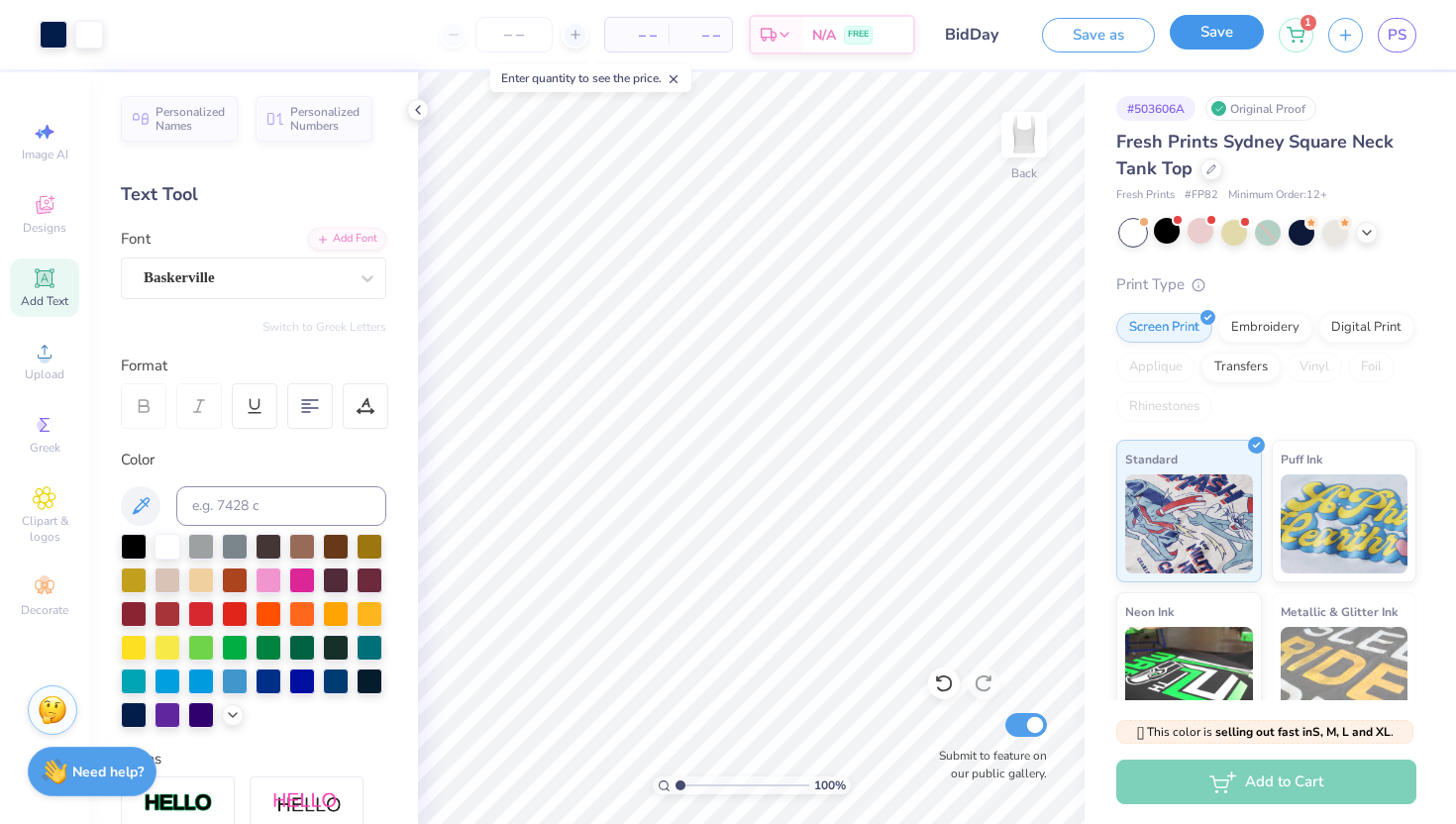 click on "Save" at bounding box center [1216, 32] 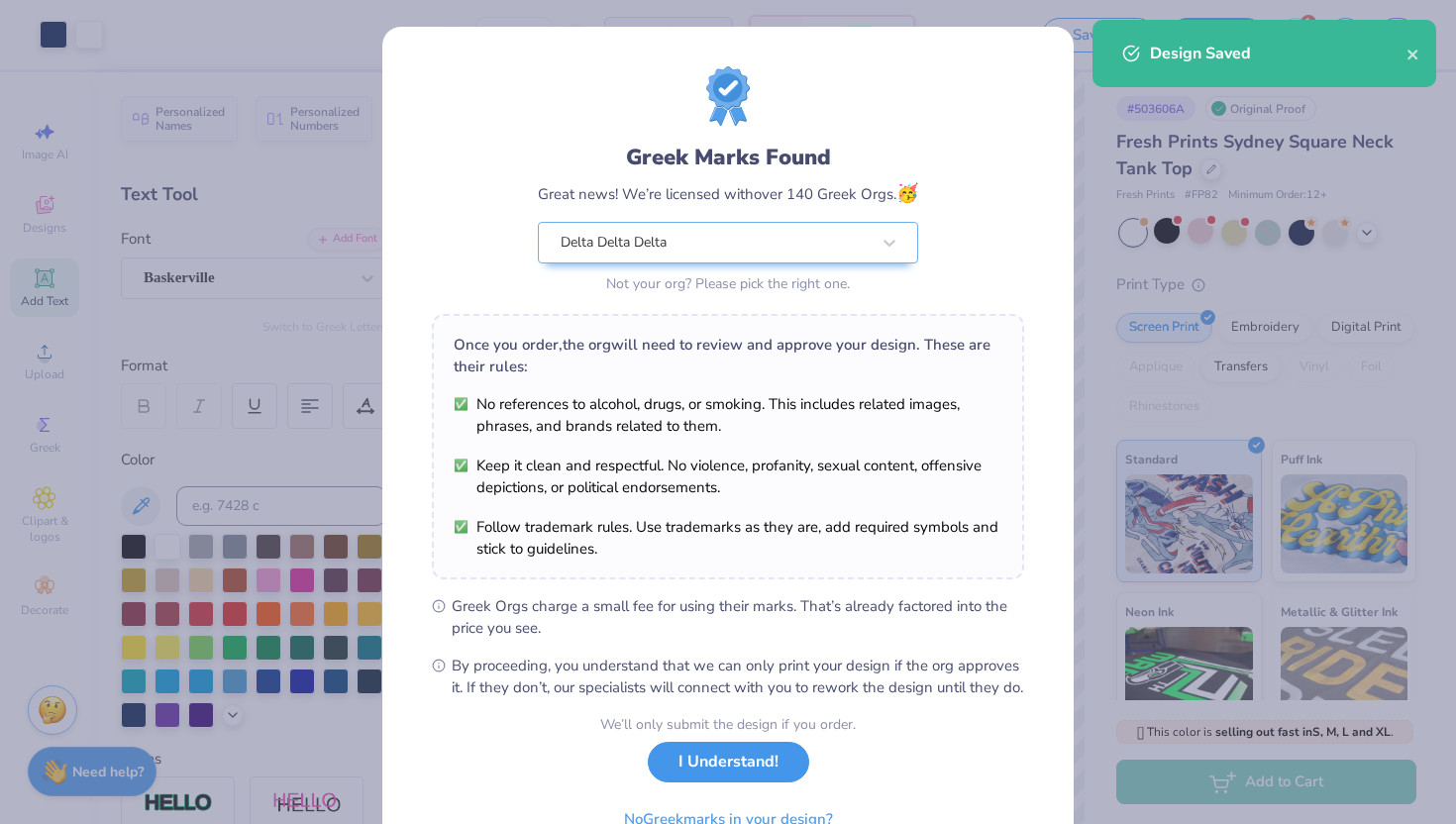 click on "I Understand!" at bounding box center (728, 762) 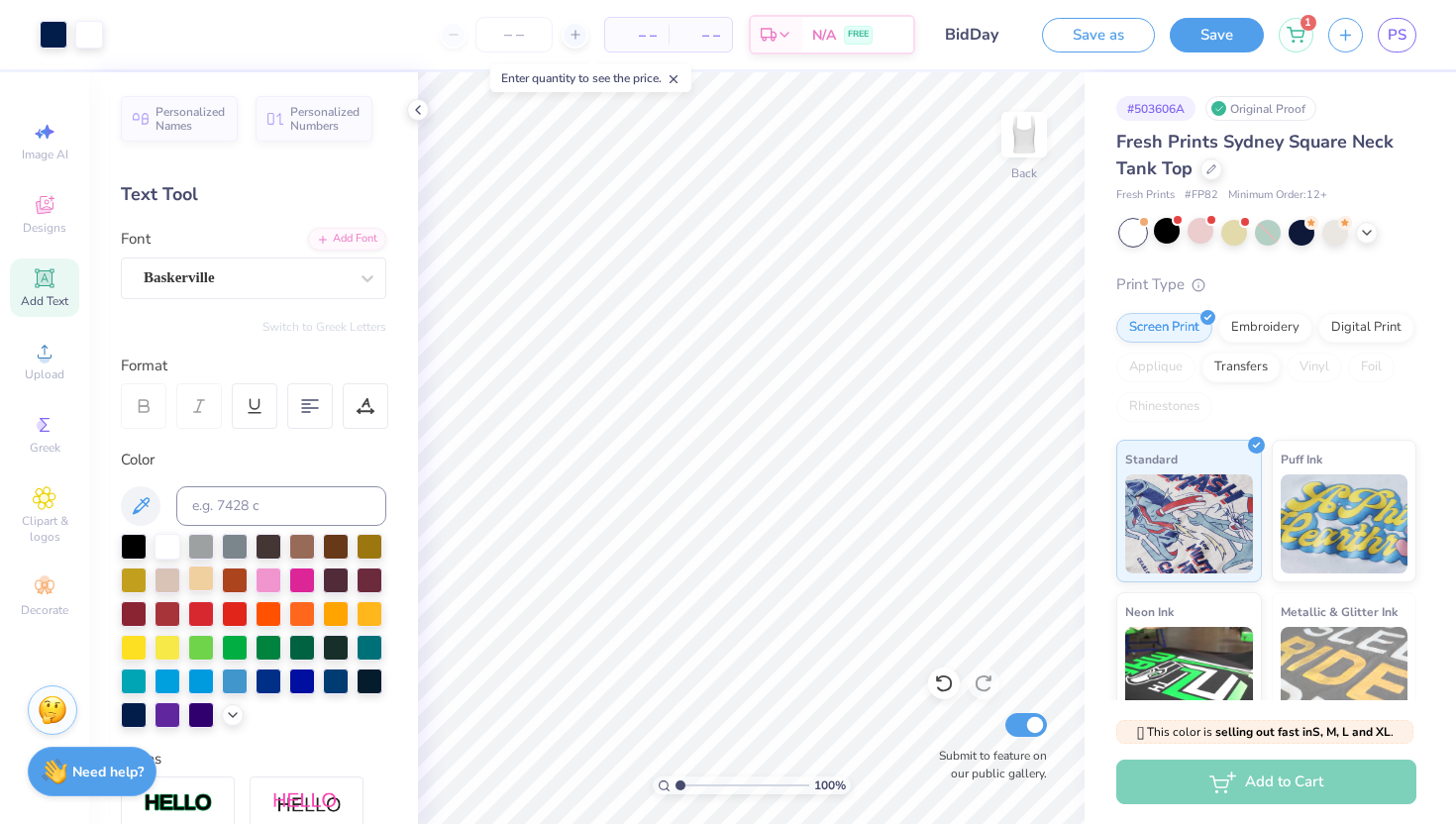 click at bounding box center (201, 578) 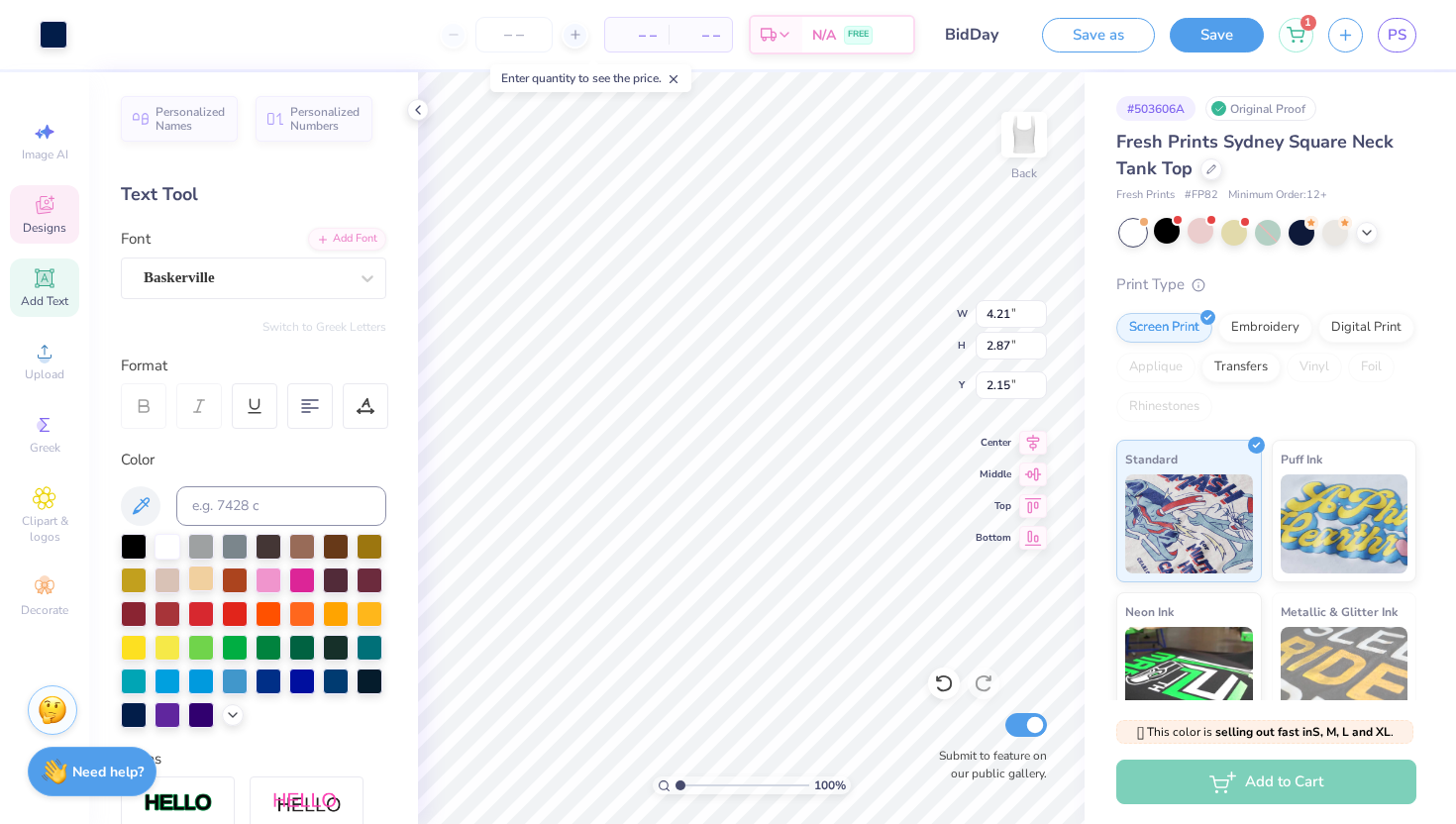 click at bounding box center [201, 578] 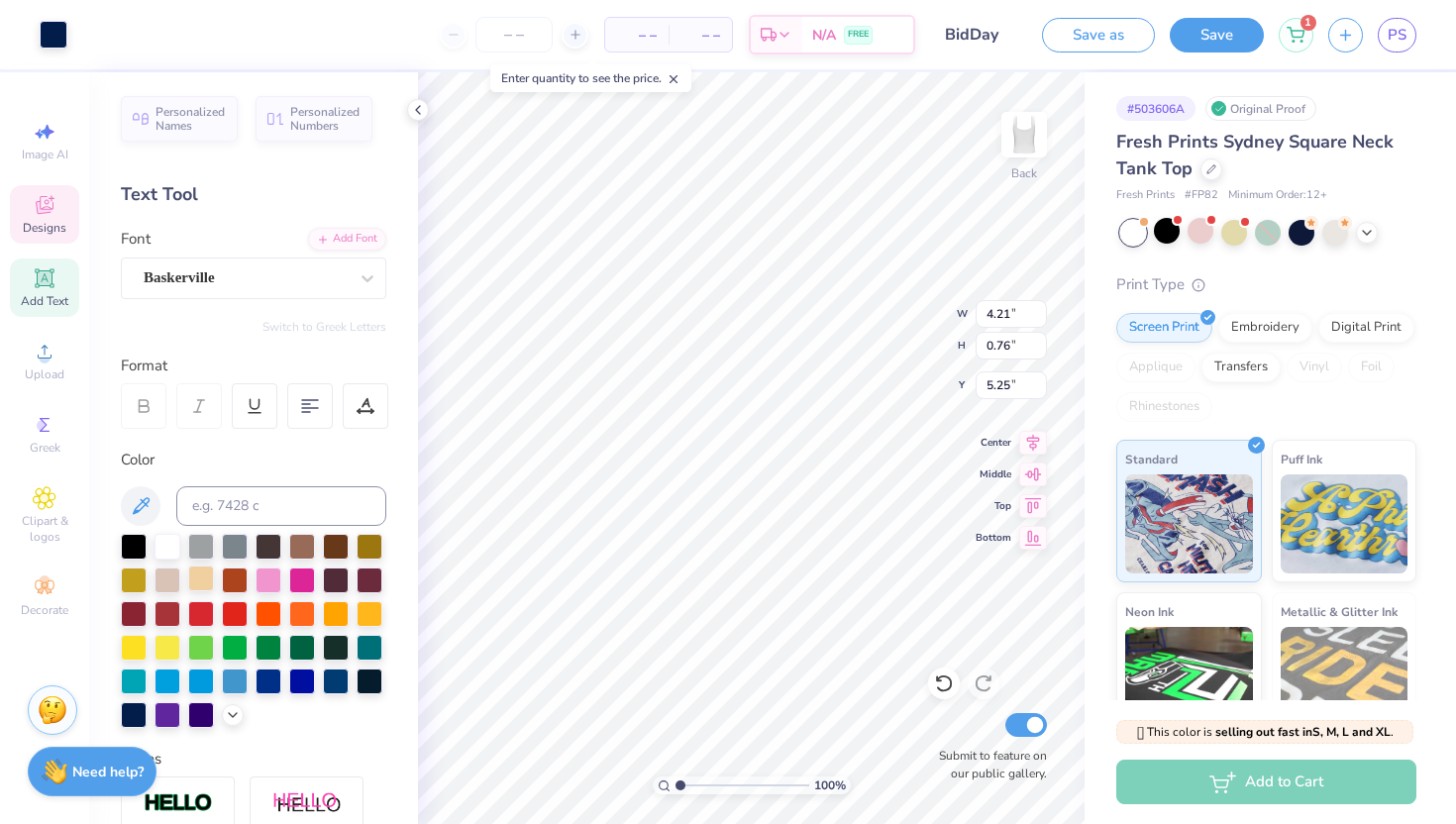 click at bounding box center [201, 578] 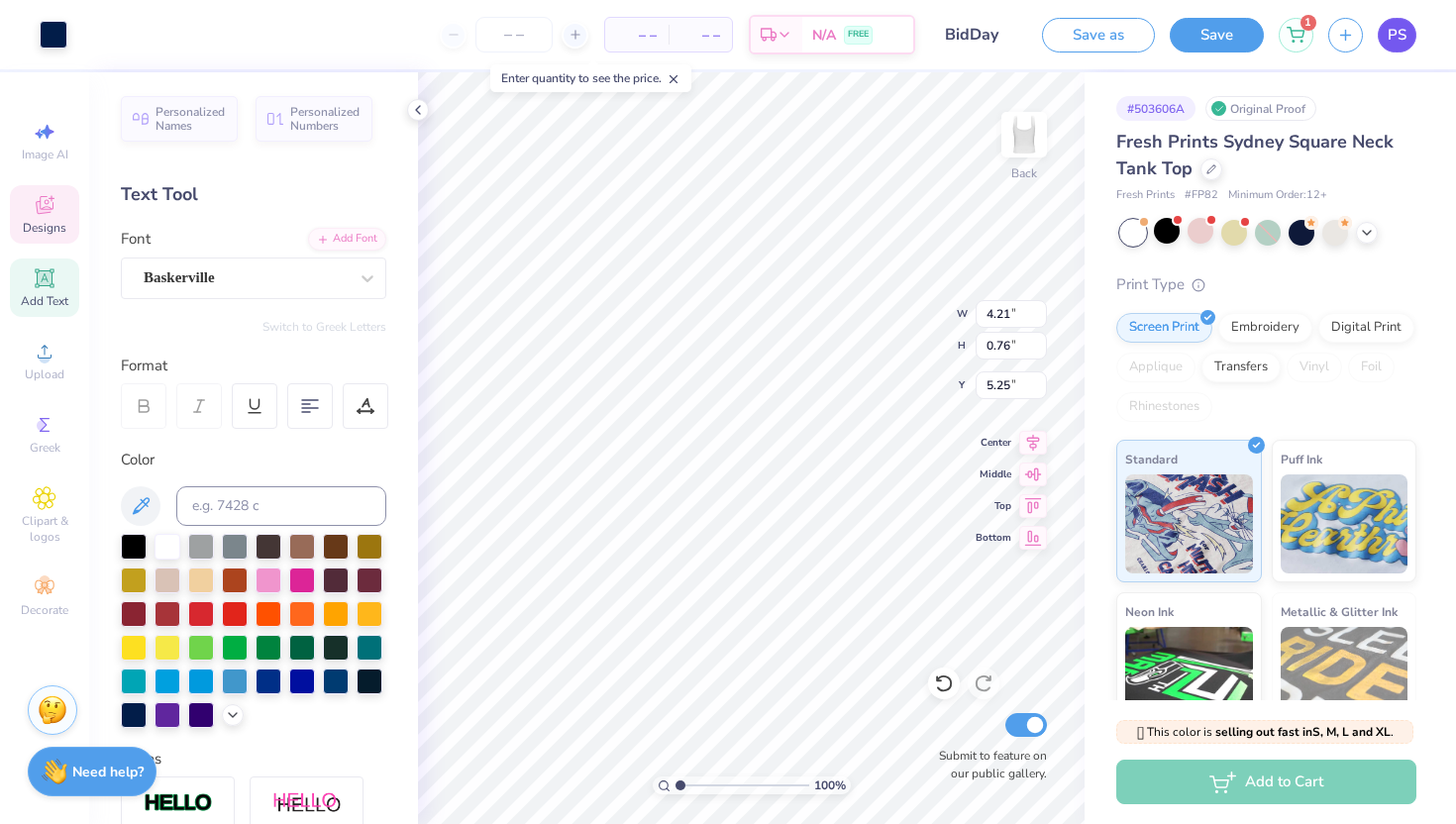 click on "PS" at bounding box center (1397, 35) 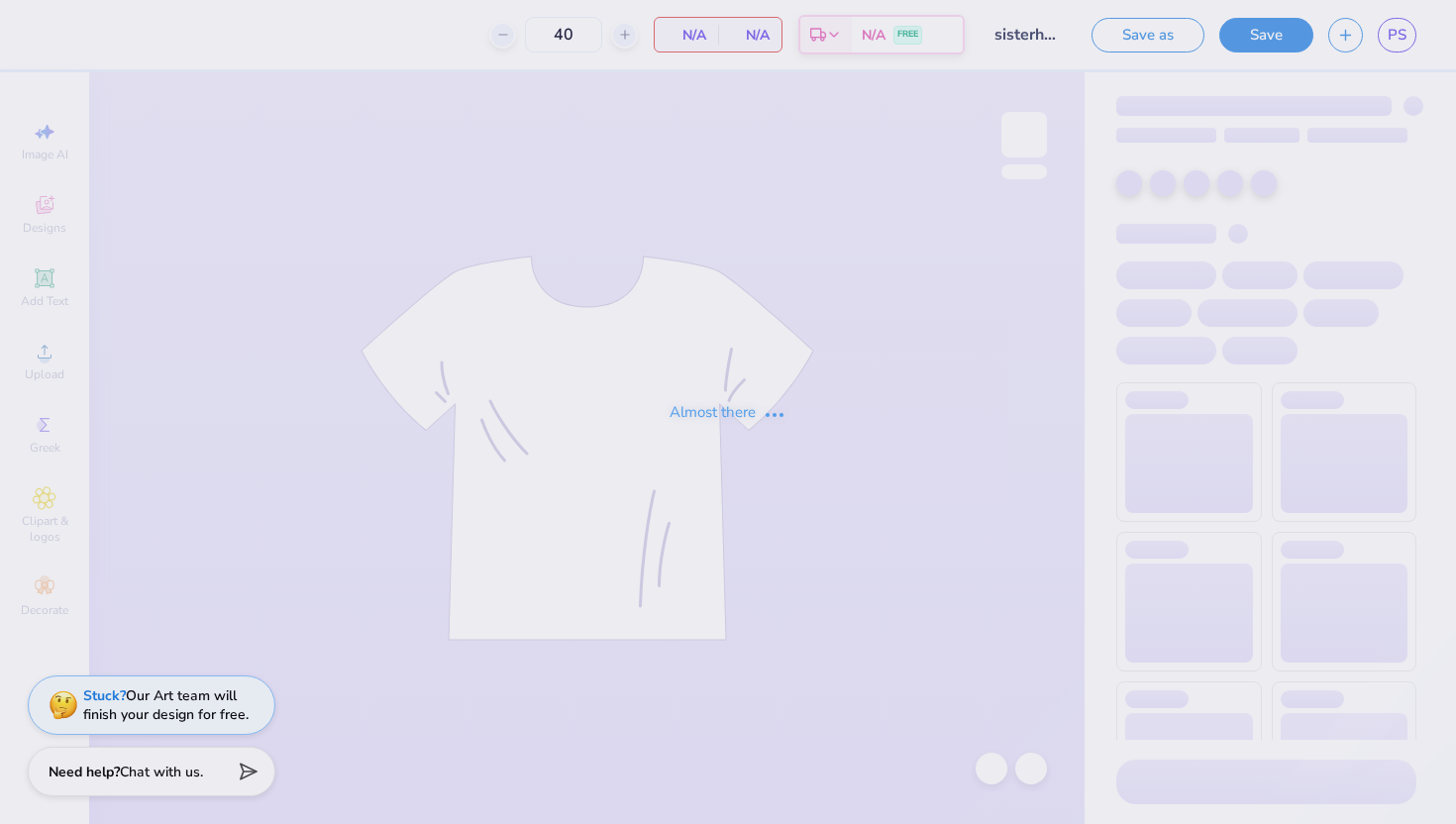 scroll, scrollTop: 0, scrollLeft: 0, axis: both 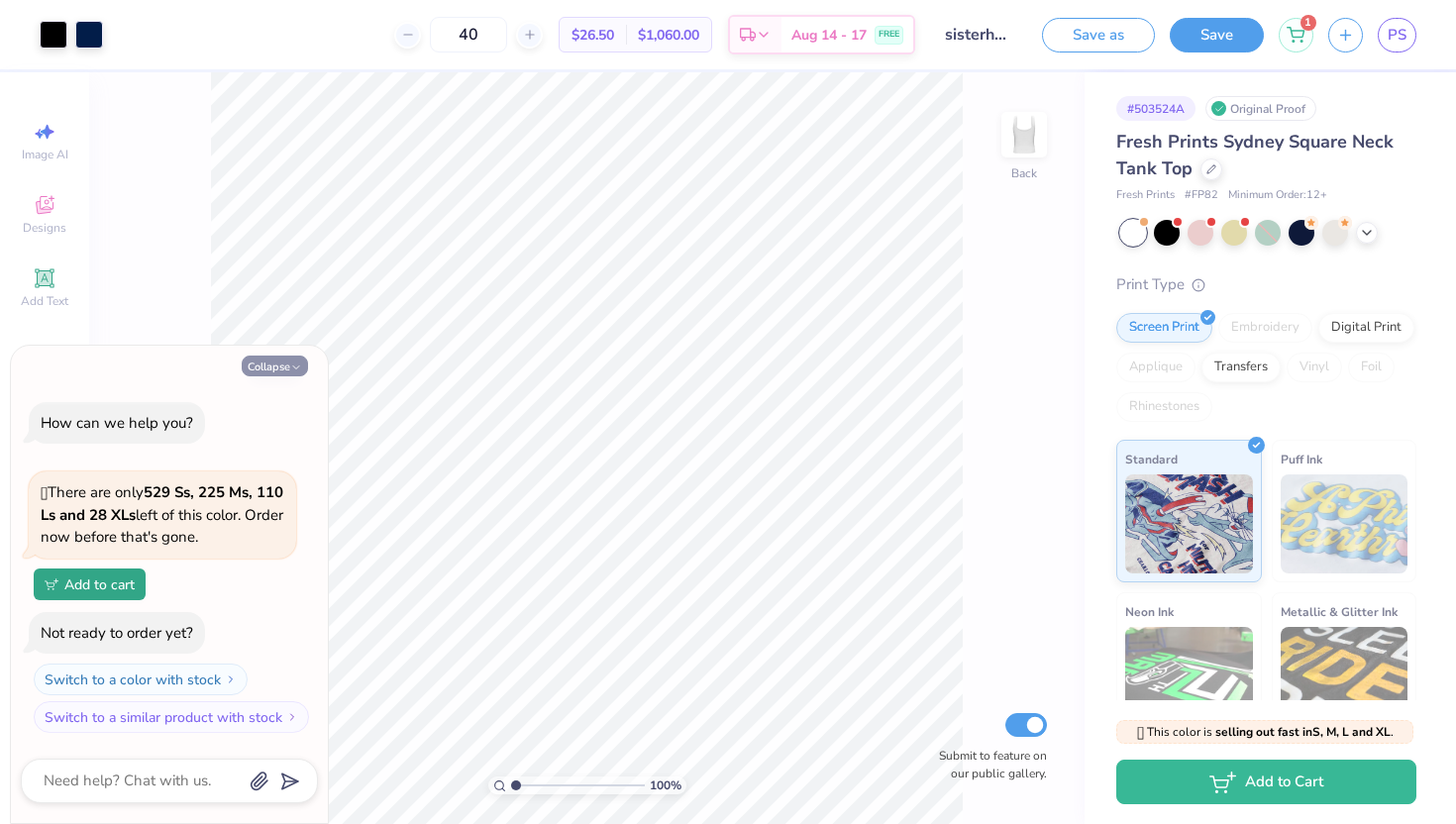 click on "Collapse" at bounding box center [274, 365] 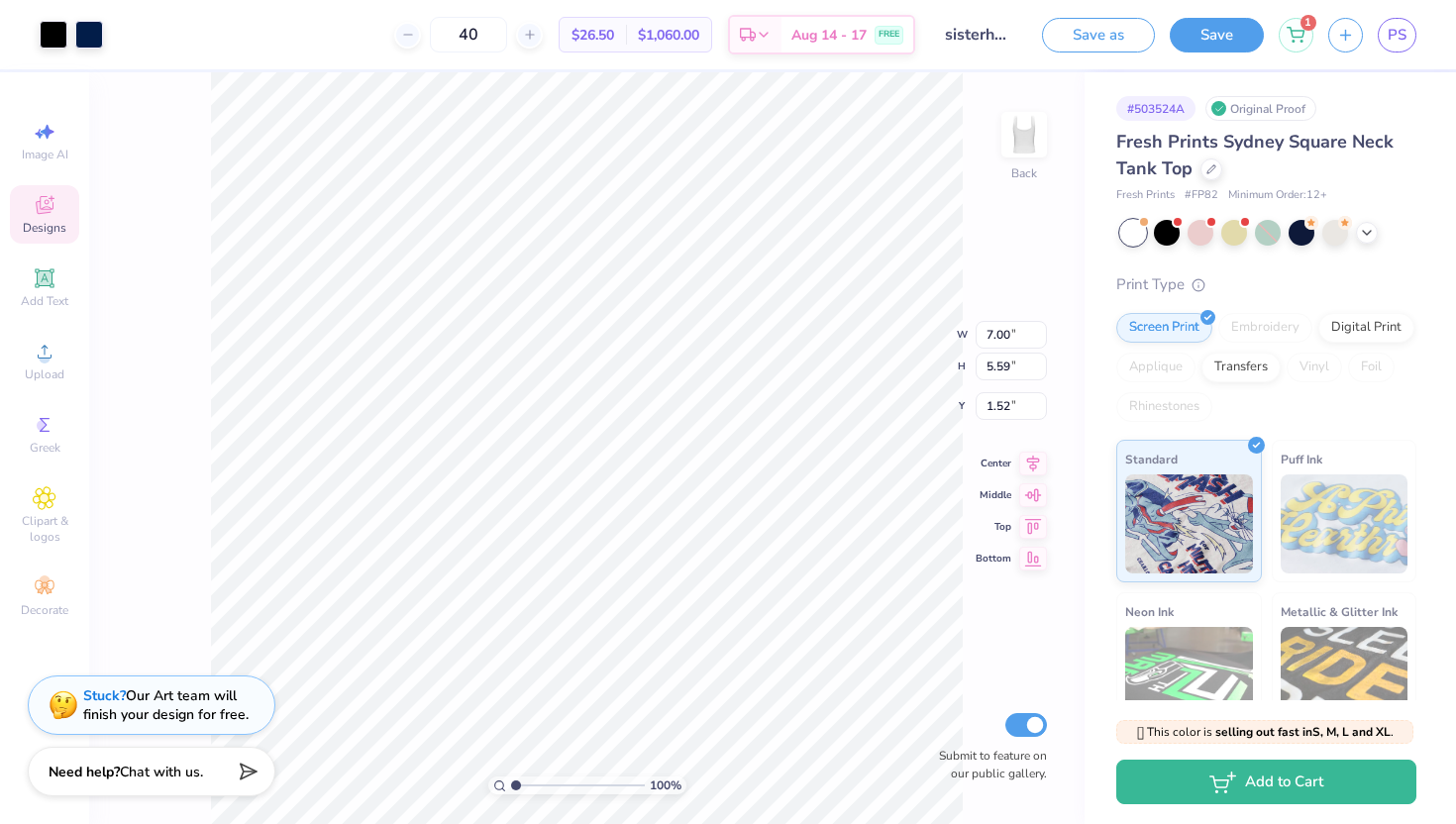 type on "1.53" 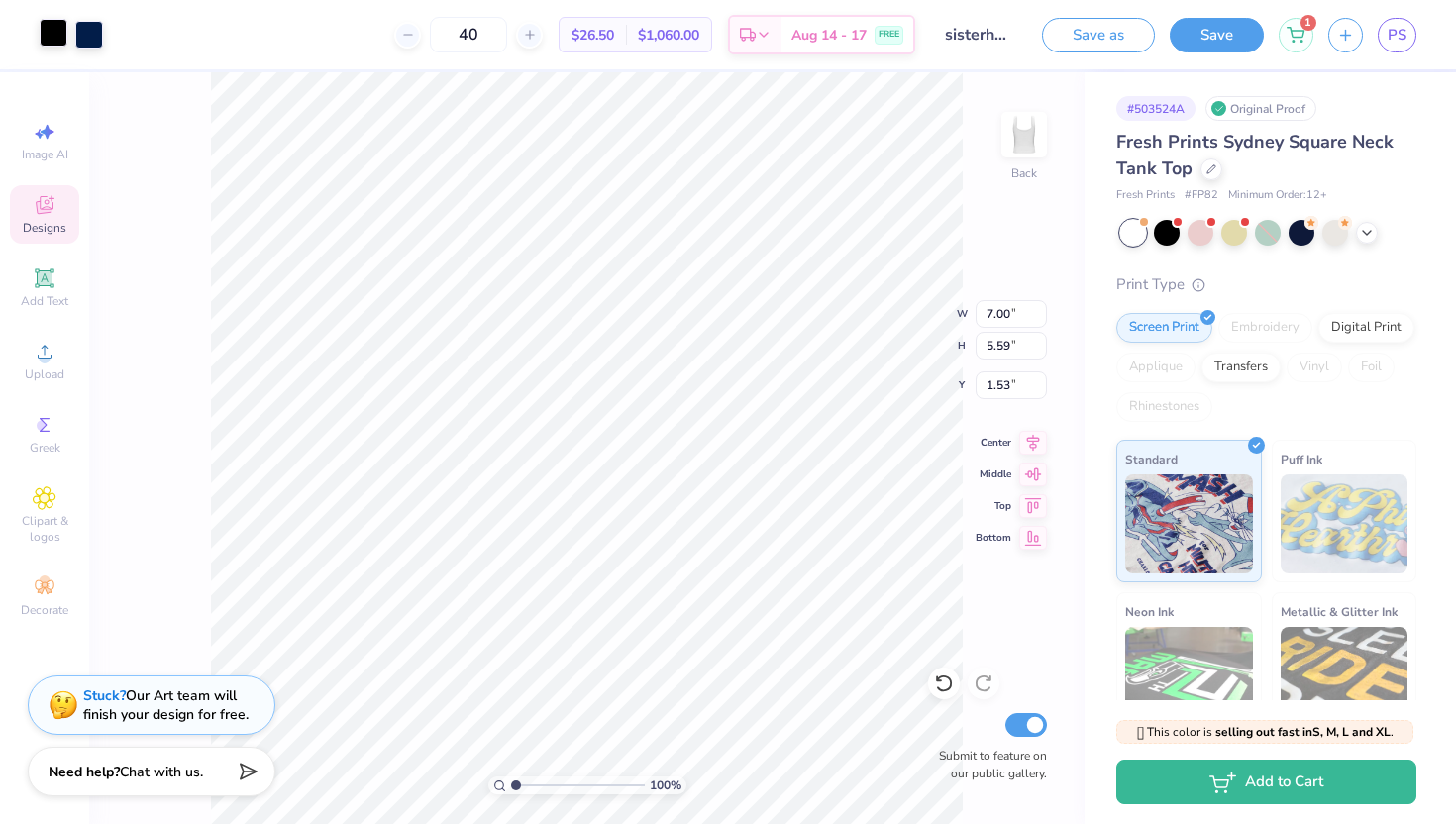 click at bounding box center [53, 33] 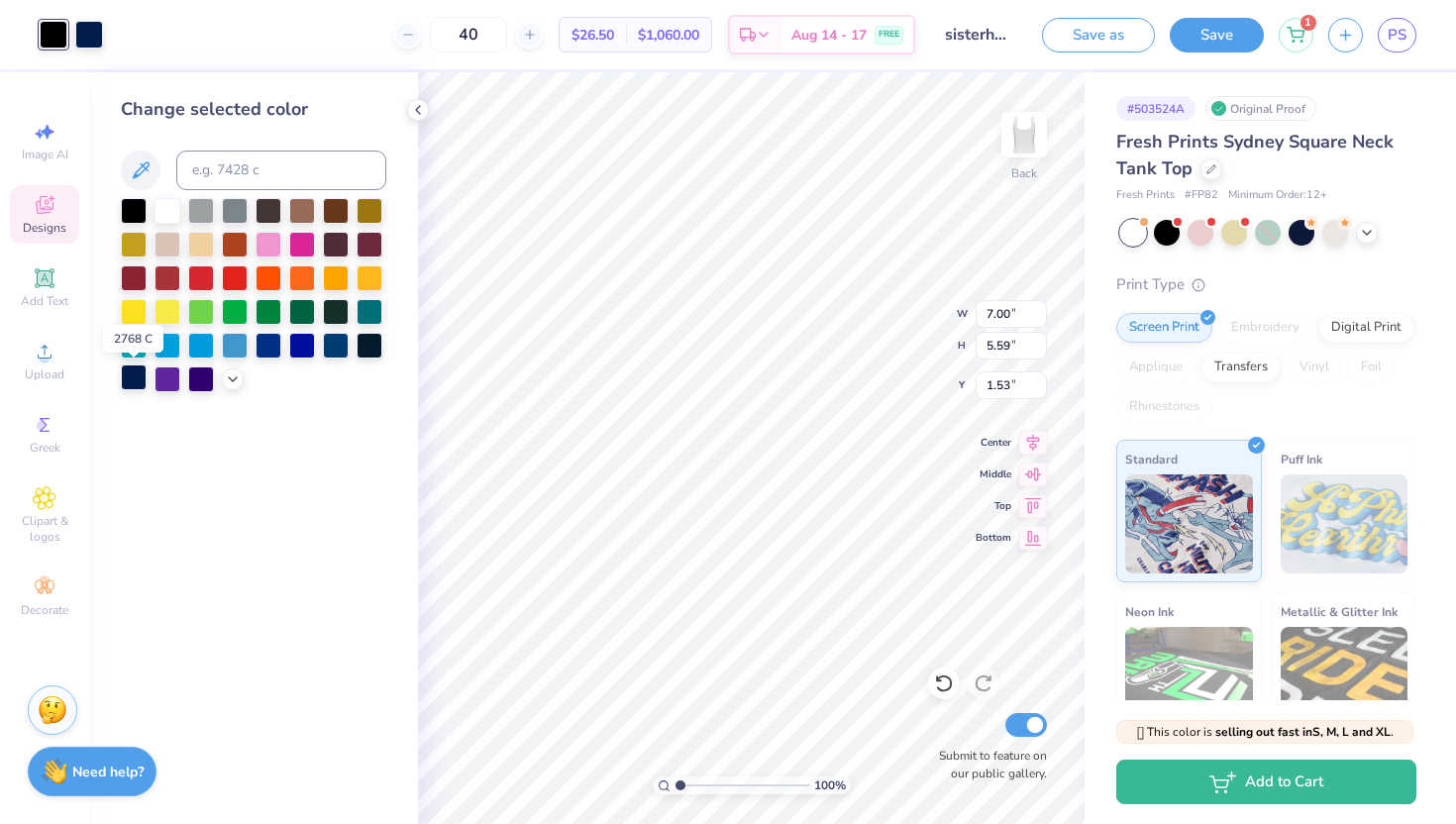 click at bounding box center [134, 377] 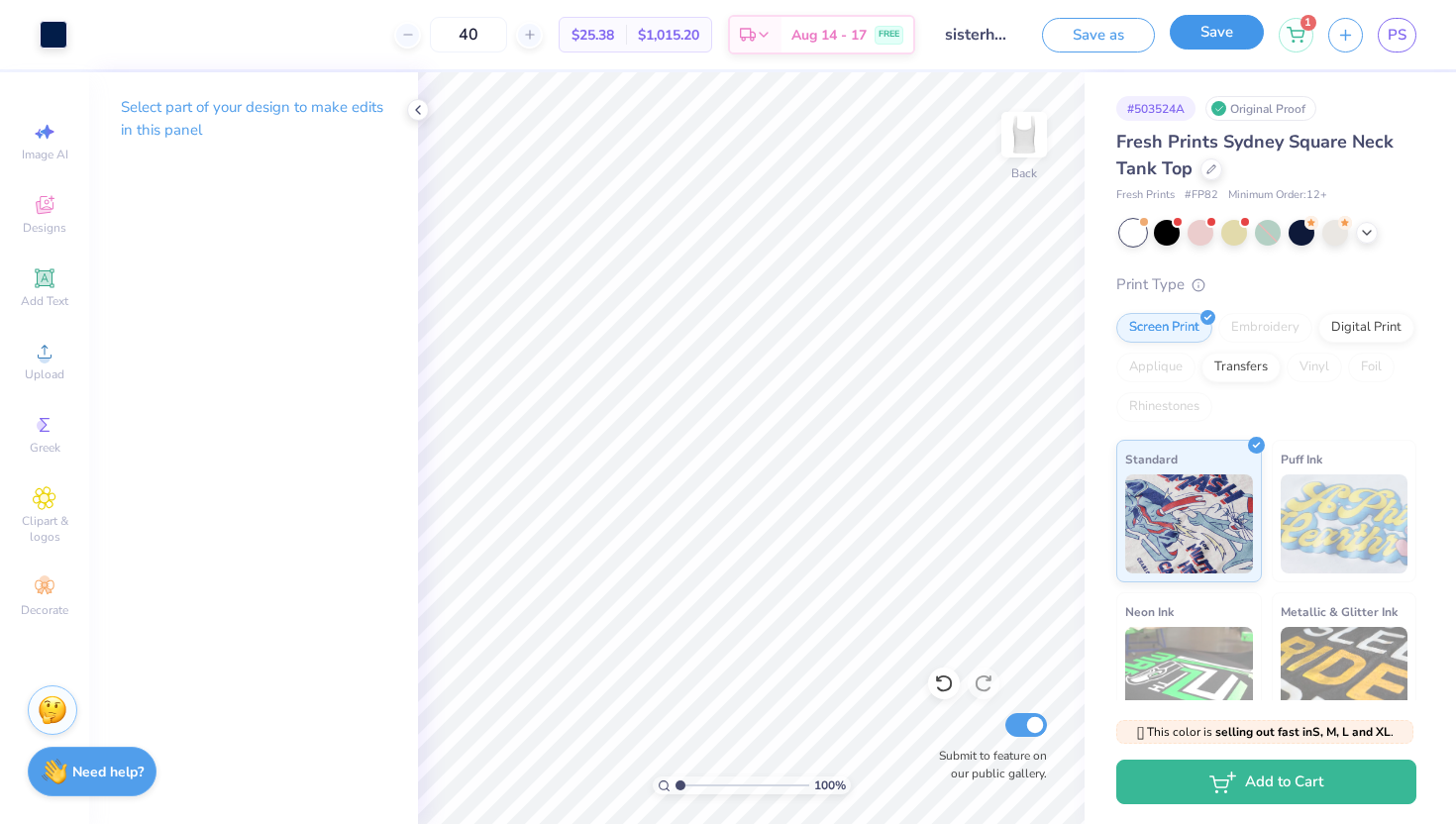 click on "Save" at bounding box center (1216, 32) 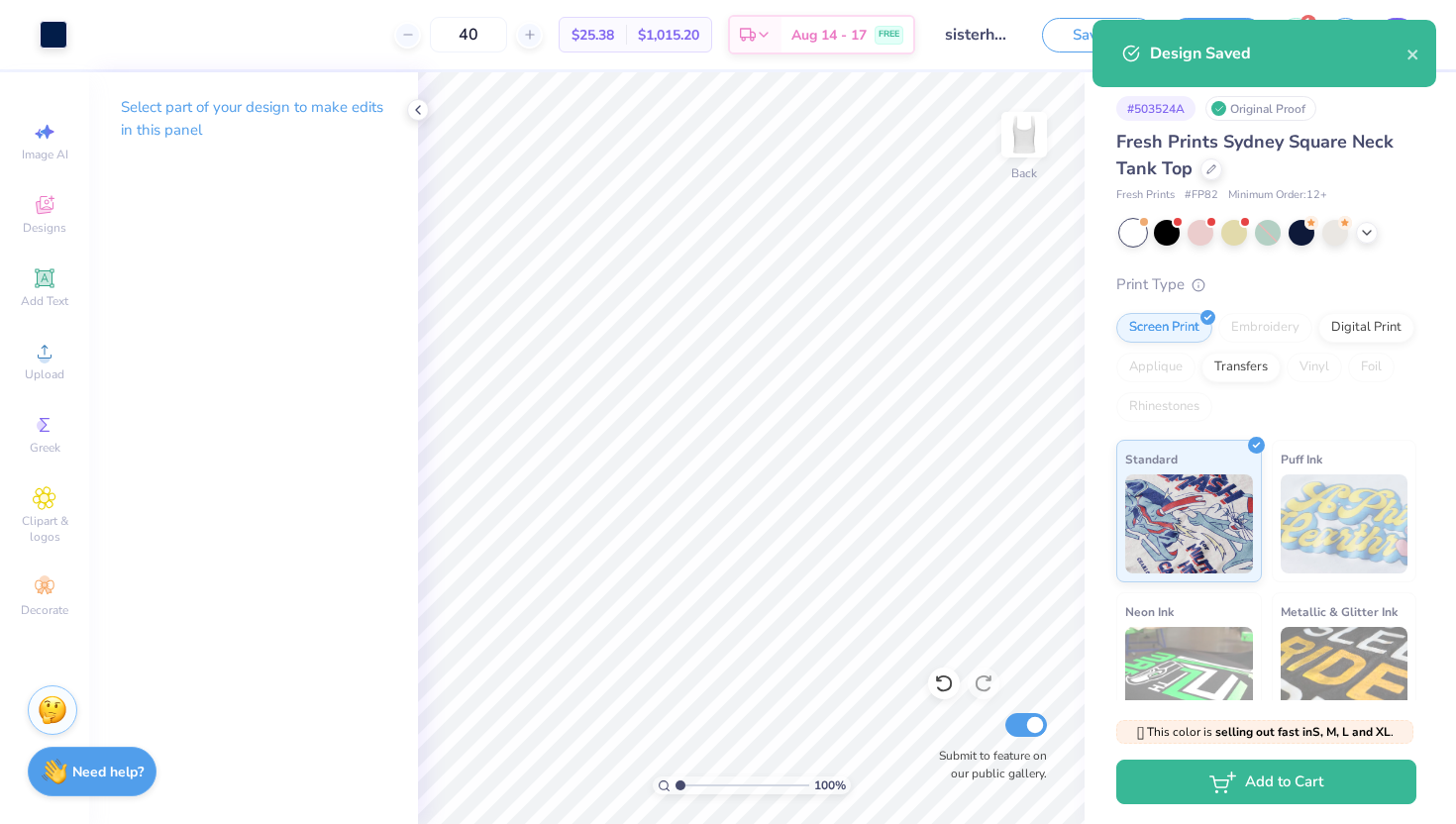 click on "Design Saved" at bounding box center [1264, 53] 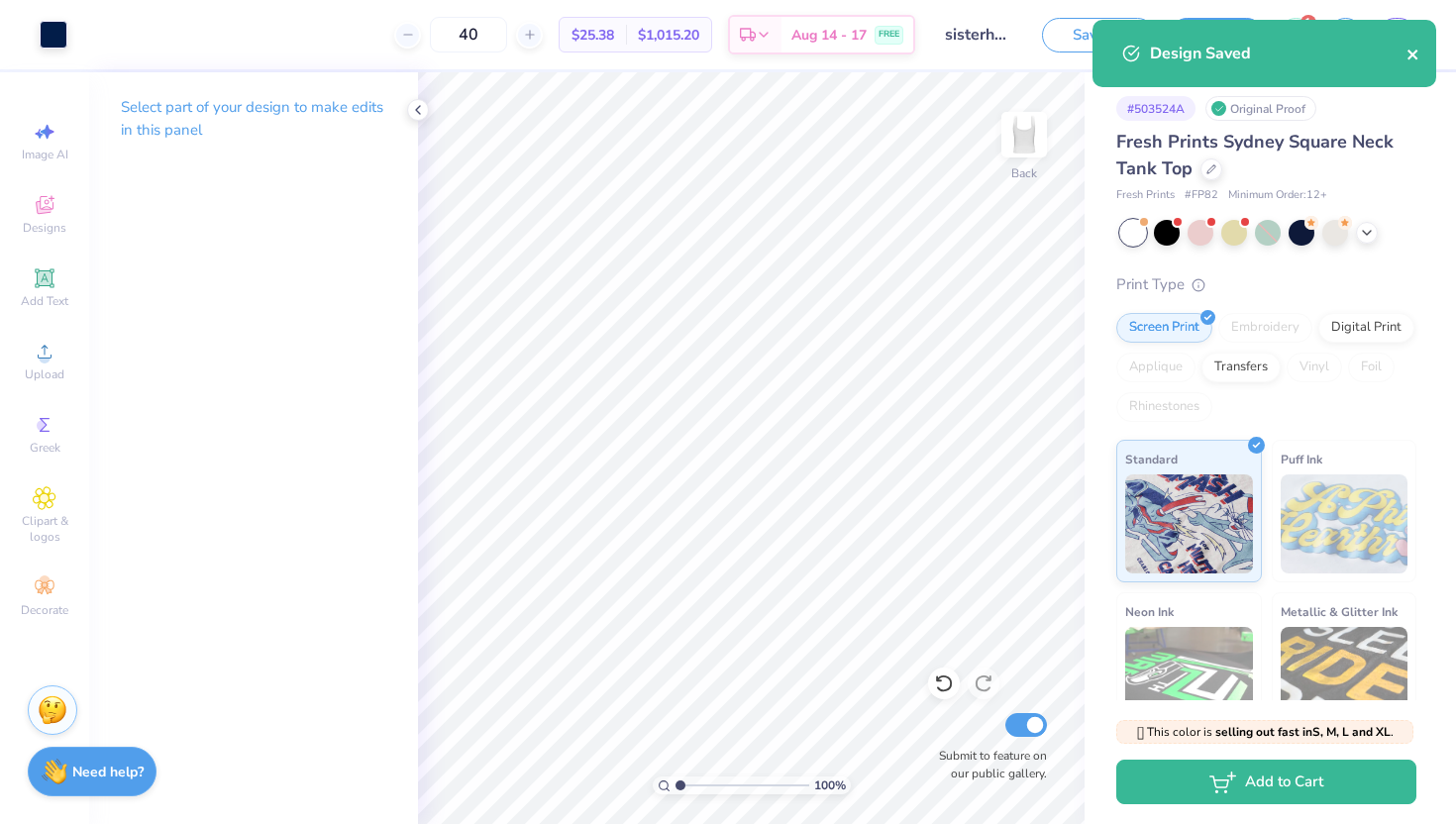 click 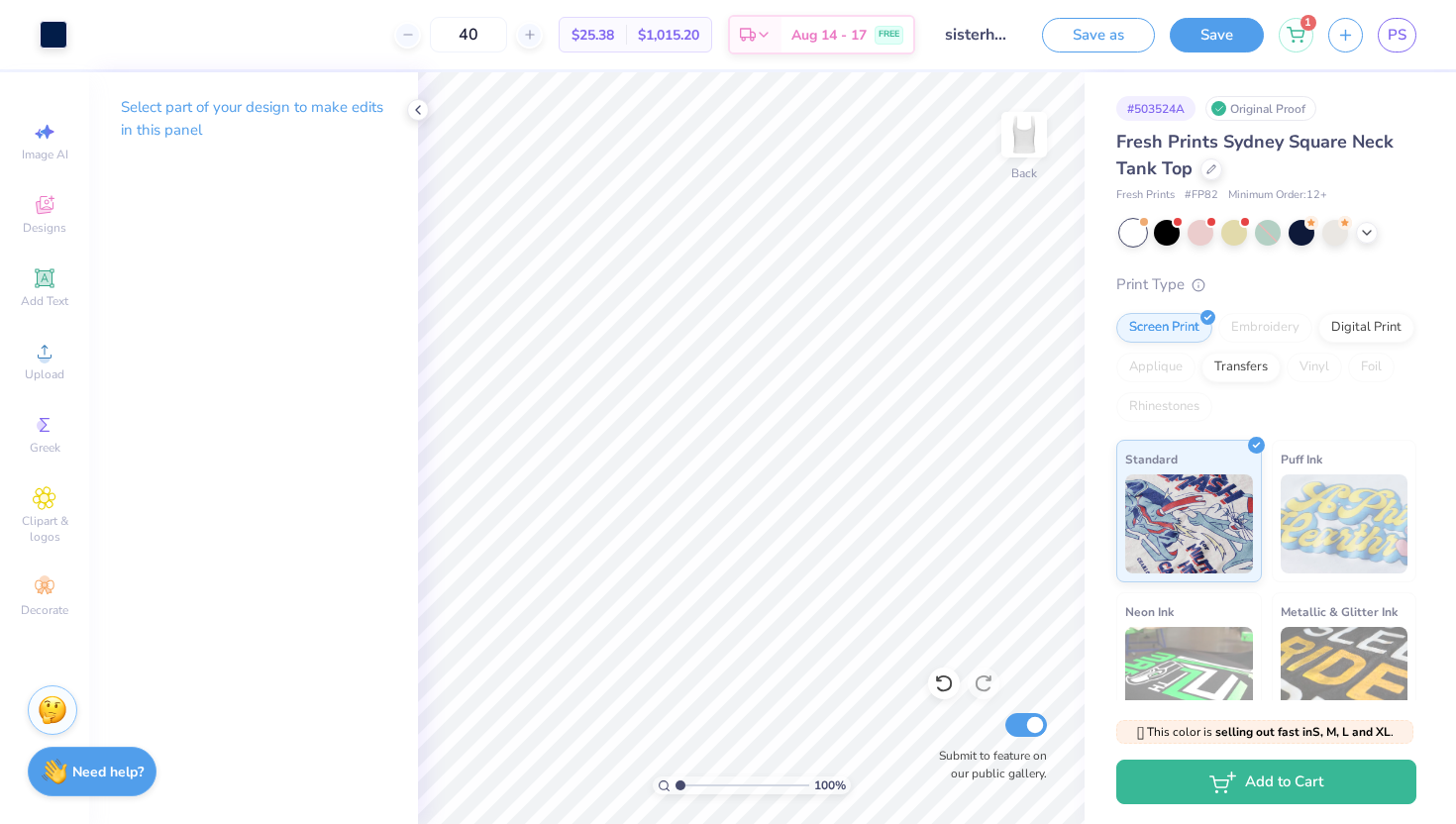 click on "Design Saved" at bounding box center (1264, 60) 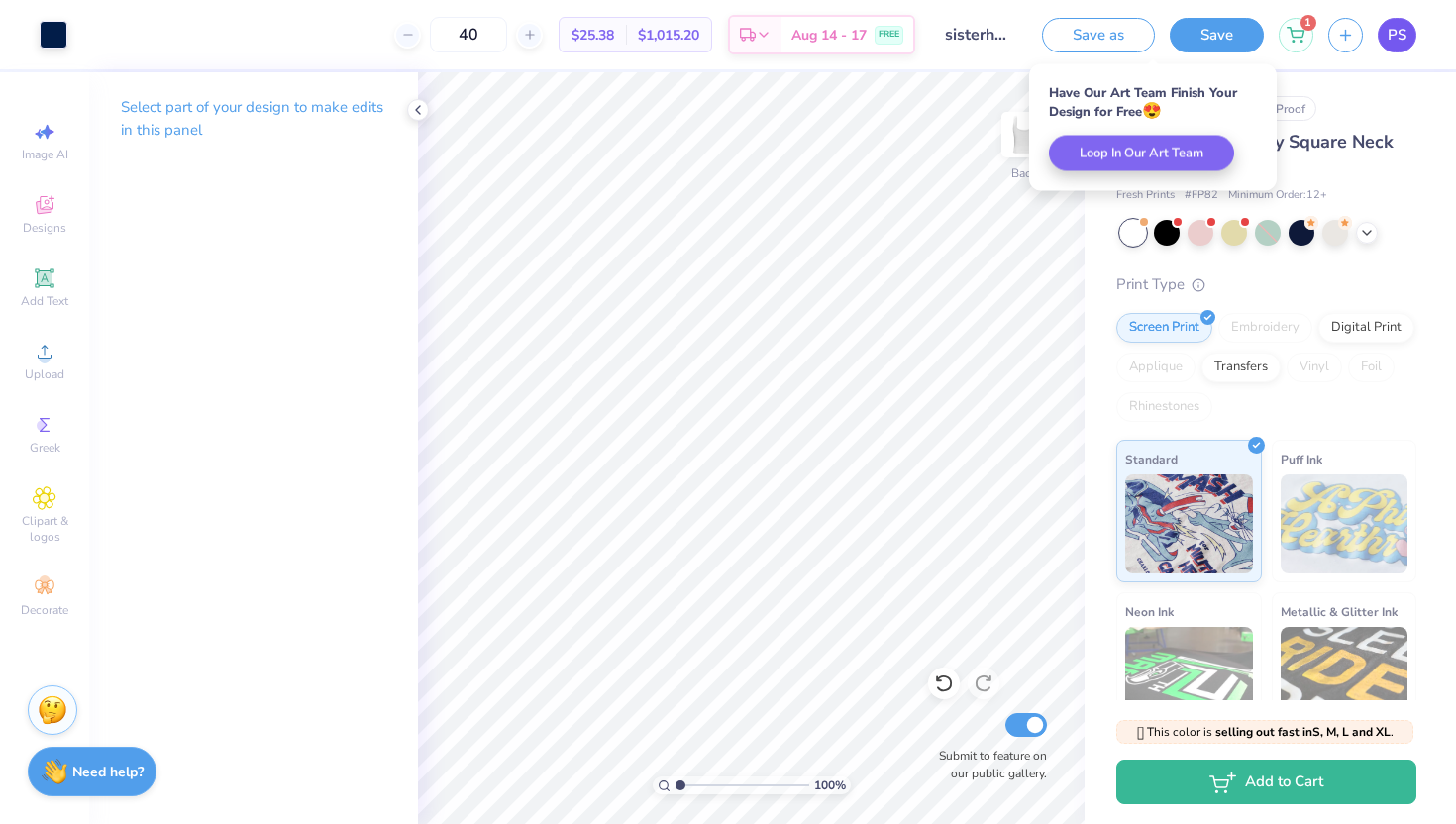 click on "PS" at bounding box center [1397, 35] 